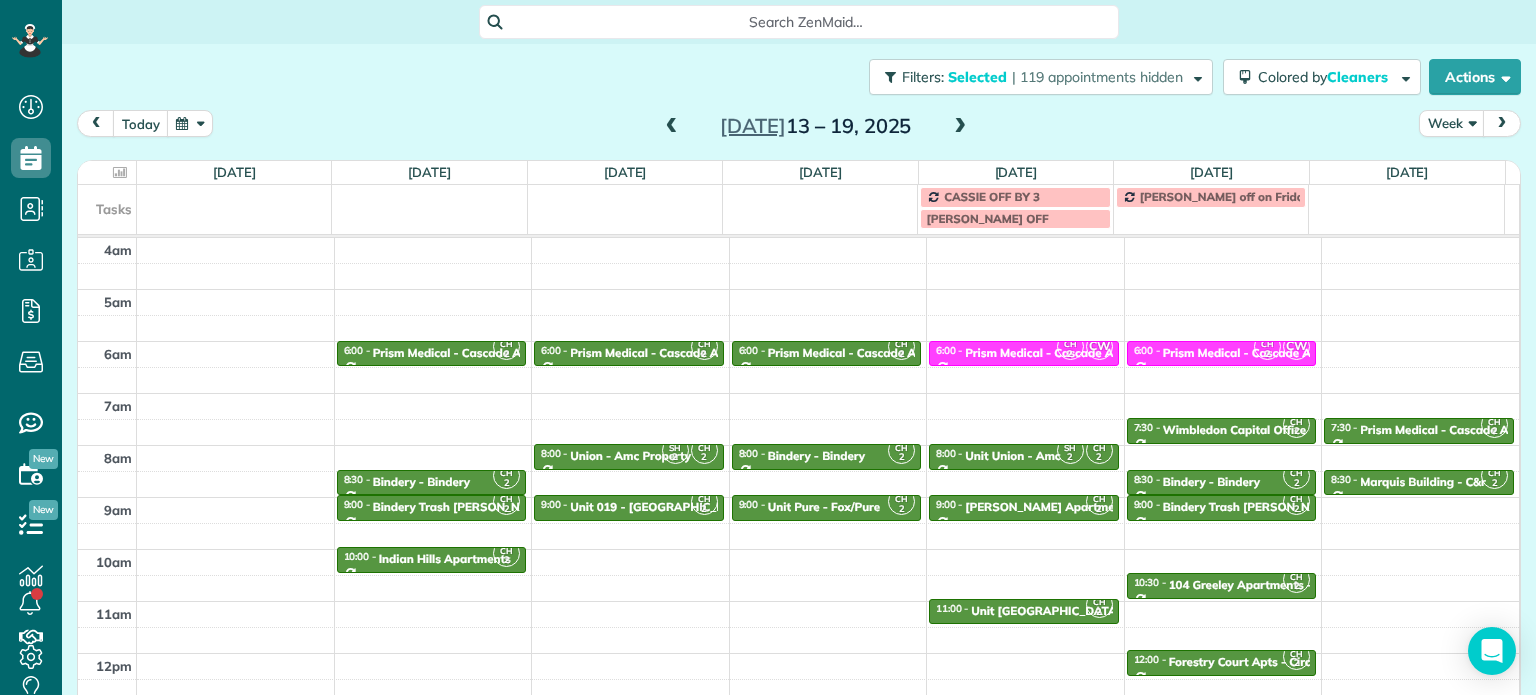 scroll, scrollTop: 0, scrollLeft: 0, axis: both 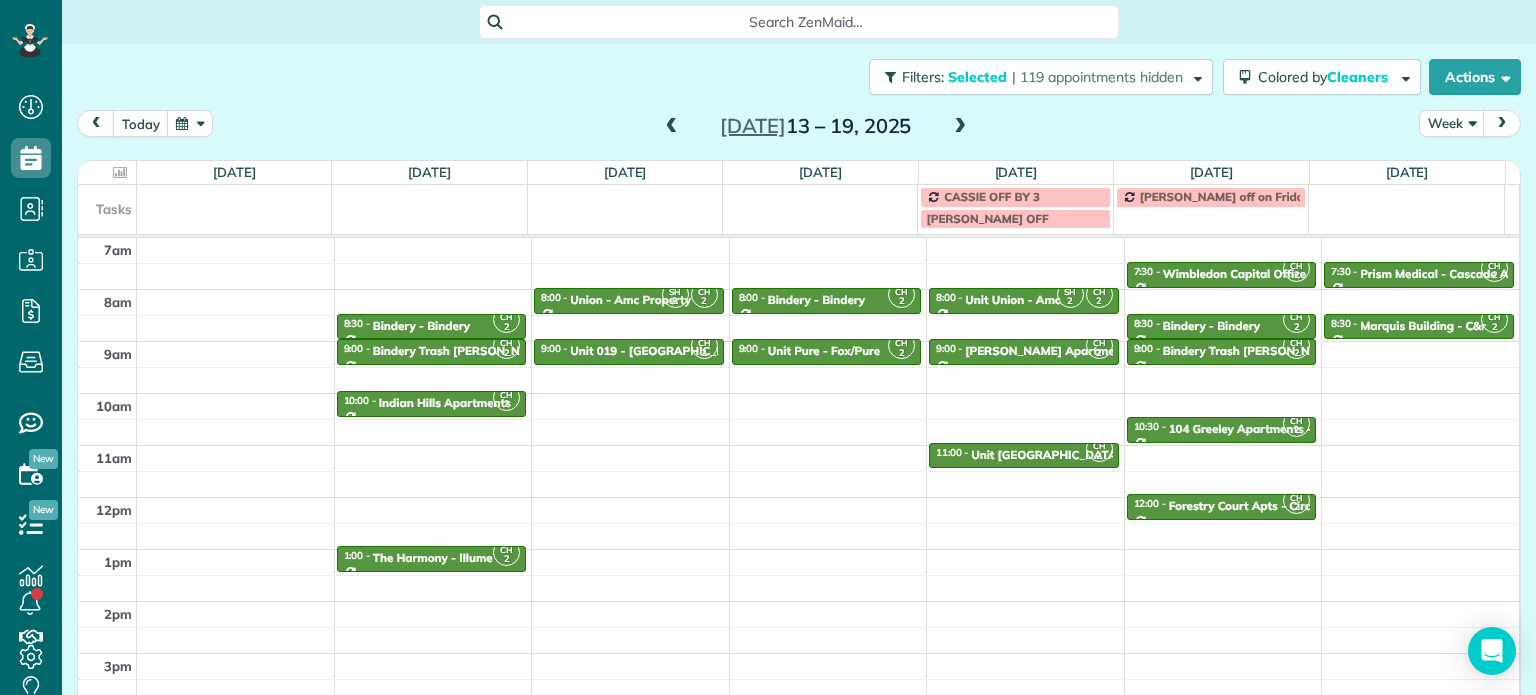 click at bounding box center [672, 127] 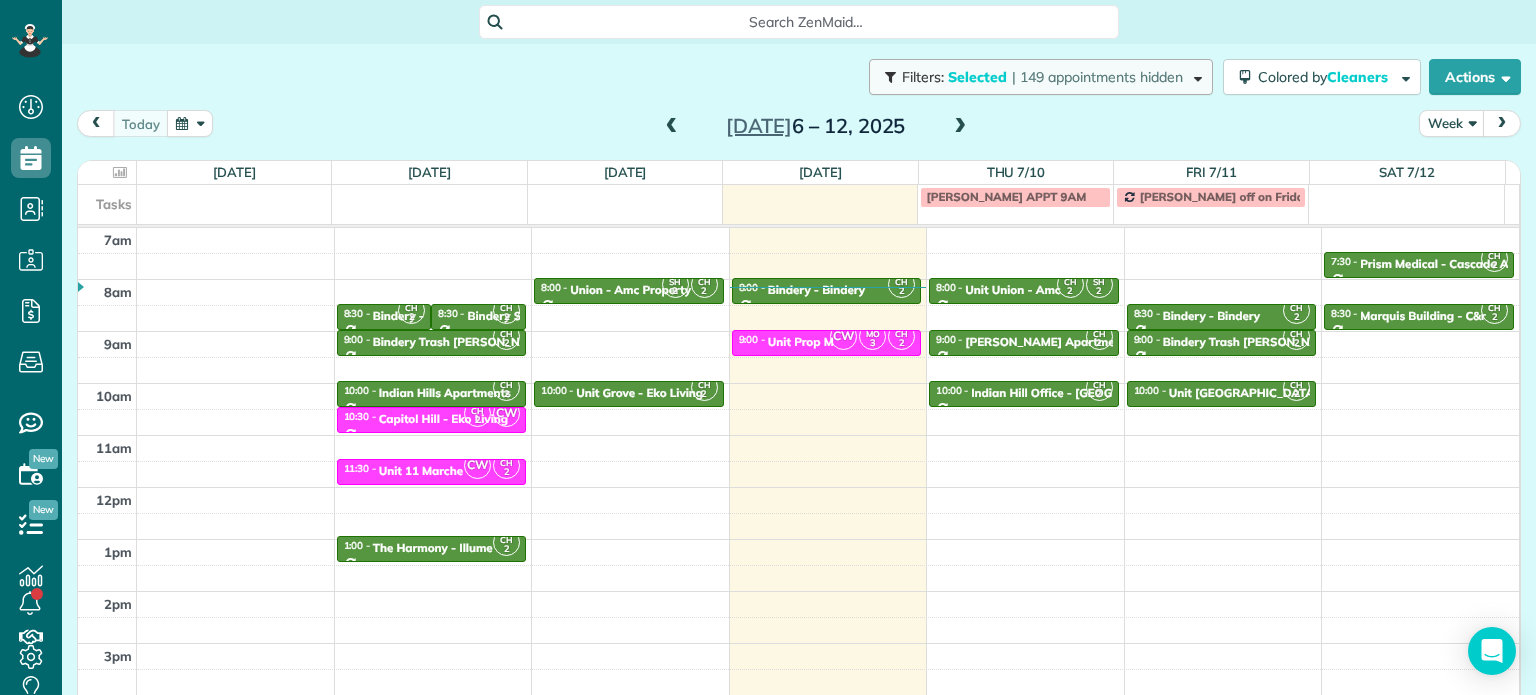 click on "|  149 appointments hidden" at bounding box center [1097, 77] 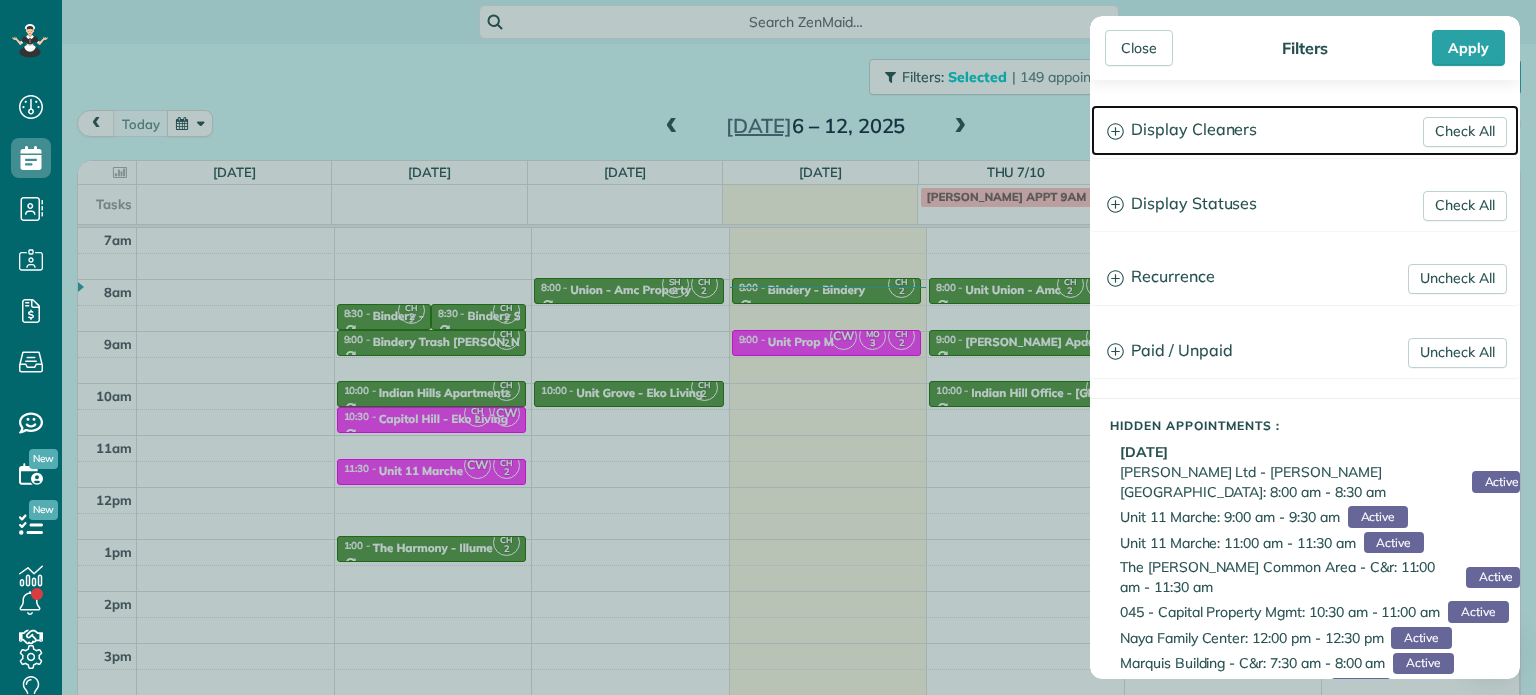 click on "Display Cleaners" at bounding box center (1305, 130) 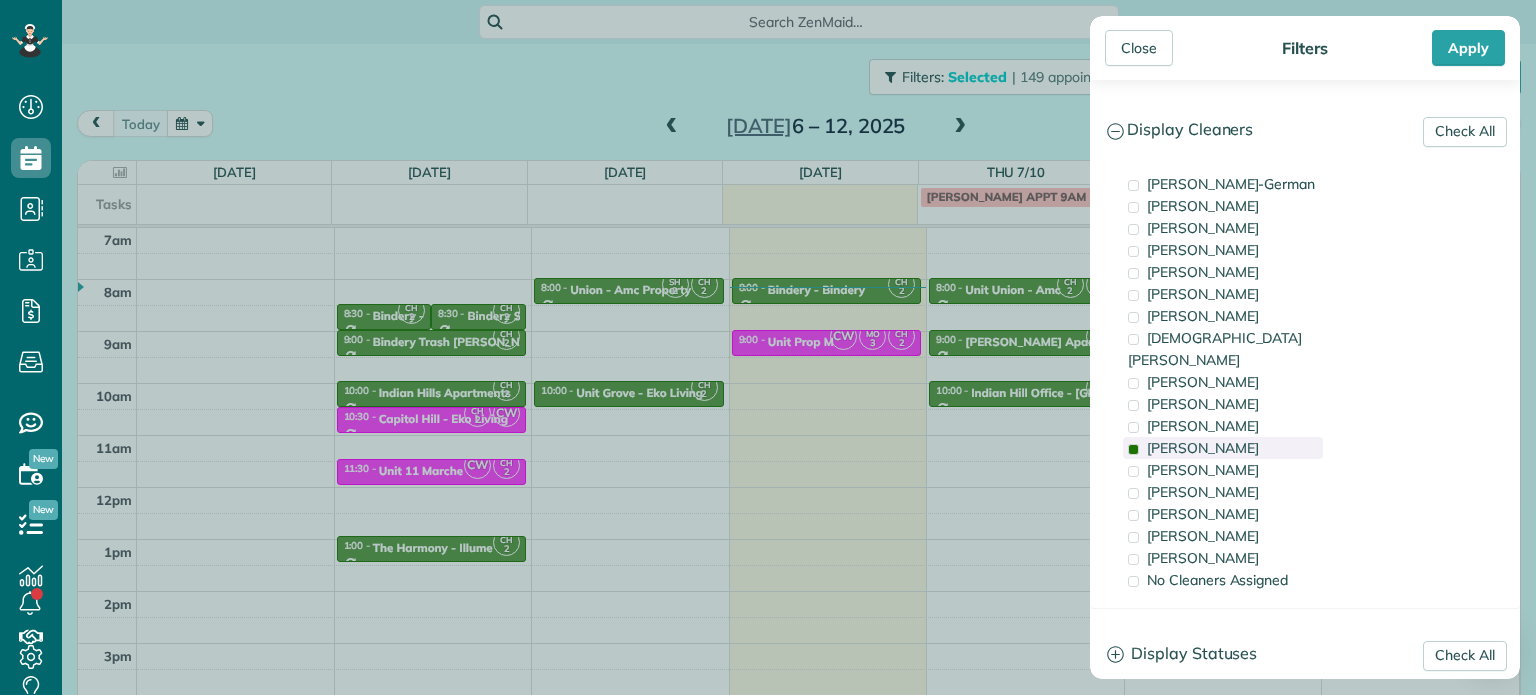 click on "Cyndi Holm" at bounding box center [1223, 448] 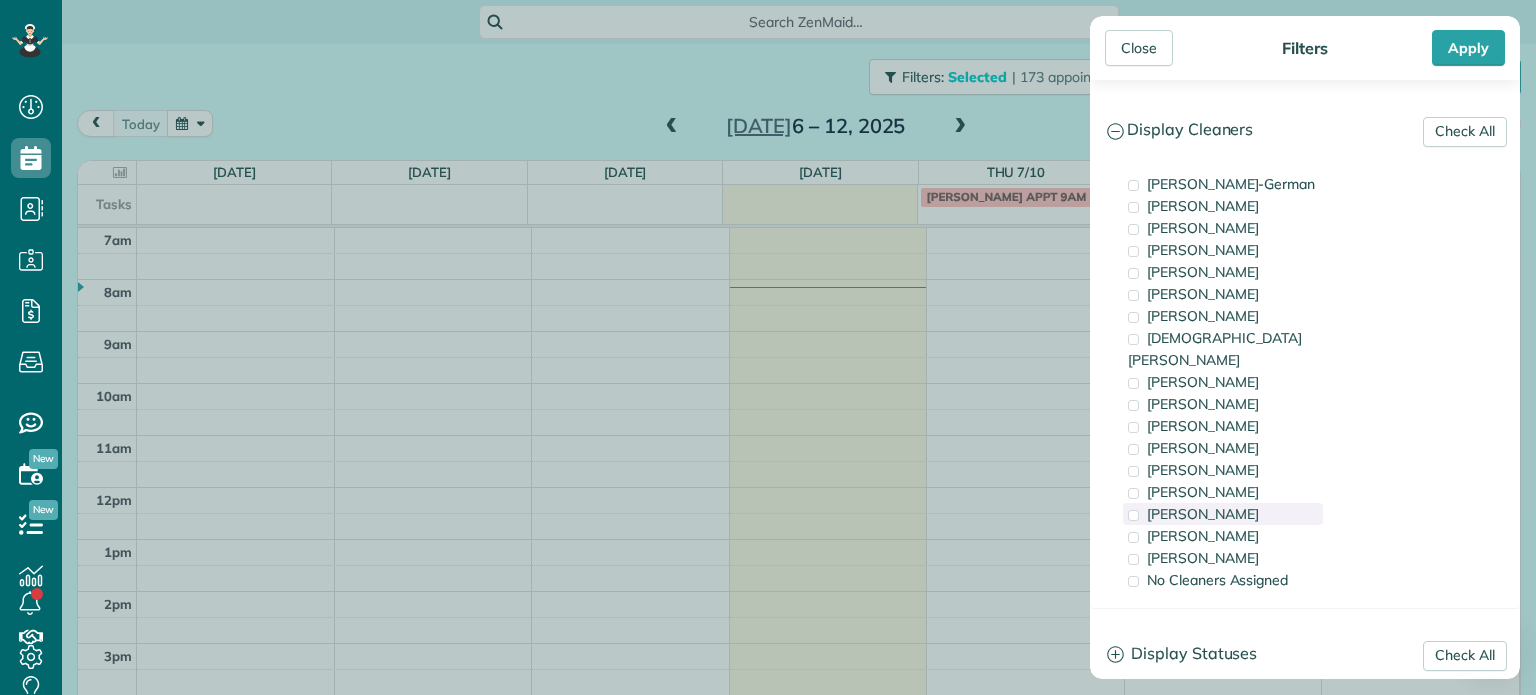 click on "Tammi Rue" at bounding box center (1223, 514) 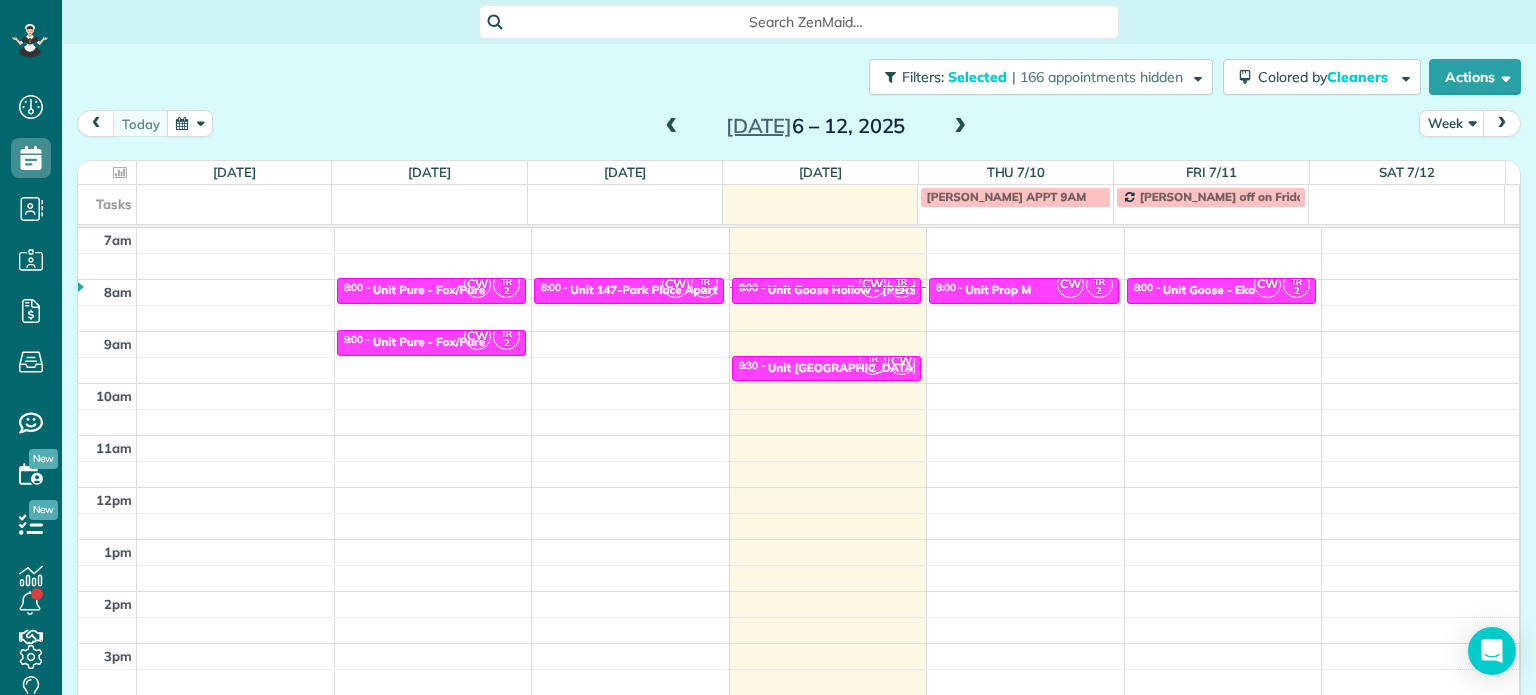 click on "Close
Filters
Apply
Check All
Display Cleaners
Christina Wright-German
Brie Killary
Cassie Feliciano
Tawnya Reynolds
Mark Zollo
Matthew Hatcher
Tony Middleton" at bounding box center (768, 347) 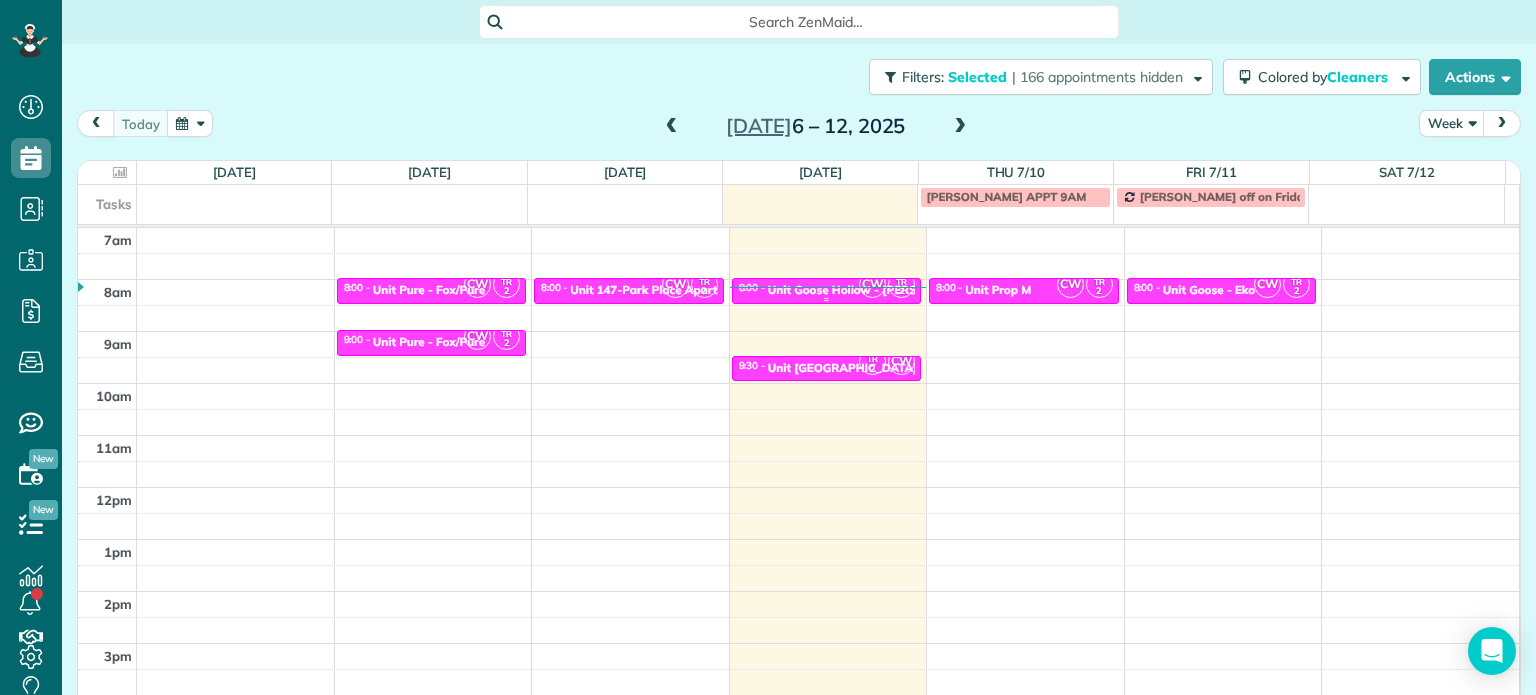 click on "CW TR 2" at bounding box center [887, 284] 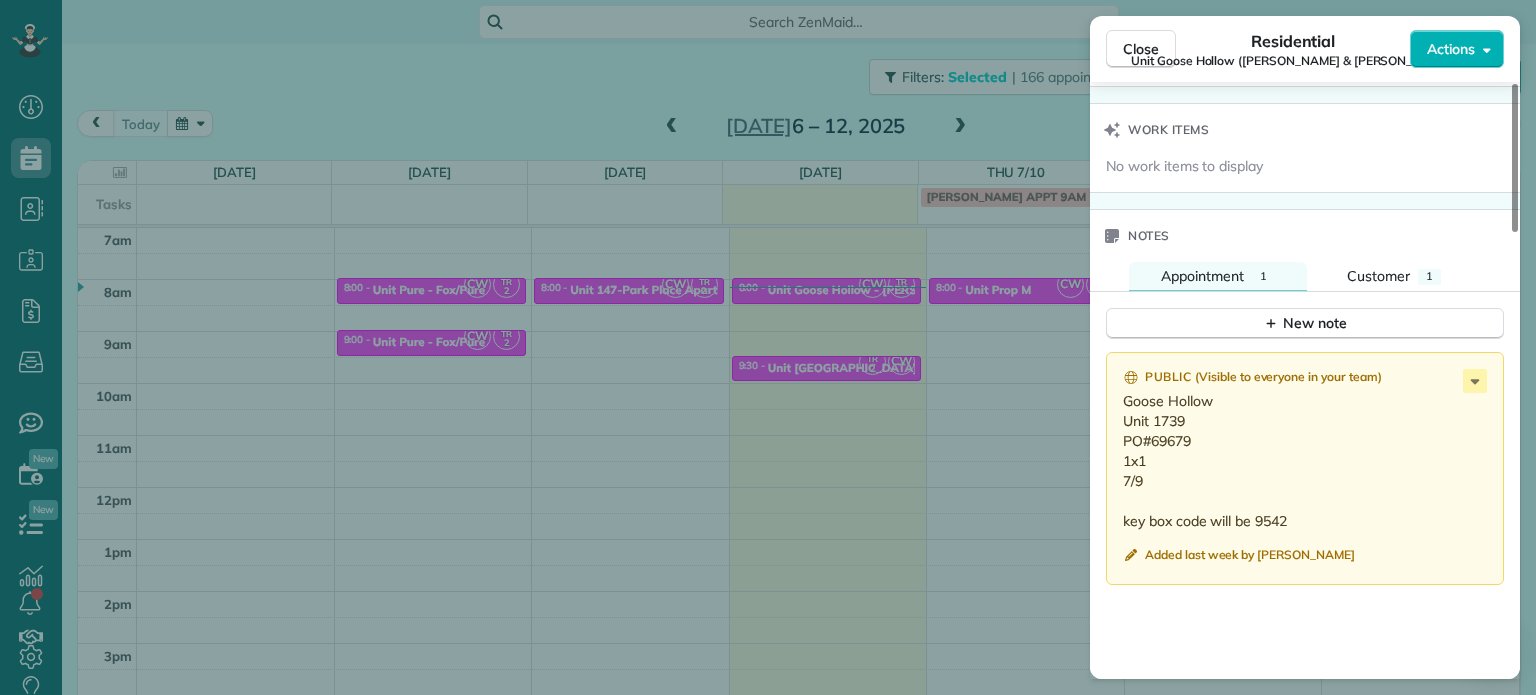 scroll, scrollTop: 1600, scrollLeft: 0, axis: vertical 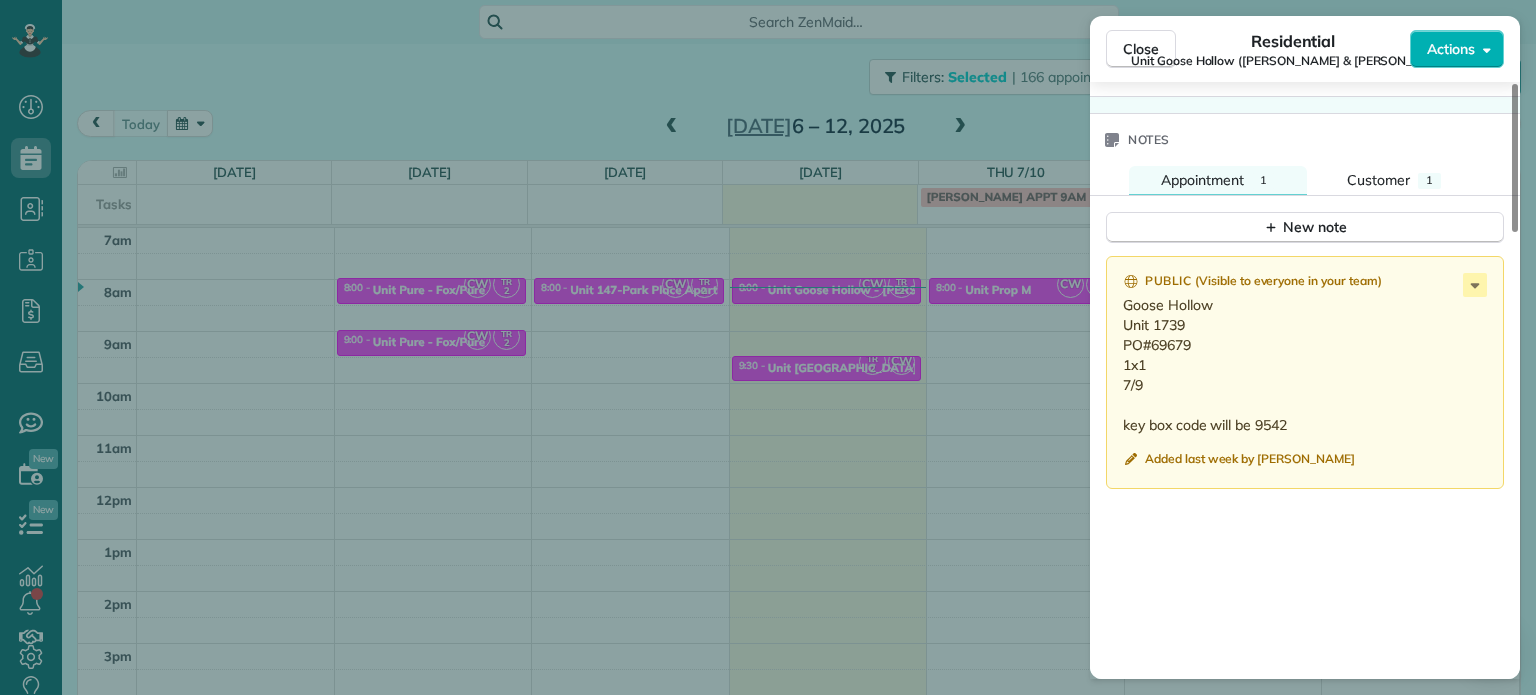 drag, startPoint x: 1186, startPoint y: 310, endPoint x: 1123, endPoint y: 298, distance: 64.132675 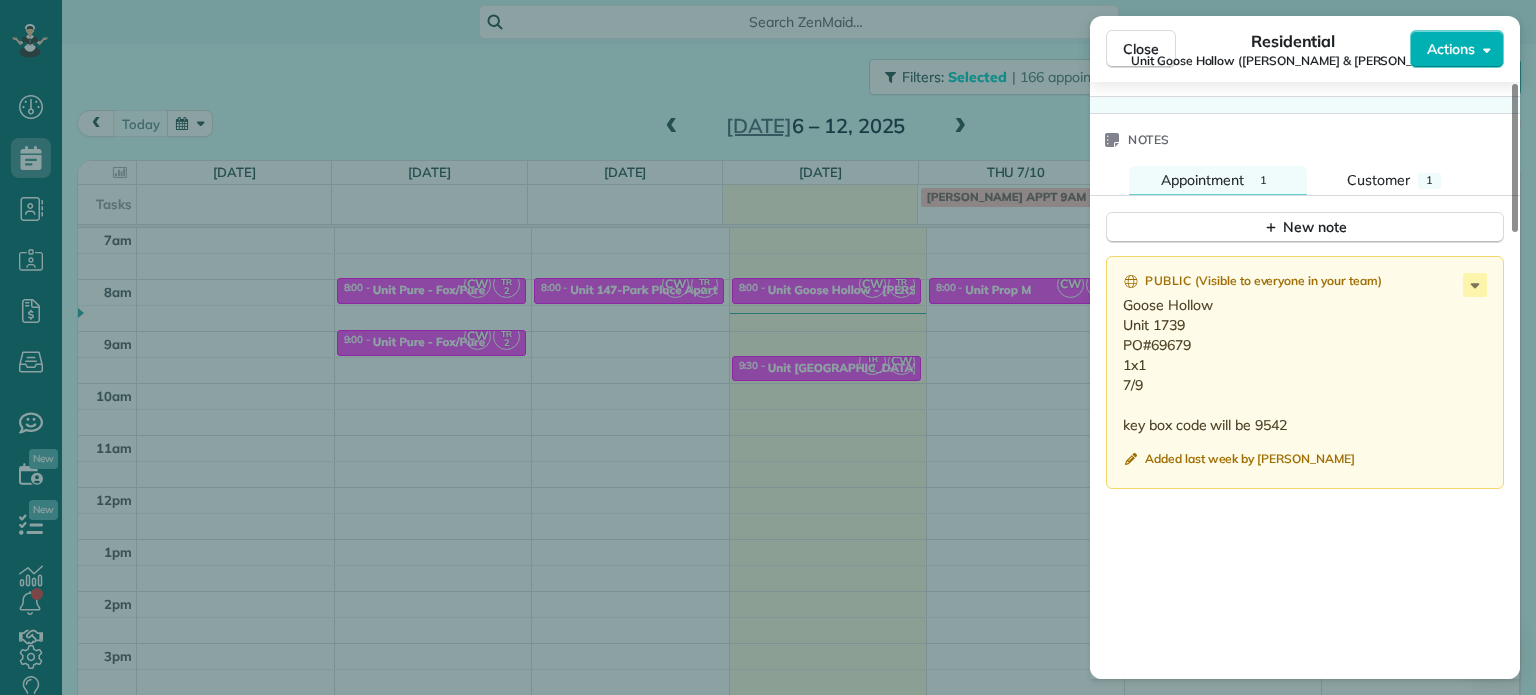 click on "Close Residential Unit Goose Hollow (Norris & Stevens) Actions Status Active Unit Goose Hollow (Norris & Stevens) · Open profile No phone number on record Add phone number No email on record Add email View Details Residential Wednesday, July 09, 2025 ( today ) 8:00 AM 8:30 AM 30 minutes One time 1739 Southwest Market Street Portland OR 97201 Service was not rated yet Setup ratings Cleaners Time in and out Assign Invite Cleaners Tammi   Rue 8:00 AM 8:30 AM Christina   Wright-German 8:00 AM 8:30 AM Checklist Try Now Keep this appointment up to your standards. Stay on top of every detail, keep your cleaners organised, and your client happy. Assign a checklist Watch a 5 min demo Billing Billing actions Price $0.00 Overcharge $0.00 Discount $0.00 Coupon discount - Primary tax - Secondary tax - Total appointment price $0.00 Tips collected New feature! $0.00 Mark as paid Total including tip $0.00 Get paid online in no-time! Send an invoice and reward your cleaners with tips Charge customer credit card Work items 1" at bounding box center [768, 347] 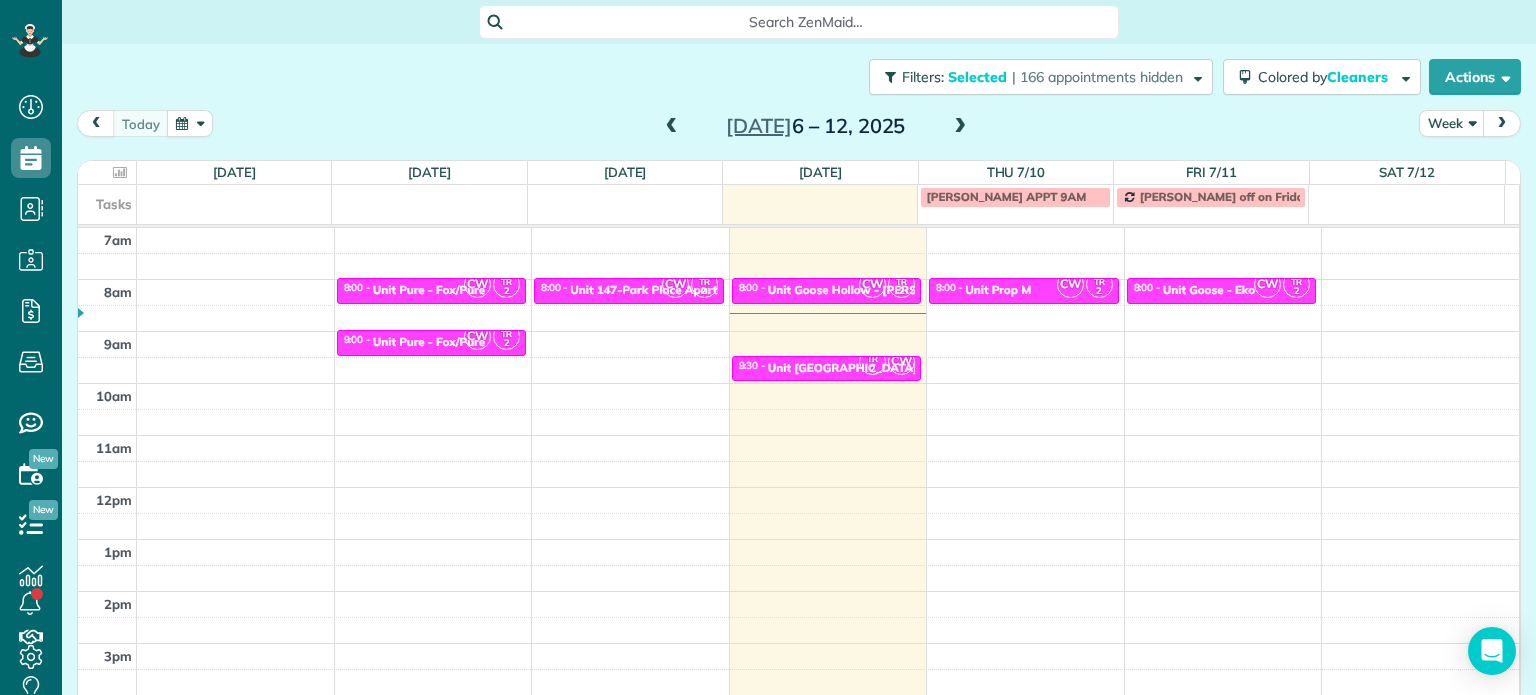 click at bounding box center [960, 127] 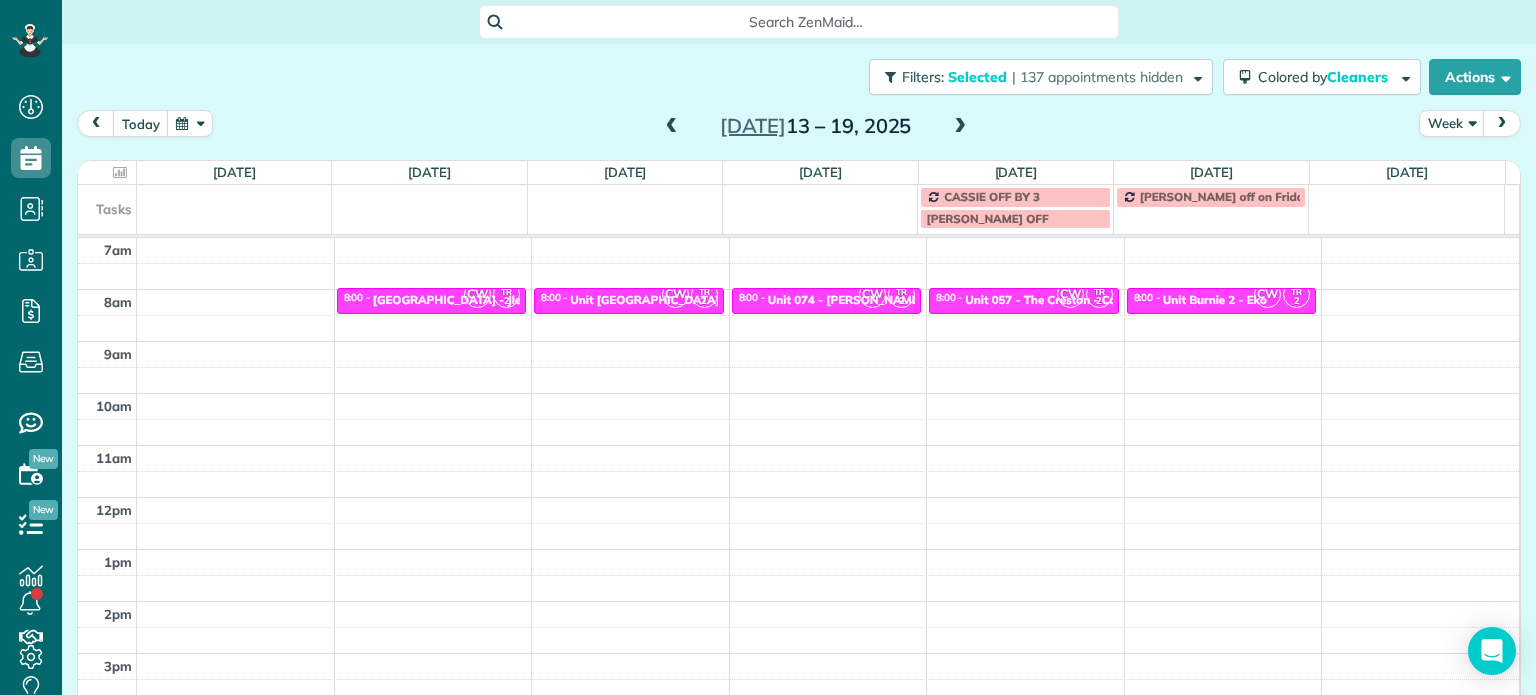 click at bounding box center [960, 127] 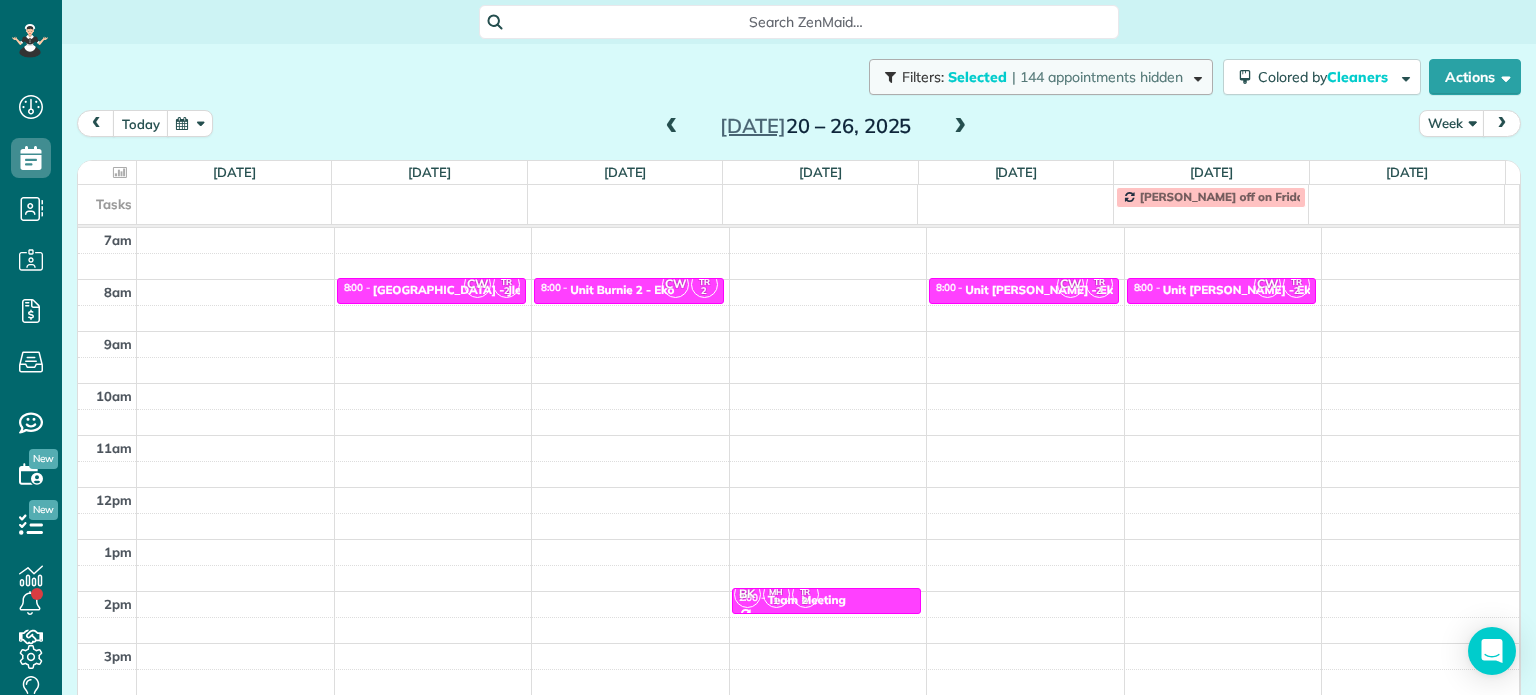 click on "|  144 appointments hidden" at bounding box center [1097, 77] 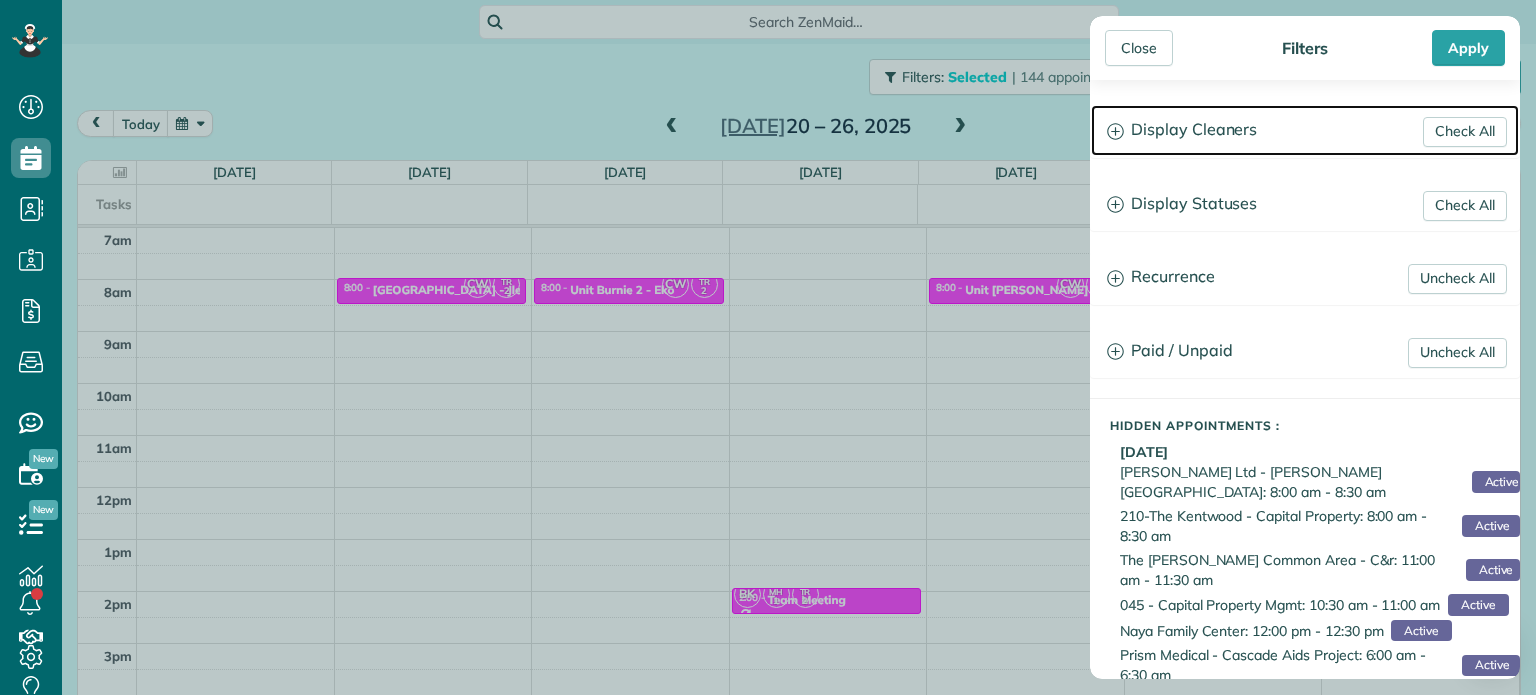 click on "Display Cleaners" at bounding box center (1305, 130) 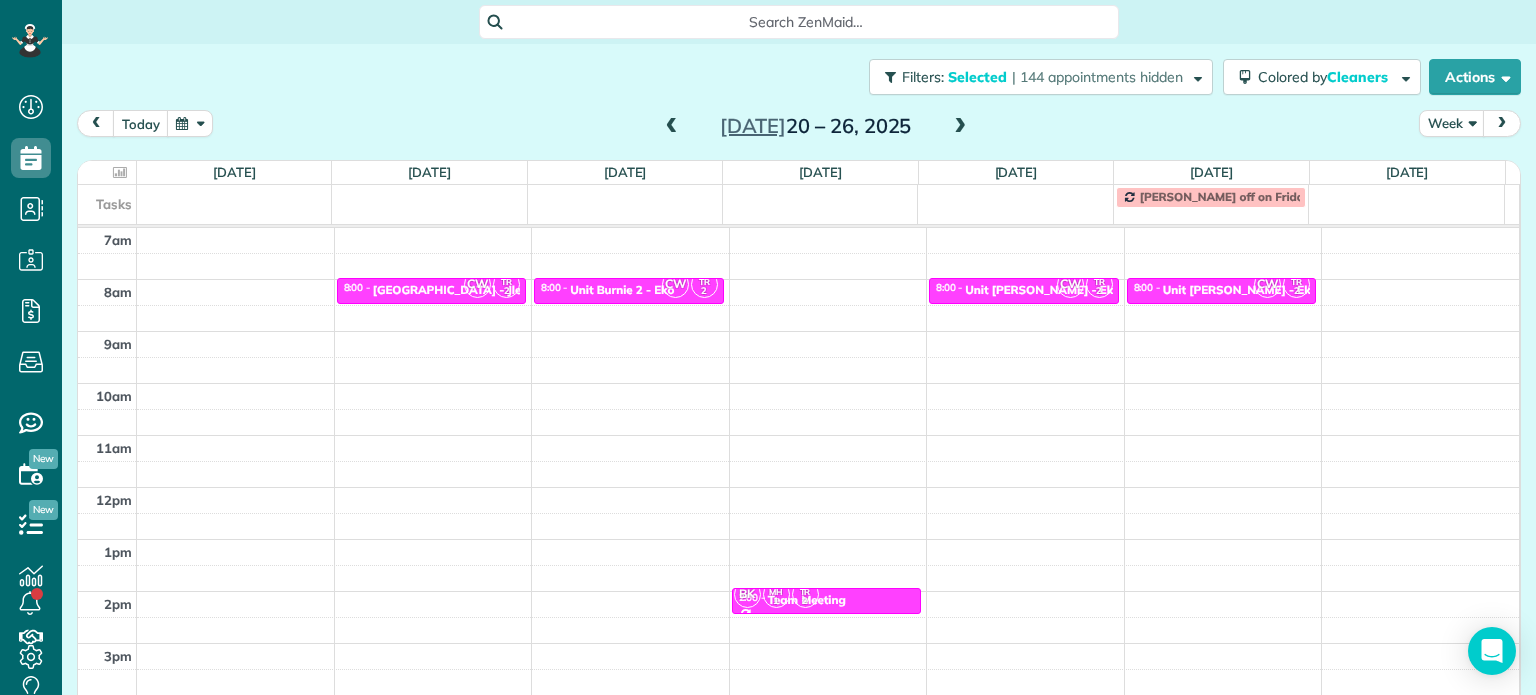 click on "Close
Filters
Apply
Check All
Display Cleaners
Christina Wright-German
Brie Killary
Cassie Feliciano
Tawnya Reynolds
Mark Zollo
Matthew Hatcher
Tony Middleton" at bounding box center (768, 347) 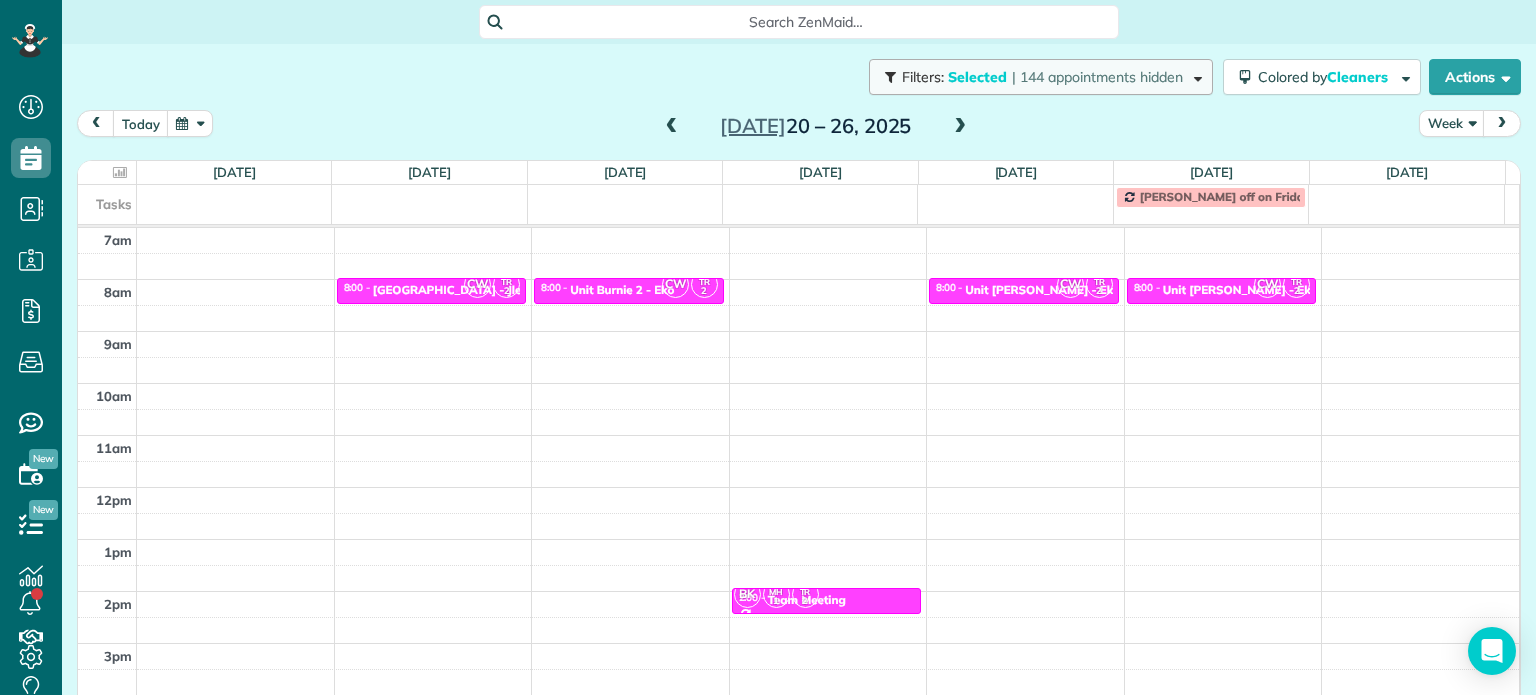 click on "Selected" at bounding box center (978, 77) 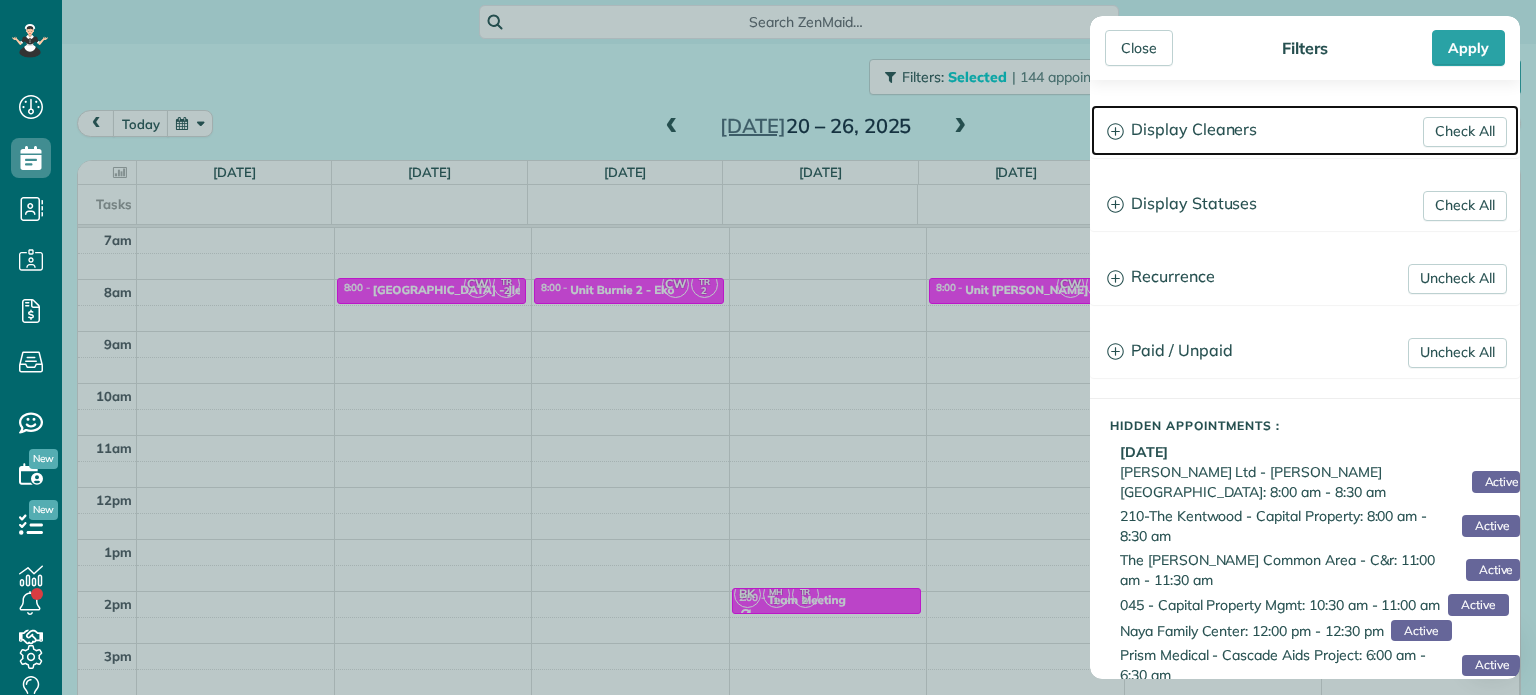 click on "Display Cleaners" at bounding box center [1305, 130] 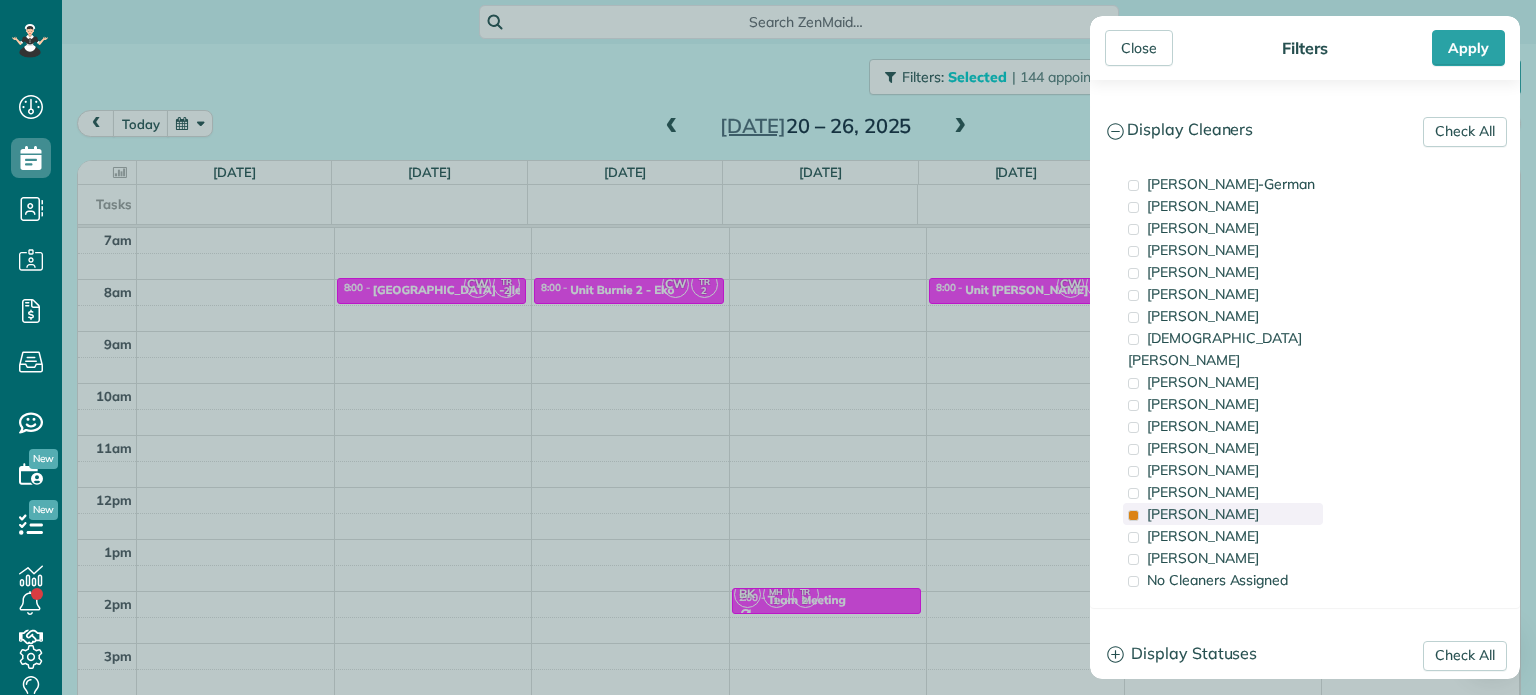 click on "Tammi Rue" at bounding box center [1223, 514] 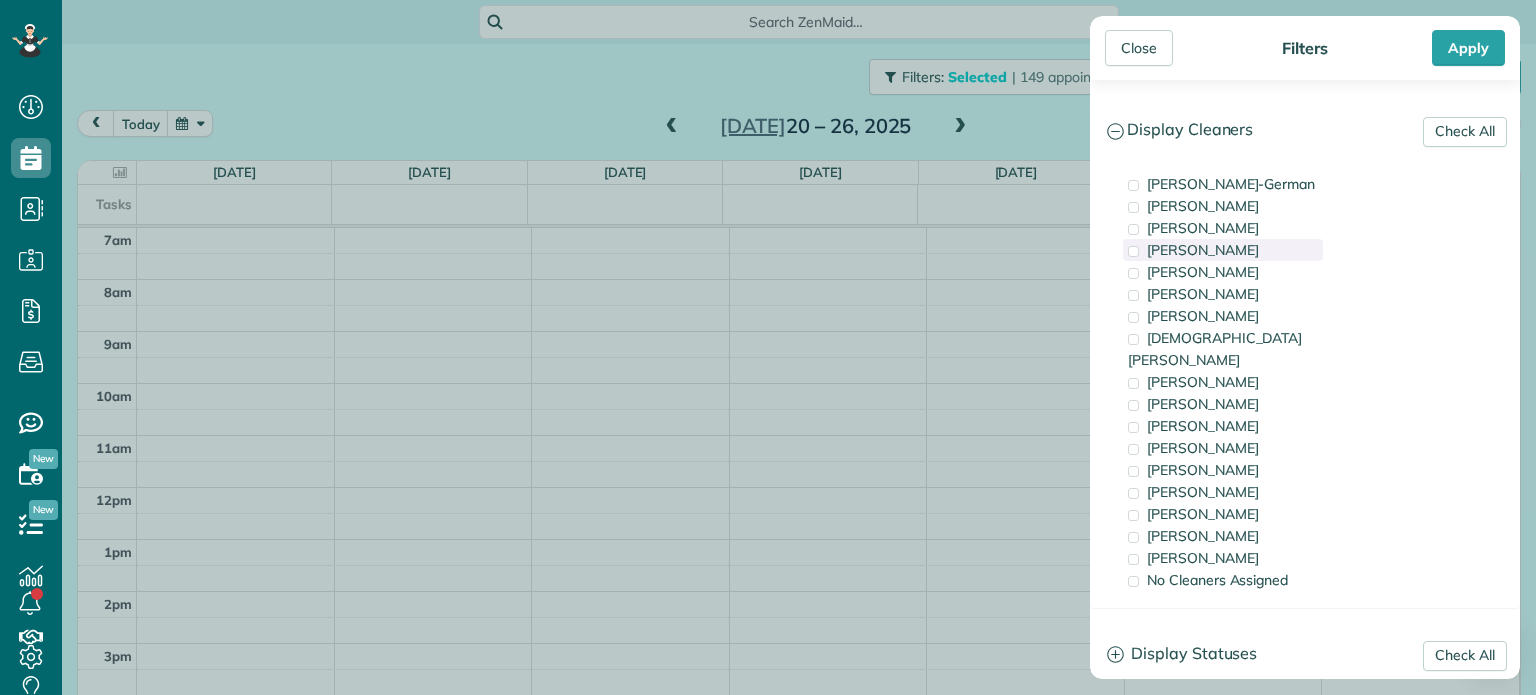 click on "Tawnya Reynolds" at bounding box center [1203, 250] 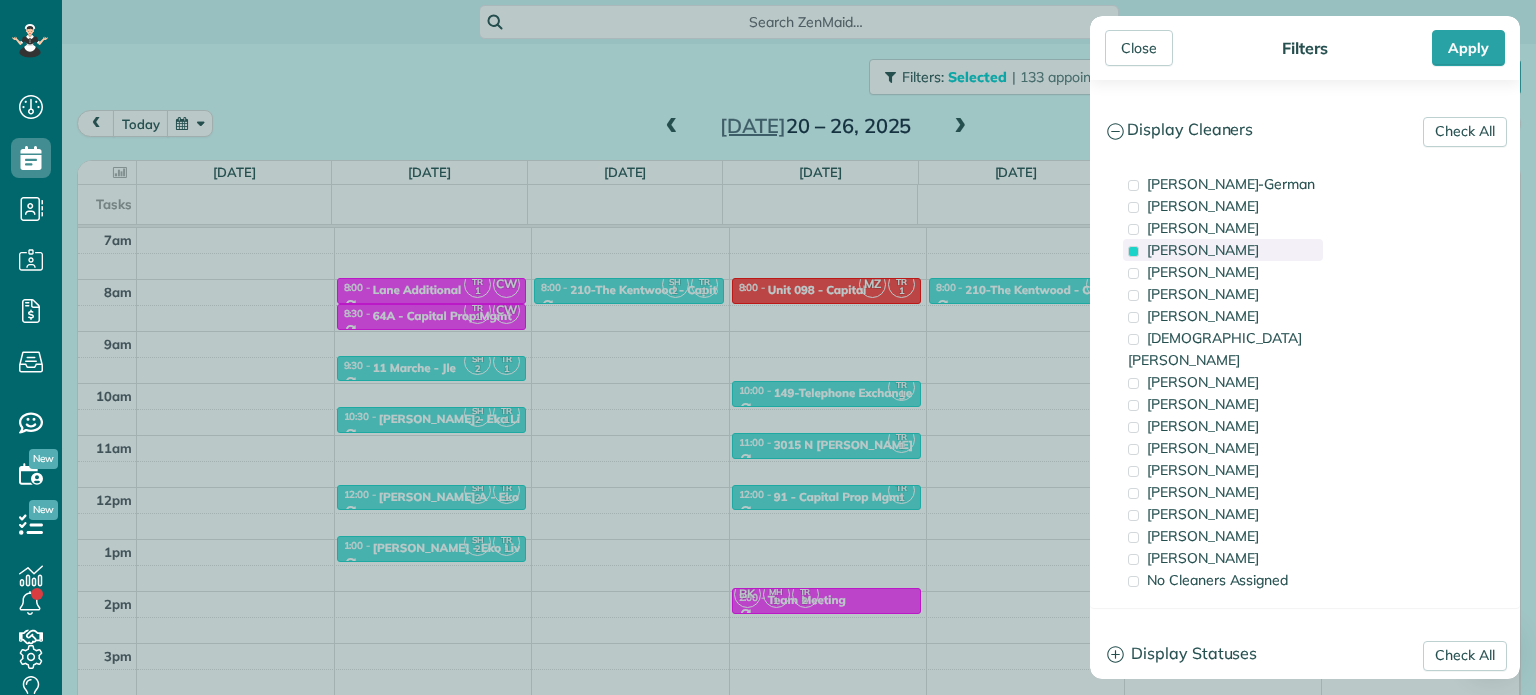 click on "Tawnya Reynolds" at bounding box center (1203, 250) 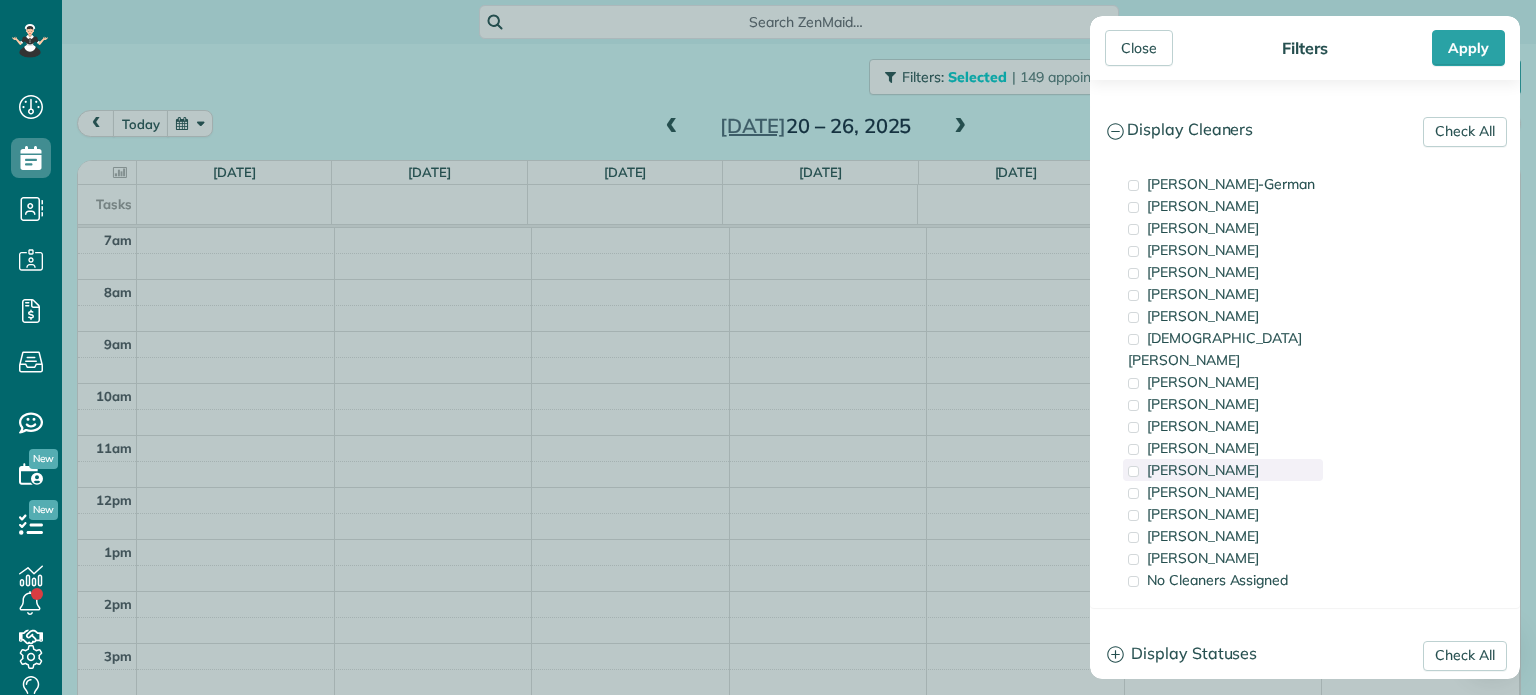 click on "Sabrina Woolford" at bounding box center (1223, 470) 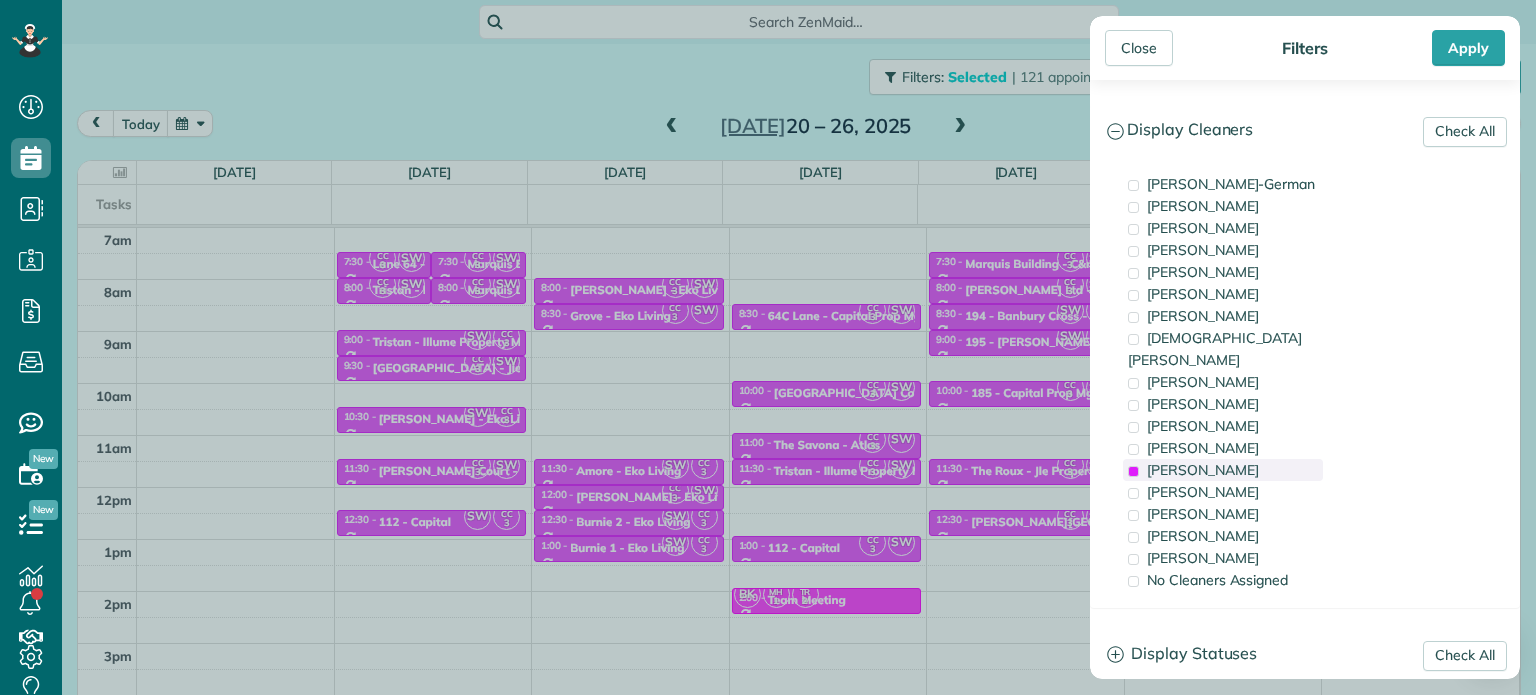 click on "Sabrina Woolford" at bounding box center (1223, 470) 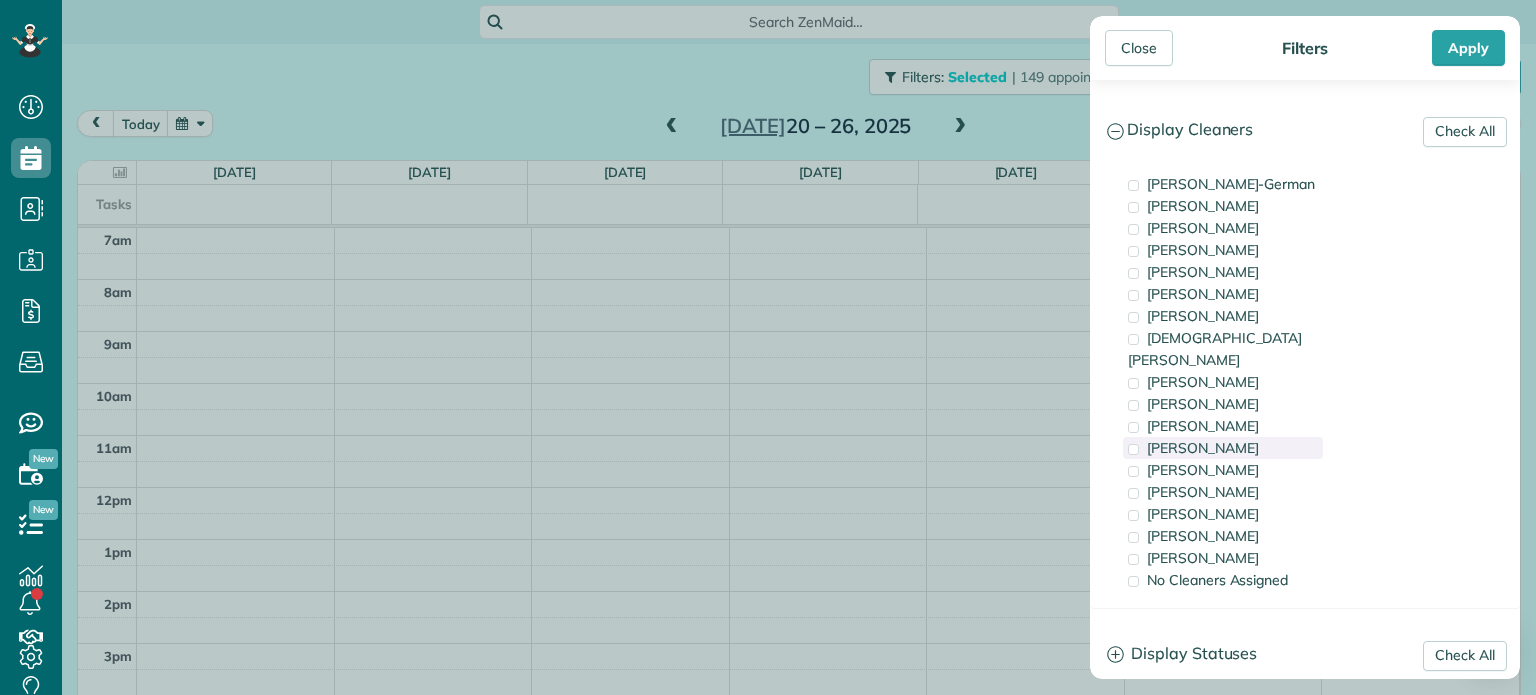 click on "Cyndi Holm" at bounding box center [1223, 448] 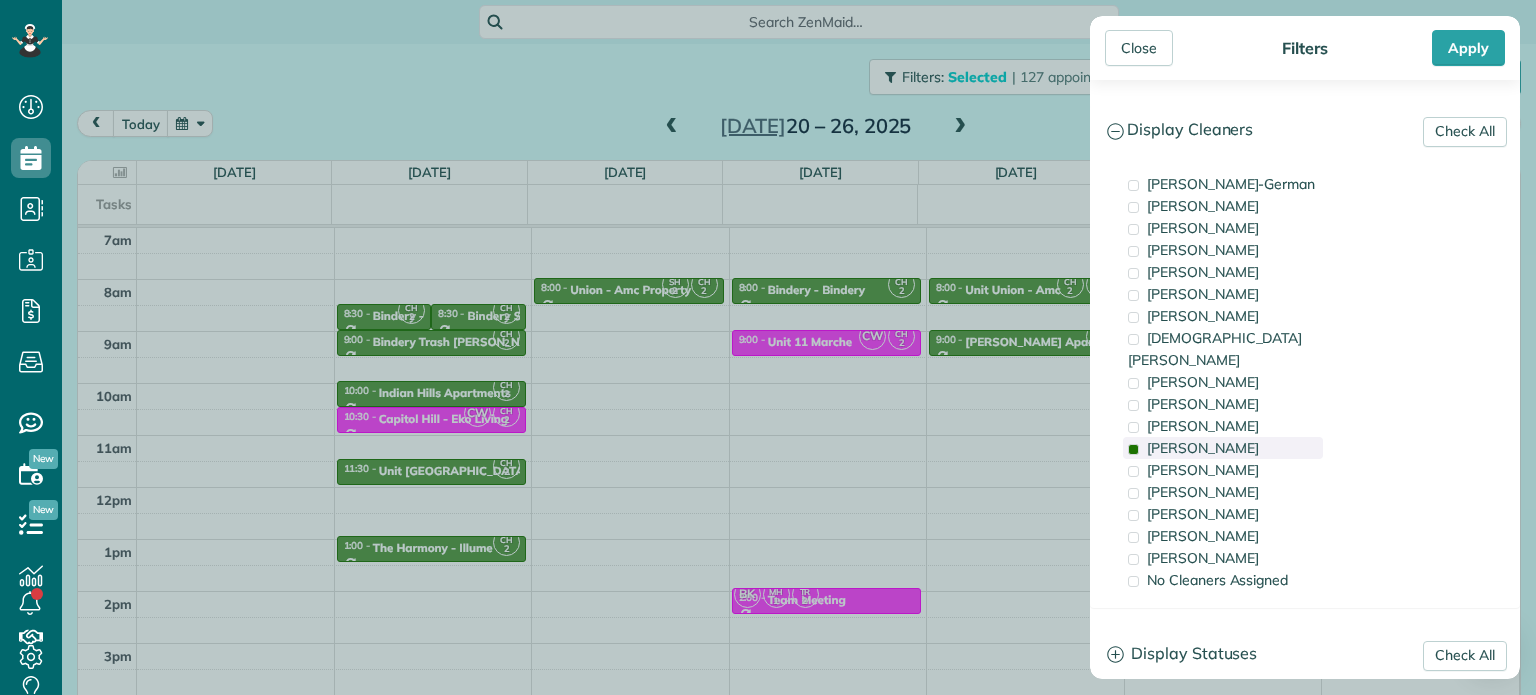click on "Cyndi Holm" at bounding box center [1223, 448] 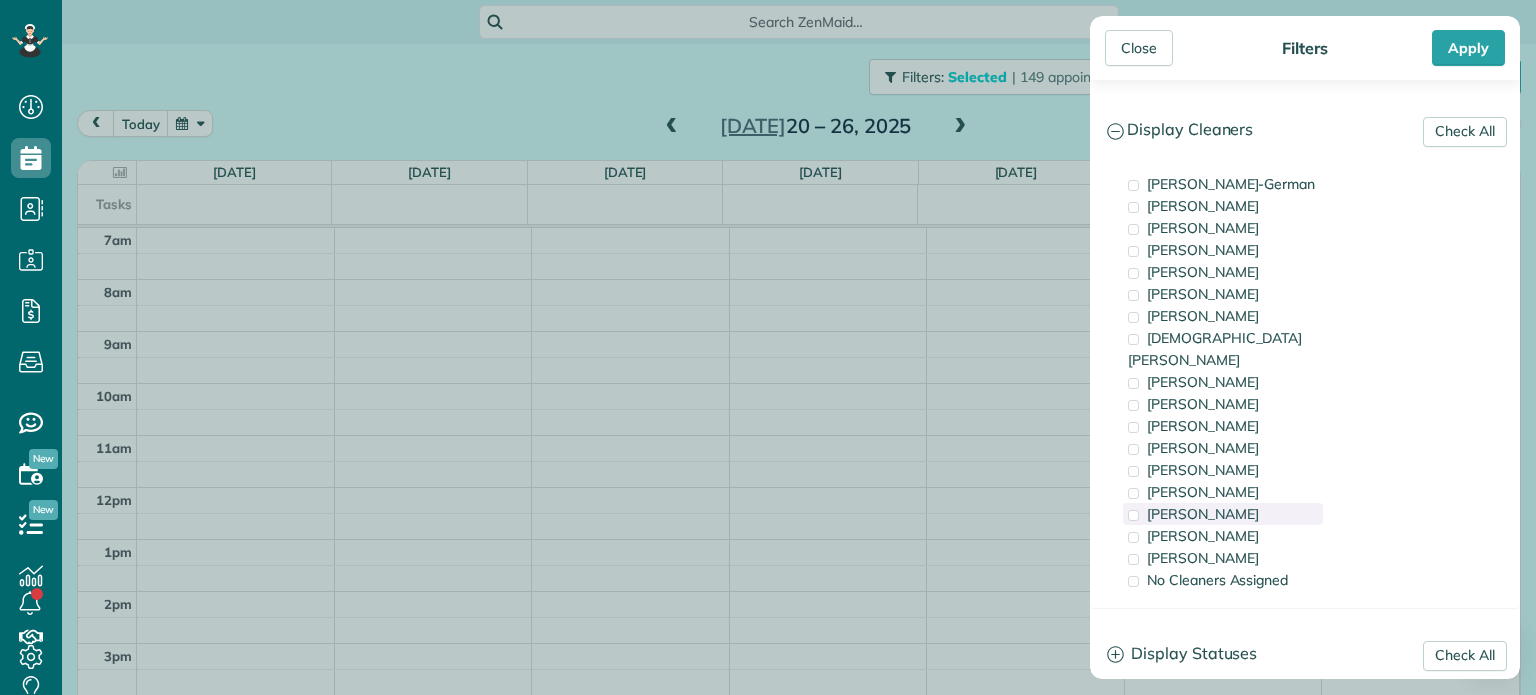 click on "Tammi Rue" at bounding box center [1223, 514] 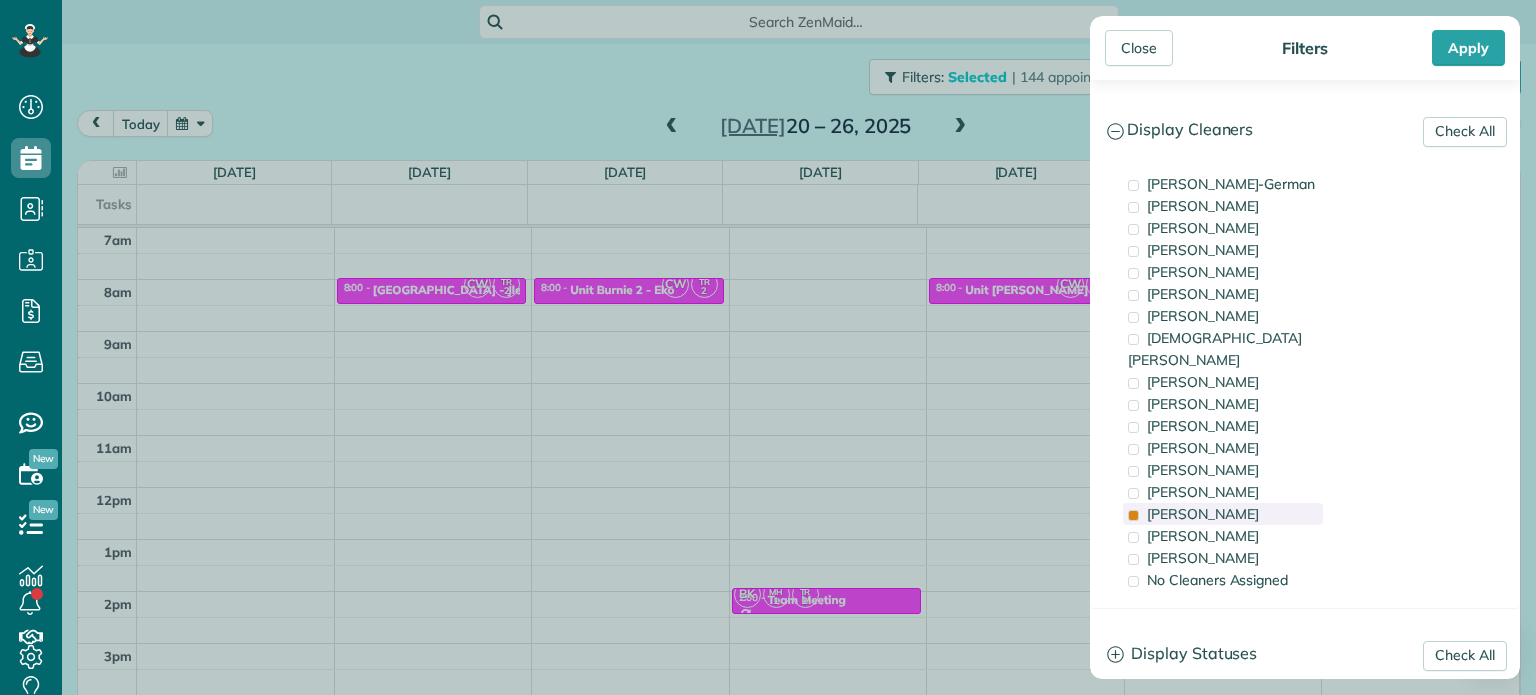 click on "Tammi Rue" at bounding box center [1223, 514] 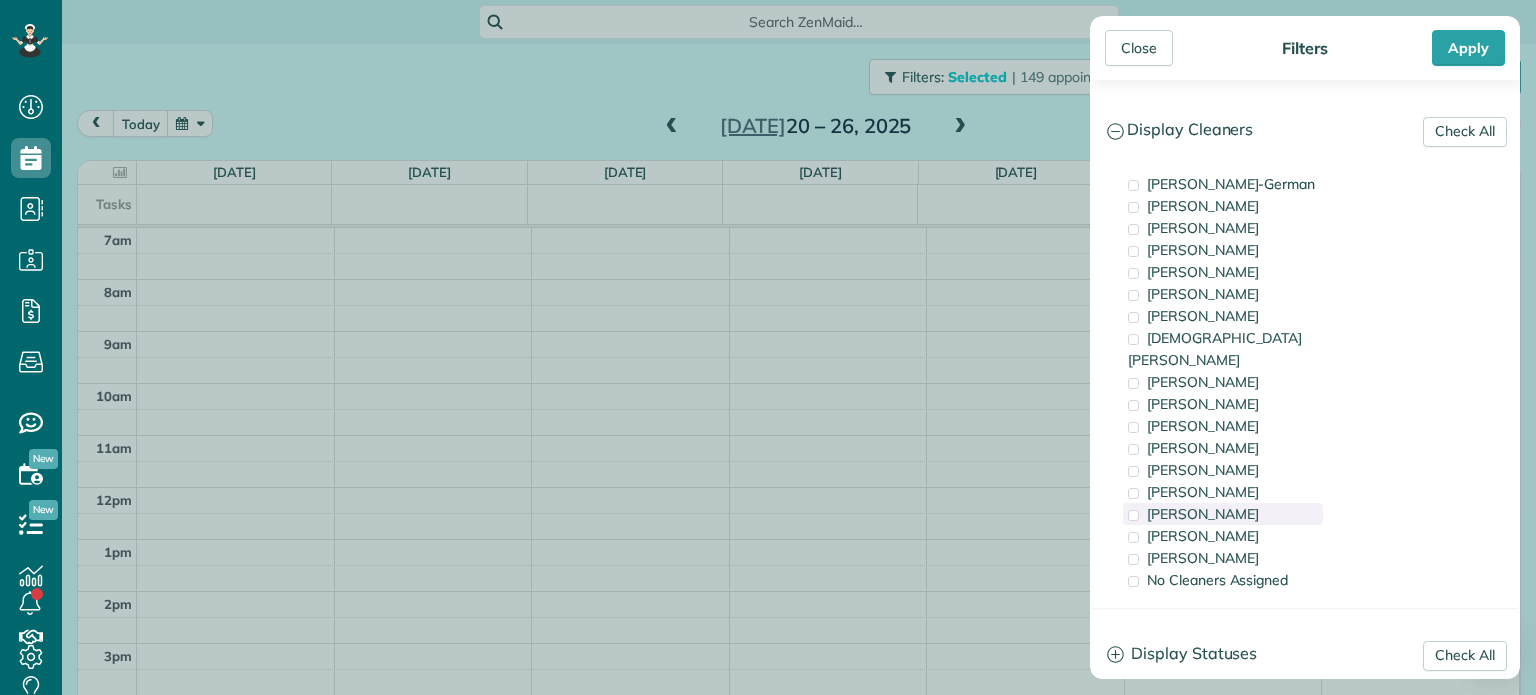 click on "Tammi Rue" at bounding box center (1223, 514) 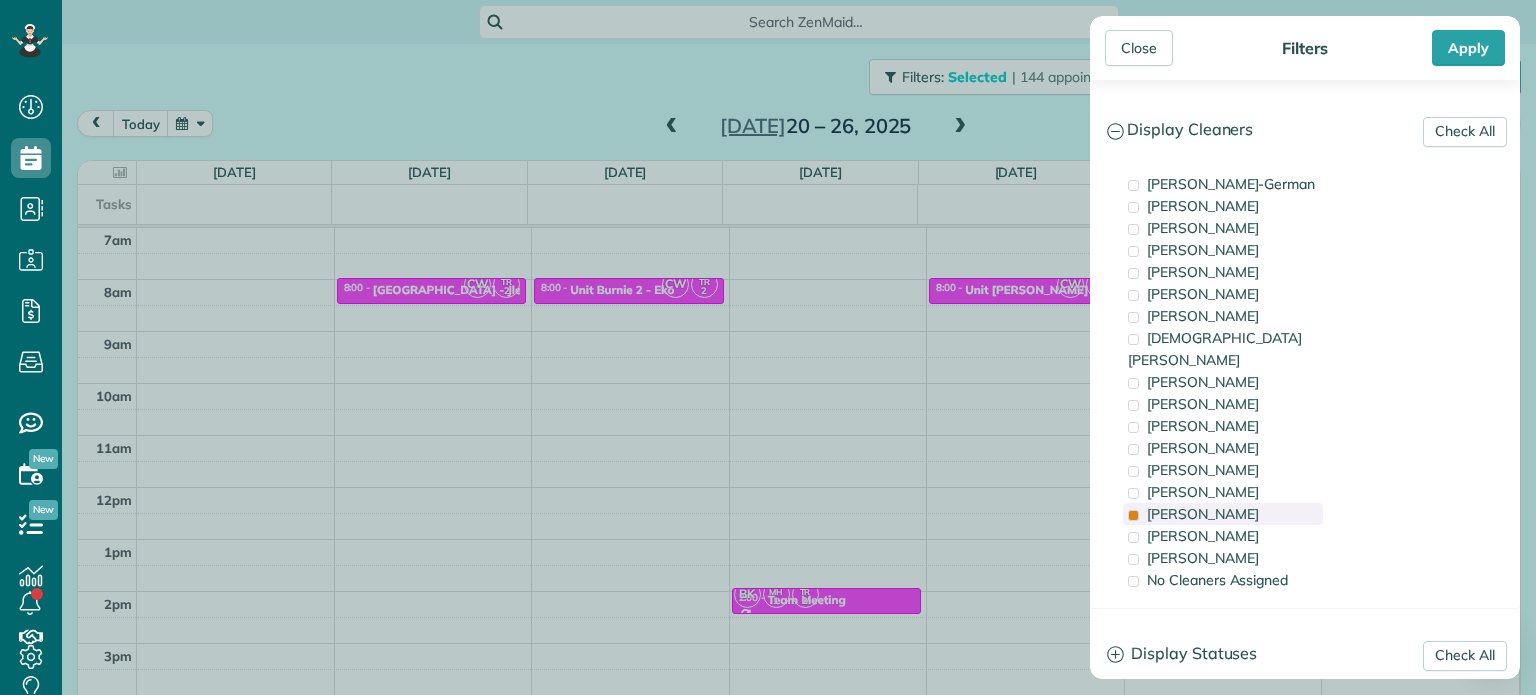 click on "Tammi Rue" at bounding box center [1223, 514] 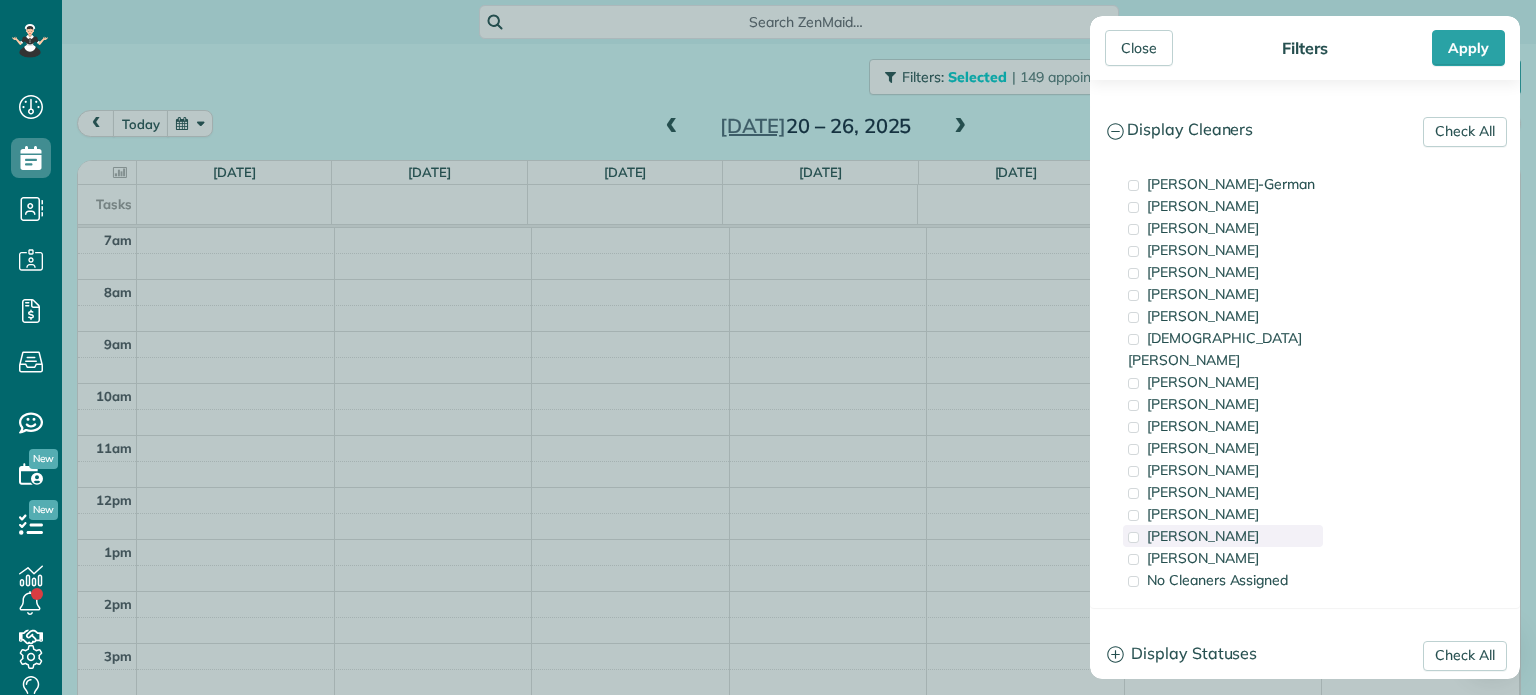 click on "Meralda Harris" at bounding box center [1223, 536] 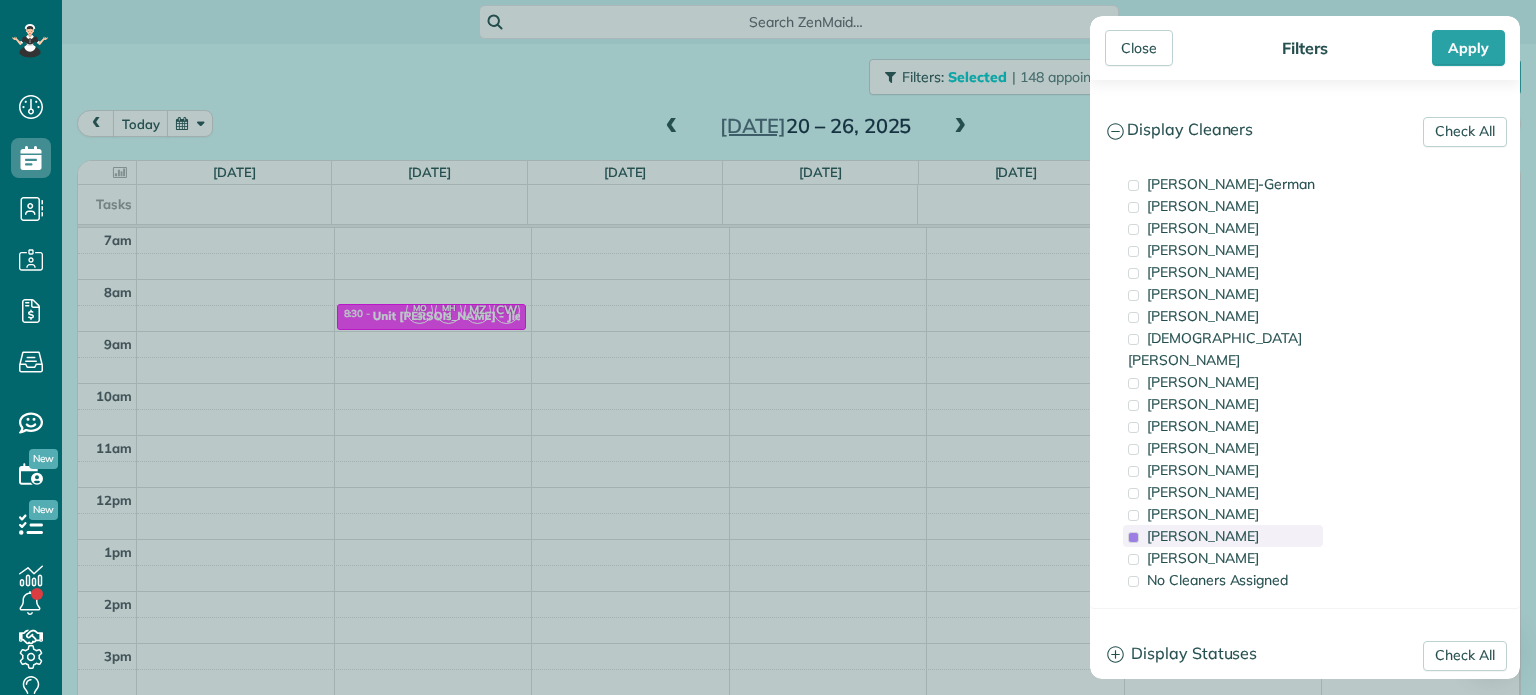 click on "Meralda Harris" at bounding box center [1223, 536] 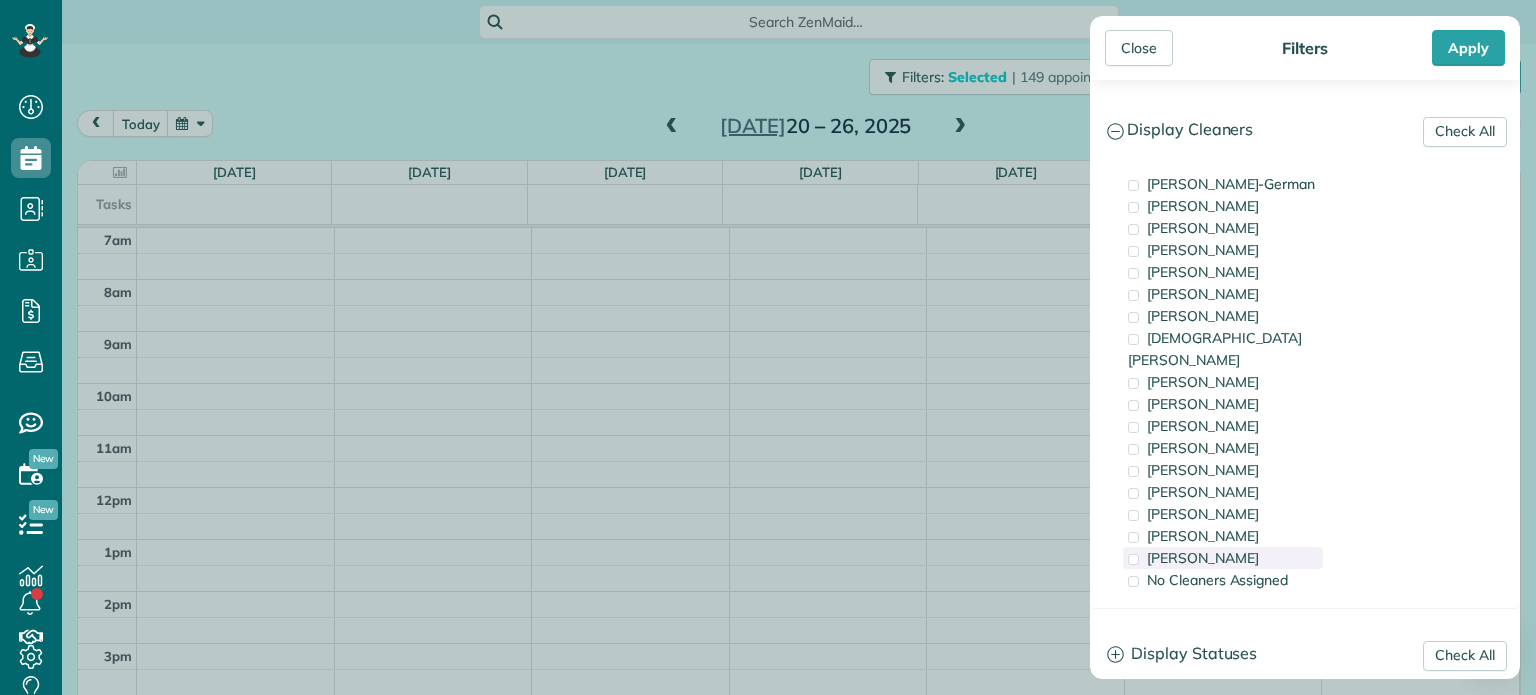 click on "Marina Ostertag" at bounding box center [1203, 558] 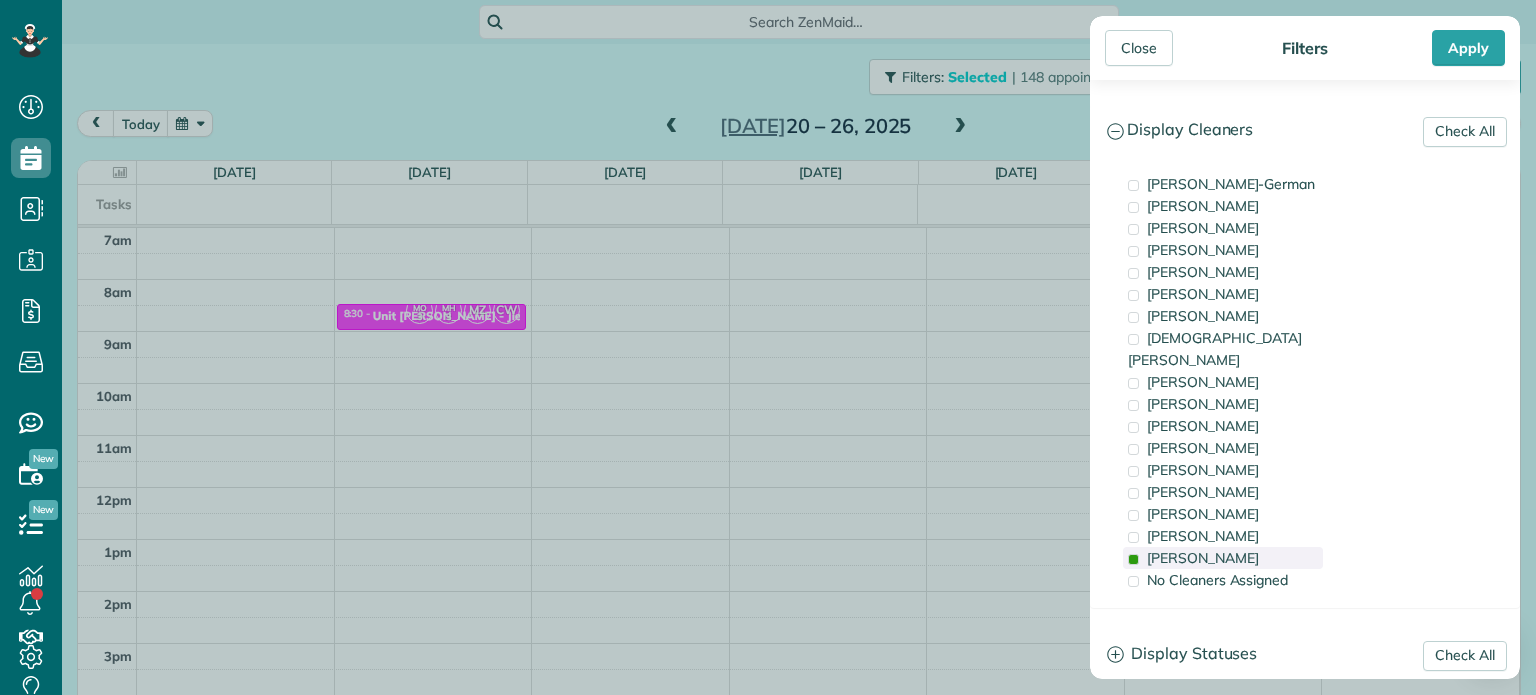 click on "Marina Ostertag" at bounding box center (1203, 558) 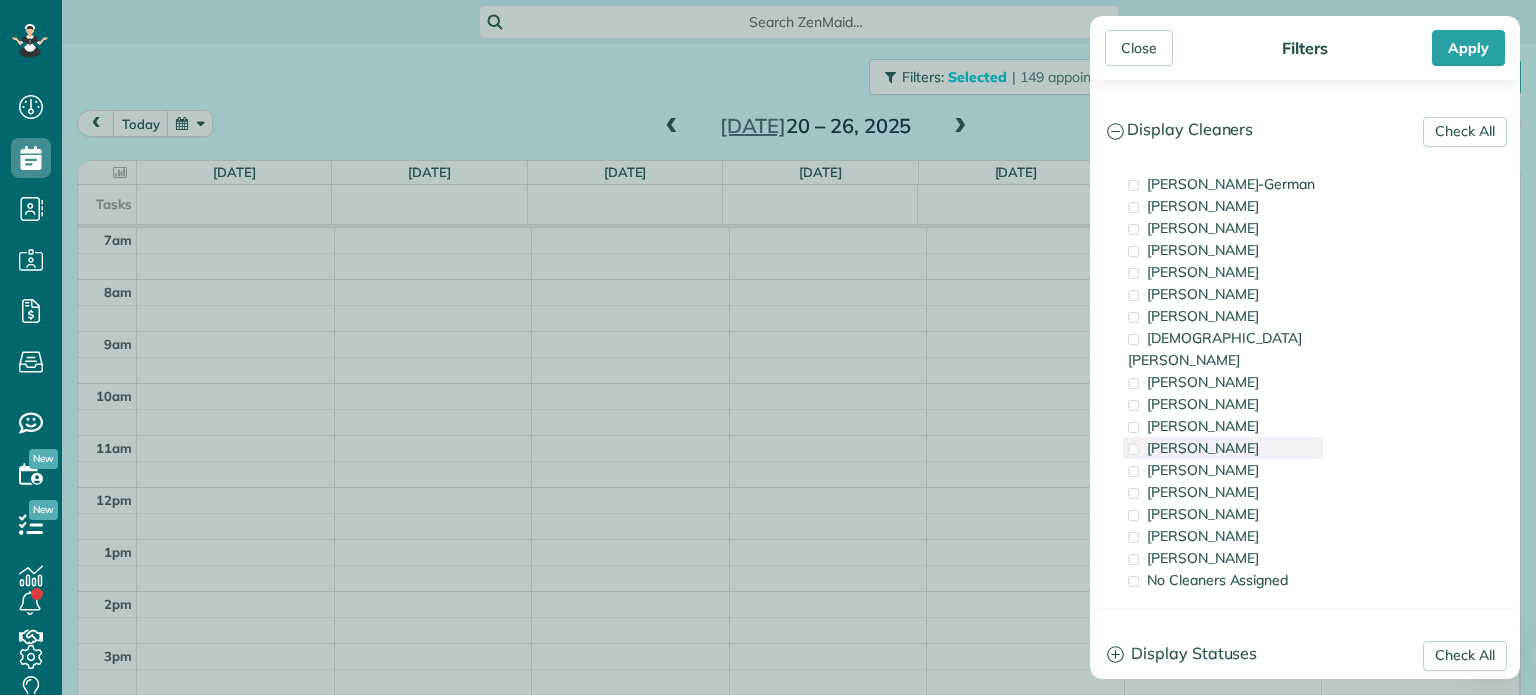 click on "Cyndi Holm" at bounding box center (1203, 448) 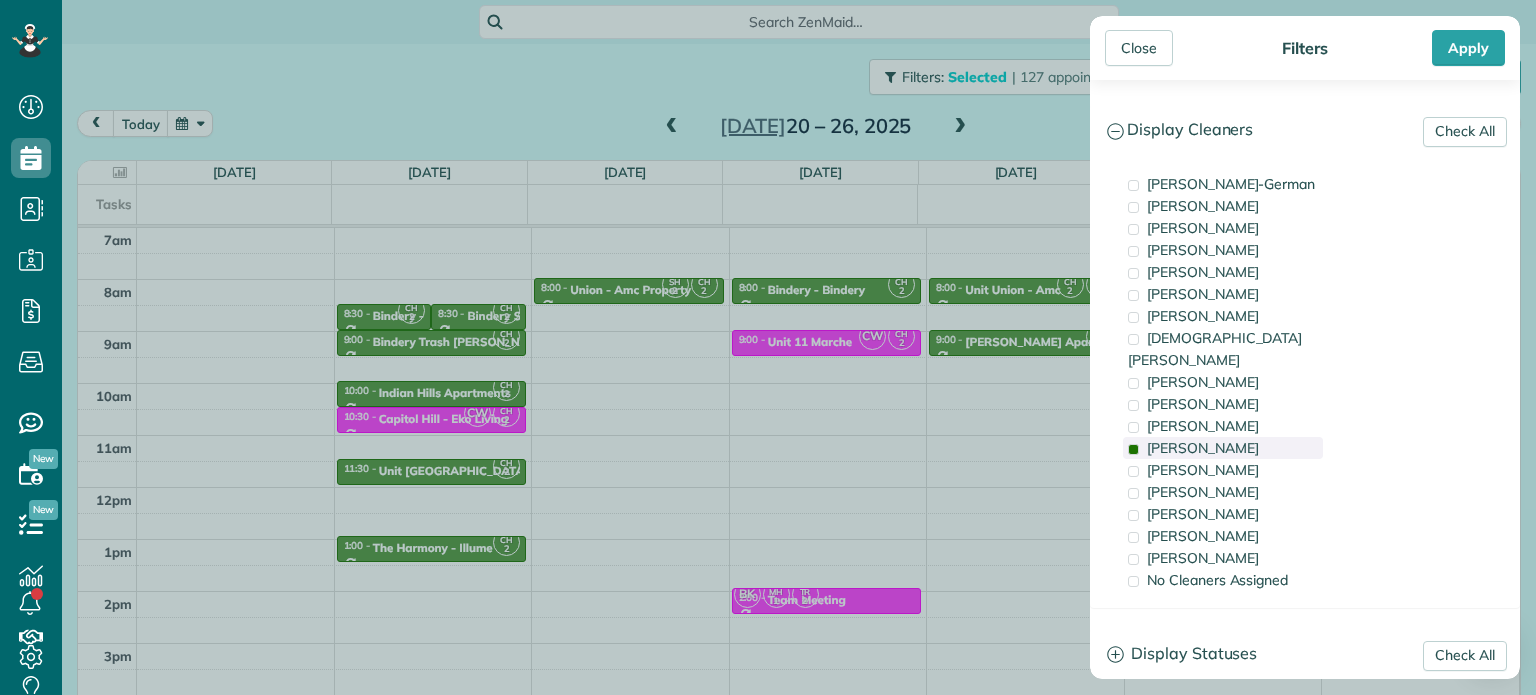 click on "Cyndi Holm" at bounding box center [1203, 448] 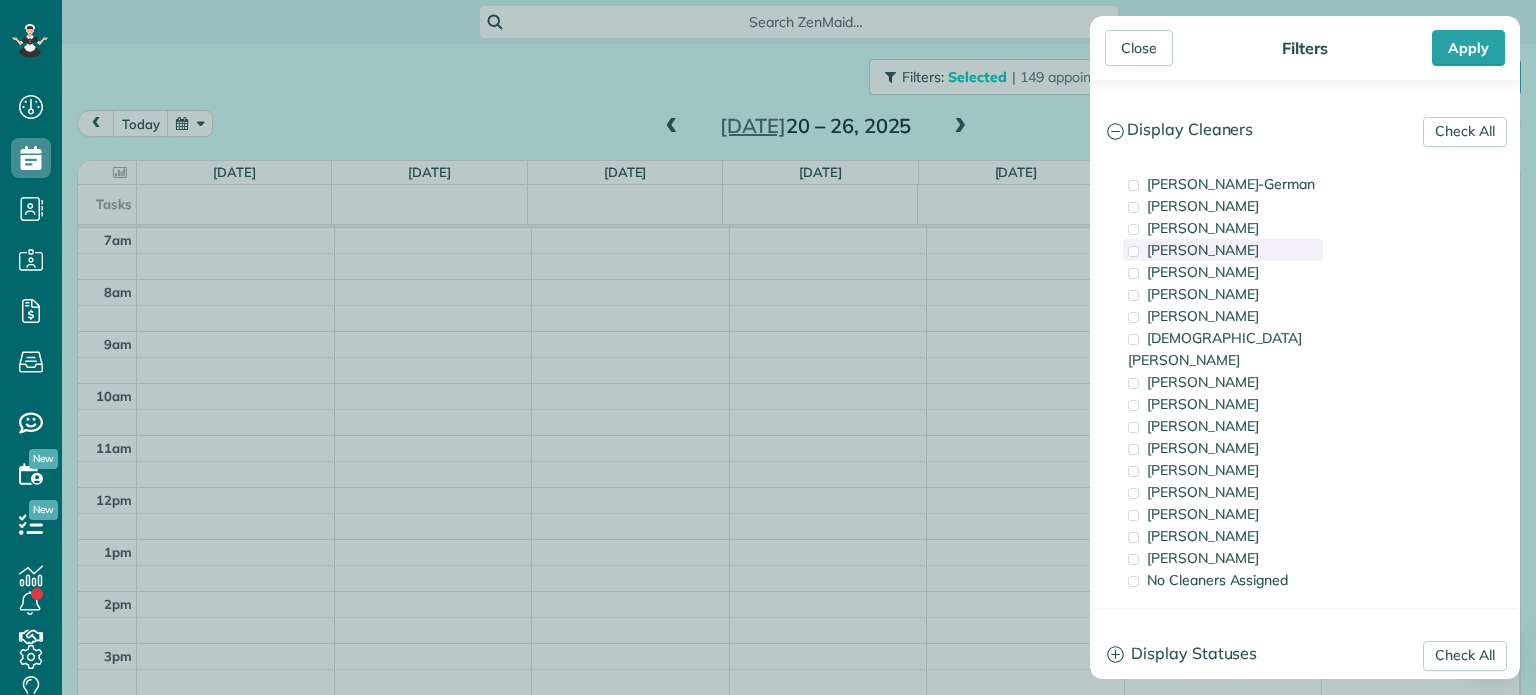 click on "Tawnya Reynolds" at bounding box center (1203, 250) 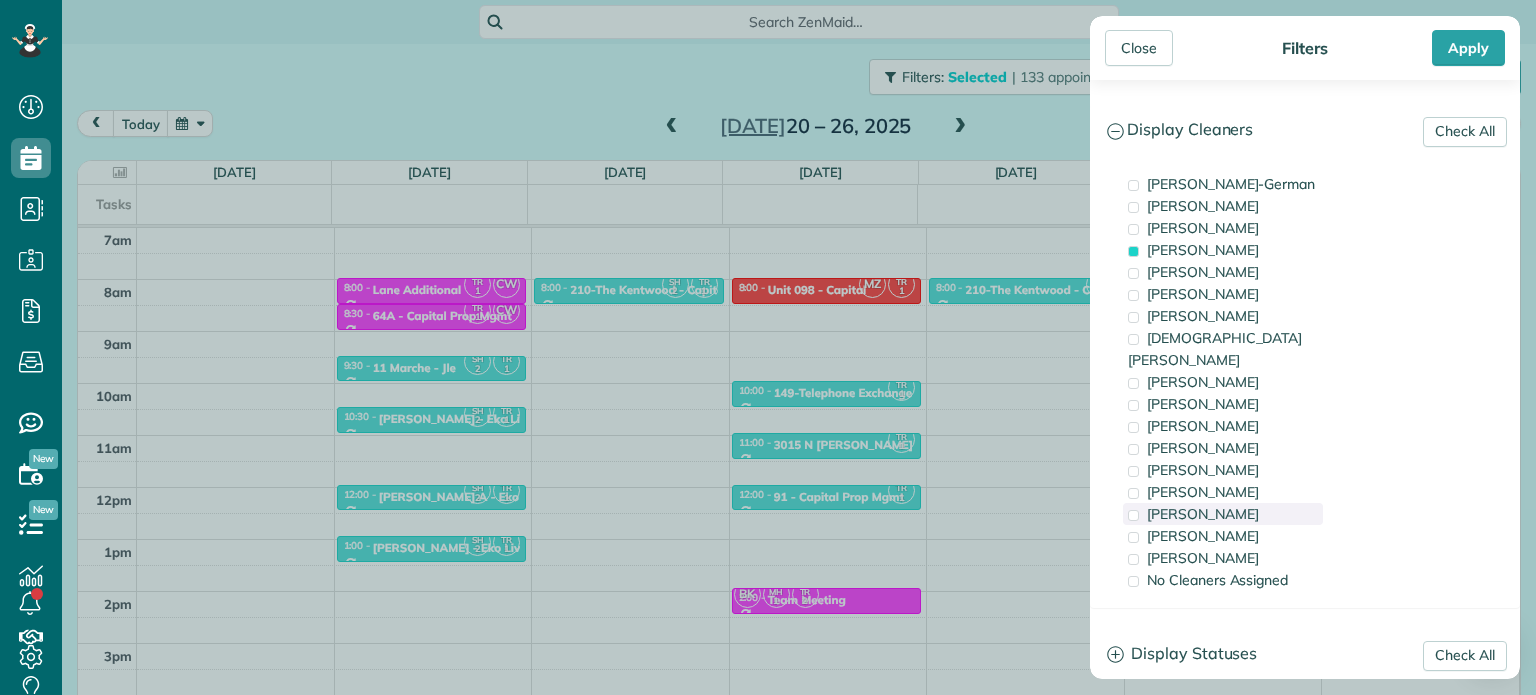 click on "Tammi Rue" at bounding box center [1203, 514] 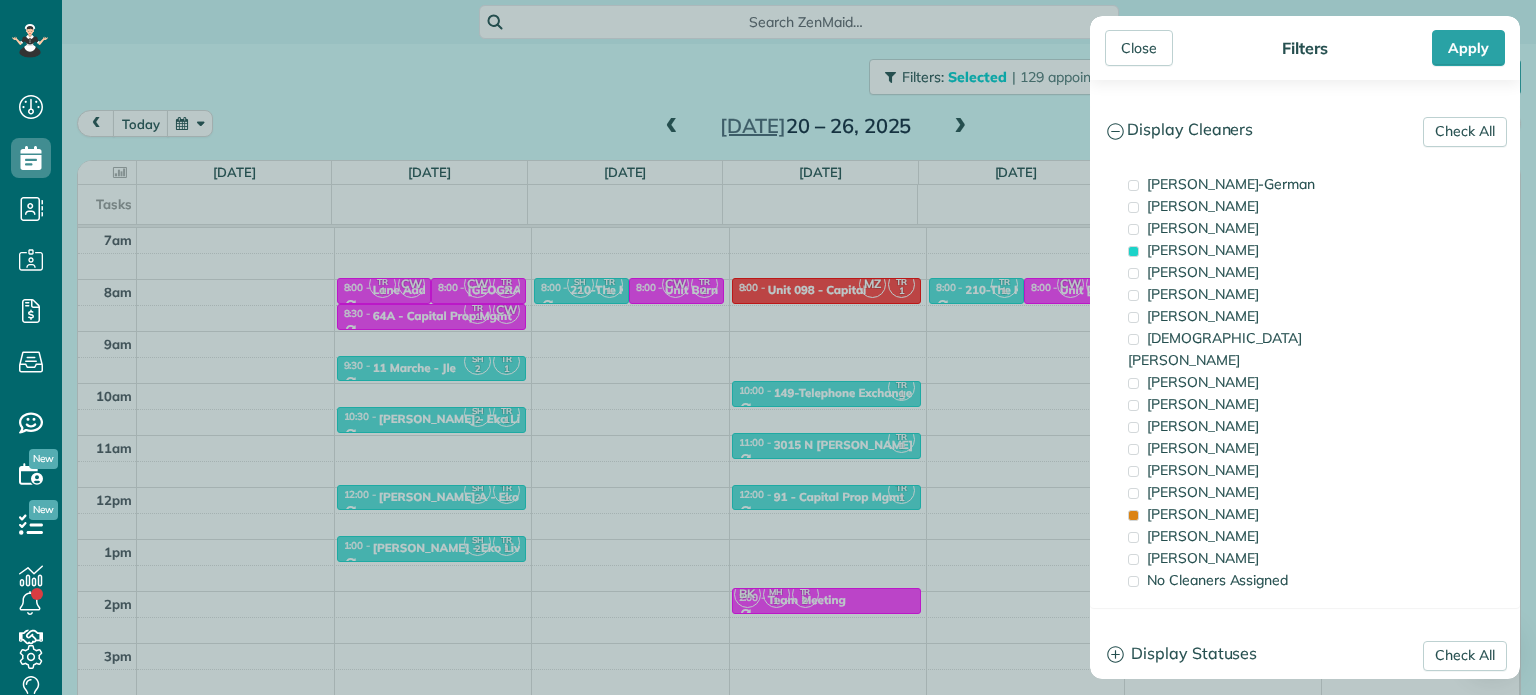 click on "Close
Filters
Apply
Check All
Display Cleaners
Christina Wright-German
Brie Killary
Cassie Feliciano
Tawnya Reynolds
Mark Zollo
Matthew Hatcher
Tony Middleton" at bounding box center (768, 347) 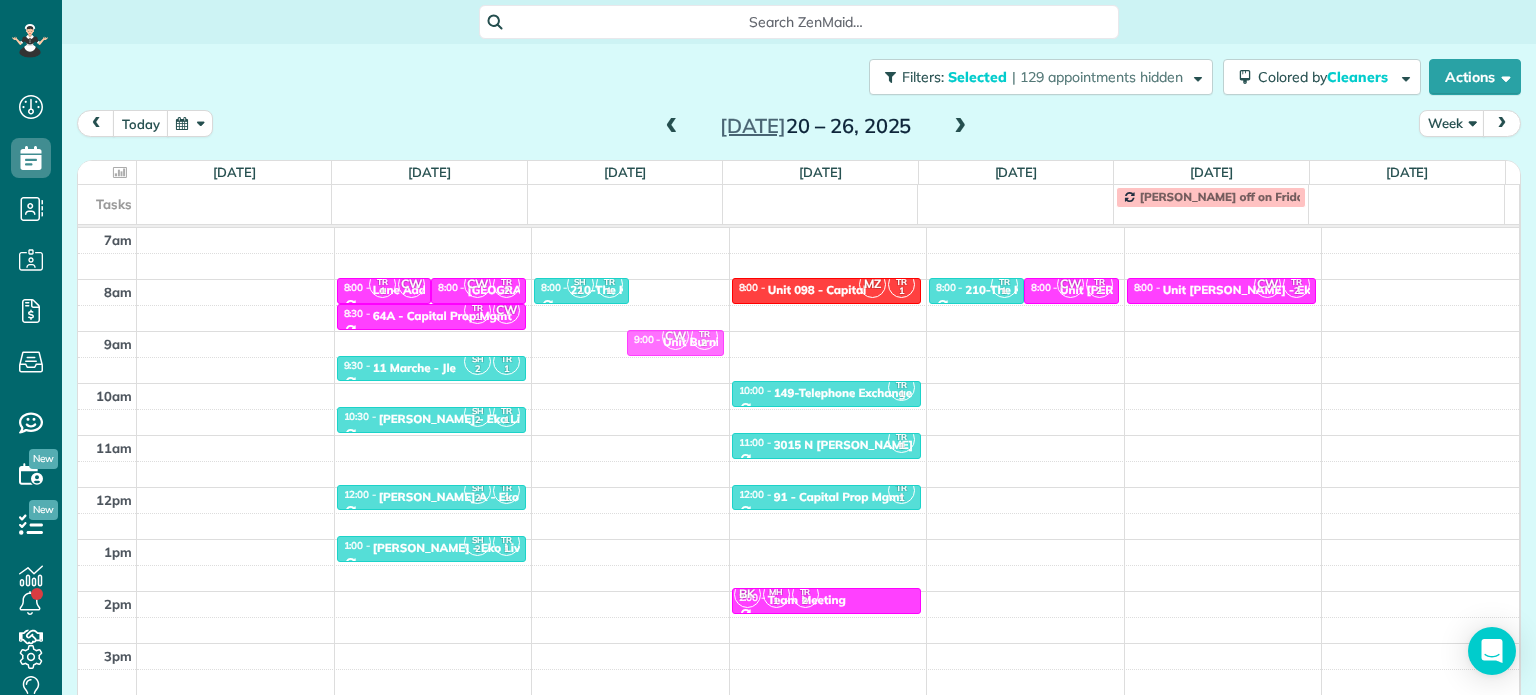 drag, startPoint x: 681, startPoint y: 287, endPoint x: 685, endPoint y: 334, distance: 47.169907 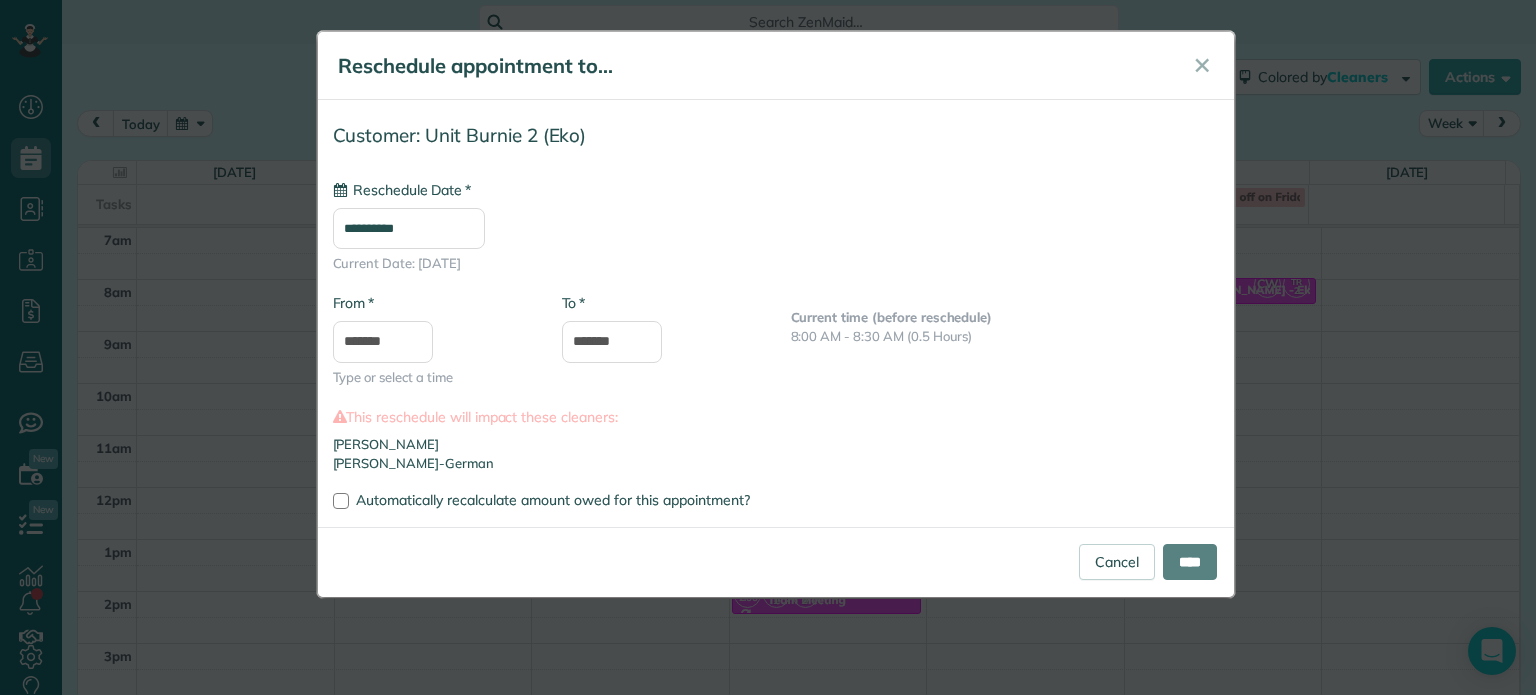 type on "**********" 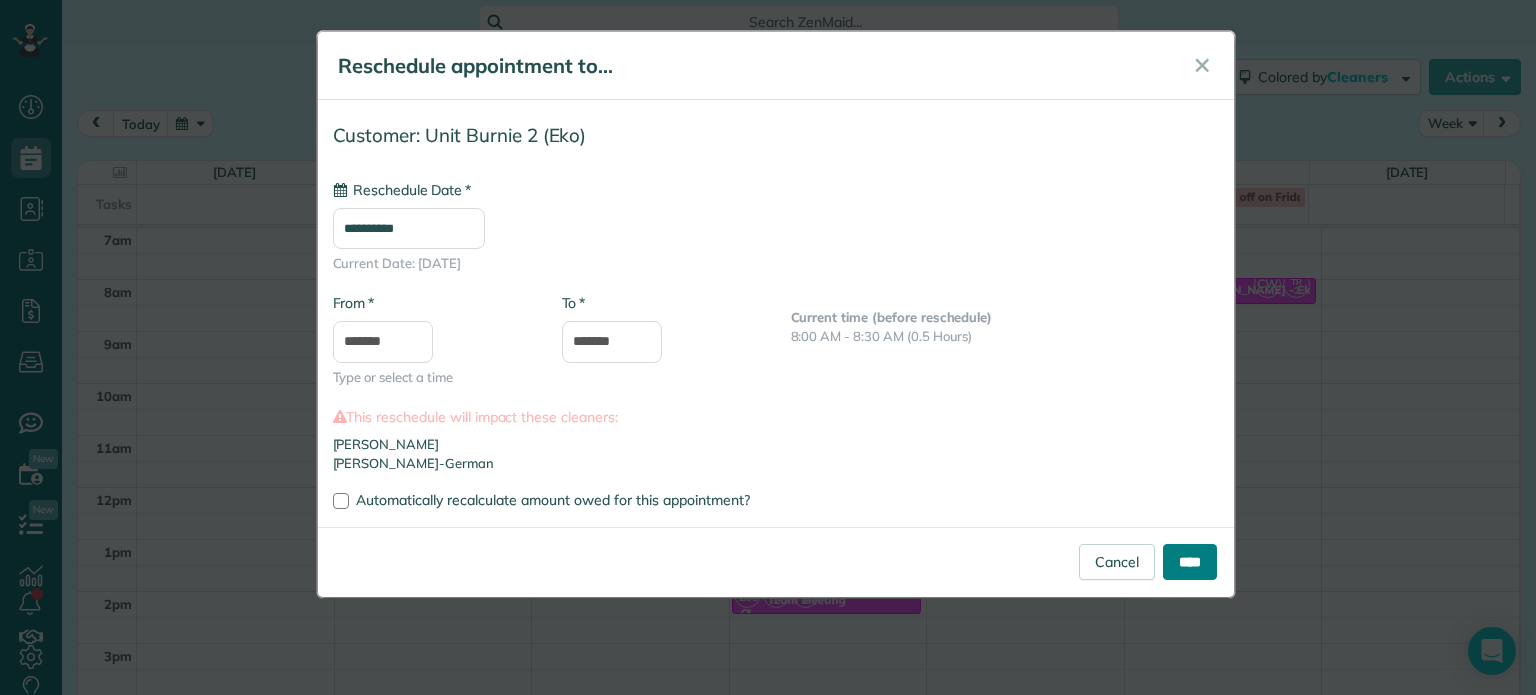click on "****" at bounding box center (1190, 562) 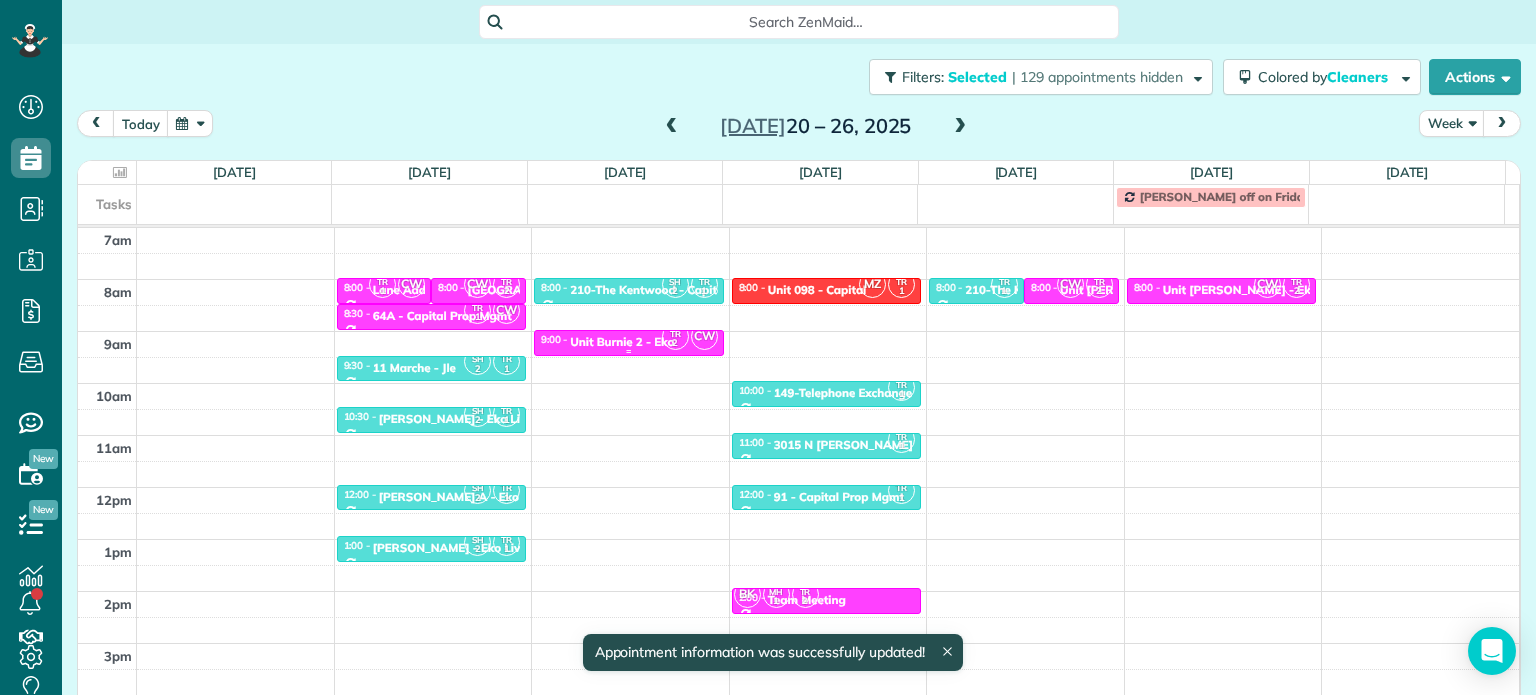 click on "Unit Burnie 2 - Eko" at bounding box center (622, 342) 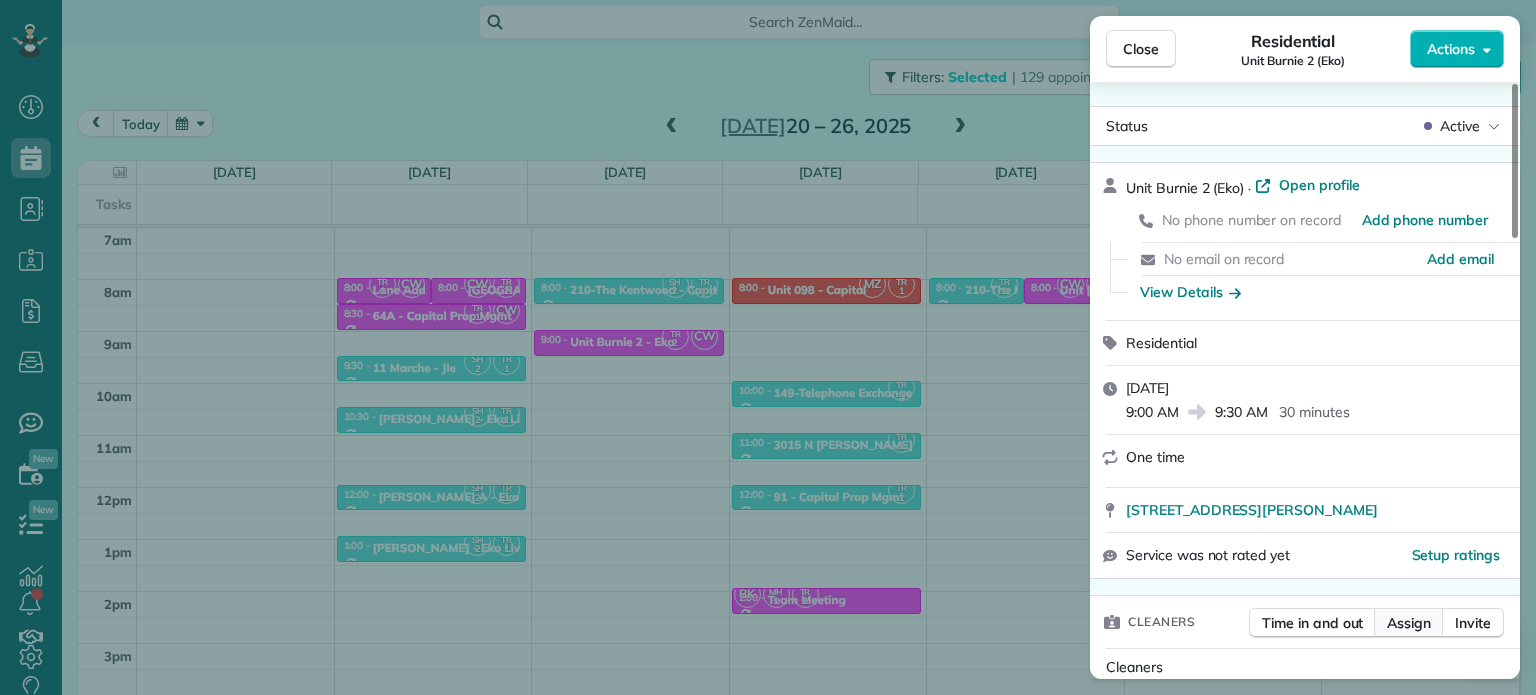 click on "Assign" at bounding box center (1409, 623) 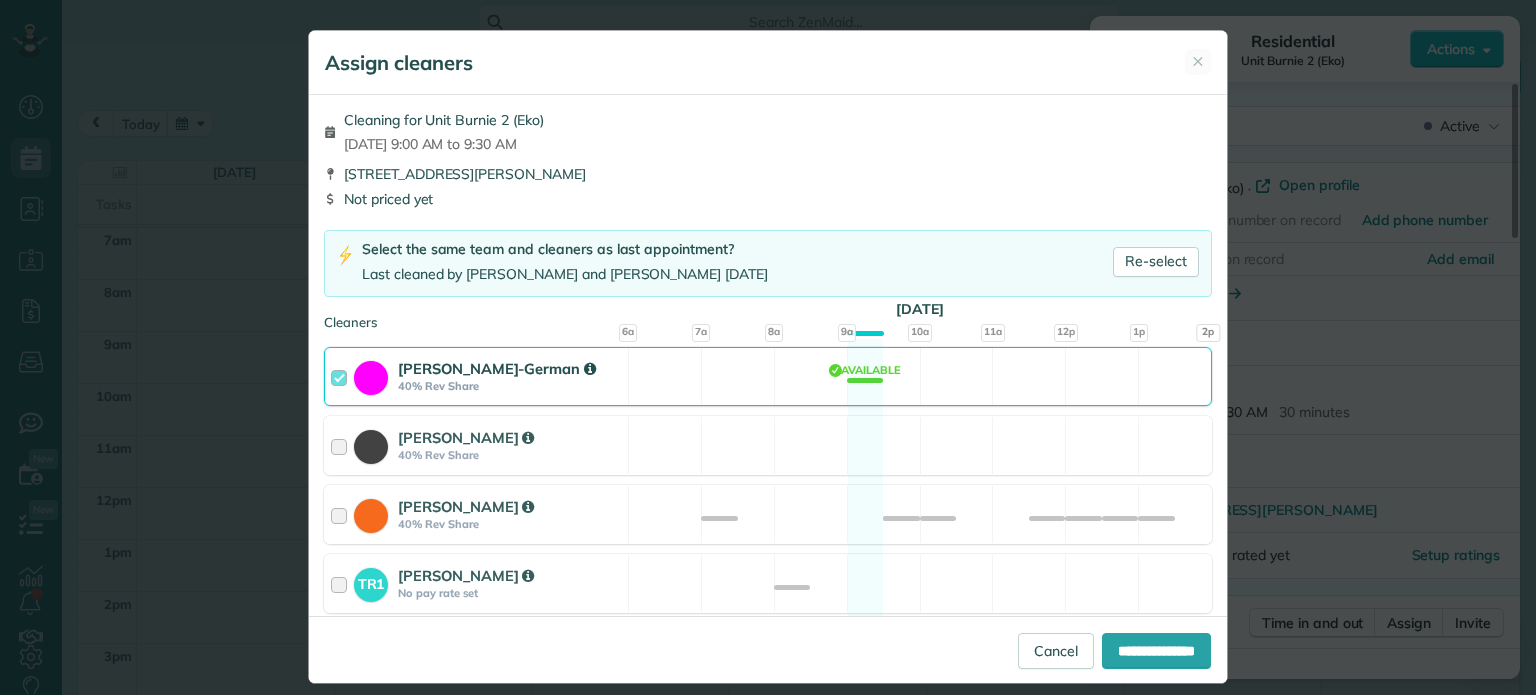 click on "Christina Wright-German
40% Rev Share
Available" at bounding box center [768, 376] 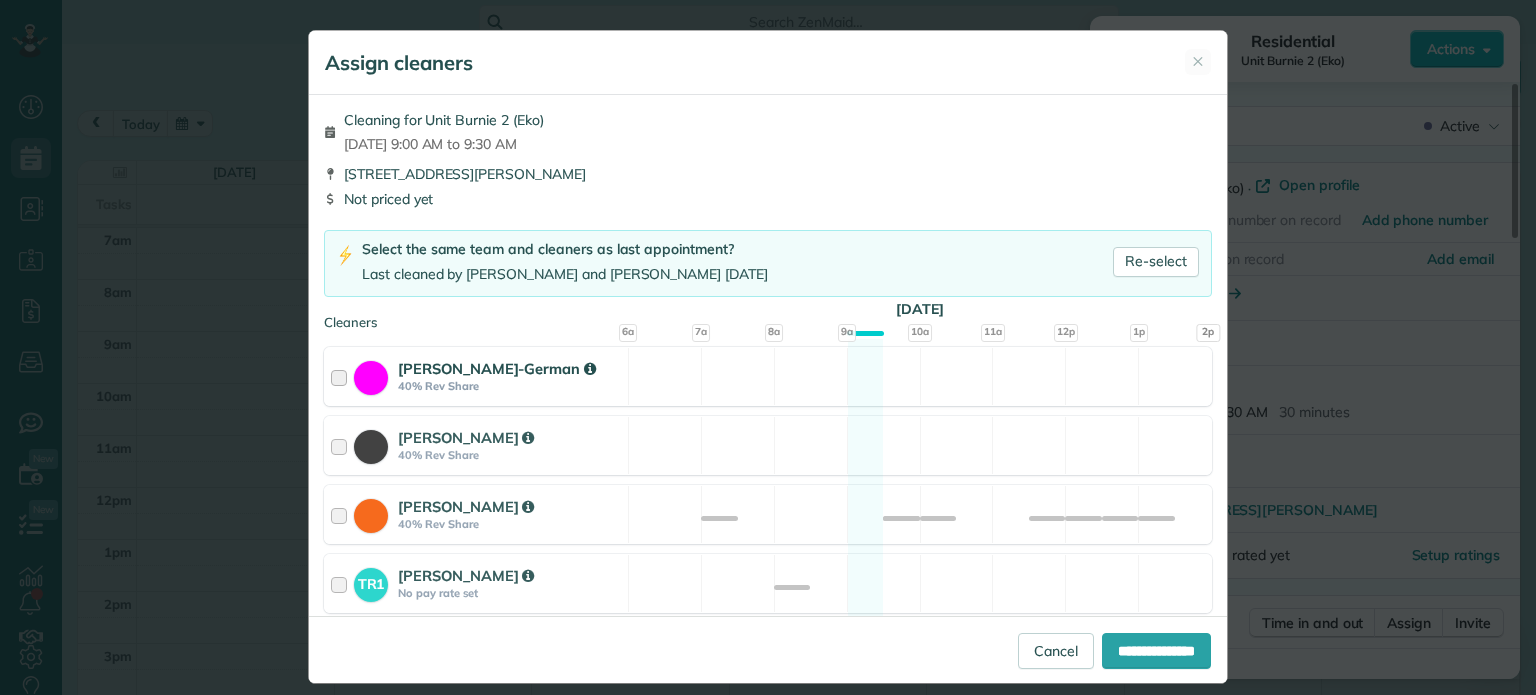 scroll, scrollTop: 100, scrollLeft: 0, axis: vertical 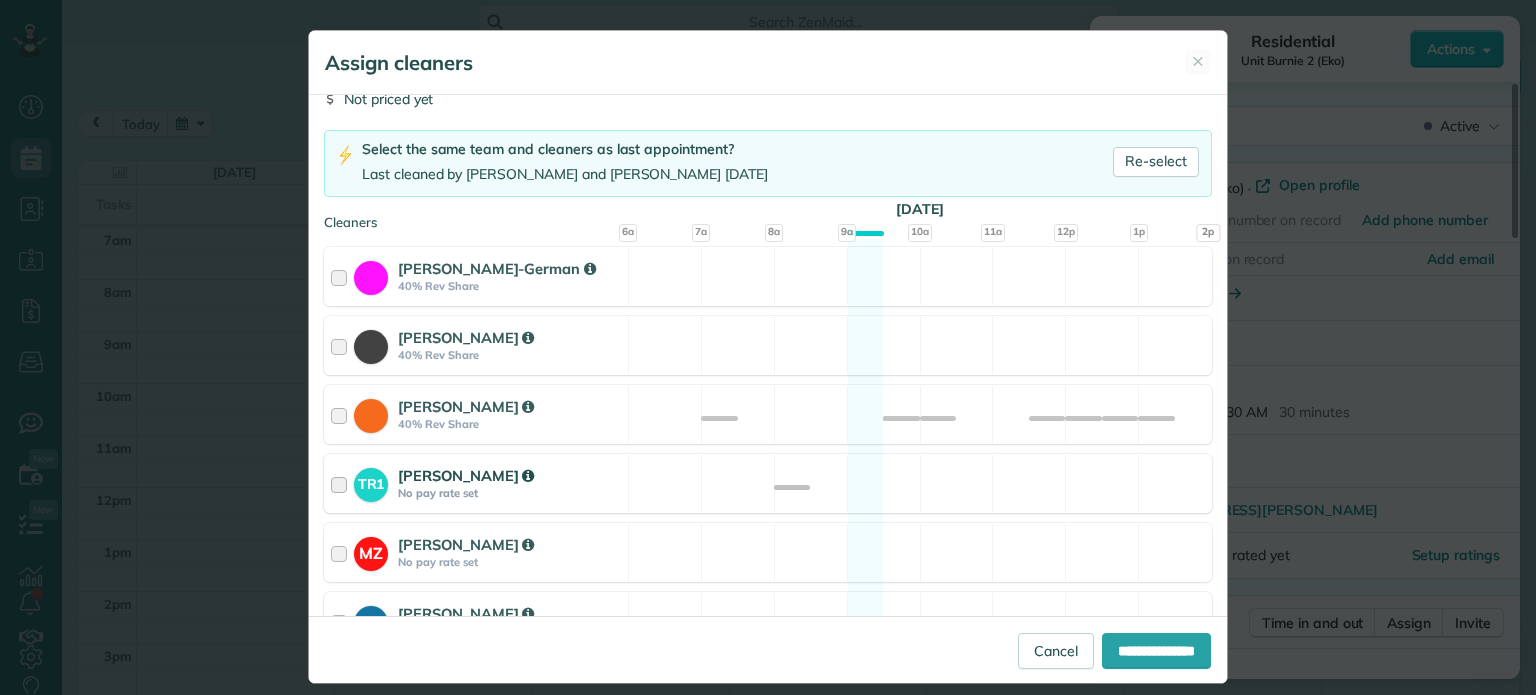 click on "TR1
Tawnya Reynolds
No pay rate set
Available" at bounding box center [768, 483] 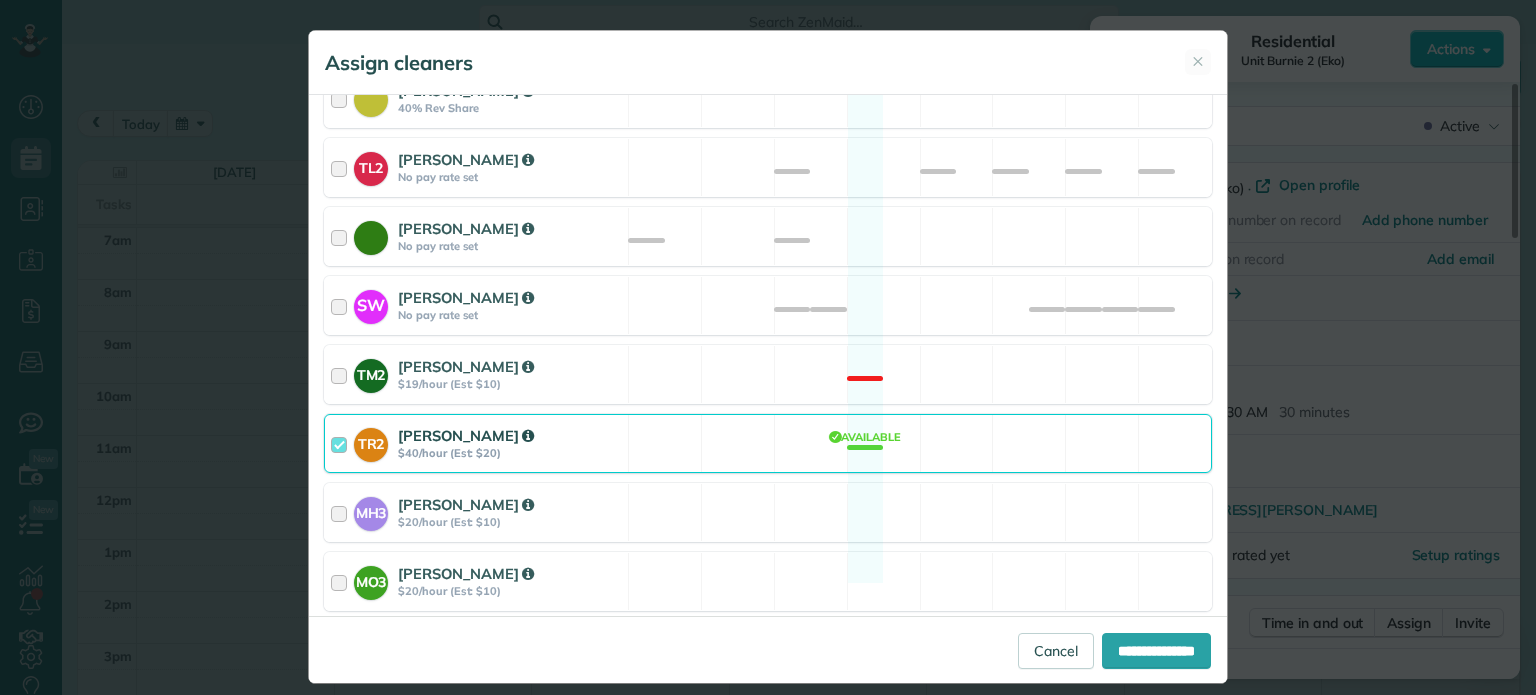 scroll, scrollTop: 935, scrollLeft: 0, axis: vertical 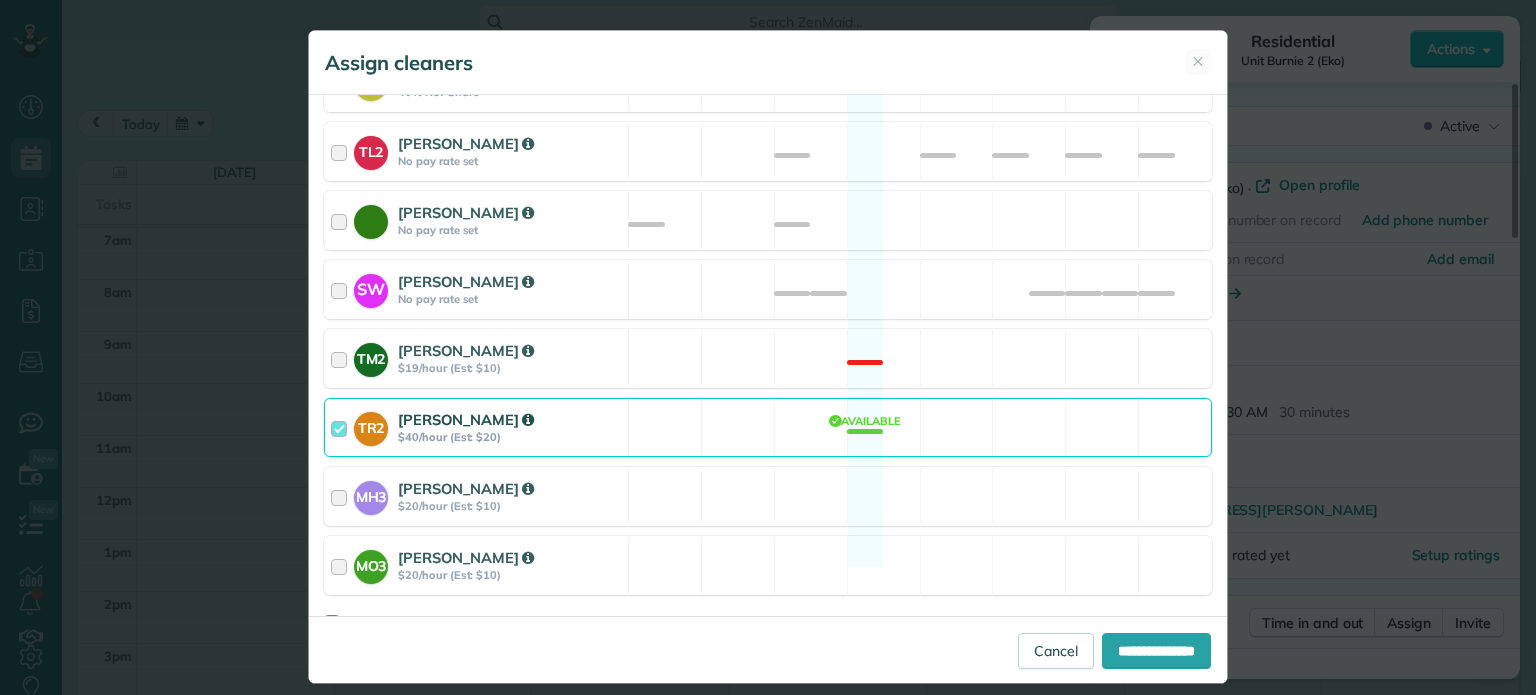 click on "TR2
Tammi Rue
$40/hour (Est: $20)
Available" at bounding box center [768, 427] 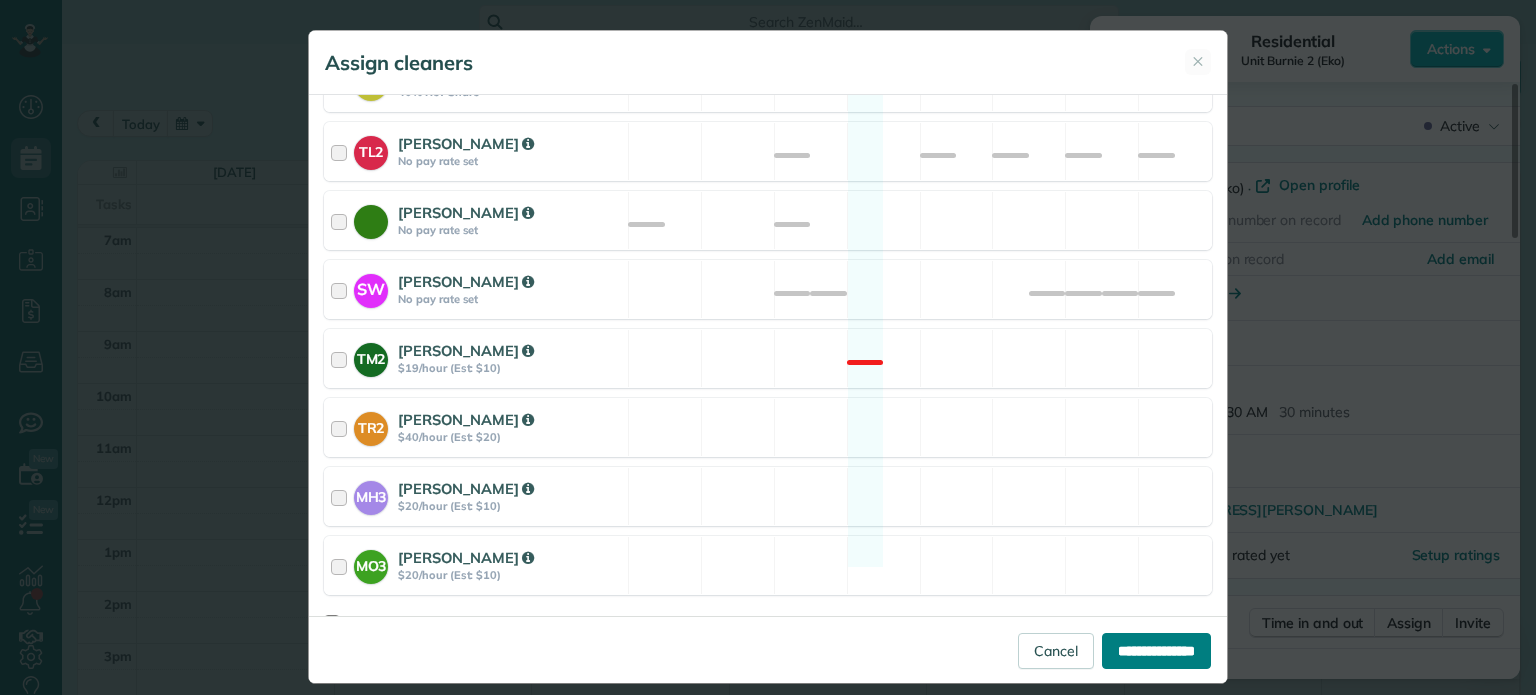 click on "**********" at bounding box center [1156, 651] 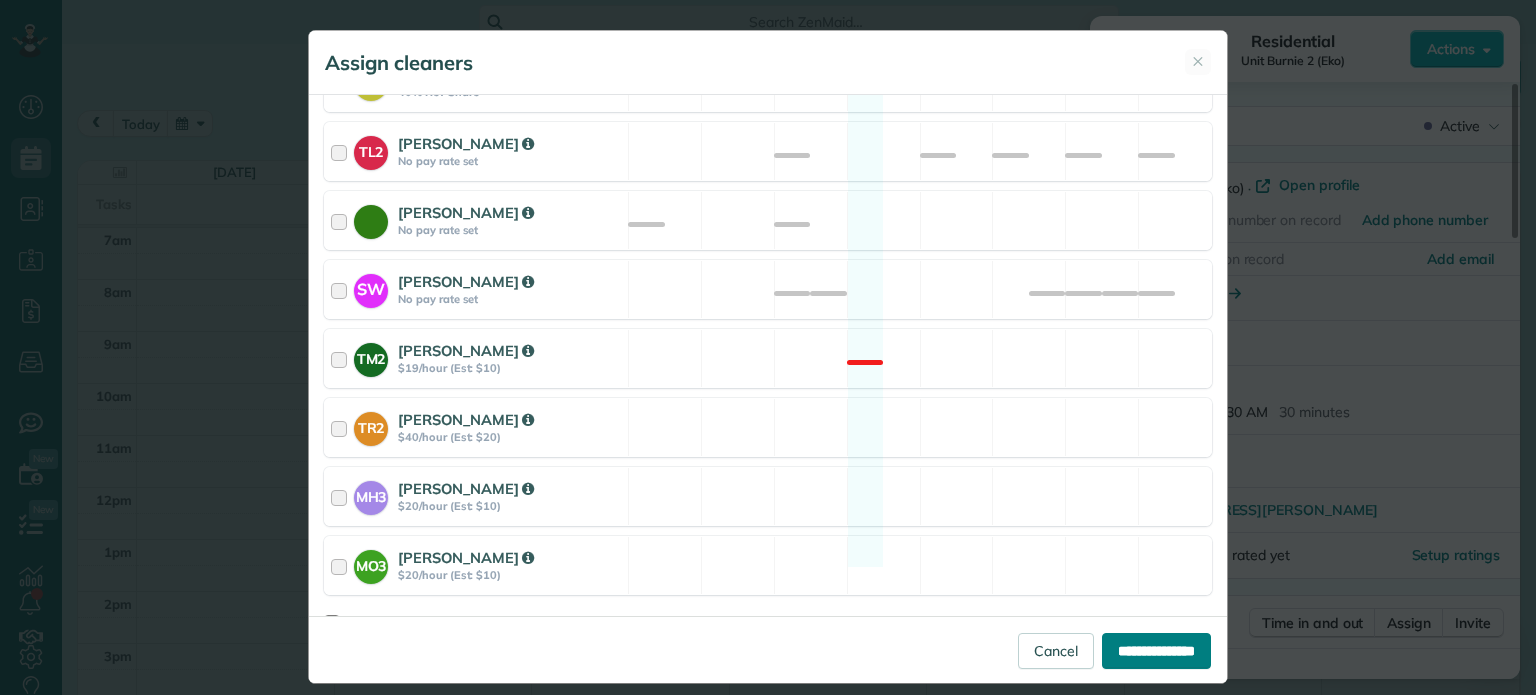type on "**********" 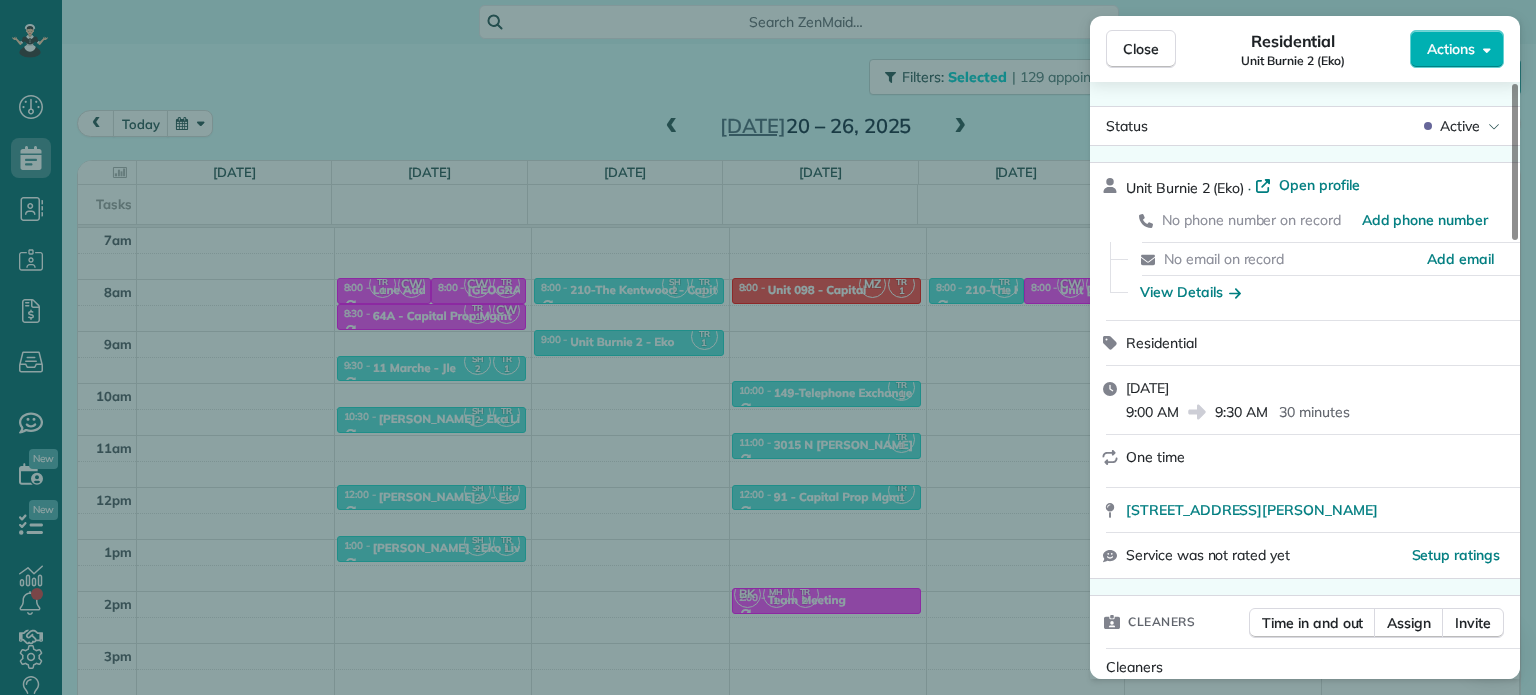 click on "Close Residential Unit Burnie 2 (Eko) Actions Status Active Unit Burnie 2 (Eko) · Open profile No phone number on record Add phone number No email on record Add email View Details Residential Tuesday, July 22, 2025 9:00 AM 9:30 AM 30 minutes One time 5960 East Burnside Street Portland OR 97215 Service was not rated yet Setup ratings Cleaners Time in and out Assign Invite Cleaners Tawnya   Reynolds 9:00 AM 9:30 AM Checklist Try Now Keep this appointment up to your standards. Stay on top of every detail, keep your cleaners organised, and your client happy. Assign a checklist Watch a 5 min demo Billing Billing actions Price $0.00 Overcharge $0.00 Discount $0.00 Coupon discount - Primary tax - Secondary tax - Total appointment price $0.00 Tips collected New feature! $0.00 Mark as paid Total including tip $0.00 Get paid online in no-time! Send an invoice and reward your cleaners with tips Charge customer credit card Appointment custom fields No custom fields to display Work items No work items to display Notes 1" at bounding box center [768, 347] 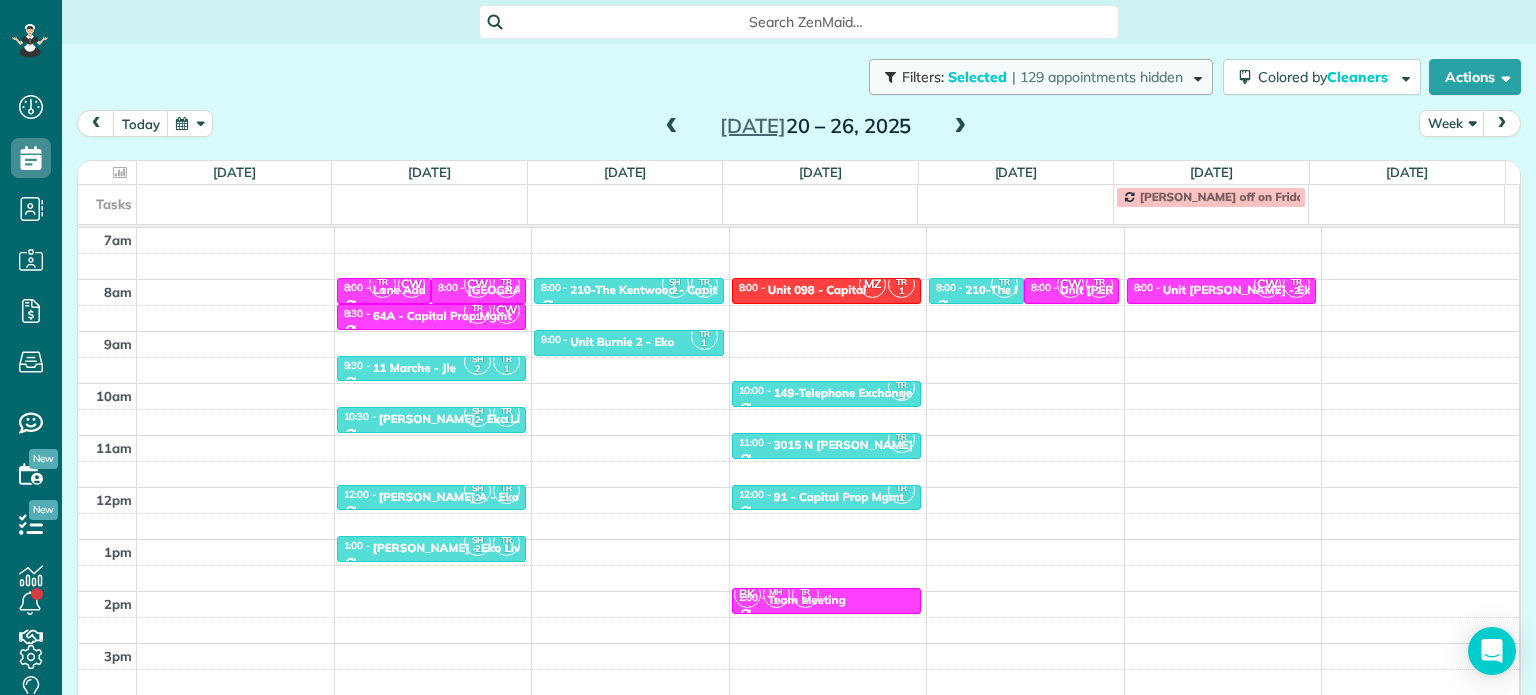 click on "|  129 appointments hidden" at bounding box center (1097, 77) 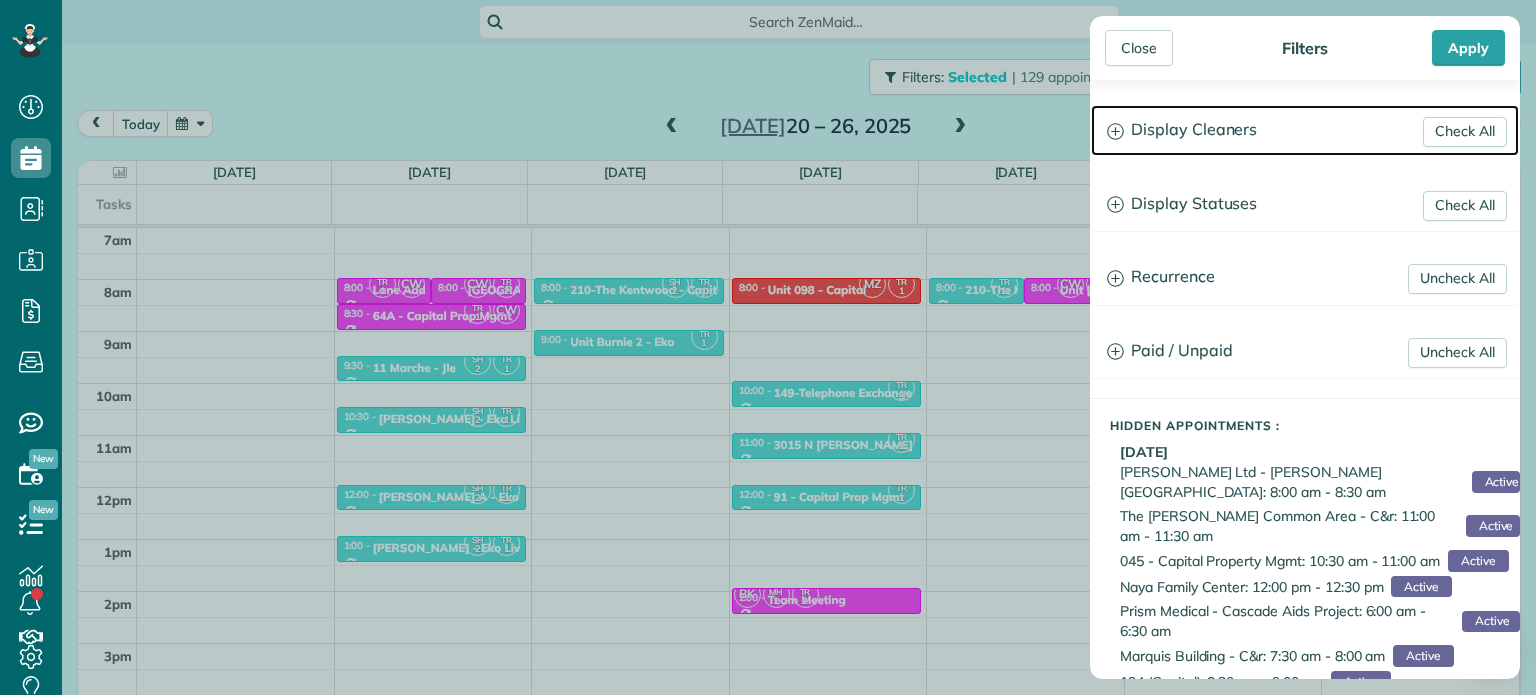 click on "Display Cleaners" at bounding box center (1305, 130) 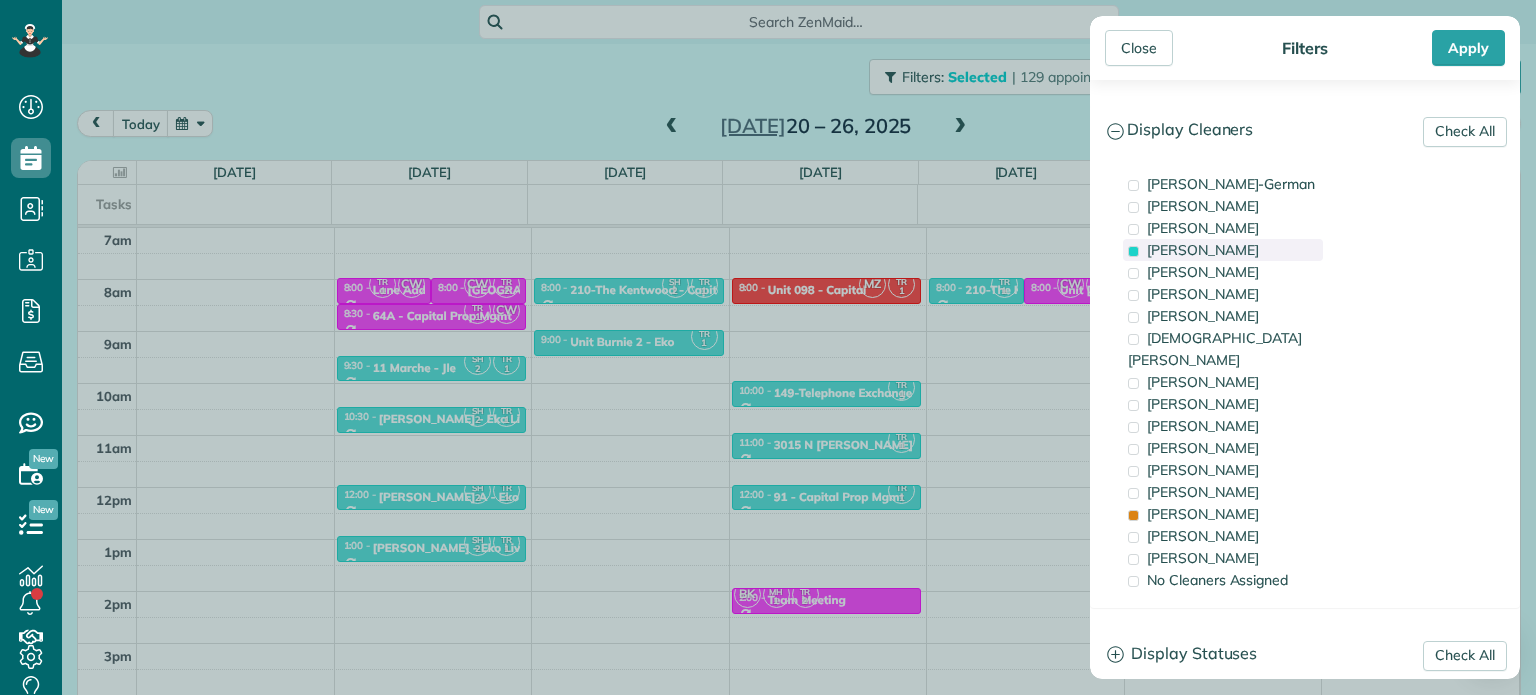 click on "Tawnya Reynolds" at bounding box center [1203, 250] 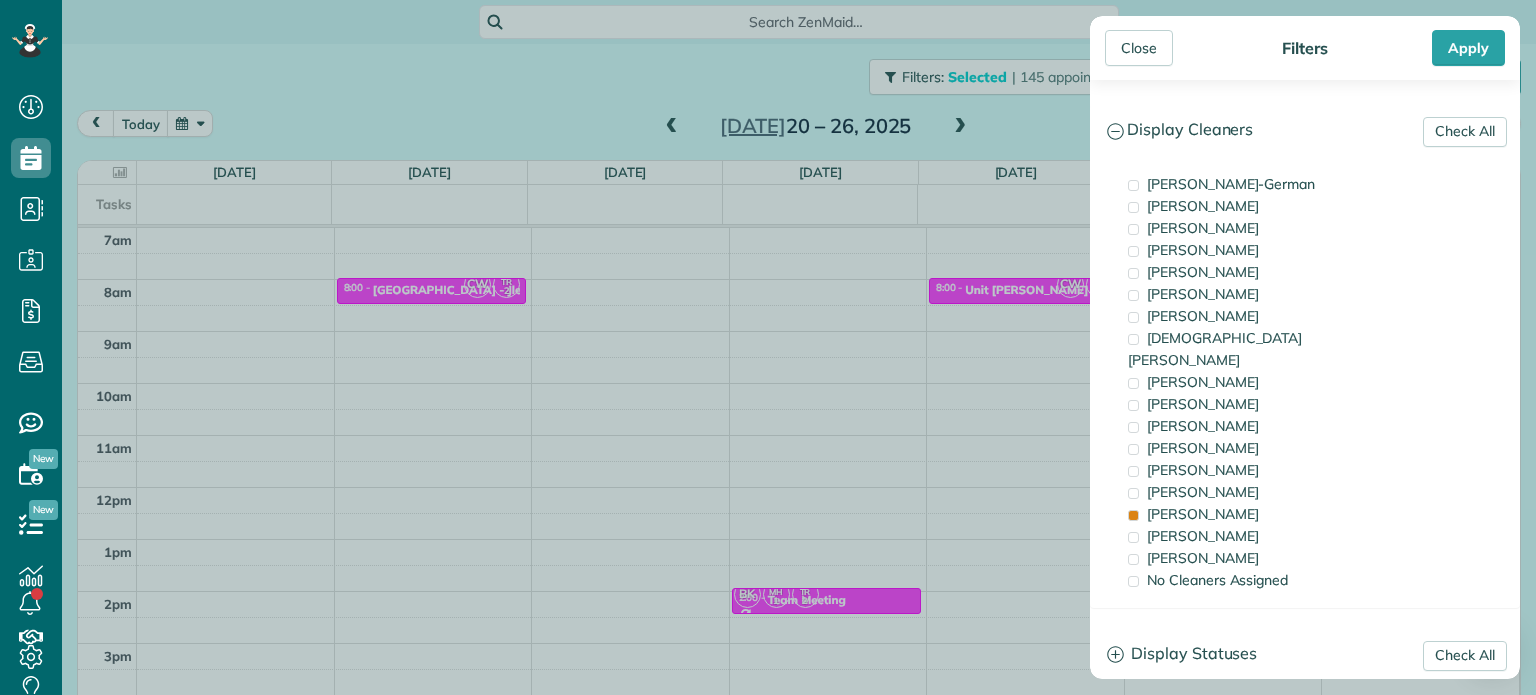 click on "Close
Filters
Apply
Check All
Display Cleaners
Christina Wright-German
Brie Killary
Cassie Feliciano
Tawnya Reynolds
Mark Zollo
Matthew Hatcher
Tony Middleton" at bounding box center [768, 347] 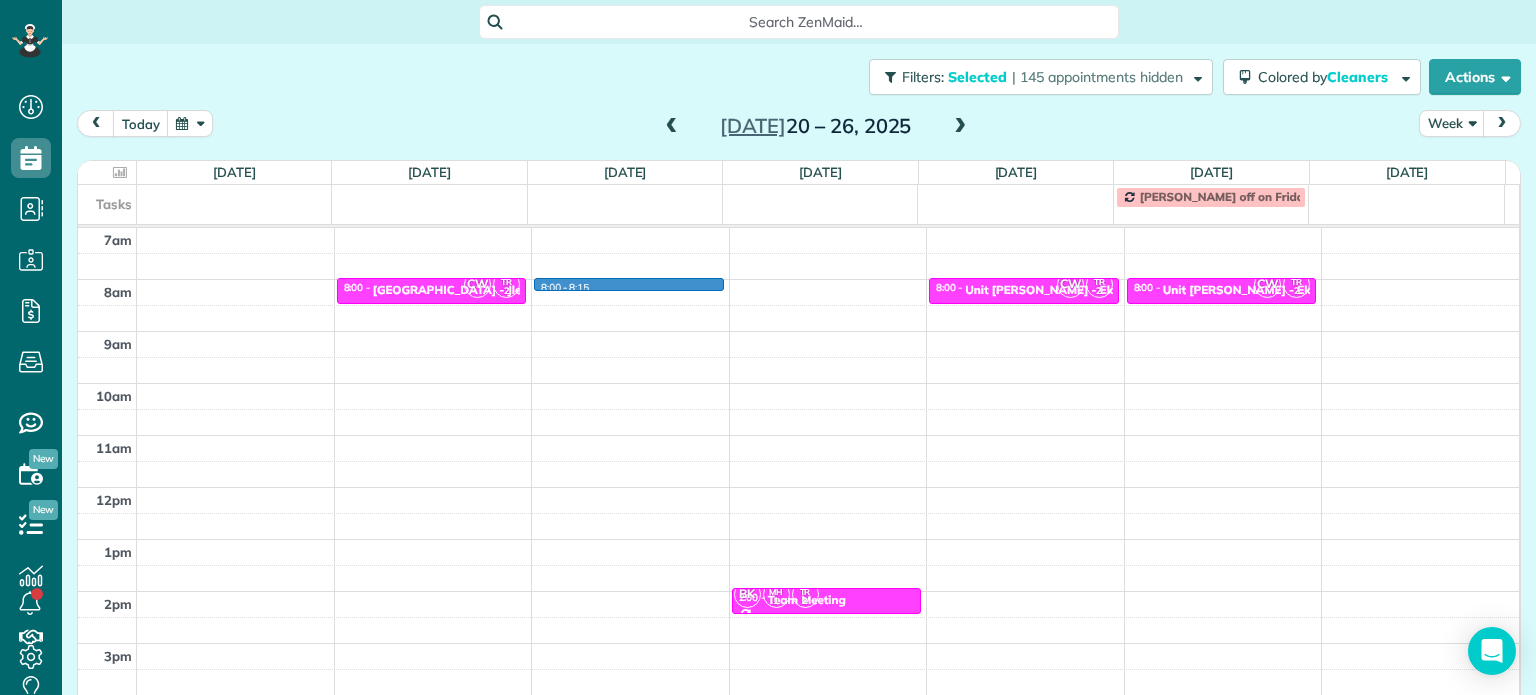 click on "4am 5am 6am 7am 8am 9am 10am 11am 12pm 1pm 2pm 3pm 4pm 5pm CW TR 2 8:00 - 8:30 Unit King Street Lofts - Jle 405 Northeast Mason Street Portland, OR 97211 8:00 - 8:15 MZ TM 2 CW SW TL 2 TM 1 CF 1 TR 1 CH 2 SH 2 CC 3 AH 1 BK MH 1 TR 2 2:00 - 2:30 Team Meeting 6250 Southeast Foster Road Portland, OR 97206 CW TR 2 8:00 - 8:30 Unit Powell - Eko Living 3605 Southeast 38th Avenue Portland, OR 97202 CW TR 2 8:00 - 8:30 Unit Hoyt - Eko 610 Northwest 17th Avenue Portland, OR 97209" at bounding box center (798, 435) 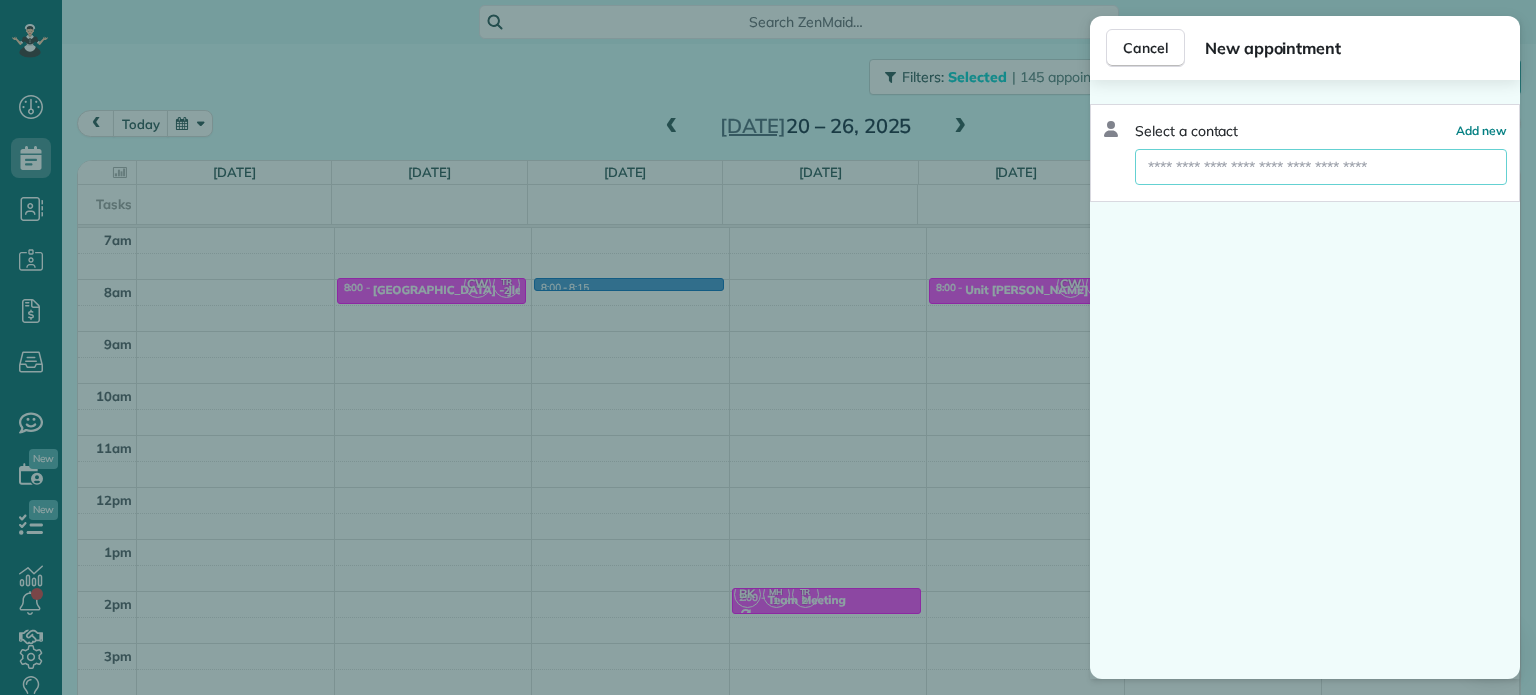 click at bounding box center [1321, 167] 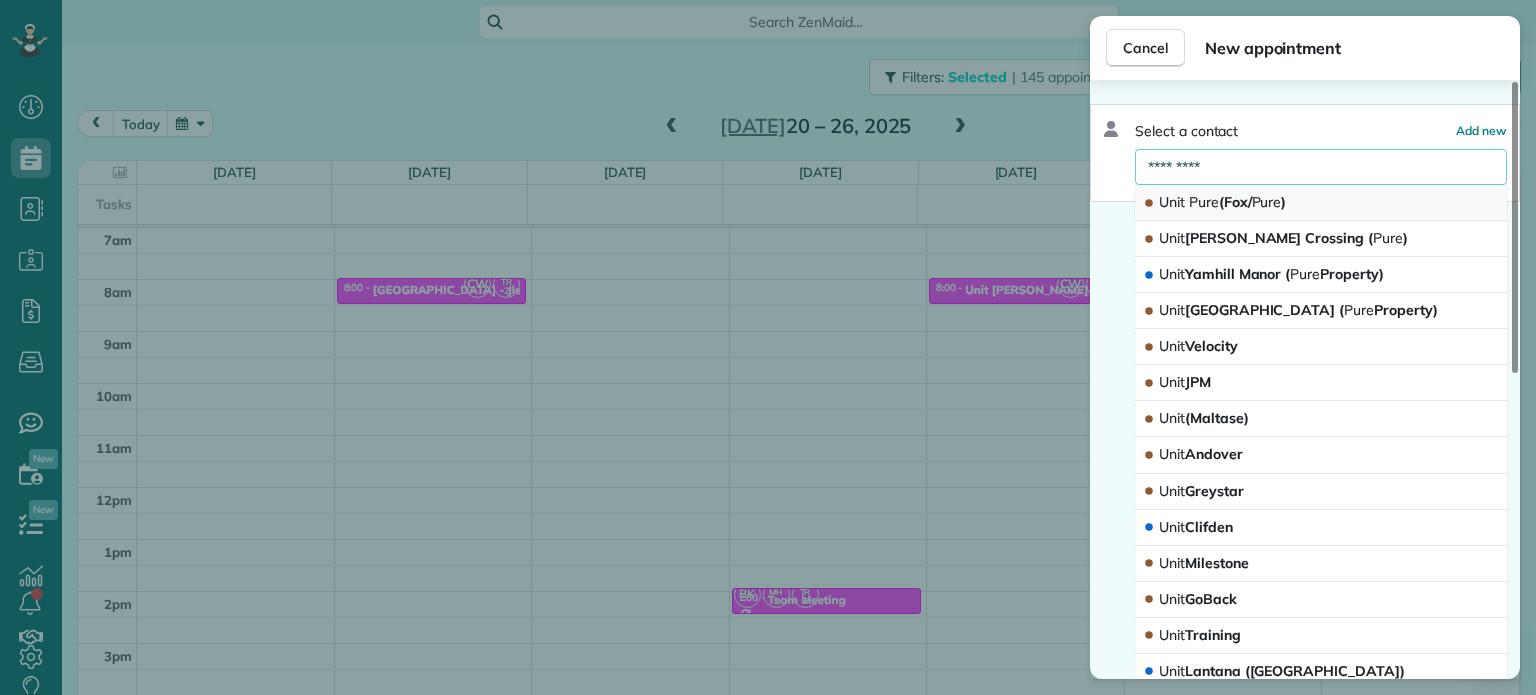 type on "*********" 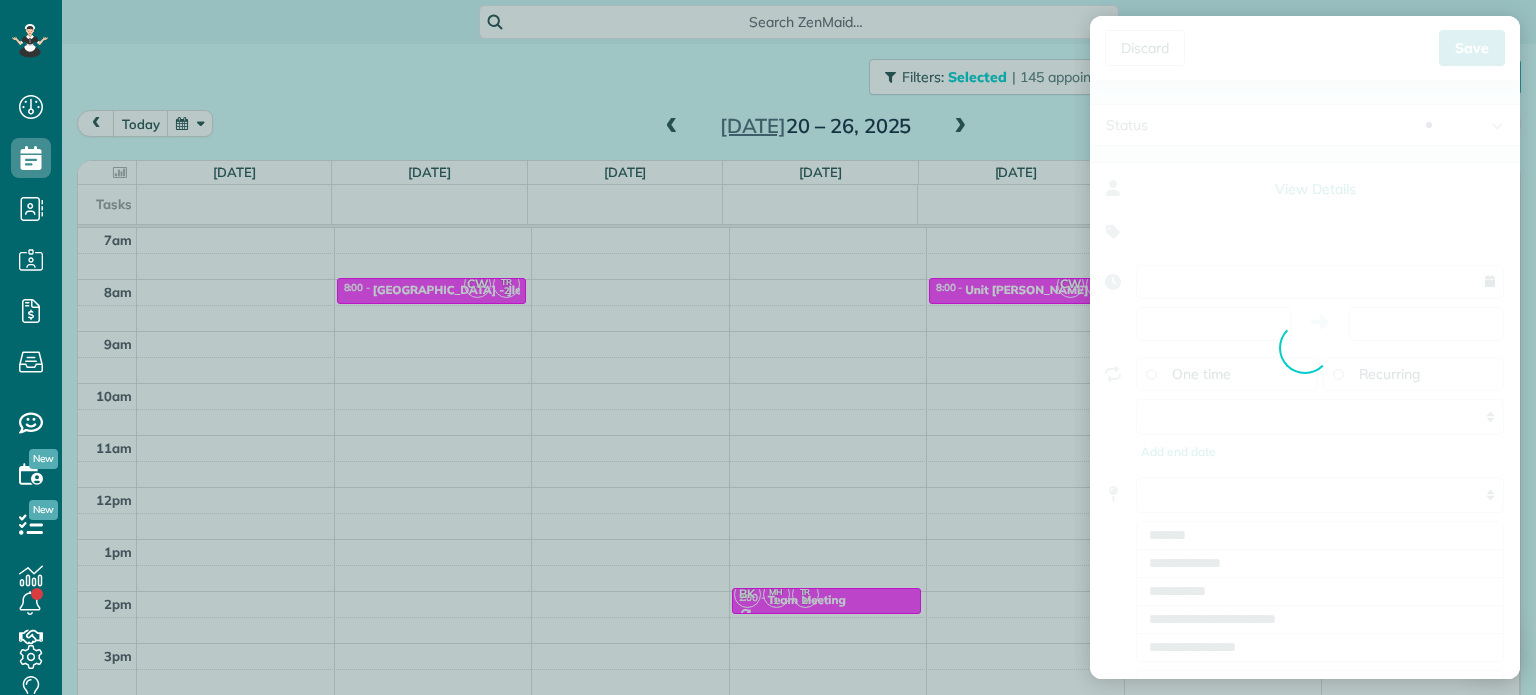 type on "**********" 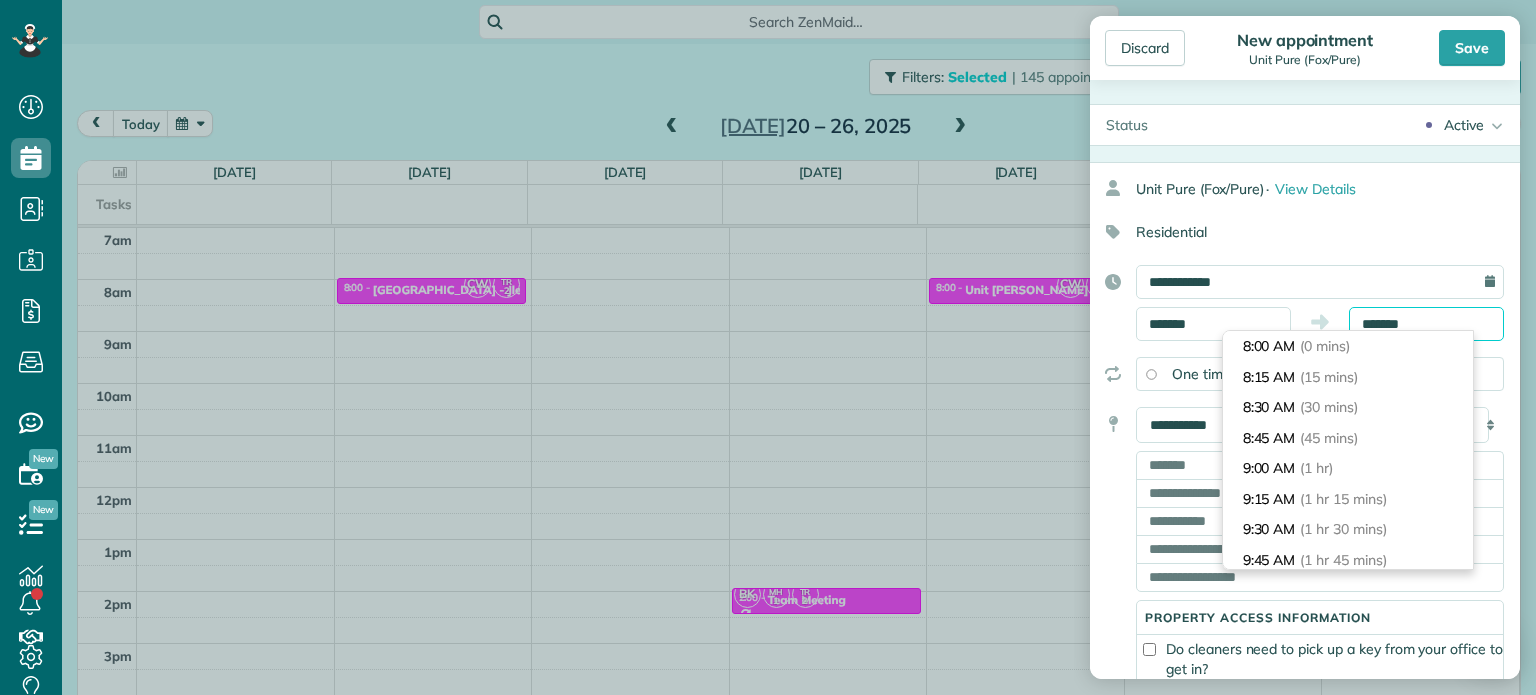 click on "*******" at bounding box center (1426, 324) 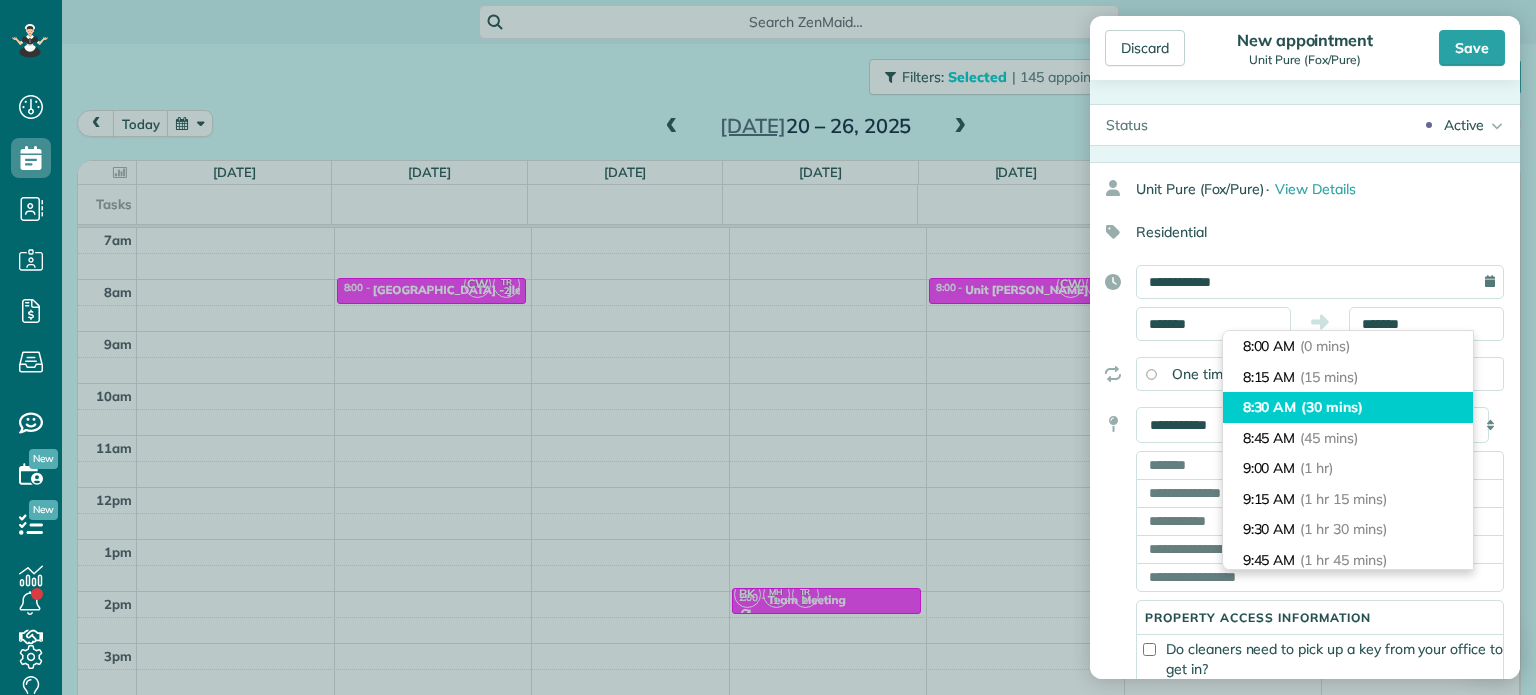 type on "*******" 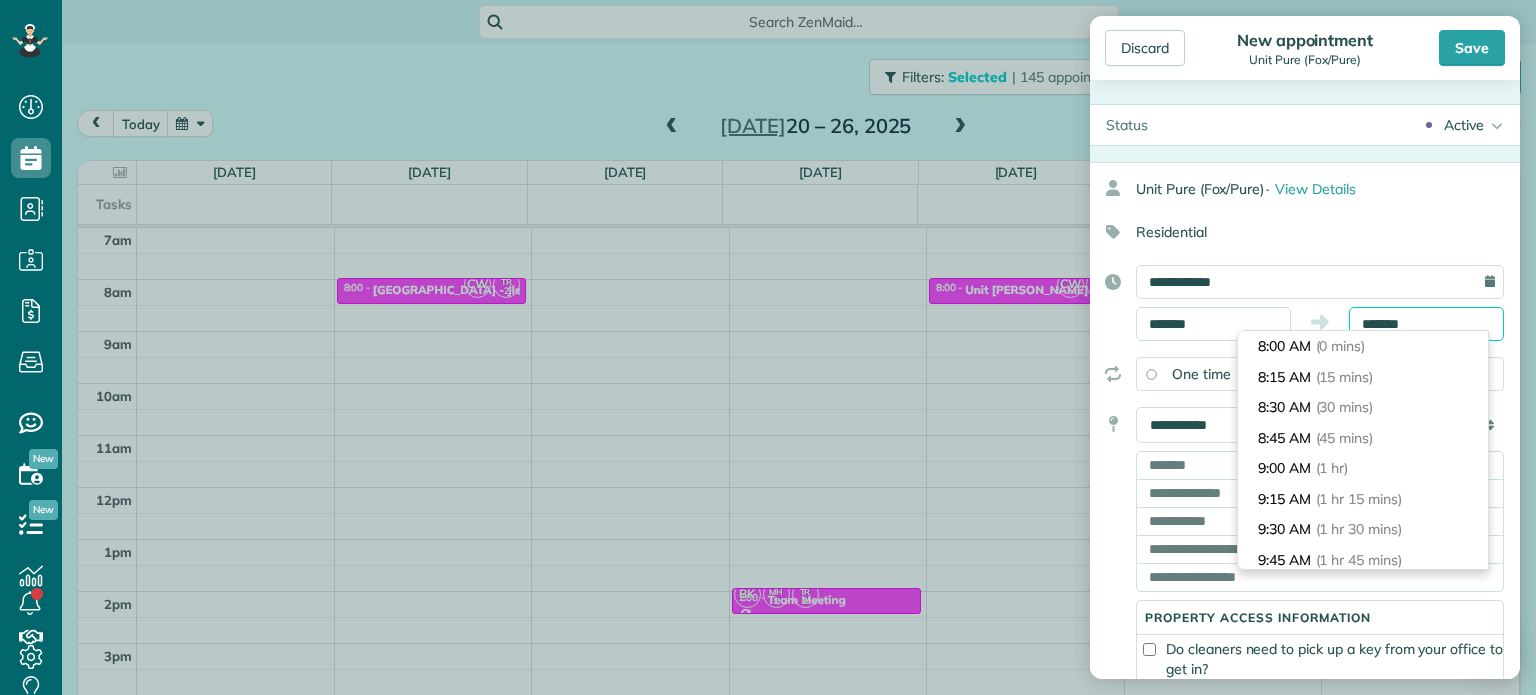 scroll, scrollTop: 30, scrollLeft: 0, axis: vertical 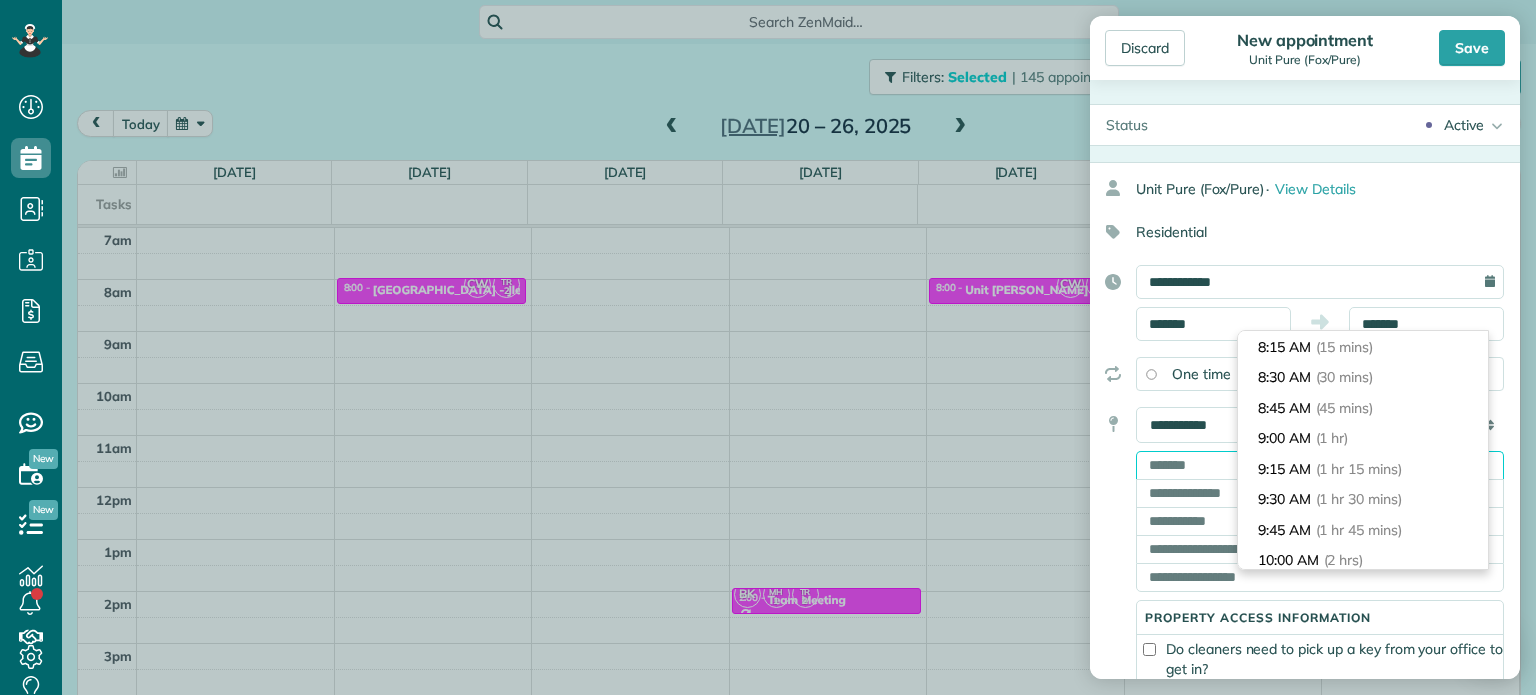 click at bounding box center [1320, 465] 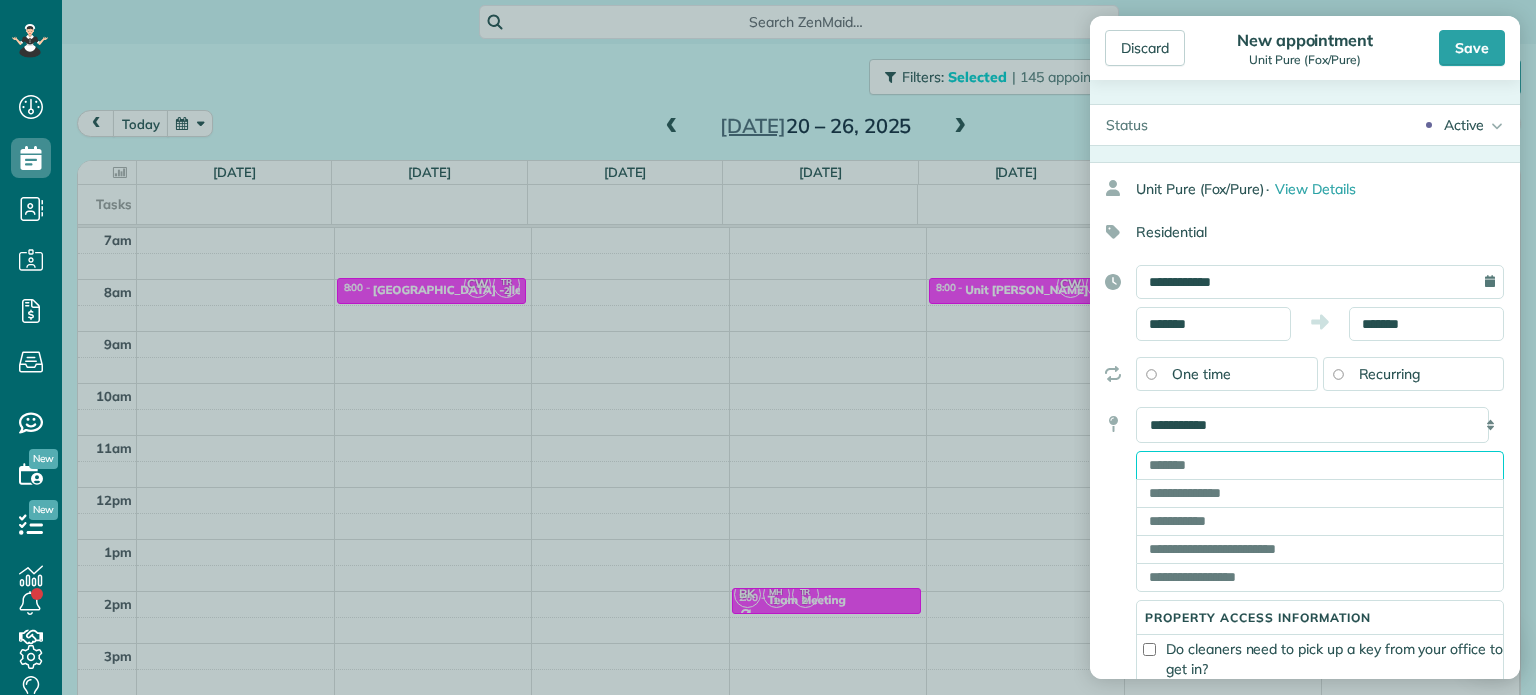 paste on "**********" 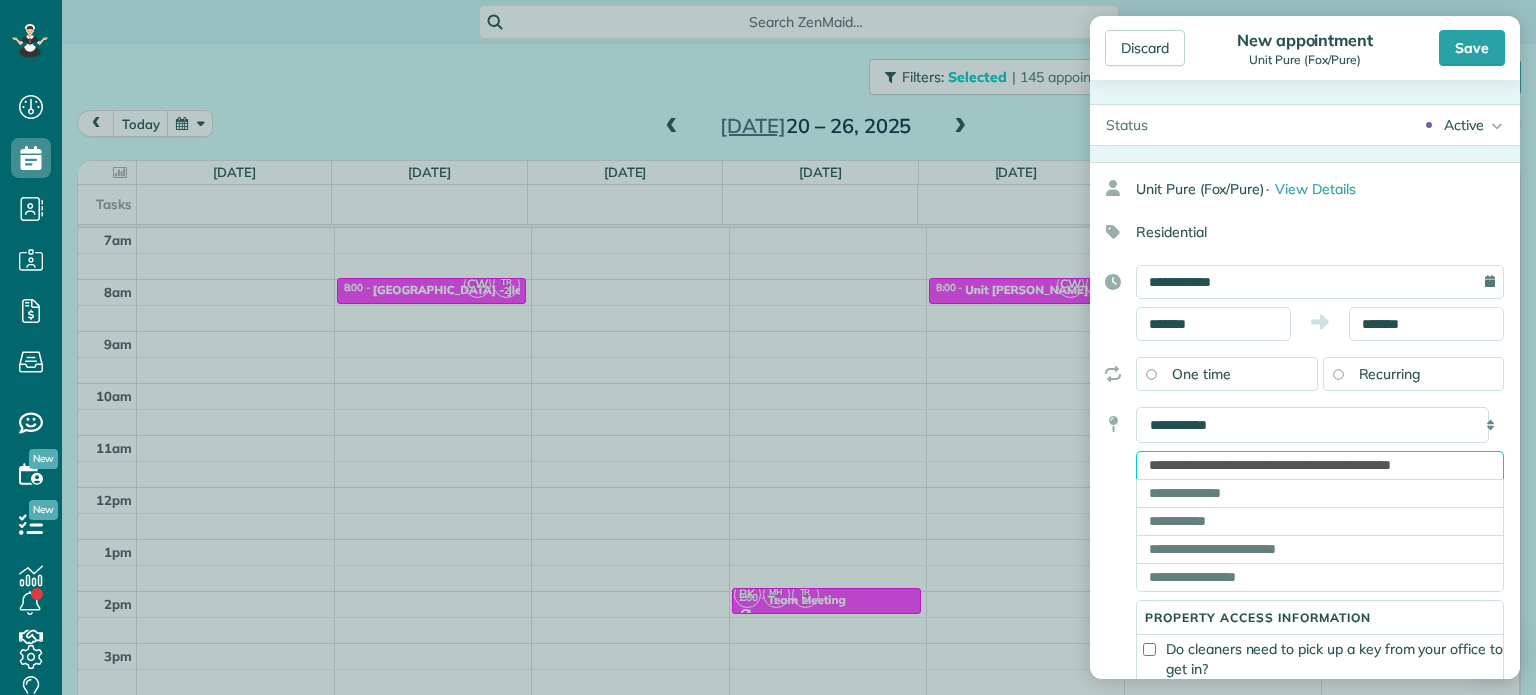 scroll, scrollTop: 0, scrollLeft: 17, axis: horizontal 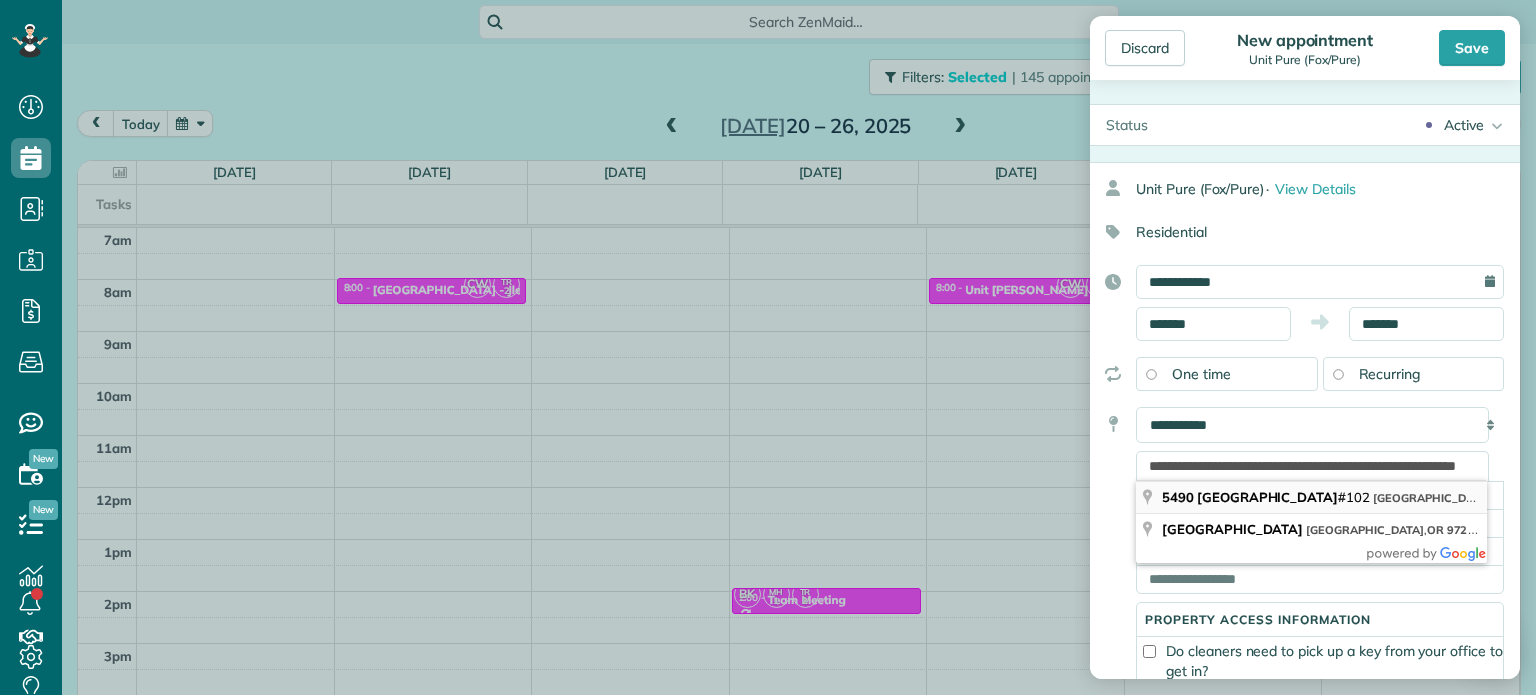 type on "**********" 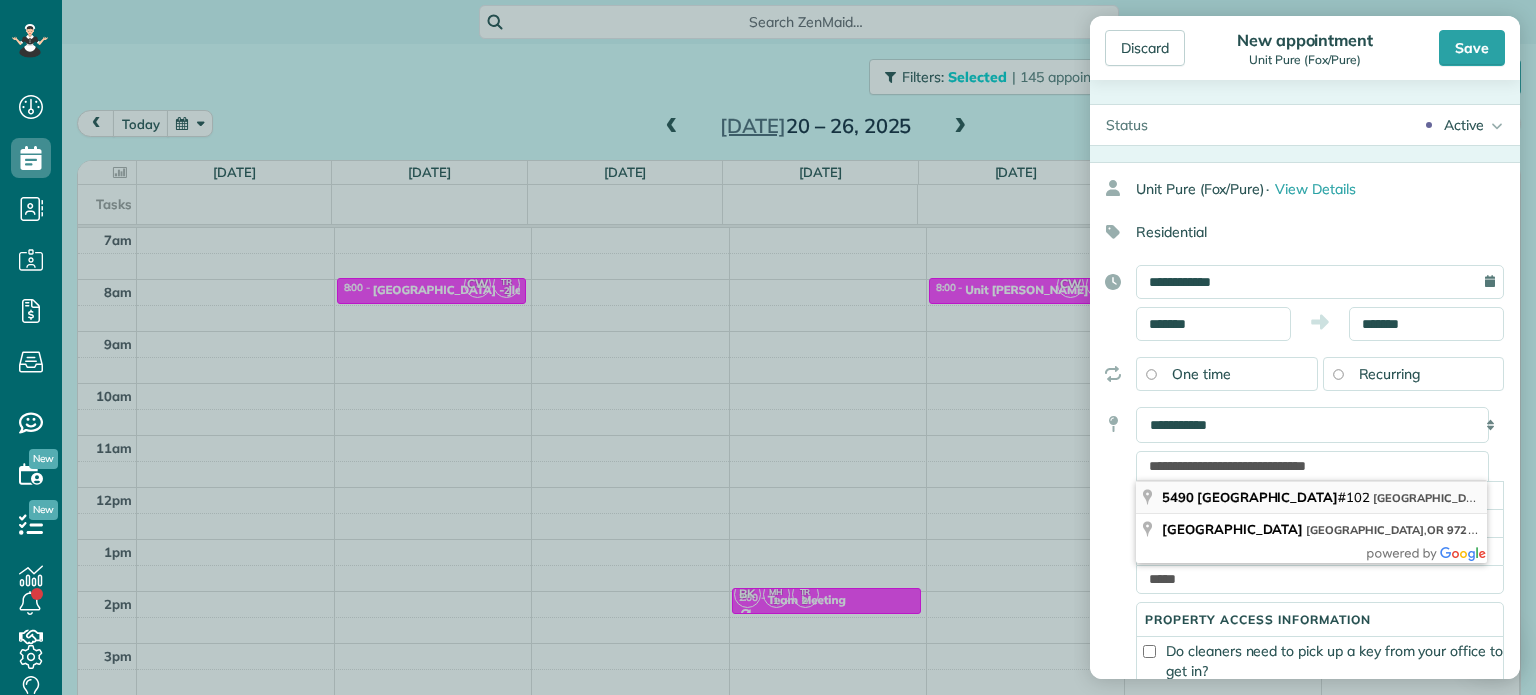 scroll, scrollTop: 0, scrollLeft: 0, axis: both 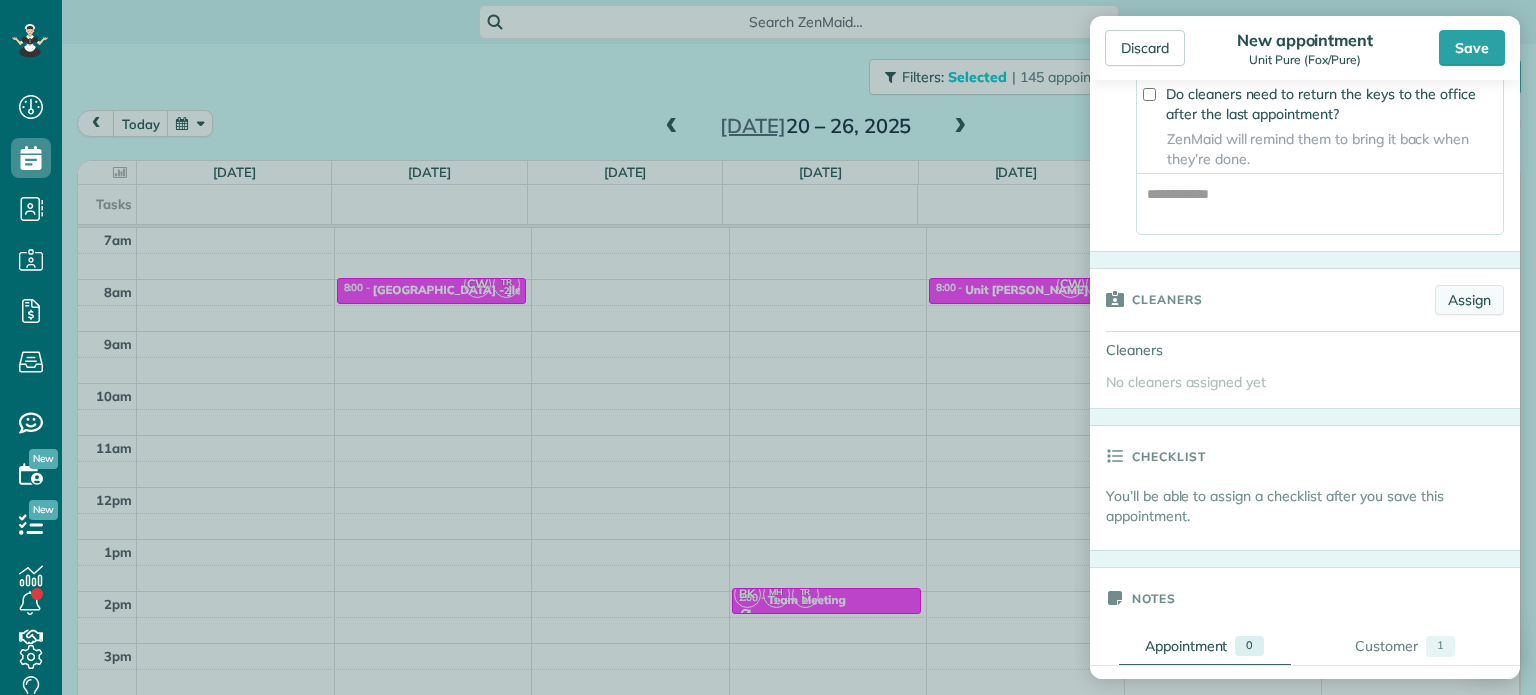 click on "Assign" at bounding box center (1469, 300) 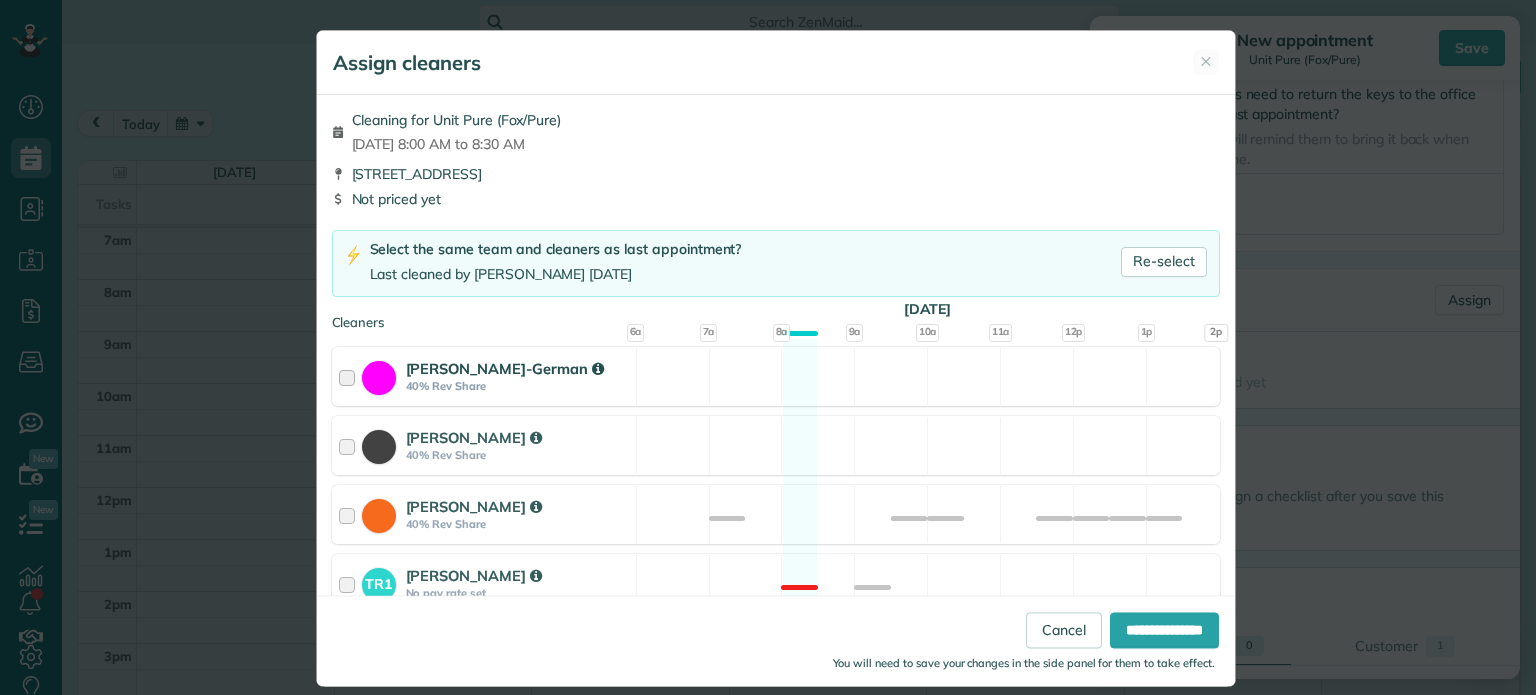 click on "Christina Wright-German
40% Rev Share
Available" at bounding box center [776, 376] 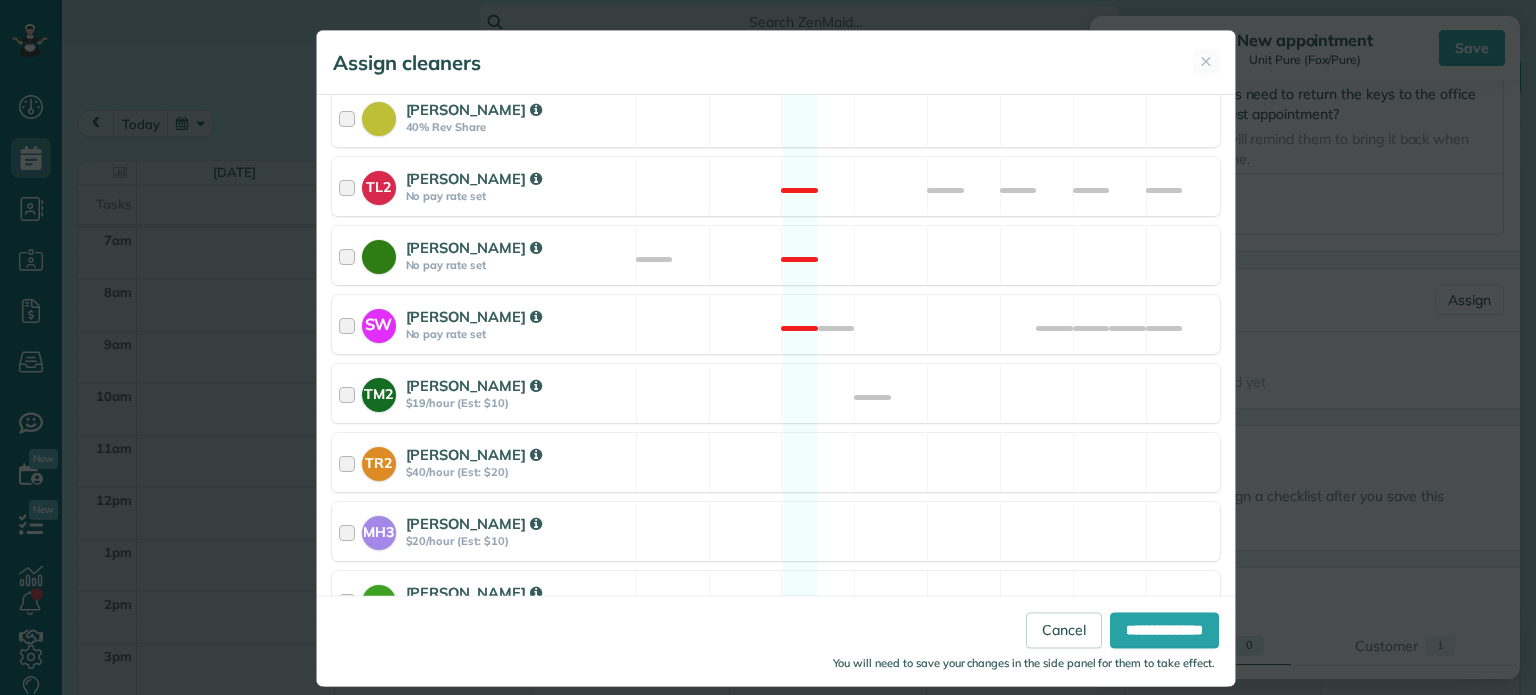 scroll, scrollTop: 911, scrollLeft: 0, axis: vertical 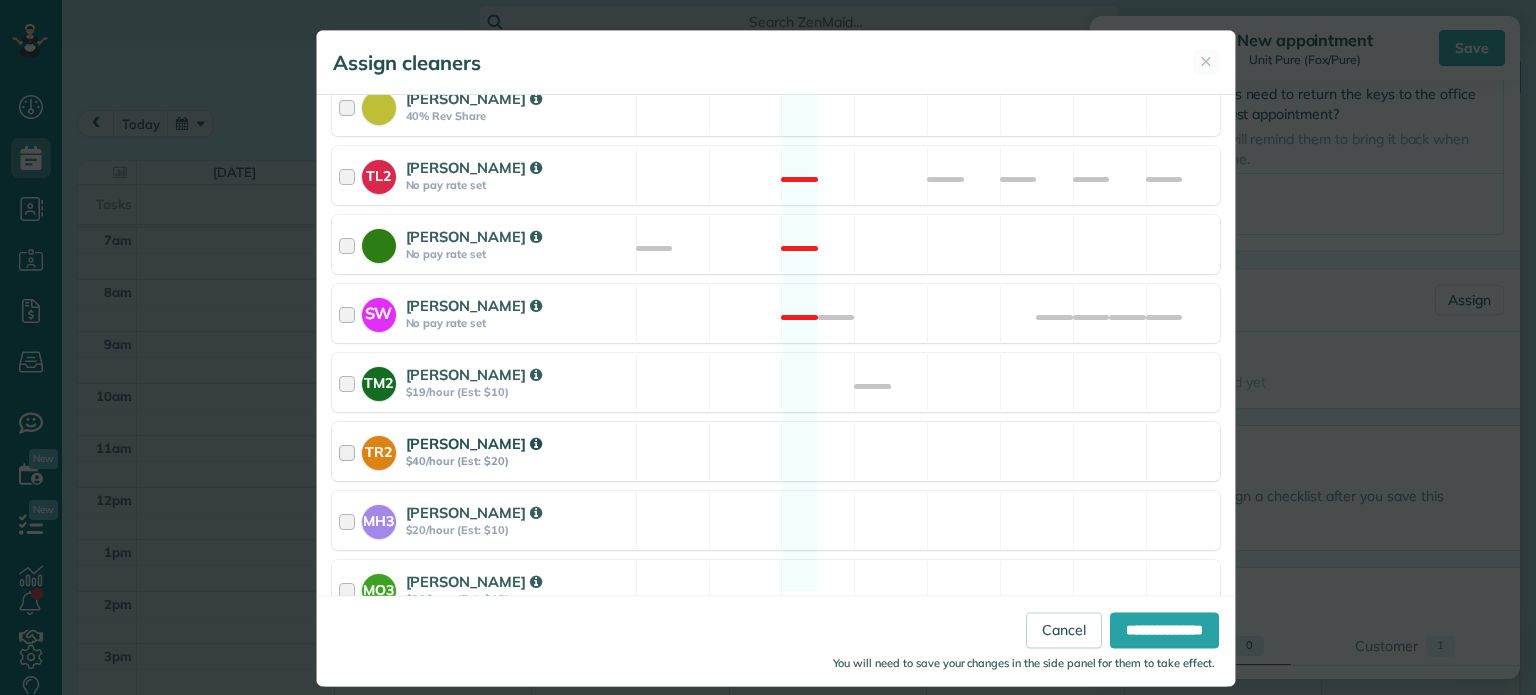 click on "TR2
Tammi Rue
$40/hour (Est: $20)
Available" at bounding box center (776, 451) 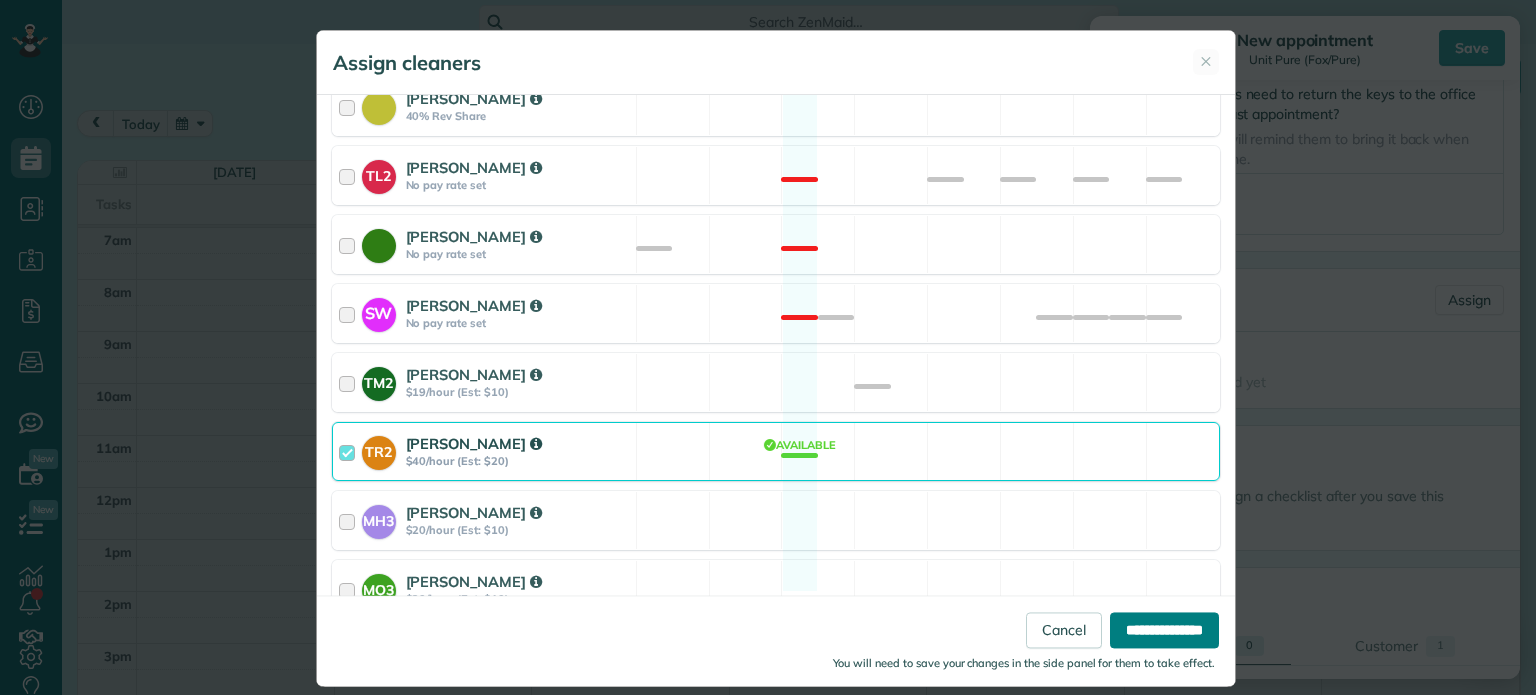 click on "**********" at bounding box center (1164, 631) 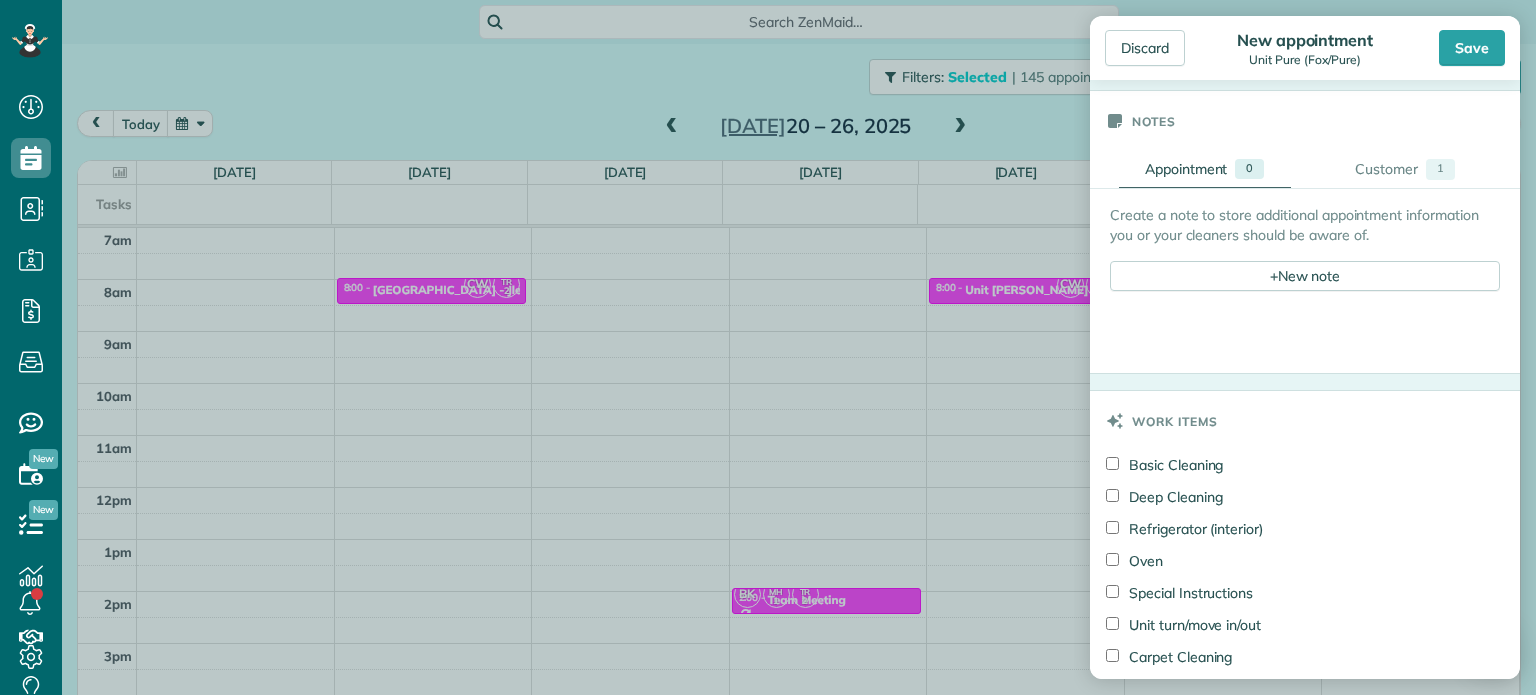 scroll, scrollTop: 1251, scrollLeft: 0, axis: vertical 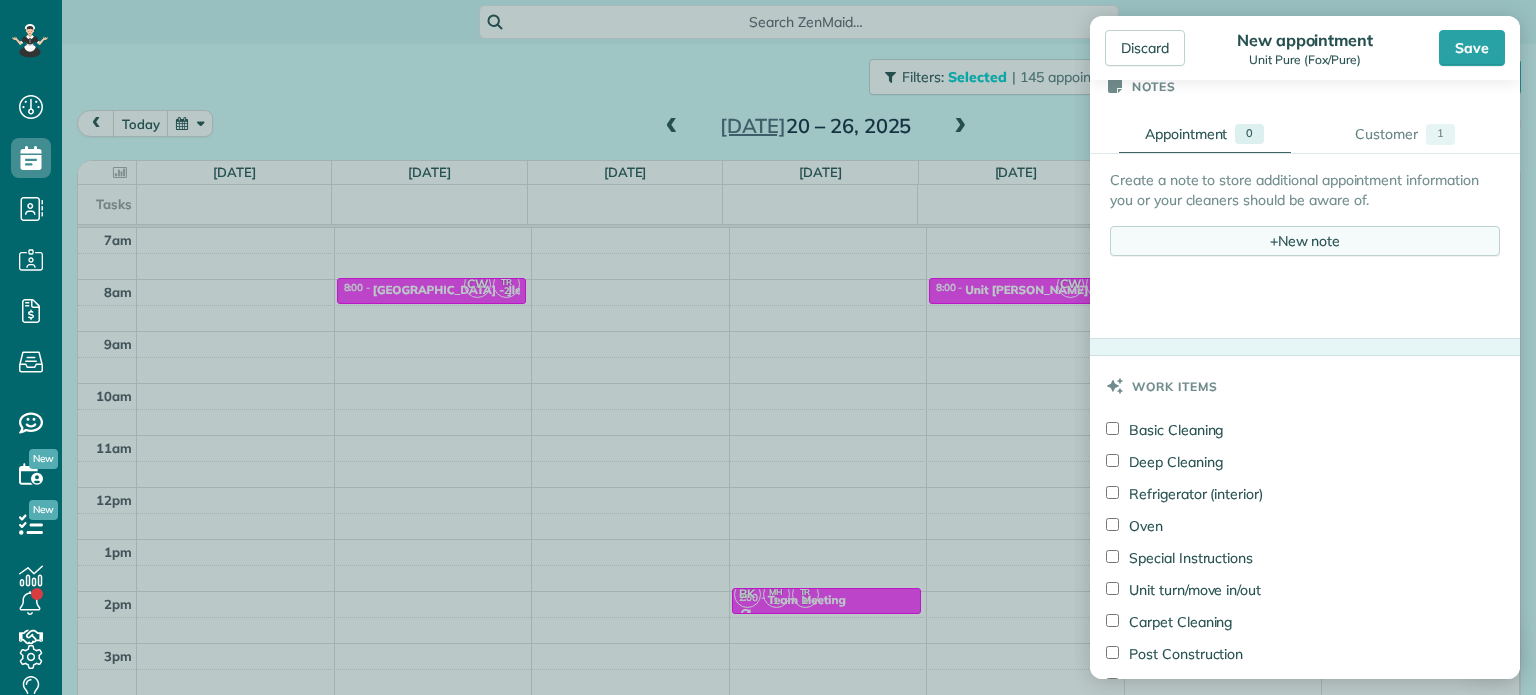 click on "+" at bounding box center (1274, 240) 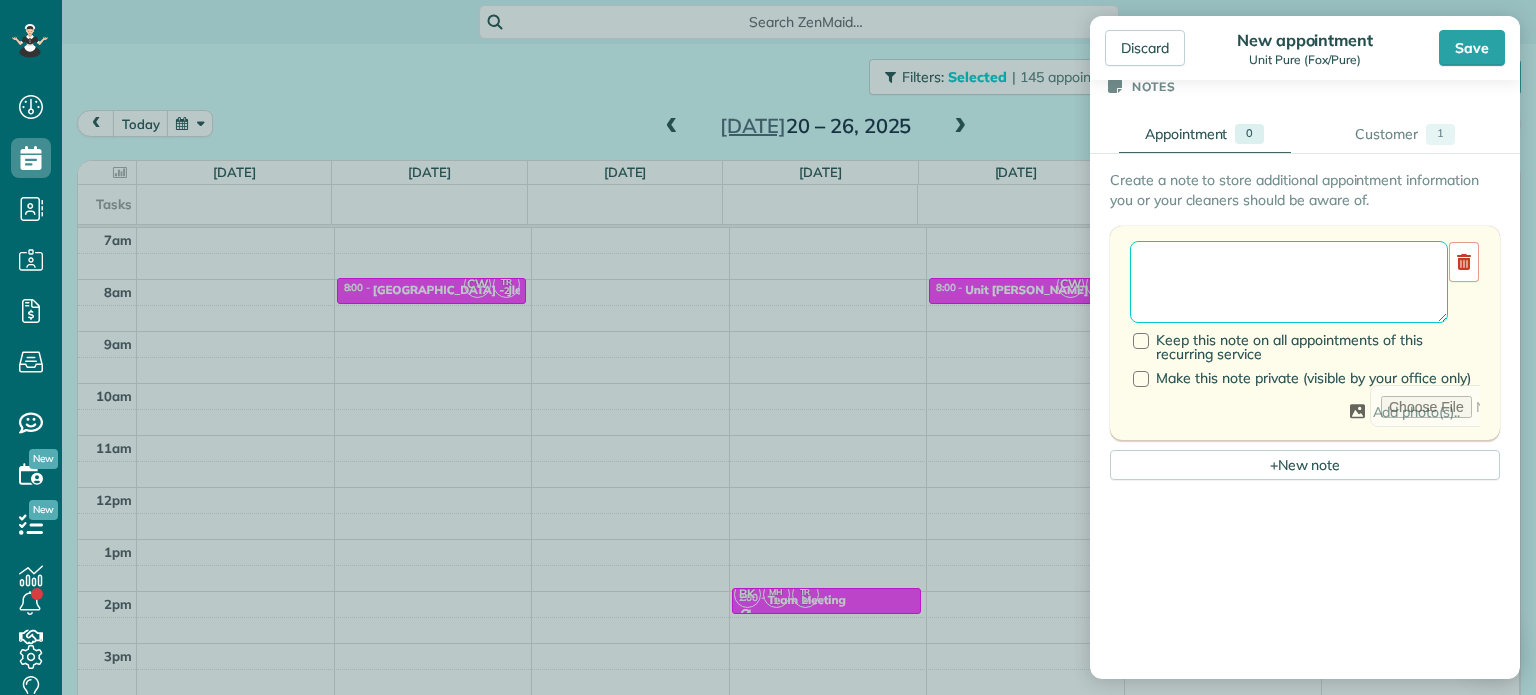 click at bounding box center [1289, 282] 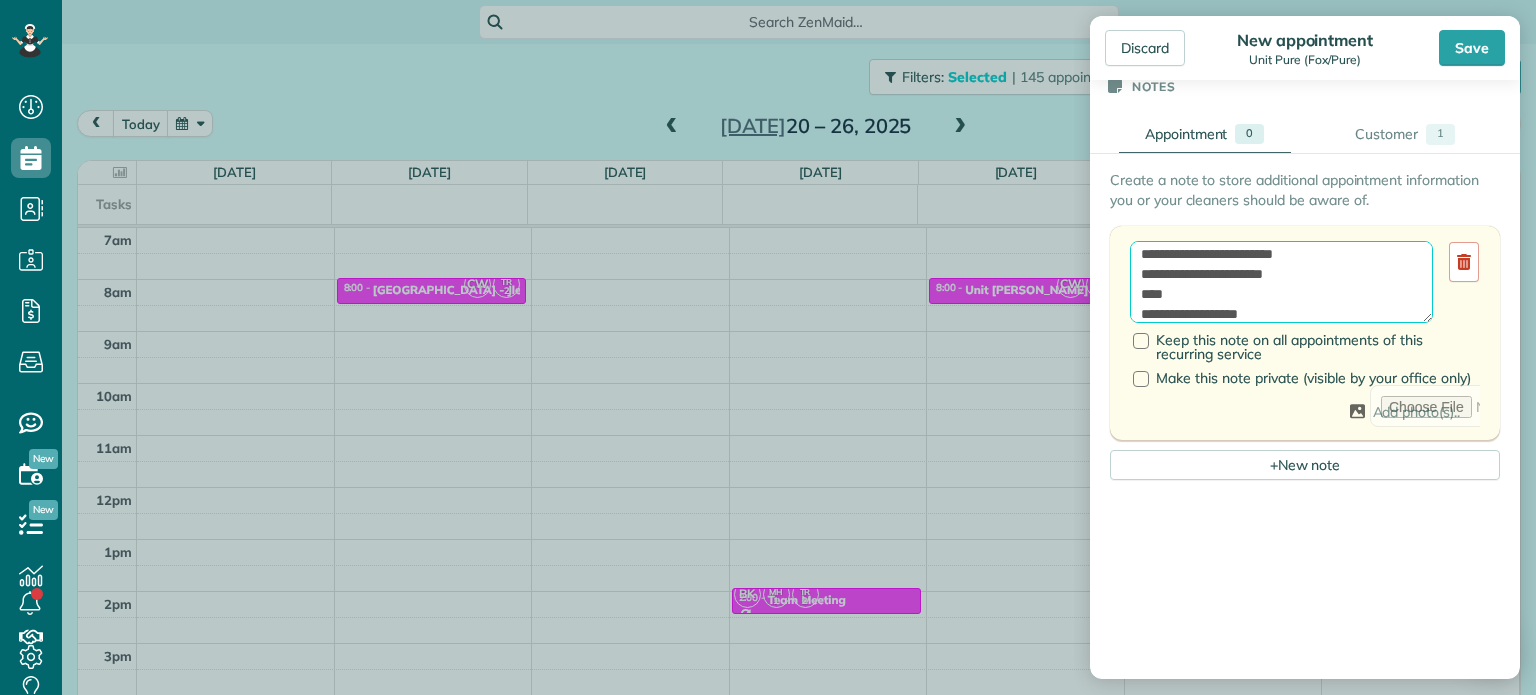 scroll, scrollTop: 28, scrollLeft: 0, axis: vertical 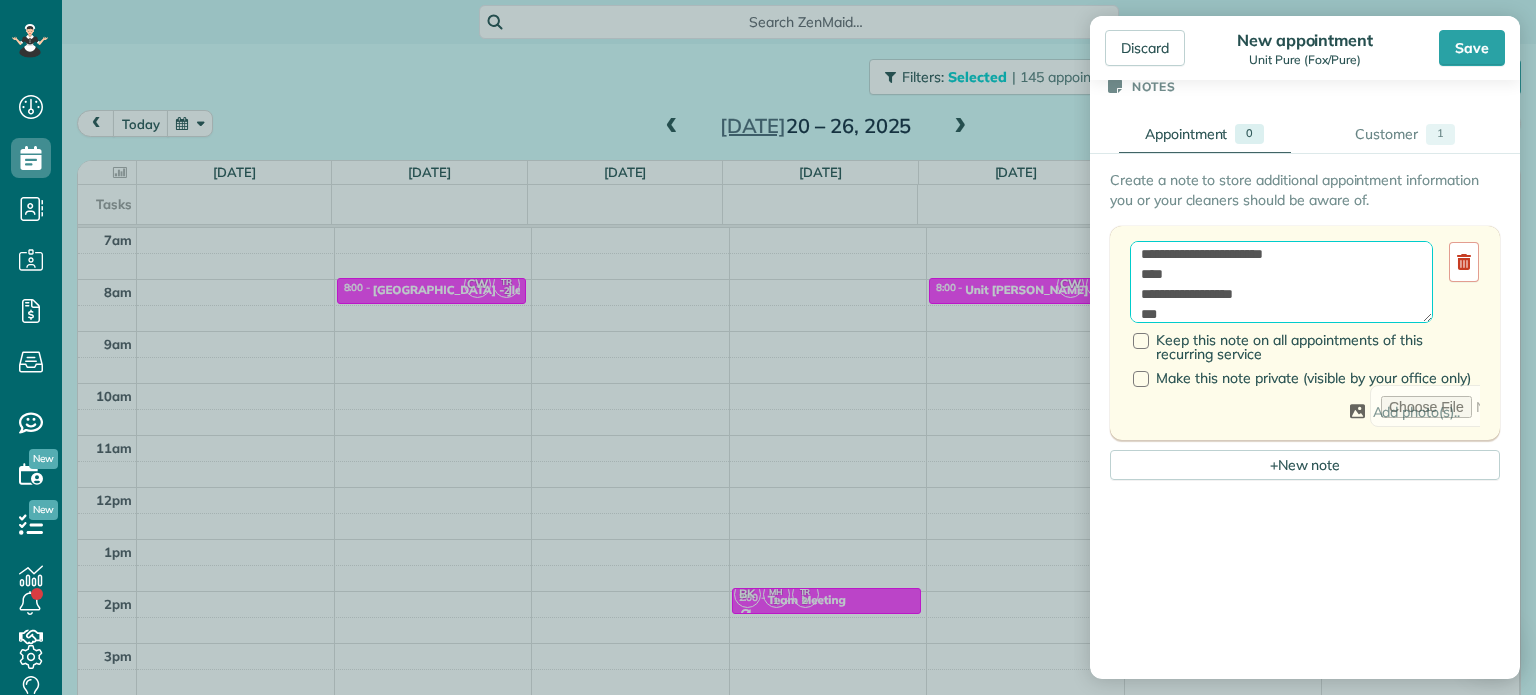 paste on "********" 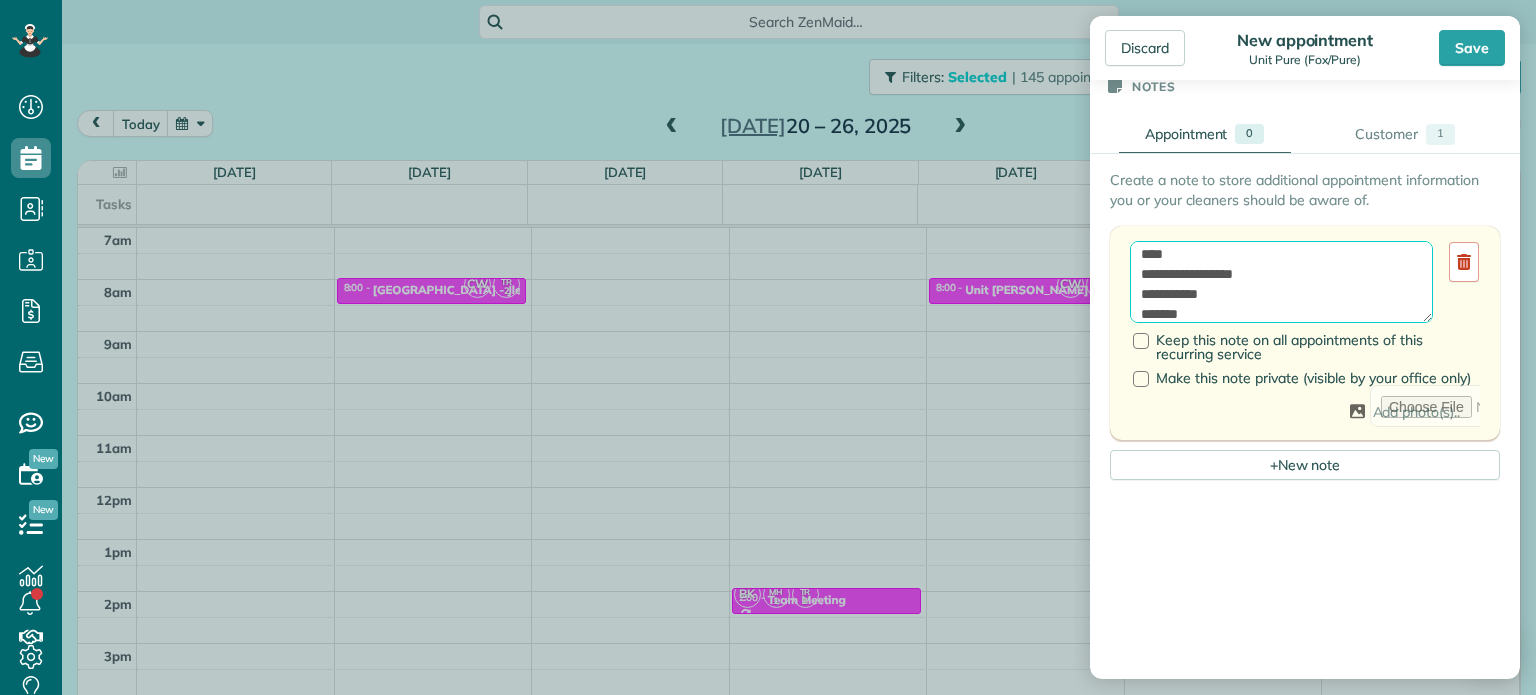 scroll, scrollTop: 68, scrollLeft: 0, axis: vertical 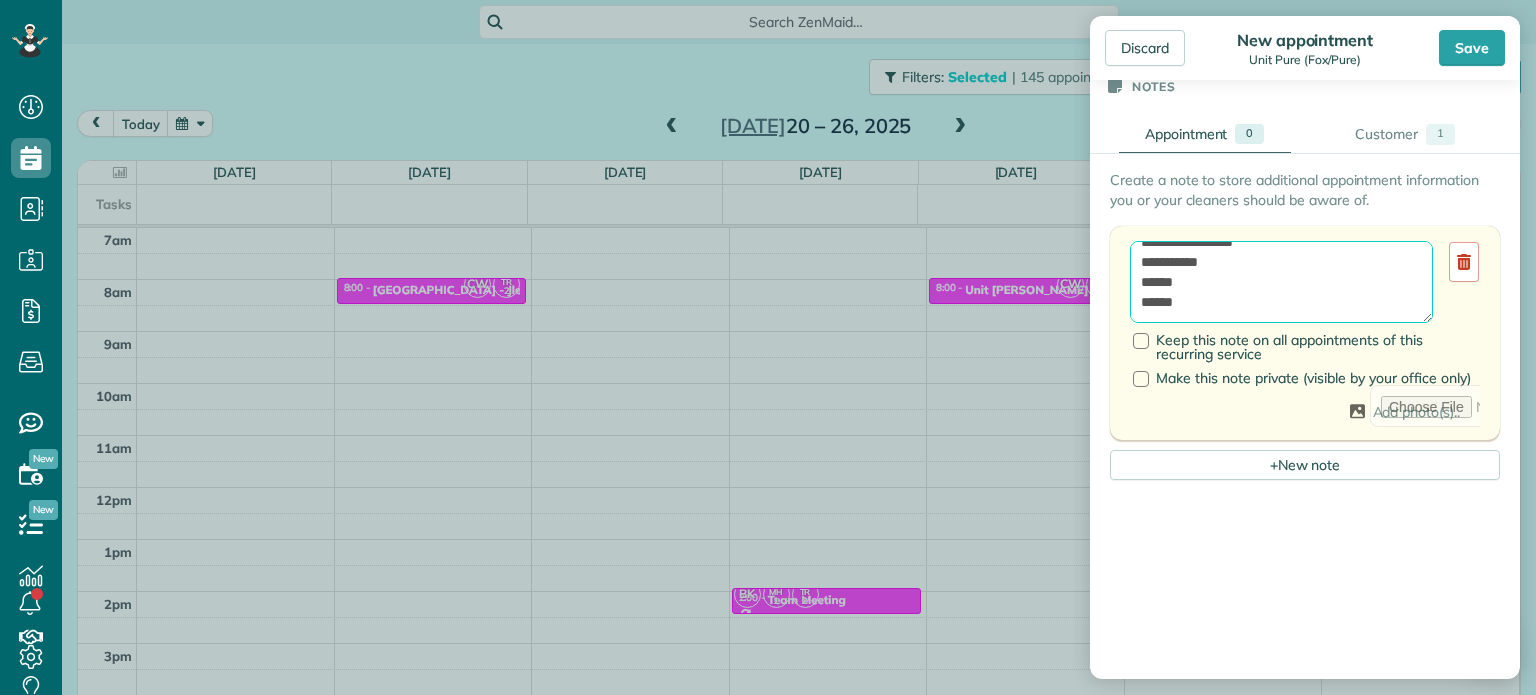 paste on "**********" 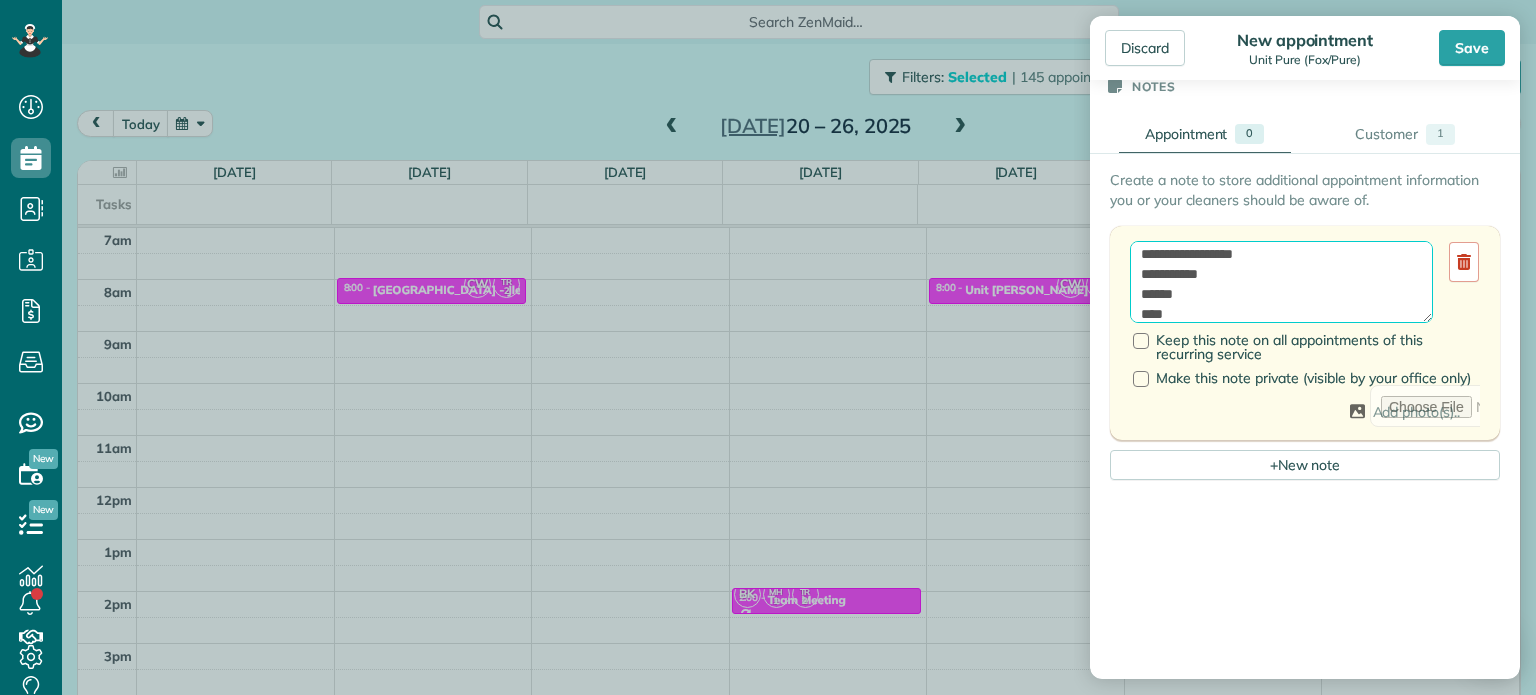 scroll, scrollTop: 0, scrollLeft: 0, axis: both 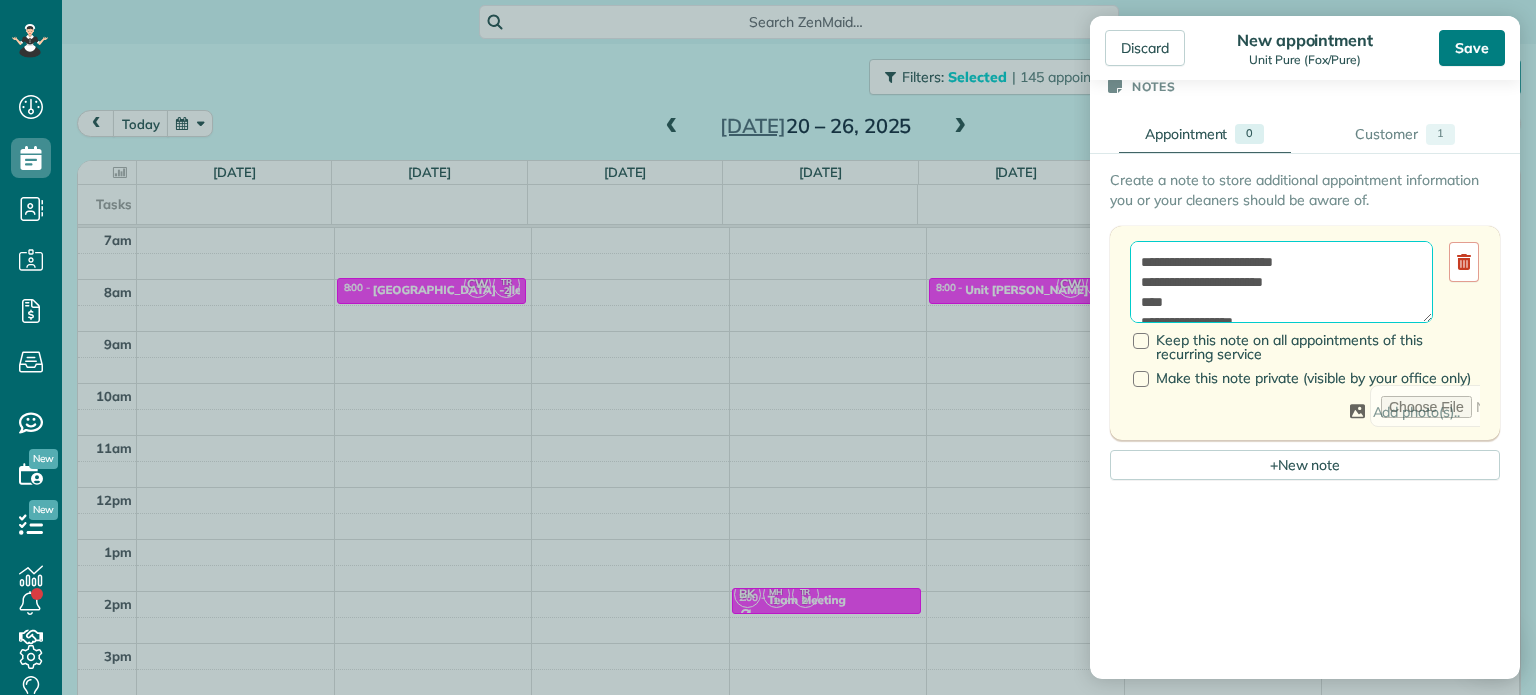 type on "**********" 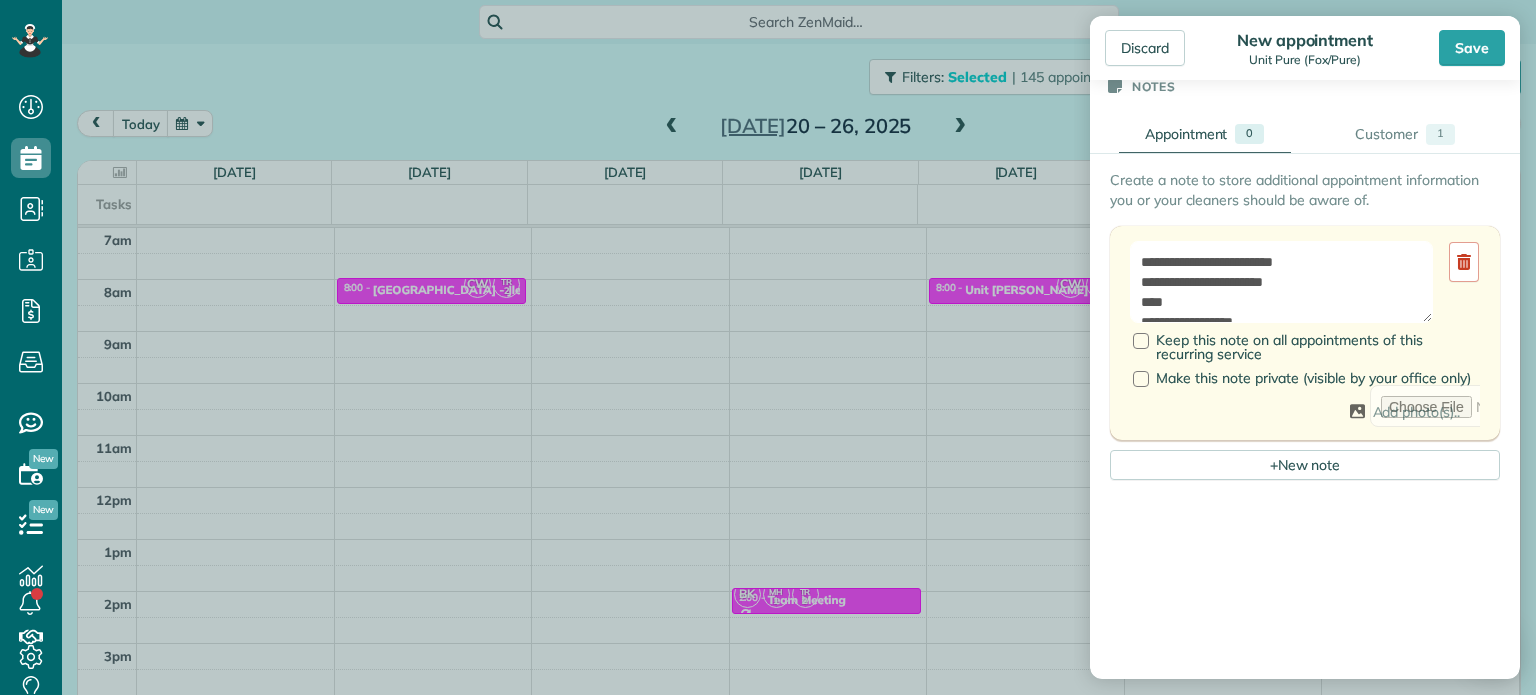 click on "Save" at bounding box center (1472, 48) 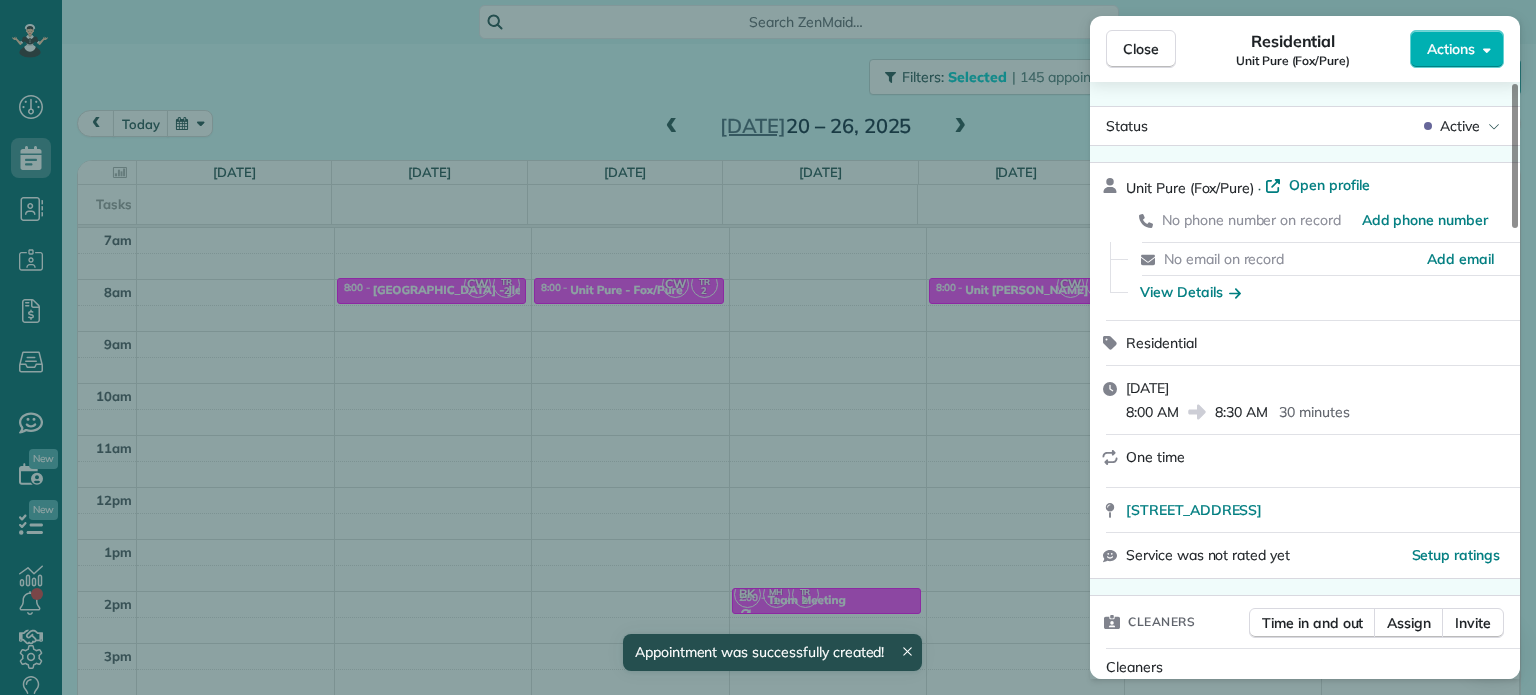 click on "Close Residential Unit Pure (Fox/Pure) Actions Status Active Unit Pure (Fox/Pure) · Open profile No phone number on record Add phone number No email on record Add email View Details Residential Tuesday, July 22, 2025 8:00 AM 8:30 AM 30 minutes One time 5490 Southeast Milwaukie Avenue Portland OR 97202 Service was not rated yet Setup ratings Cleaners Time in and out Assign Invite Cleaners Tammi   Rue 8:00 AM 8:30 AM Christina   Wright-German 8:00 AM 8:30 AM Checklist Try Now Keep this appointment up to your standards. Stay on top of every detail, keep your cleaners organised, and your client happy. Assign a checklist Watch a 5 min demo Billing Billing actions Price $0.00 Overcharge $0.00 Discount $0.00 Coupon discount - Primary tax - Secondary tax - Total appointment price $0.00 Tips collected New feature! $0.00 Mark as paid Total including tip $0.00 Get paid online in no-time! Send an invoice and reward your cleaners with tips Charge customer credit card Appointment custom fields No custom fields to display" at bounding box center [768, 347] 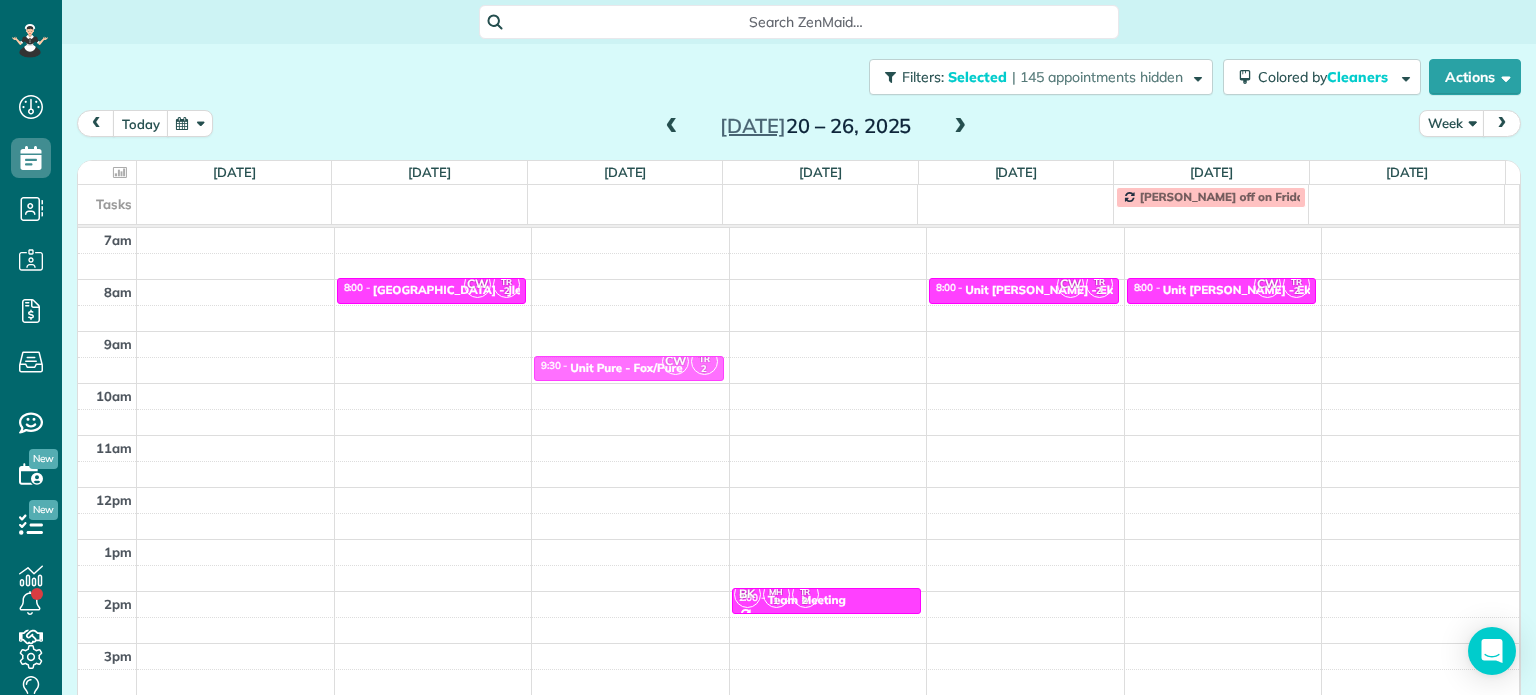 drag, startPoint x: 623, startPoint y: 294, endPoint x: 656, endPoint y: 366, distance: 79.20227 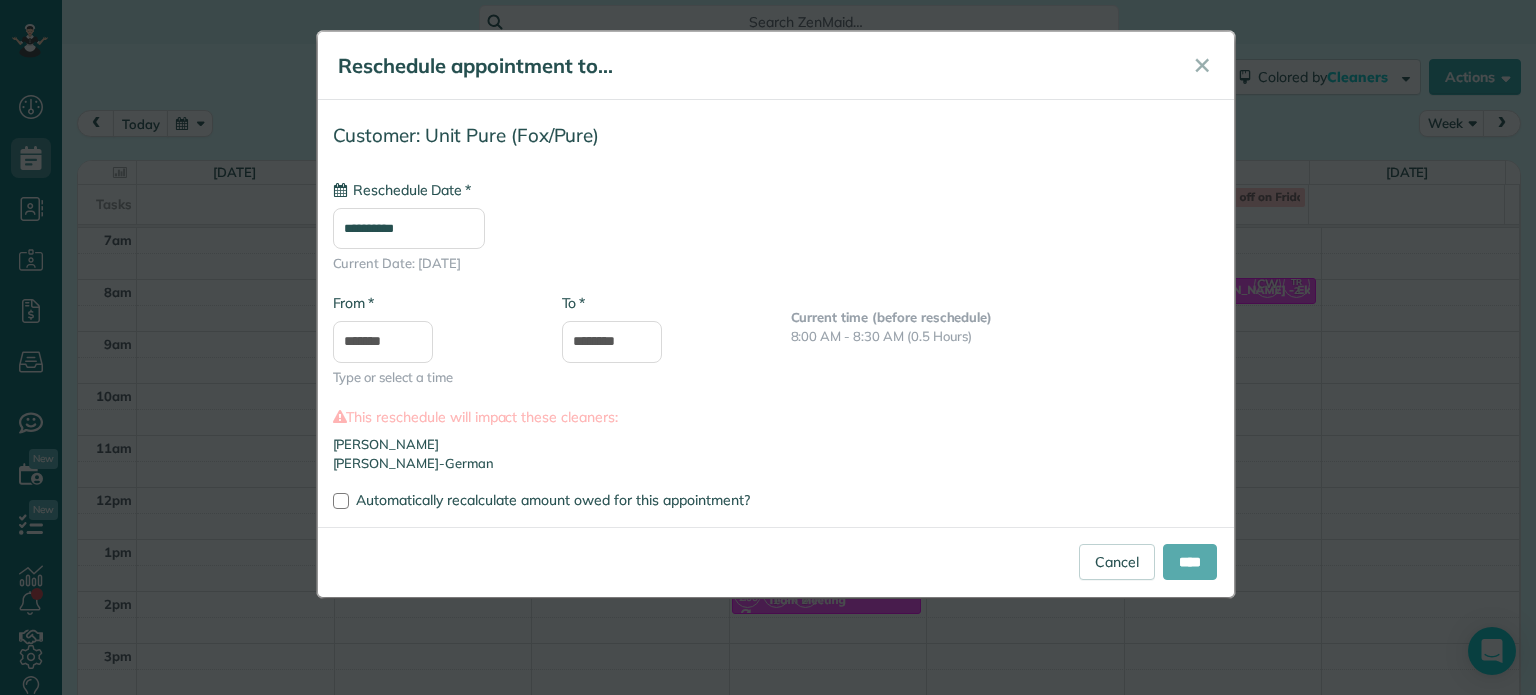 type on "**********" 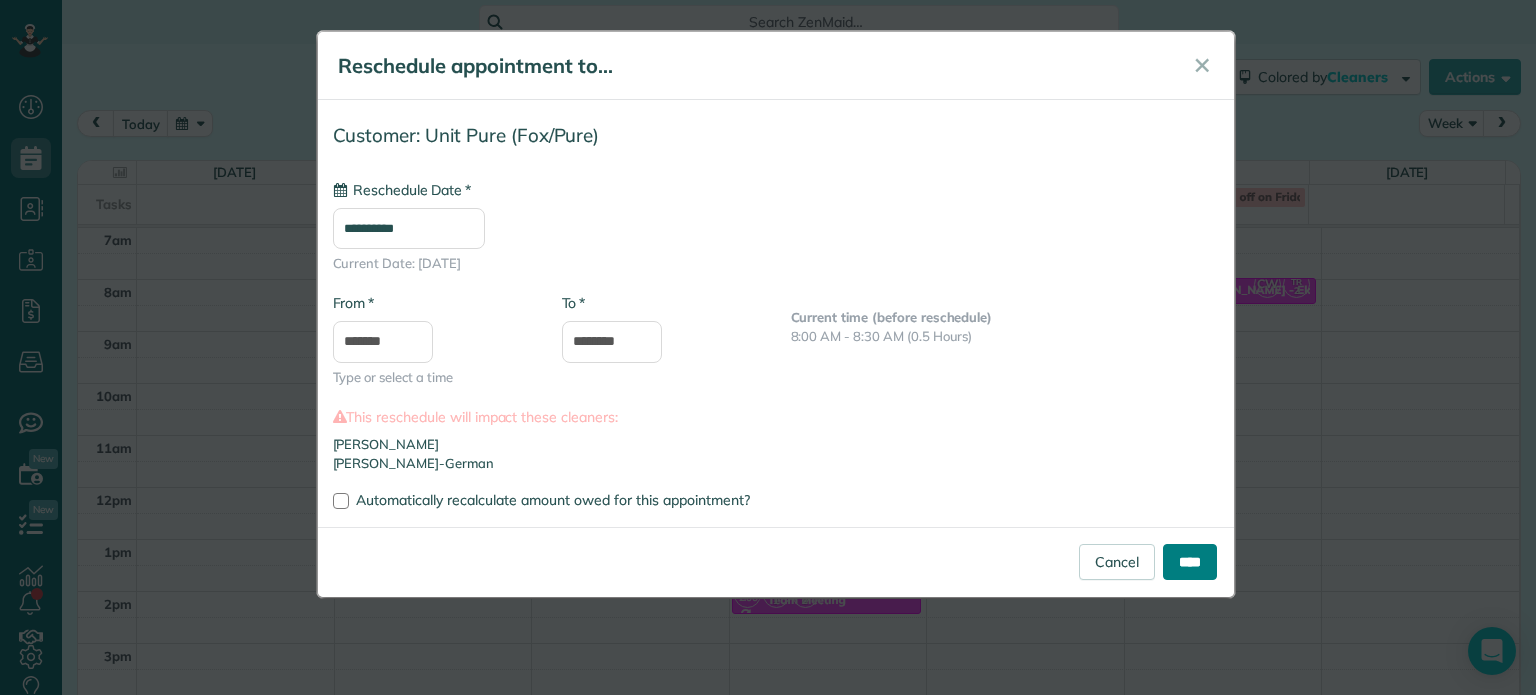 click on "****" at bounding box center (1190, 562) 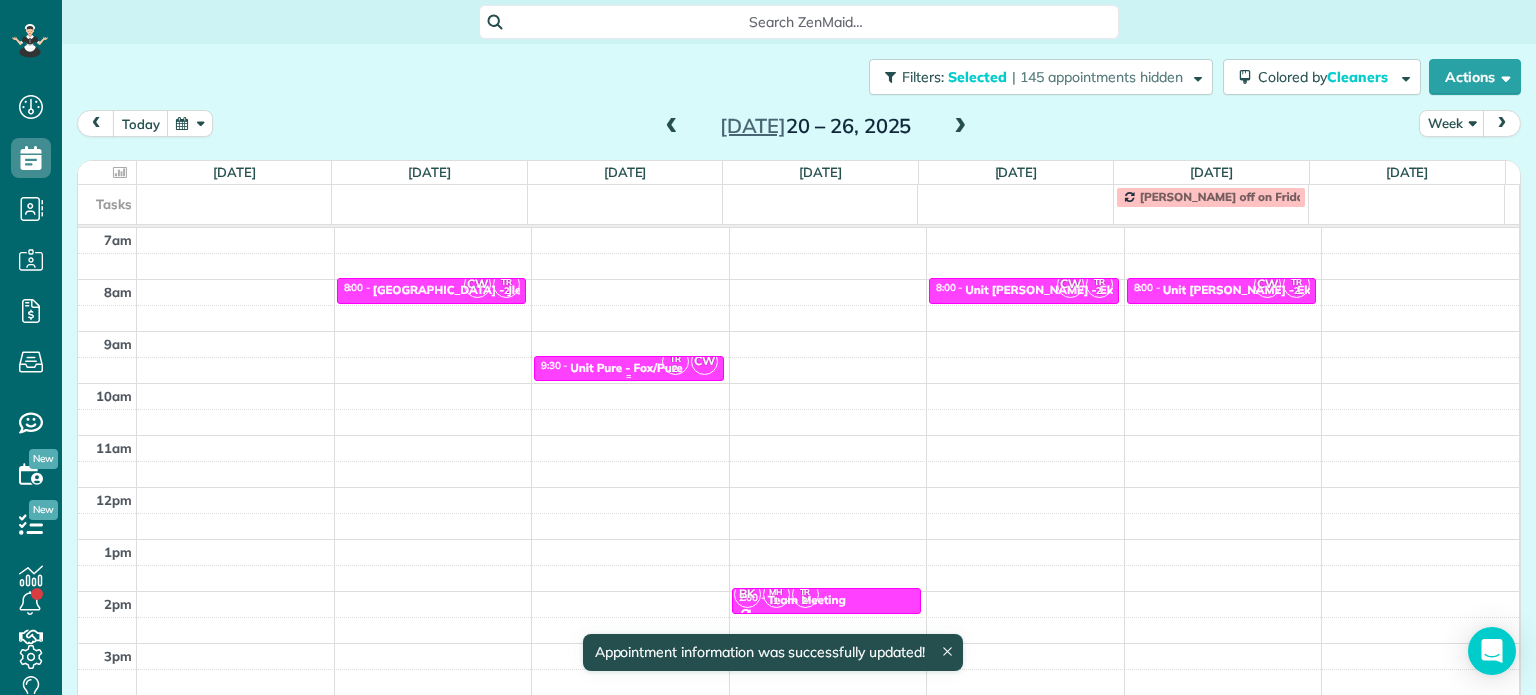click on "9:30 - 10:00 Unit Pure - Fox/Pure" at bounding box center (629, 367) 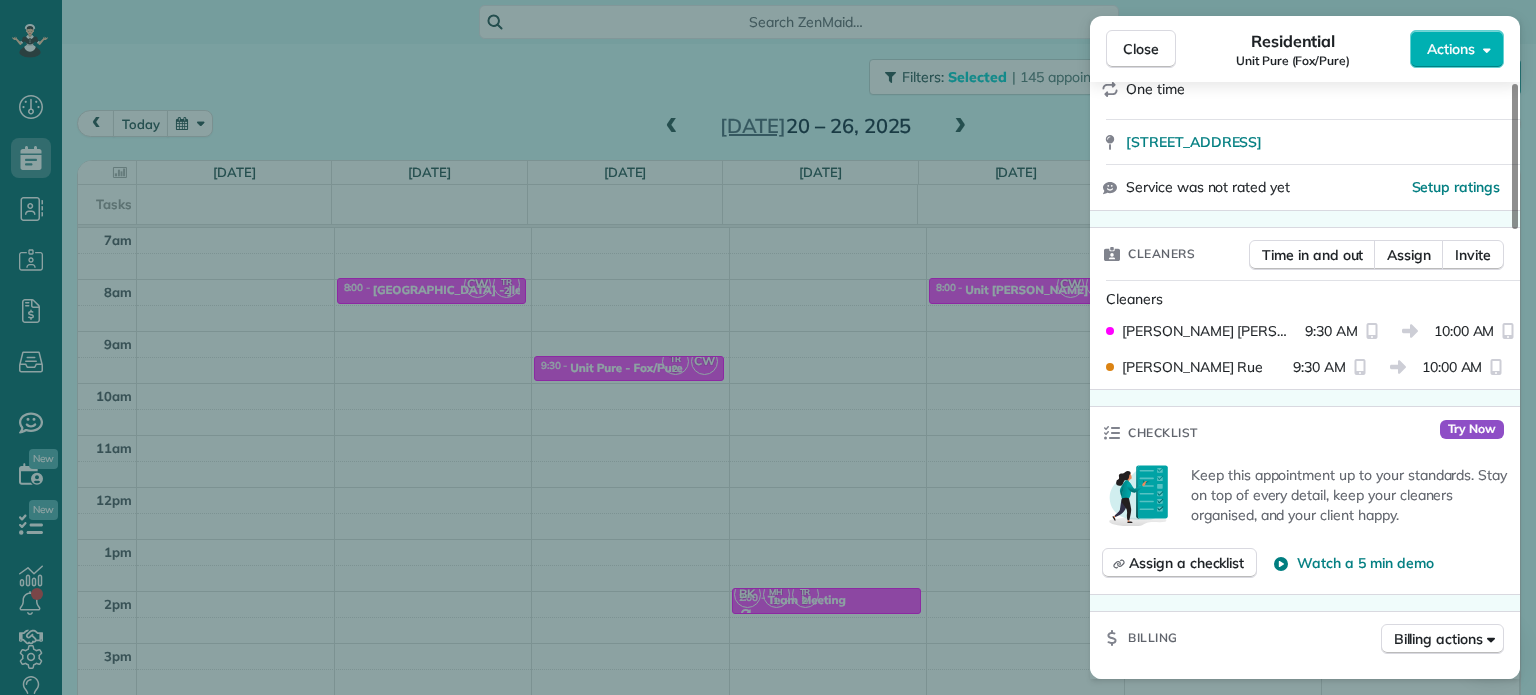 scroll, scrollTop: 400, scrollLeft: 0, axis: vertical 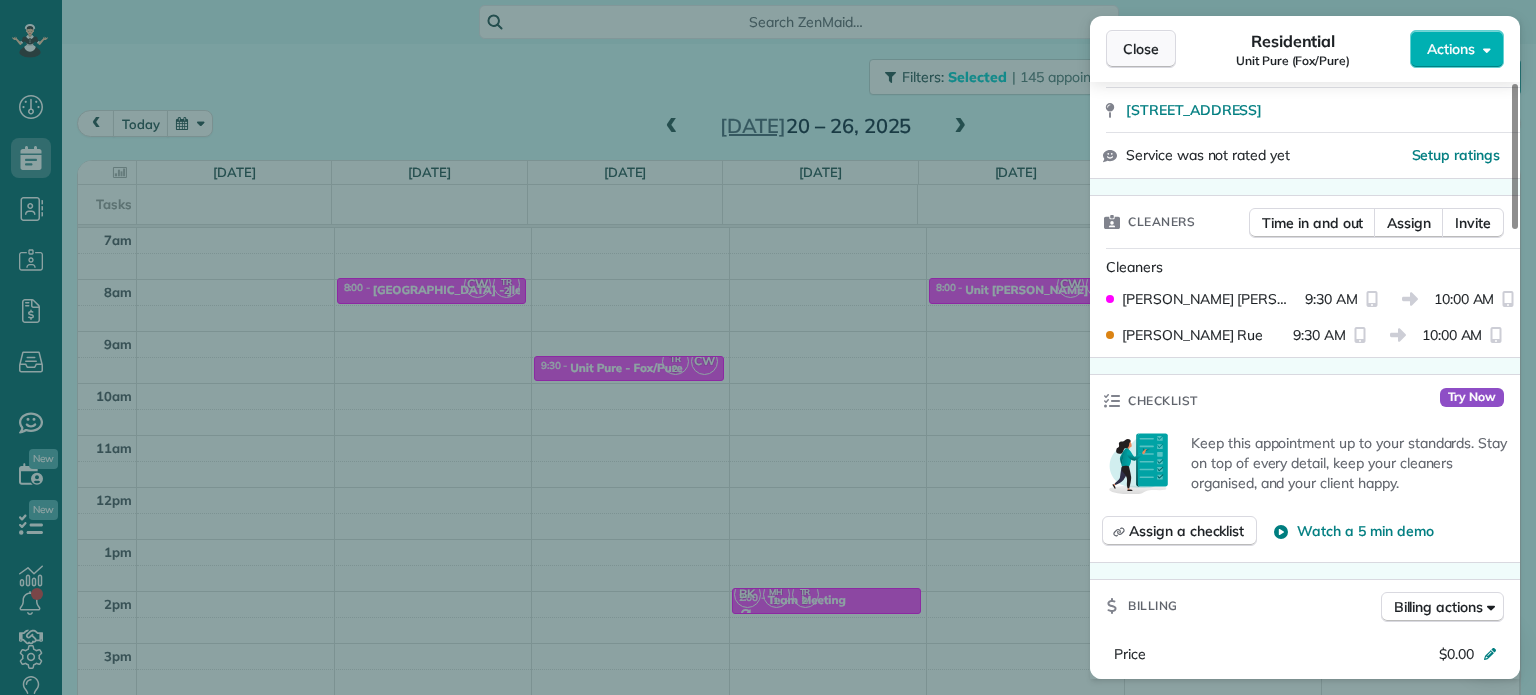click on "Close" at bounding box center [1141, 49] 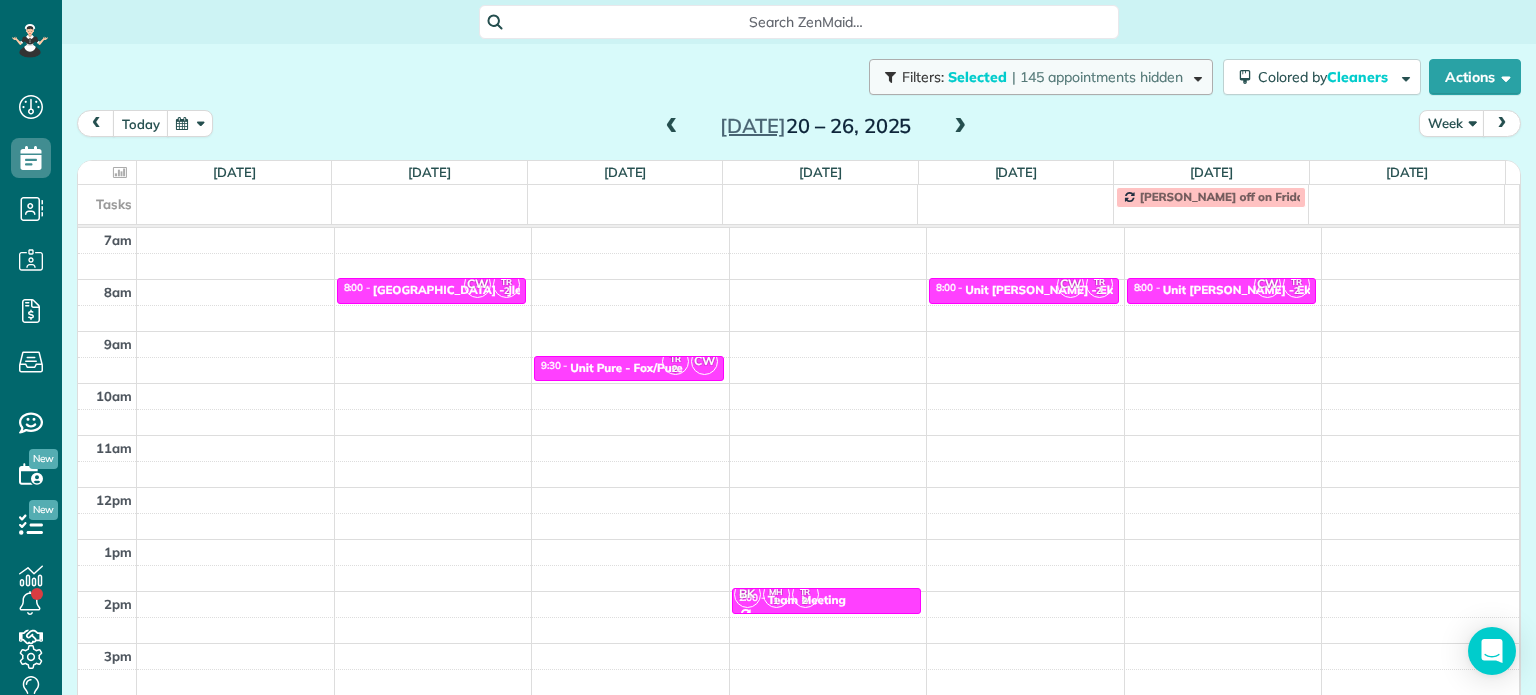 click on "|  145 appointments hidden" at bounding box center [1097, 77] 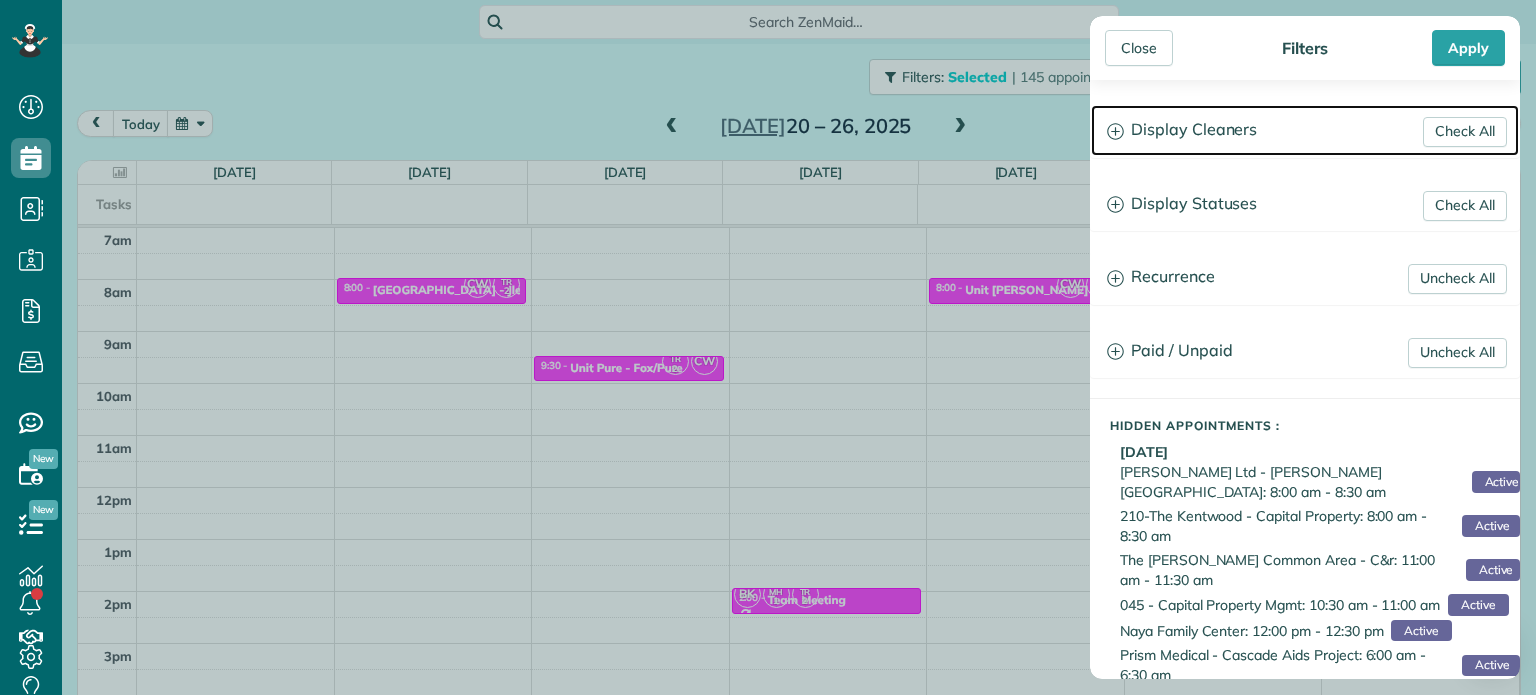 click on "Display Cleaners" at bounding box center (1305, 130) 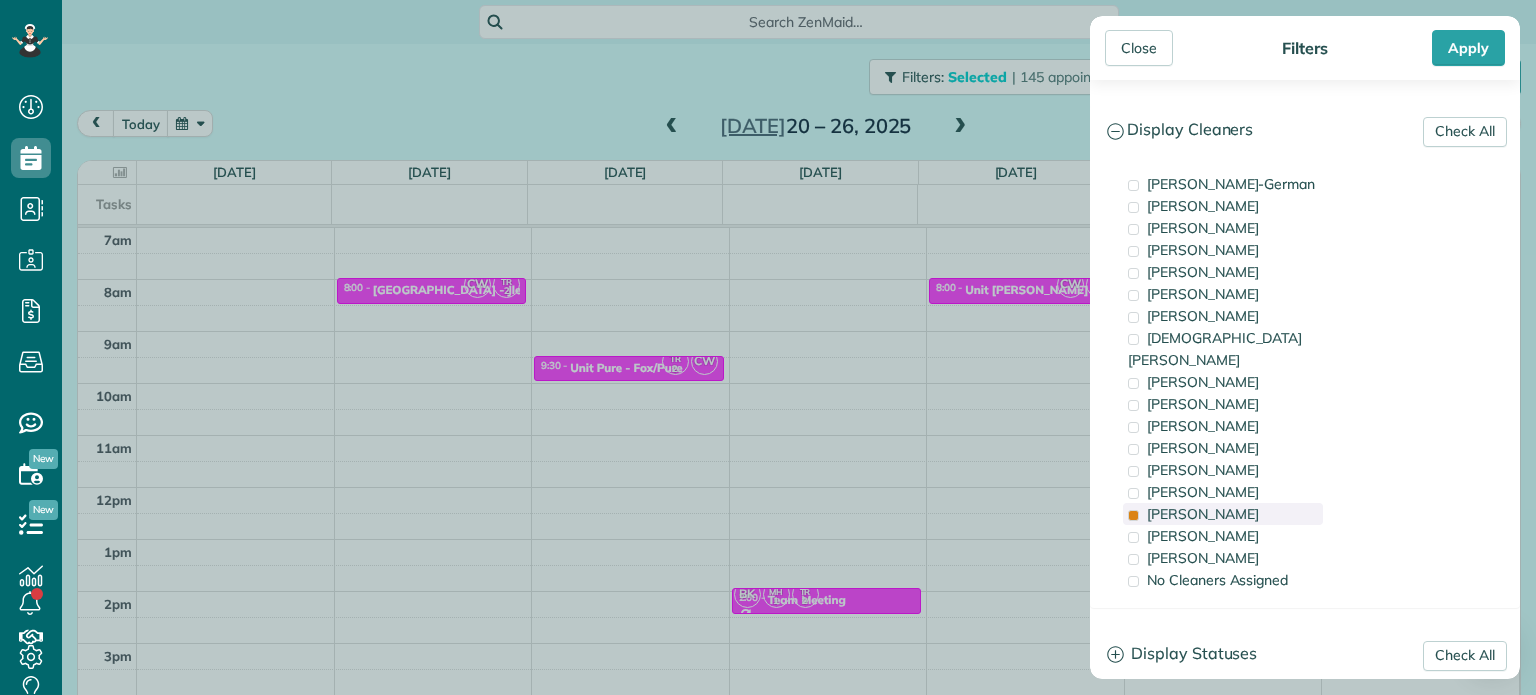 click on "Tammi Rue" at bounding box center (1203, 514) 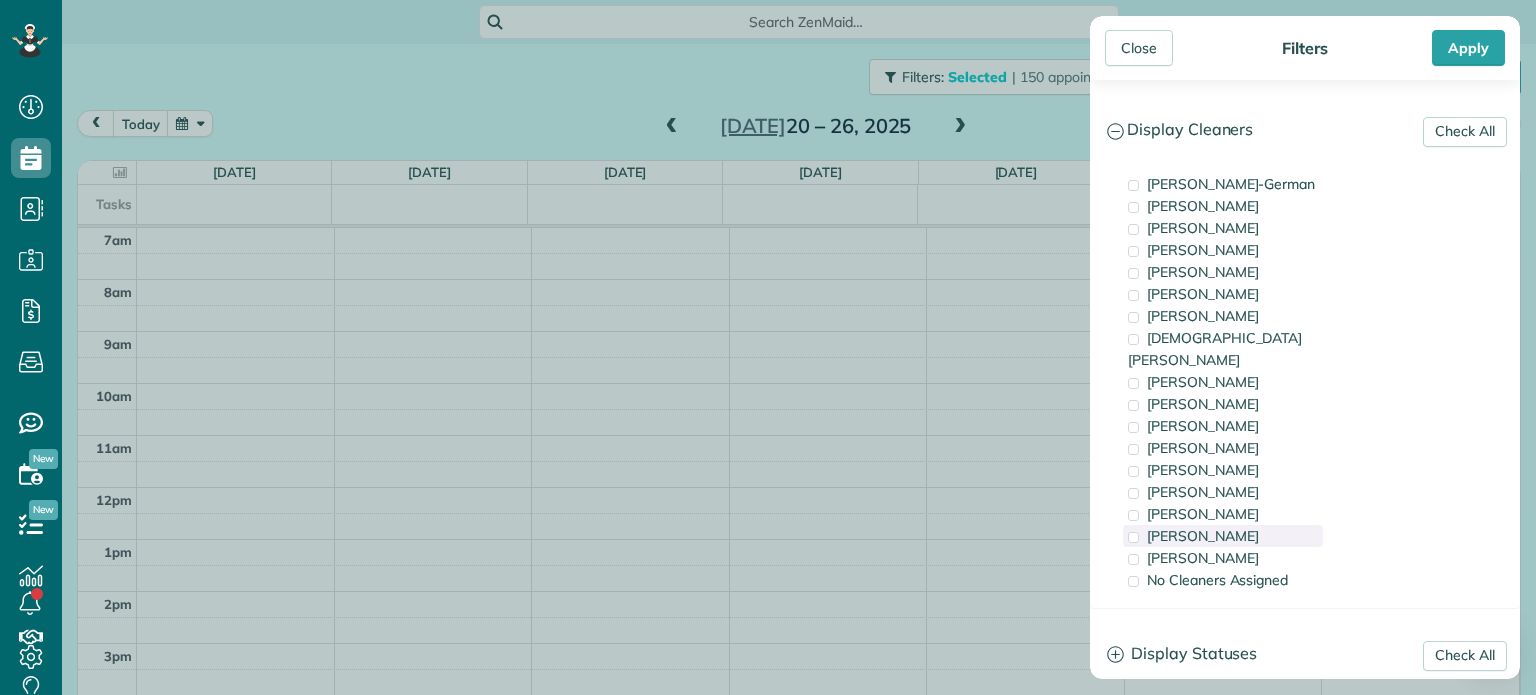 click on "Meralda Harris" at bounding box center (1203, 536) 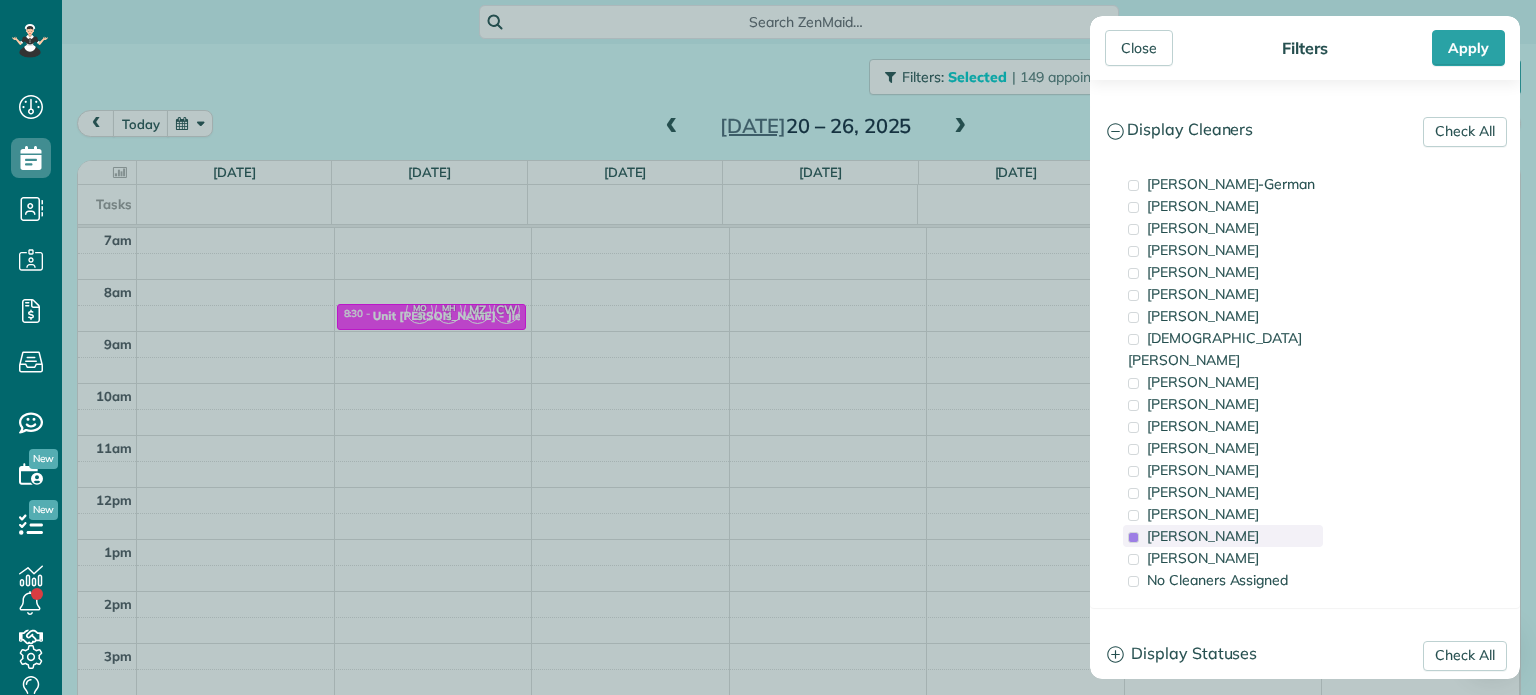 click on "Meralda Harris" at bounding box center (1203, 536) 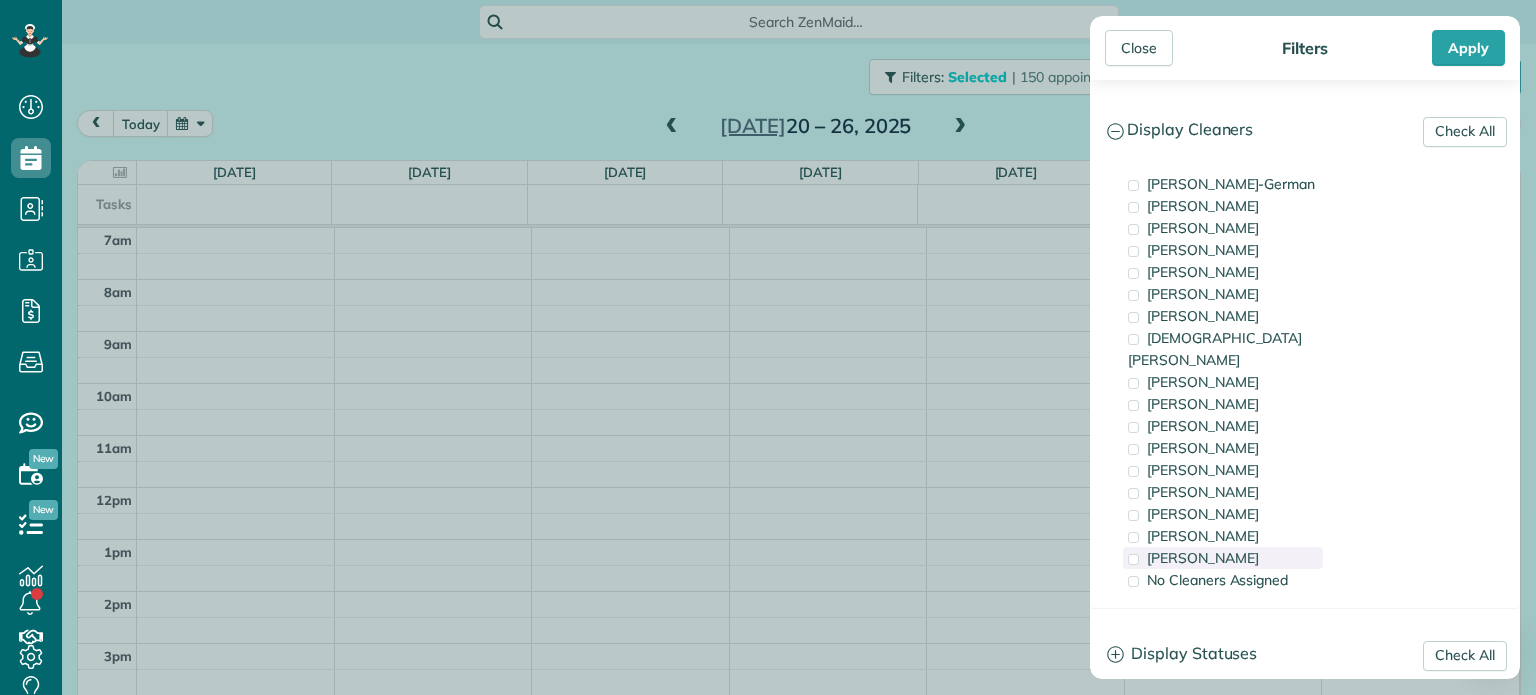 click on "Marina Ostertag" at bounding box center [1203, 558] 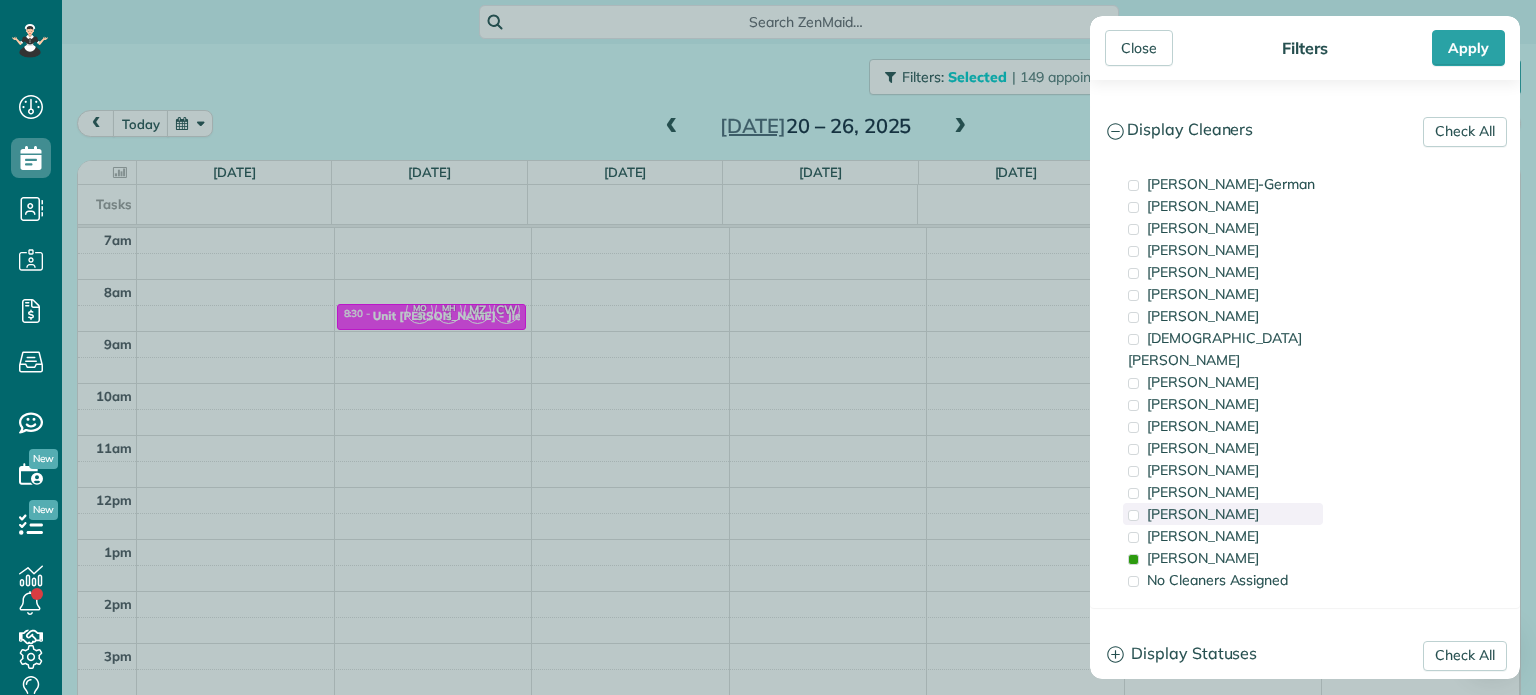 click on "Tammi Rue" at bounding box center (1223, 514) 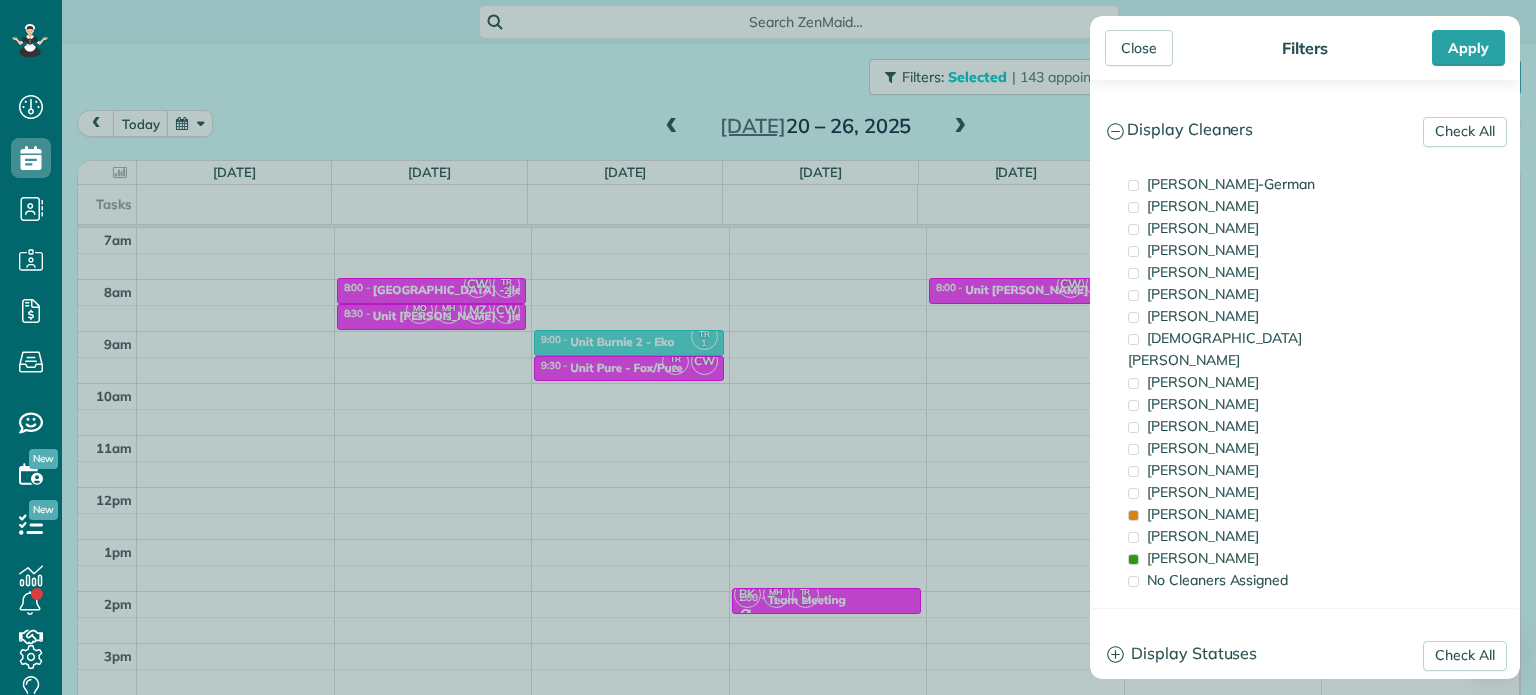 click on "Close
Filters
Apply
Check All
Display Cleaners
Christina Wright-German
Brie Killary
Cassie Feliciano
Tawnya Reynolds
Mark Zollo
Matthew Hatcher
Tony Middleton" at bounding box center [768, 347] 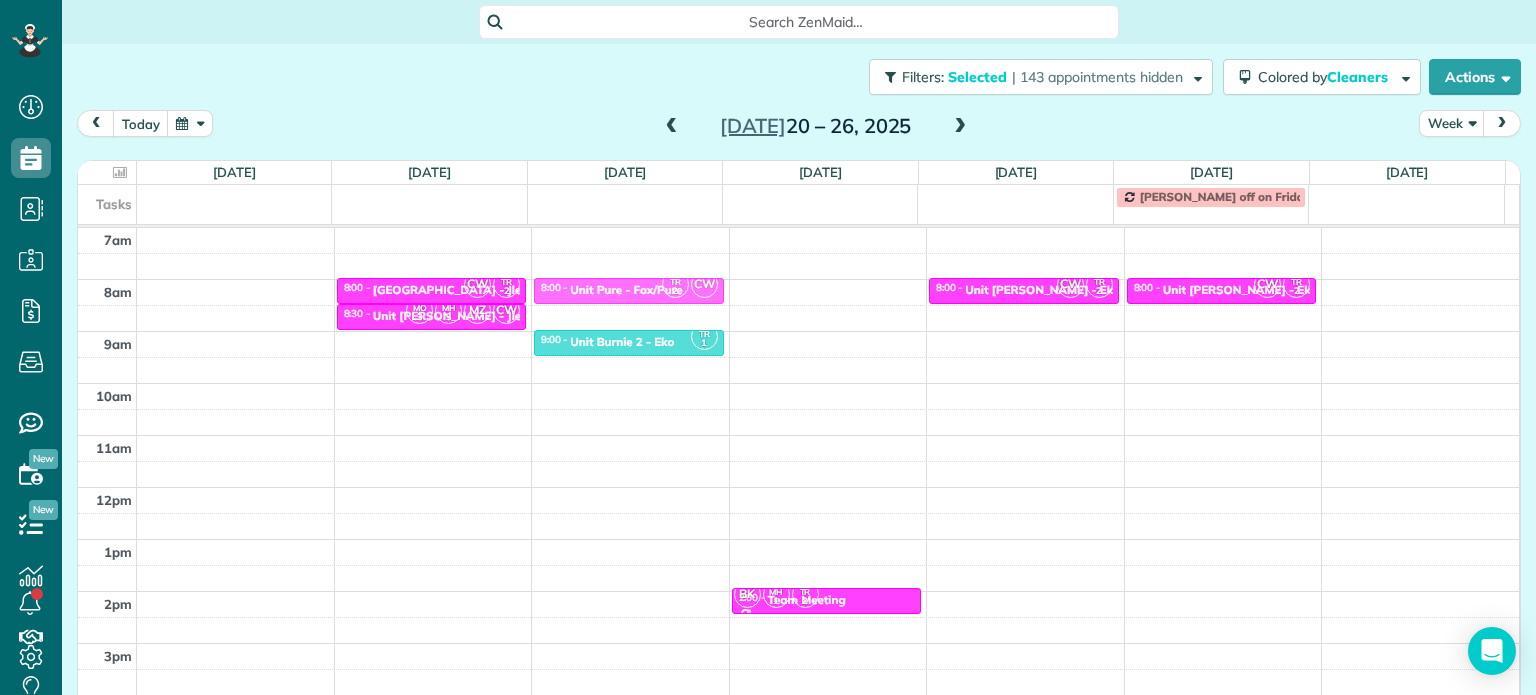 drag, startPoint x: 672, startPoint y: 368, endPoint x: 672, endPoint y: 319, distance: 49 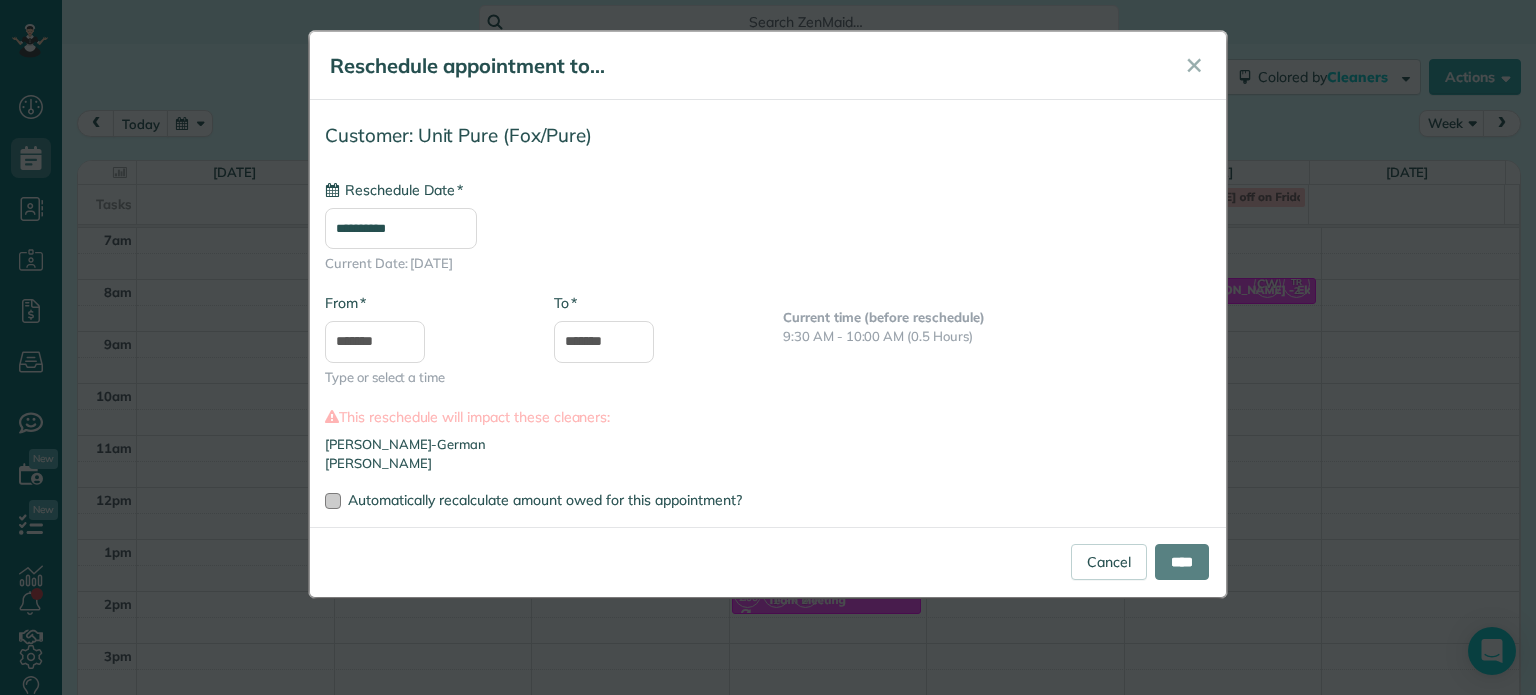 type on "**********" 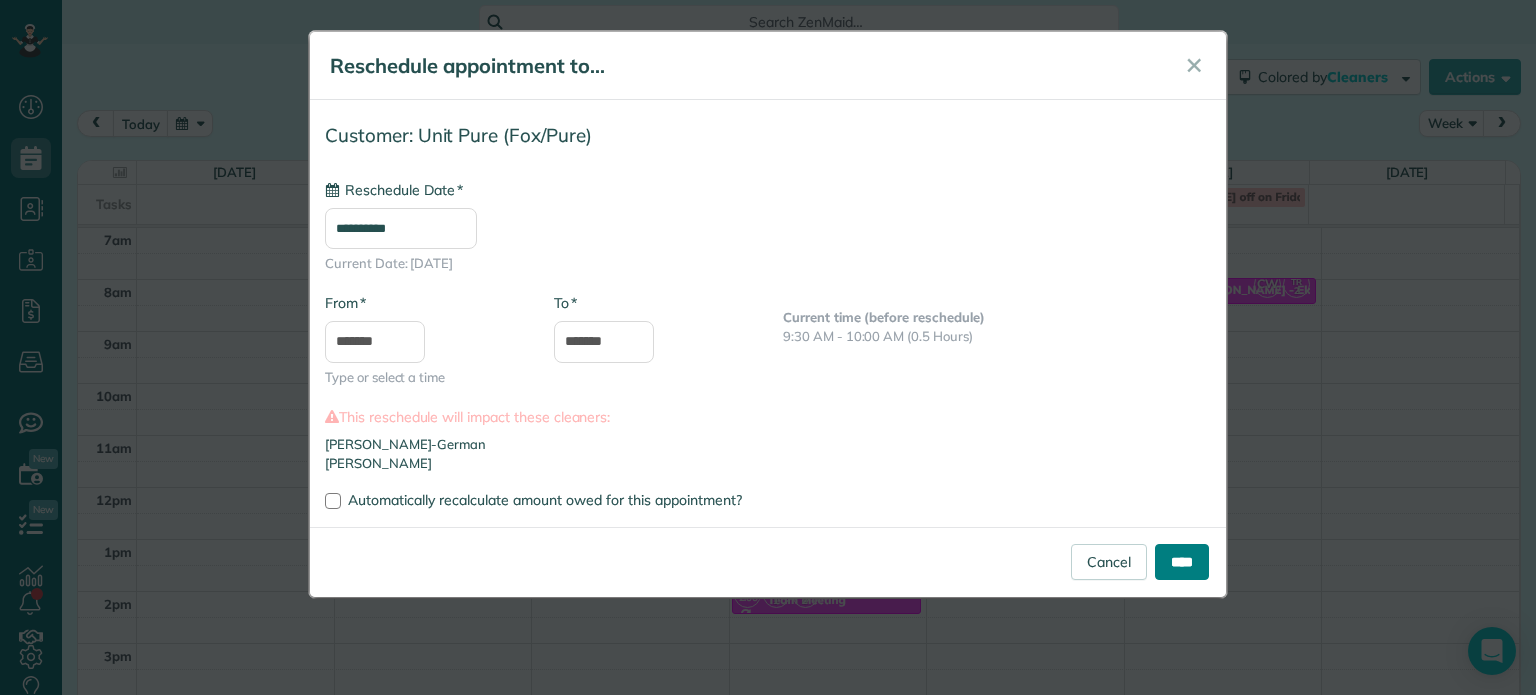 click on "****" at bounding box center (1182, 562) 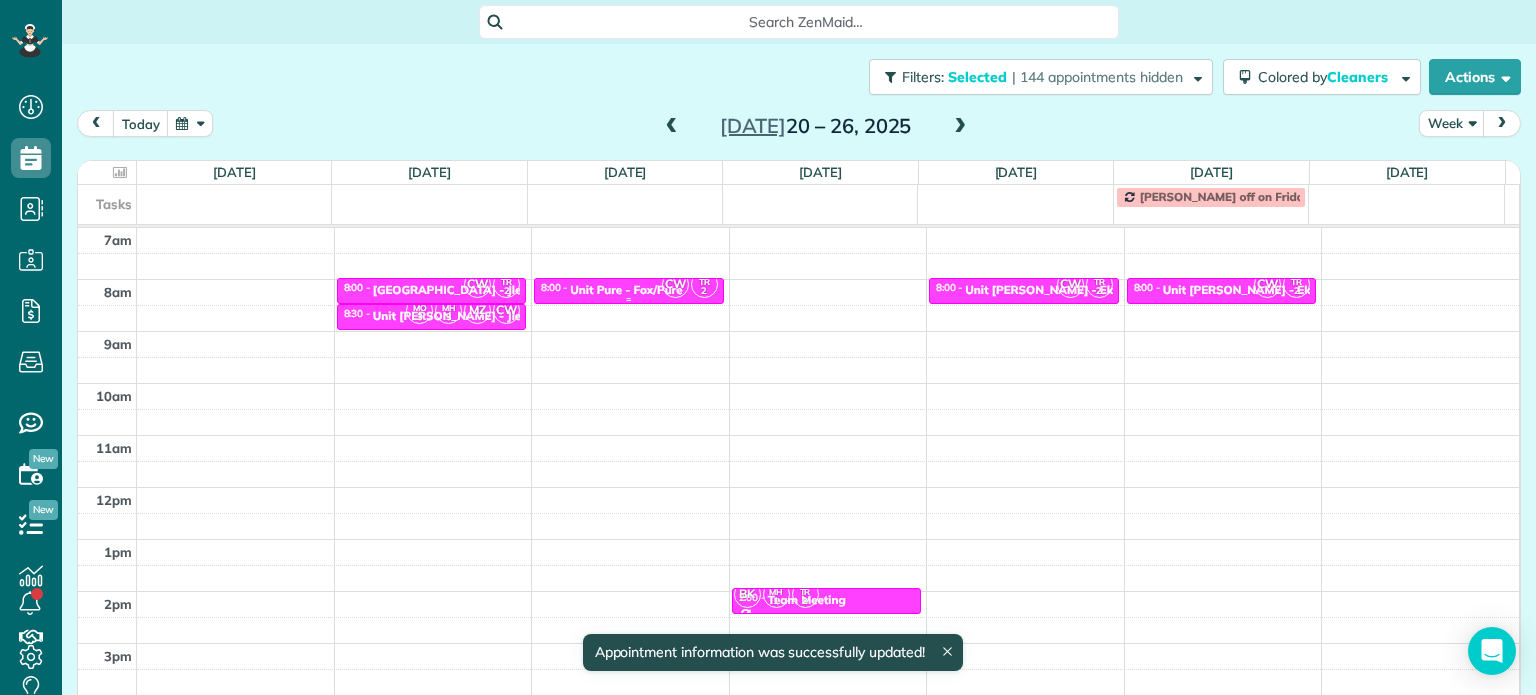 click on "CW" at bounding box center (675, 284) 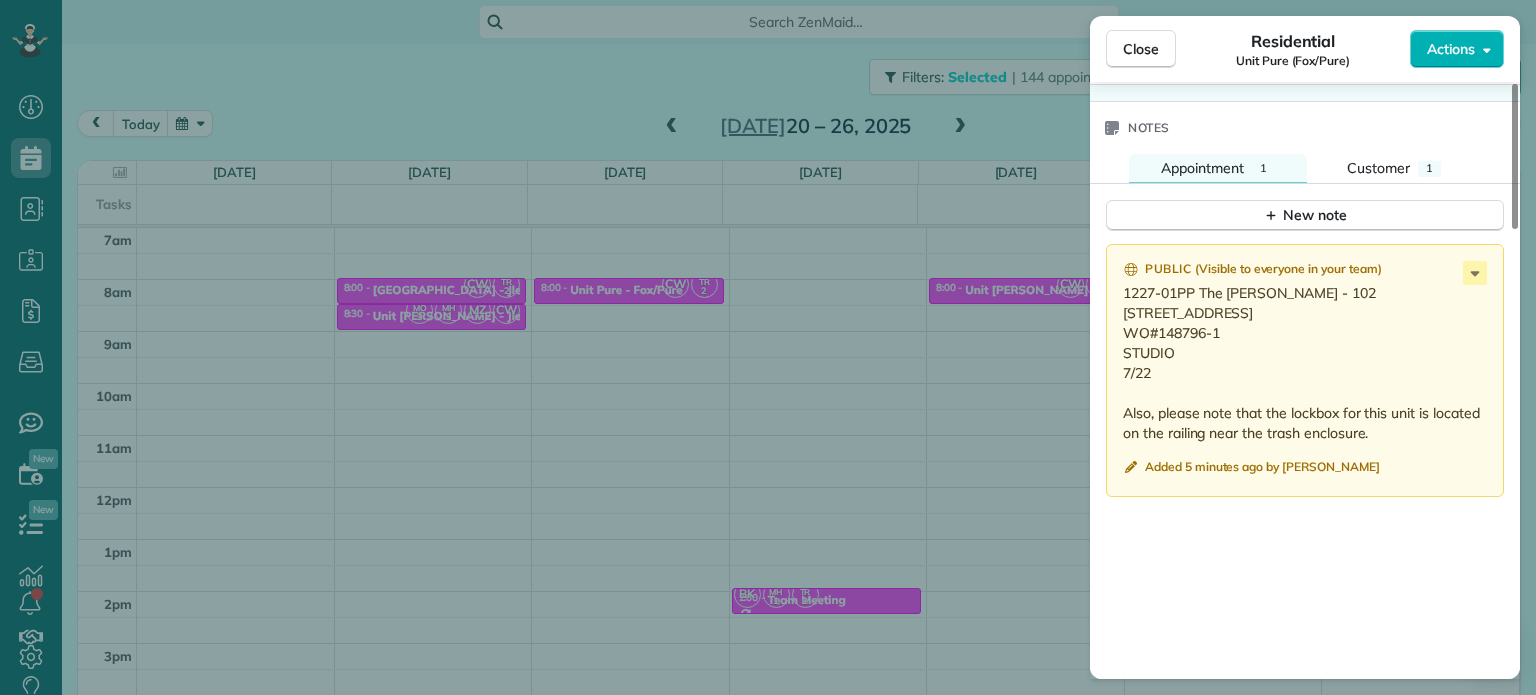 scroll, scrollTop: 1600, scrollLeft: 0, axis: vertical 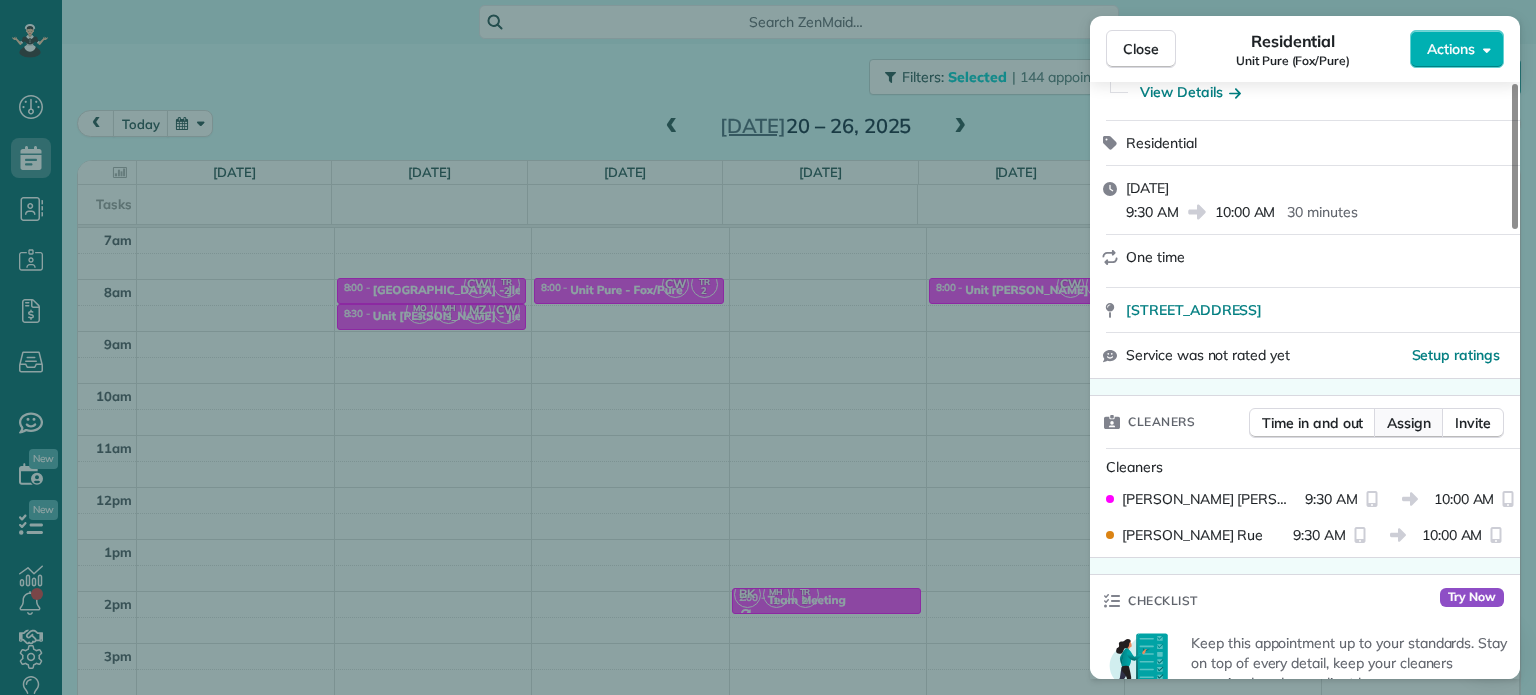click on "Assign" at bounding box center (1409, 423) 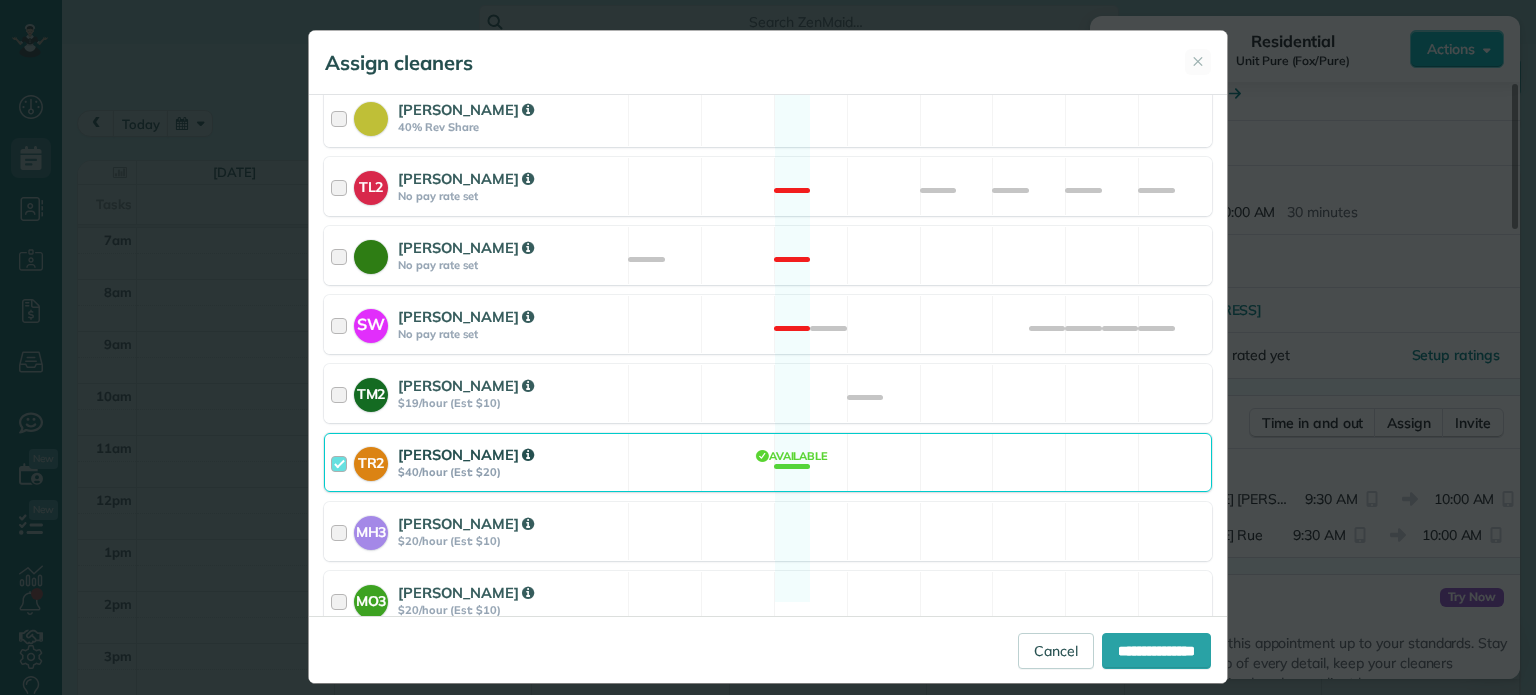 scroll, scrollTop: 935, scrollLeft: 0, axis: vertical 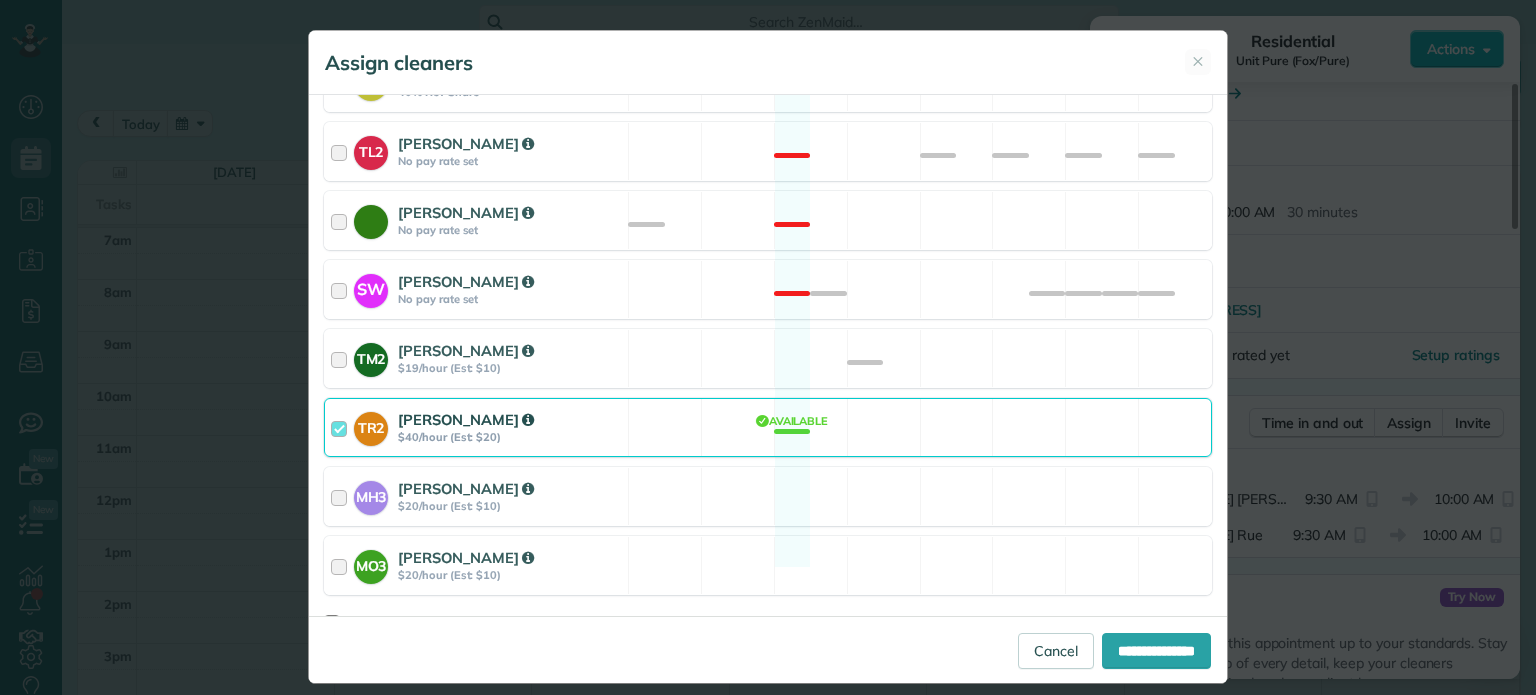 click on "TR2
Tammi Rue
$40/hour (Est: $20)
Available" at bounding box center [768, 427] 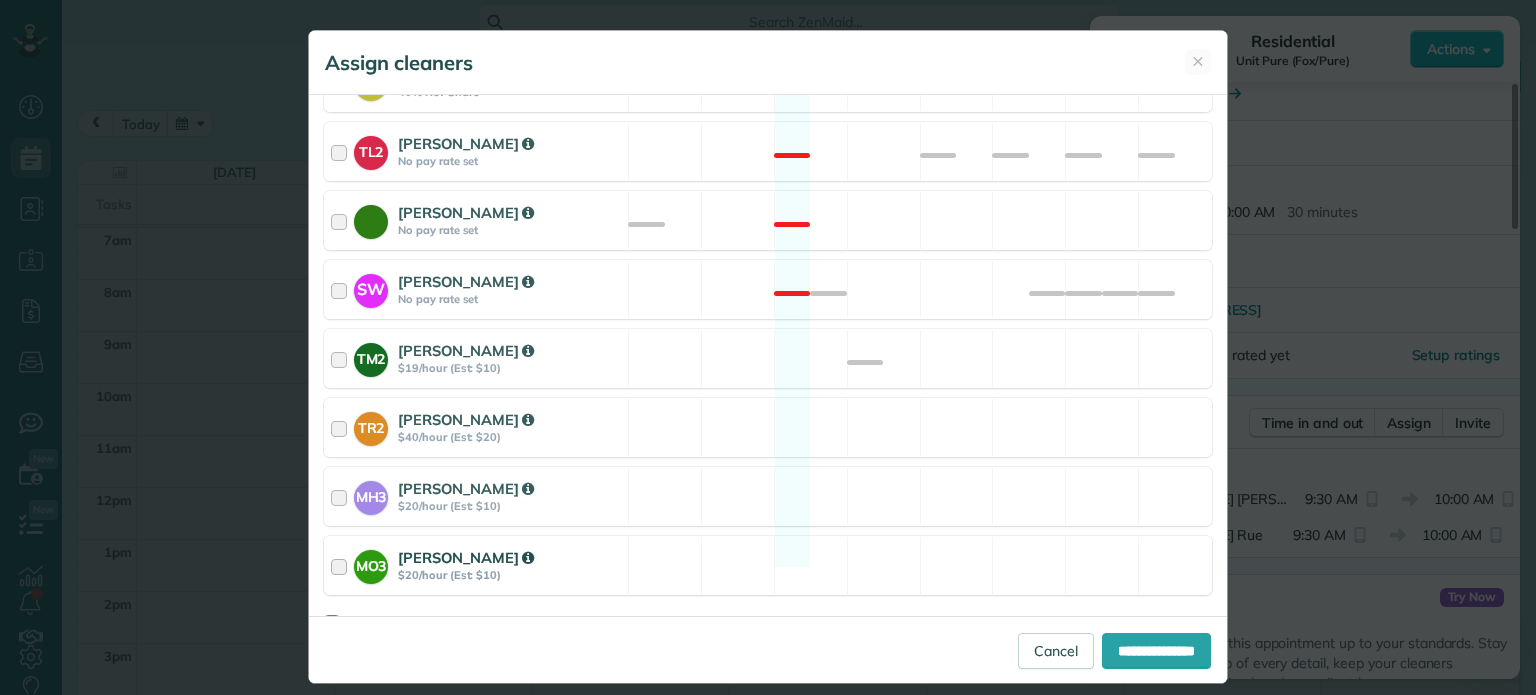 click on "MO3
Marina Ostertag
$20/hour (Est: $10)
Available" at bounding box center (768, 565) 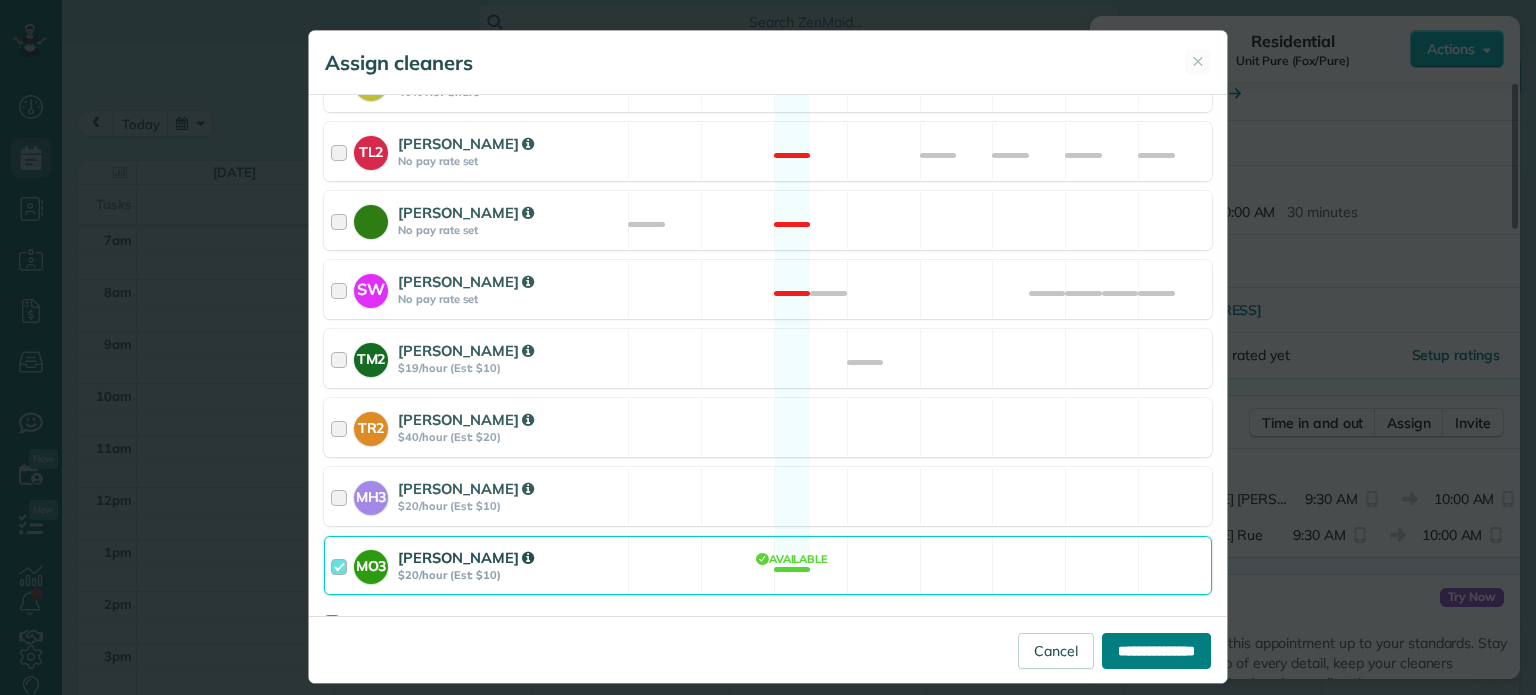 click on "**********" at bounding box center [1156, 651] 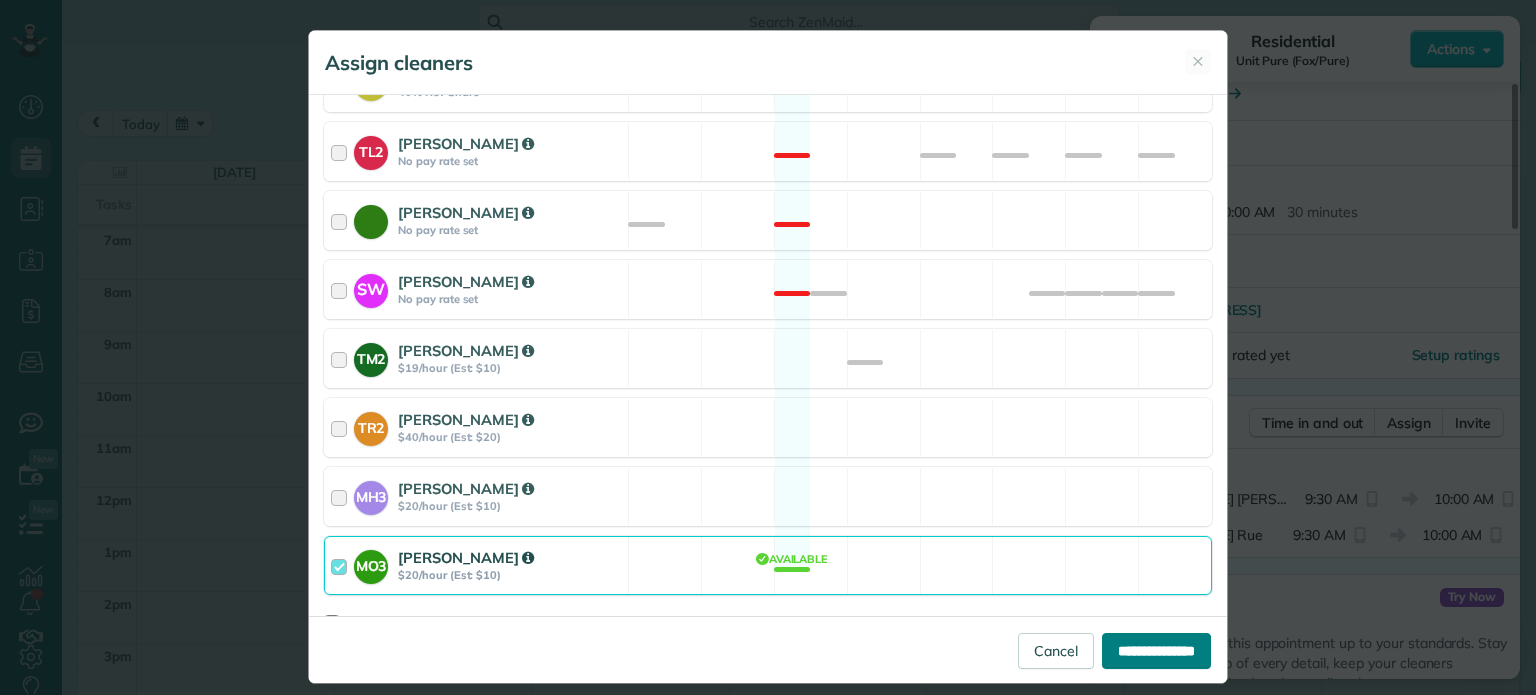 type on "**********" 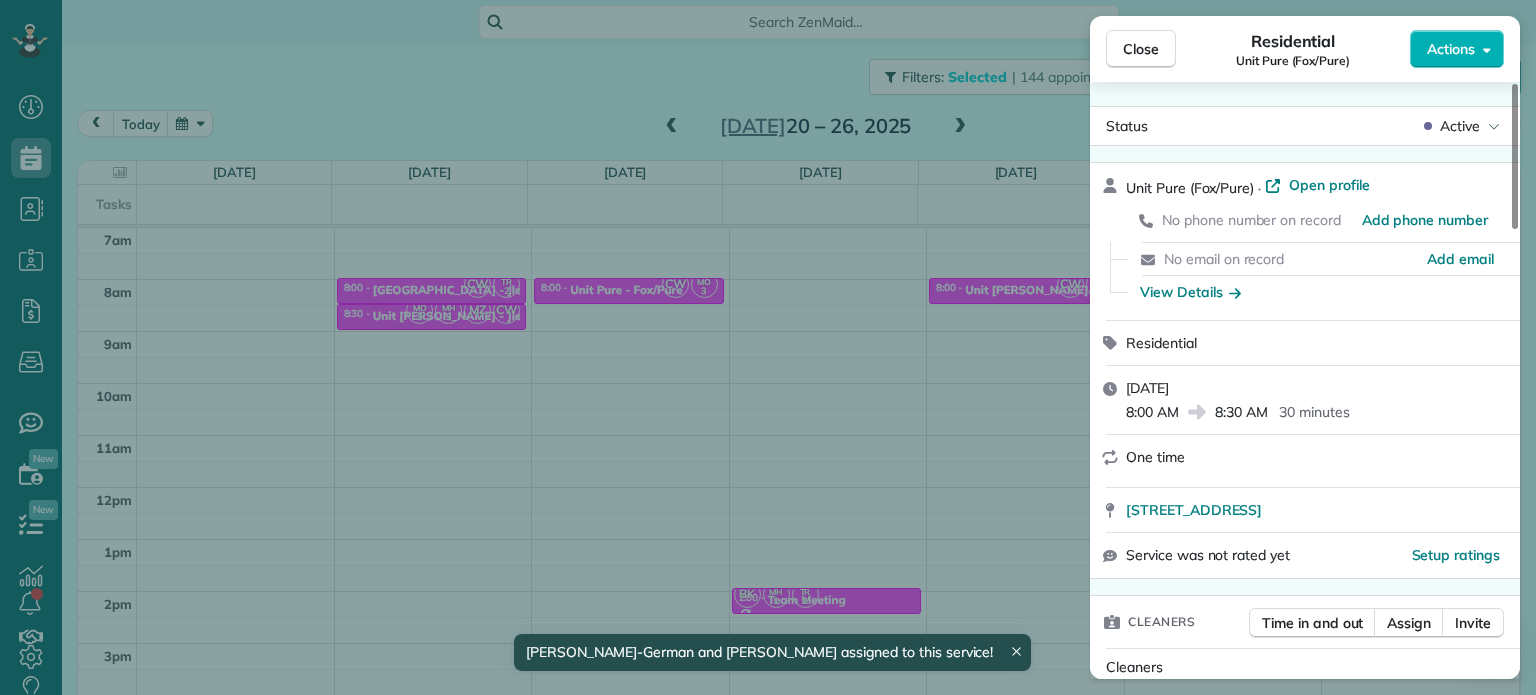 click on "Close Residential Unit Pure (Fox/Pure) Actions Status Active Unit Pure (Fox/Pure) · Open profile No phone number on record Add phone number No email on record Add email View Details Residential Tuesday, July 22, 2025 8:00 AM 8:30 AM 30 minutes One time 5490 Southeast Milwaukie Avenue Portland OR 97202 Service was not rated yet Setup ratings Cleaners Time in and out Assign Invite Cleaners Marina   Ostertag 8:00 AM 8:30 AM Christina   Wright-German 8:00 AM 8:30 AM Checklist Try Now Keep this appointment up to your standards. Stay on top of every detail, keep your cleaners organised, and your client happy. Assign a checklist Watch a 5 min demo Billing Billing actions Price $0.00 Overcharge $0.00 Discount $0.00 Coupon discount - Primary tax - Secondary tax - Total appointment price $0.00 Tips collected New feature! $0.00 Mark as paid Total including tip $0.00 Get paid online in no-time! Send an invoice and reward your cleaners with tips Charge customer credit card Appointment custom fields Work items Notes 1 1 (" at bounding box center [768, 347] 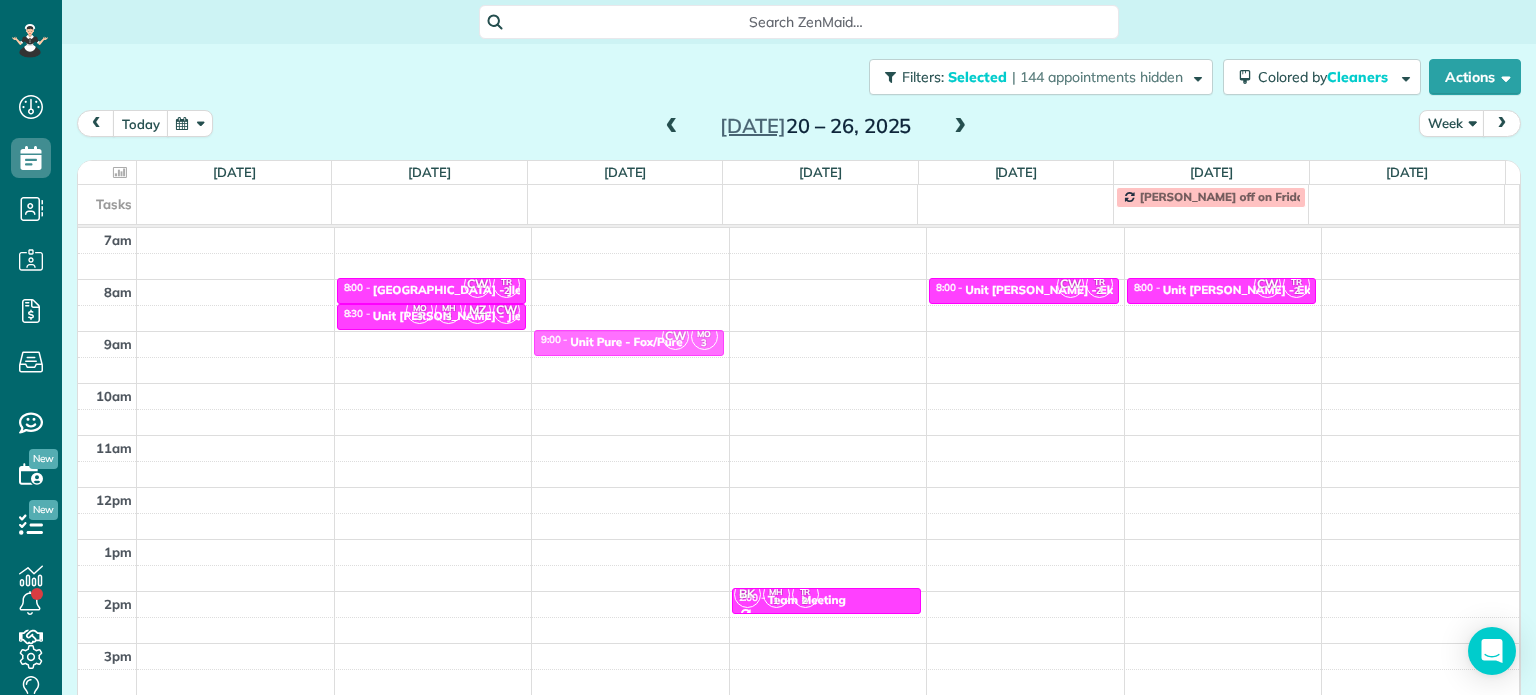 drag, startPoint x: 676, startPoint y: 294, endPoint x: 682, endPoint y: 340, distance: 46.389652 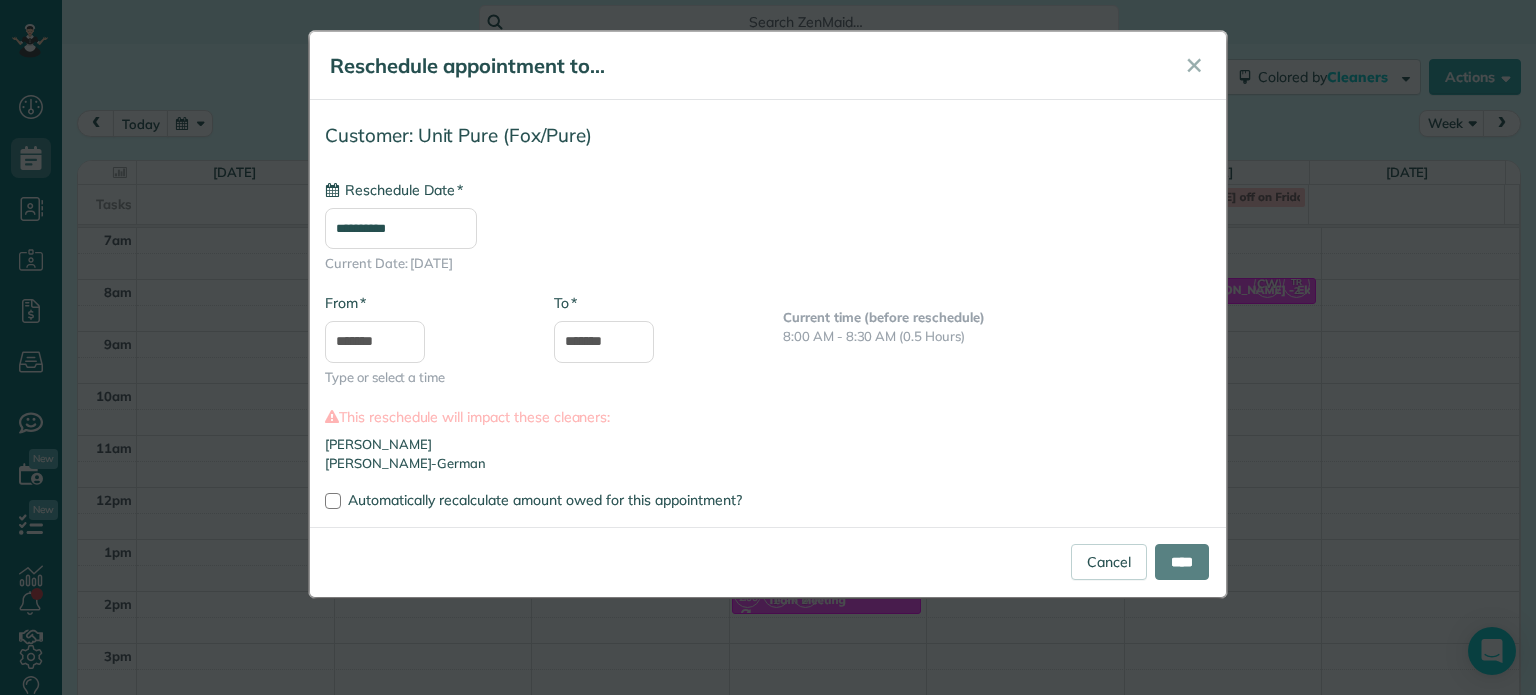 type on "**********" 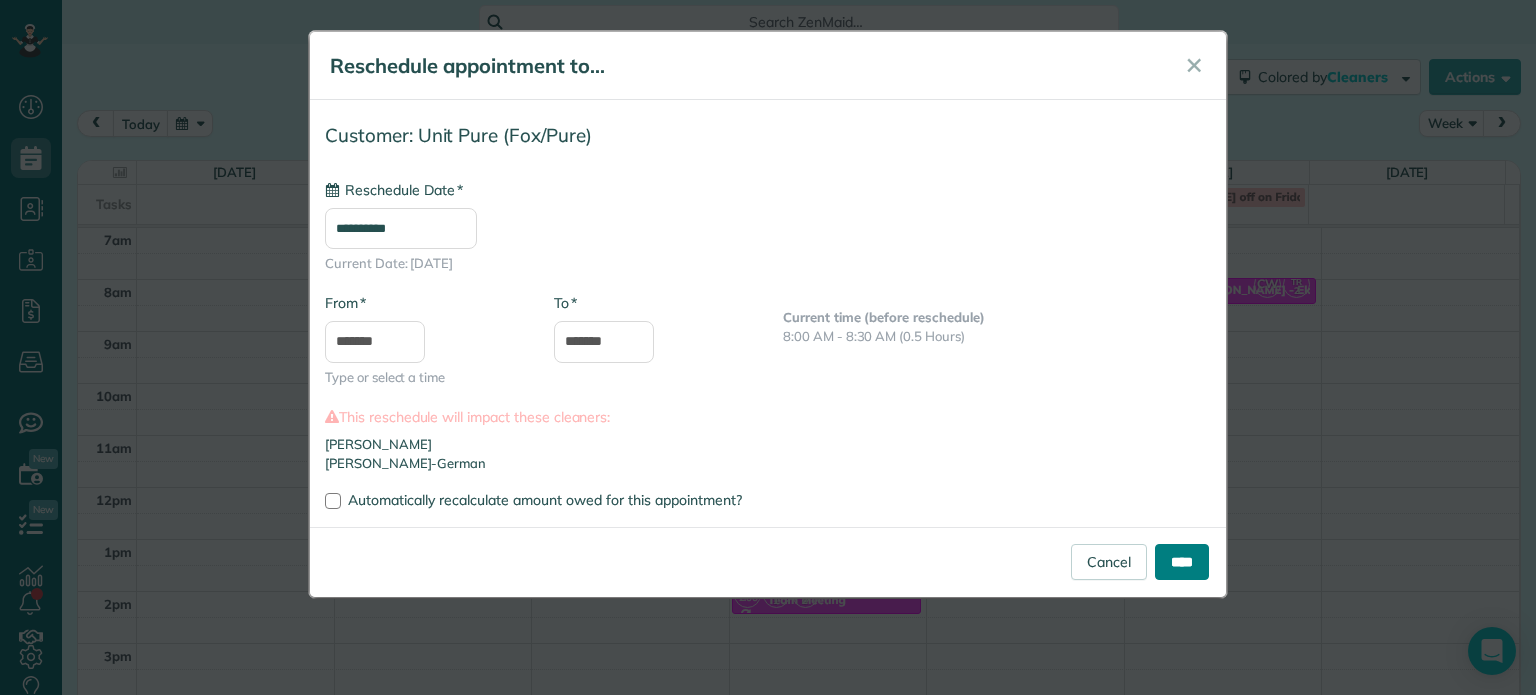 click on "****" at bounding box center [1182, 562] 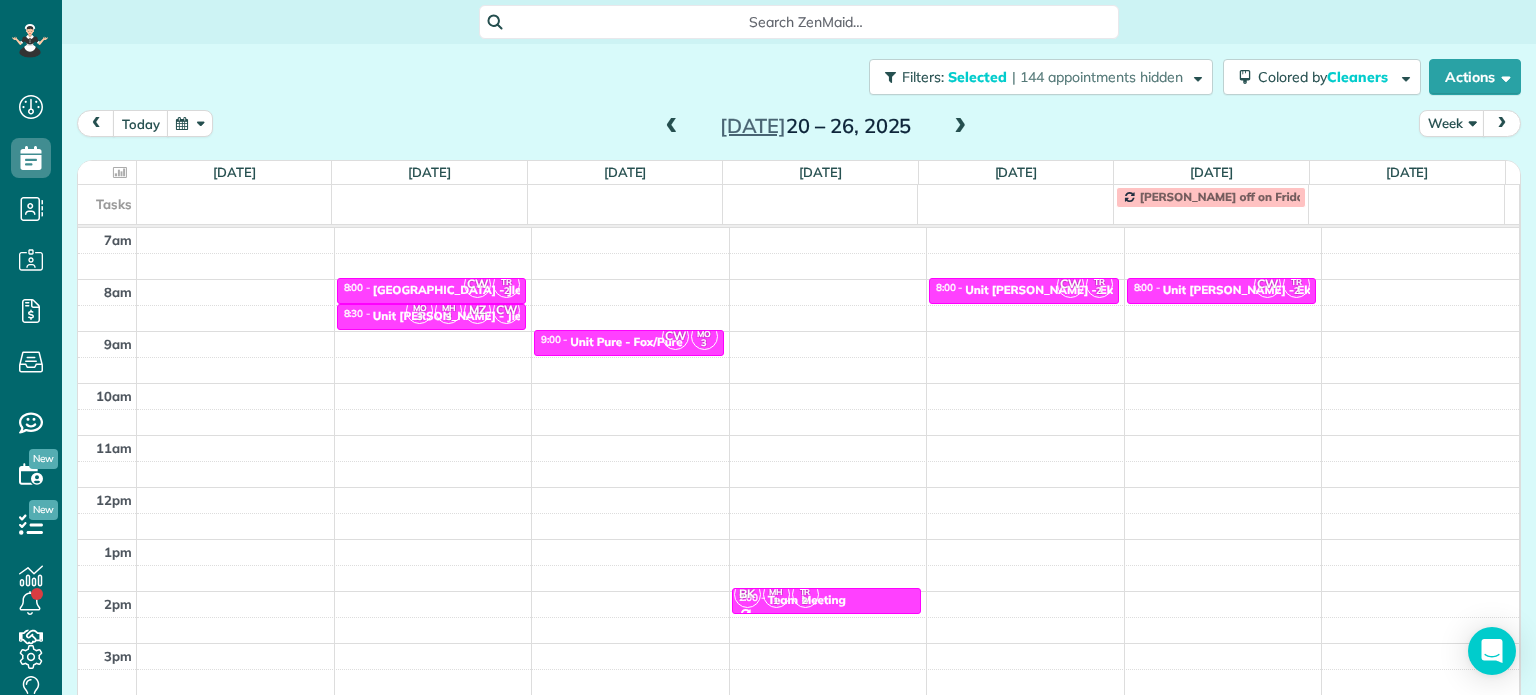 click at bounding box center [672, 127] 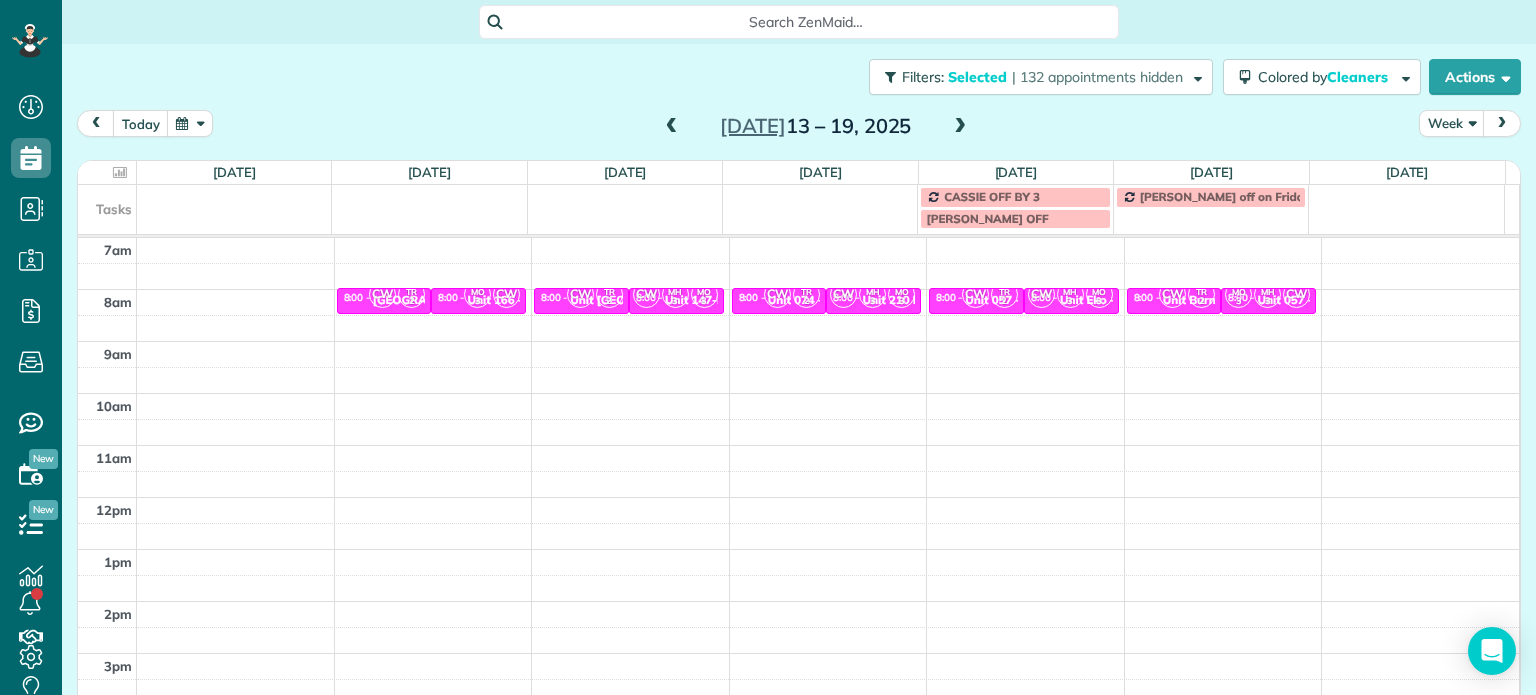 click at bounding box center [672, 127] 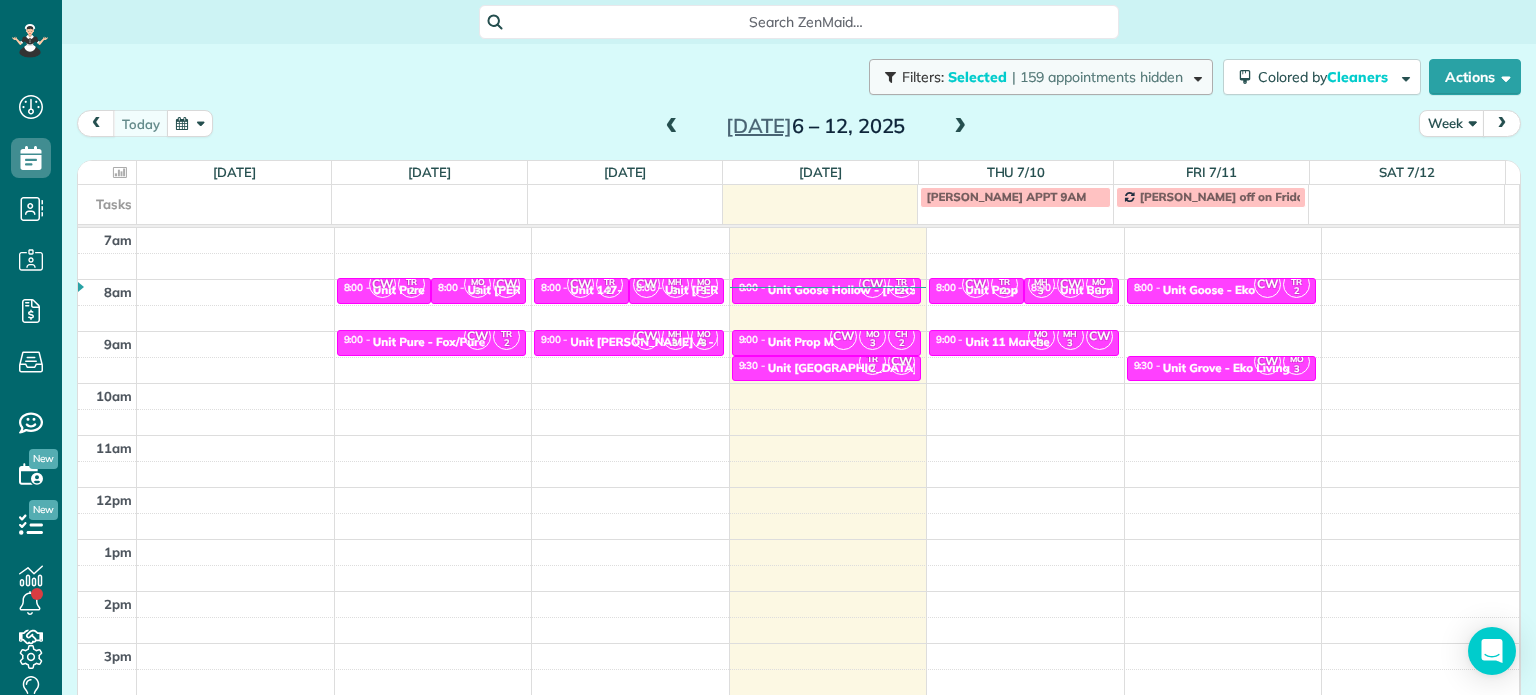 click on "Filters:   Selected
|  159 appointments hidden" at bounding box center (1041, 77) 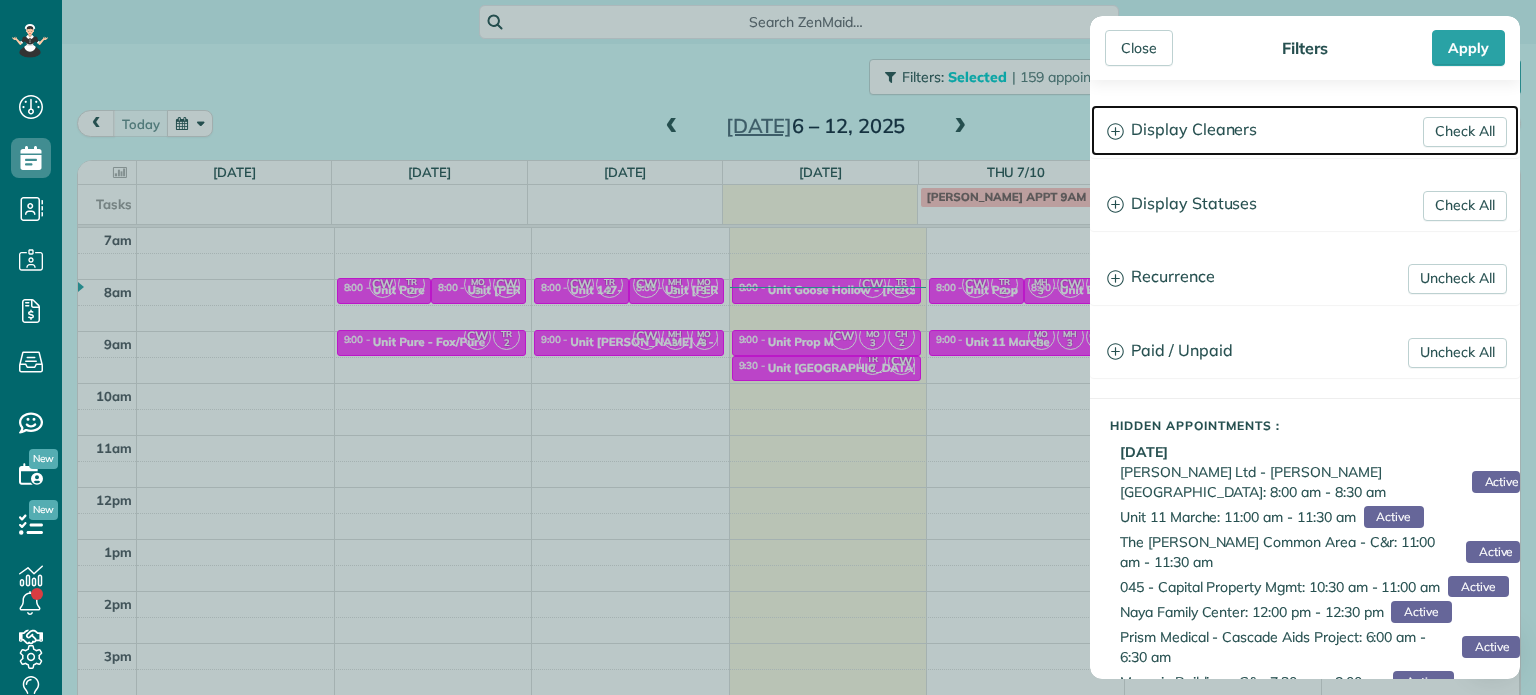 click on "Display Cleaners" at bounding box center [1305, 130] 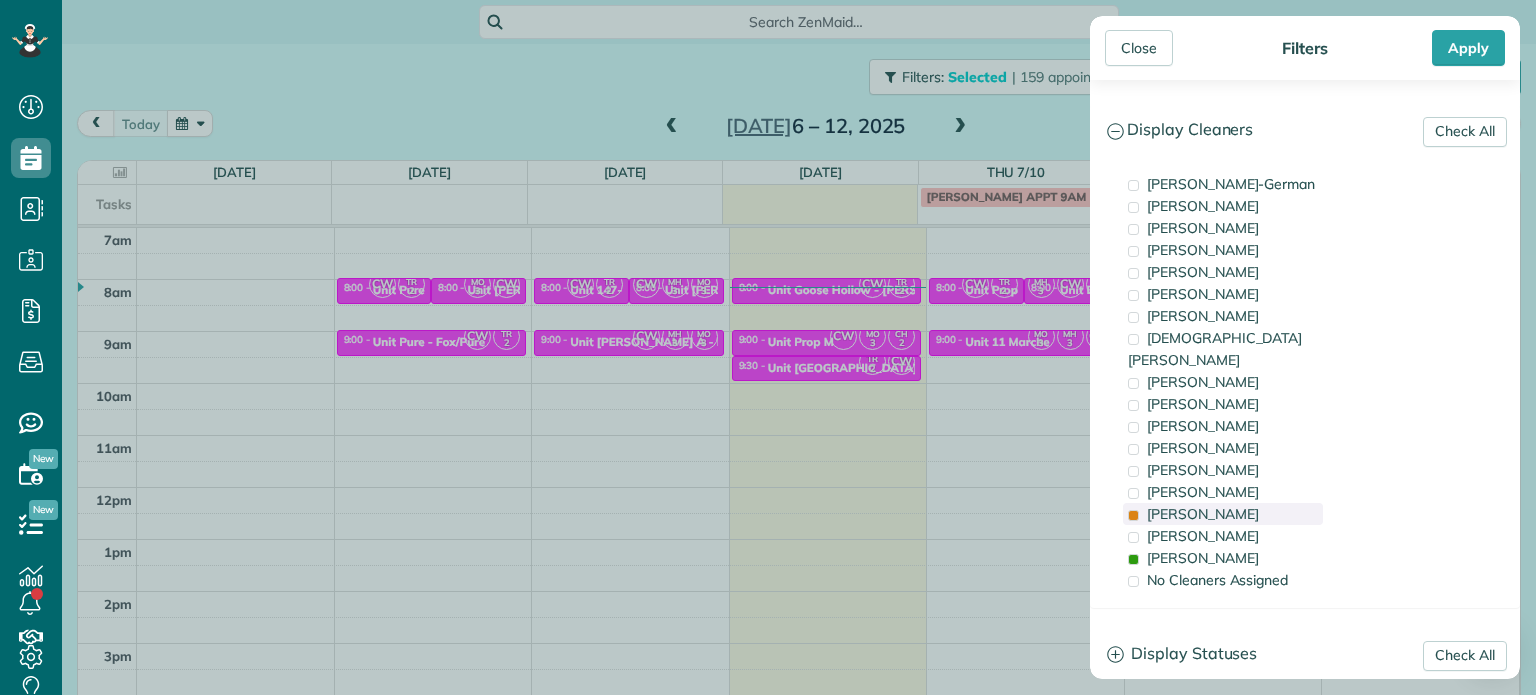 click on "Tammi Rue" at bounding box center (1203, 514) 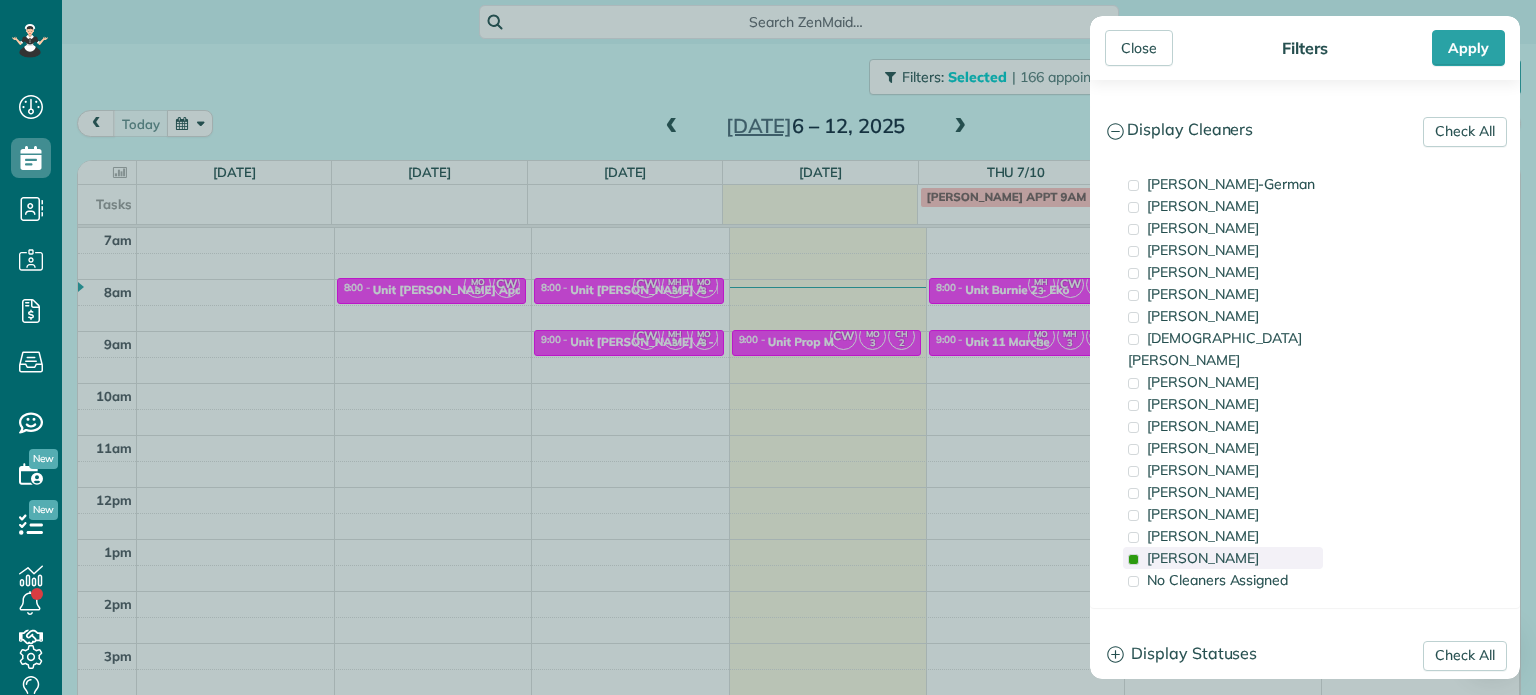 click on "Marina Ostertag" at bounding box center (1203, 558) 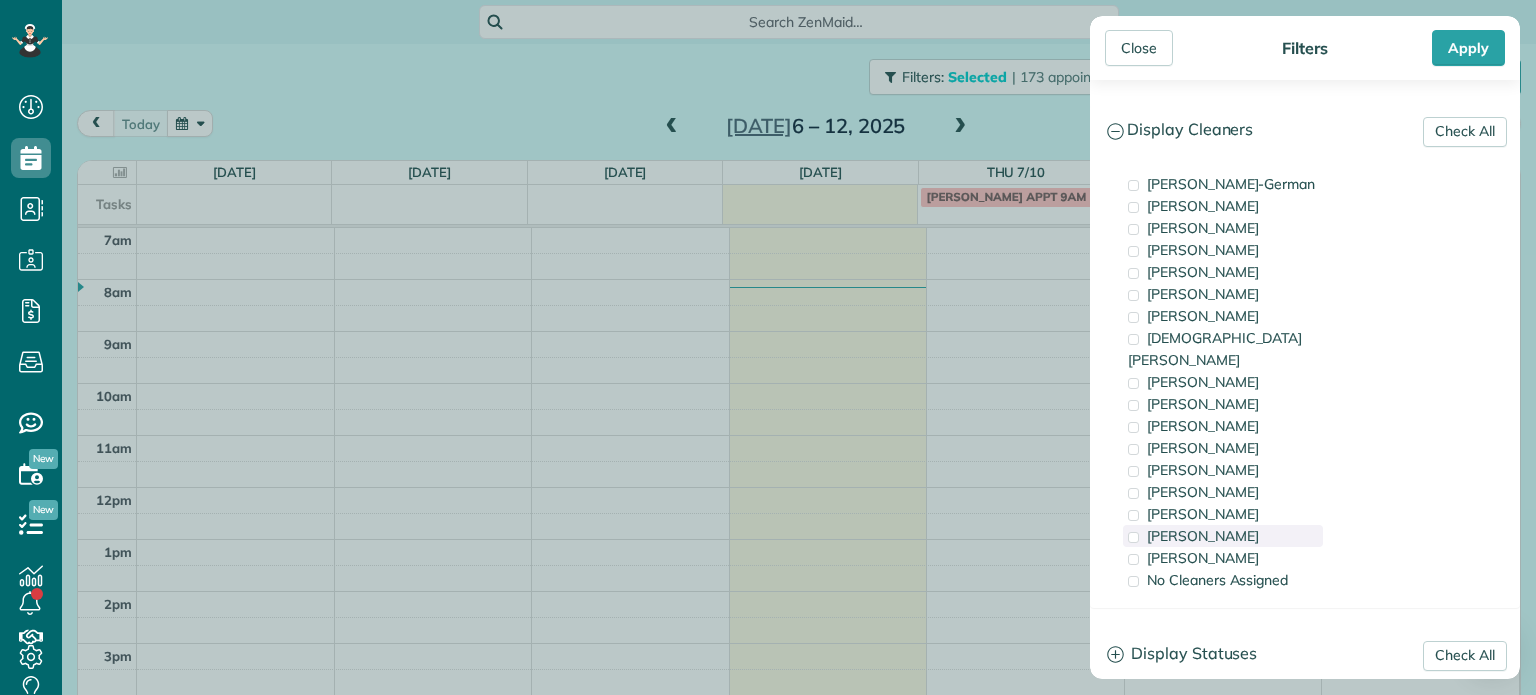 click on "Meralda Harris" at bounding box center (1203, 536) 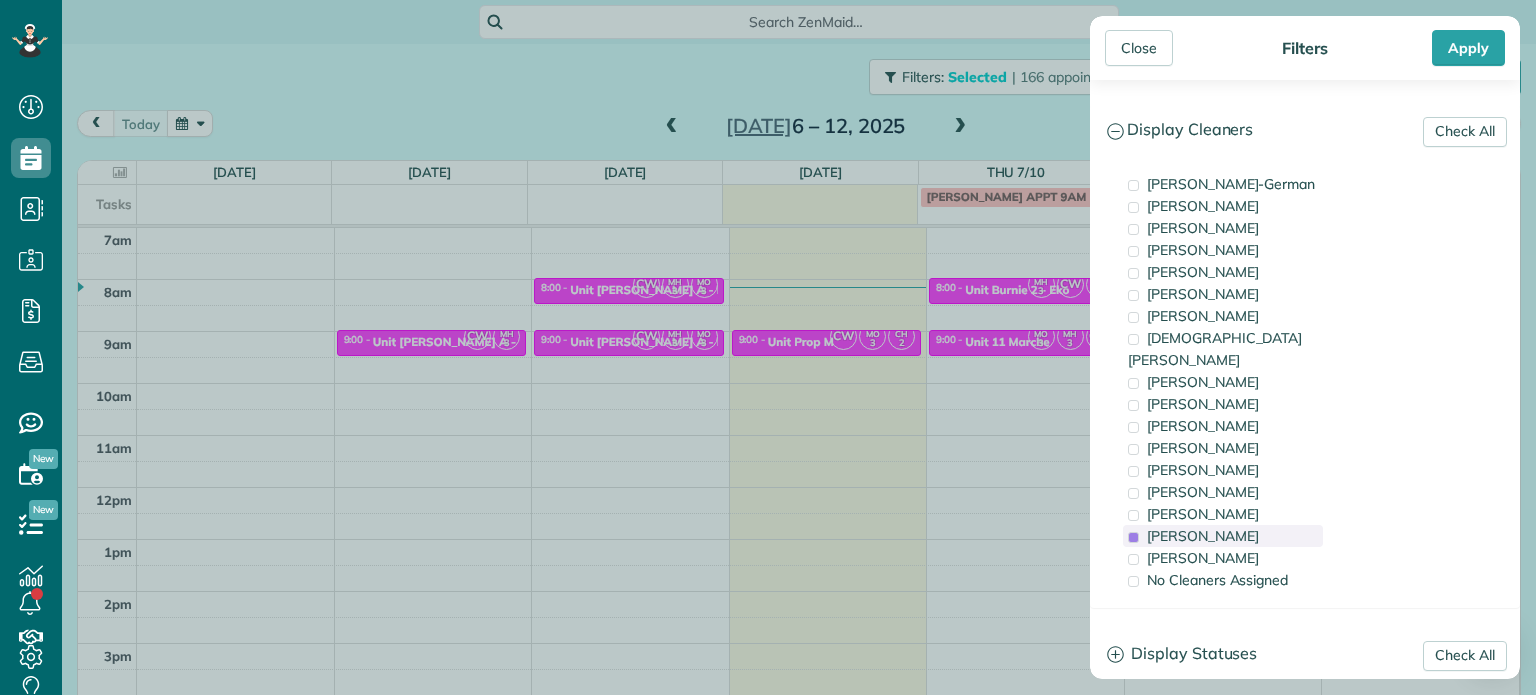 click on "Meralda Harris" at bounding box center (1203, 536) 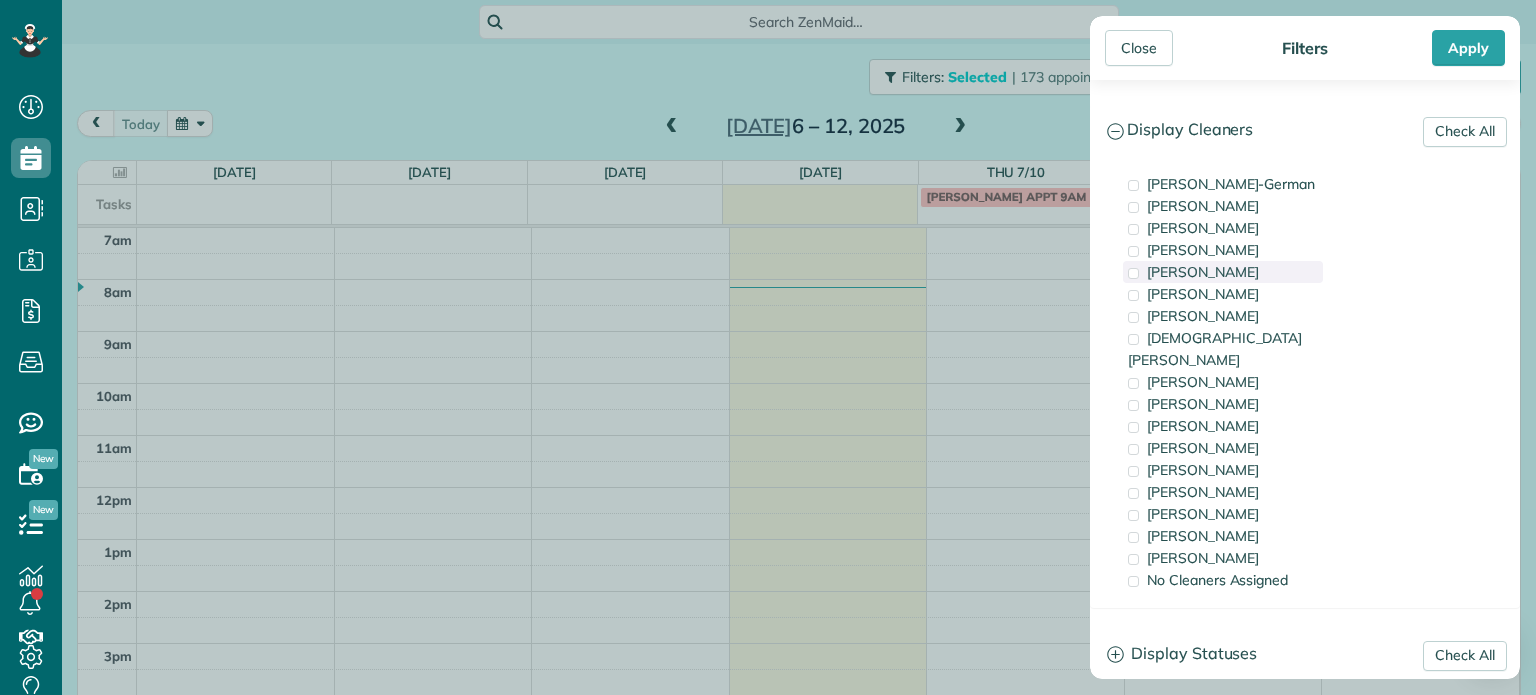 click on "Mark Zollo" at bounding box center [1203, 272] 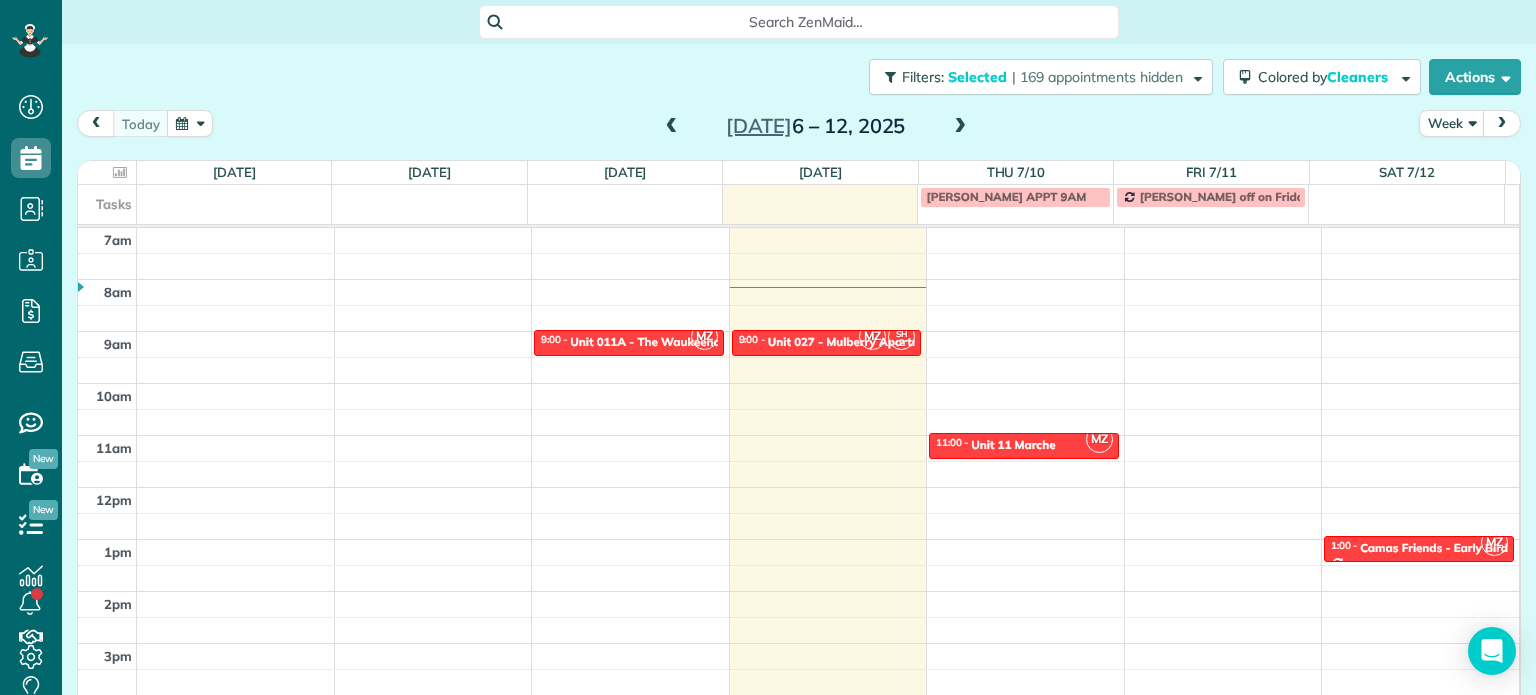 click on "Close
Filters
Apply
Check All
Display Cleaners
Christina Wright-German
Brie Killary
Cassie Feliciano
Tawnya Reynolds
Mark Zollo
Matthew Hatcher
Tony Middleton" at bounding box center [768, 347] 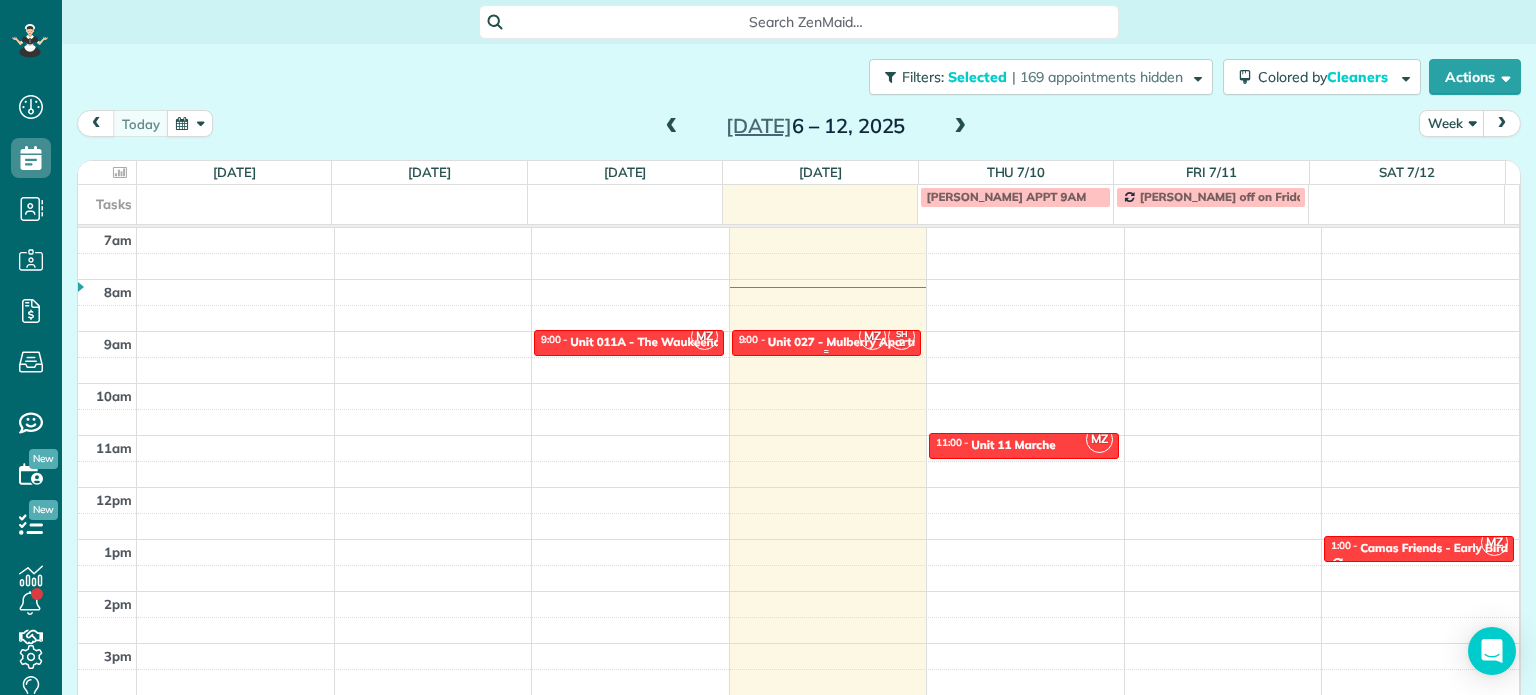 click on "Unit 027 - Mulberry Apartments - Capital" at bounding box center [882, 342] 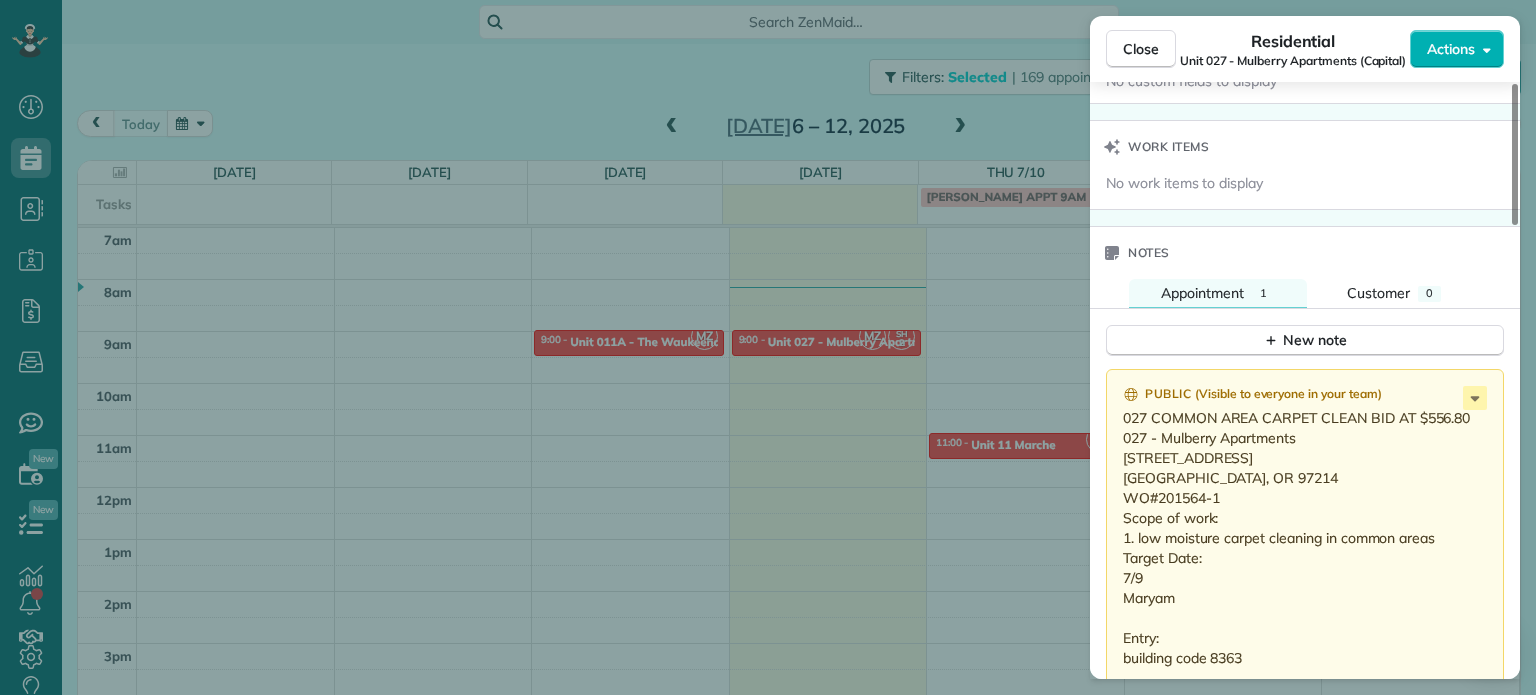 scroll, scrollTop: 1500, scrollLeft: 0, axis: vertical 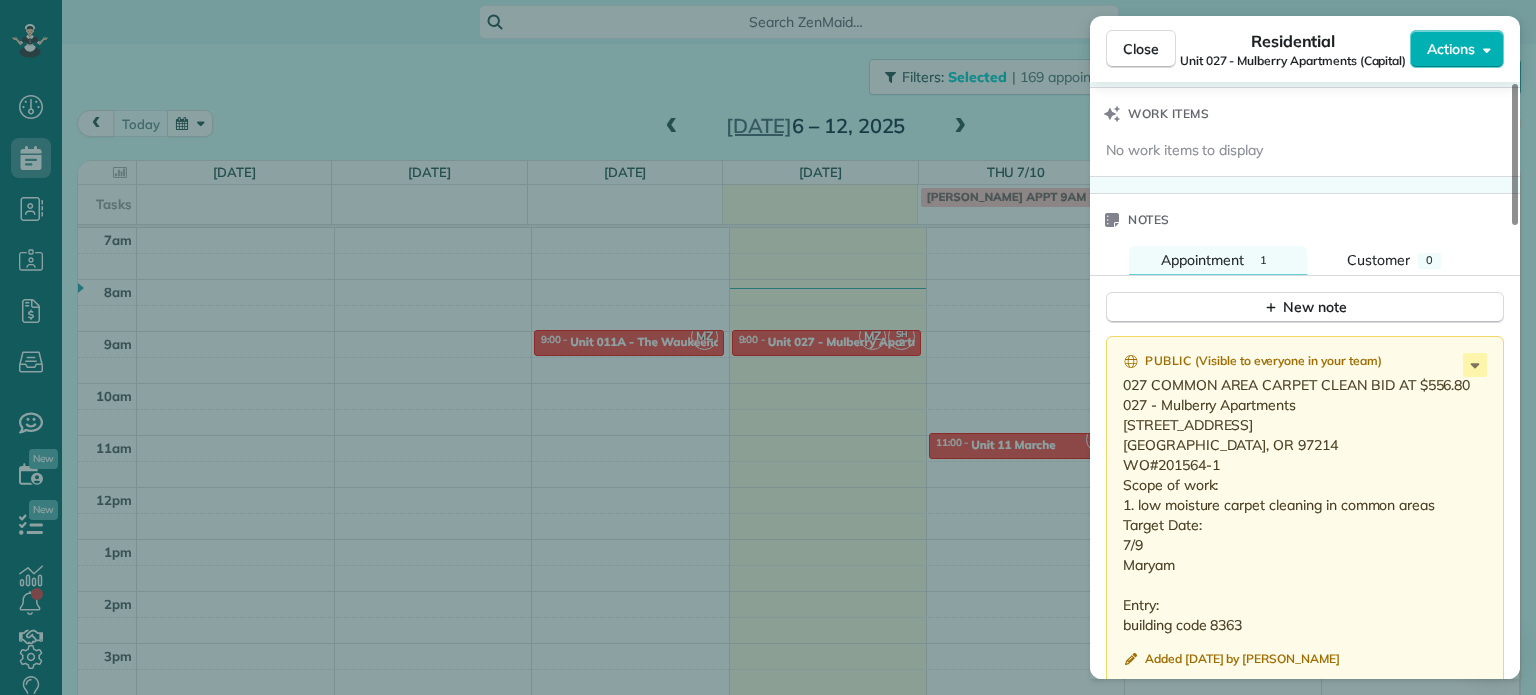 click on "Close Residential Unit 027 - Mulberry Apartments (Capital) Actions Status Active Unit 027 - Mulberry Apartments (Capital) · Open profile No phone number on record Add phone number No email on record Add email View Details Residential Wednesday, July 09, 2025 ( today ) 9:00 AM 9:30 AM 30 minutes One time 1638 Southeast 12th Avenue Portland OR 97214 Service was not rated yet Setup ratings Cleaners Time in and out Assign Invite Cleaners Sean   Hime 9:00 AM 9:30 AM Mark   Zollo 9:00 AM 9:30 AM Checklist Try Now Keep this appointment up to your standards. Stay on top of every detail, keep your cleaners organised, and your client happy. Assign a checklist Watch a 5 min demo Billing Billing actions Price $0.00 Overcharge $0.00 Discount $0.00 Coupon discount - Primary tax - Secondary tax - Total appointment price $0.00 Tips collected New feature! $0.00 Mark as paid Total including tip $0.00 Get paid online in no-time! Send an invoice and reward your cleaners with tips Charge customer credit card Work items Notes 1 0" at bounding box center [768, 347] 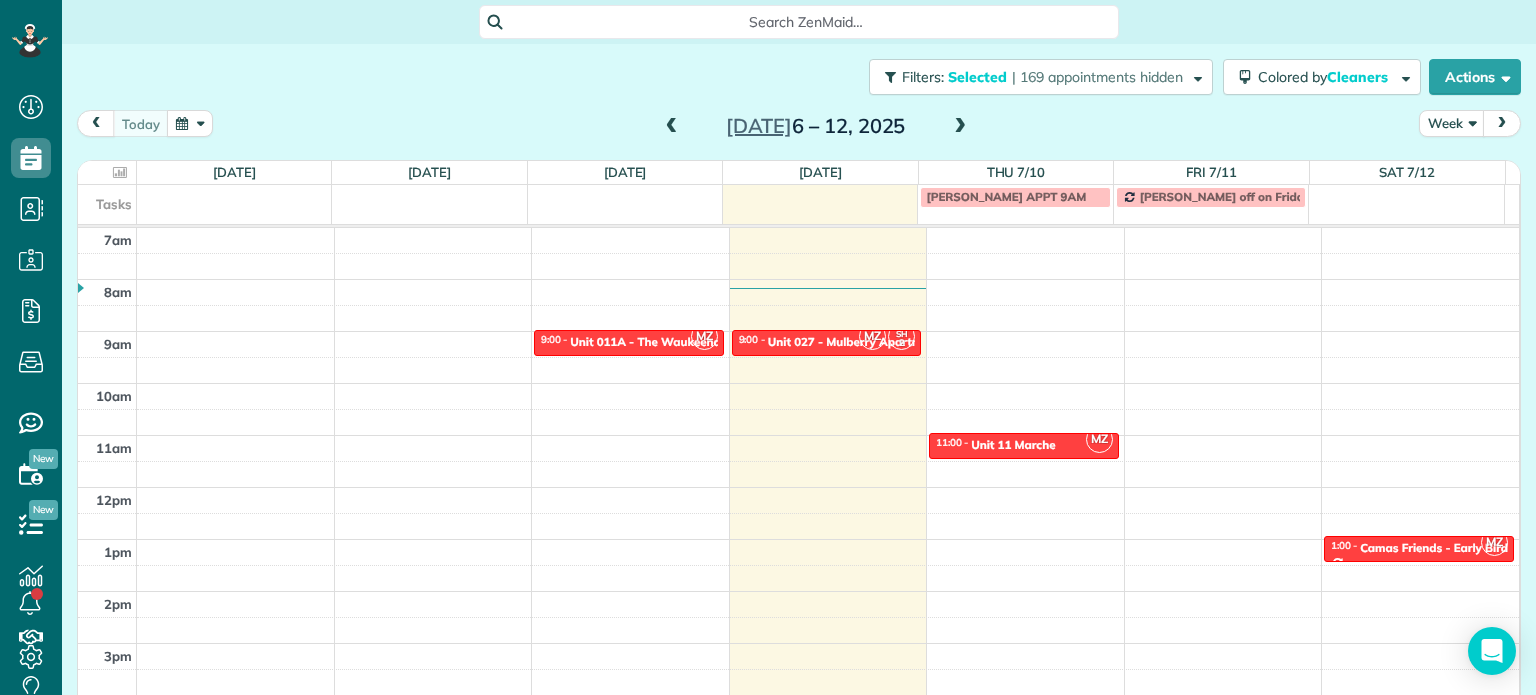 click at bounding box center (960, 127) 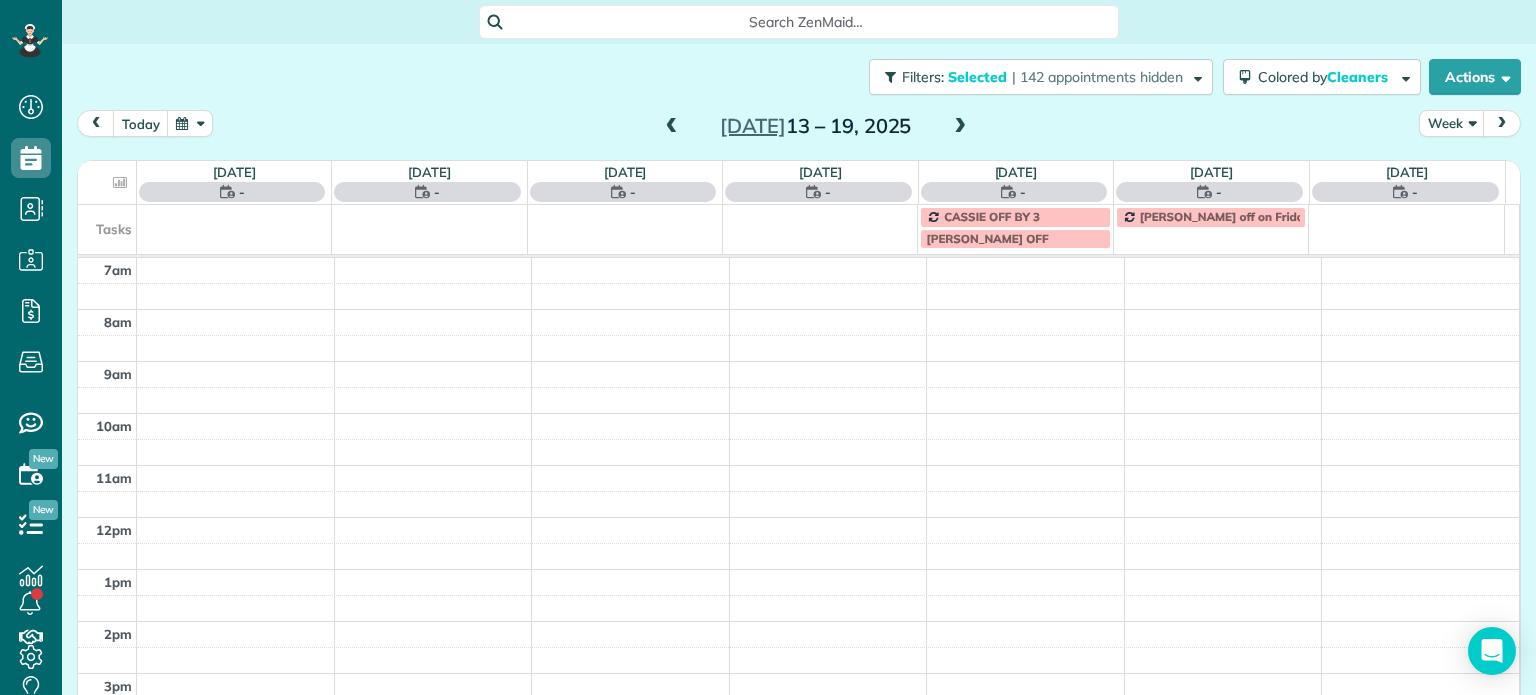 click at bounding box center [960, 127] 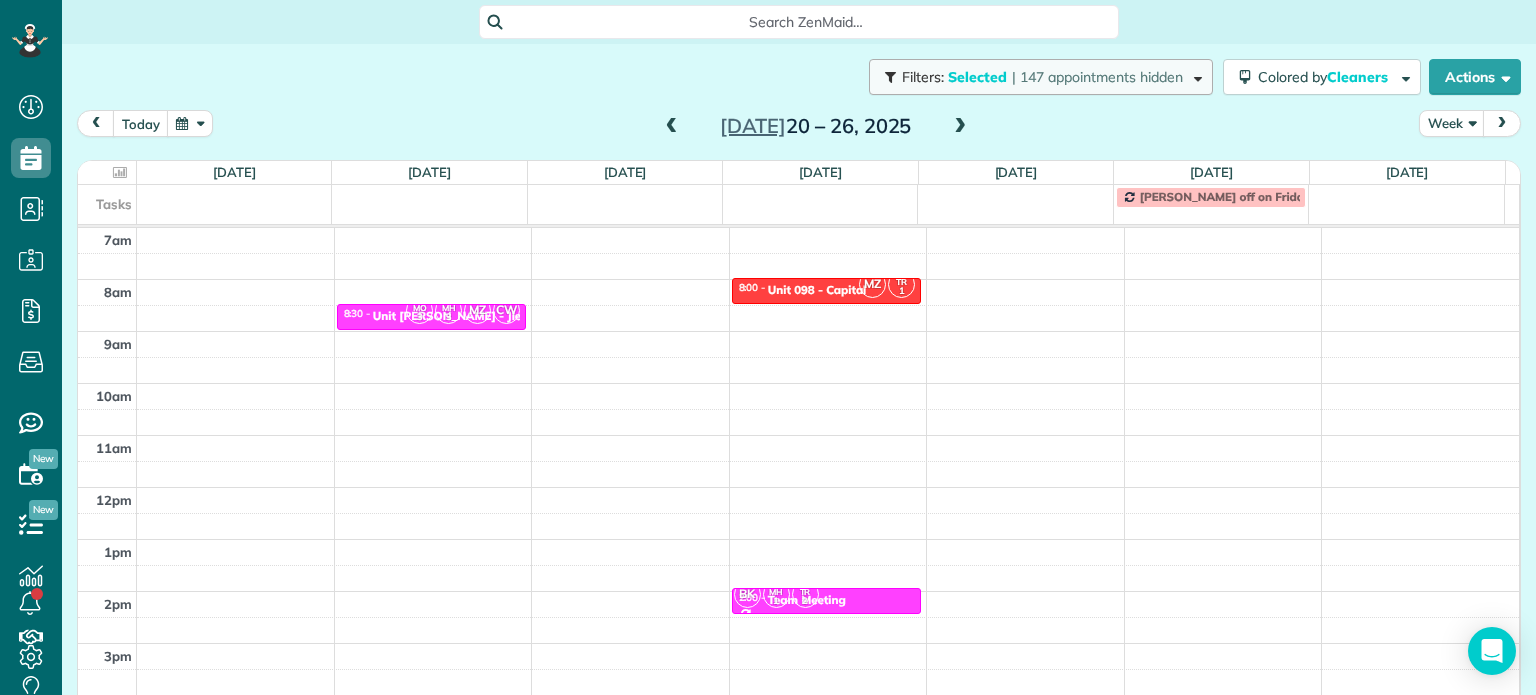 click on "|  147 appointments hidden" at bounding box center [1097, 77] 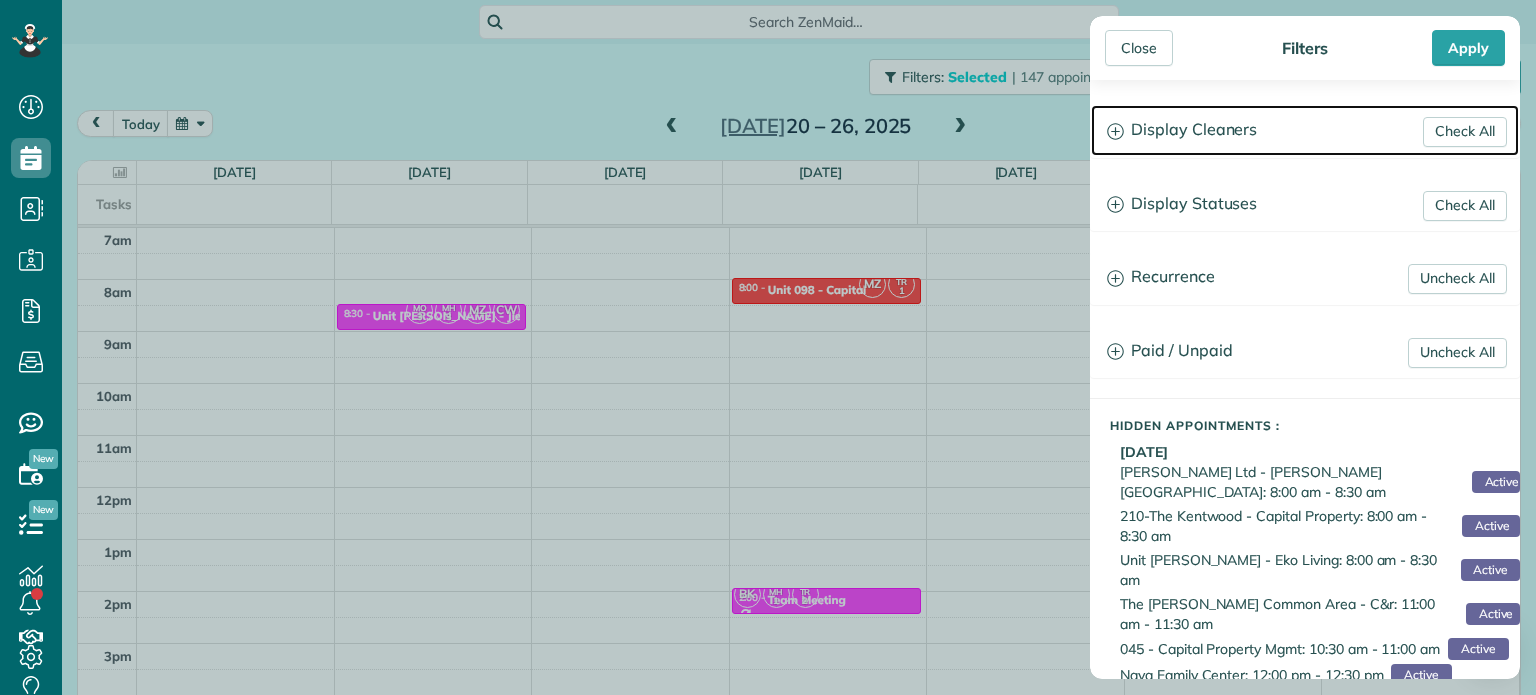 click on "Display Cleaners" at bounding box center [1305, 130] 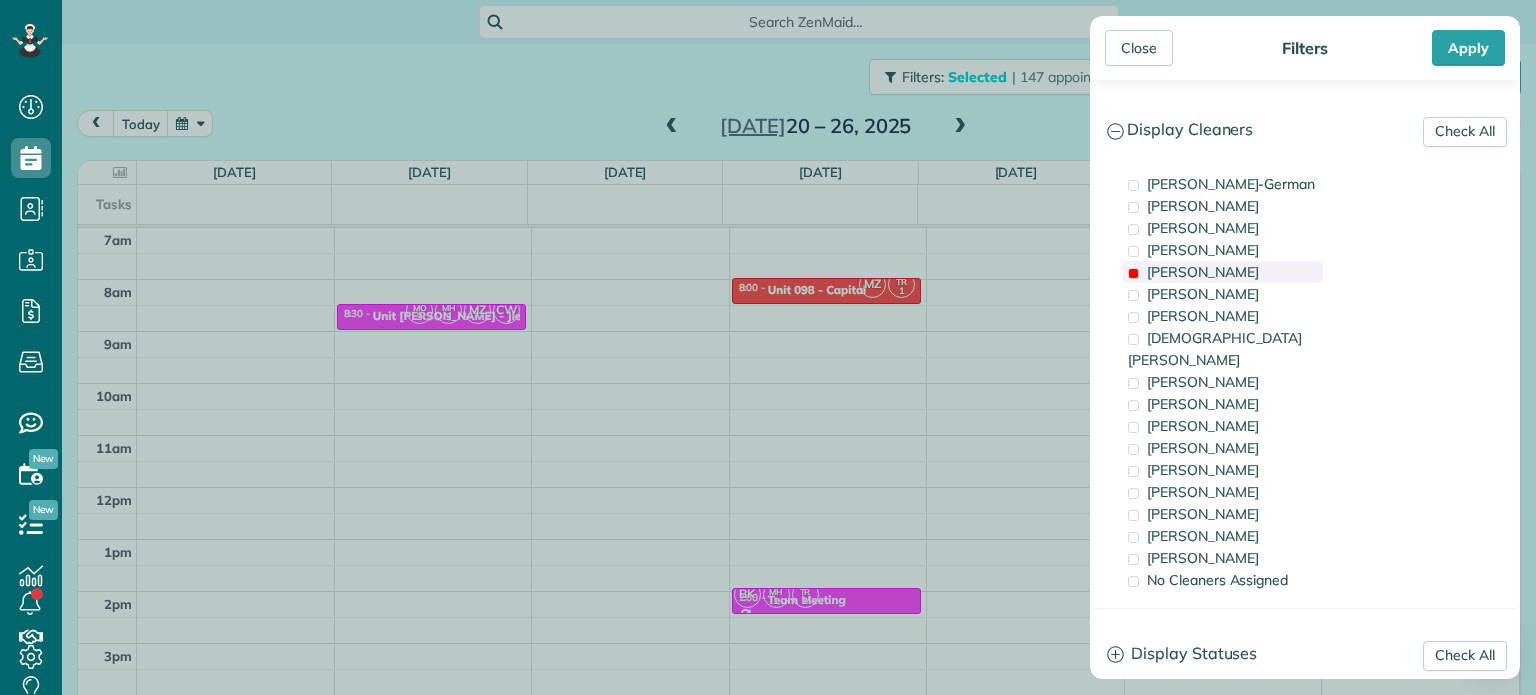 click on "Mark Zollo" at bounding box center (1203, 272) 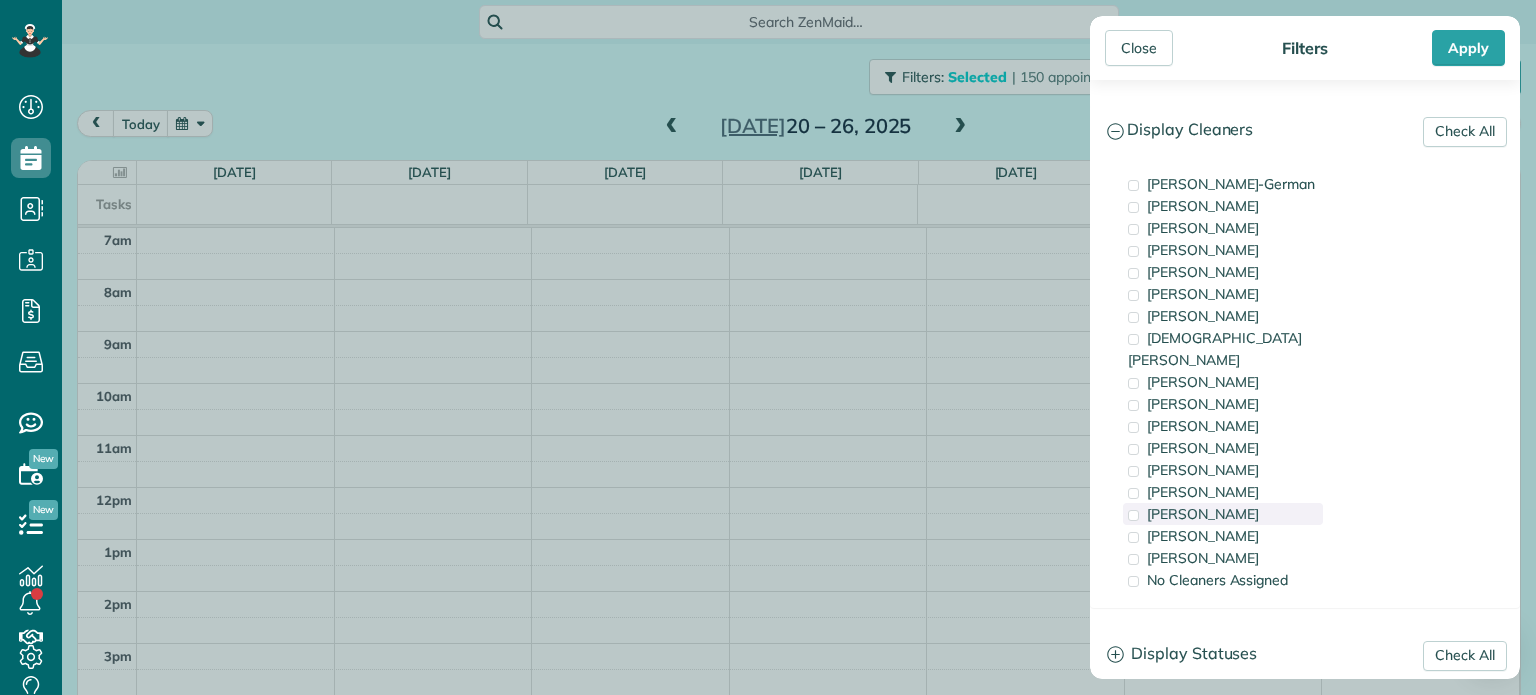 click on "Tammi Rue" at bounding box center [1203, 514] 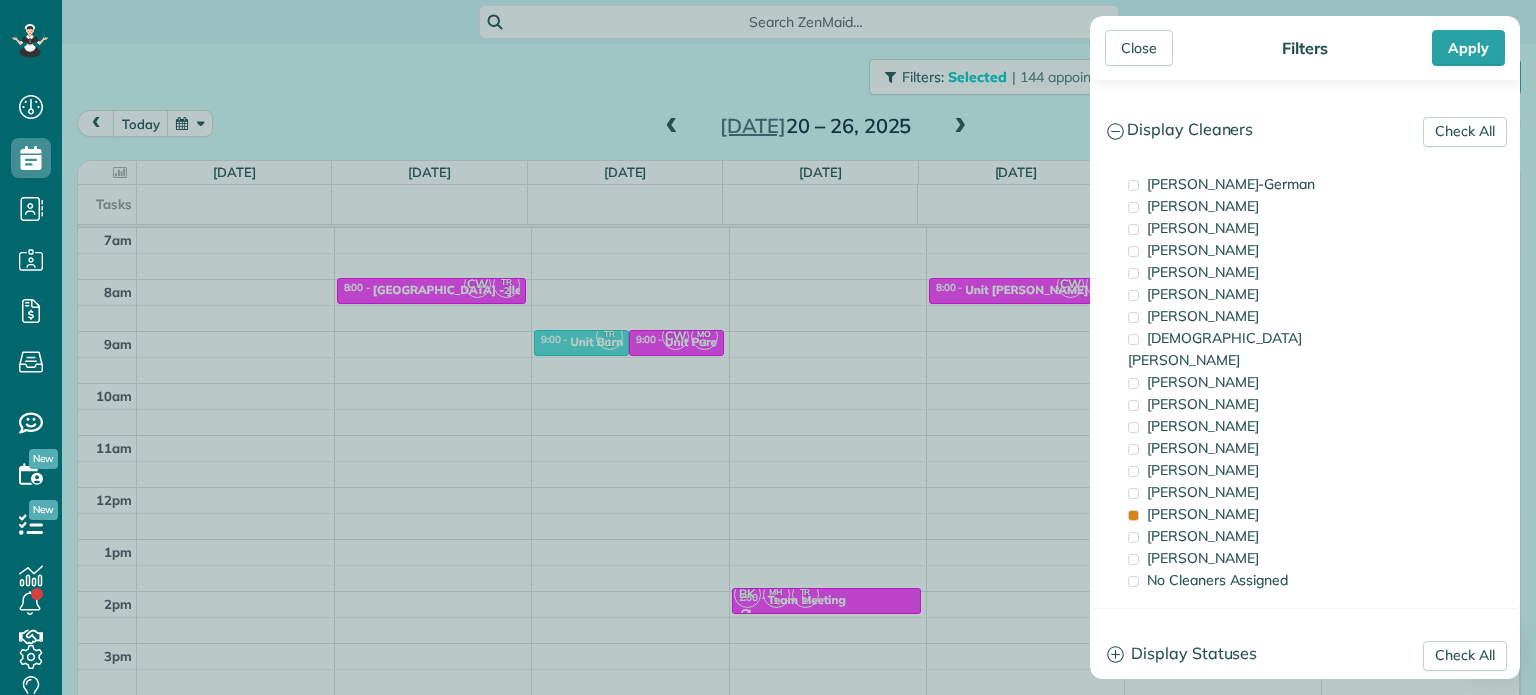 click on "Close
Filters
Apply
Check All
Display Cleaners
Christina Wright-German
Brie Killary
Cassie Feliciano
Tawnya Reynolds
Mark Zollo
Matthew Hatcher
Tony Middleton" at bounding box center [768, 347] 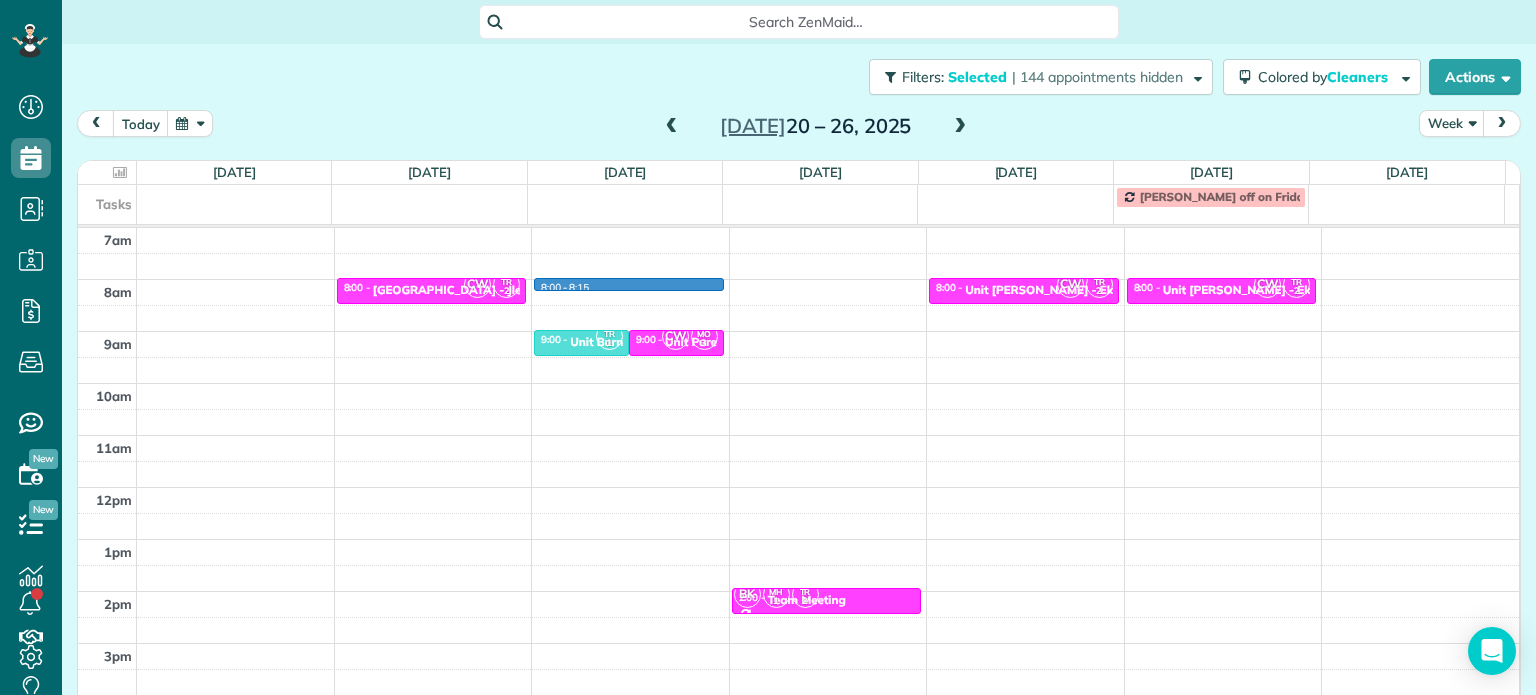click on "4am 5am 6am 7am 8am 9am 10am 11am 12pm 1pm 2pm 3pm 4pm 5pm CW TR 2 8:00 - 8:30 Unit King Street Lofts - Jle 405 Northeast Mason Street Portland, OR 97211 8:00 - 8:15 TR 1 9:00 - 9:30 Unit Burnie 2 - Eko 5960 East Burnside Street Portland, OR 97215 CW MO 3 9:00 - 9:30 Unit Pure - Fox/Pure 5490 Southeast Milwaukie Avenue Portland, OR 97202 MZ TM 2 CW SW TL 2 TM 1 CF 1 TR 1 CH 2 SH 2 CC 3 AH 1 BK MH 1 TR 2 2:00 - 2:30 Team Meeting 6250 Southeast Foster Road Portland, OR 97206 CW TR 2 8:00 - 8:30 Unit Powell - Eko Living 3605 Southeast 38th Avenue Portland, OR 97202 CW TR 2 8:00 - 8:30 Unit Hoyt - Eko 610 Northwest 17th Avenue Portland, OR 97209" at bounding box center (798, 435) 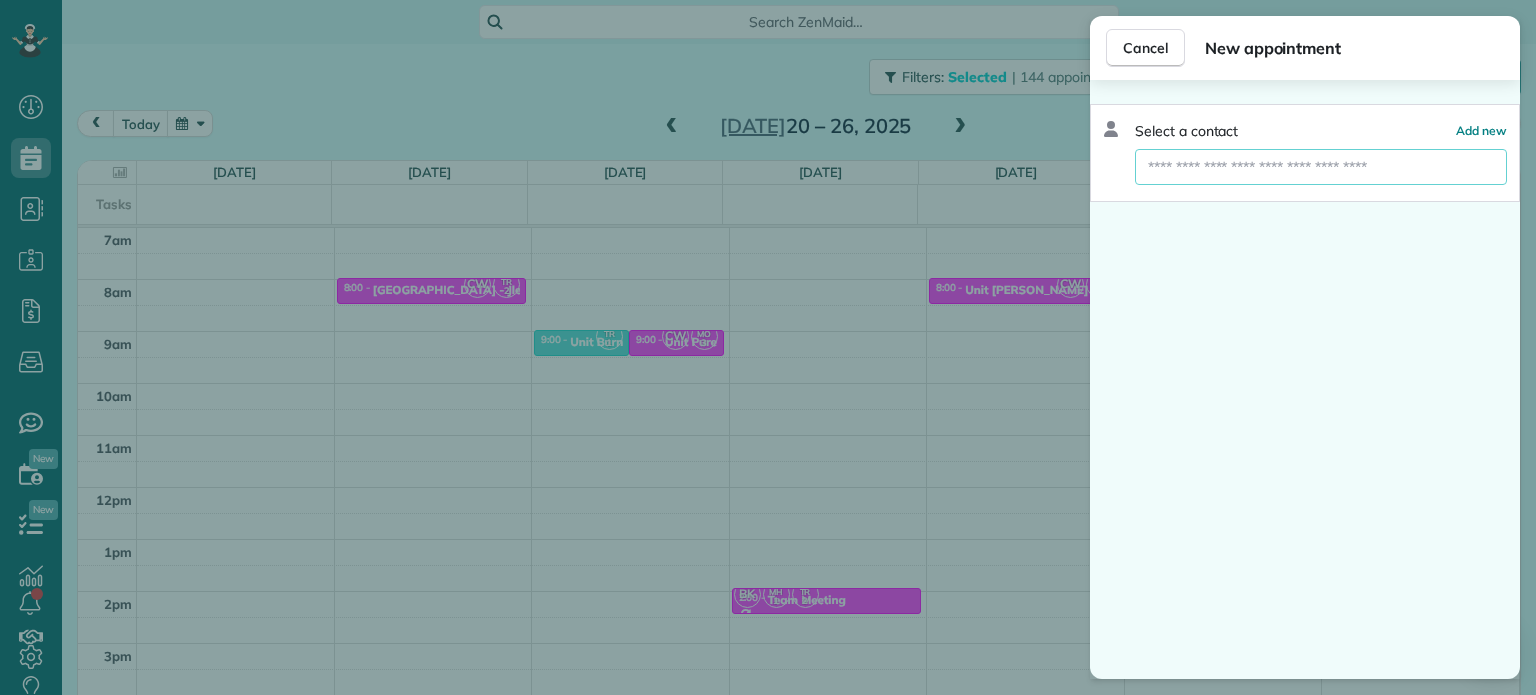 click at bounding box center [1321, 167] 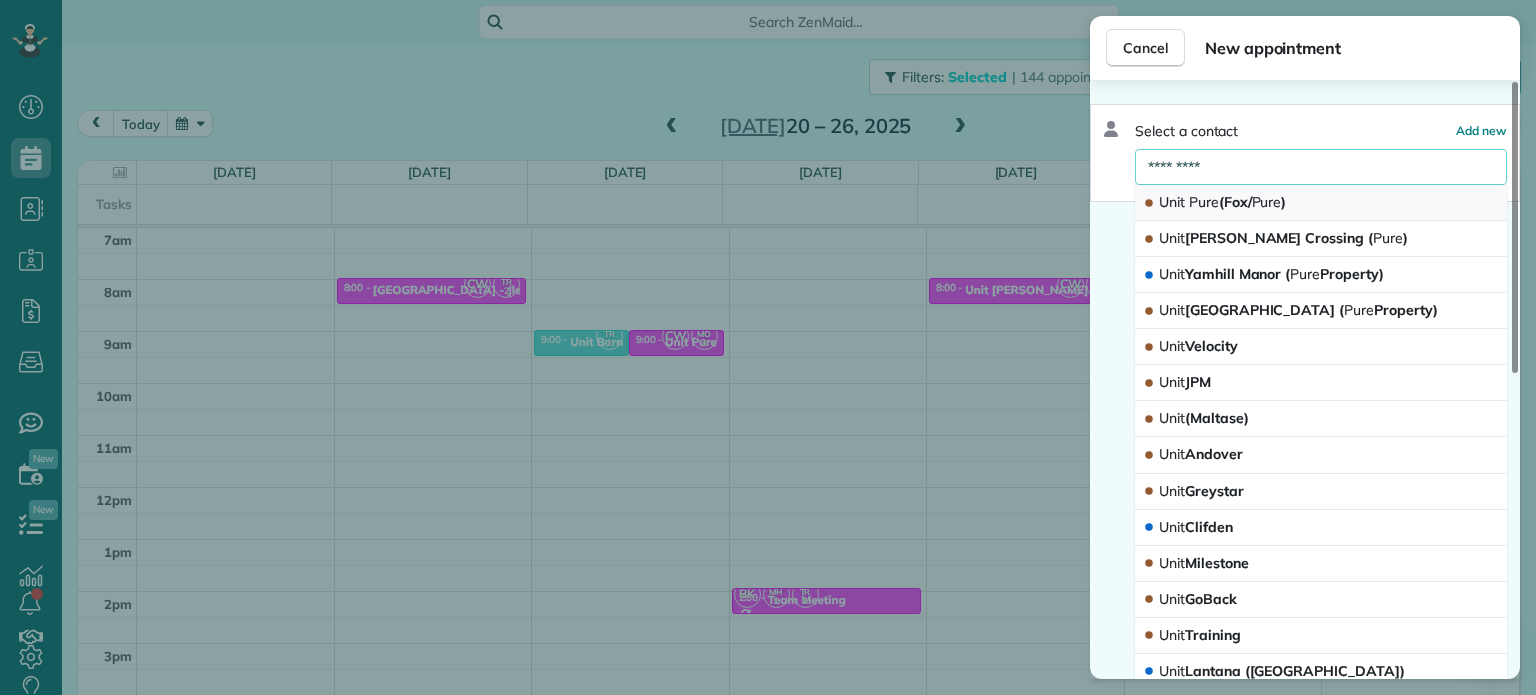 type on "*********" 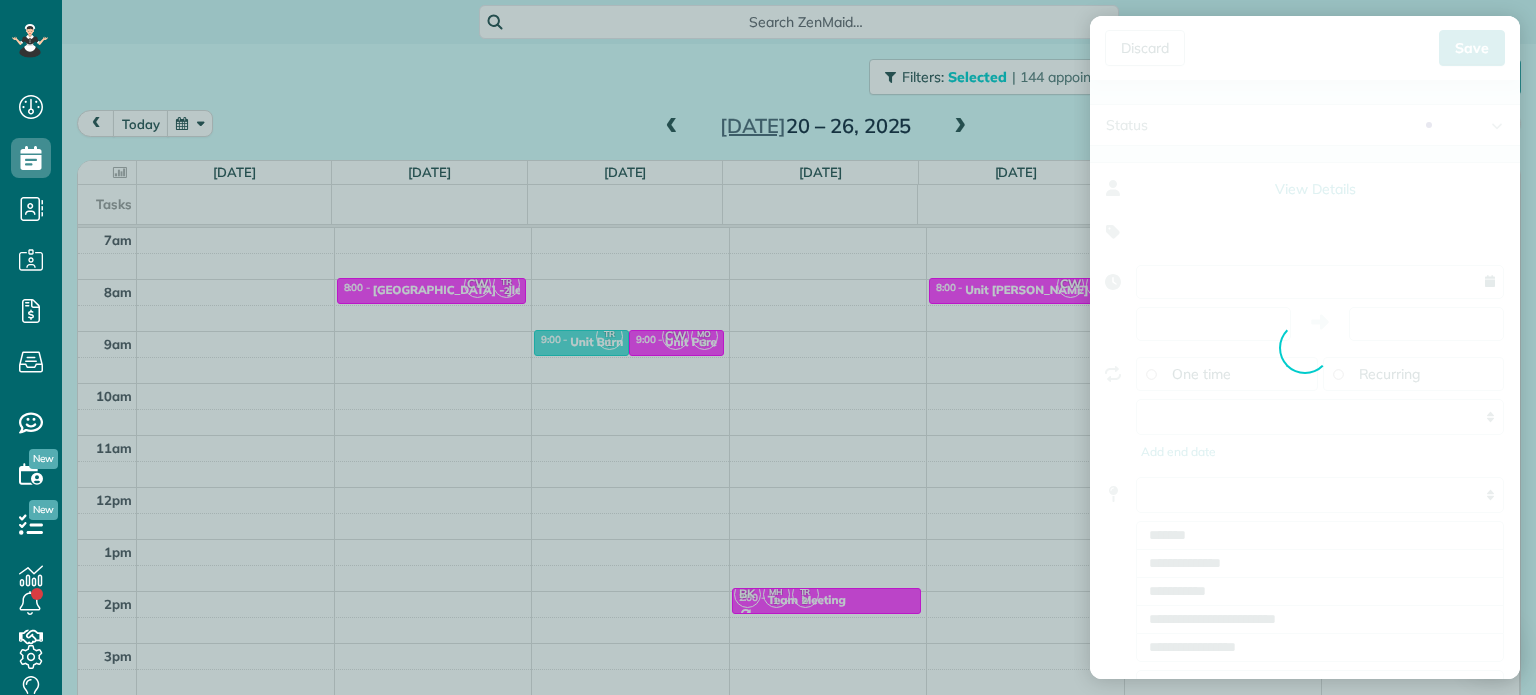 type on "**********" 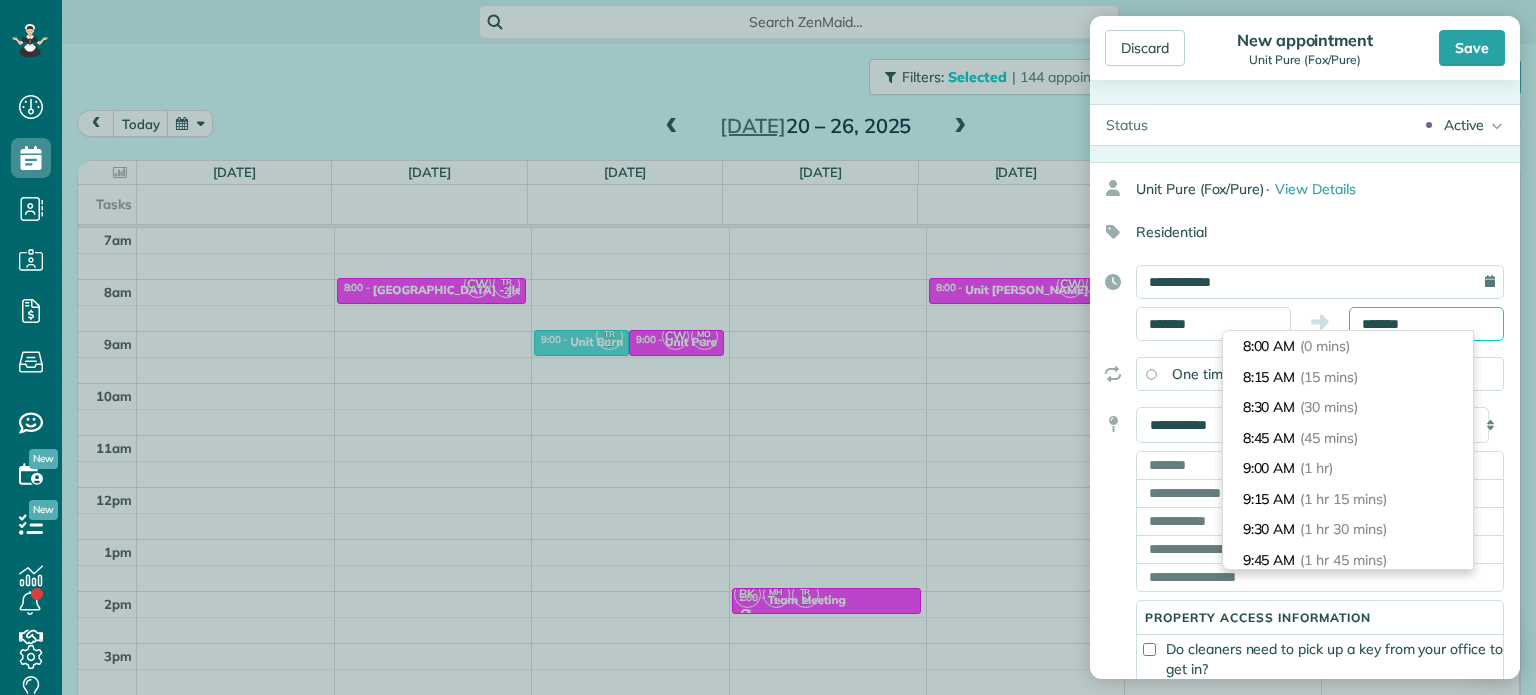 click on "*******" at bounding box center [1426, 324] 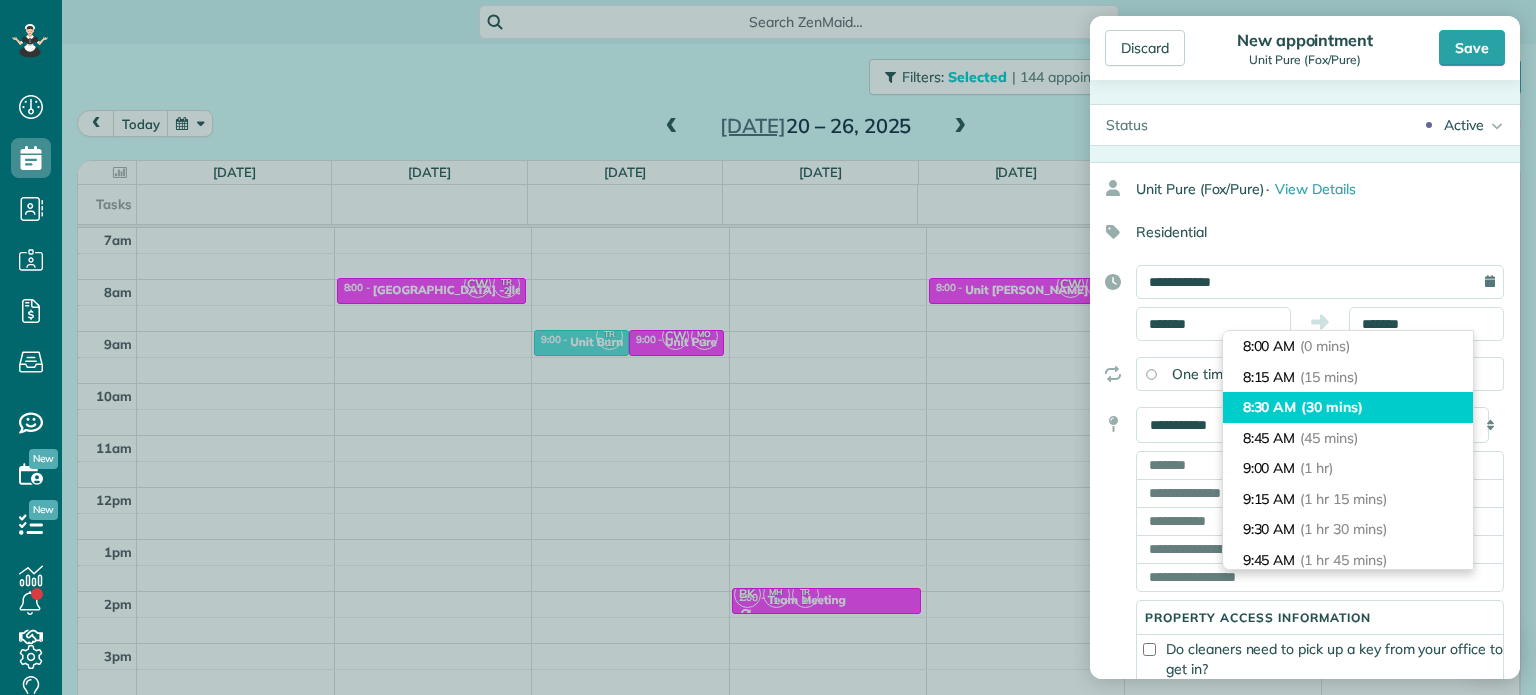 type on "*******" 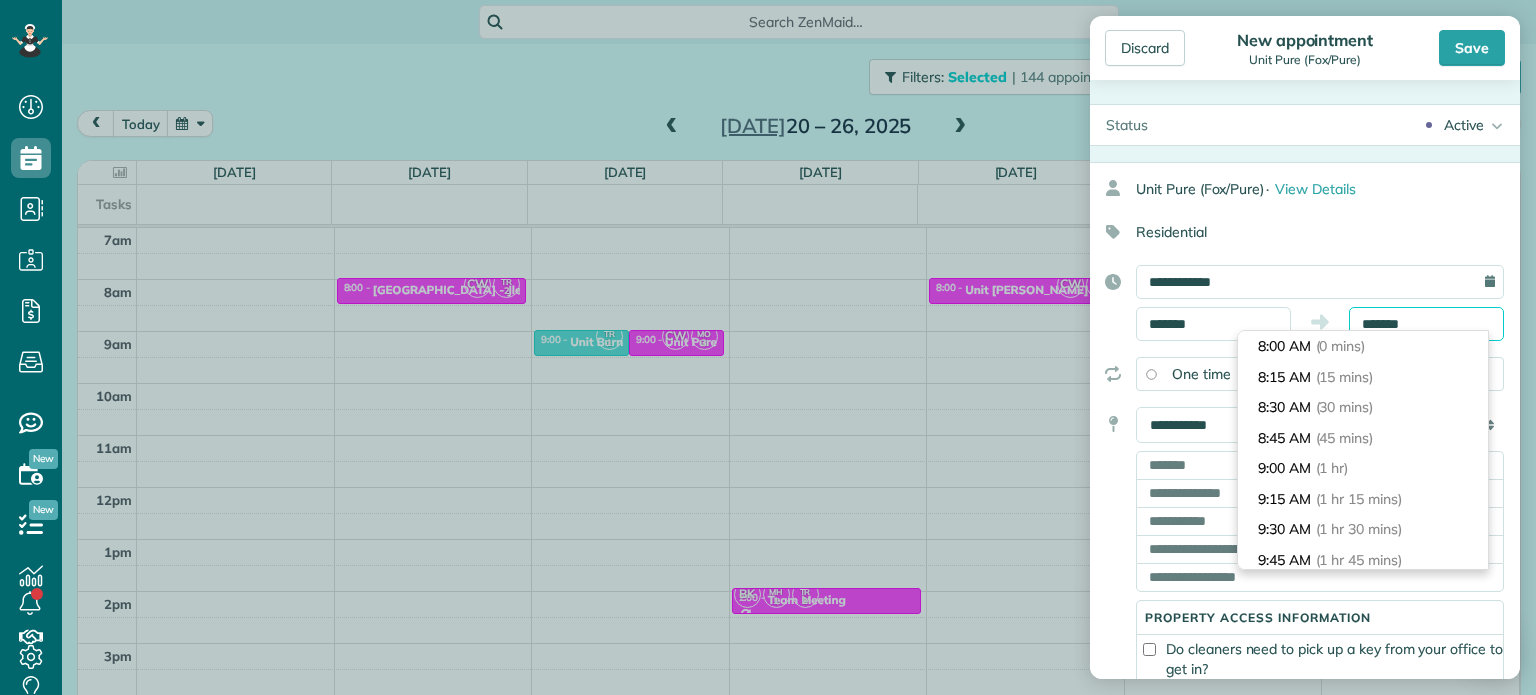 scroll, scrollTop: 30, scrollLeft: 0, axis: vertical 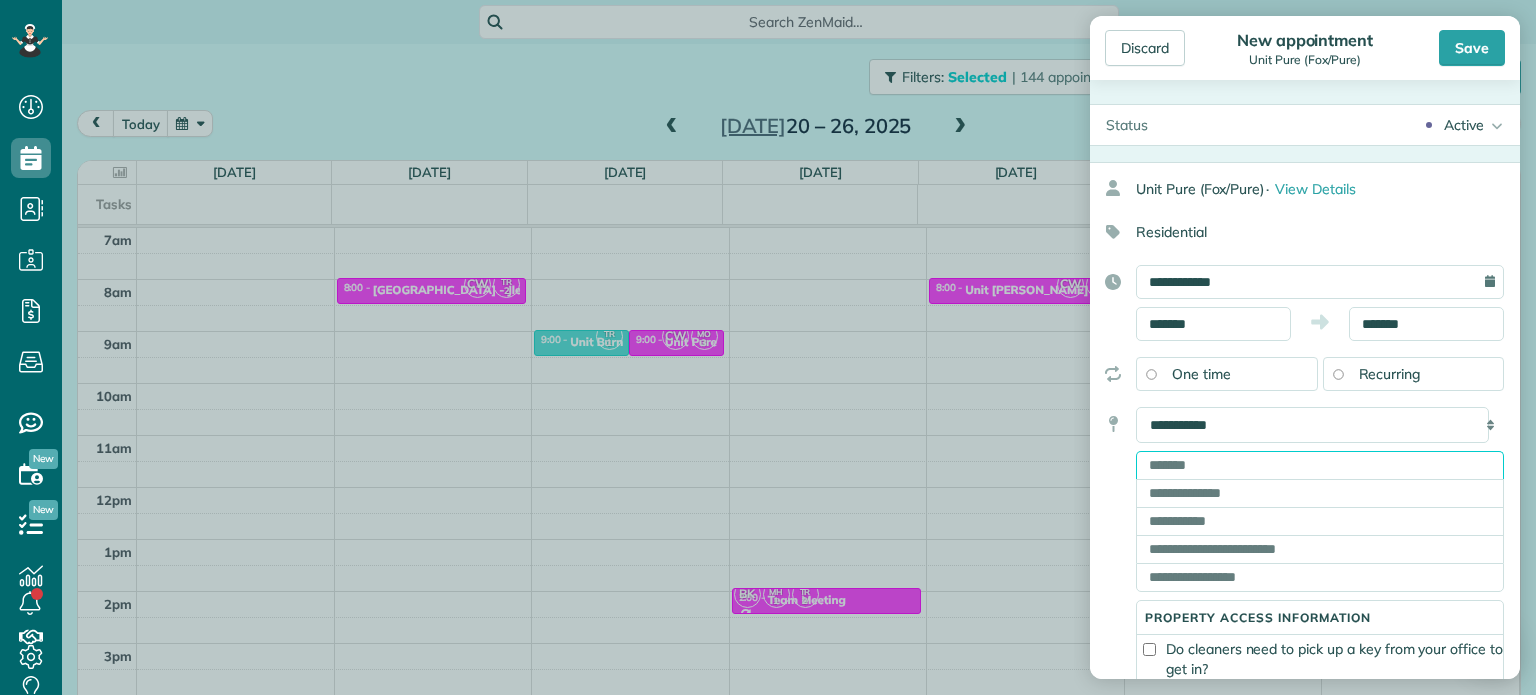click at bounding box center (1320, 465) 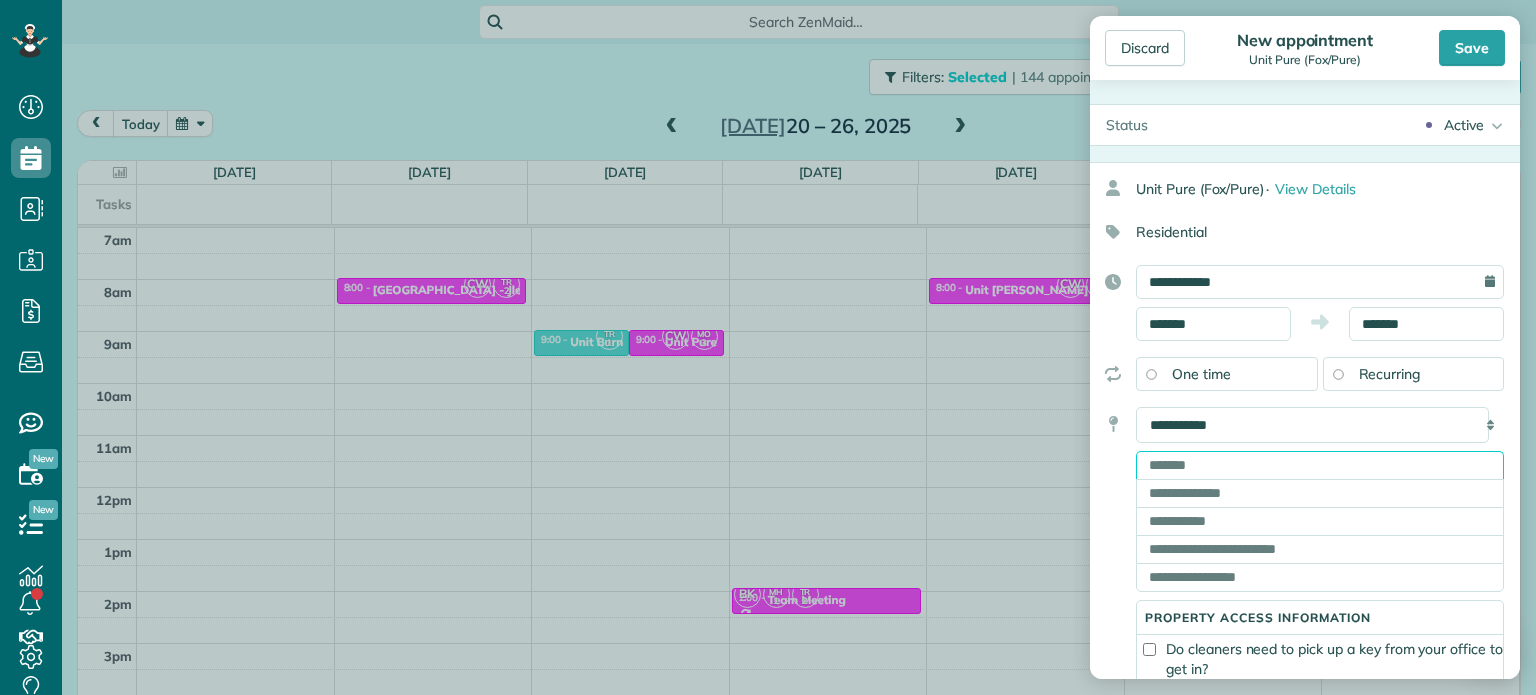 paste on "**********" 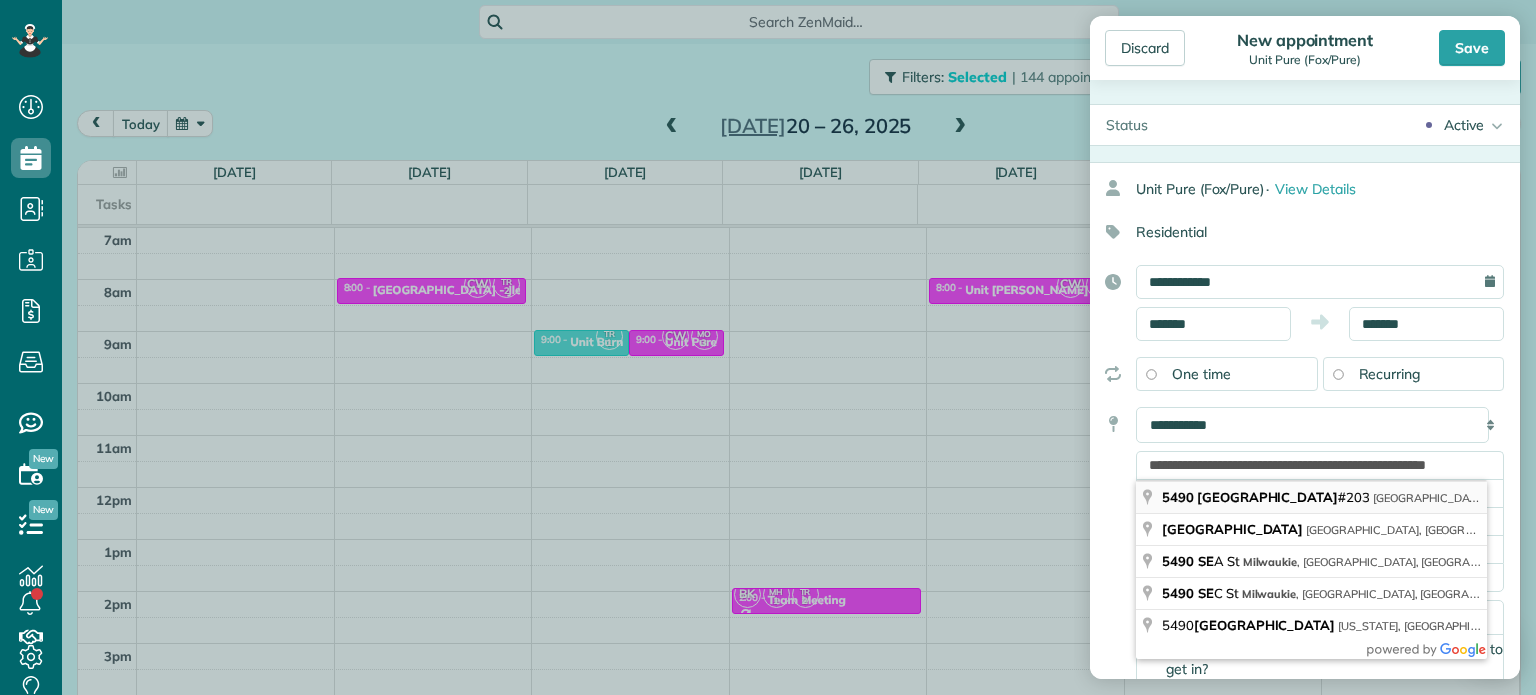 type on "**********" 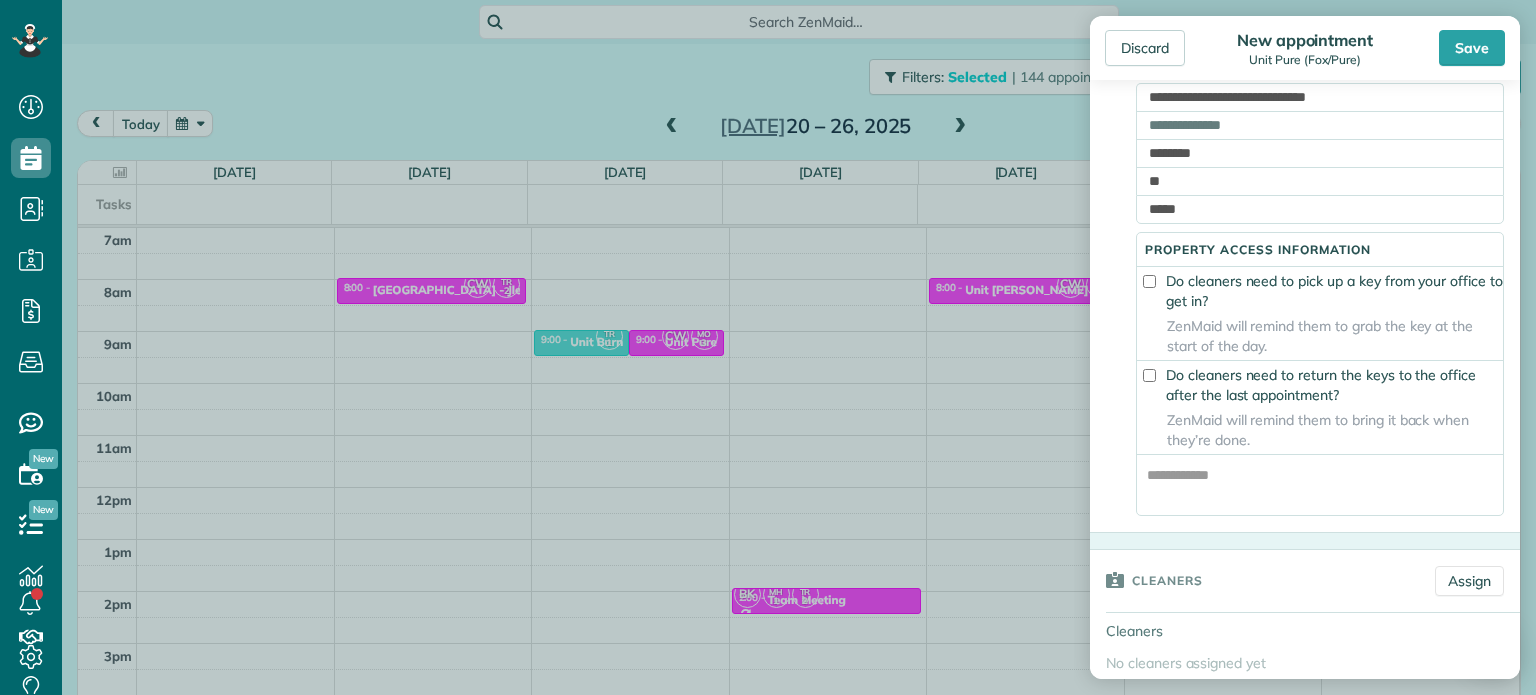 scroll, scrollTop: 400, scrollLeft: 0, axis: vertical 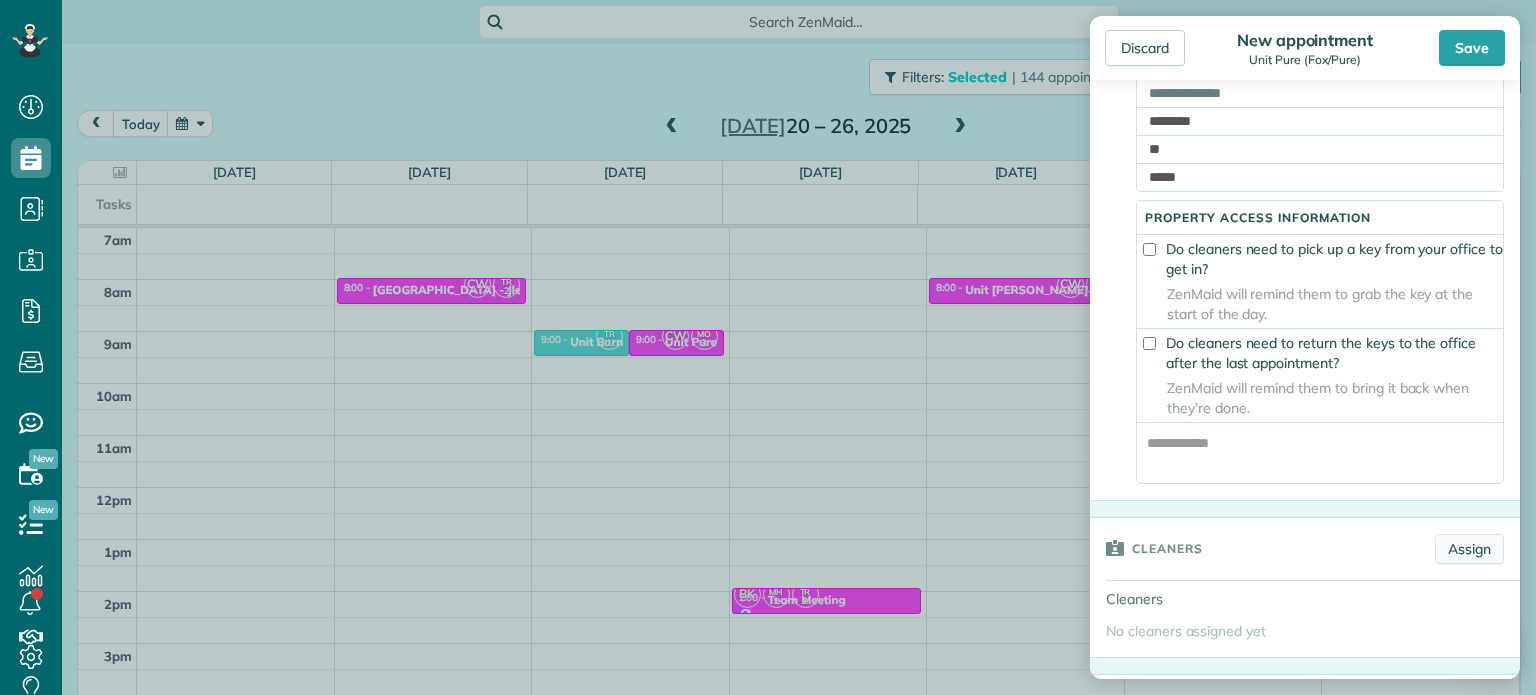 click on "Assign" at bounding box center (1469, 549) 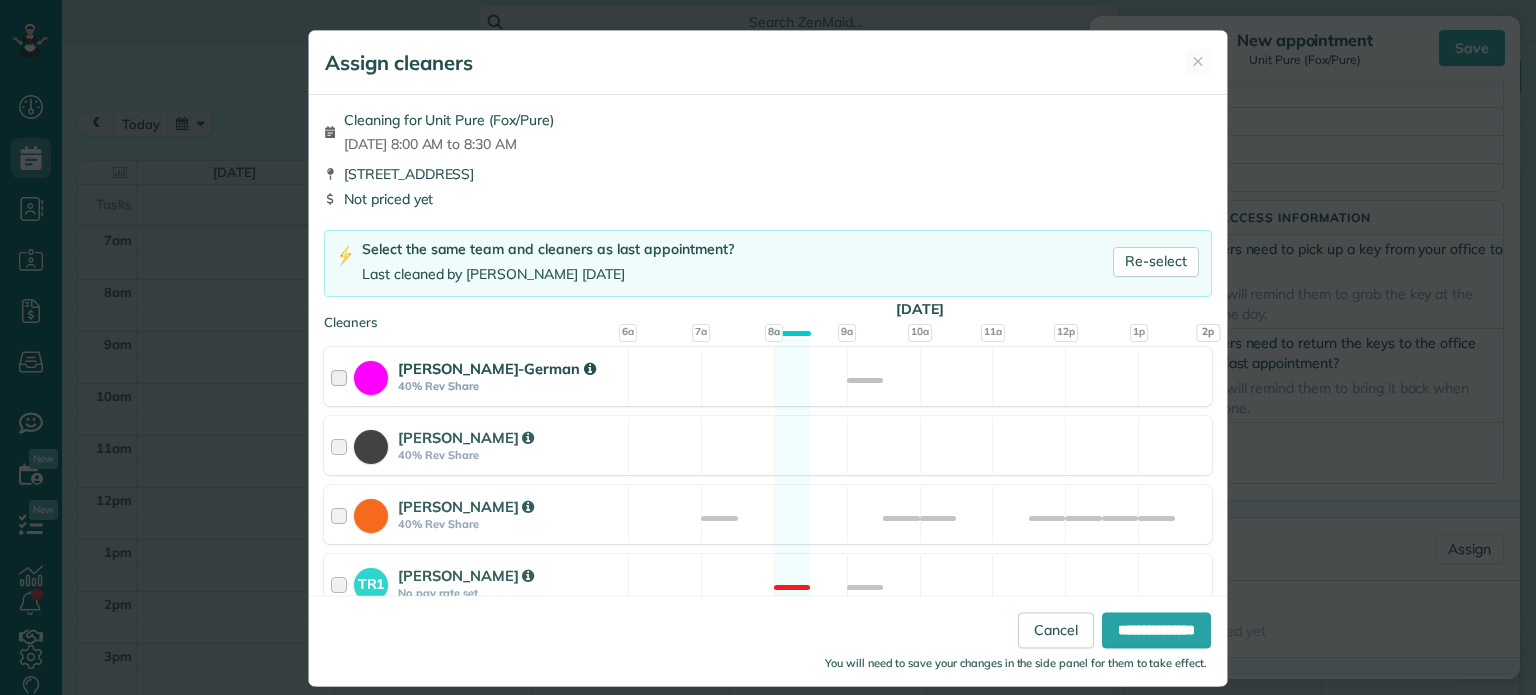 click on "Christina Wright-German
40% Rev Share
Available" at bounding box center [768, 376] 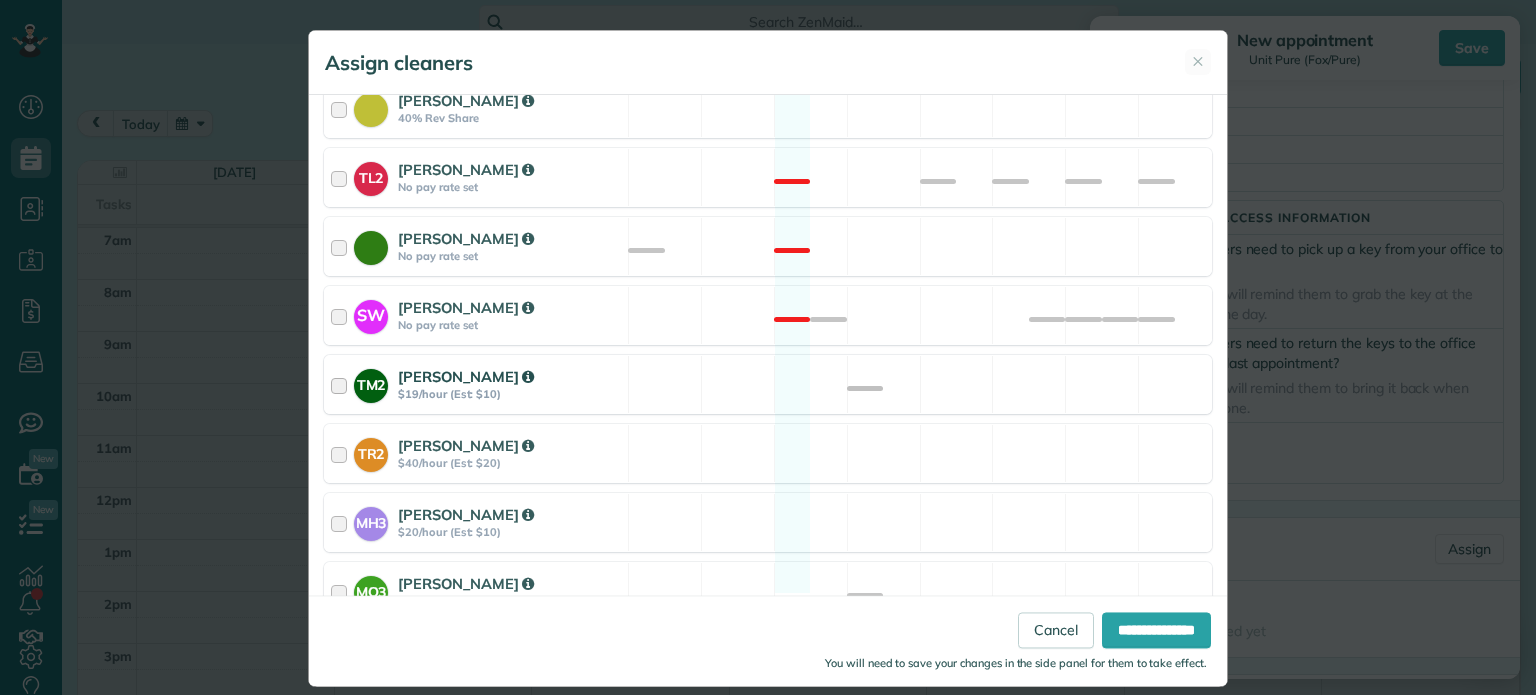 scroll, scrollTop: 911, scrollLeft: 0, axis: vertical 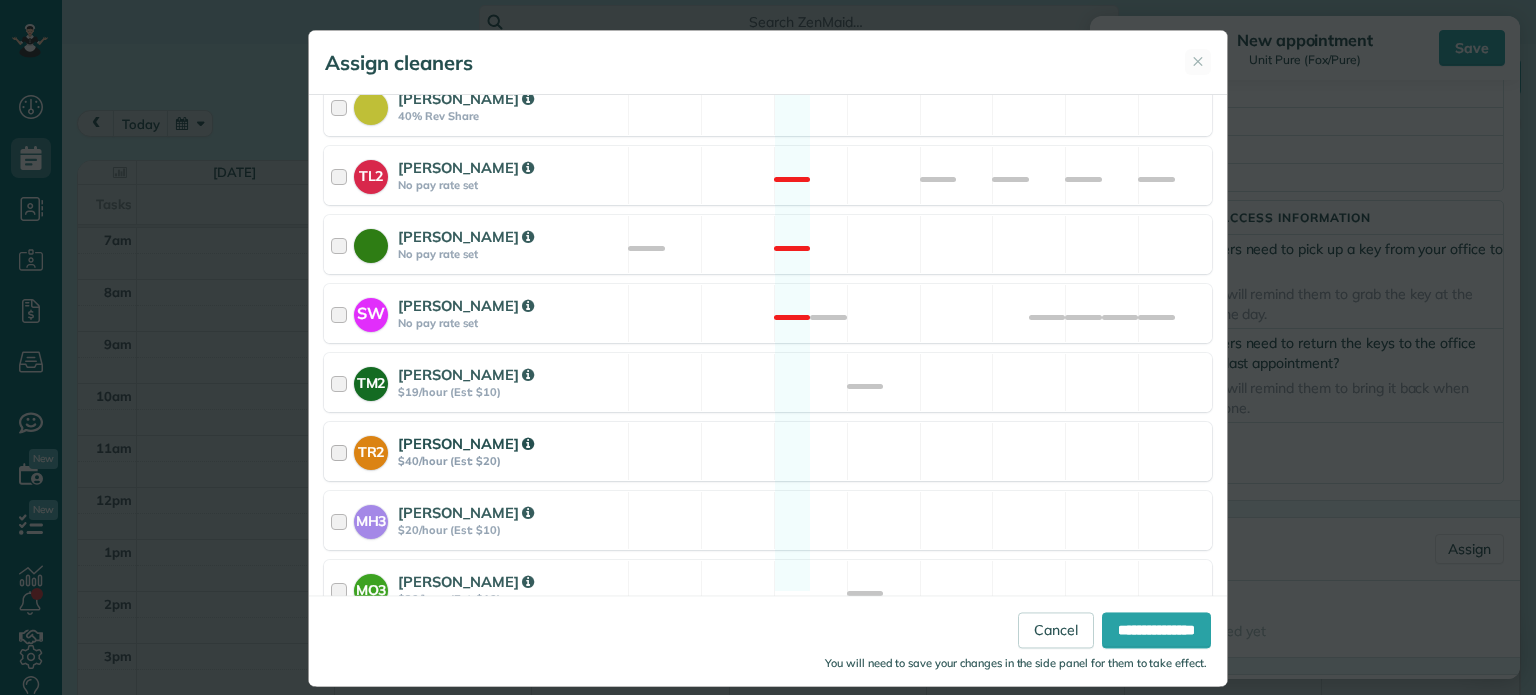 click on "TR2
Tammi Rue
$40/hour (Est: $20)
Available" at bounding box center (768, 451) 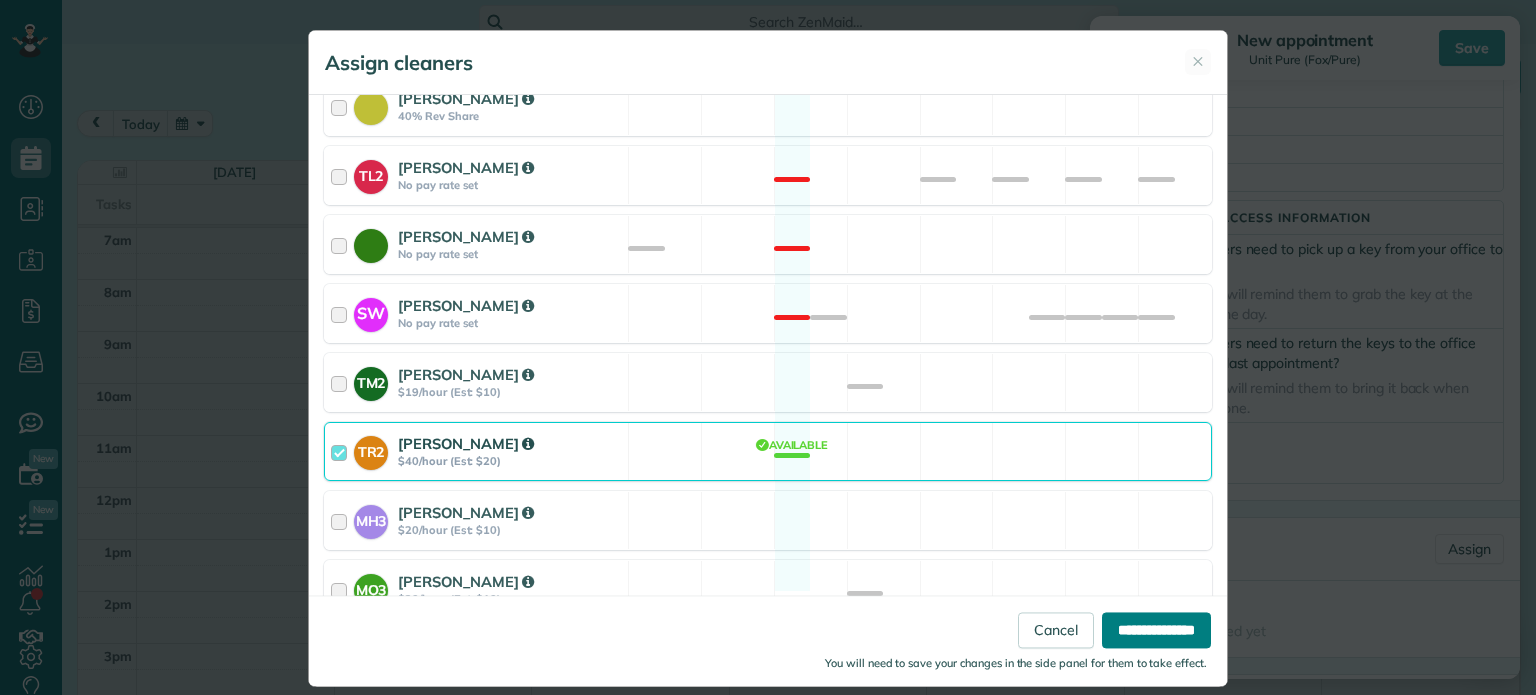 click on "**********" at bounding box center [1156, 631] 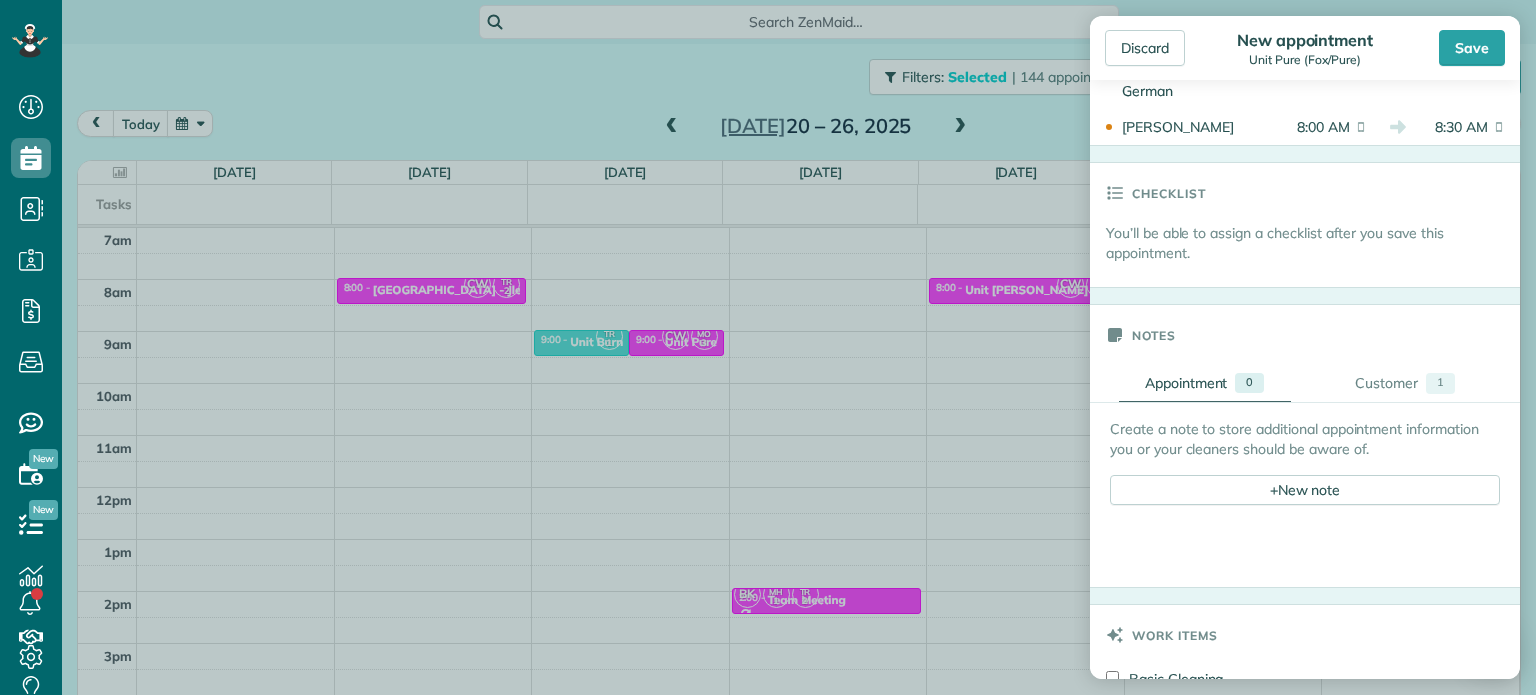 scroll, scrollTop: 1200, scrollLeft: 0, axis: vertical 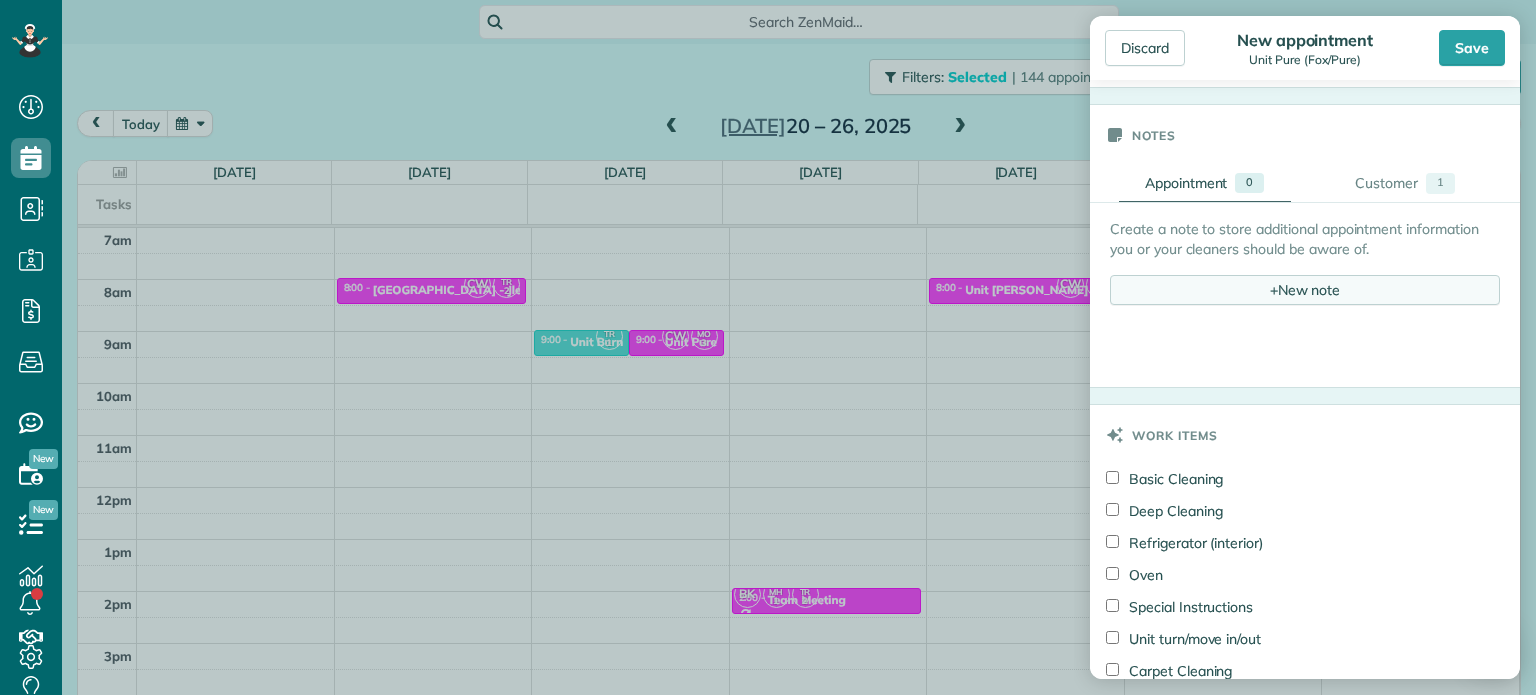 click on "+ New note" at bounding box center (1305, 290) 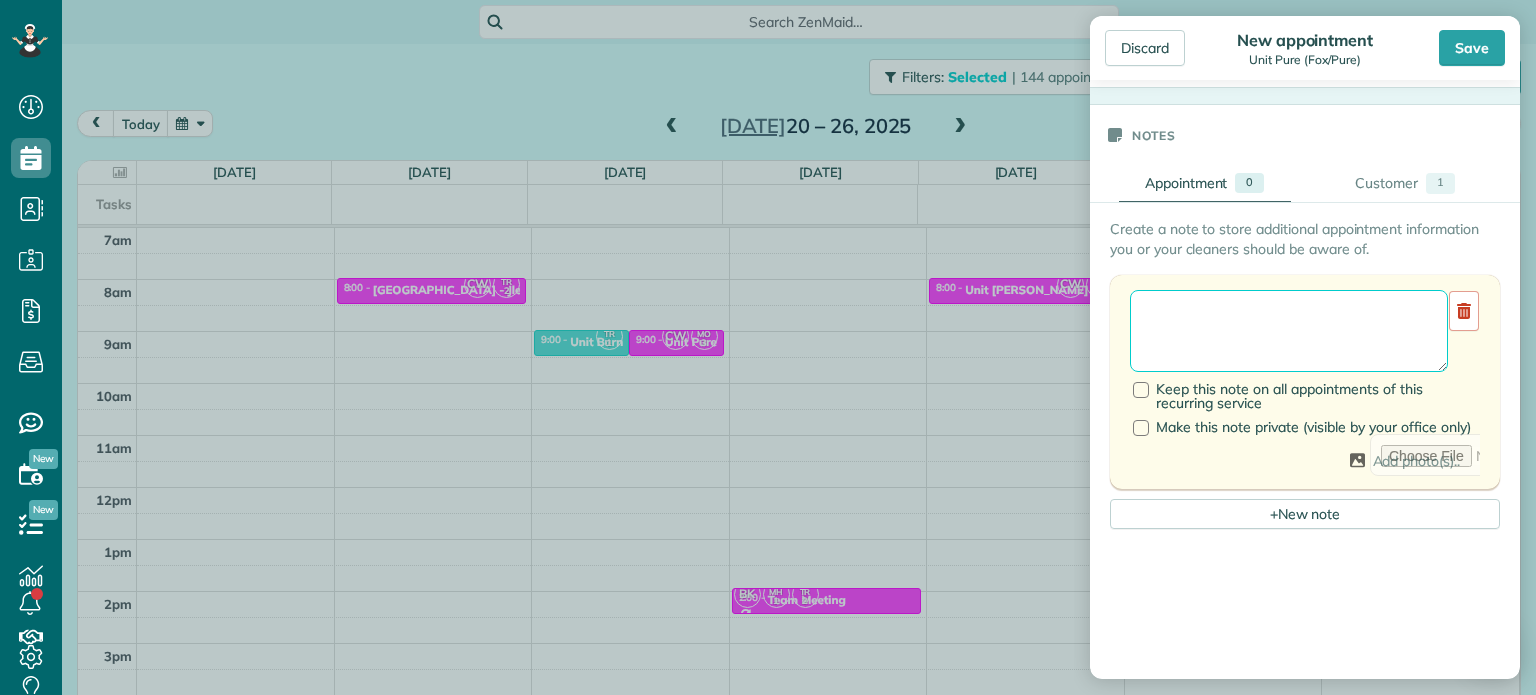 click at bounding box center [1289, 331] 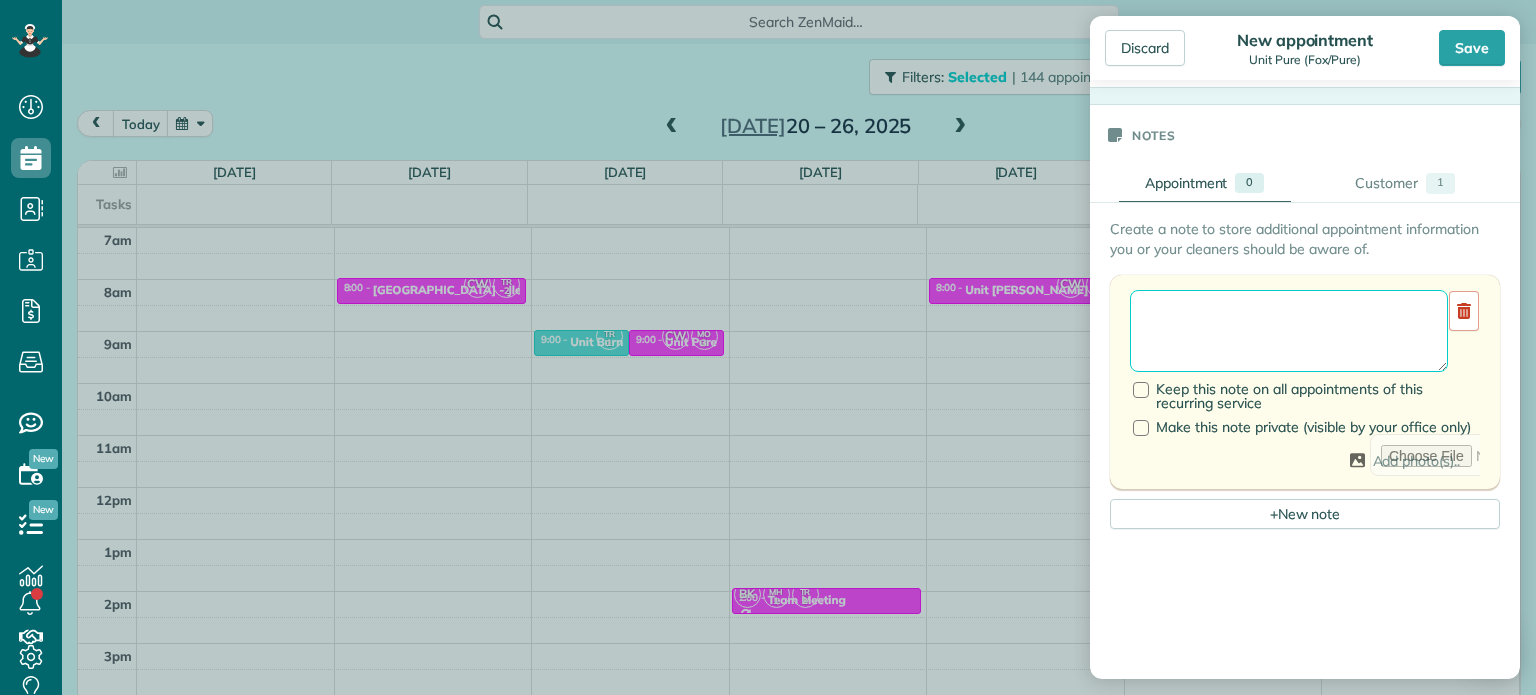 paste on "**********" 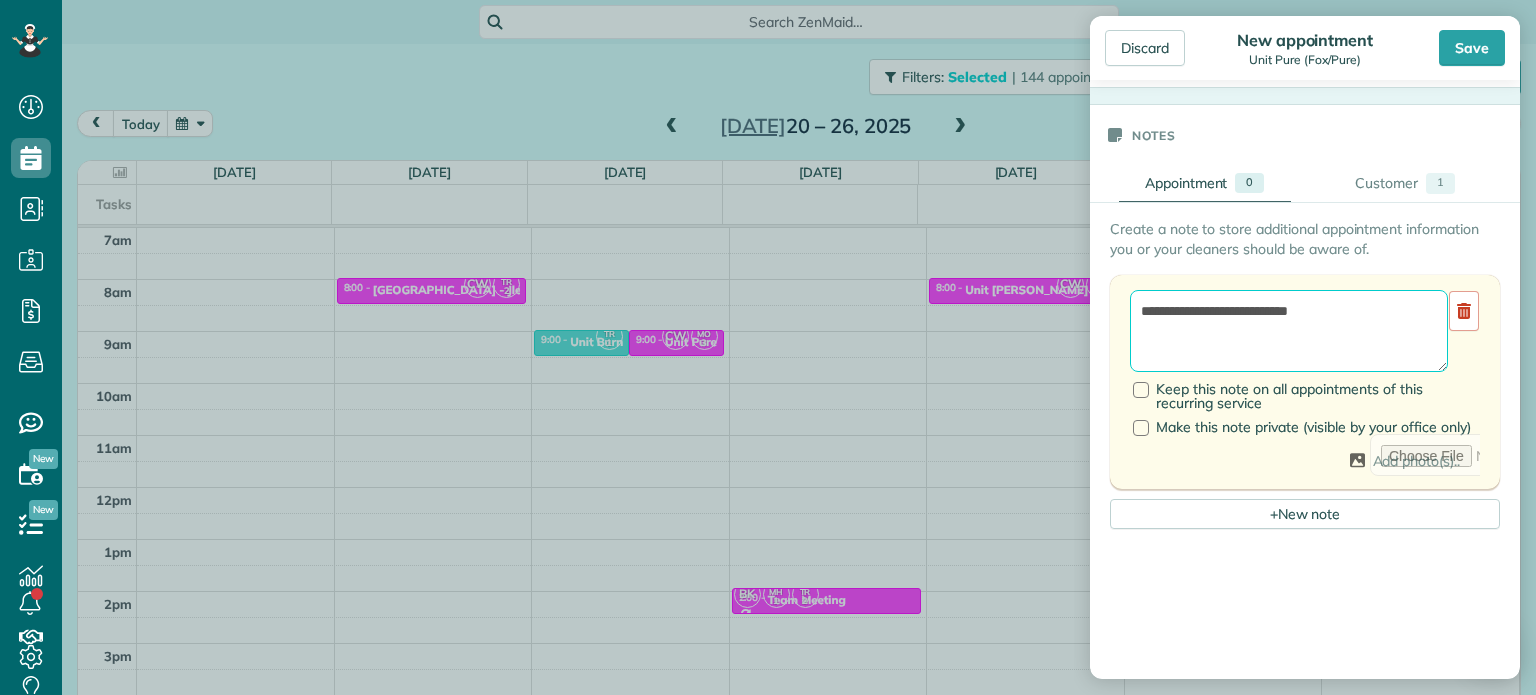 drag, startPoint x: 1360, startPoint y: 319, endPoint x: 1128, endPoint y: 347, distance: 233.68355 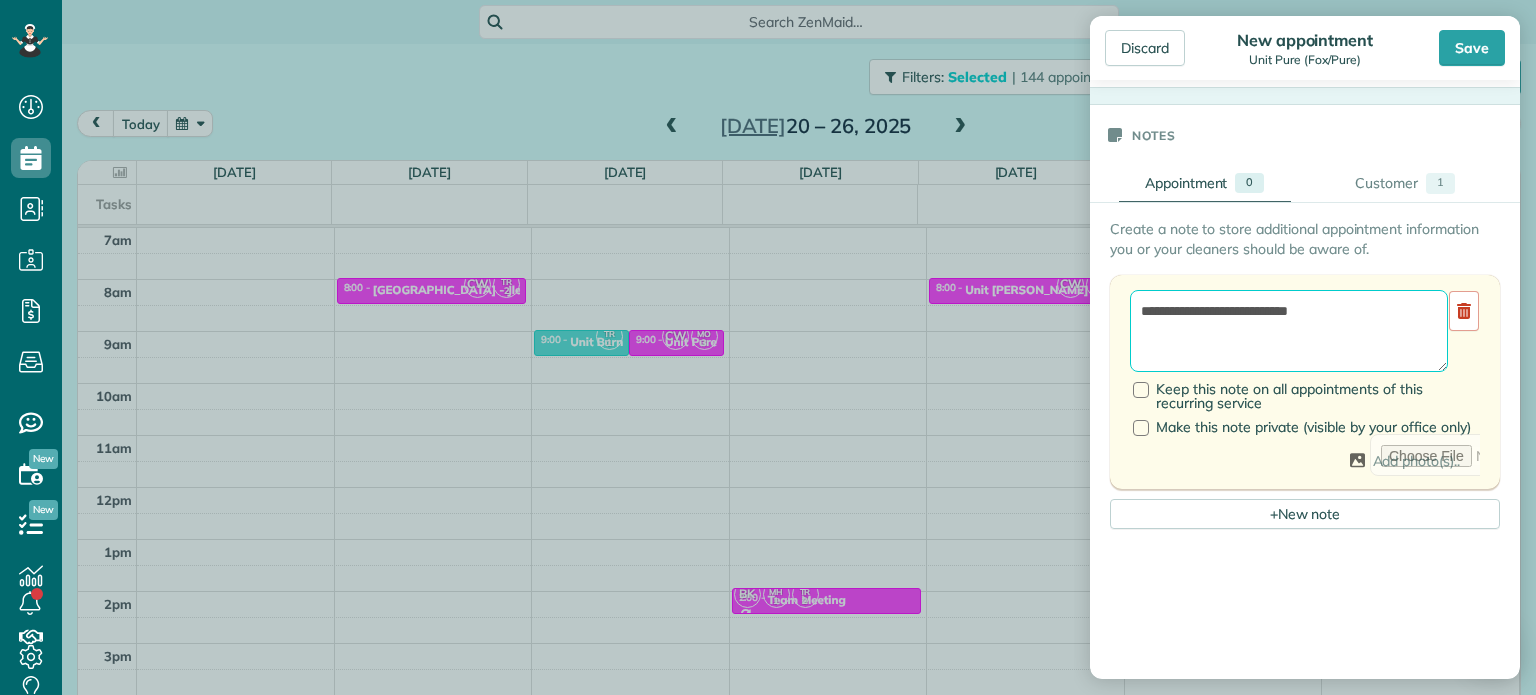 click on "**********" at bounding box center [1289, 331] 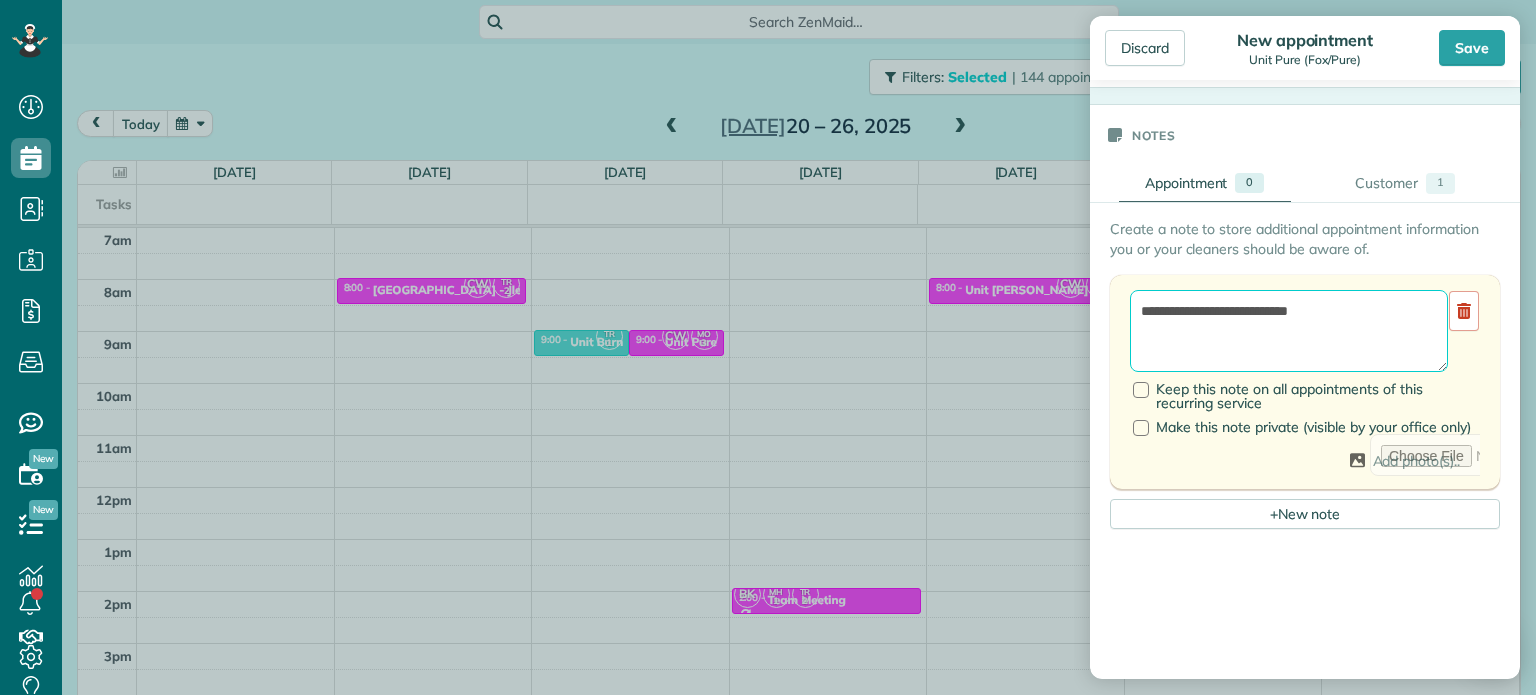 paste on "**********" 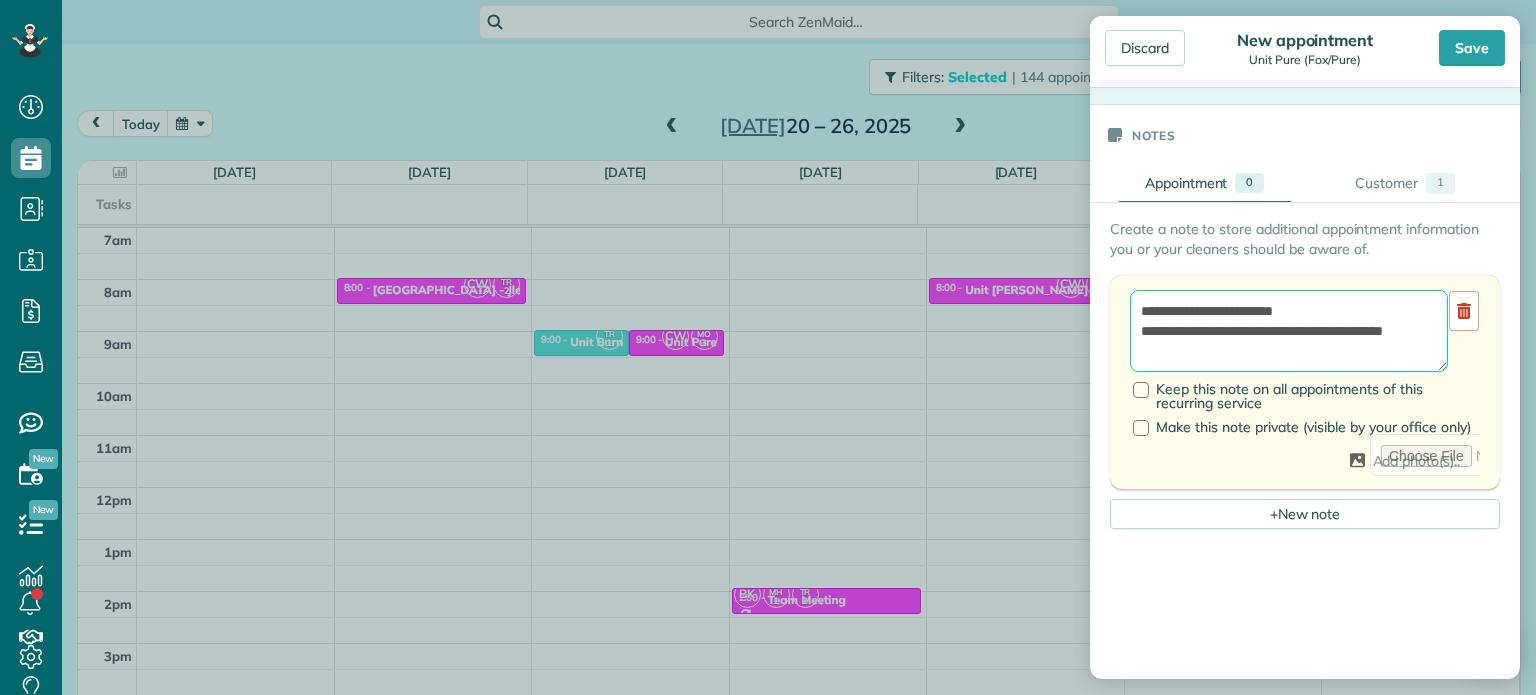 click on "**********" at bounding box center [1289, 331] 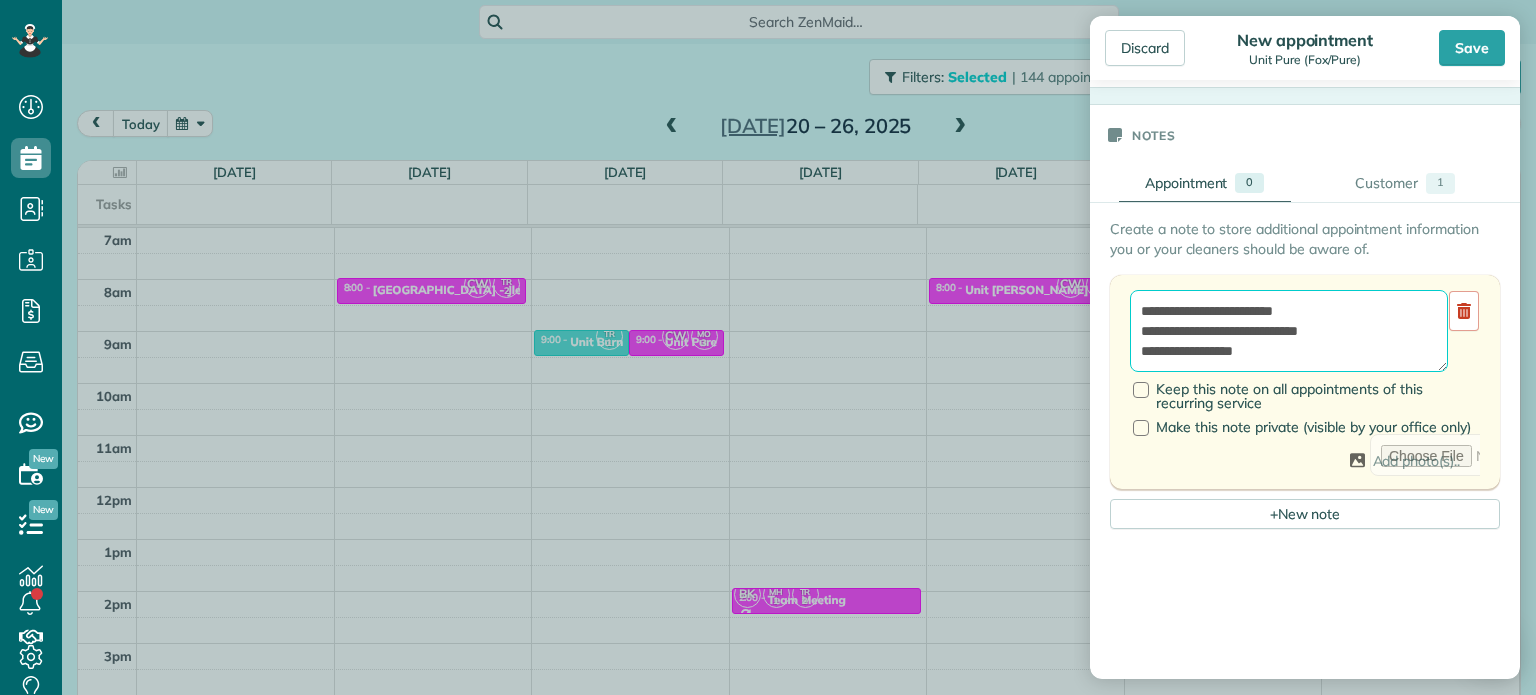 scroll, scrollTop: 8, scrollLeft: 0, axis: vertical 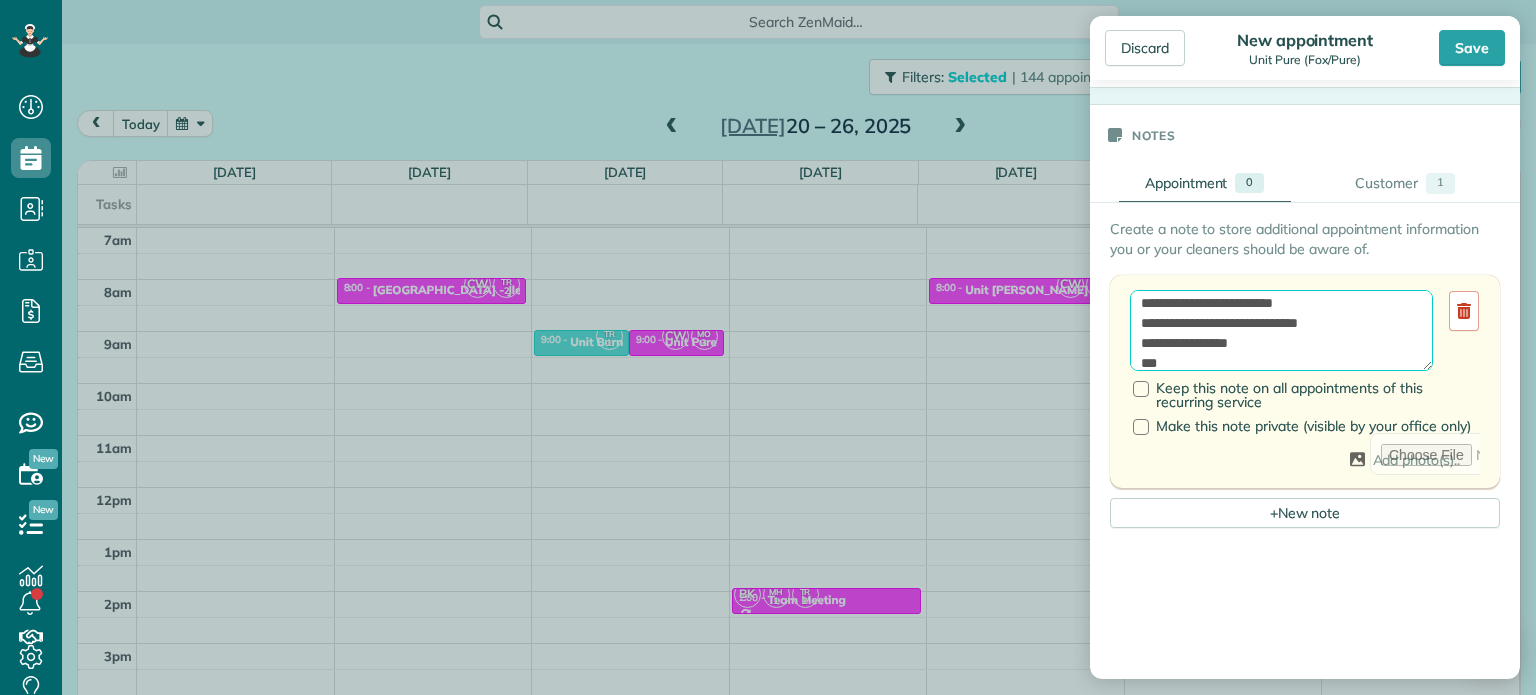 paste on "**********" 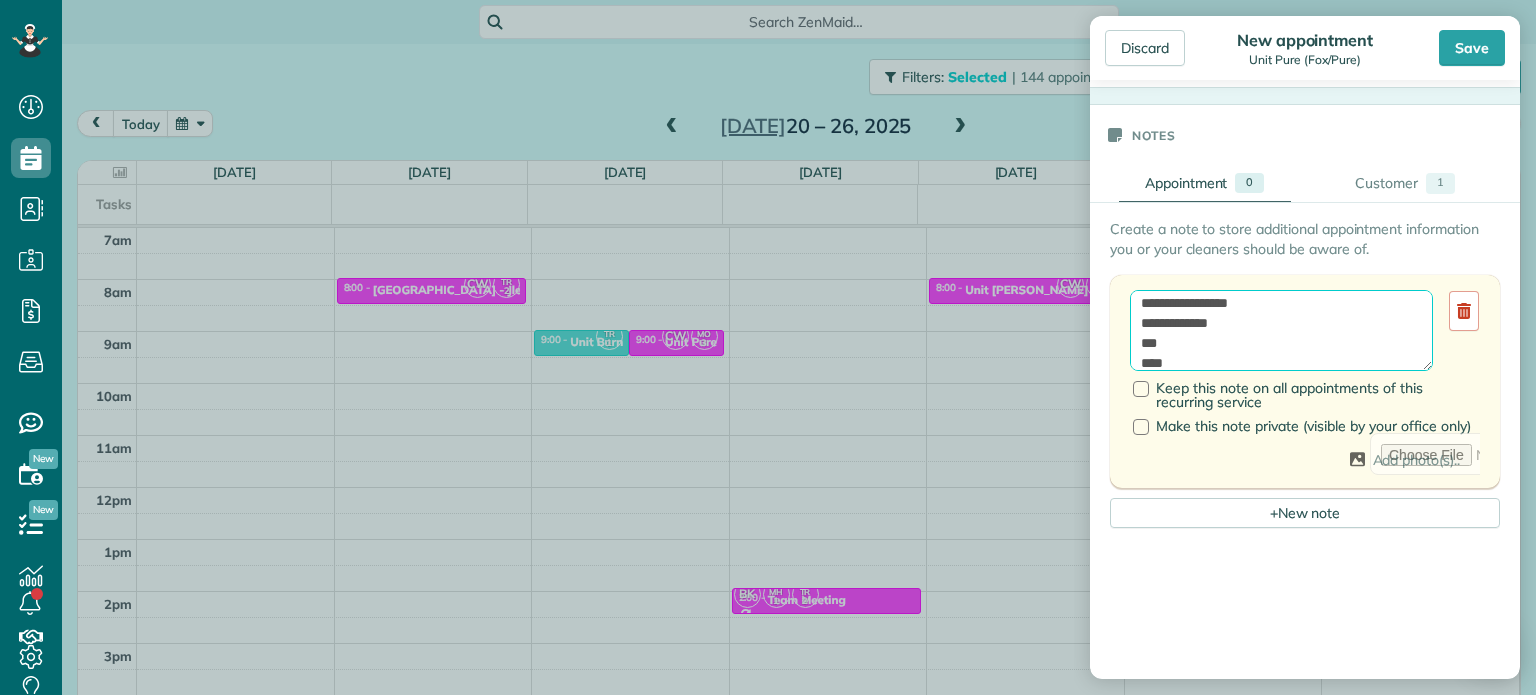 scroll, scrollTop: 0, scrollLeft: 0, axis: both 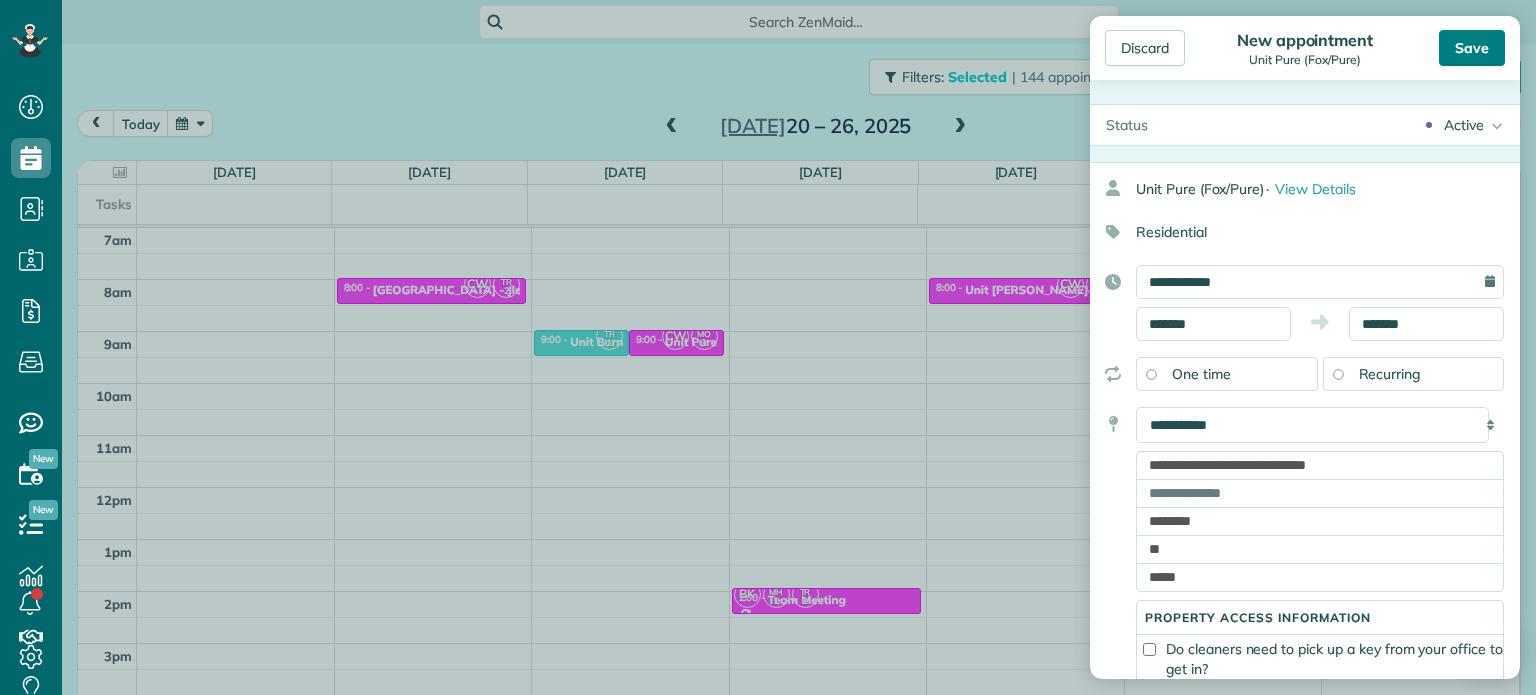 type on "**********" 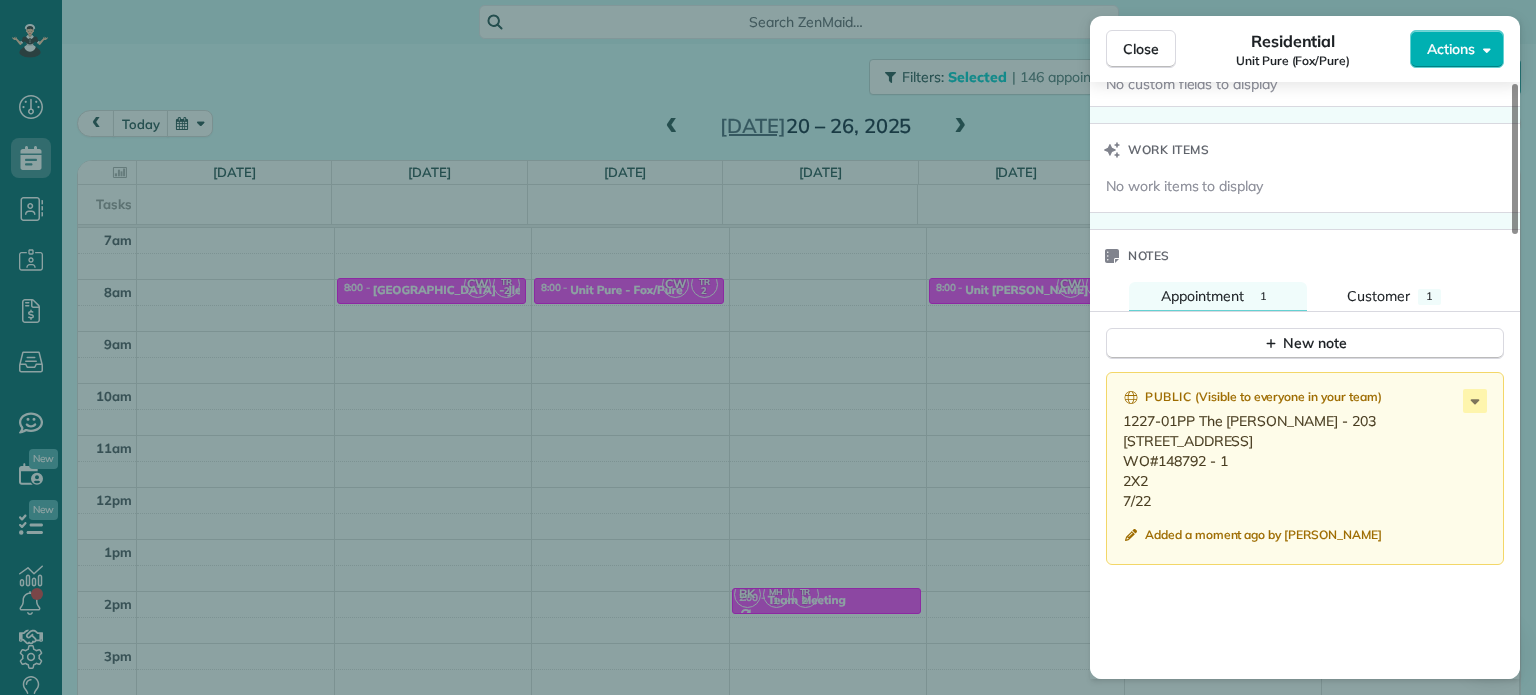 scroll, scrollTop: 1500, scrollLeft: 0, axis: vertical 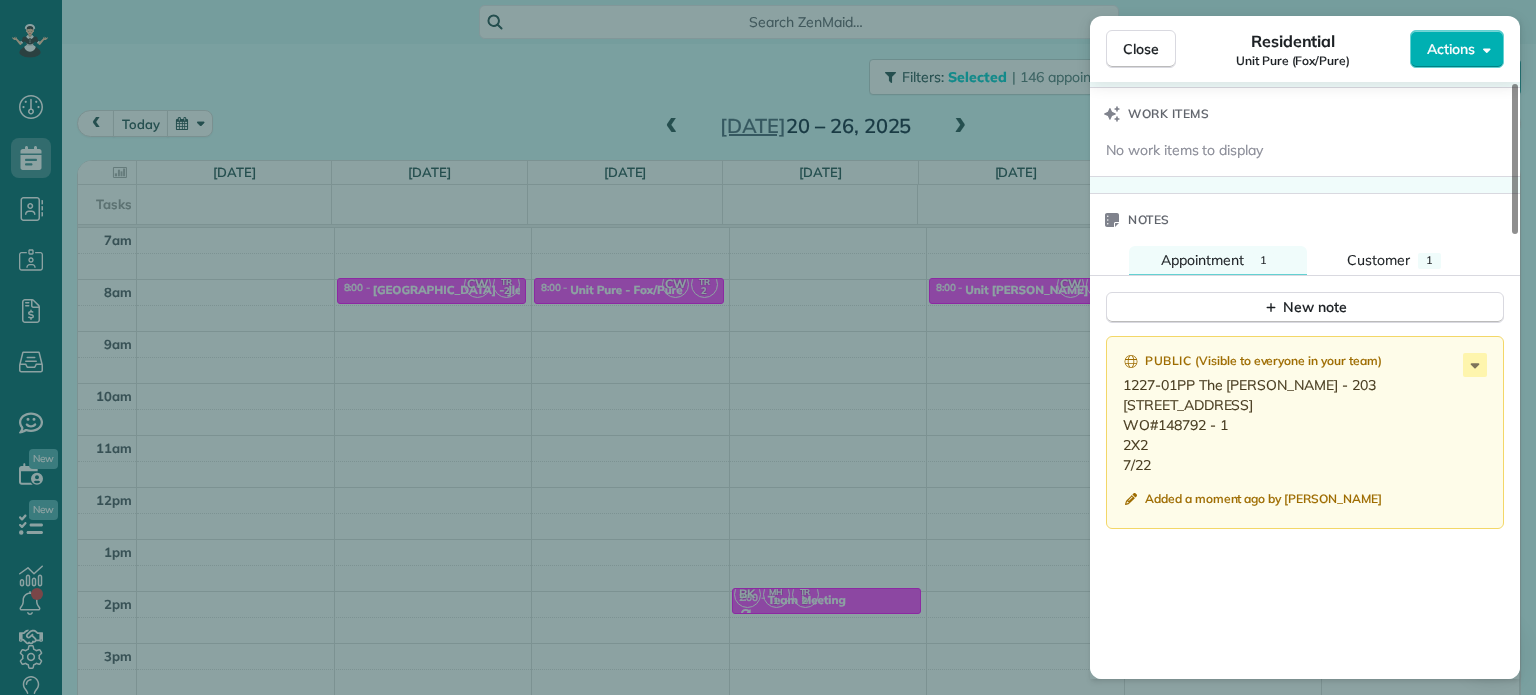 click on "Close Residential Unit Pure (Fox/Pure) Actions Status Active Unit Pure (Fox/Pure) · Open profile No phone number on record Add phone number No email on record Add email View Details Residential Tuesday, July 22, 2025 8:00 AM 8:30 AM 30 minutes One time 5490 Southeast Milwaukie Avenue Portland OR 97202 Service was not rated yet Setup ratings Cleaners Time in and out Assign Invite Cleaners Tammi   Rue 8:00 AM 8:30 AM Christina   Wright-German 8:00 AM 8:30 AM Checklist Try Now Keep this appointment up to your standards. Stay on top of every detail, keep your cleaners organised, and your client happy. Assign a checklist Watch a 5 min demo Billing Billing actions Price $0.00 Overcharge $0.00 Discount $0.00 Coupon discount - Primary tax - Secondary tax - Total appointment price $0.00 Tips collected New feature! $0.00 Mark as paid Total including tip $0.00 Get paid online in no-time! Send an invoice and reward your cleaners with tips Charge customer credit card Appointment custom fields No custom fields to display" at bounding box center (768, 347) 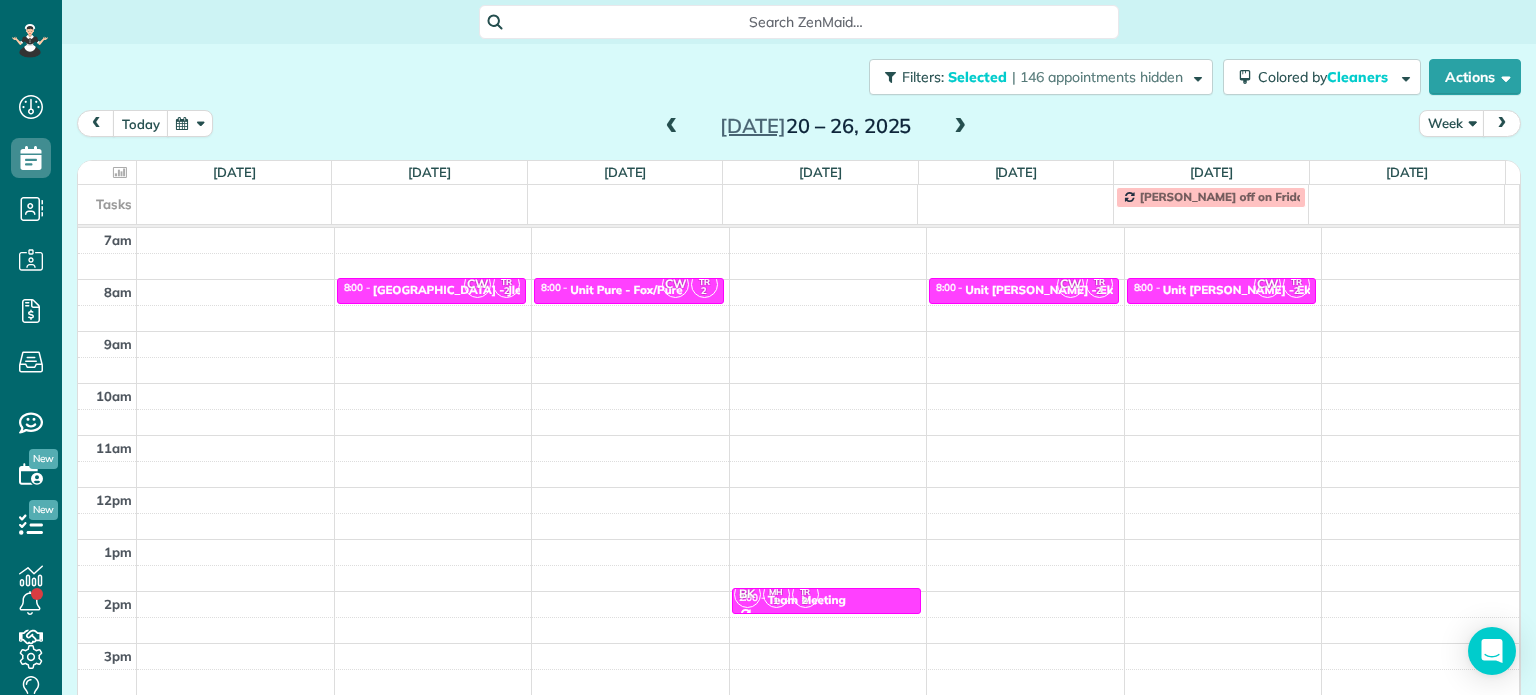 click at bounding box center [672, 127] 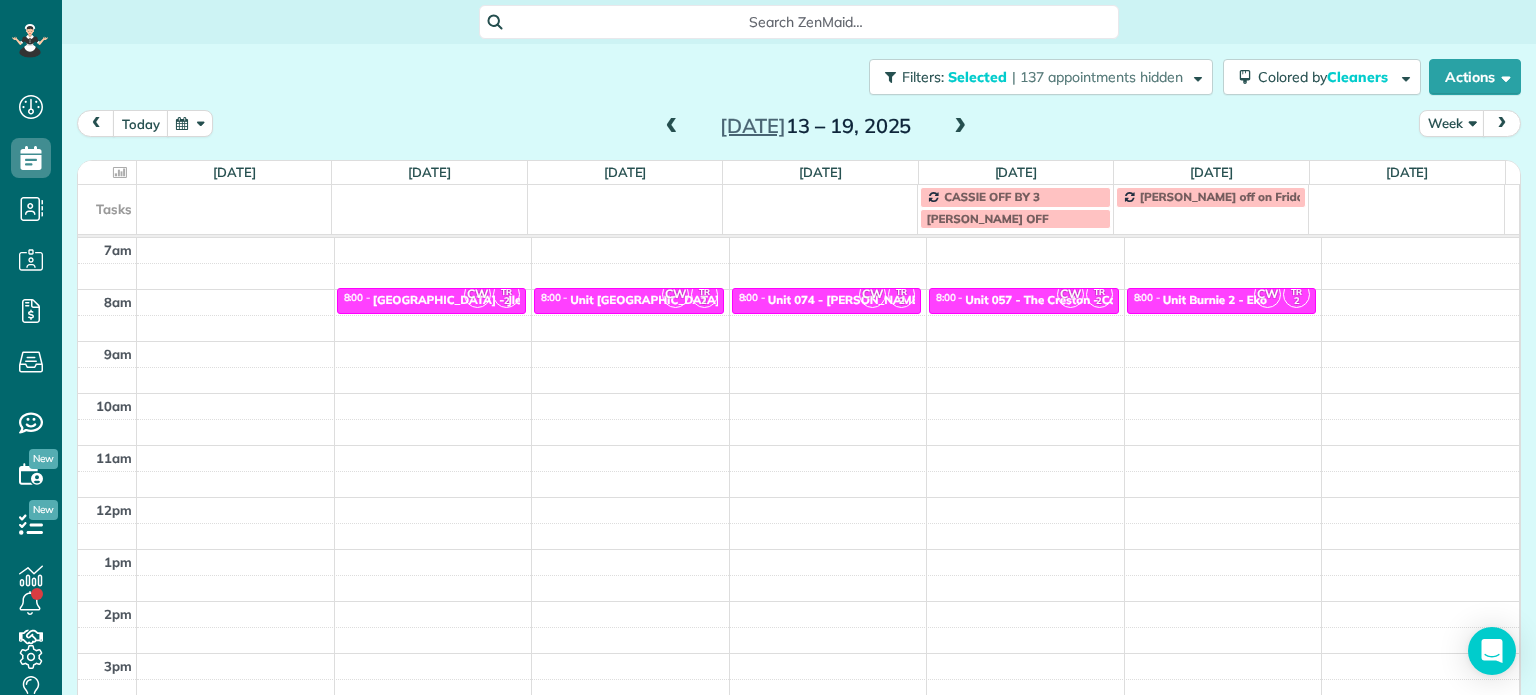 click at bounding box center [429, 207] 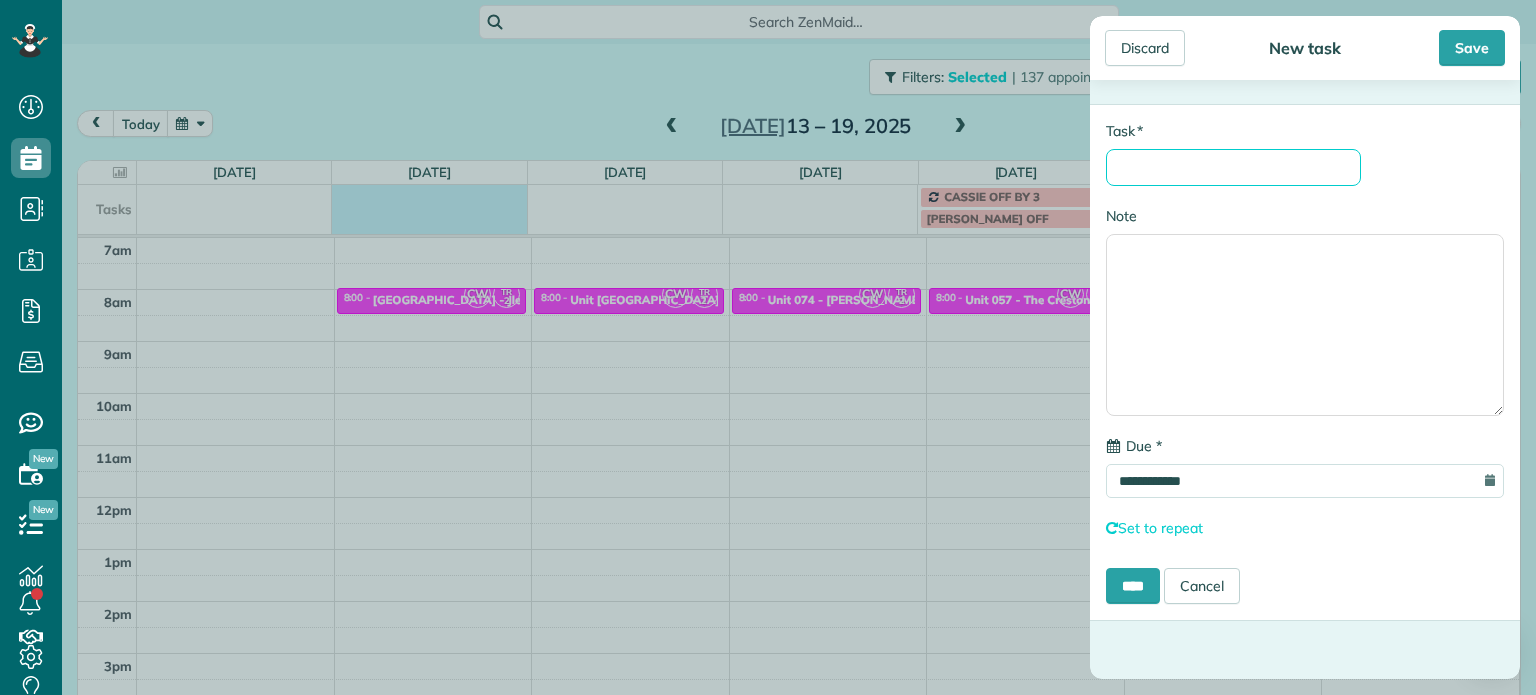 click on "*  Task" at bounding box center [1233, 167] 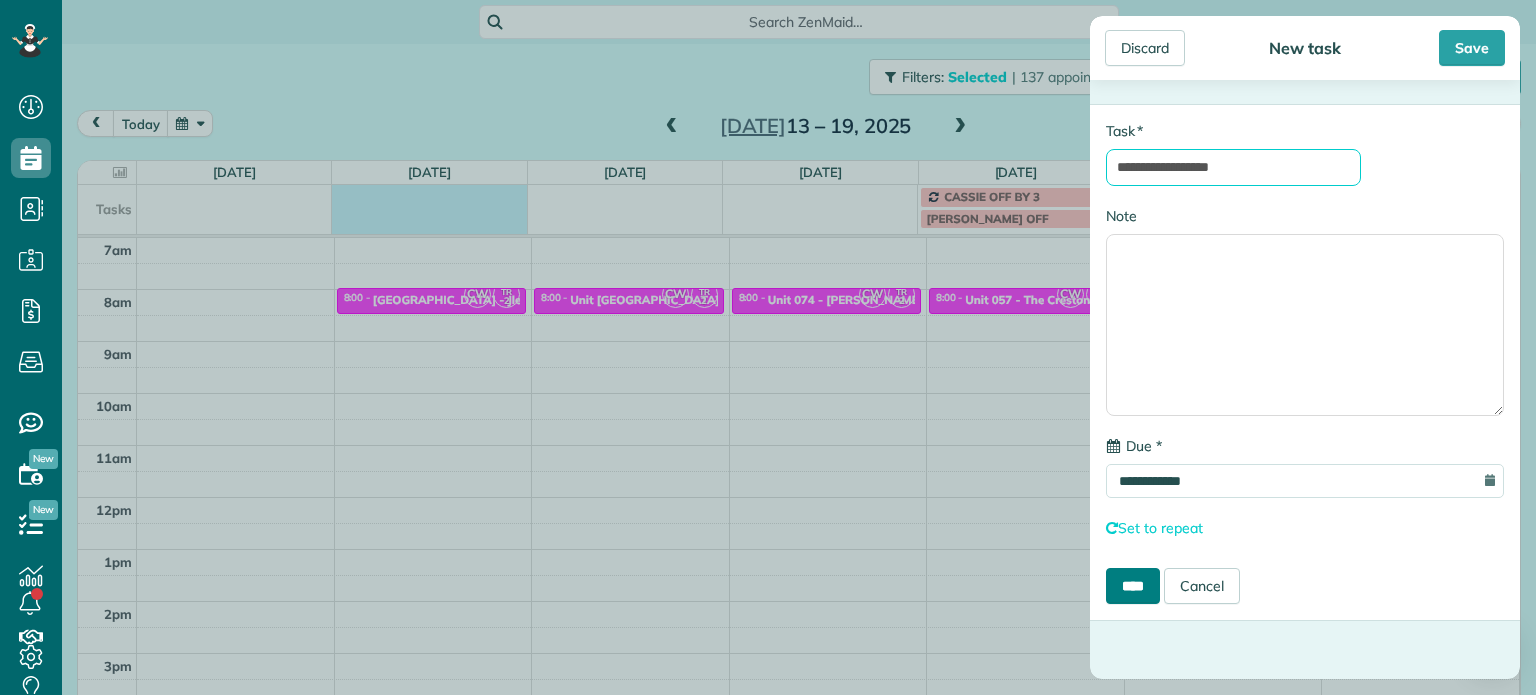 type on "**********" 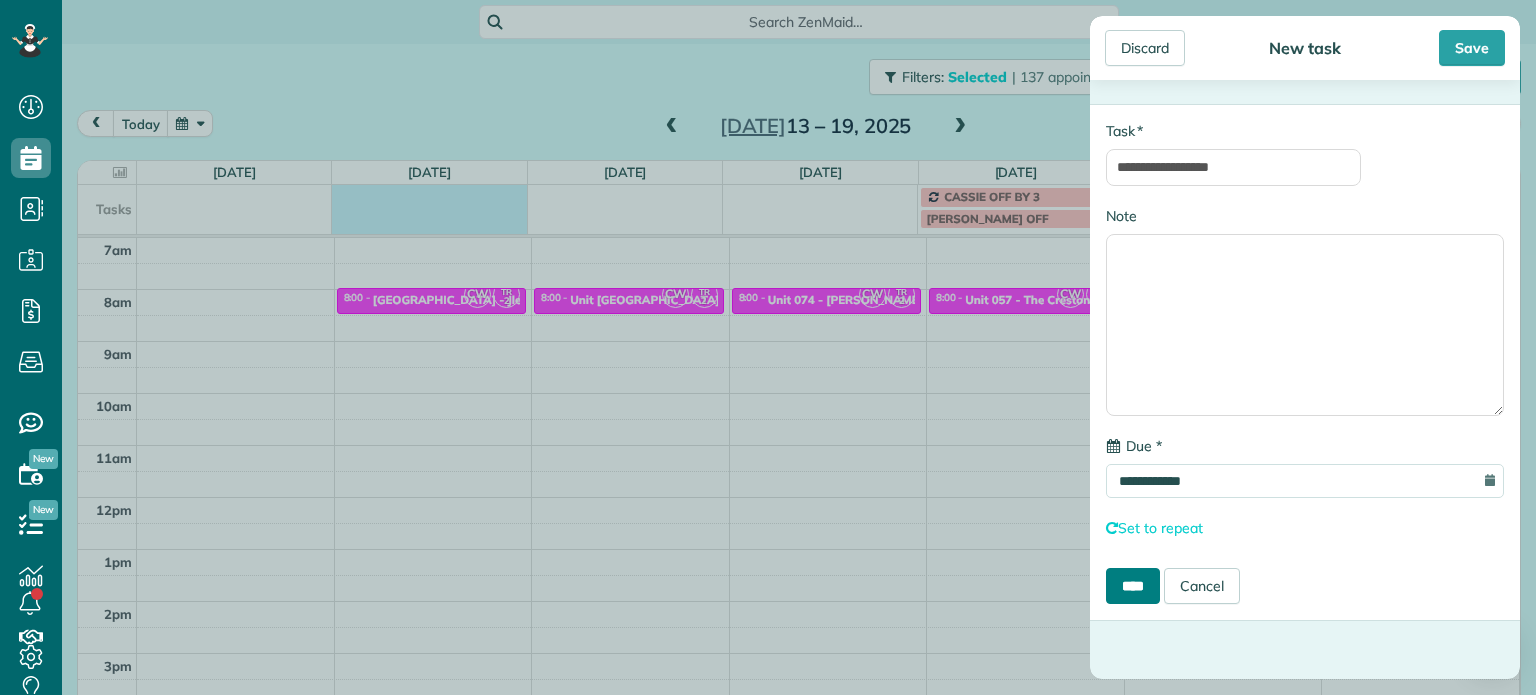 click on "****" at bounding box center [1133, 586] 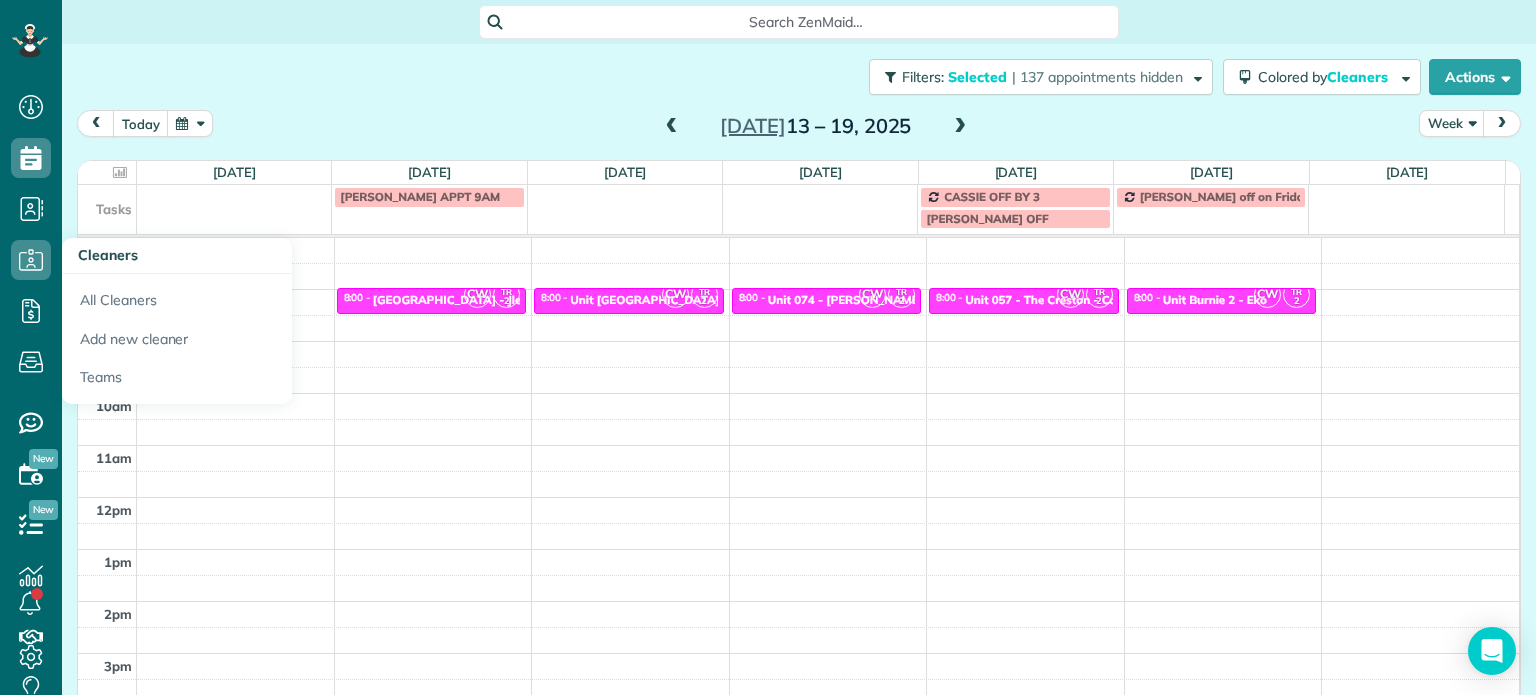 drag, startPoint x: 137, startPoint y: 286, endPoint x: 362, endPoint y: 64, distance: 316.08386 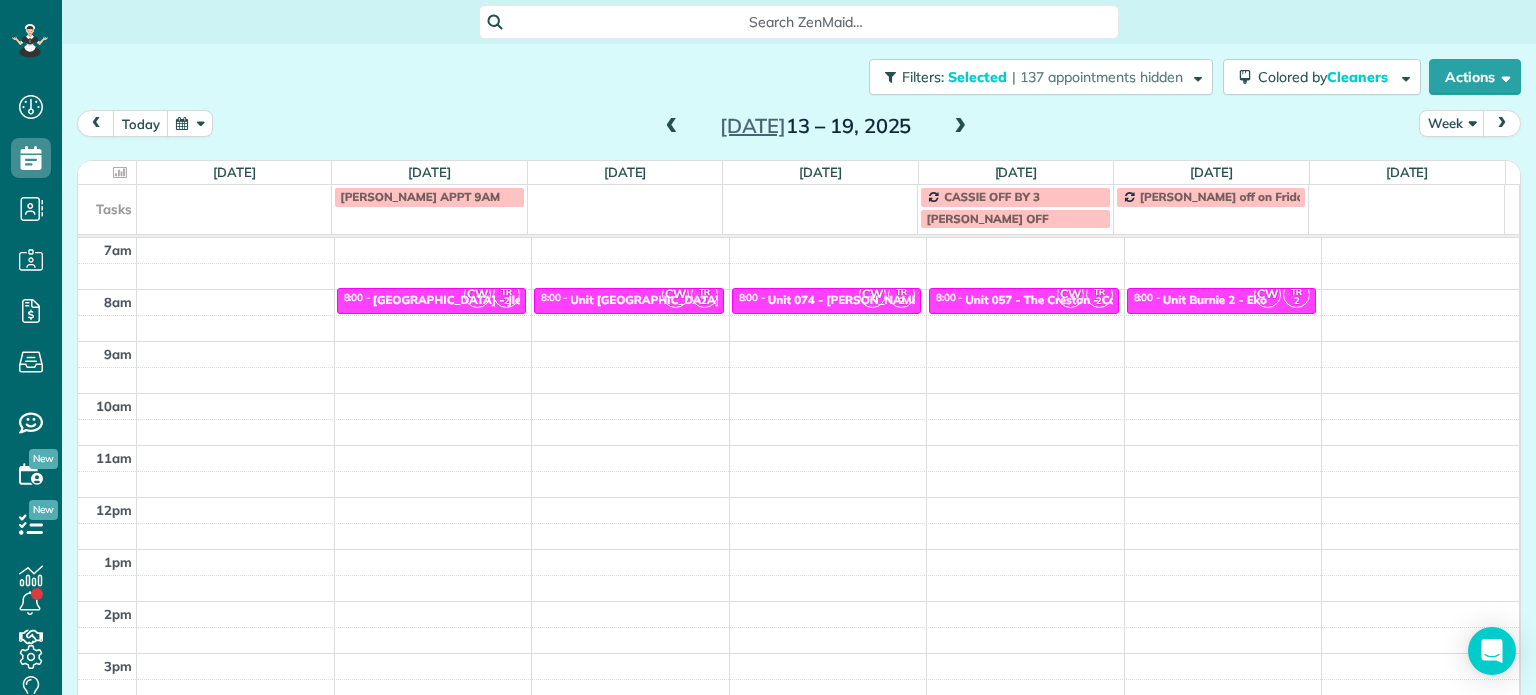 click at bounding box center [960, 127] 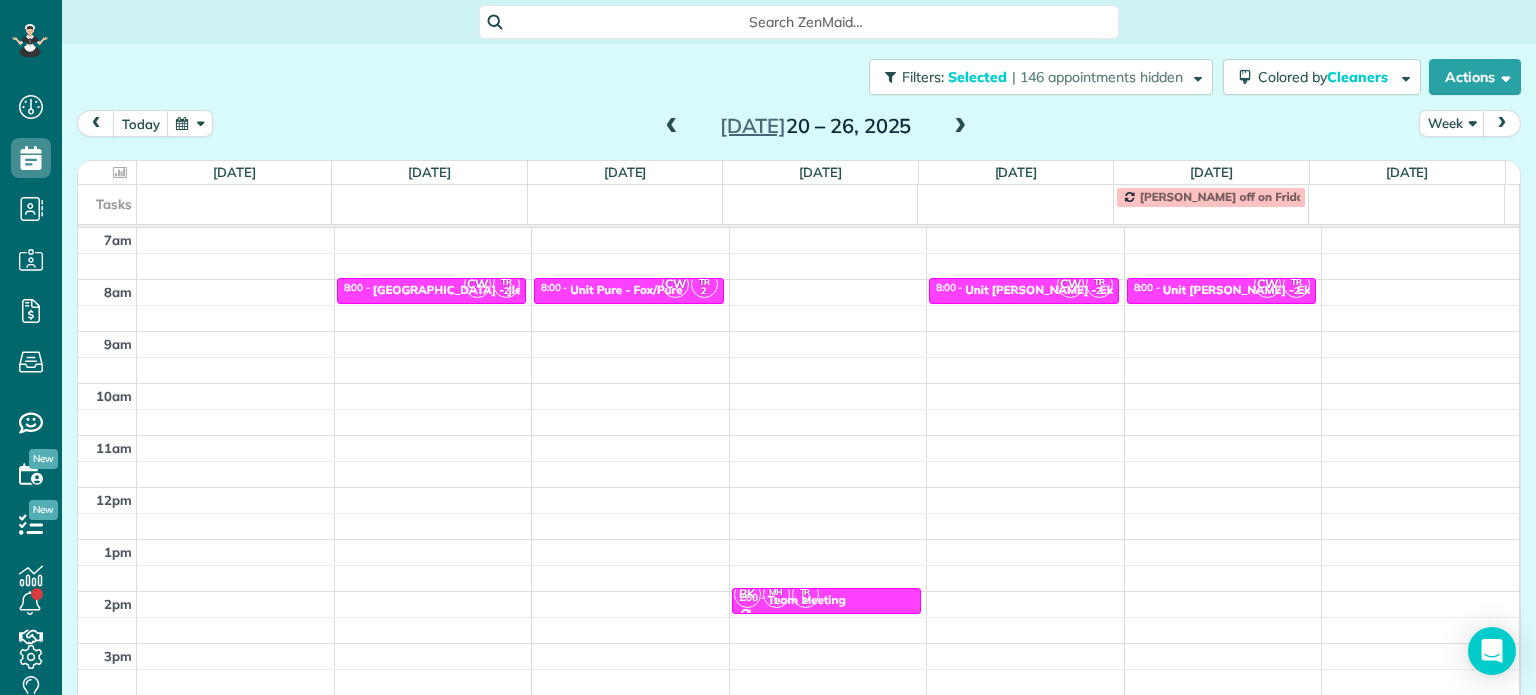 click at bounding box center (960, 127) 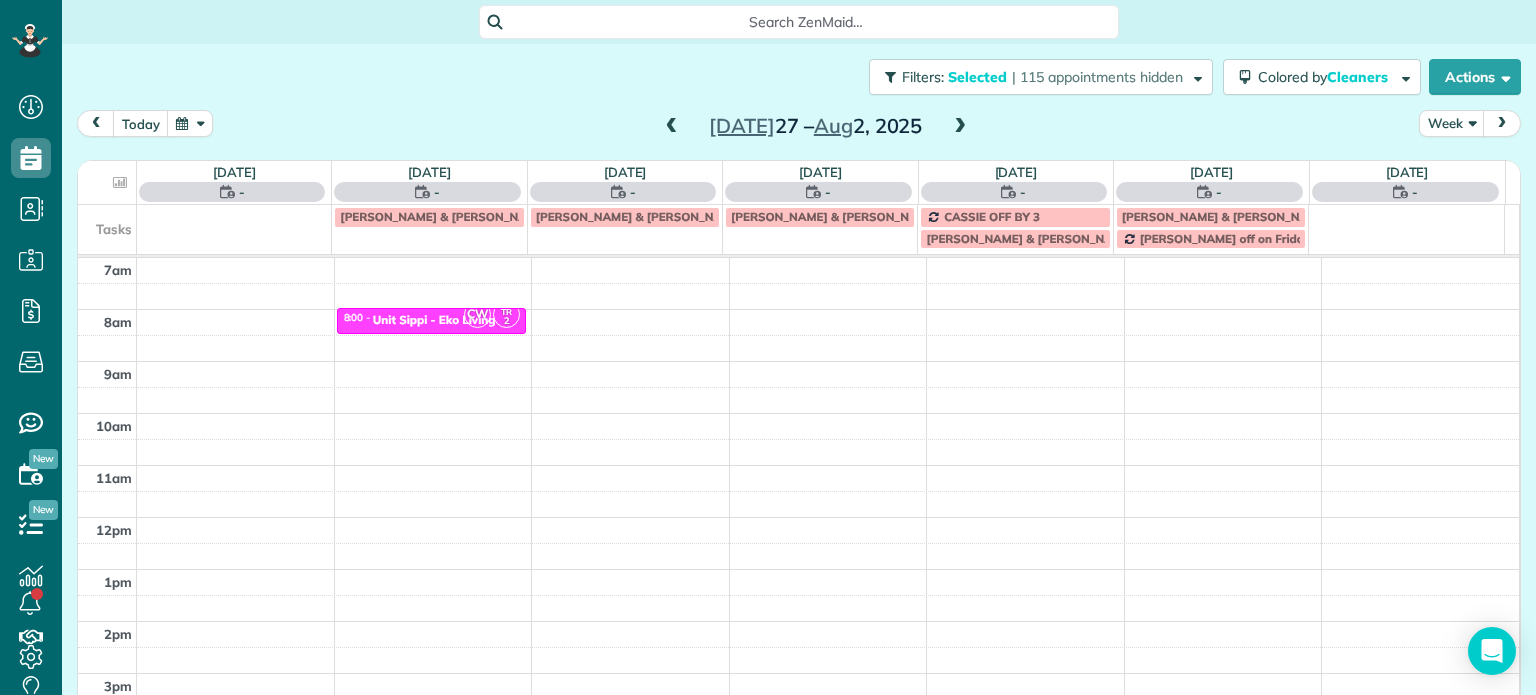 click at bounding box center [960, 127] 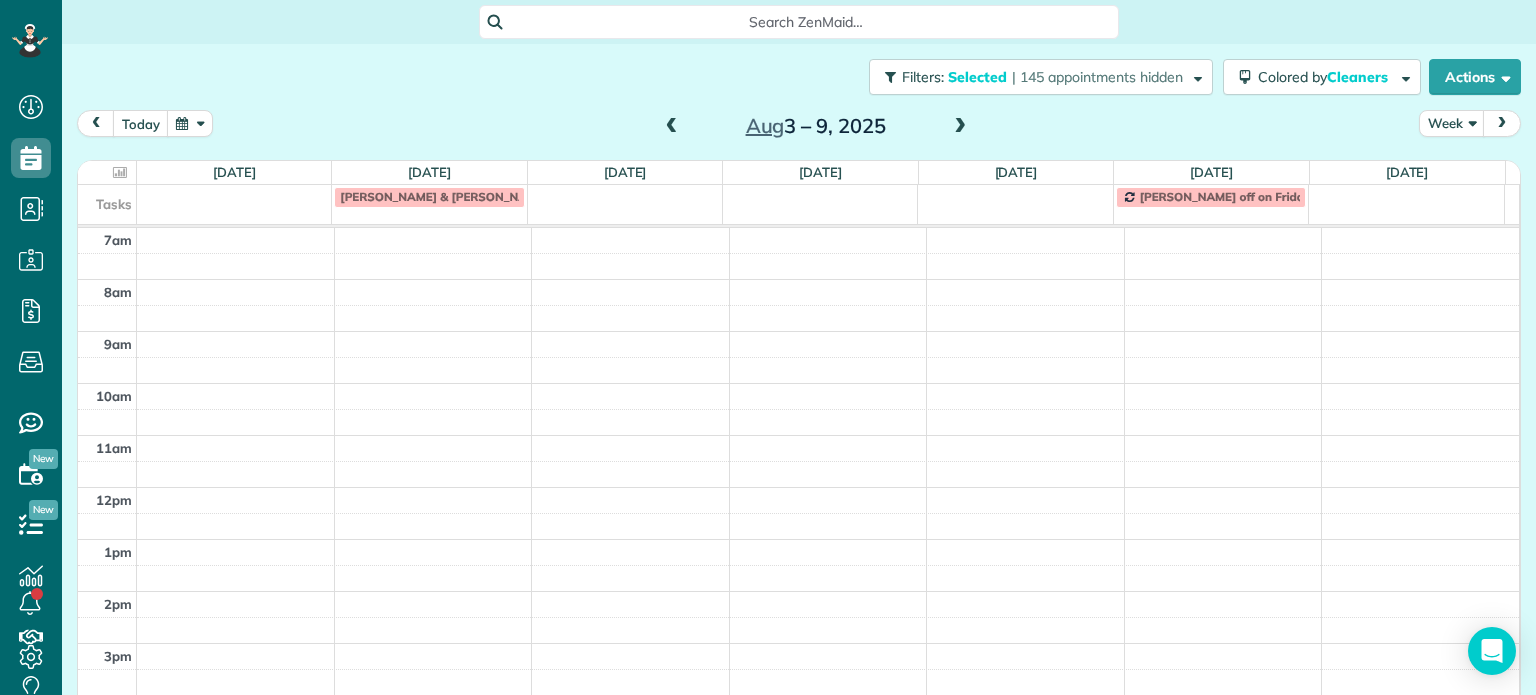 click at bounding box center (960, 127) 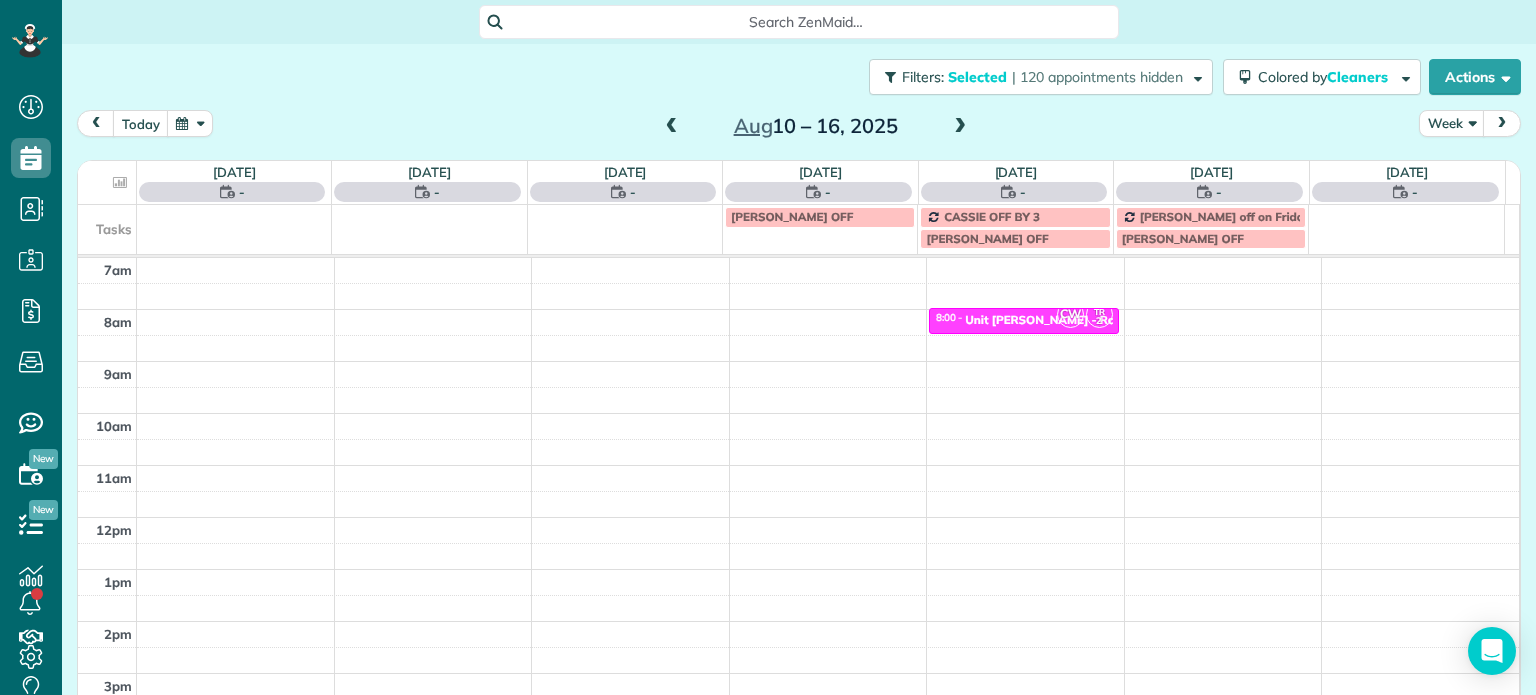 click at bounding box center (960, 127) 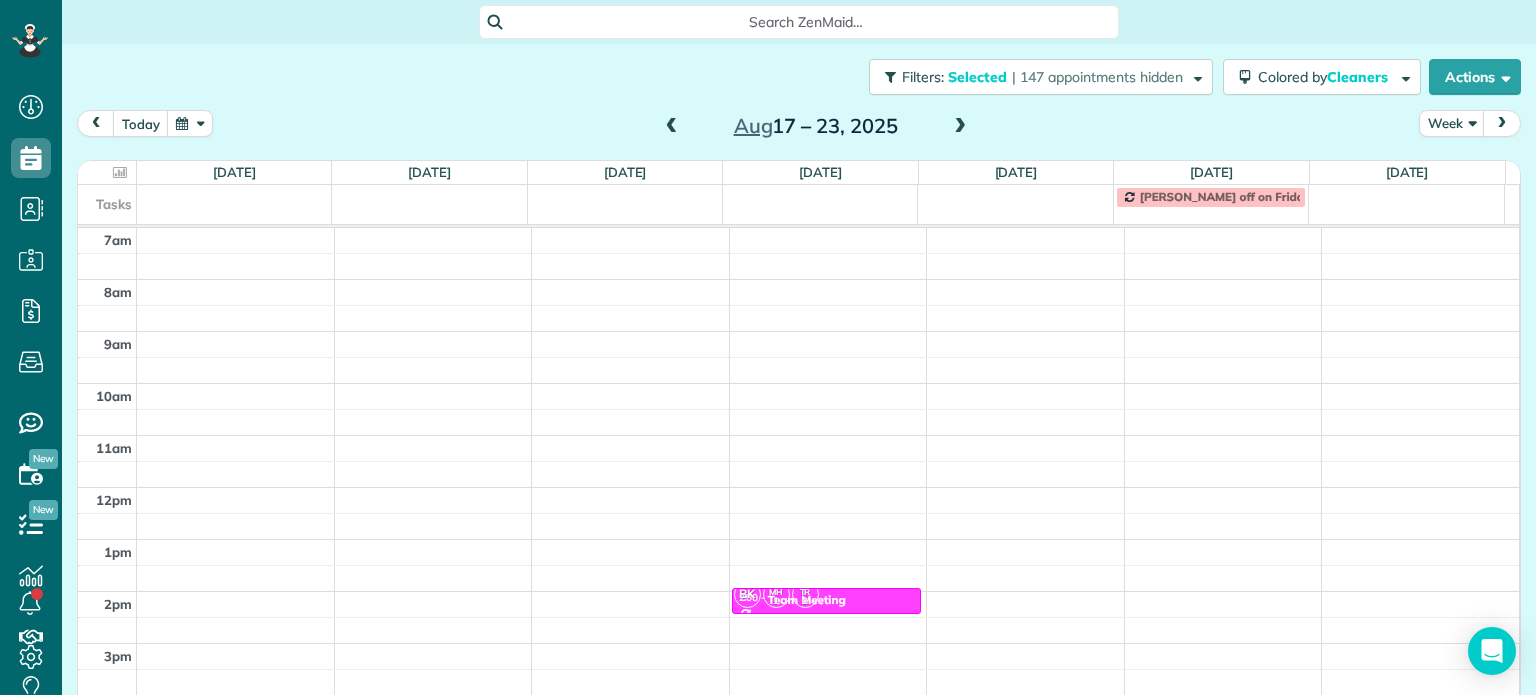 click at bounding box center (960, 127) 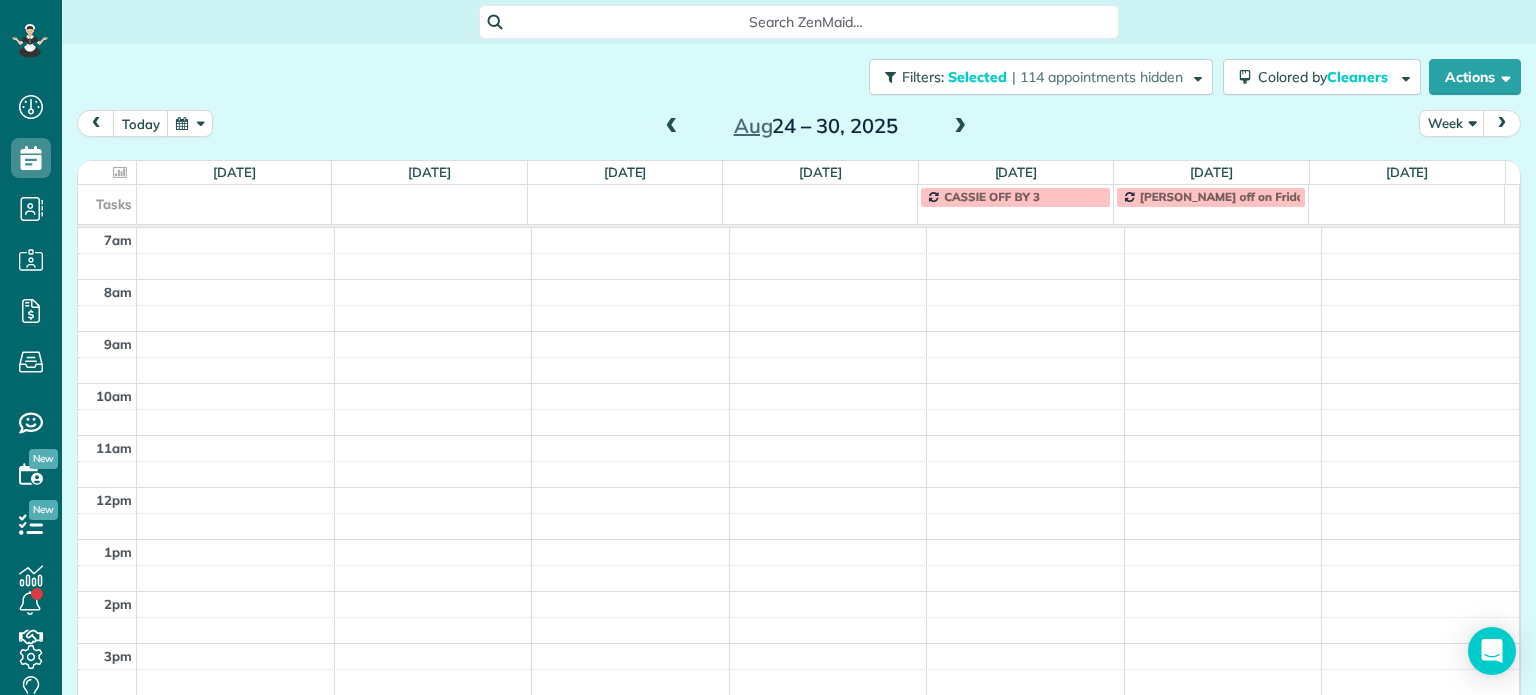 click at bounding box center [960, 127] 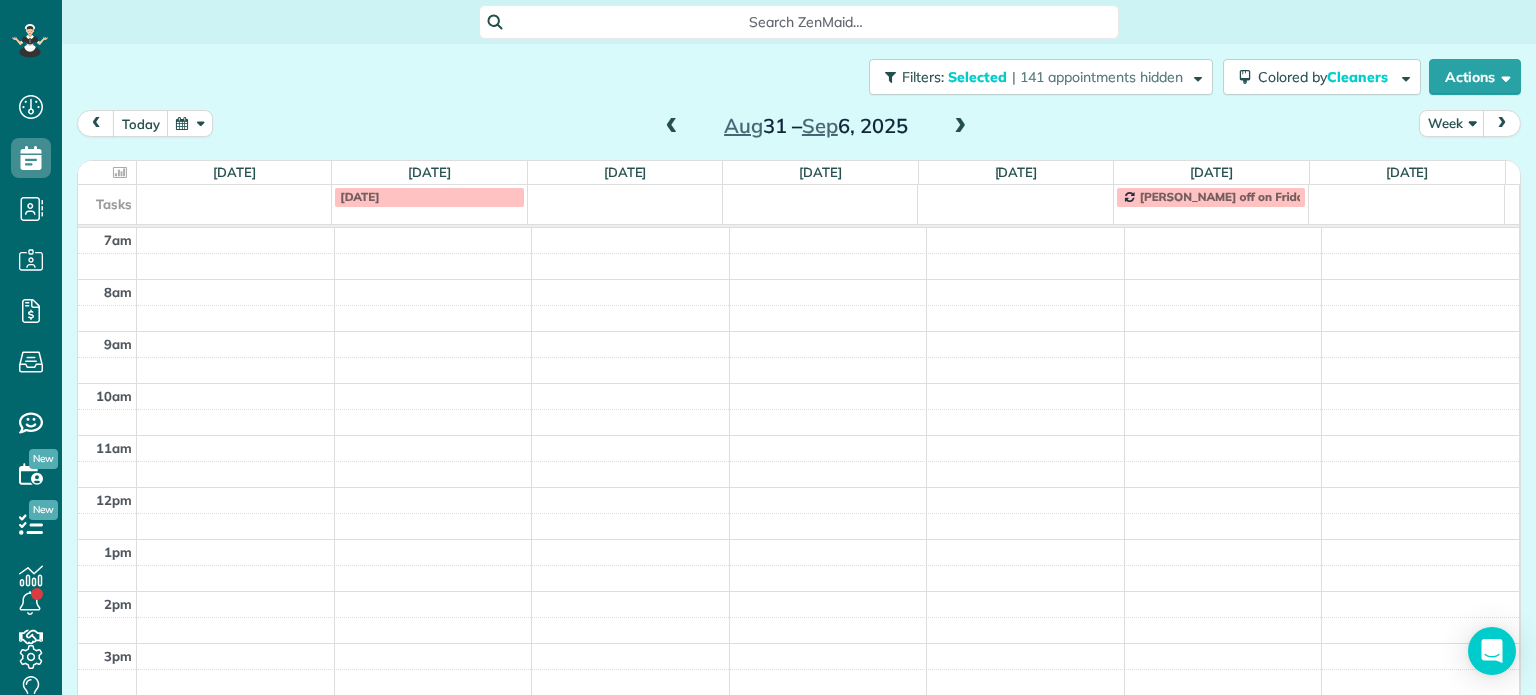 click at bounding box center (672, 127) 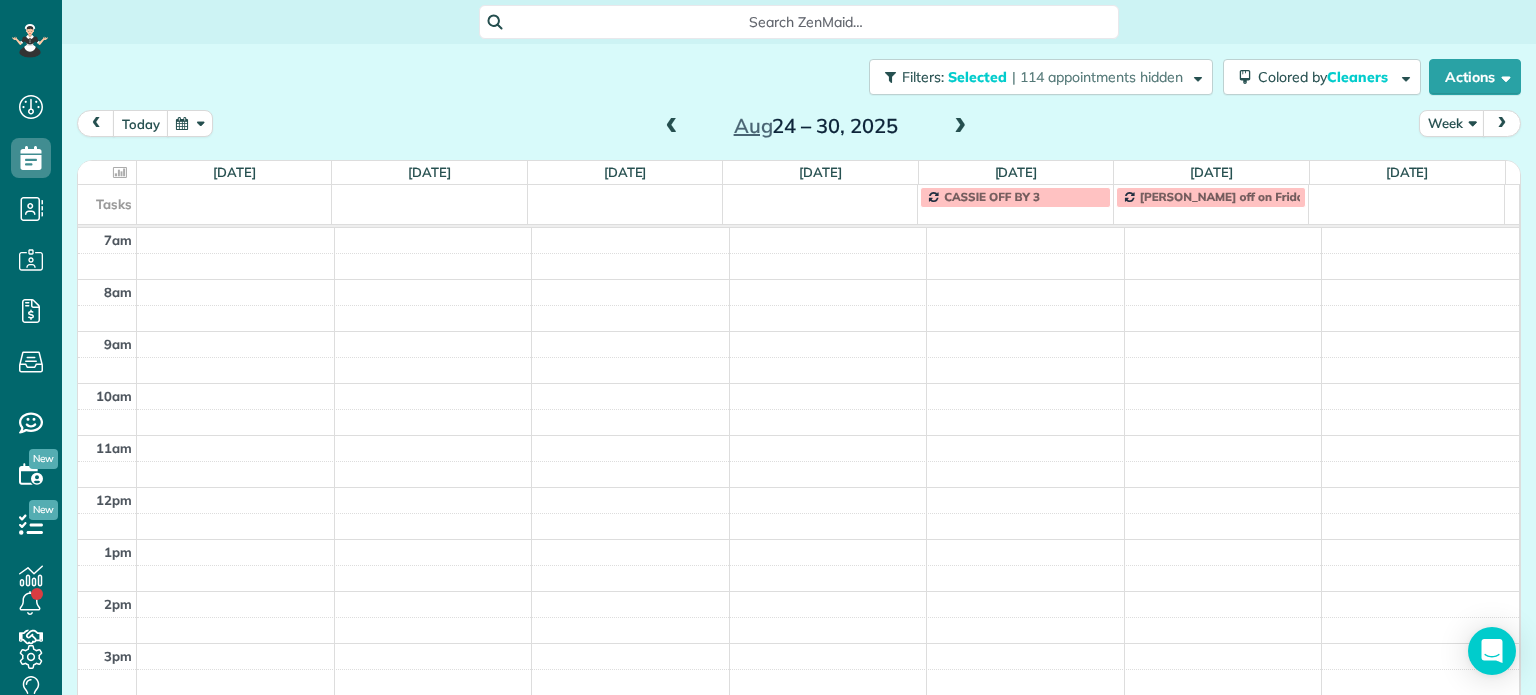 click at bounding box center (672, 127) 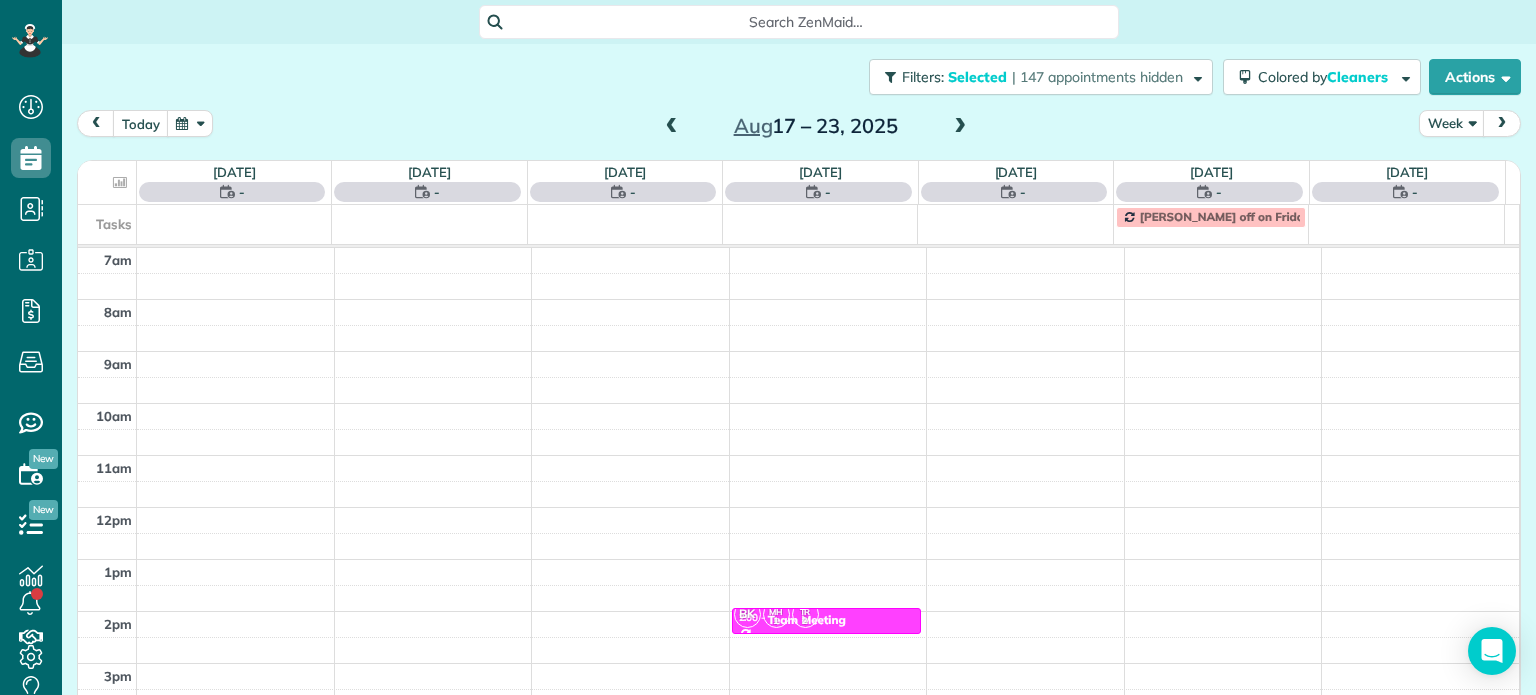 click at bounding box center (672, 127) 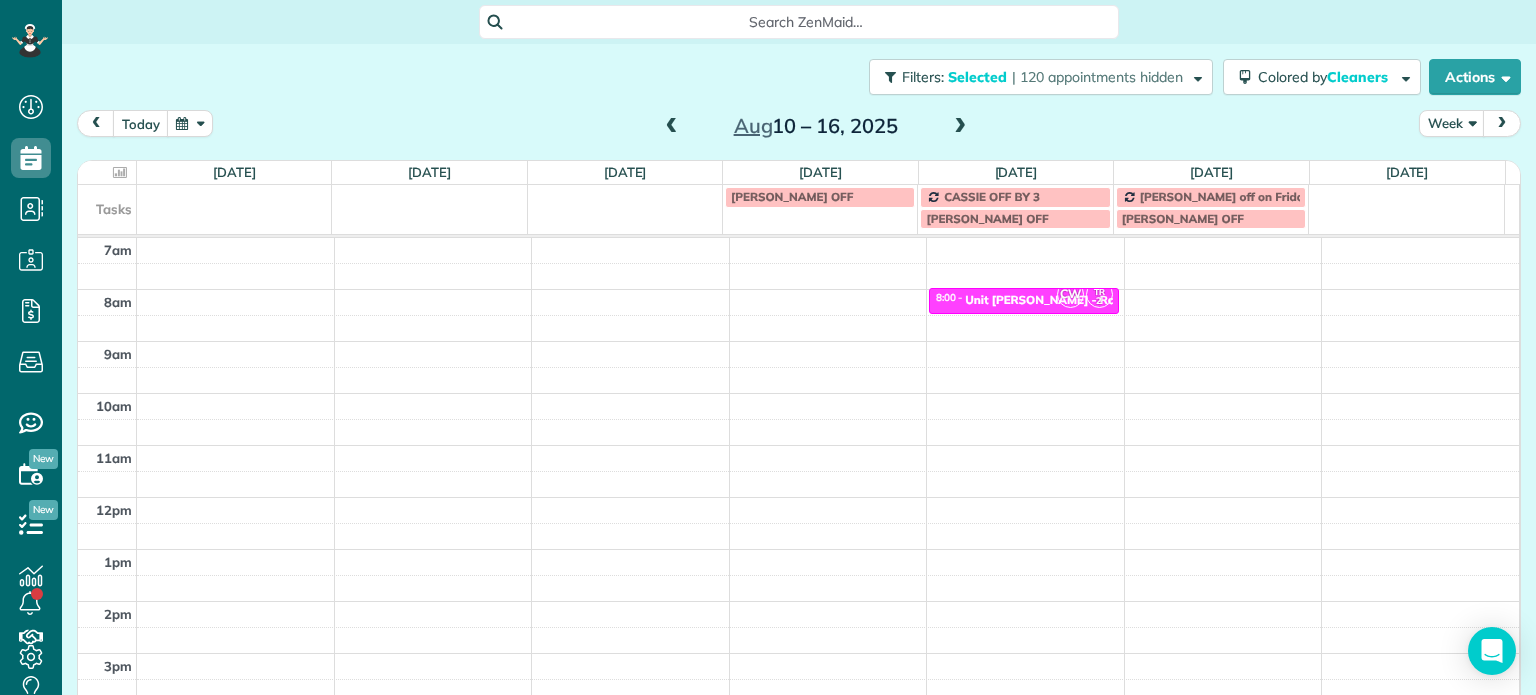 click at bounding box center [672, 127] 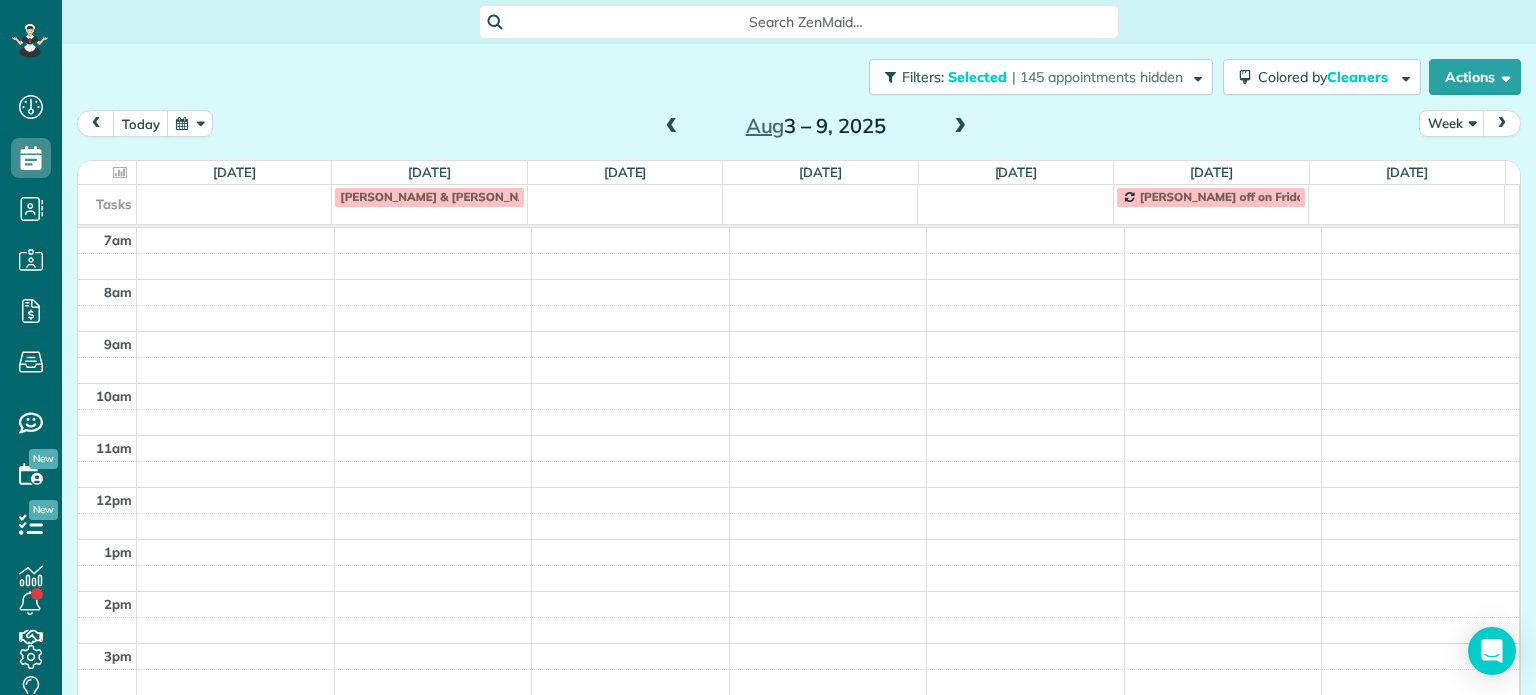 click at bounding box center (672, 127) 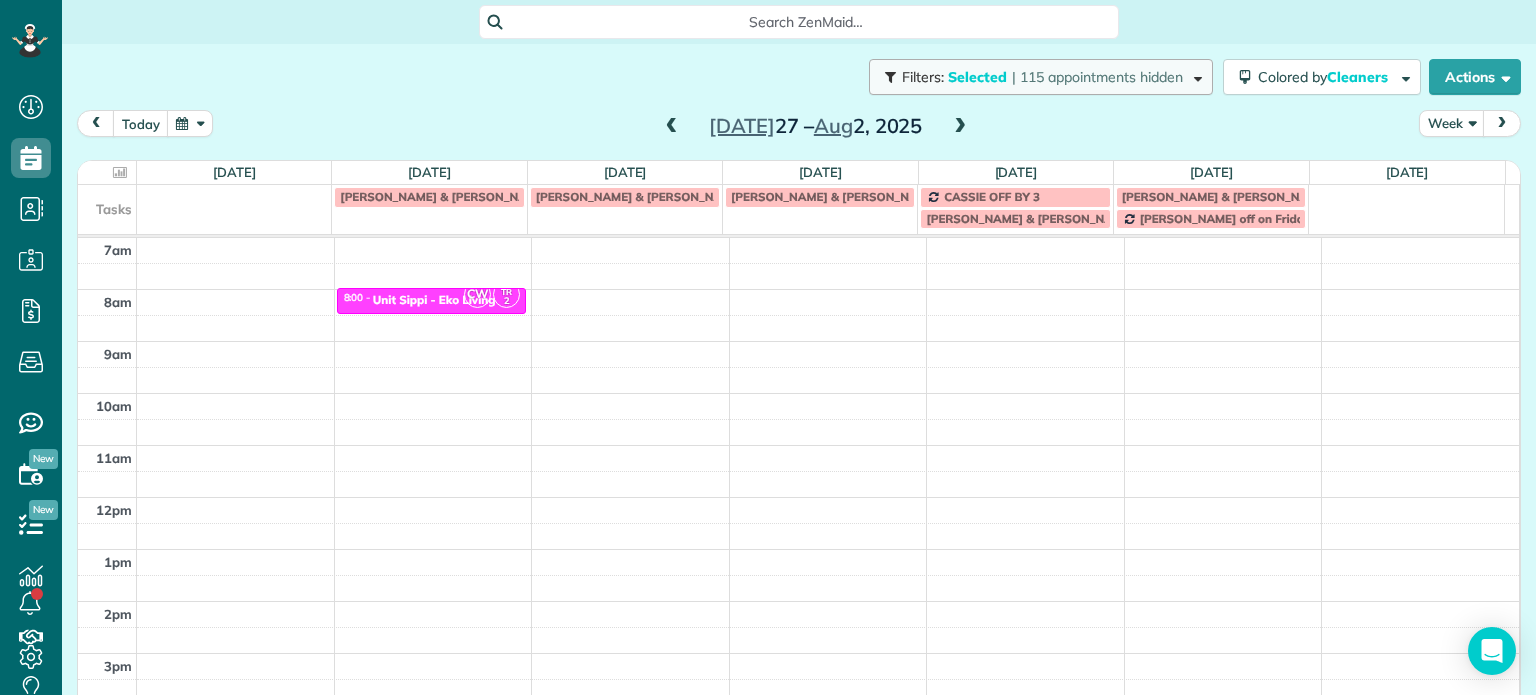 click on "|  115 appointments hidden" at bounding box center [1097, 77] 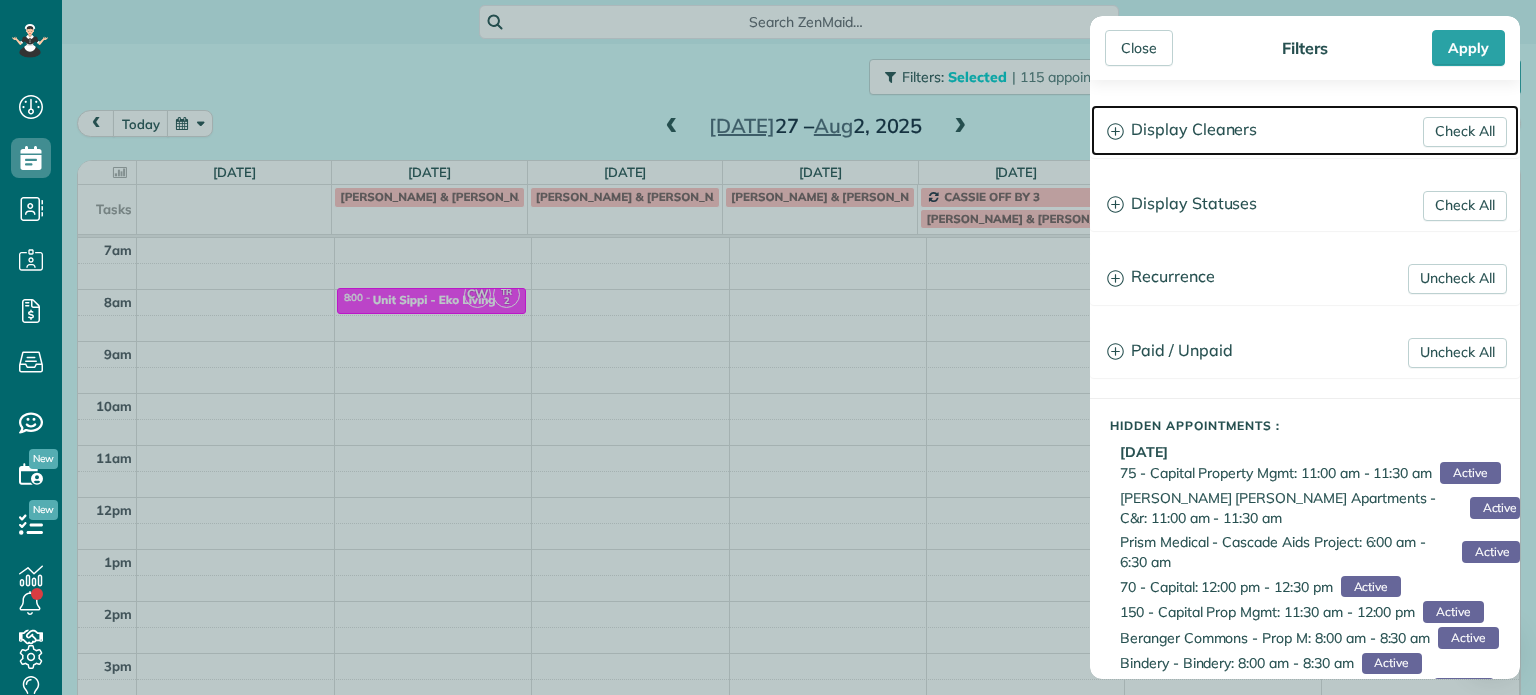 click on "Display Cleaners" at bounding box center [1305, 130] 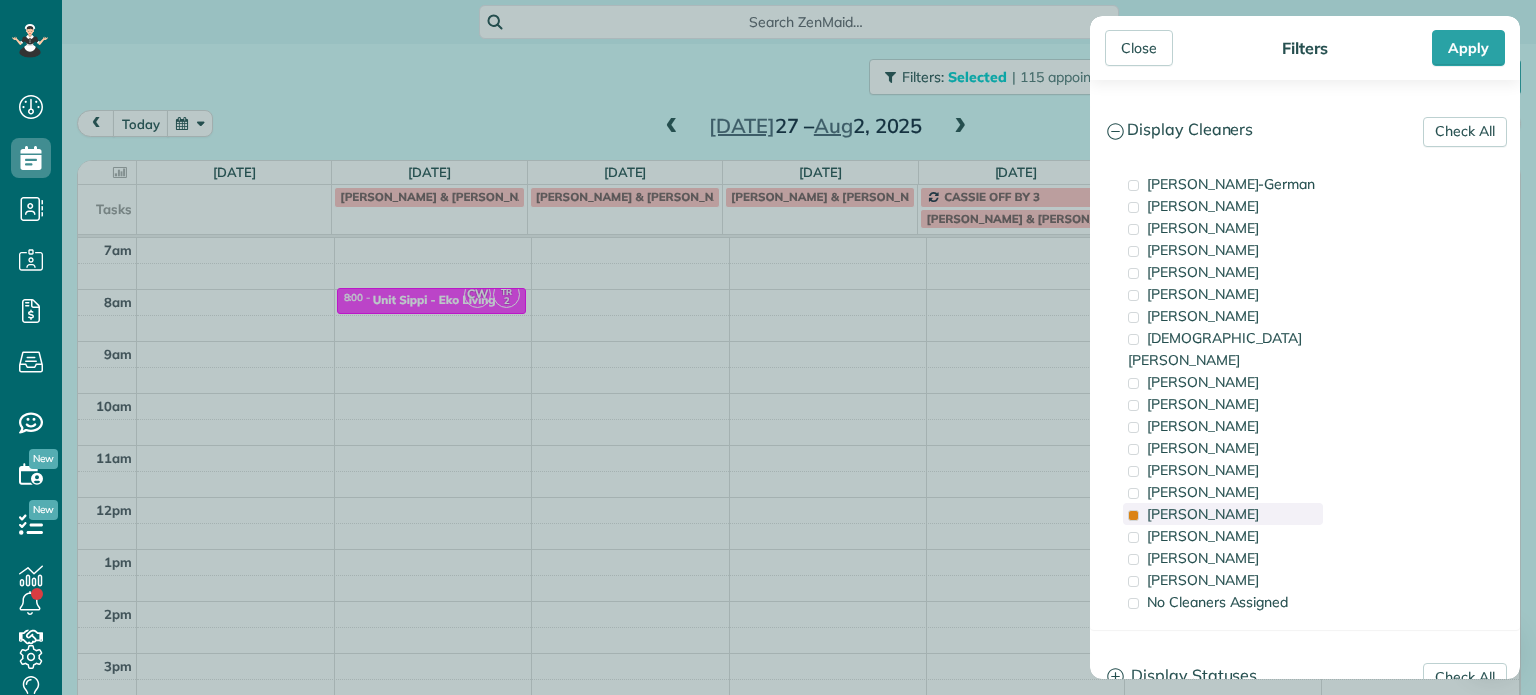 click on "Tammi Rue" at bounding box center [1203, 514] 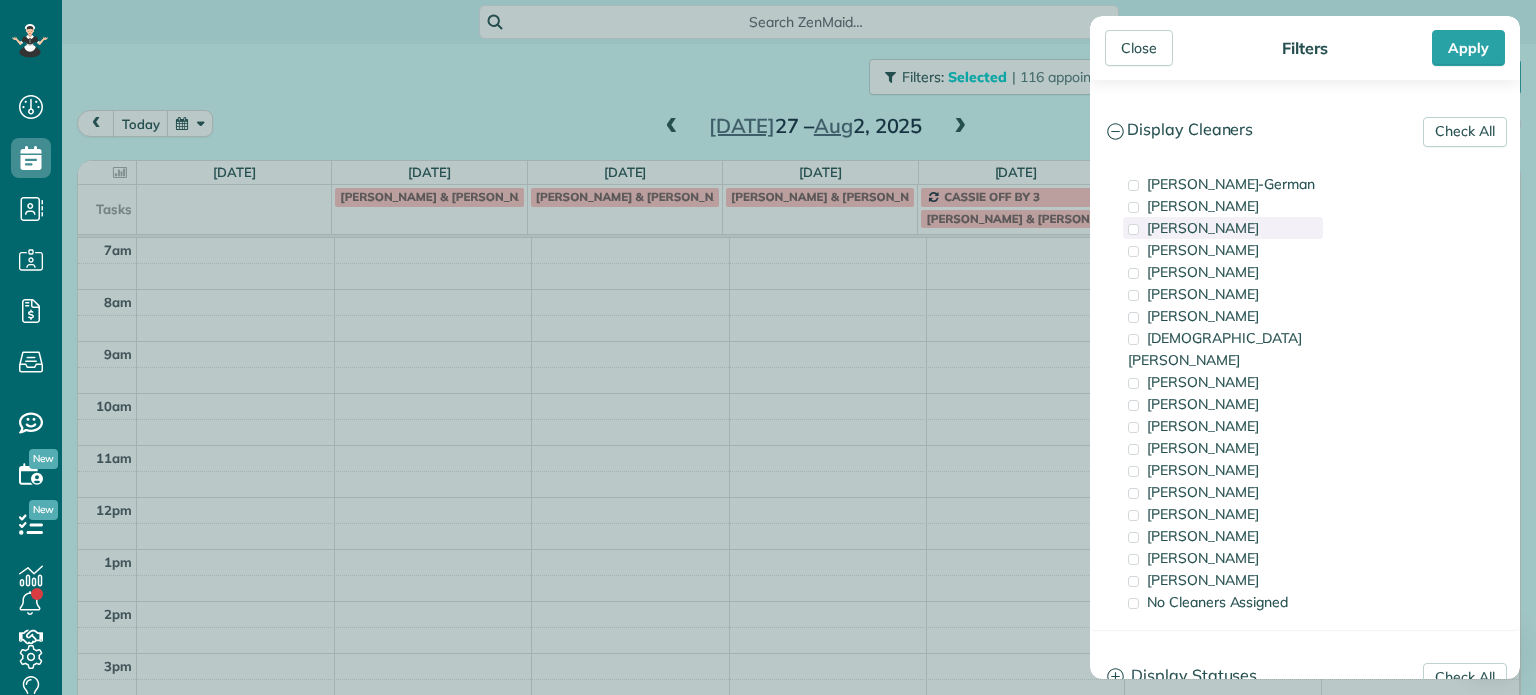 click on "Cassie Feliciano" at bounding box center [1203, 228] 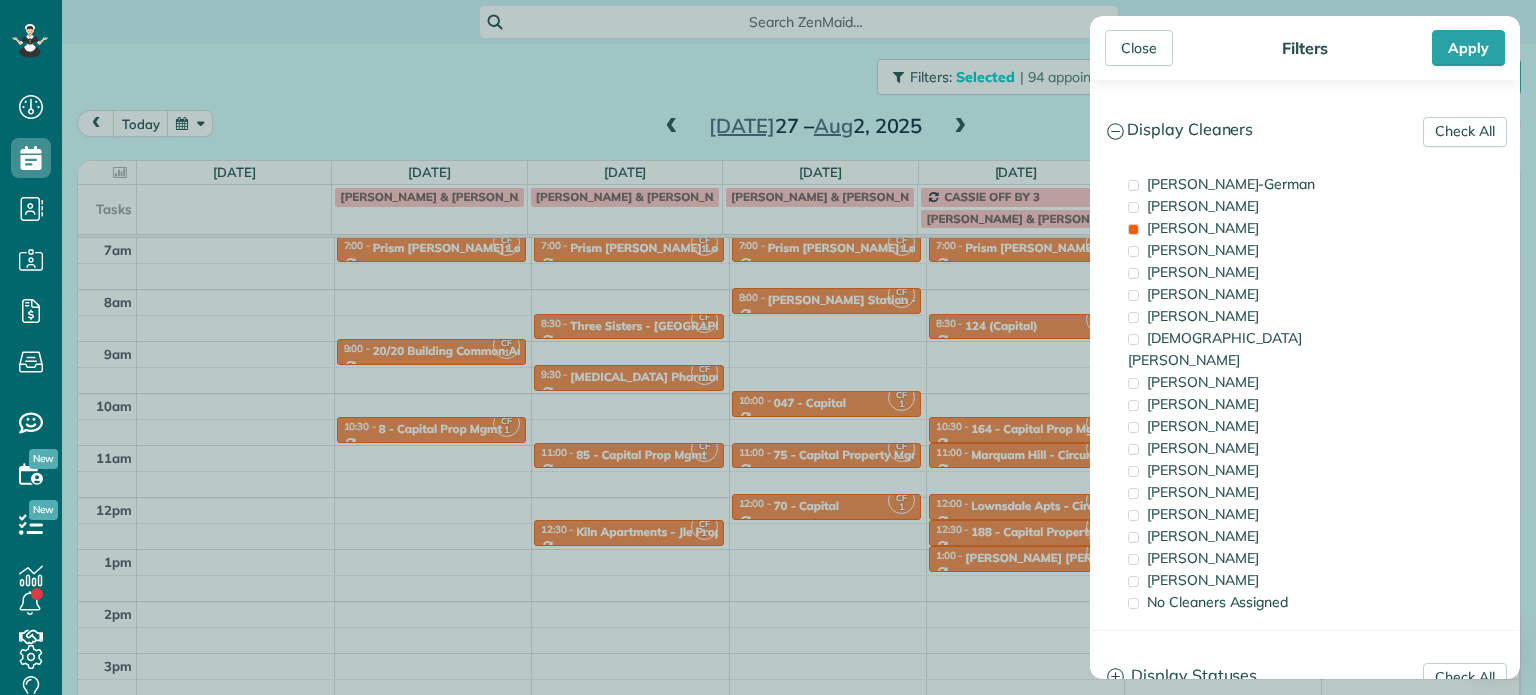 click on "Close
Filters
Apply
Check All
Display Cleaners
Christina Wright-German
Brie Killary
Cassie Feliciano
Tawnya Reynolds
Mark Zollo
Matthew Hatcher
Tony Middleton" at bounding box center [768, 347] 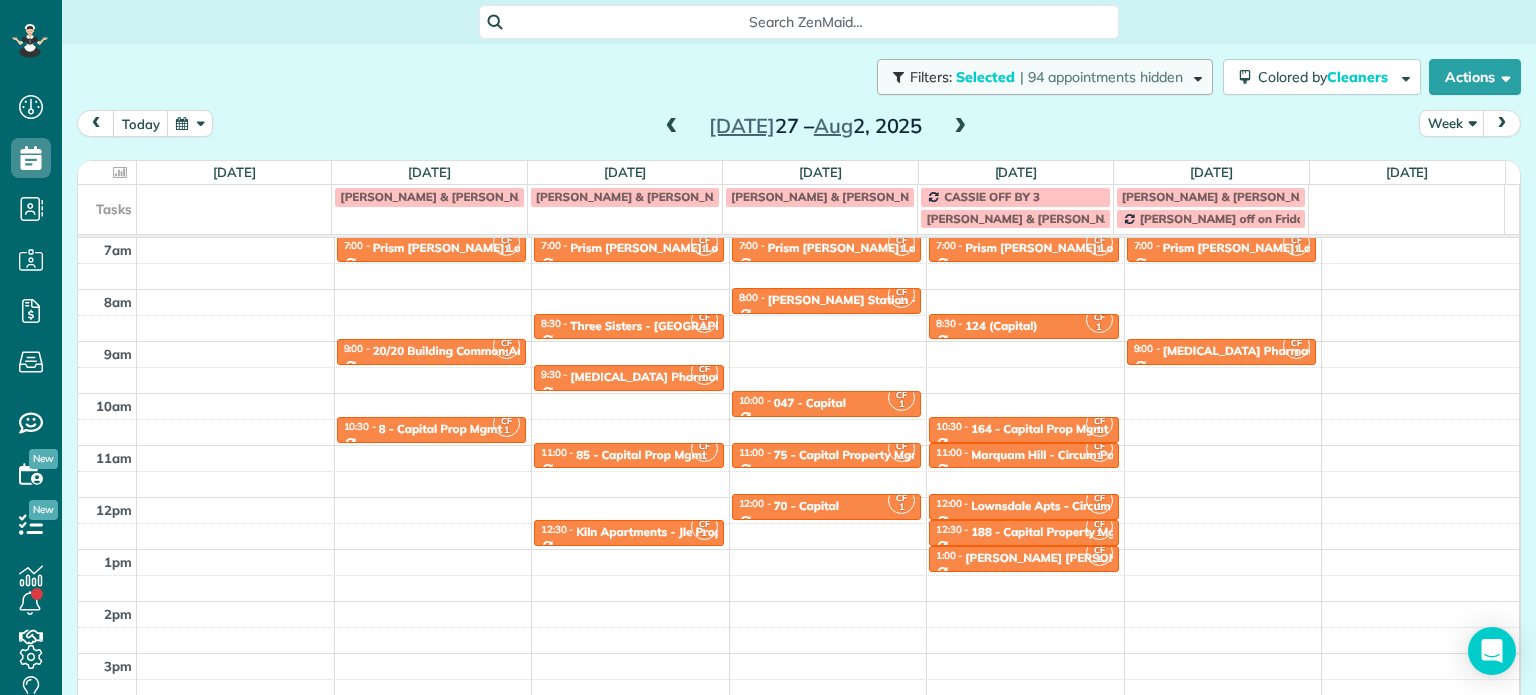 click on "Filters:   Selected
|  94 appointments hidden" at bounding box center [1047, 77] 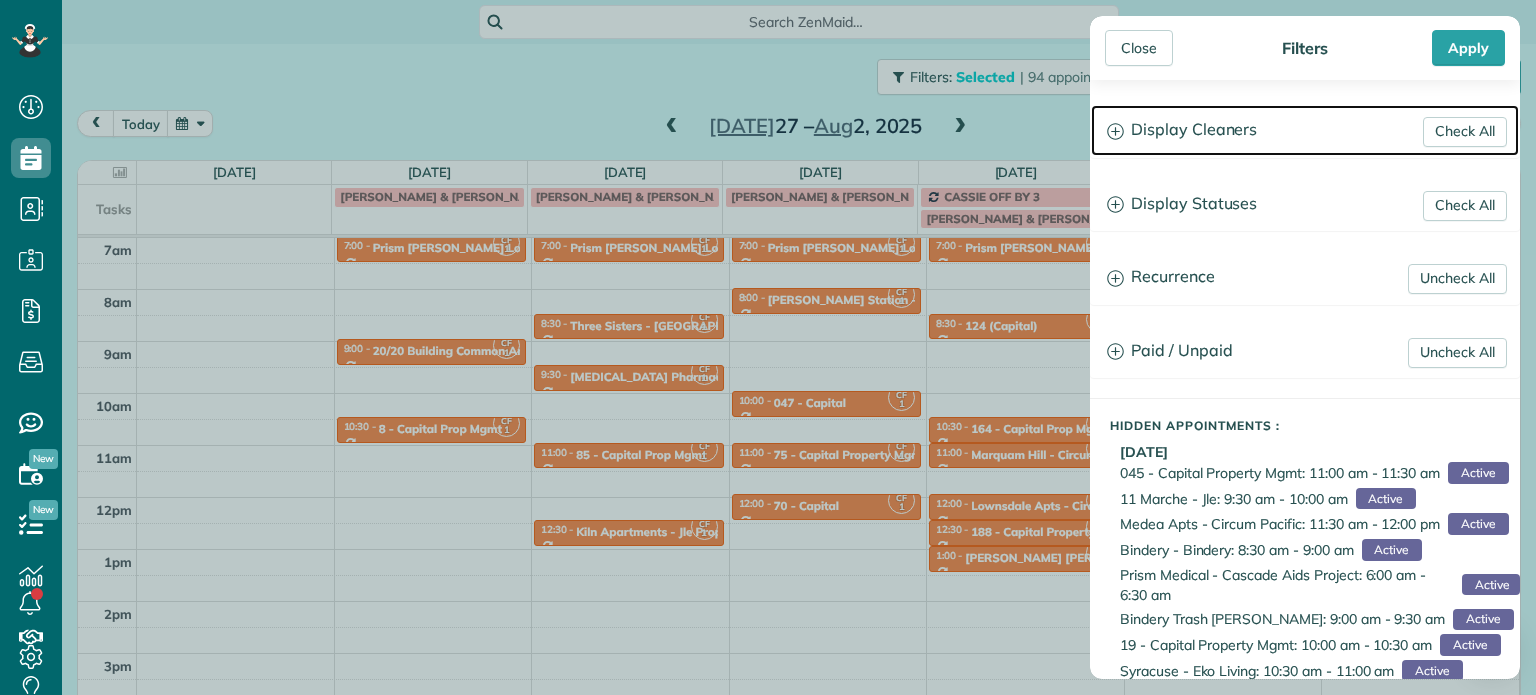 click on "Display Cleaners" at bounding box center (1305, 130) 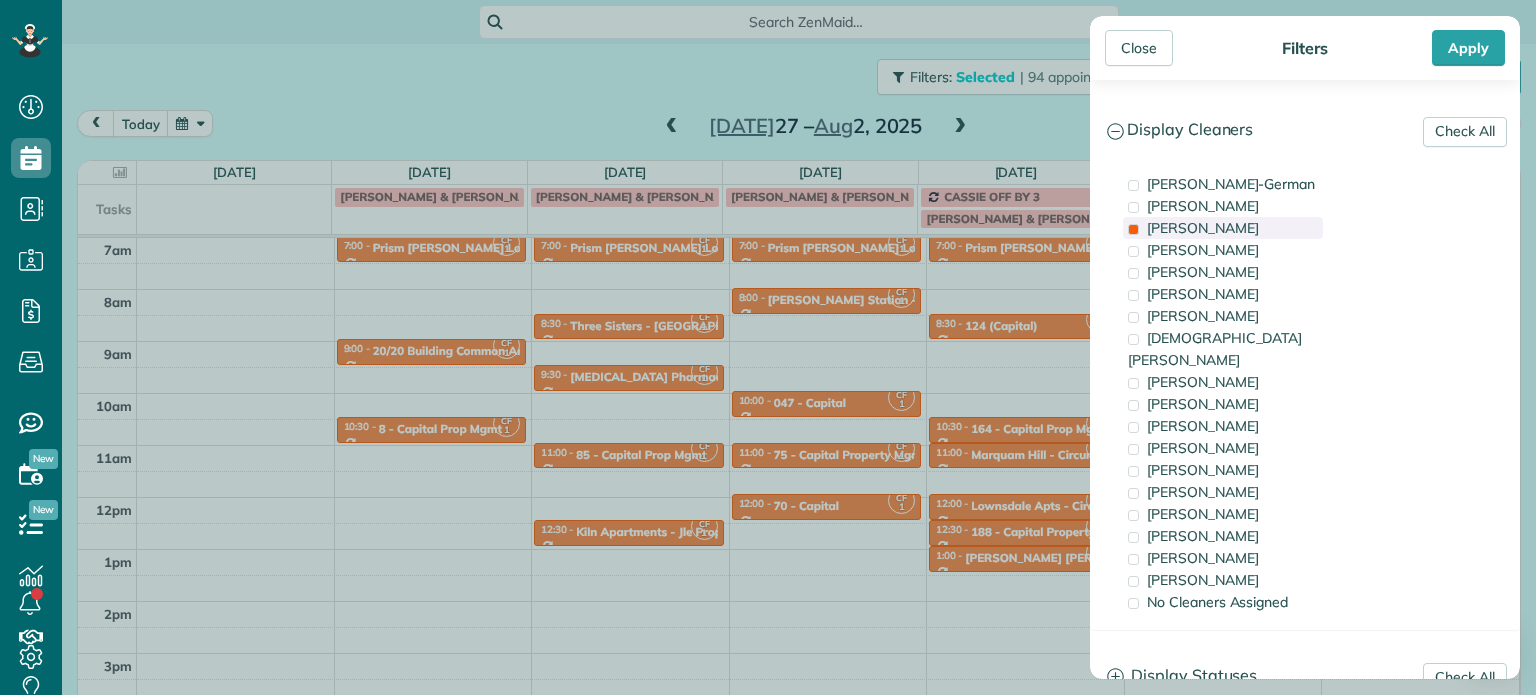 click on "Cassie Feliciano" at bounding box center (1203, 228) 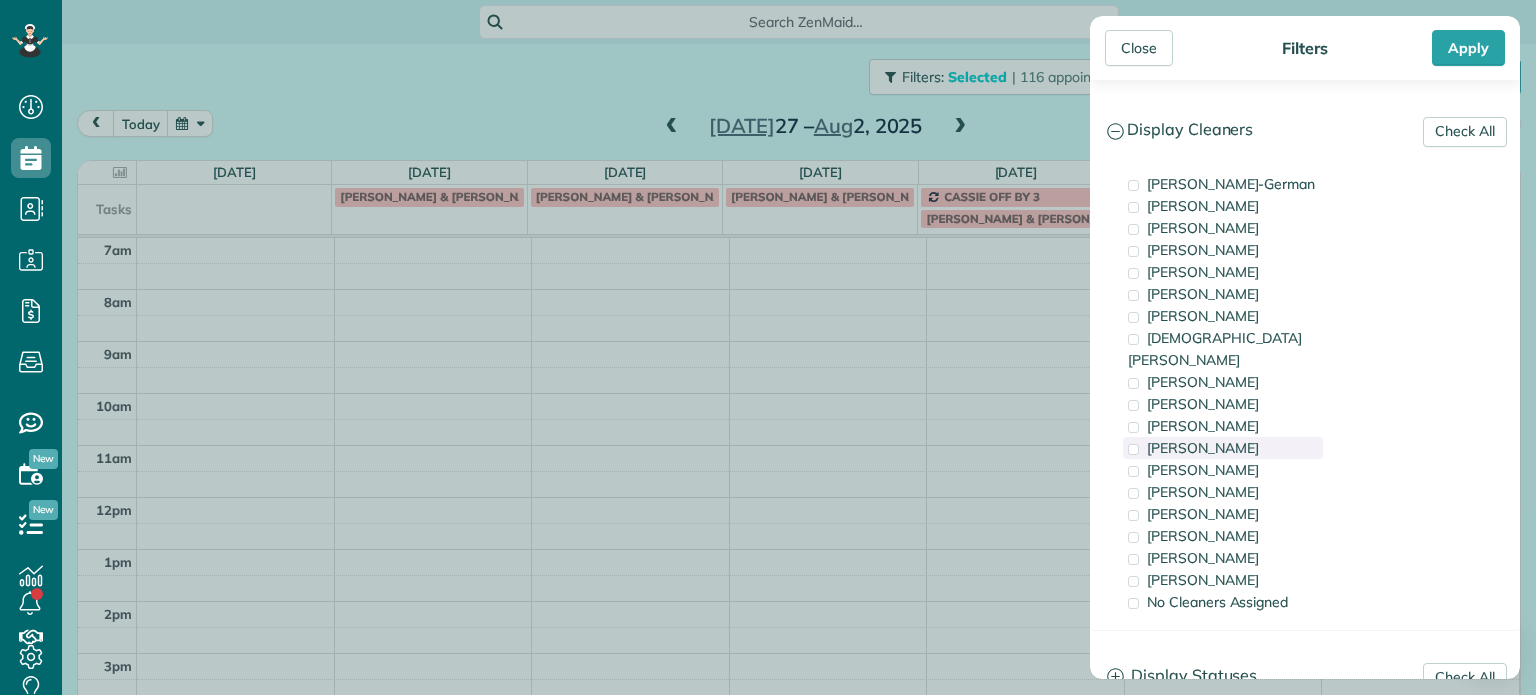 click on "Cyndi Holm" at bounding box center (1203, 448) 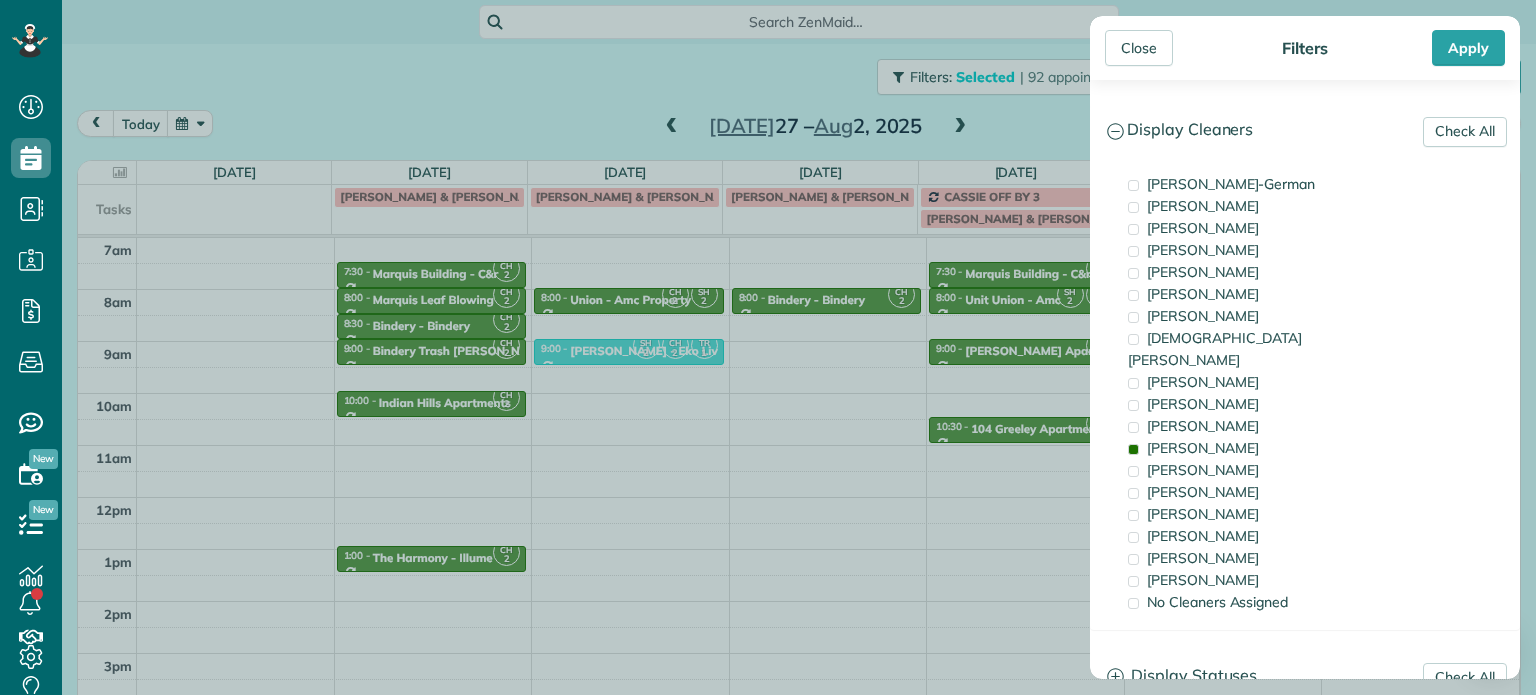 click on "Close
Filters
Apply
Check All
Display Cleaners
Christina Wright-German
Brie Killary
Cassie Feliciano
Tawnya Reynolds
Mark Zollo
Matthew Hatcher
Tony Middleton" at bounding box center [768, 347] 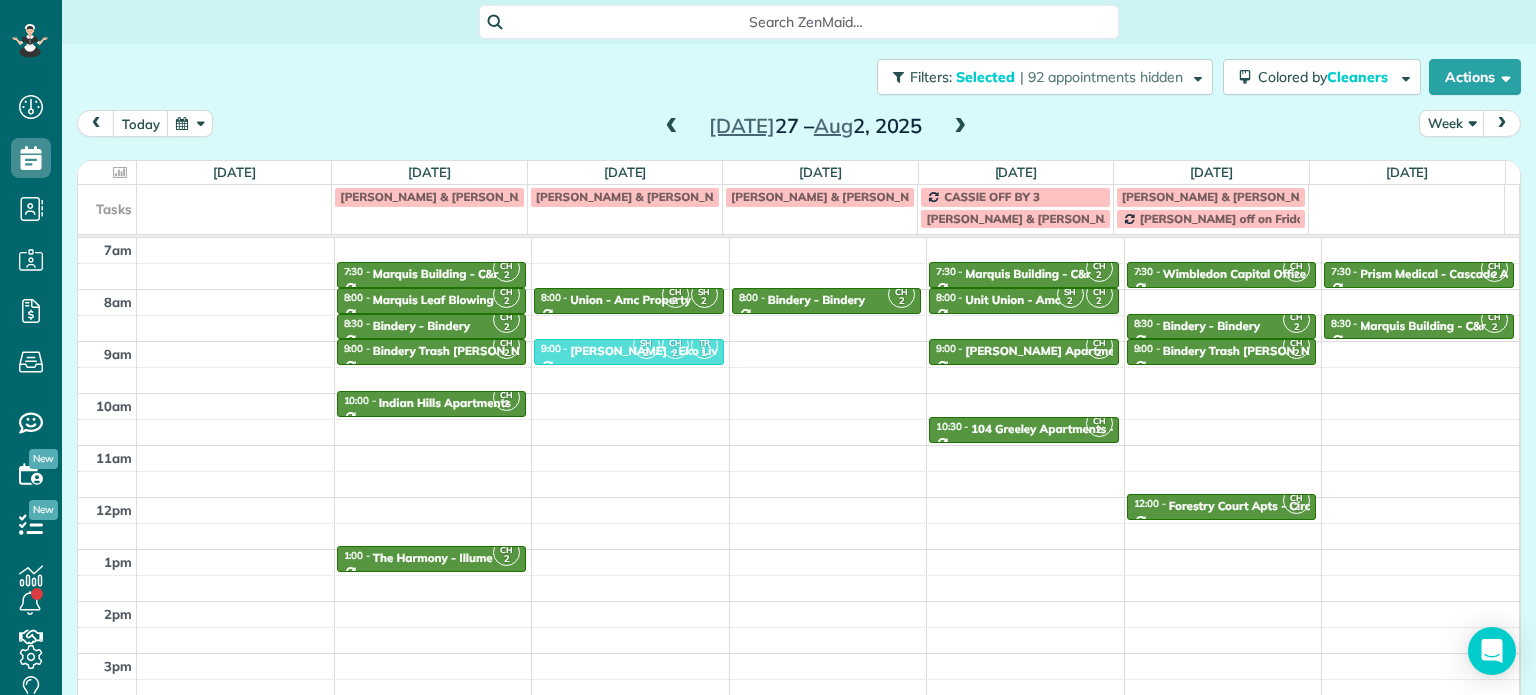 click at bounding box center [672, 127] 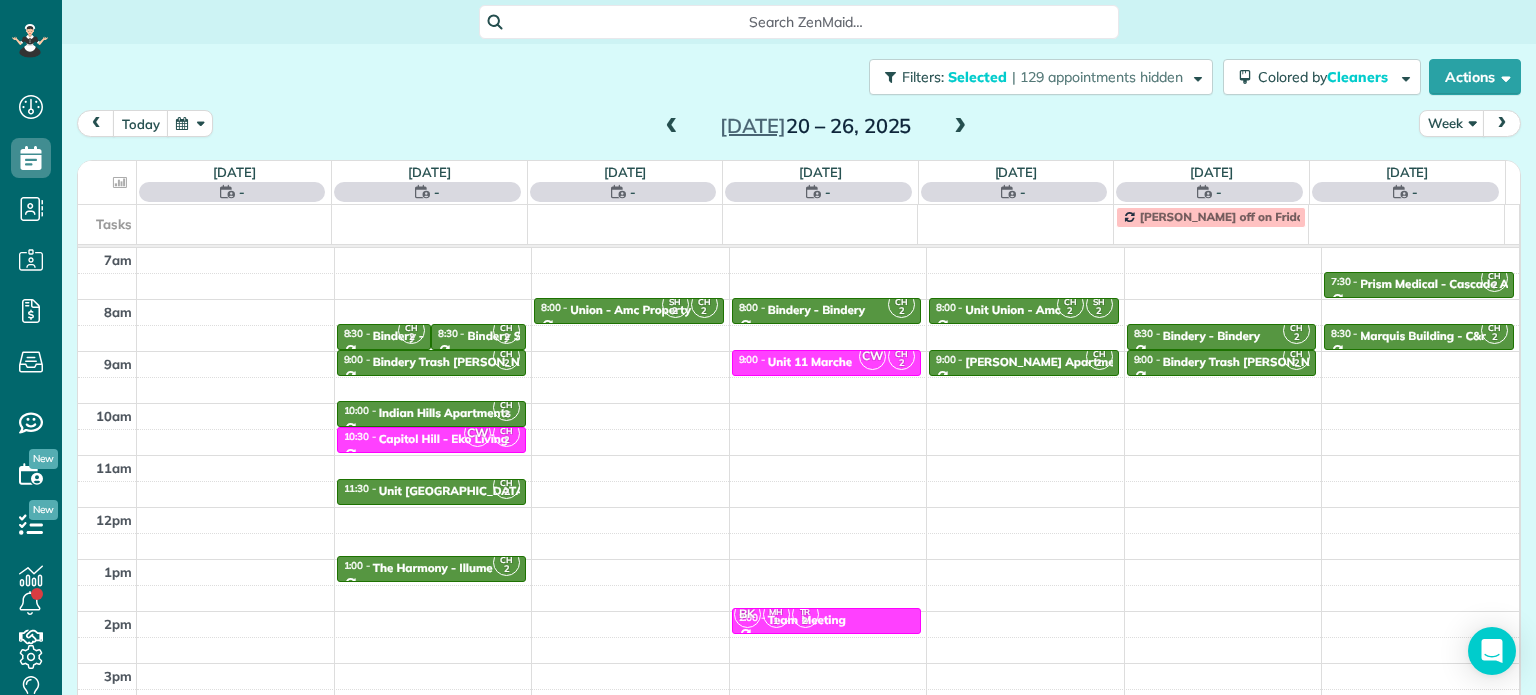 click at bounding box center [672, 127] 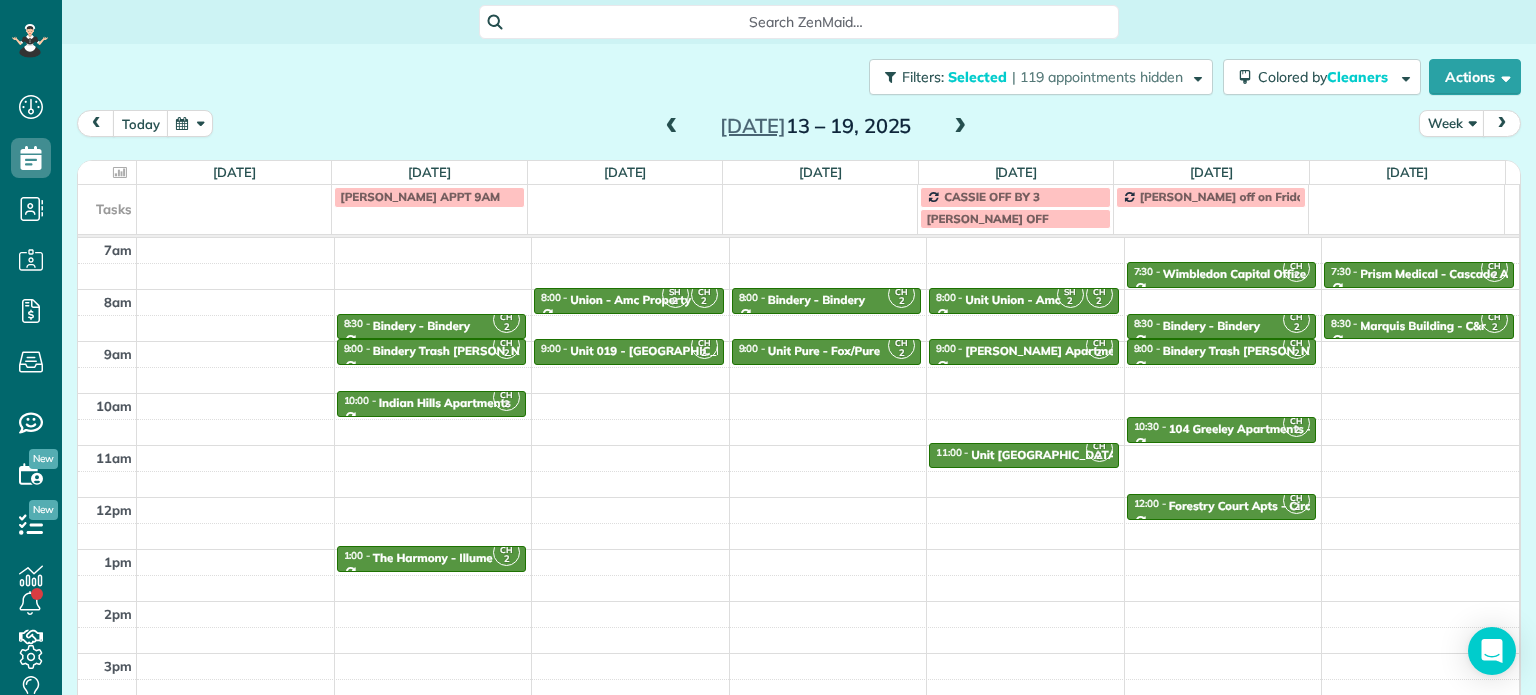 click at bounding box center [672, 127] 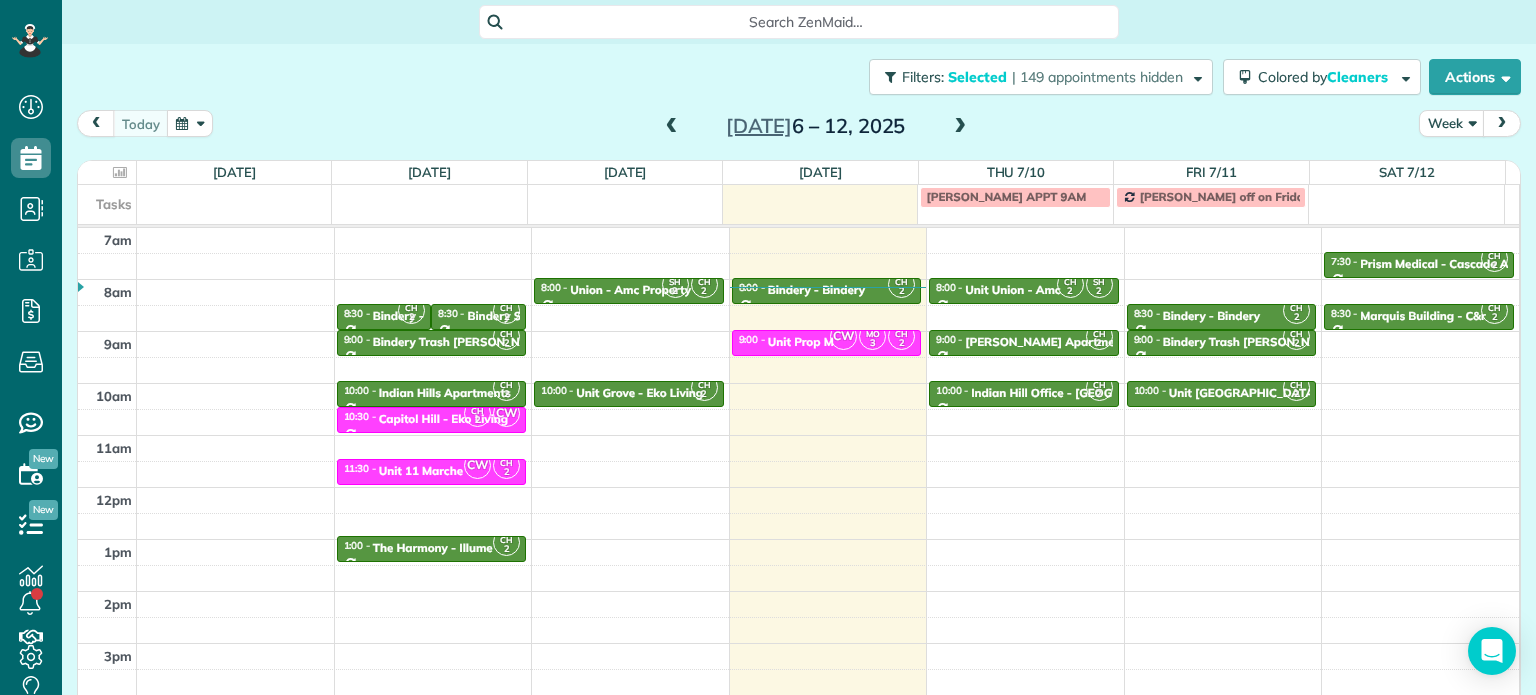 click at bounding box center (960, 127) 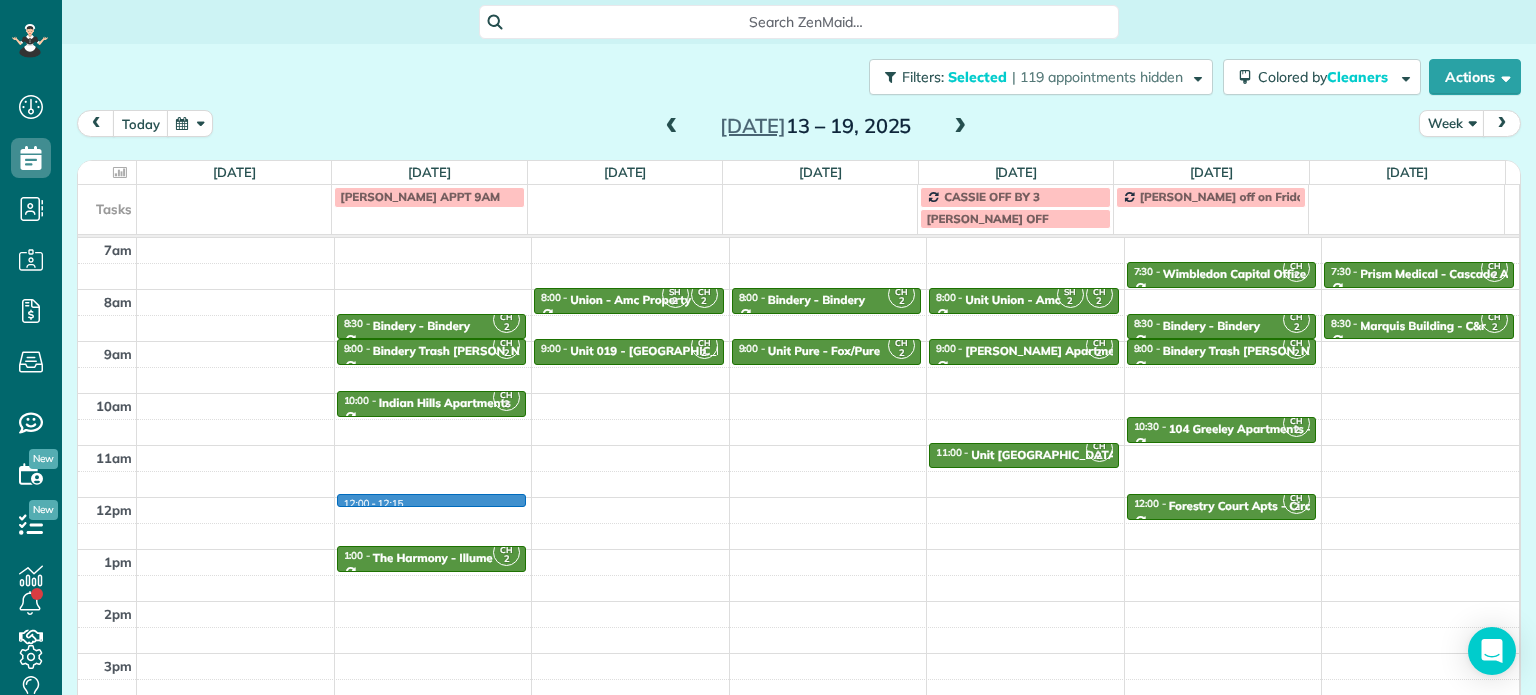 click on "4am 5am 6am 7am 8am 9am 10am 11am 12pm 1pm 2pm 3pm 4pm 5pm 12:00 - 12:15 CH 2 6:00 - 6:30 Prism Medical - Cascade Aids Project (503) 223-5907 2236 Southeast Belmont Street Portland, OR 97214 CH 2 8:30 - 9:00 Bindery - Bindery (971) 221-5747 1805 NE 2nd Ave Portland, OR 97212 CH 2 9:00 - 9:30 Bindery Trash Porter 1805 Northeast 2nd Avenue Portland, OR 97212 CH 2 10:00 - 10:30 Indian Hills Apartments 9730 Southwest 35th Drive Portland, OR 97219 CH 2 1:00 - 1:30 The Harmony - Illume 3525 Southwest 122nd Avenue Beaverton, OR 97005 CH 2 6:00 - 6:30 Prism Medical - Cascade Aids Project (503) 223-5907 2236 Southeast Belmont Street Portland, OR 97214 SH 2 CH 2 8:00 - 8:30 Union - Amc Property 304 Northeast Multnomah Street Portland, OR 97232 CH 2 9:00 - 9:30 Unit 019 - Spokane - Capital 610 Southeast Spokane Street Portland, OR 97202 CH 2 6:00 - 6:30 Prism Medical - Cascade Aids Project (503) 223-5907 2236 Southeast Belmont Street Portland, OR 97214 CH 2 8:00 - 8:30 Bindery - Bindery (971) 221-5747 1805 NE 2nd Ave CH" at bounding box center (798, 445) 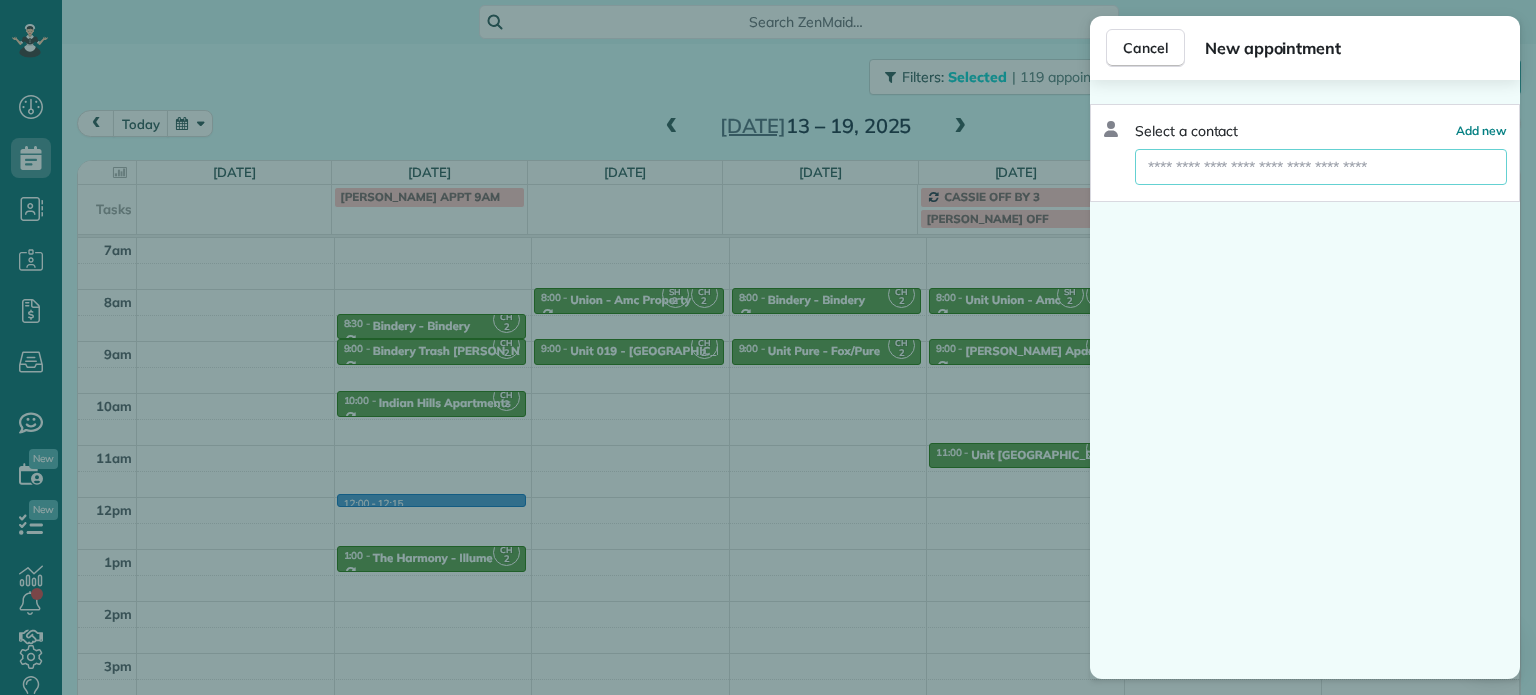 click at bounding box center (1321, 167) 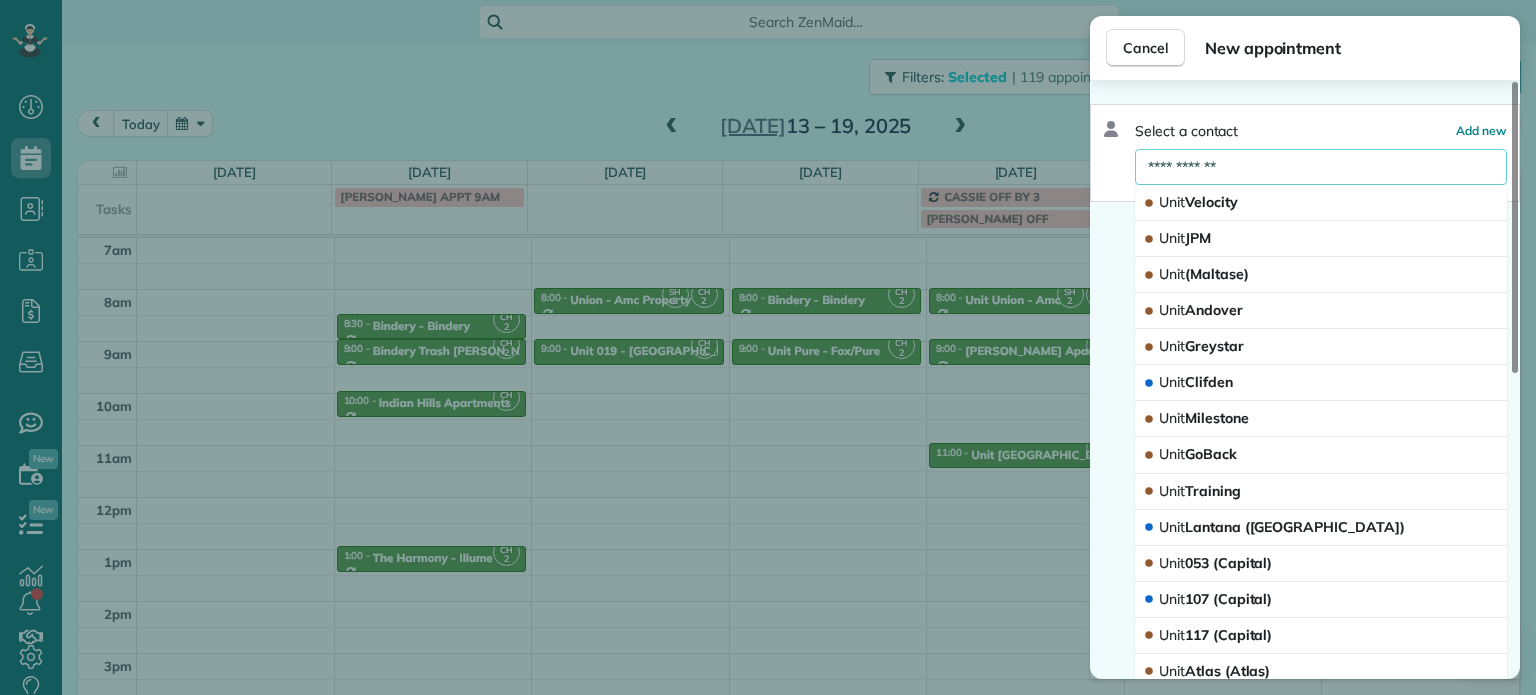 click on "**********" at bounding box center (1321, 167) 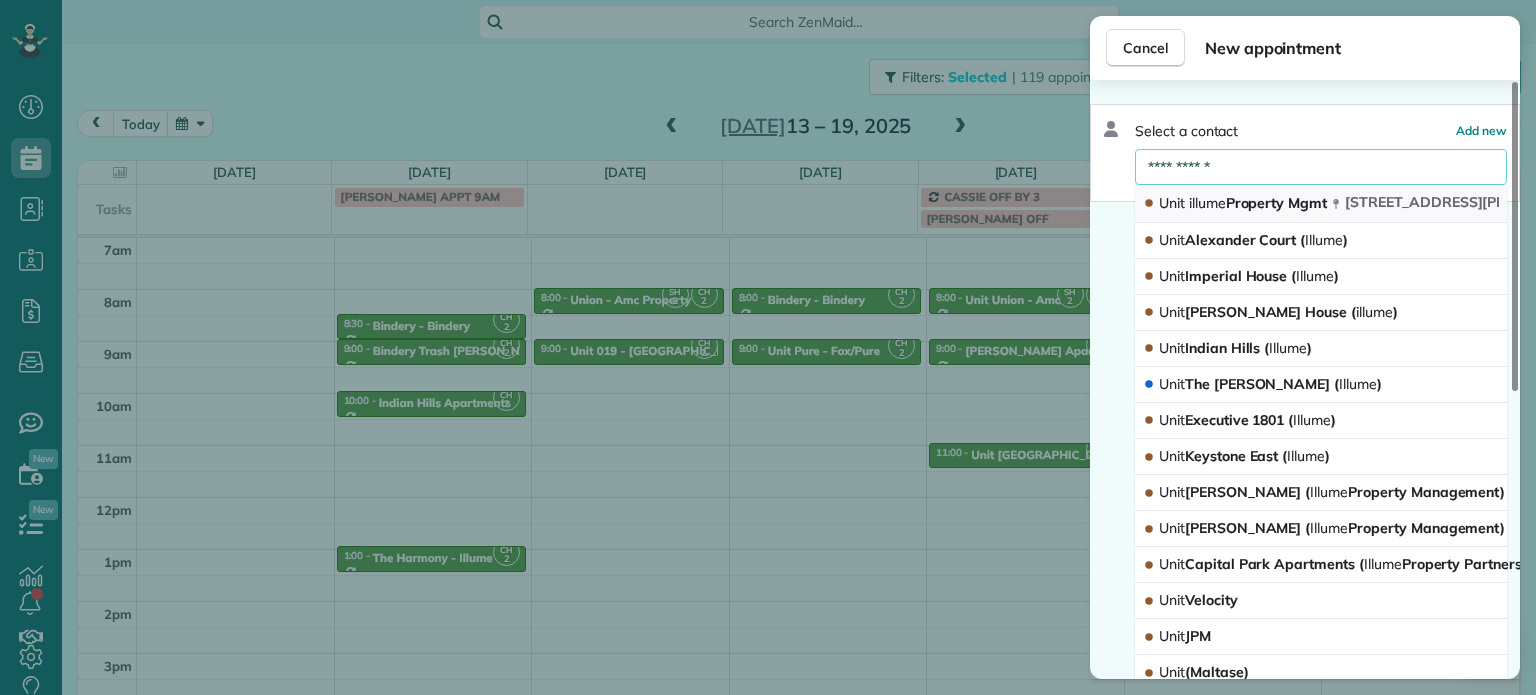 type on "**********" 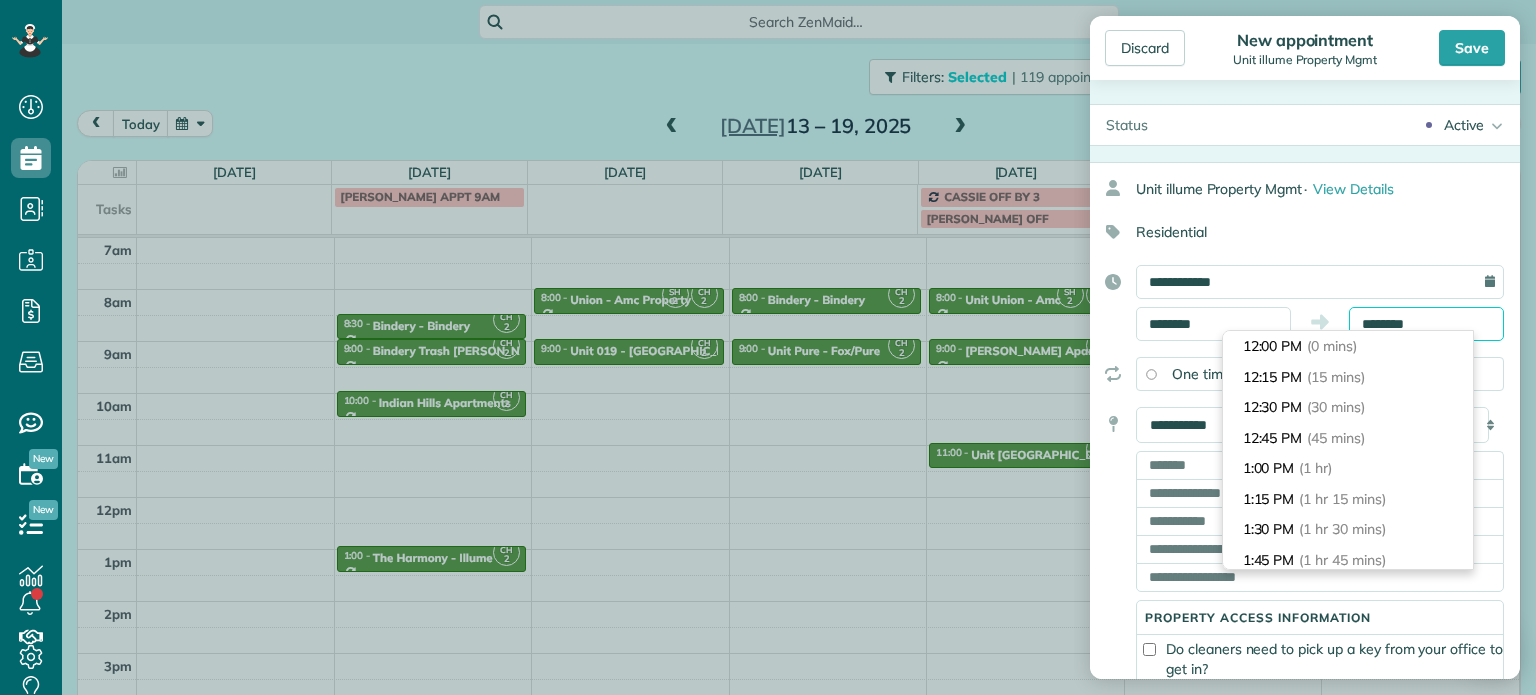 click on "********" at bounding box center (1426, 324) 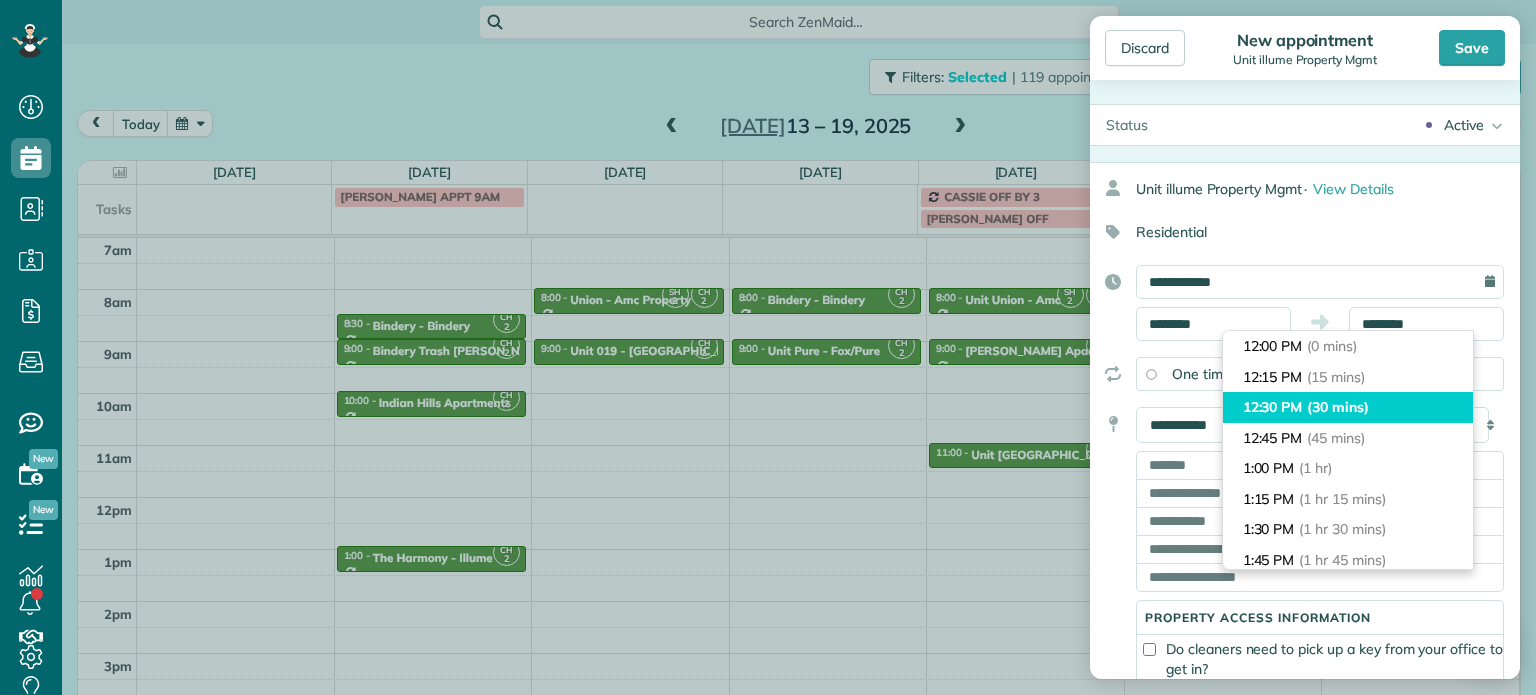 type on "********" 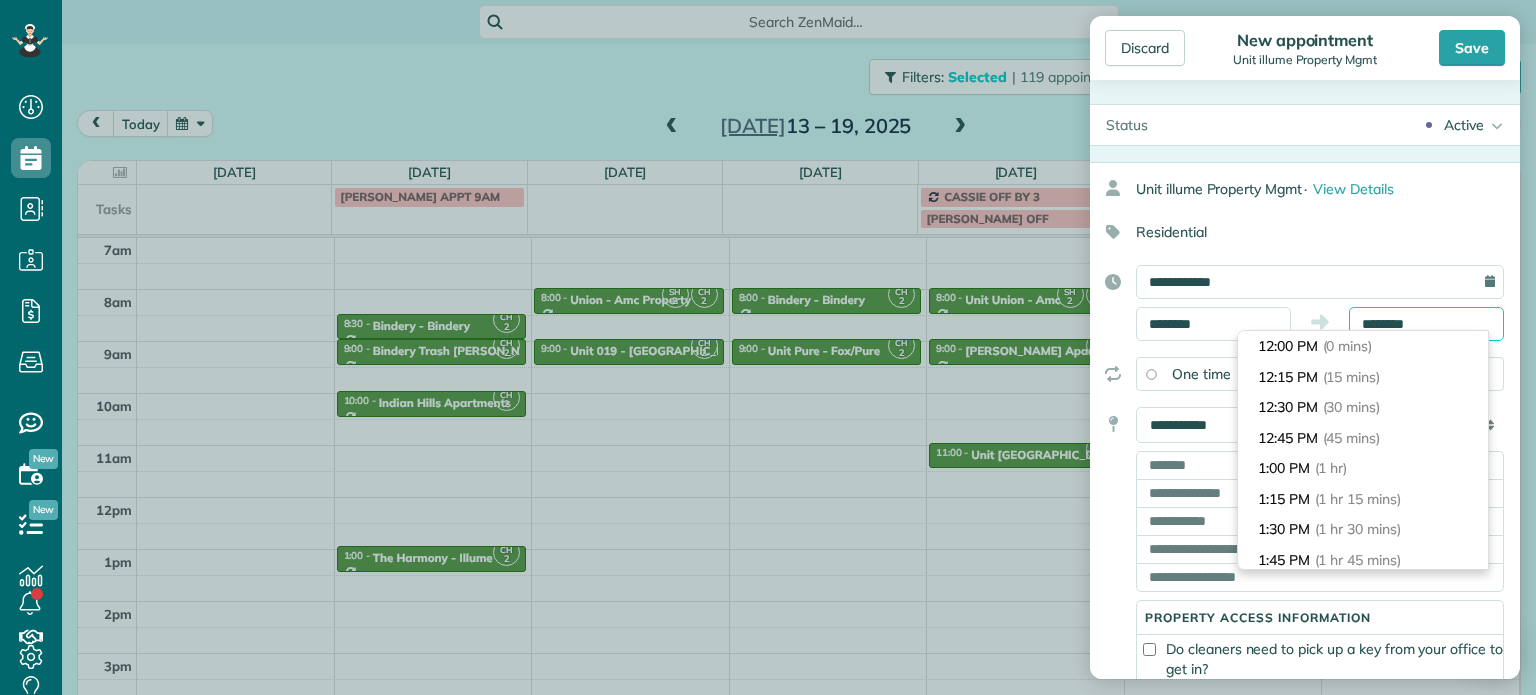 scroll, scrollTop: 30, scrollLeft: 0, axis: vertical 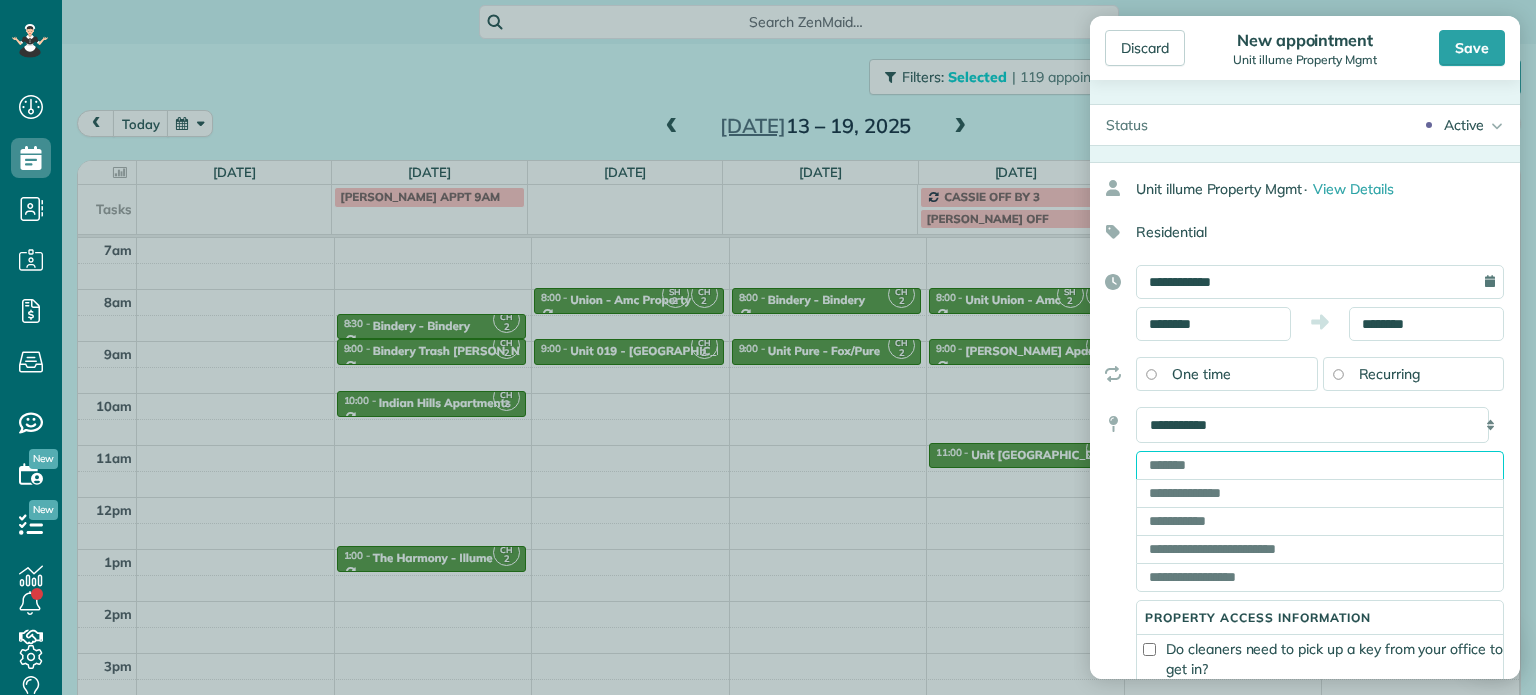 click at bounding box center [1320, 465] 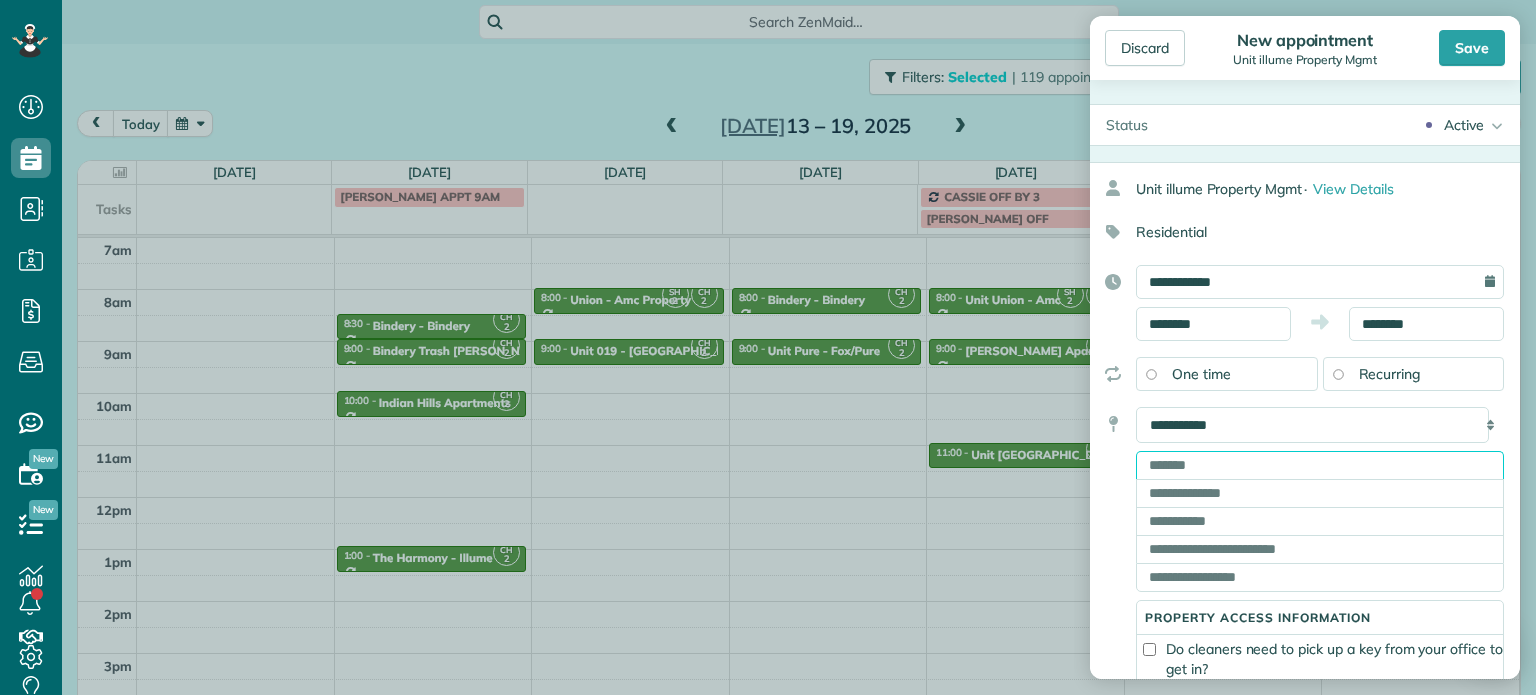 paste on "**********" 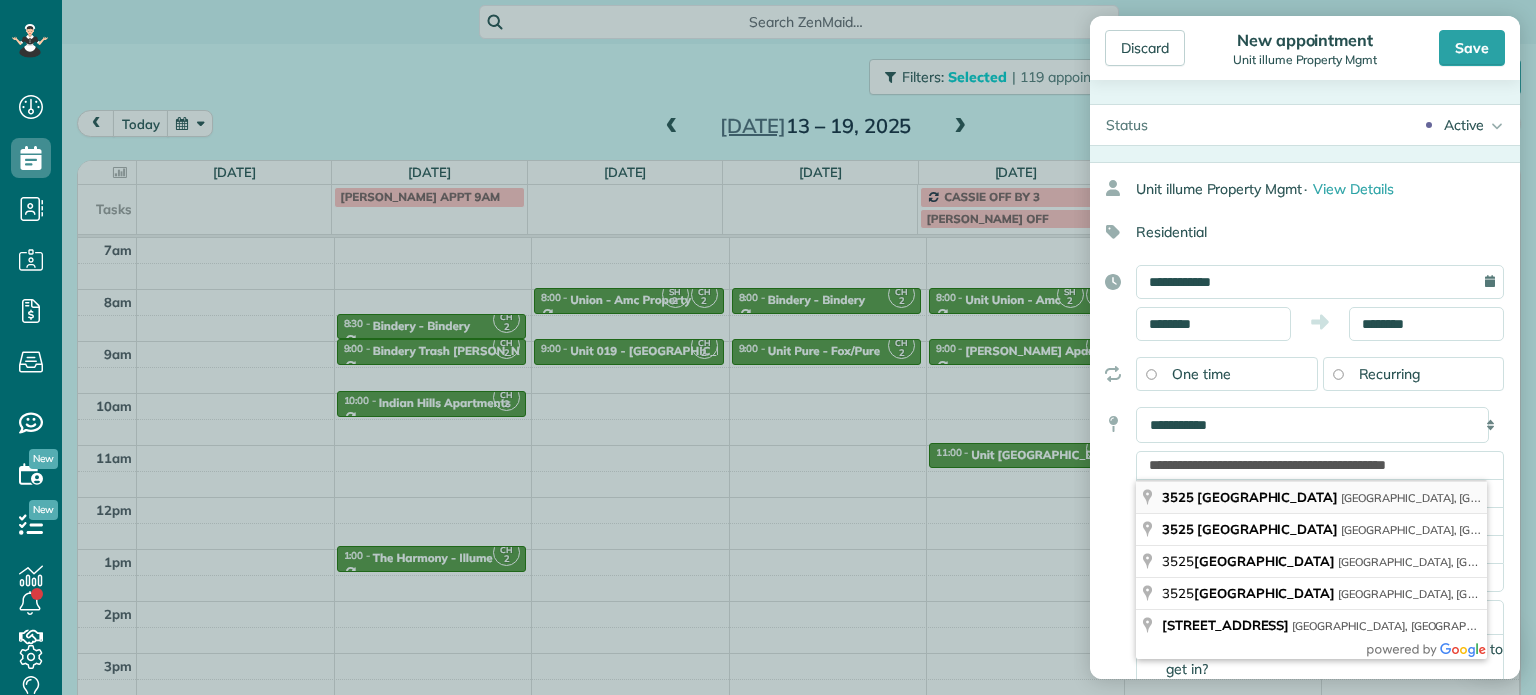 type on "**********" 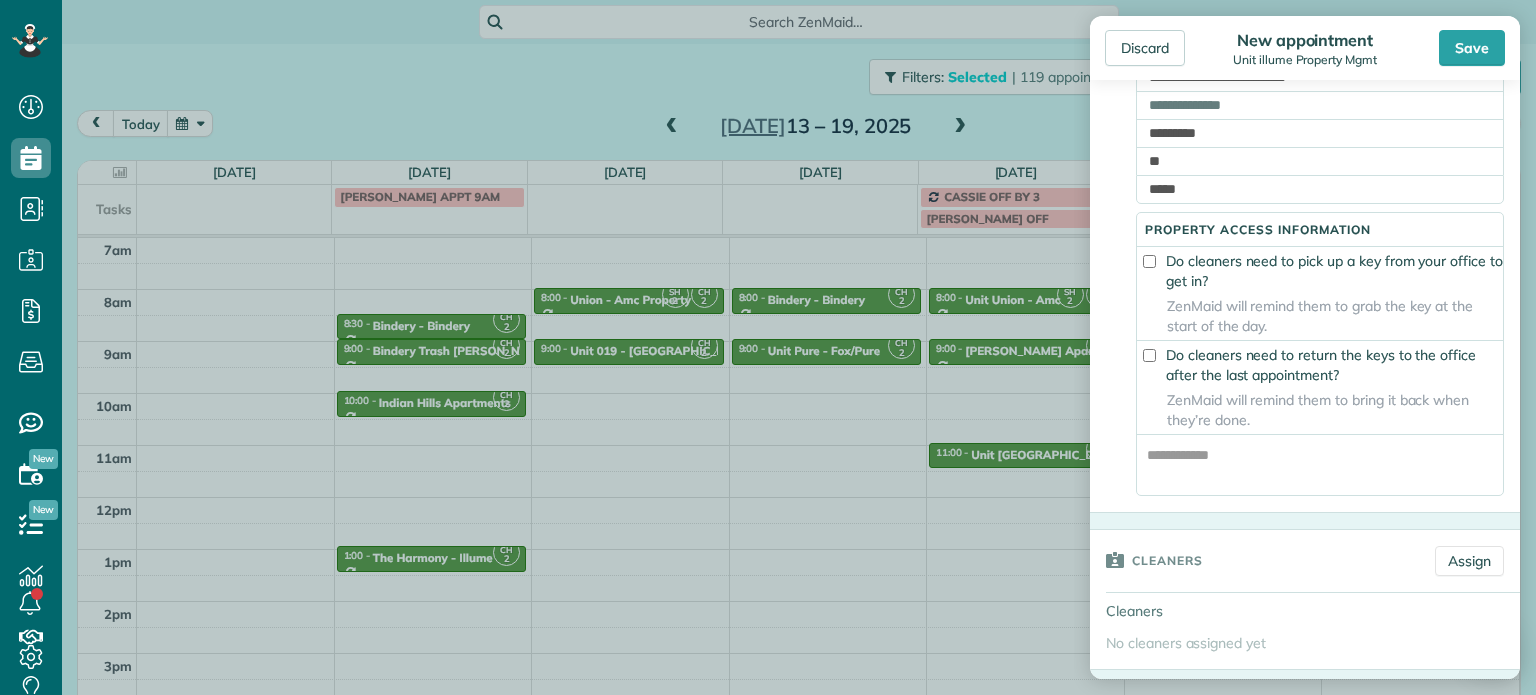 scroll, scrollTop: 400, scrollLeft: 0, axis: vertical 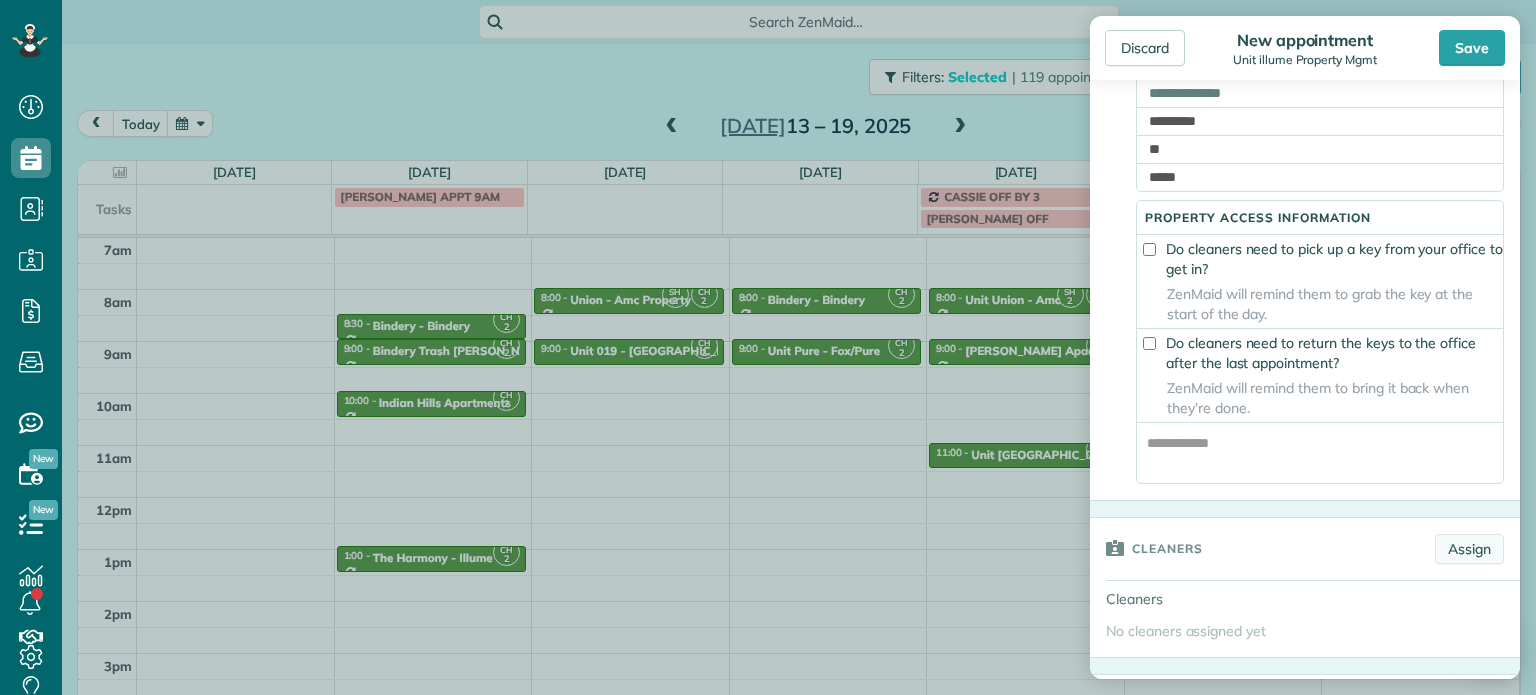 click on "Assign" at bounding box center (1469, 549) 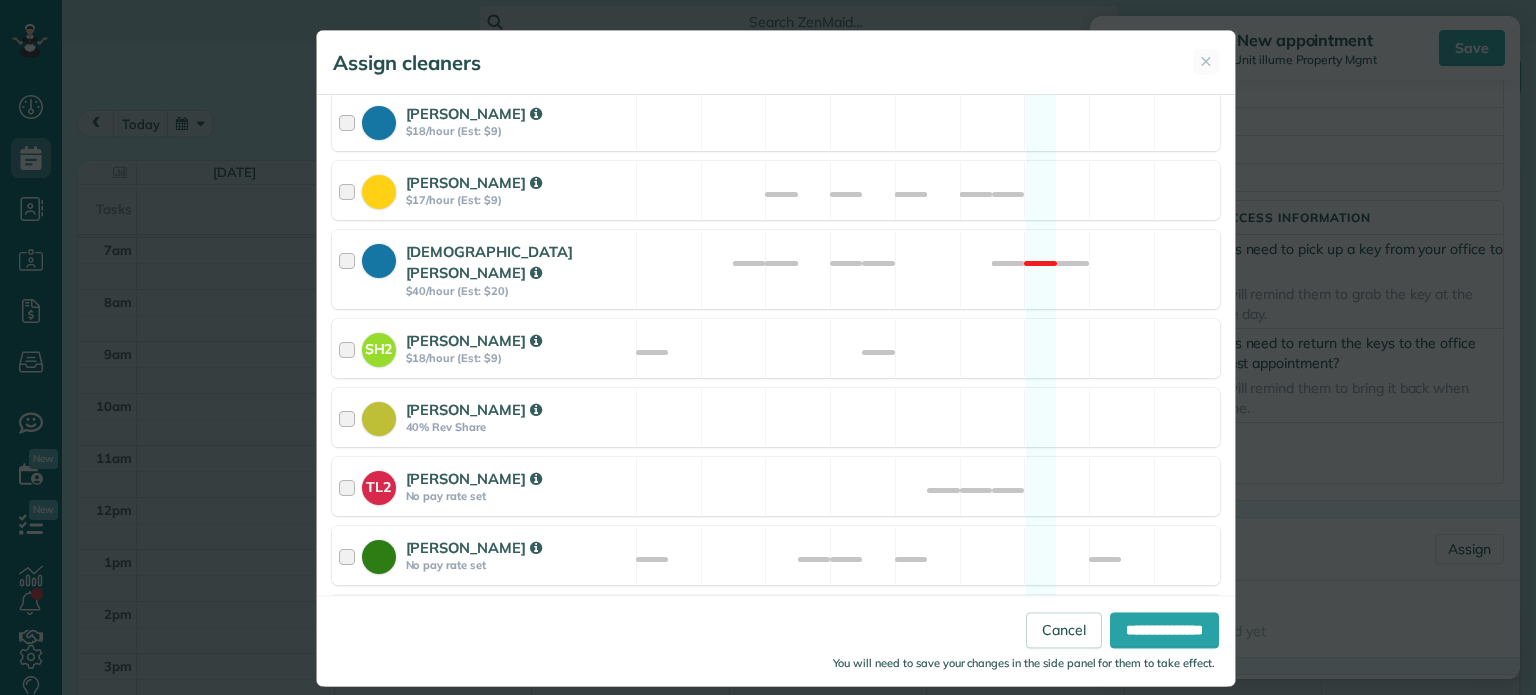 scroll, scrollTop: 700, scrollLeft: 0, axis: vertical 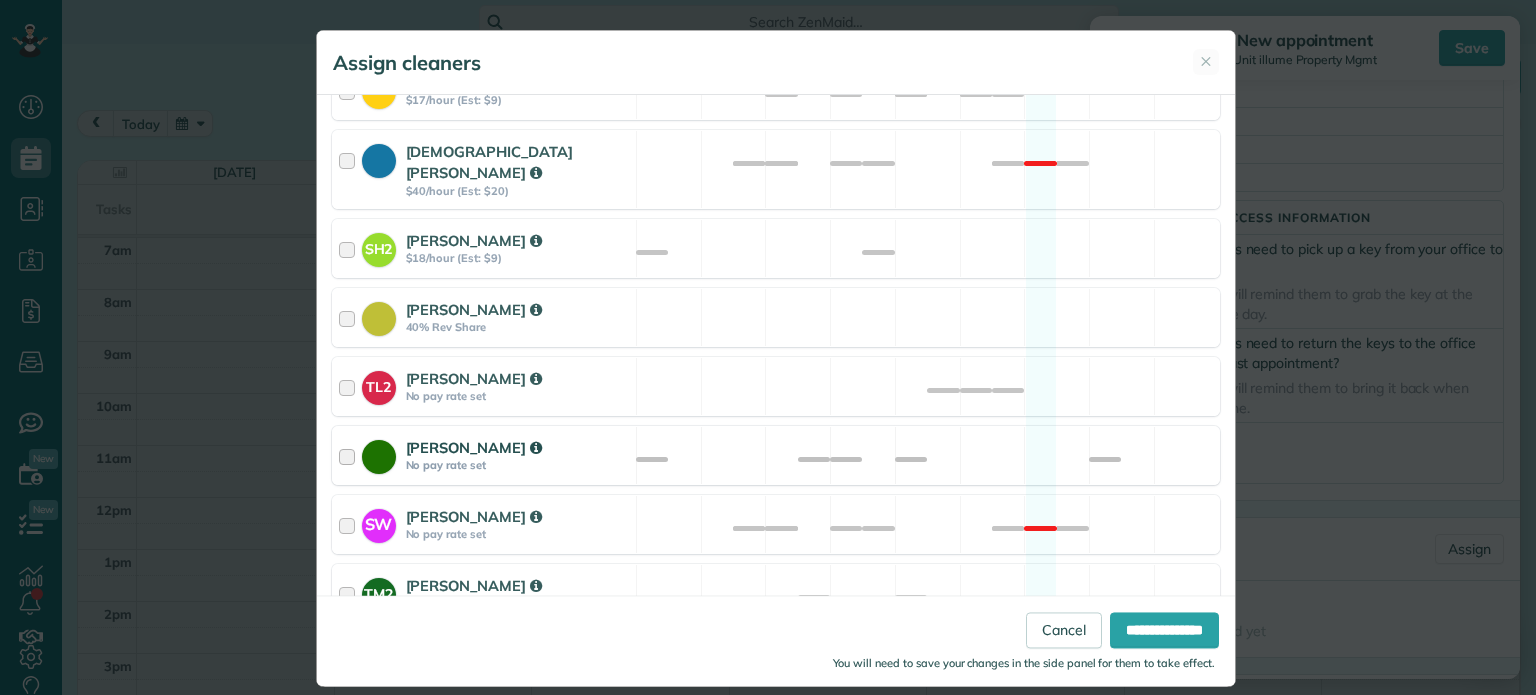 click on "Cyndi Holm
No pay rate set
Available" at bounding box center [776, 455] 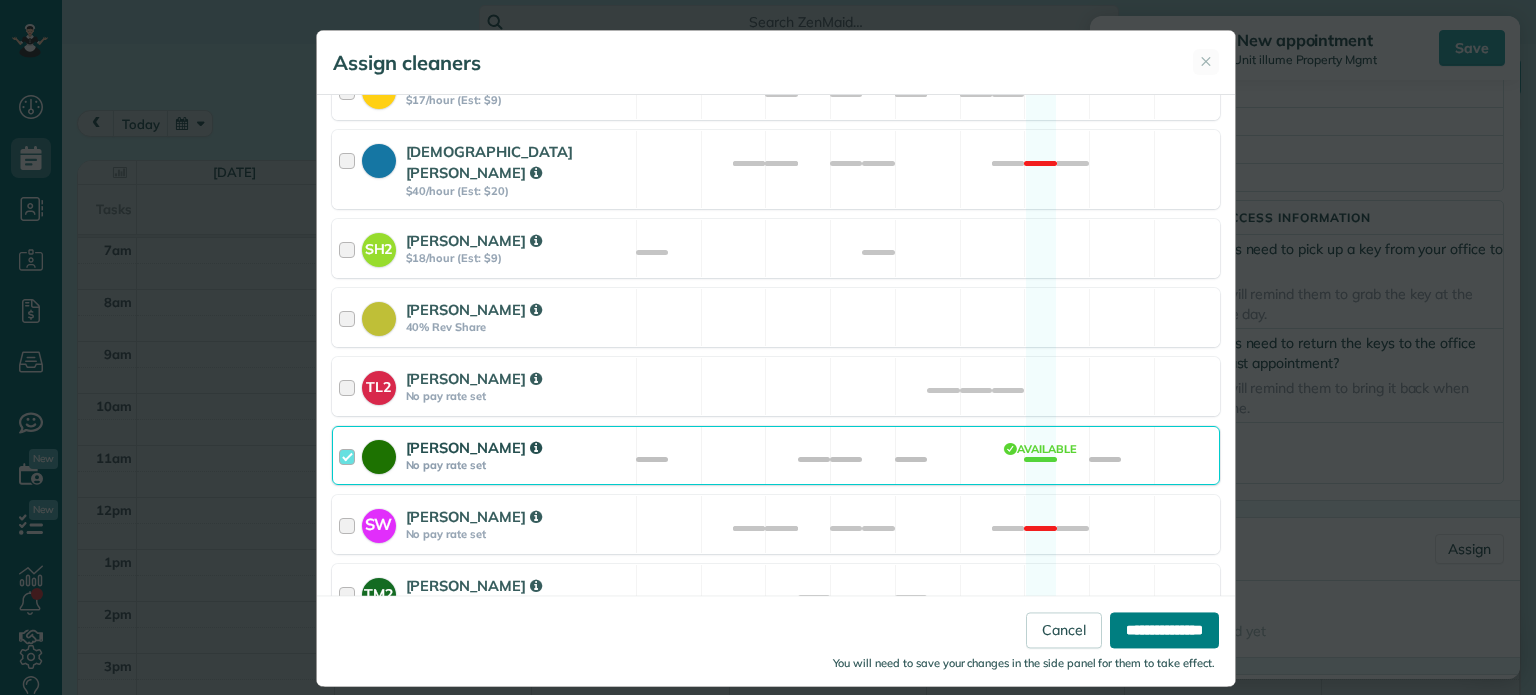 click on "**********" at bounding box center [1164, 631] 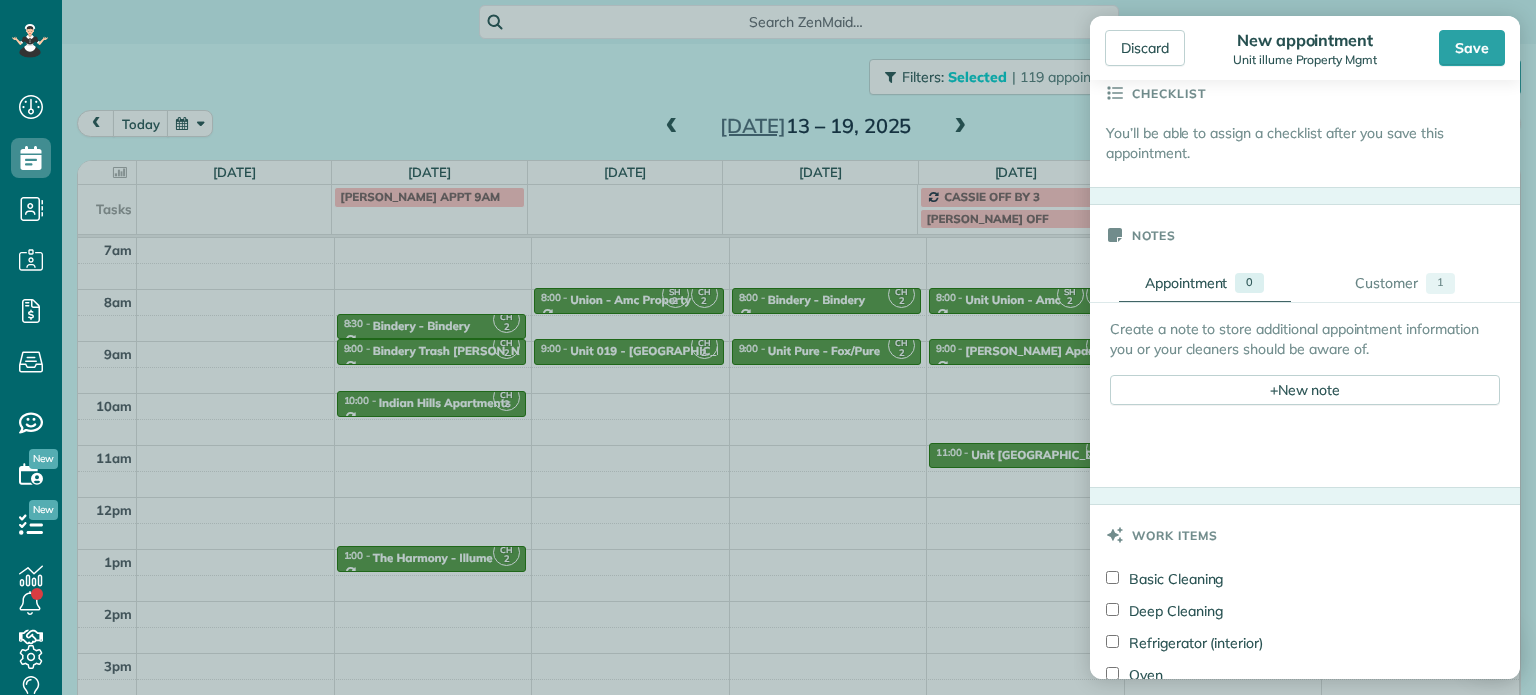 scroll, scrollTop: 1000, scrollLeft: 0, axis: vertical 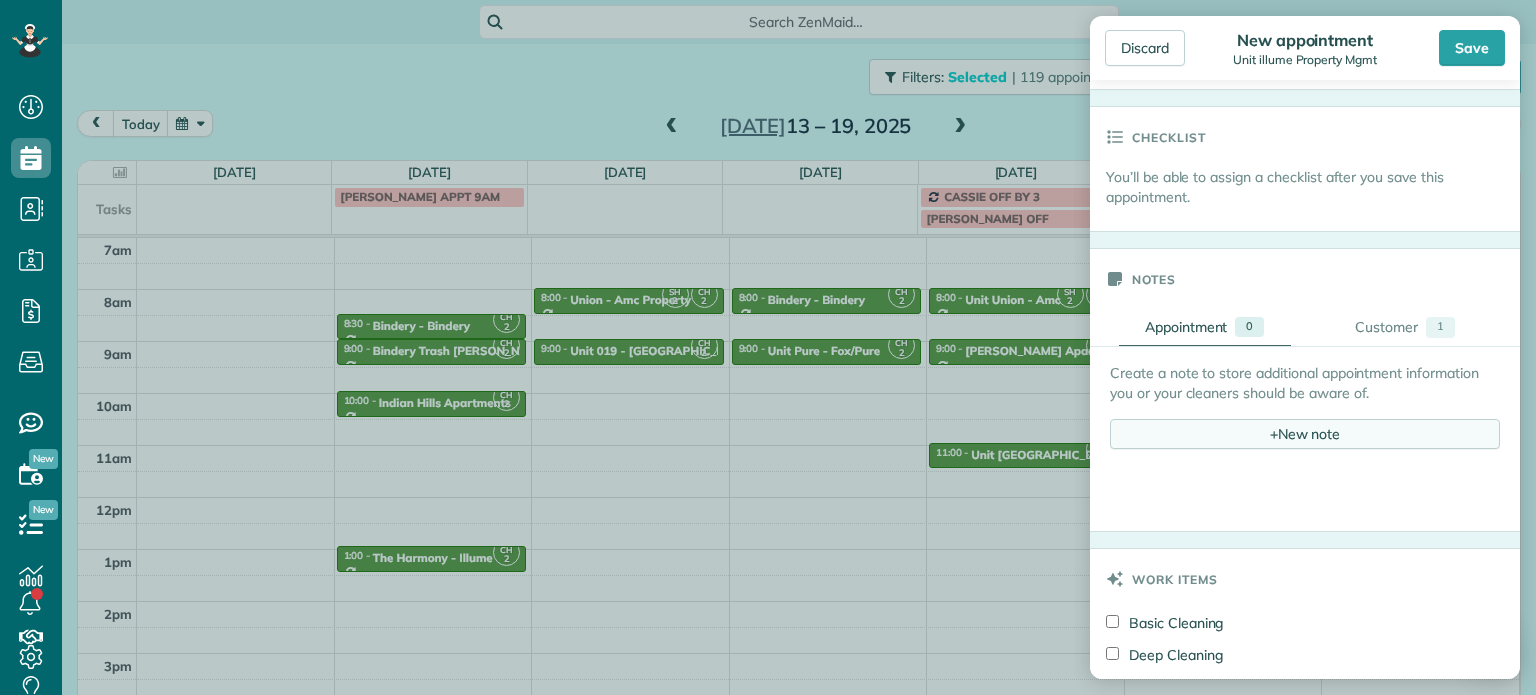 click on "+ New note" at bounding box center (1305, 434) 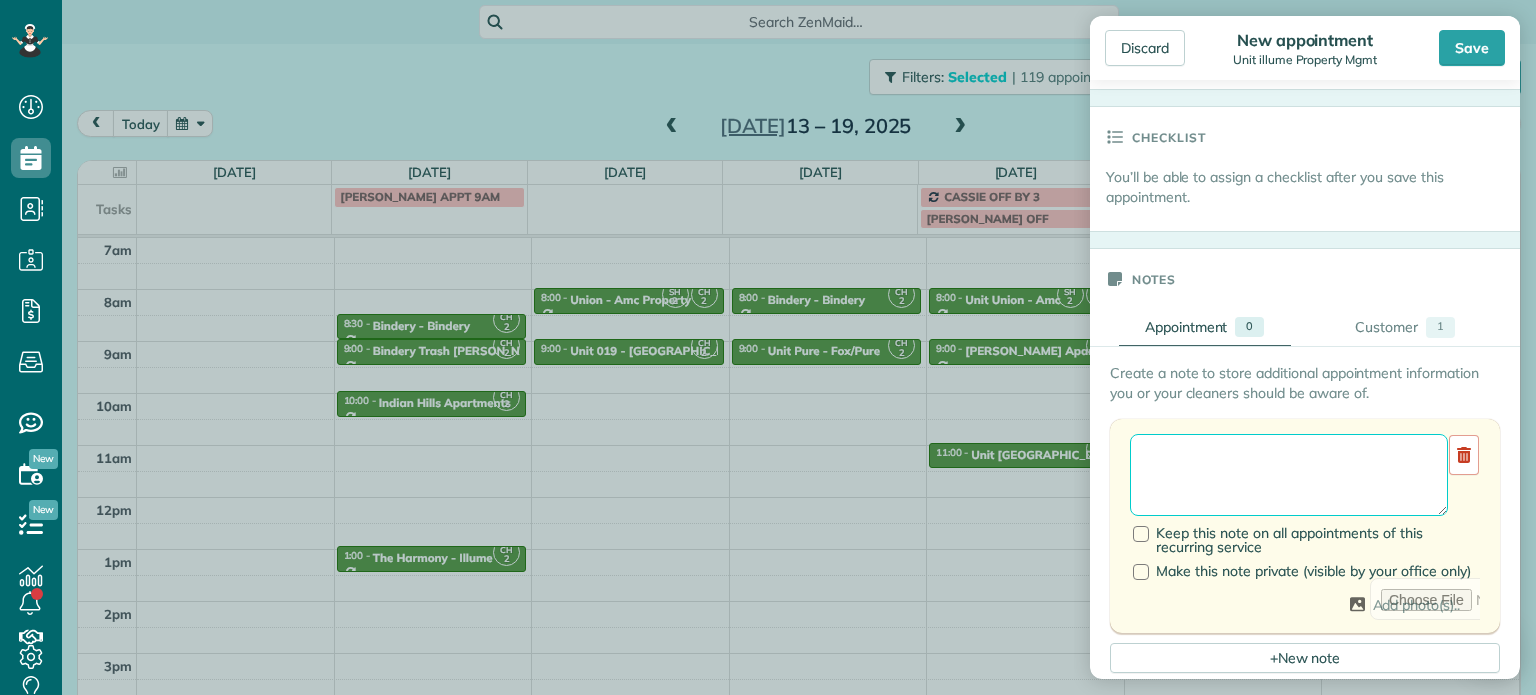 drag, startPoint x: 1240, startPoint y: 474, endPoint x: 1241, endPoint y: 490, distance: 16.03122 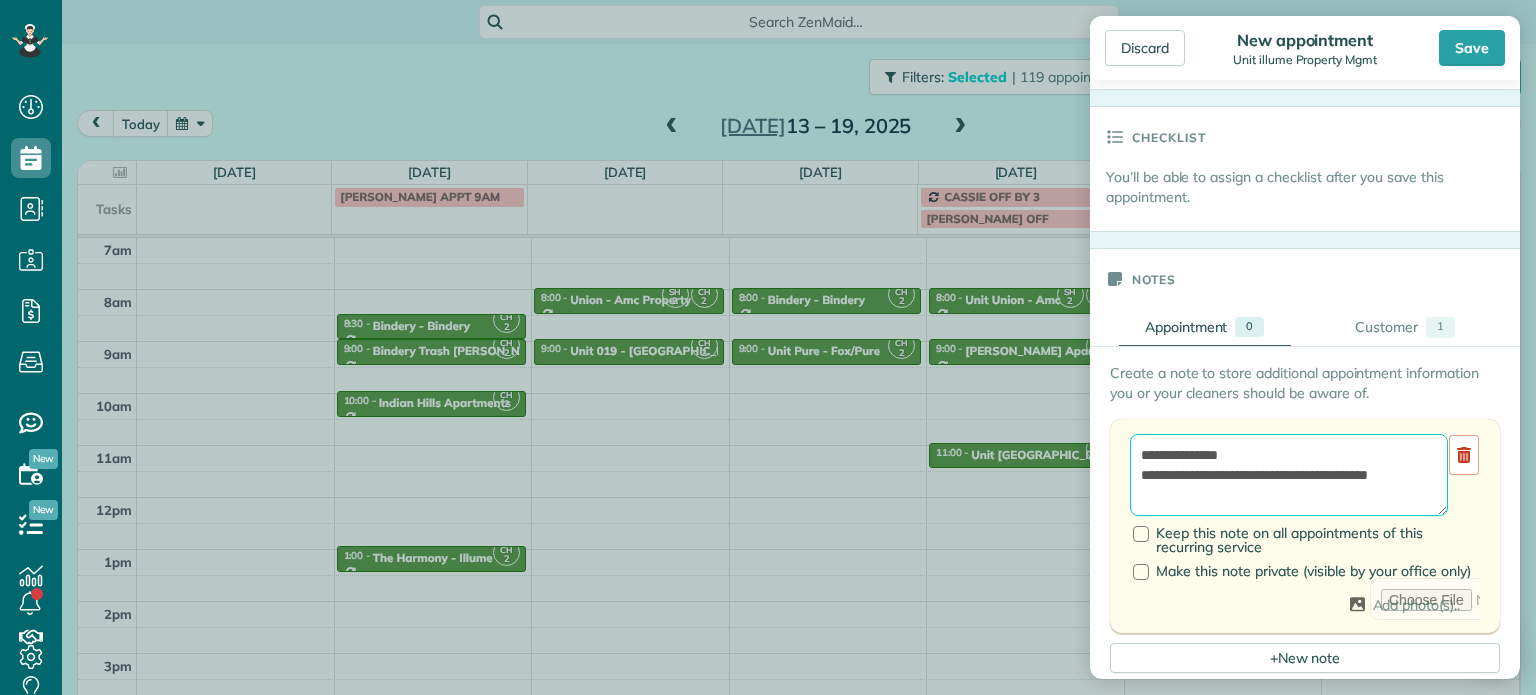 scroll, scrollTop: 8, scrollLeft: 0, axis: vertical 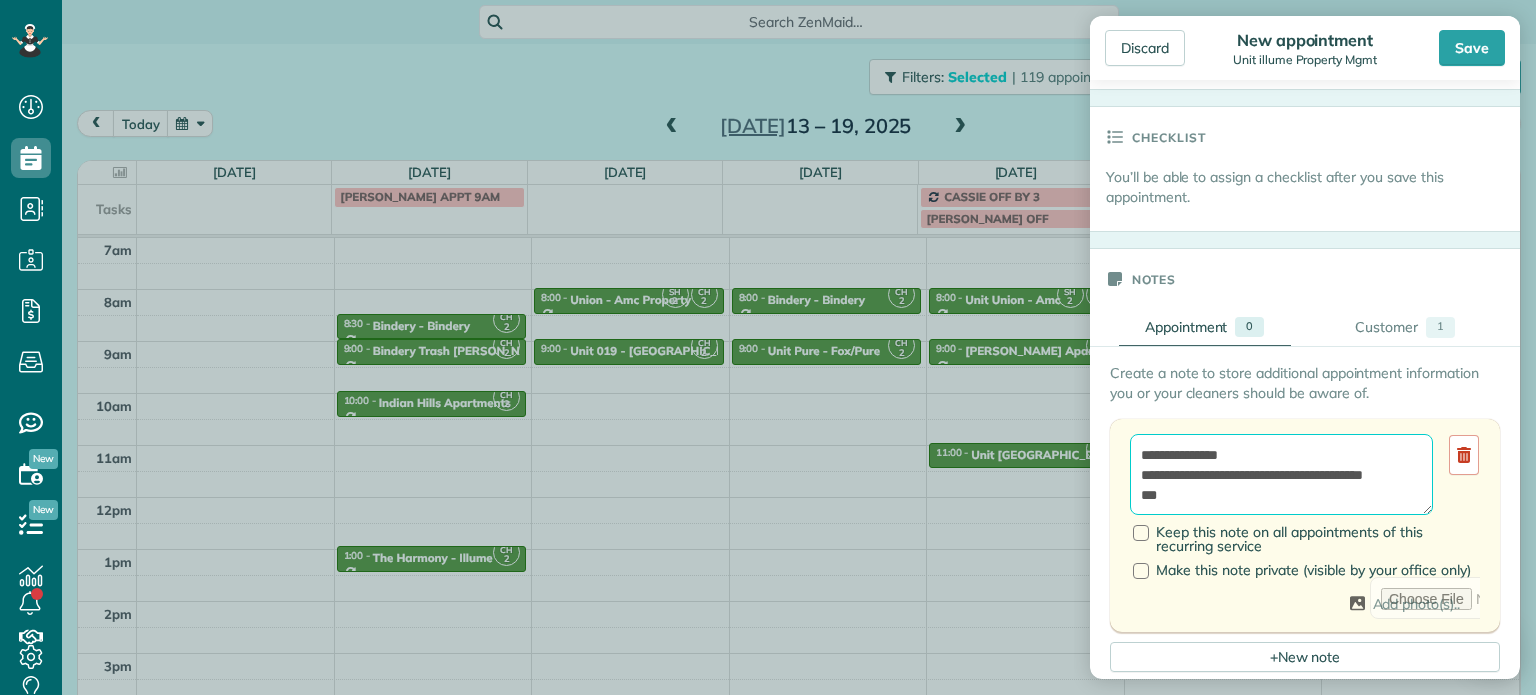paste on "*********" 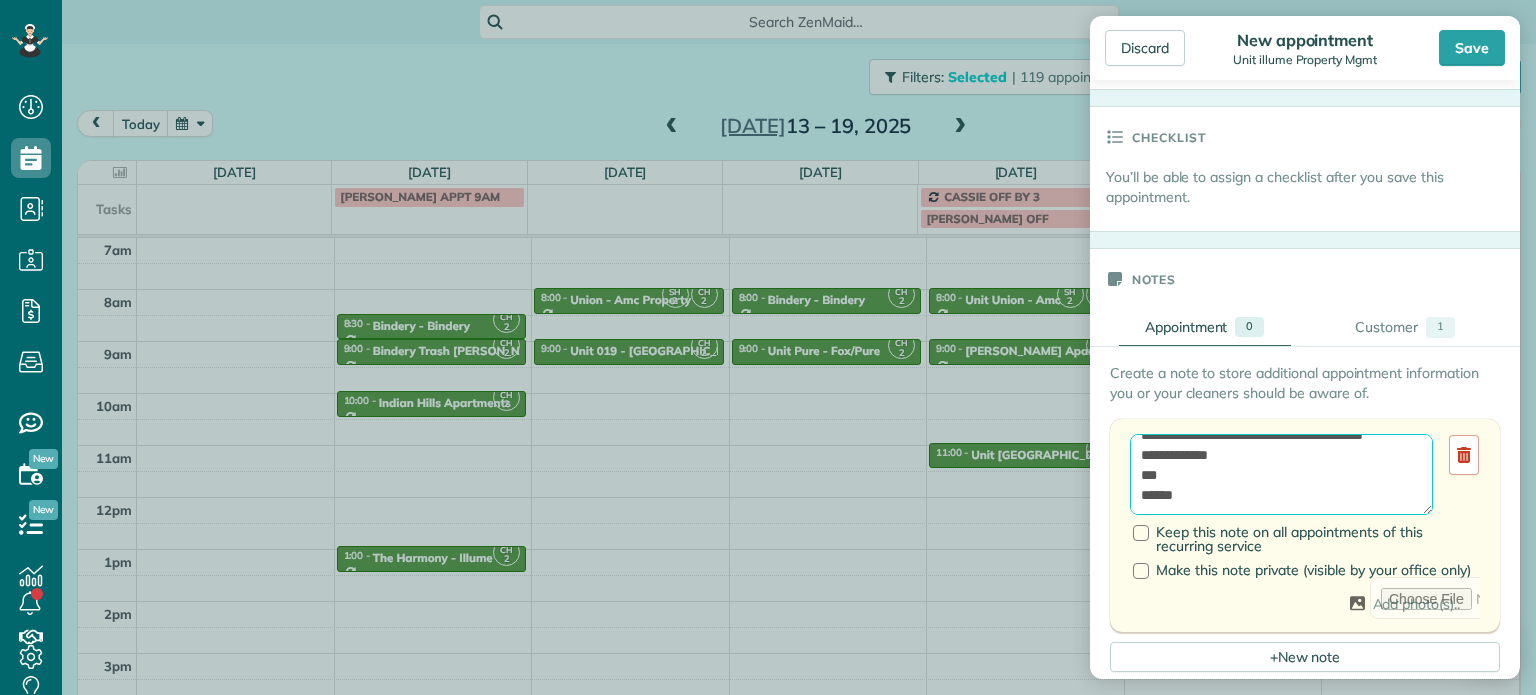 scroll, scrollTop: 88, scrollLeft: 0, axis: vertical 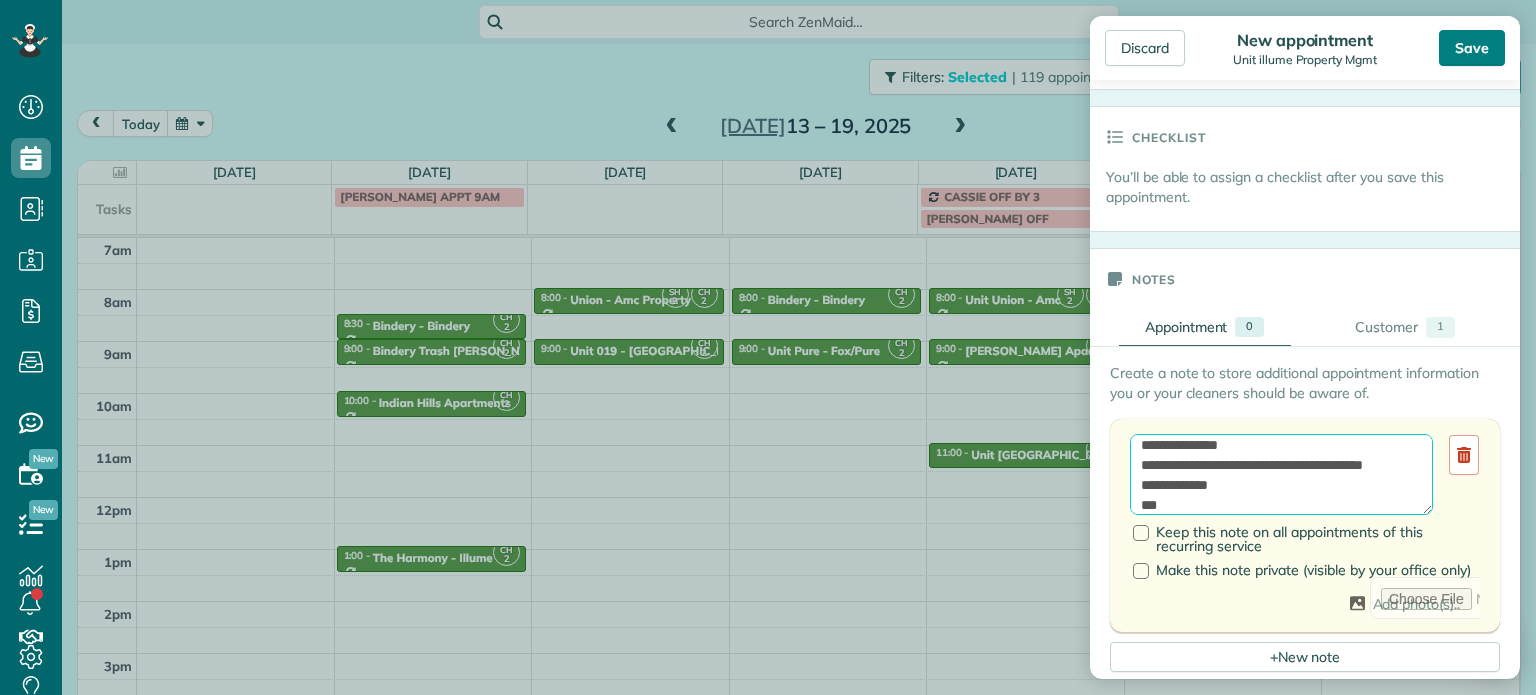 type on "**********" 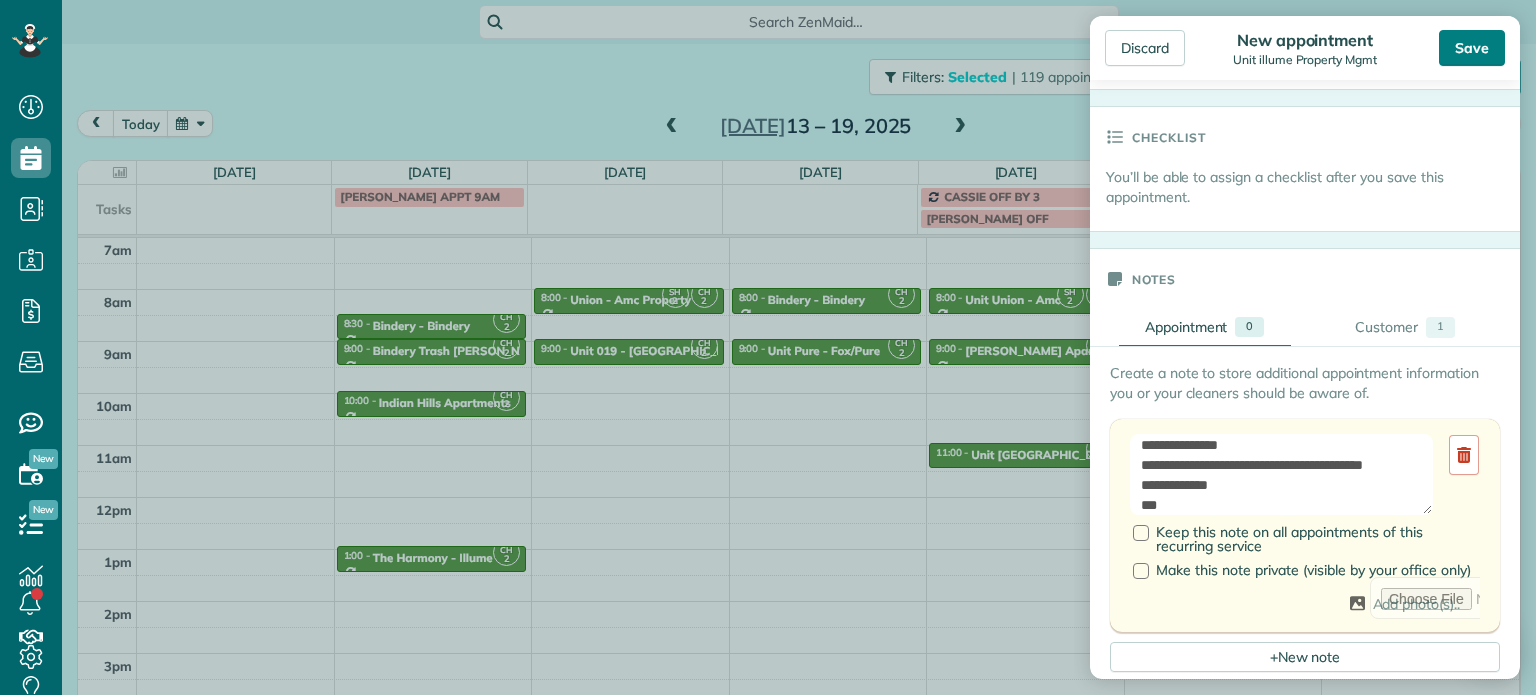 click on "Save" at bounding box center (1472, 48) 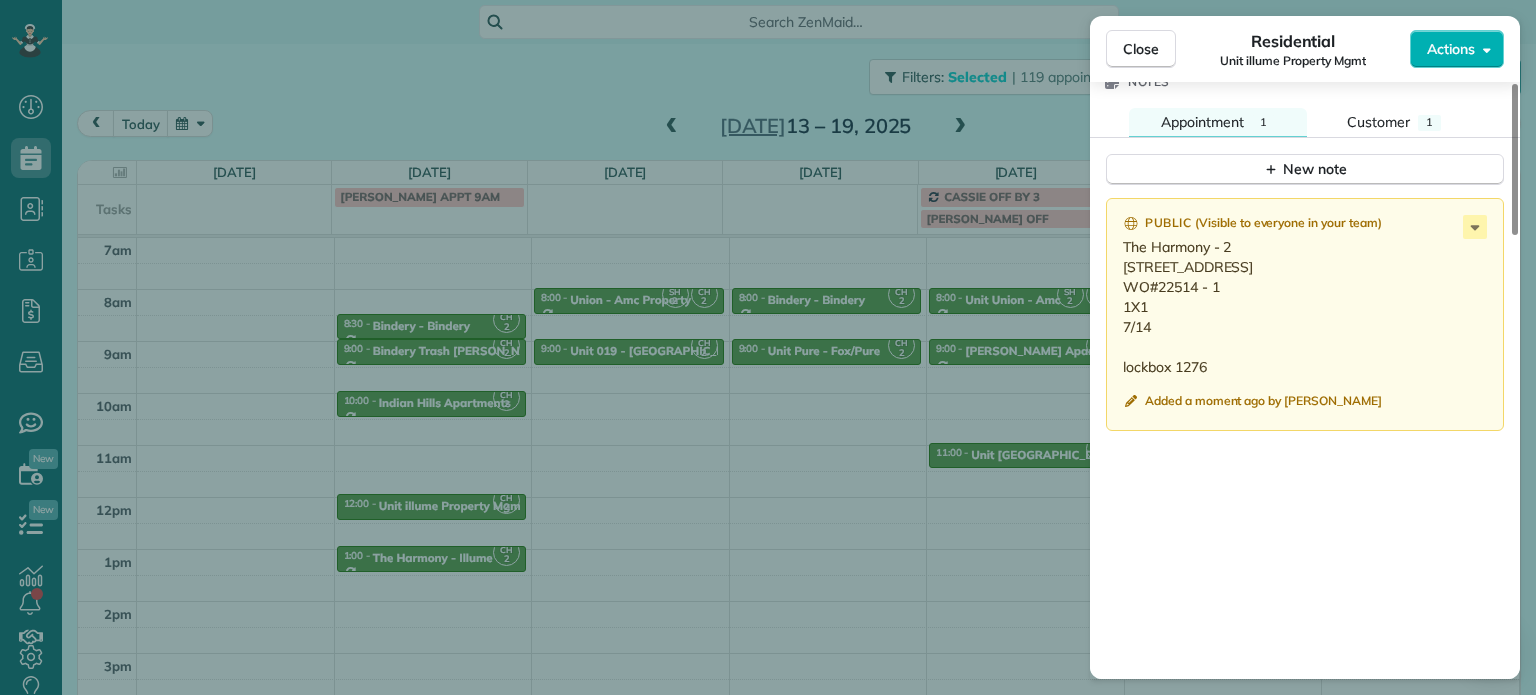 scroll, scrollTop: 1752, scrollLeft: 0, axis: vertical 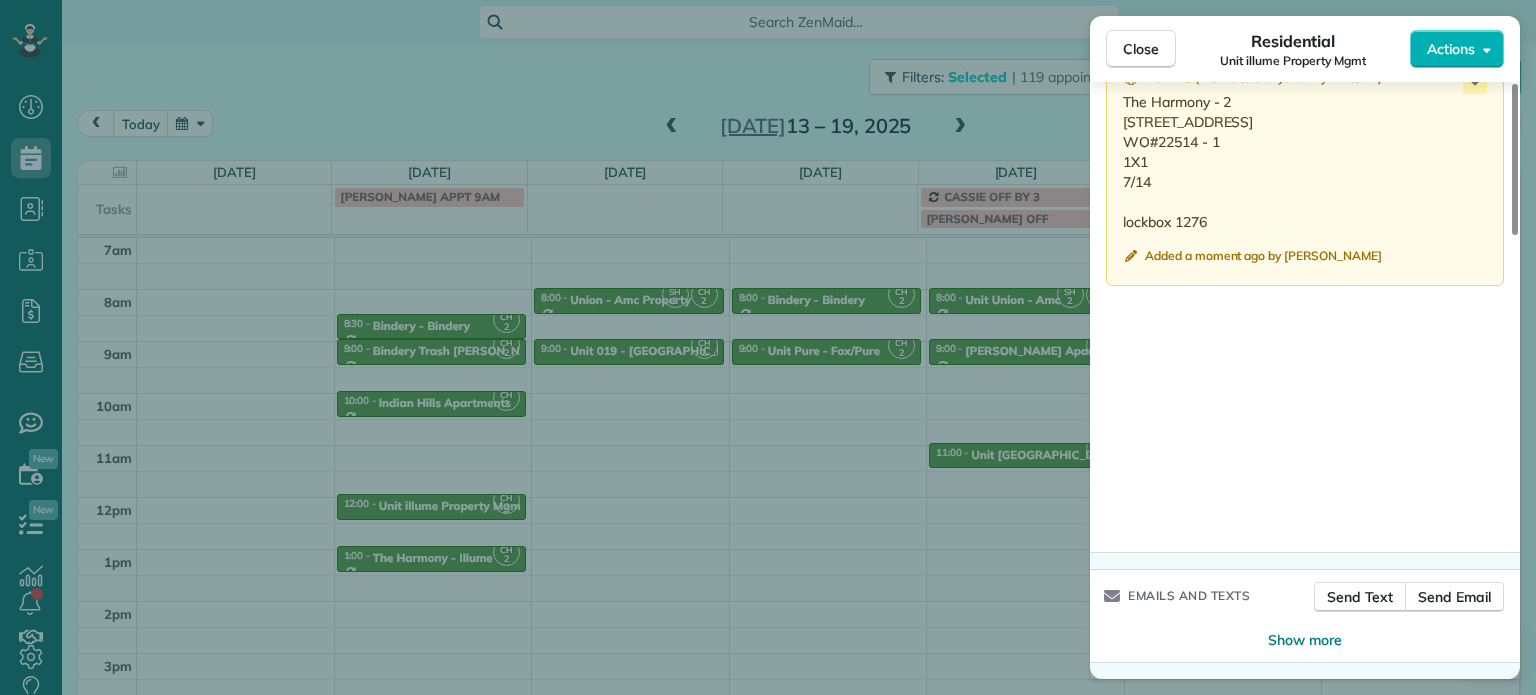 click on "Close Residential Unit illume Property Mgmt Actions Status Active Unit illume Property Mgmt · Open profile No phone number on record Add phone number No email on record Add email View Details Residential Monday, July 14, 2025 ( in 5 days ) 12:00 PM 12:30 PM 30 minutes One time 3525 Southwest 122nd Avenue Beaverton OR 97005 Service was not rated yet Setup ratings Cleaners Time in and out Assign Invite Cleaners Cyndi   Holm 12:00 PM 12:30 PM Checklist Try Now Keep this appointment up to your standards. Stay on top of every detail, keep your cleaners organised, and your client happy. Assign a checklist Watch a 5 min demo Billing Billing actions Price $0.00 Overcharge $0.00 Discount $0.00 Coupon discount - Primary tax - Secondary tax - Total appointment price $0.00 Tips collected New feature! $0.00 Mark as paid Total including tip $0.00 Get paid online in no-time! Send an invoice and reward your cleaners with tips Charge customer credit card Appointment custom fields No custom fields to display Work items Notes" at bounding box center [768, 347] 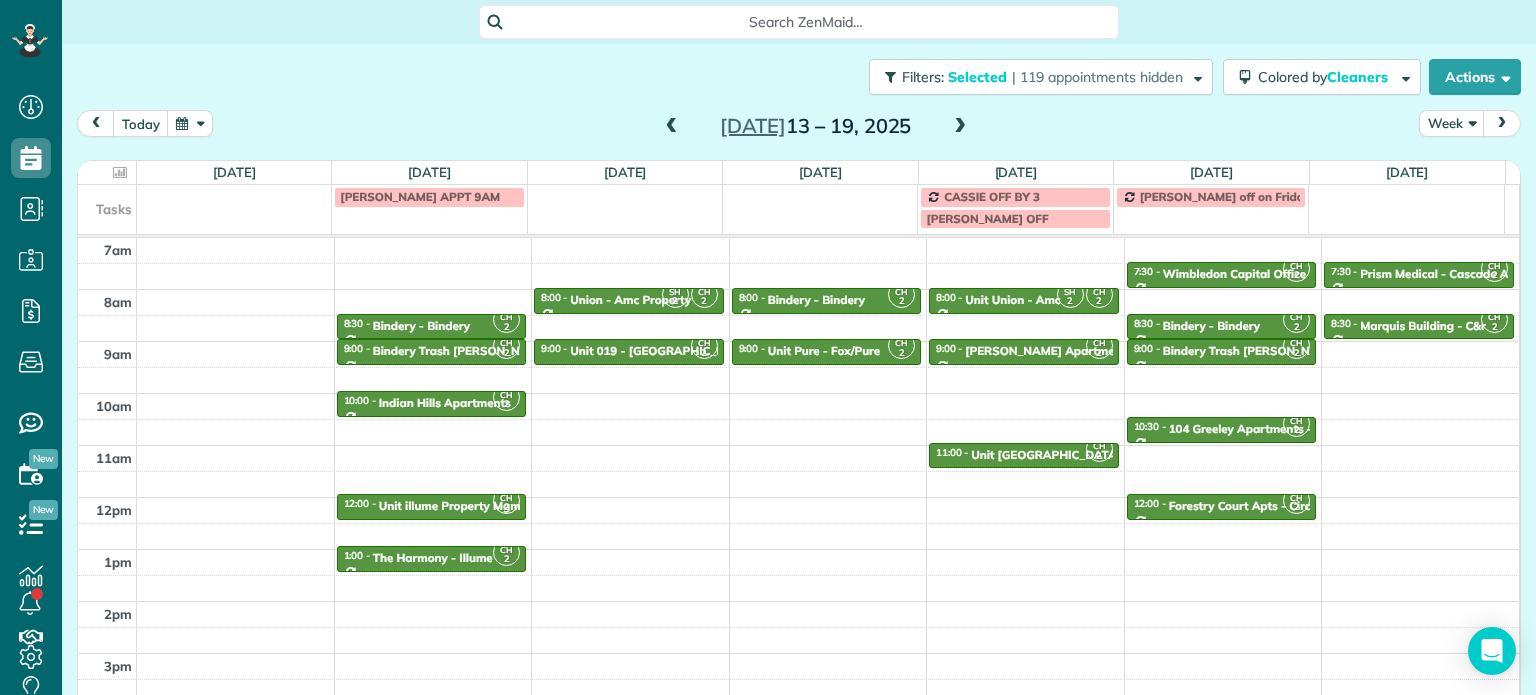 click at bounding box center (960, 127) 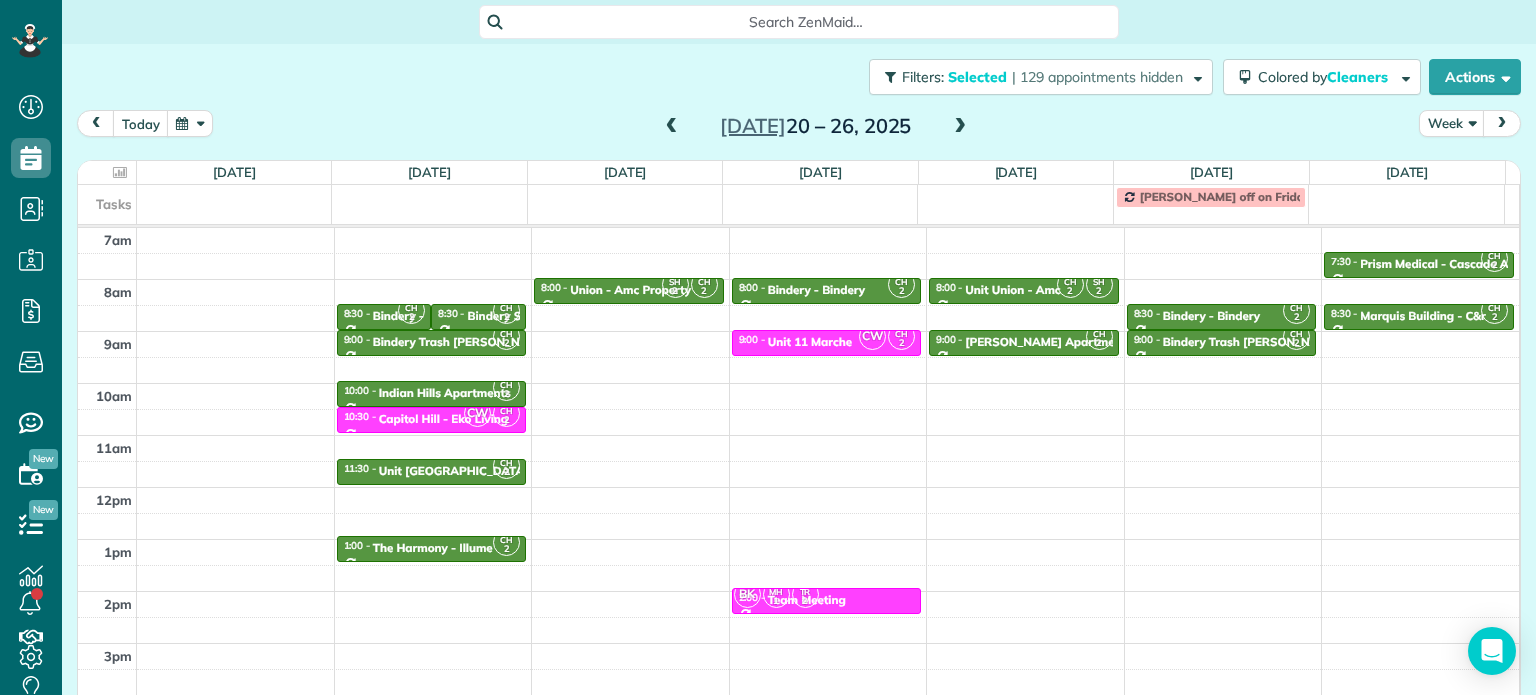 click at bounding box center [960, 127] 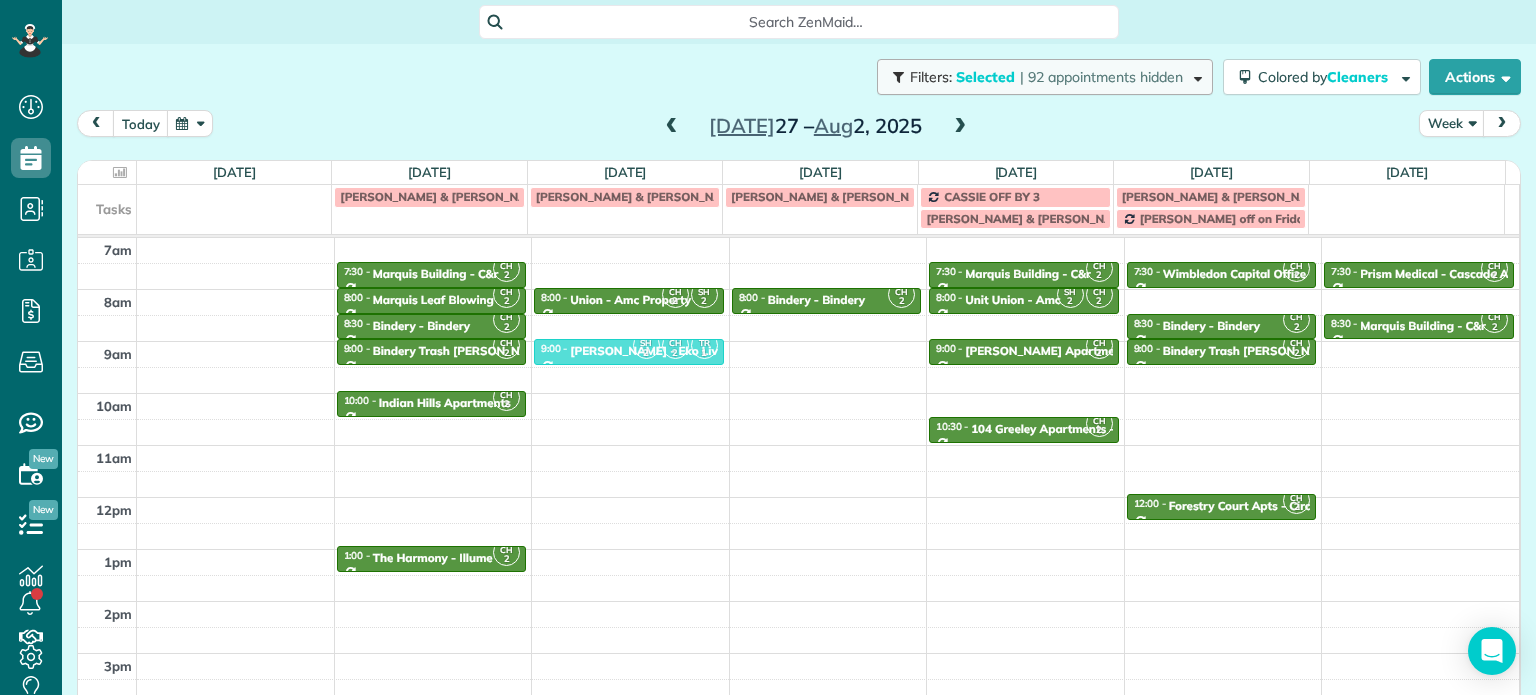 click on "|  92 appointments hidden" at bounding box center (1101, 77) 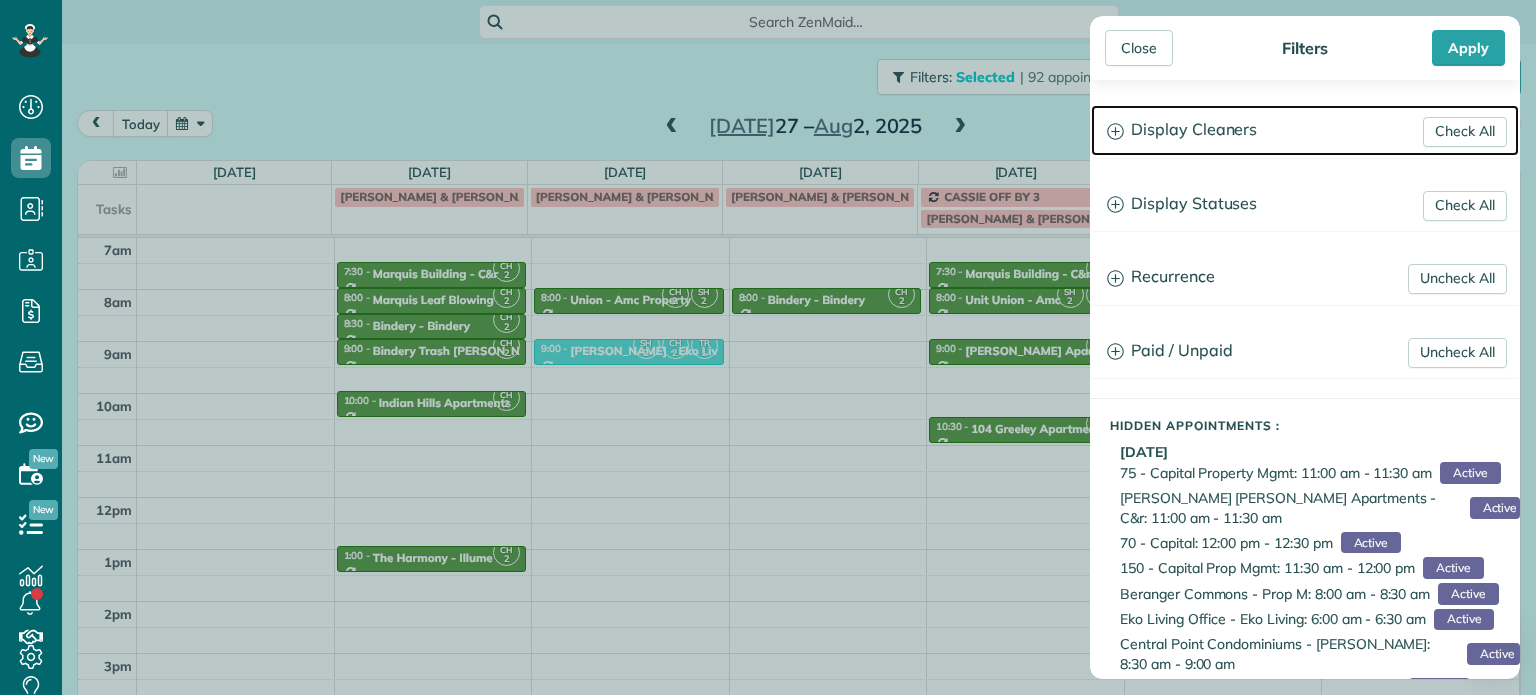 click on "Display Cleaners" at bounding box center [1305, 130] 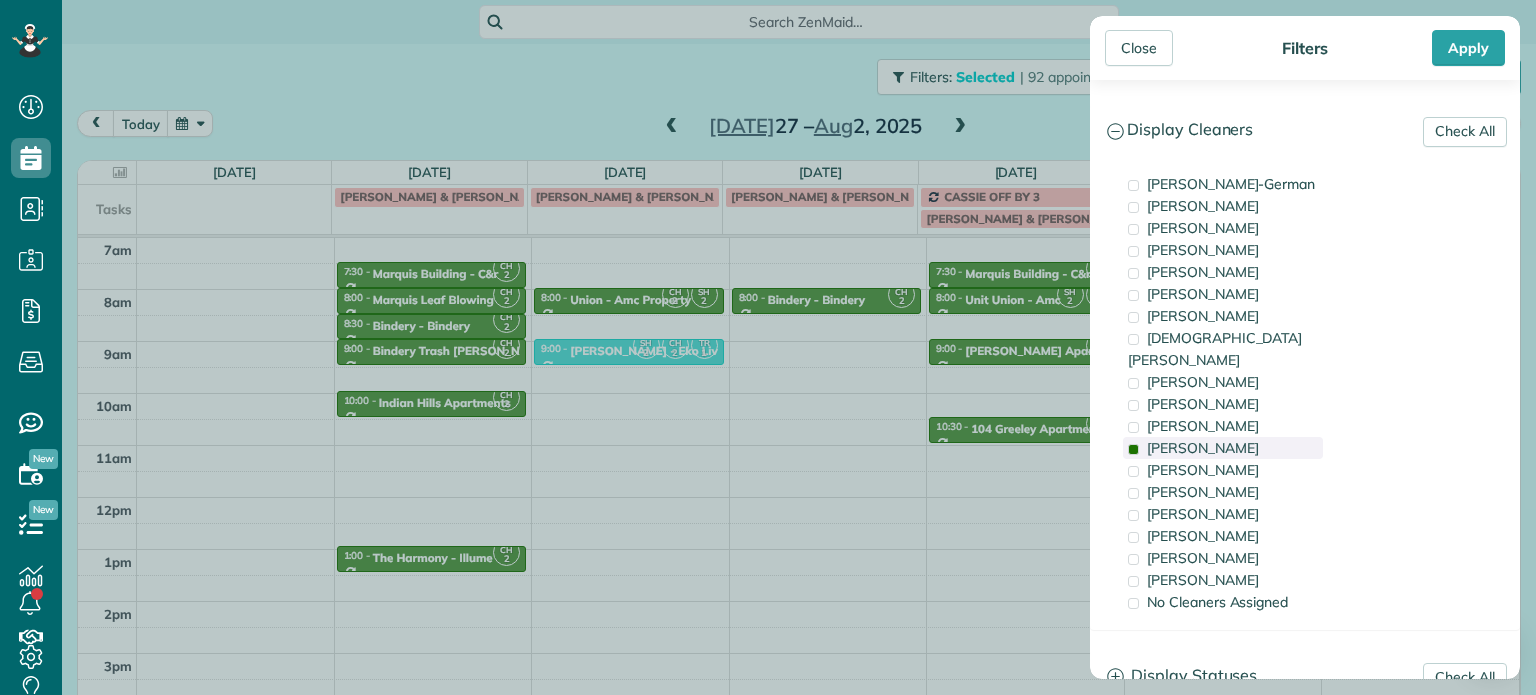 click on "Cyndi Holm" at bounding box center [1223, 448] 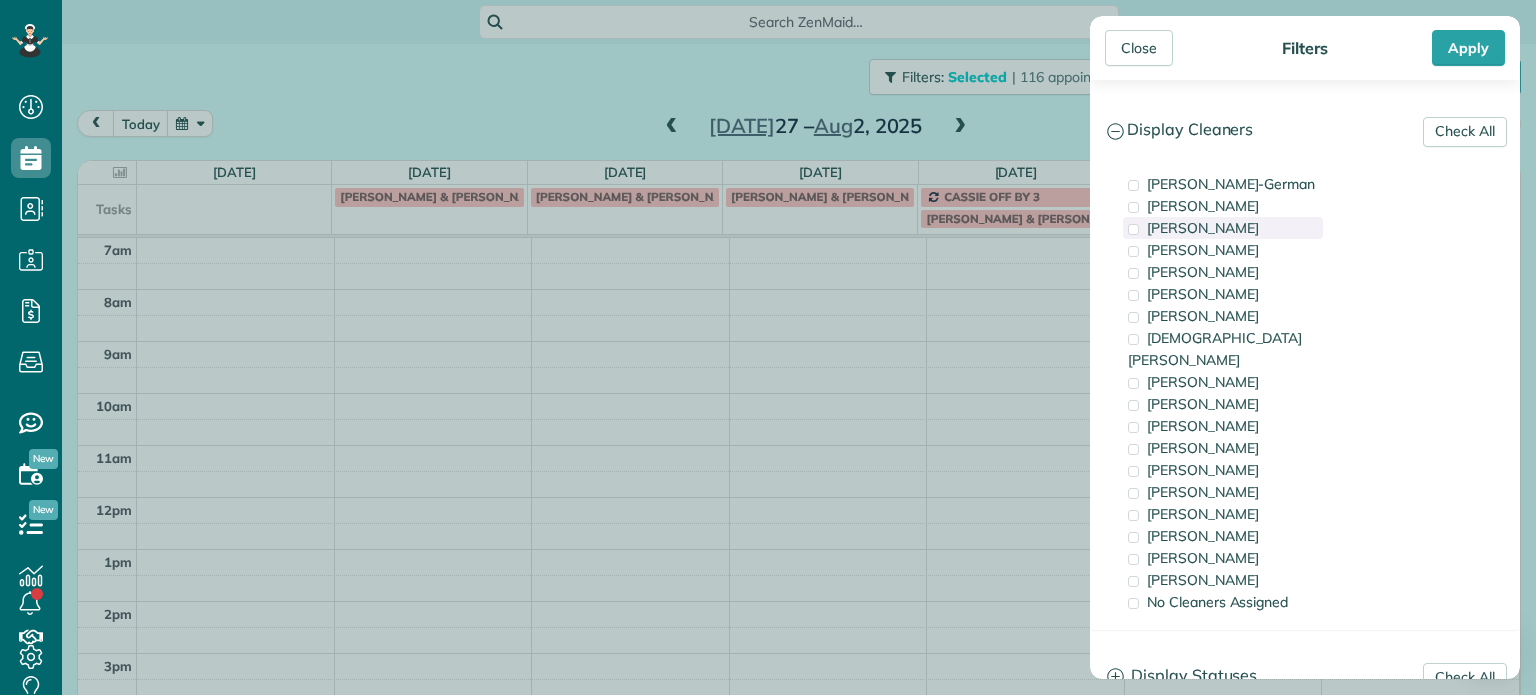 click on "Cassie Feliciano" at bounding box center [1203, 228] 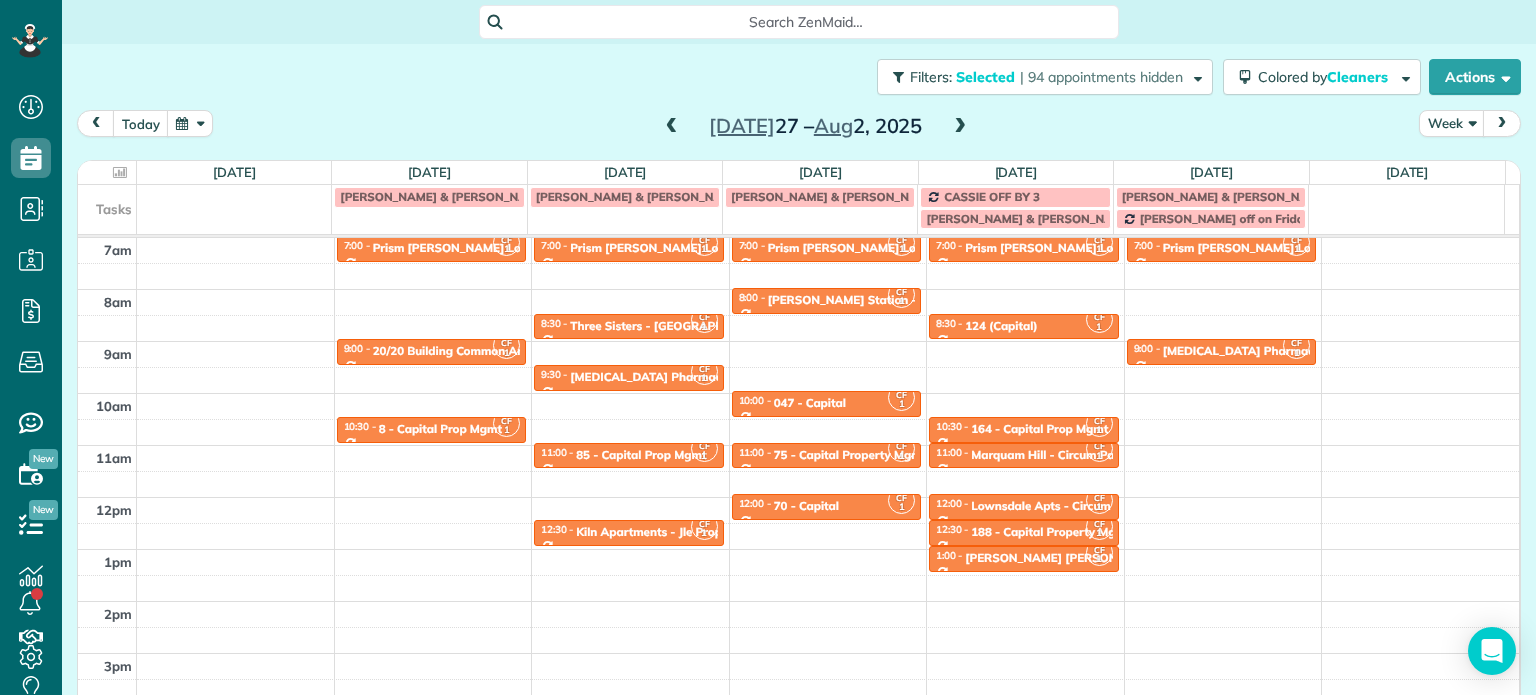 click on "Close
Filters
Apply
Check All
Display Cleaners
Christina Wright-German
Brie Killary
Cassie Feliciano
Tawnya Reynolds
Mark Zollo
Matthew Hatcher
Tony Middleton" at bounding box center (768, 347) 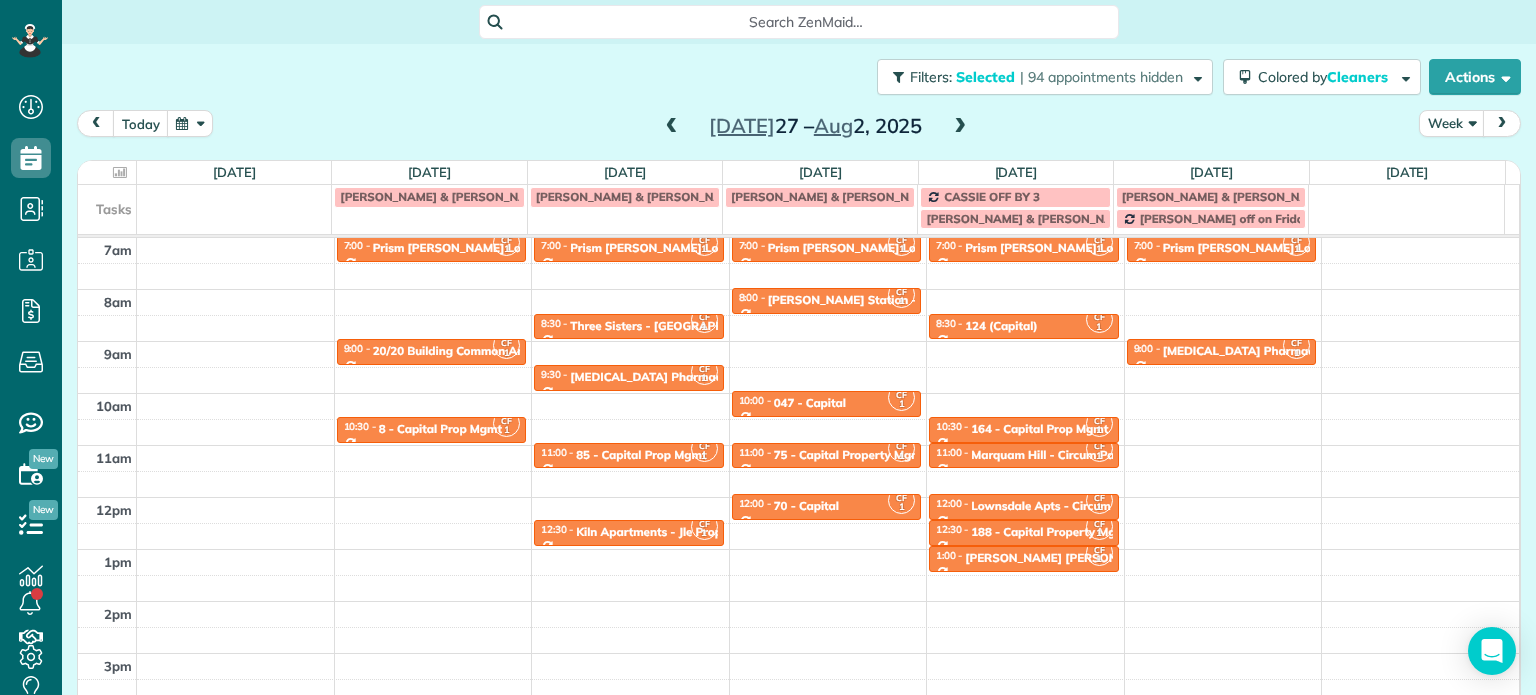 scroll, scrollTop: 56, scrollLeft: 0, axis: vertical 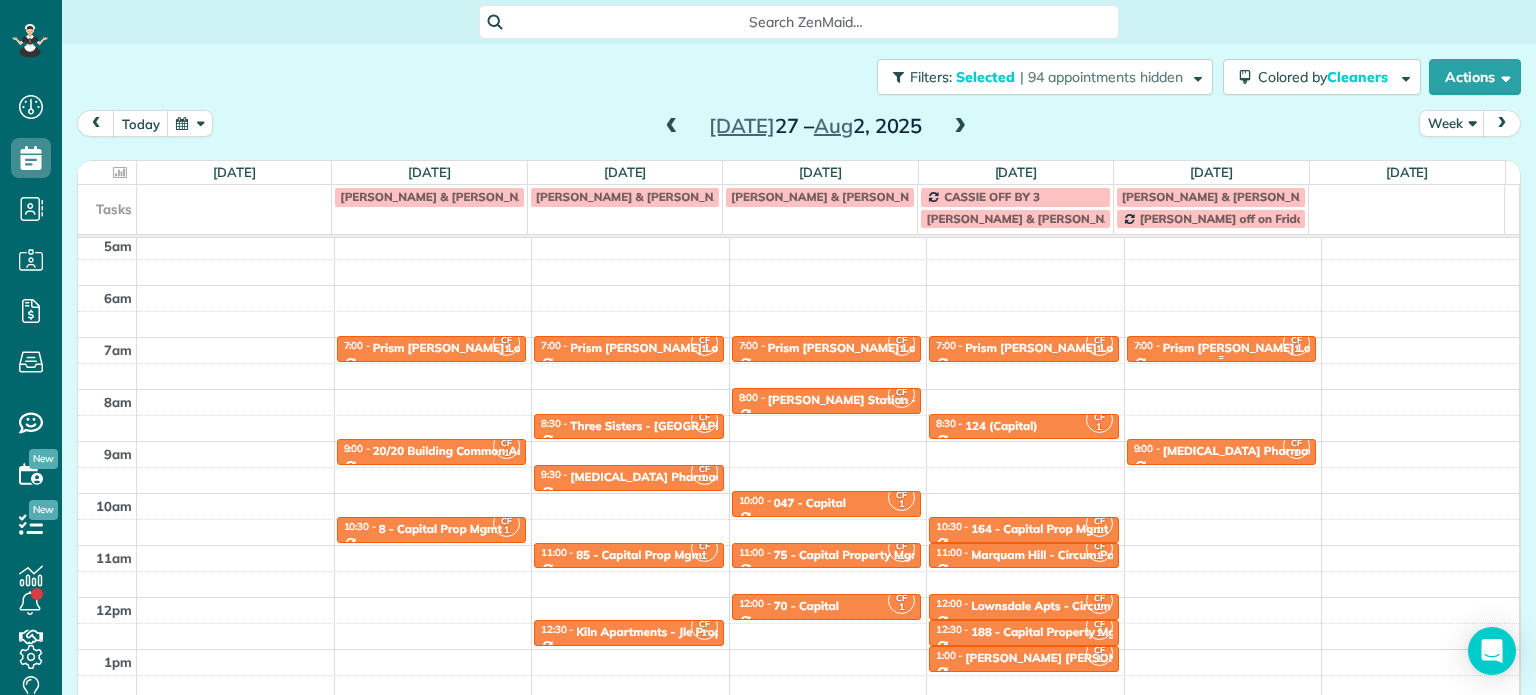 click on "Prism Morris Location" at bounding box center [1254, 348] 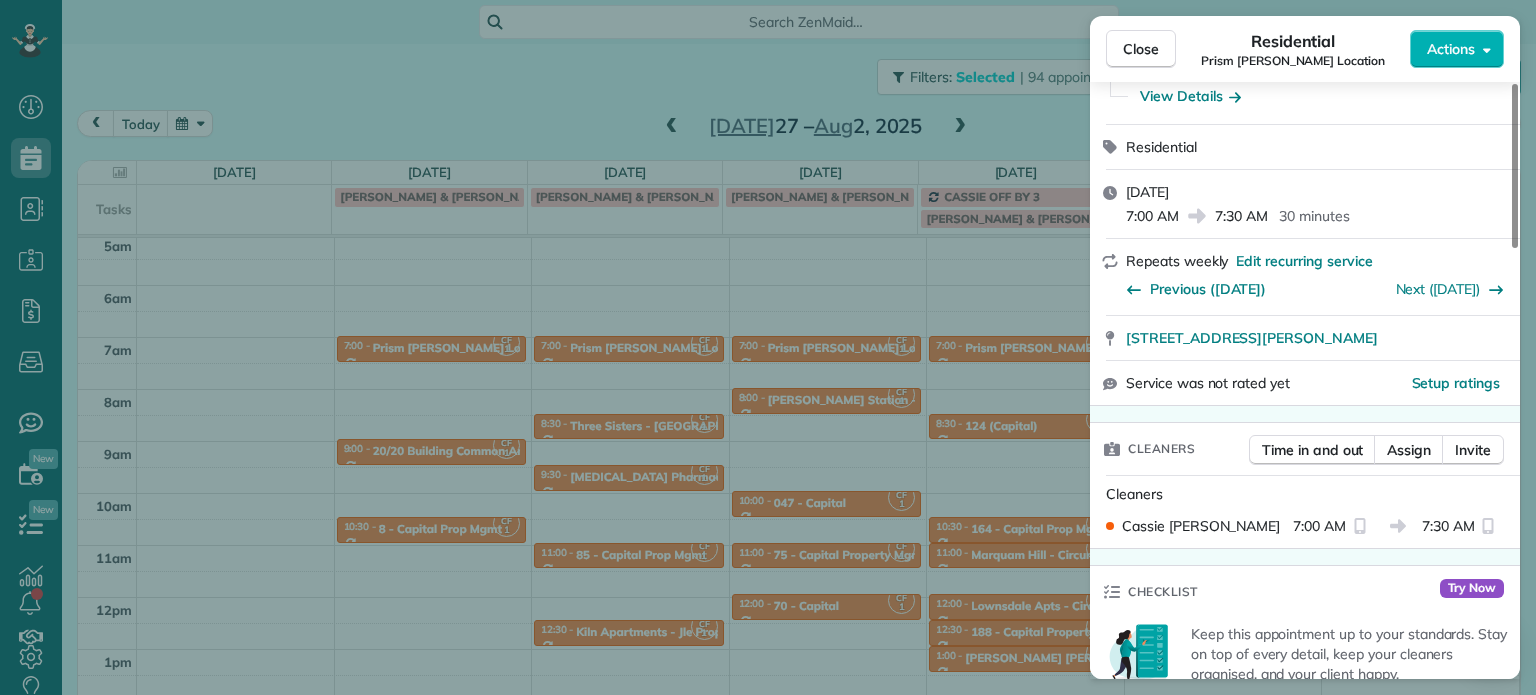 scroll, scrollTop: 200, scrollLeft: 0, axis: vertical 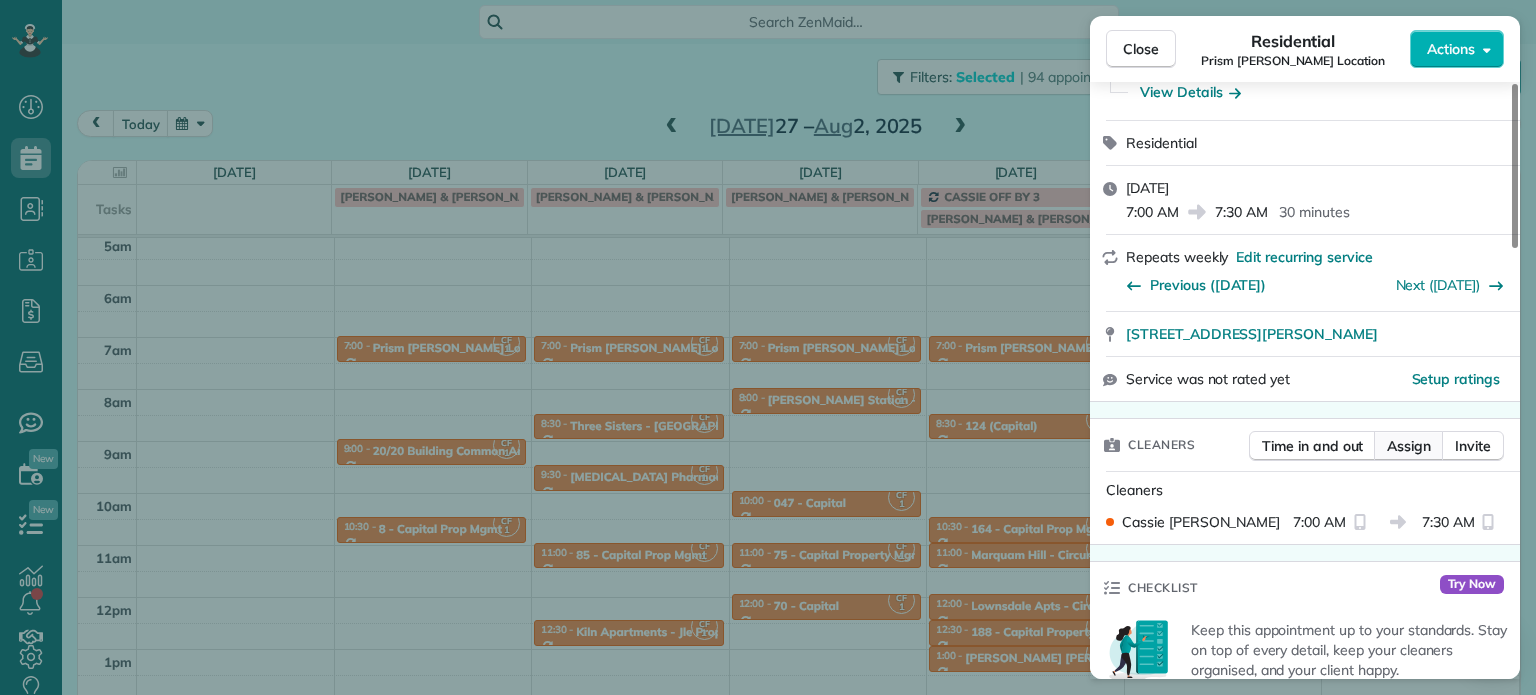 click on "Assign" at bounding box center [1409, 446] 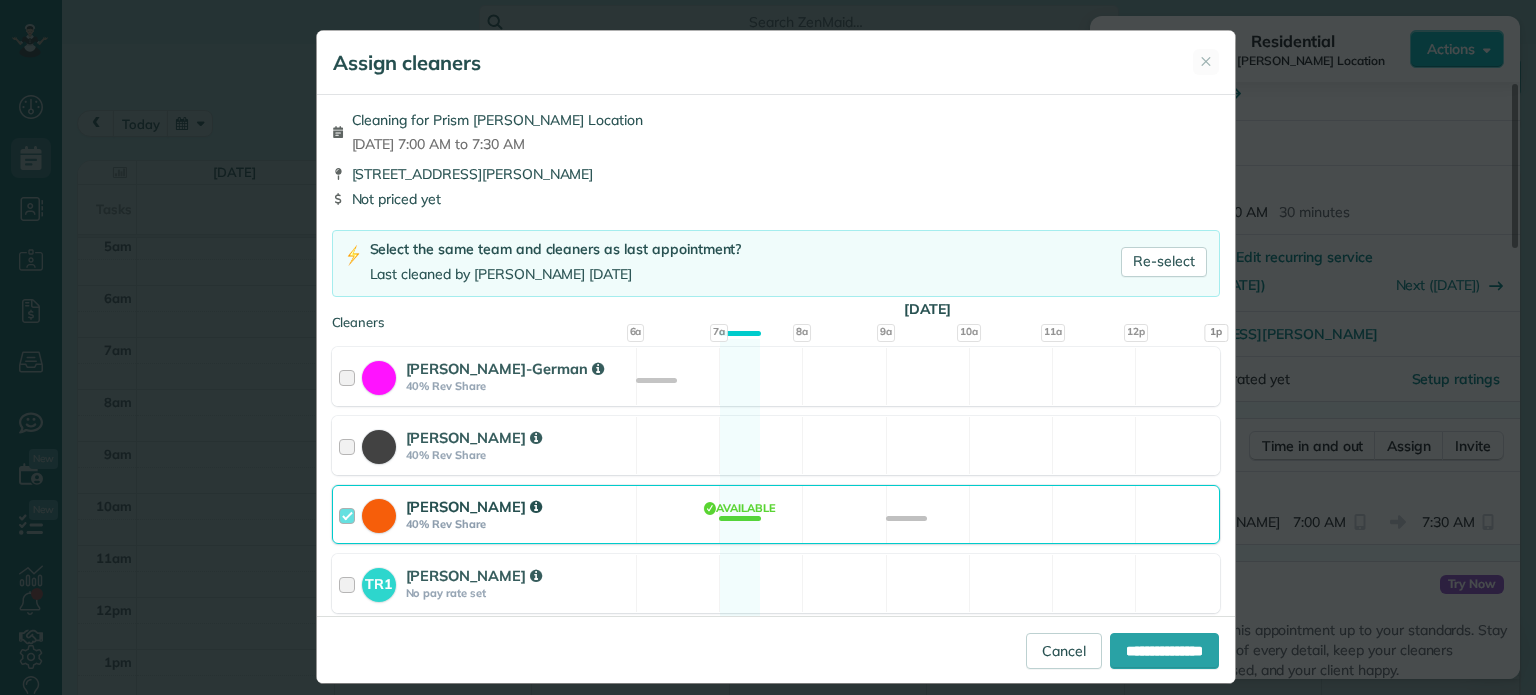 click on "Cassie Feliciano
40% Rev Share
Available" at bounding box center [776, 514] 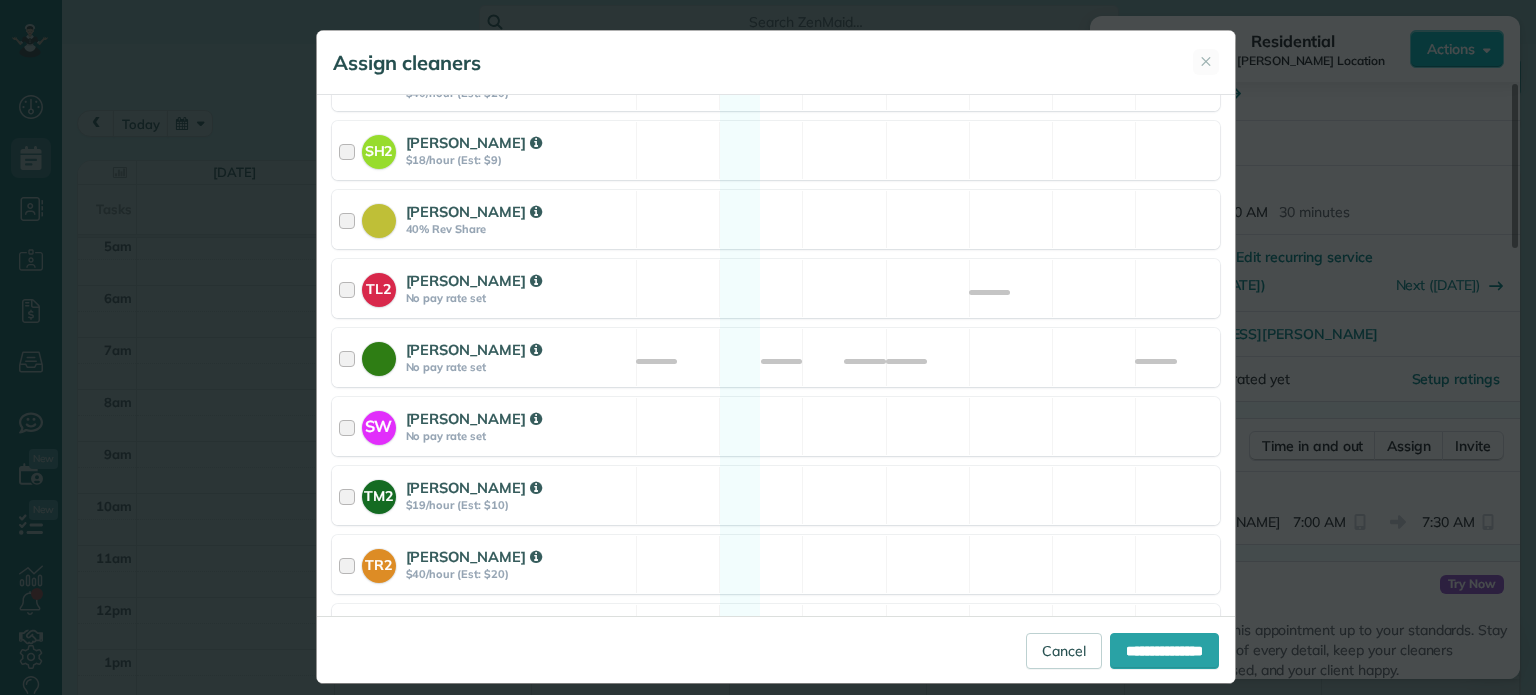 scroll, scrollTop: 800, scrollLeft: 0, axis: vertical 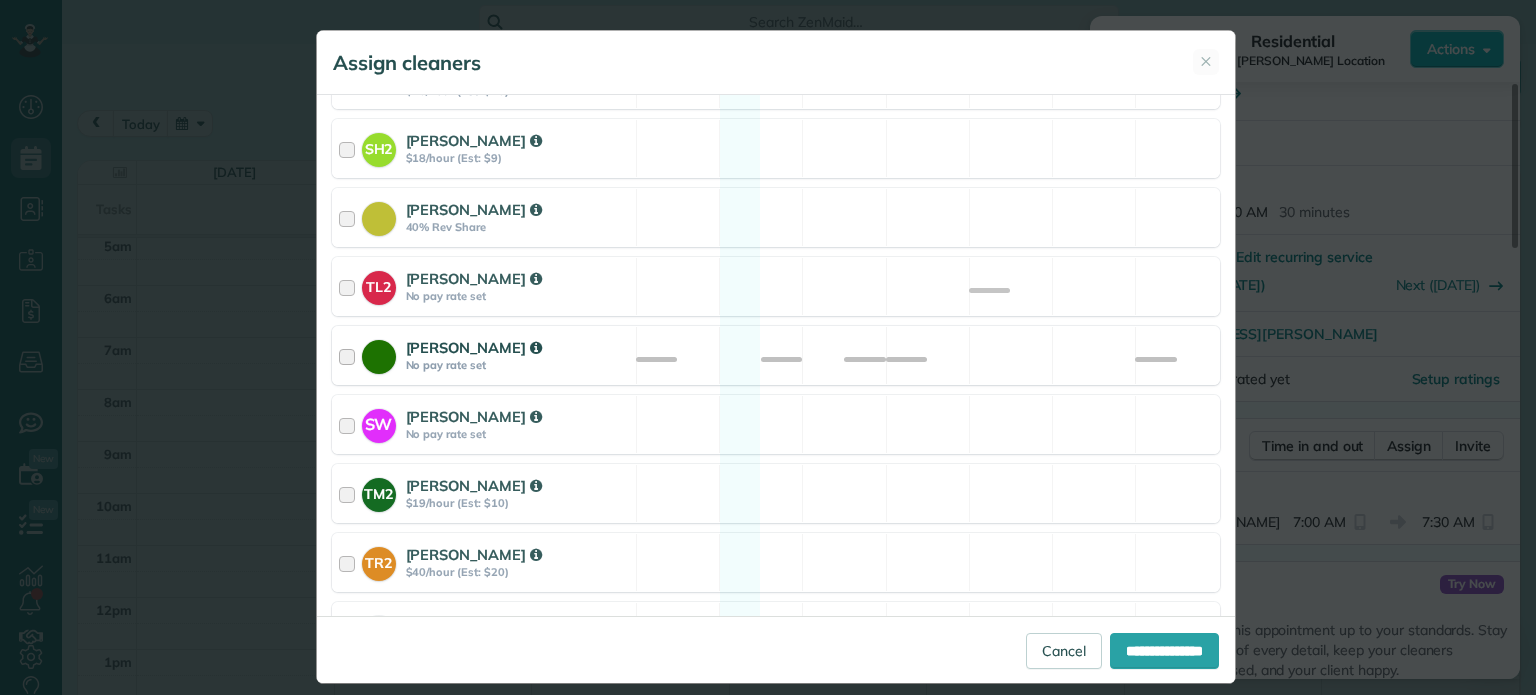 click on "Cyndi Holm
No pay rate set
Available" at bounding box center (776, 355) 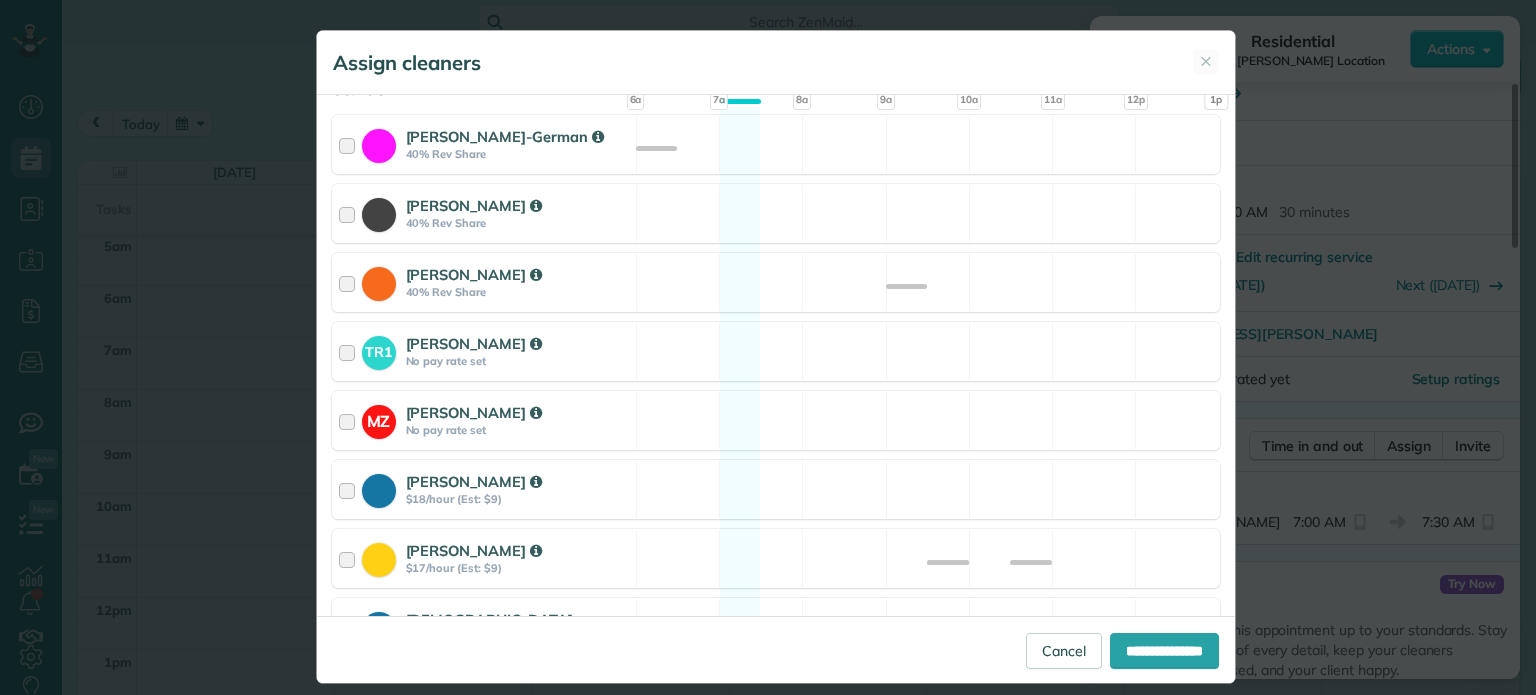 scroll, scrollTop: 228, scrollLeft: 0, axis: vertical 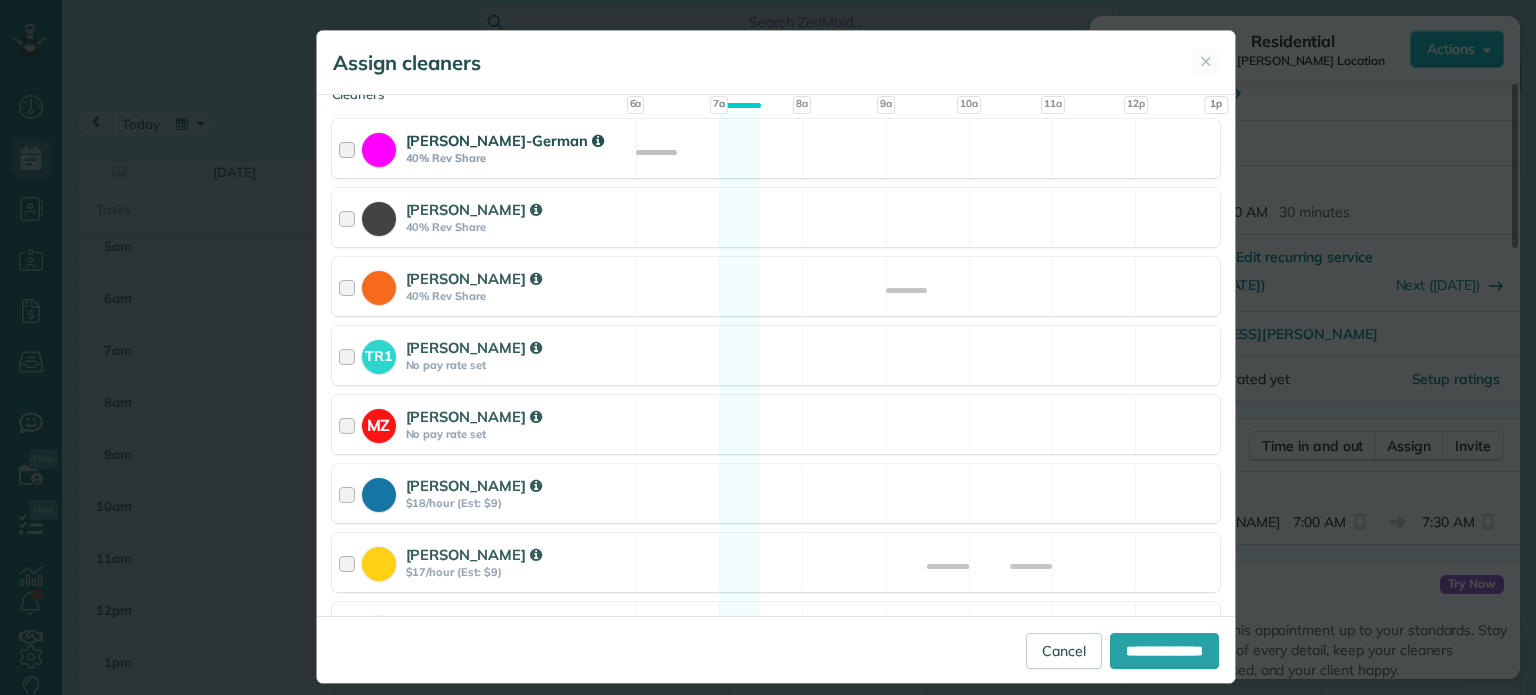 click on "Christina Wright-German
40% Rev Share
Available" at bounding box center [776, 148] 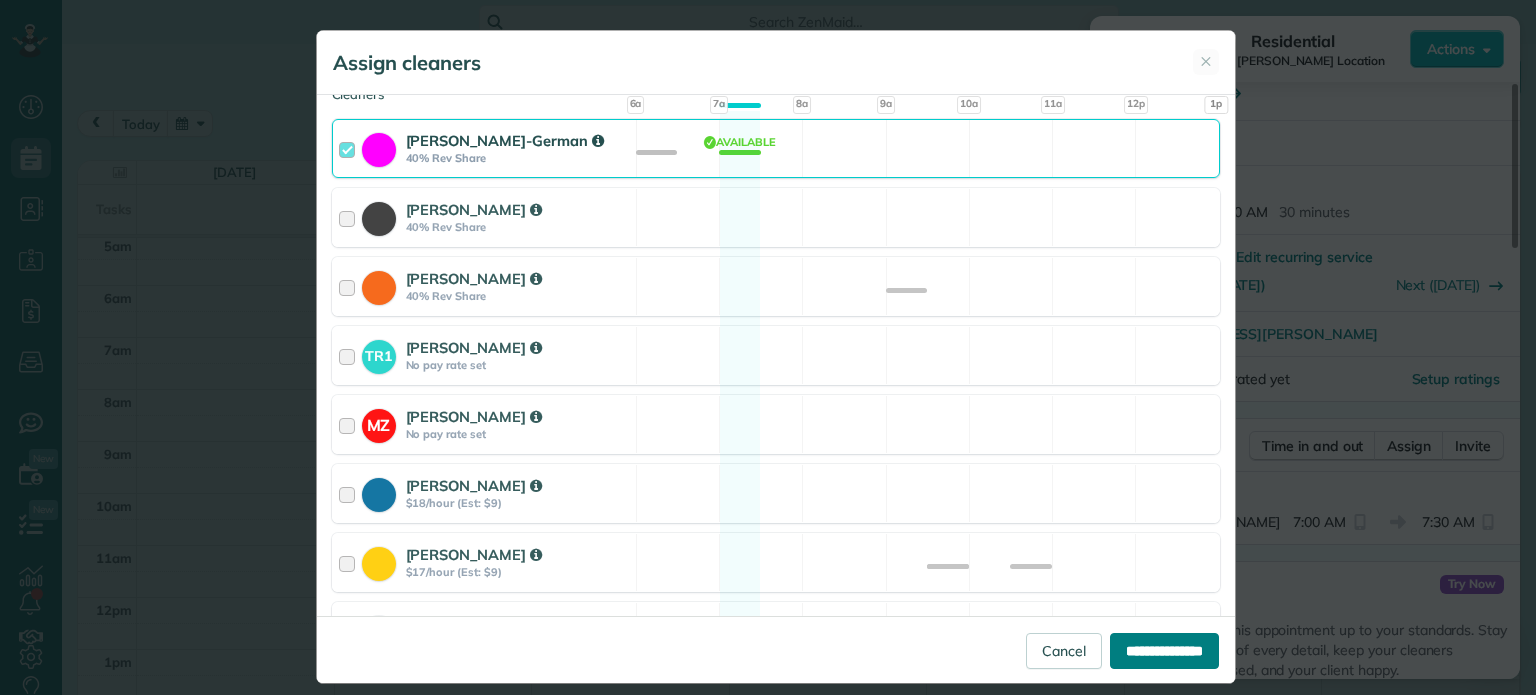 click on "**********" at bounding box center (1164, 651) 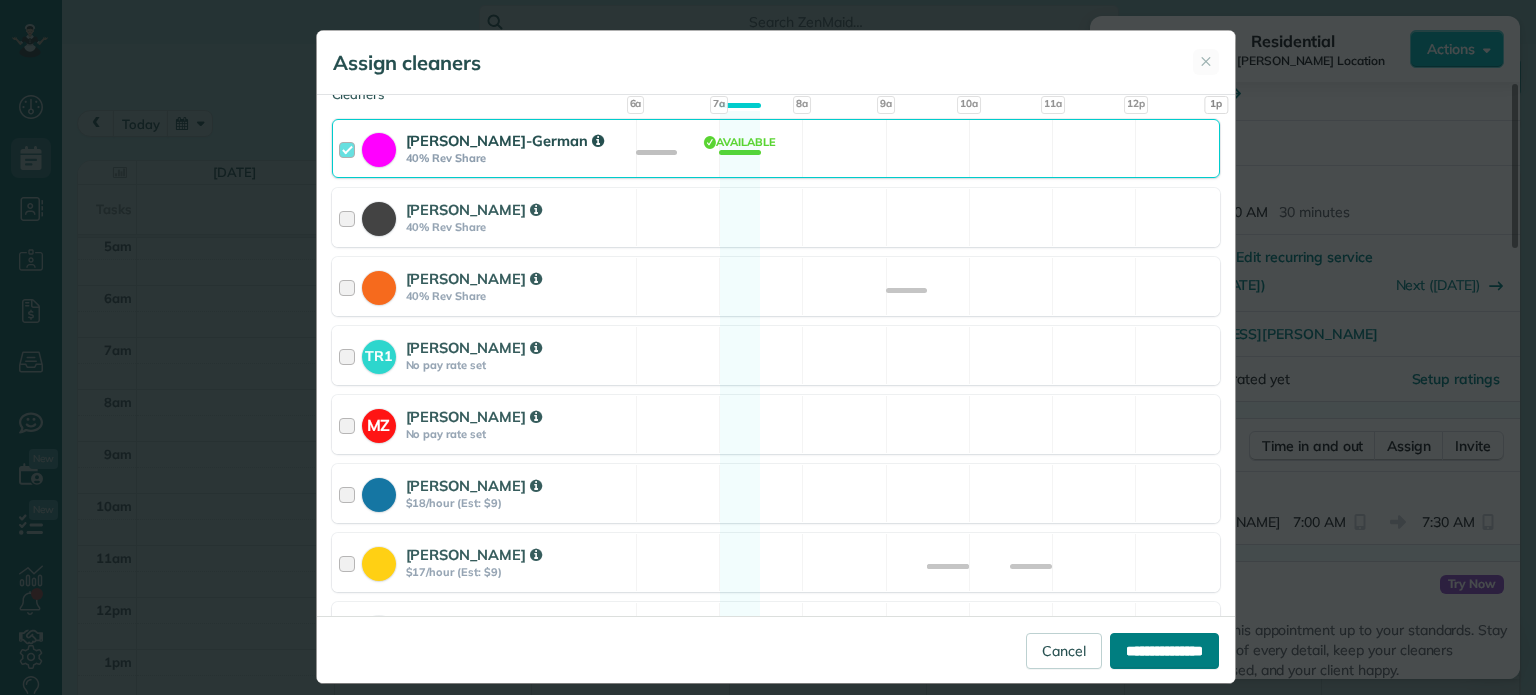 type on "**********" 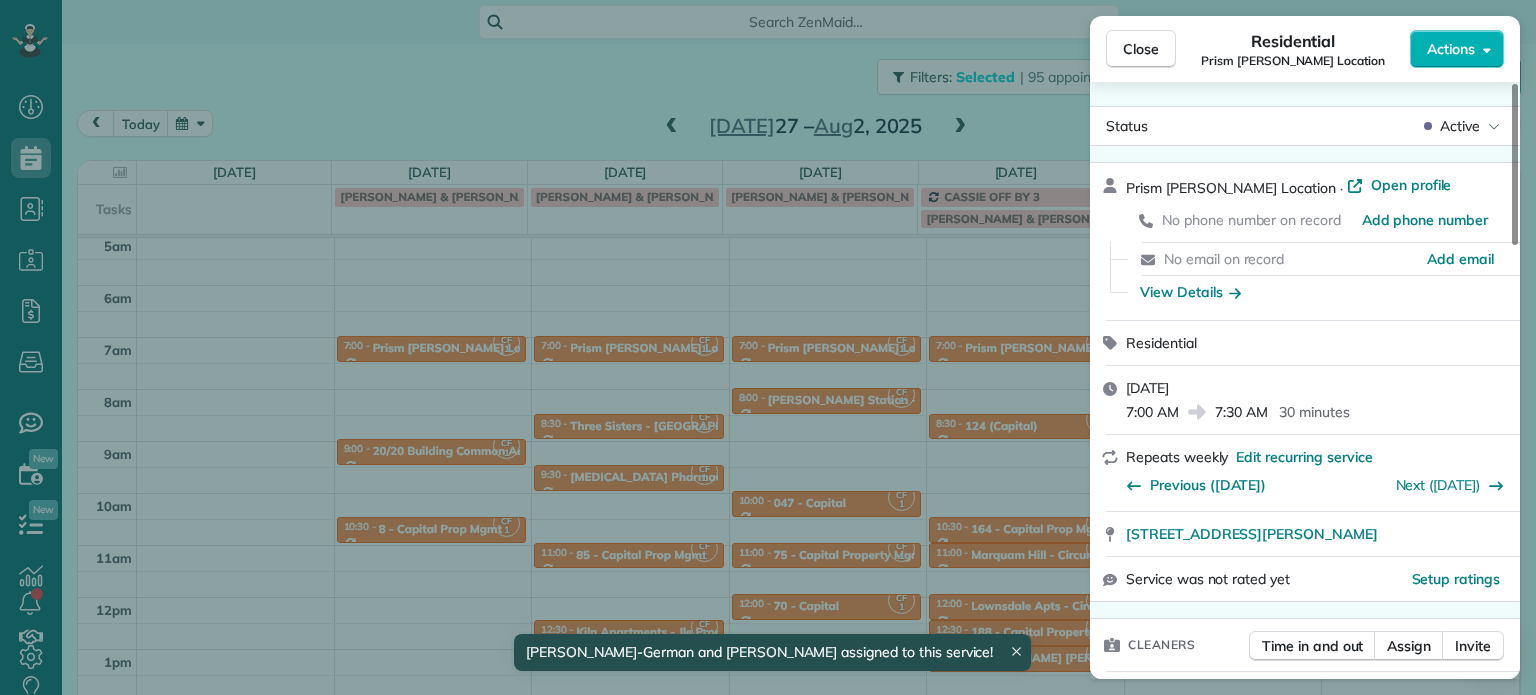 click on "Close Residential Prism Morris Location Actions Status Active Prism Morris Location · Open profile No phone number on record Add phone number No email on record Add email View Details Residential Friday, August 01, 2025 7:00 AM 7:30 AM 30 minutes Repeats weekly Edit recurring service Previous (Jul 25) Next (Aug 08) 15 North Morris Street Portland OR 97227 Service was not rated yet Setup ratings Cleaners Time in and out Assign Invite Cleaners Cyndi   Holm 7:00 AM 7:30 AM Christina   Wright-German 7:00 AM 7:30 AM Checklist Try Now Keep this appointment up to your standards. Stay on top of every detail, keep your cleaners organised, and your client happy. Assign a checklist Watch a 5 min demo Billing Billing actions Price $0.00 Overcharge $0.00 Discount $0.00 Coupon discount - Primary tax - Secondary tax - Total appointment price $0.00 Tips collected New feature! $0.00 Mark as paid Total including tip $0.00 Get paid online in no-time! Send an invoice and reward your cleaners with tips Appointment custom fields" at bounding box center [768, 347] 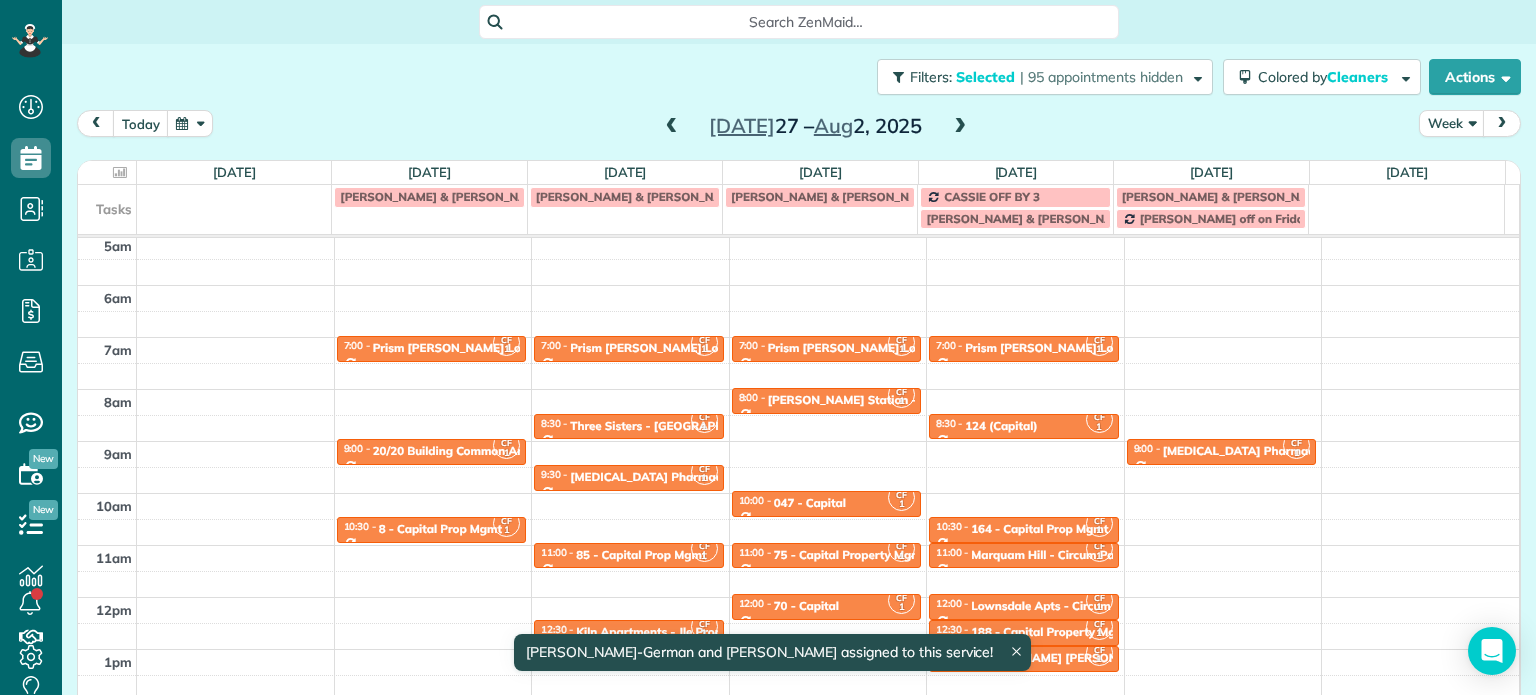 scroll, scrollTop: 156, scrollLeft: 0, axis: vertical 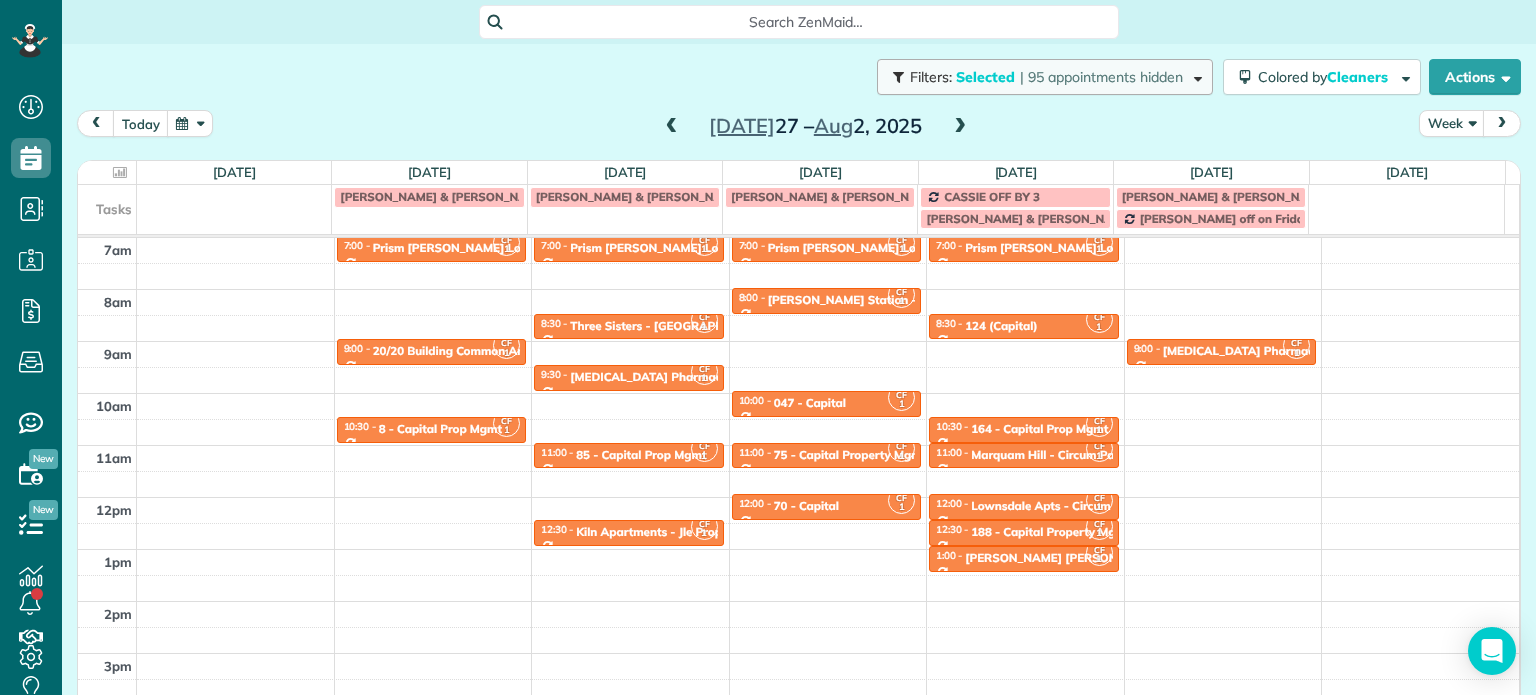click on "|  95 appointments hidden" at bounding box center (1101, 77) 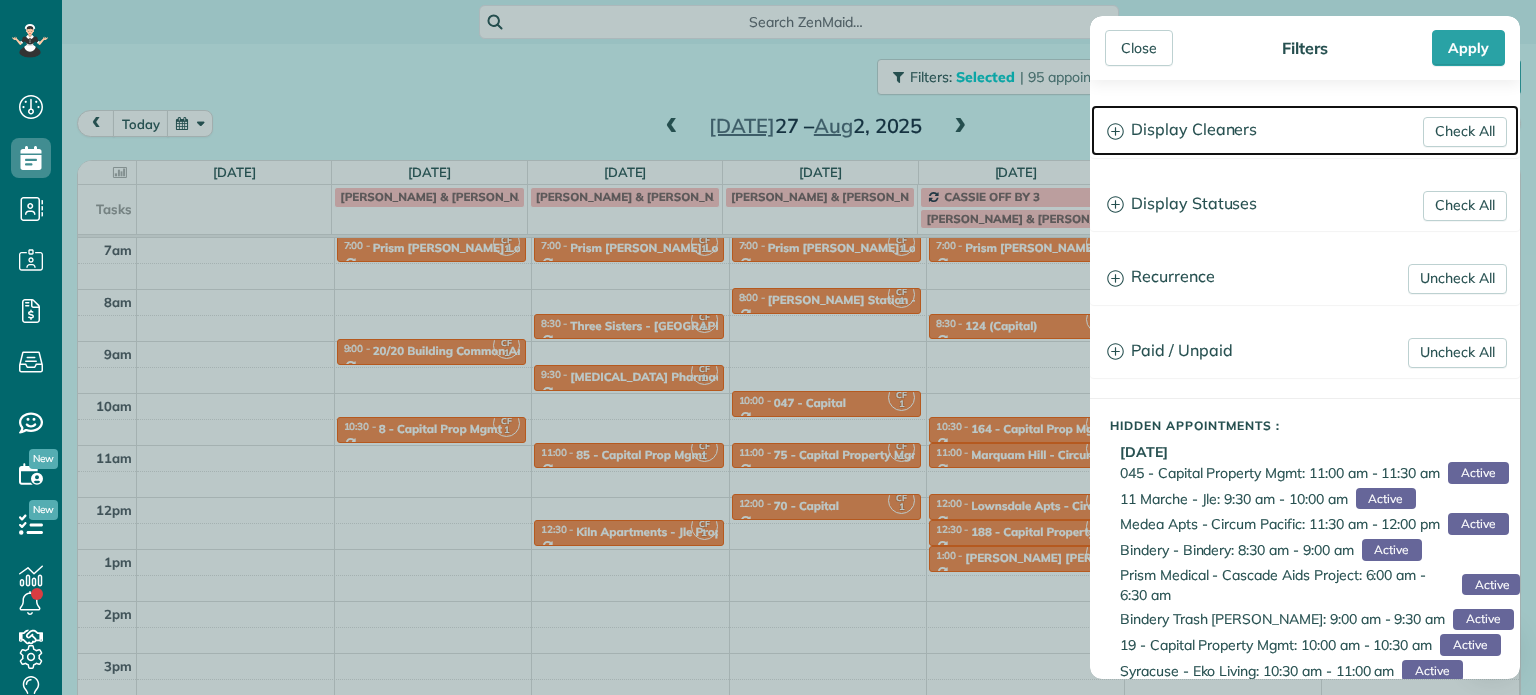 click on "Display Cleaners" at bounding box center (1305, 130) 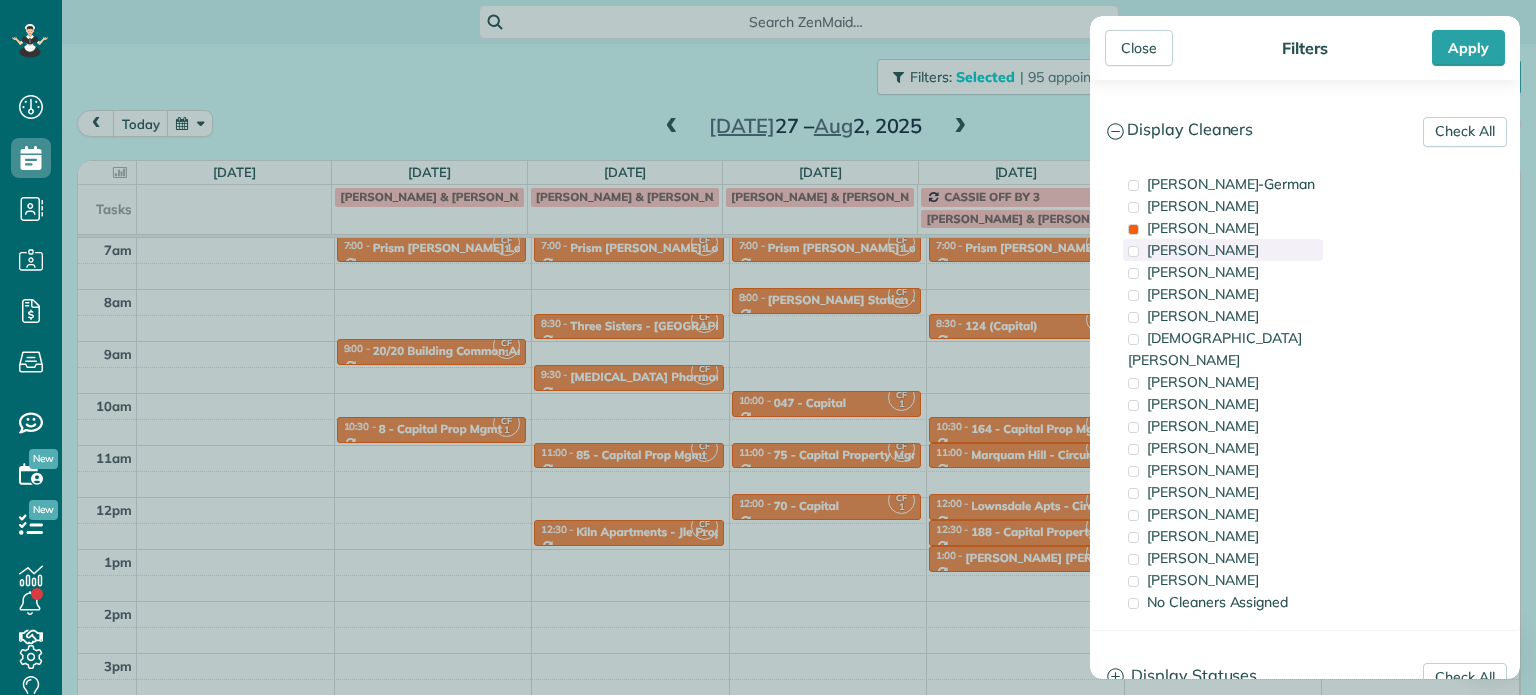 click on "Tawnya Reynolds" at bounding box center [1223, 250] 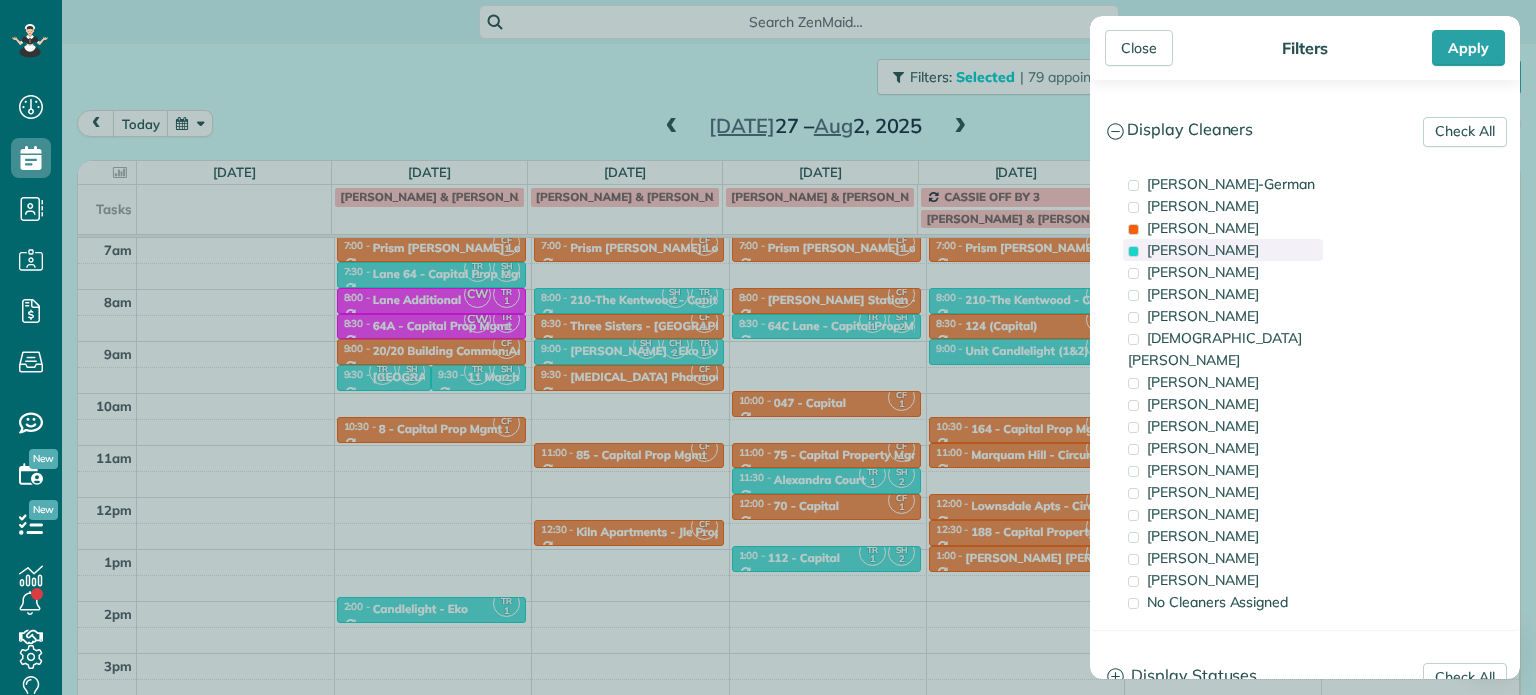 click on "Tawnya Reynolds" at bounding box center (1223, 250) 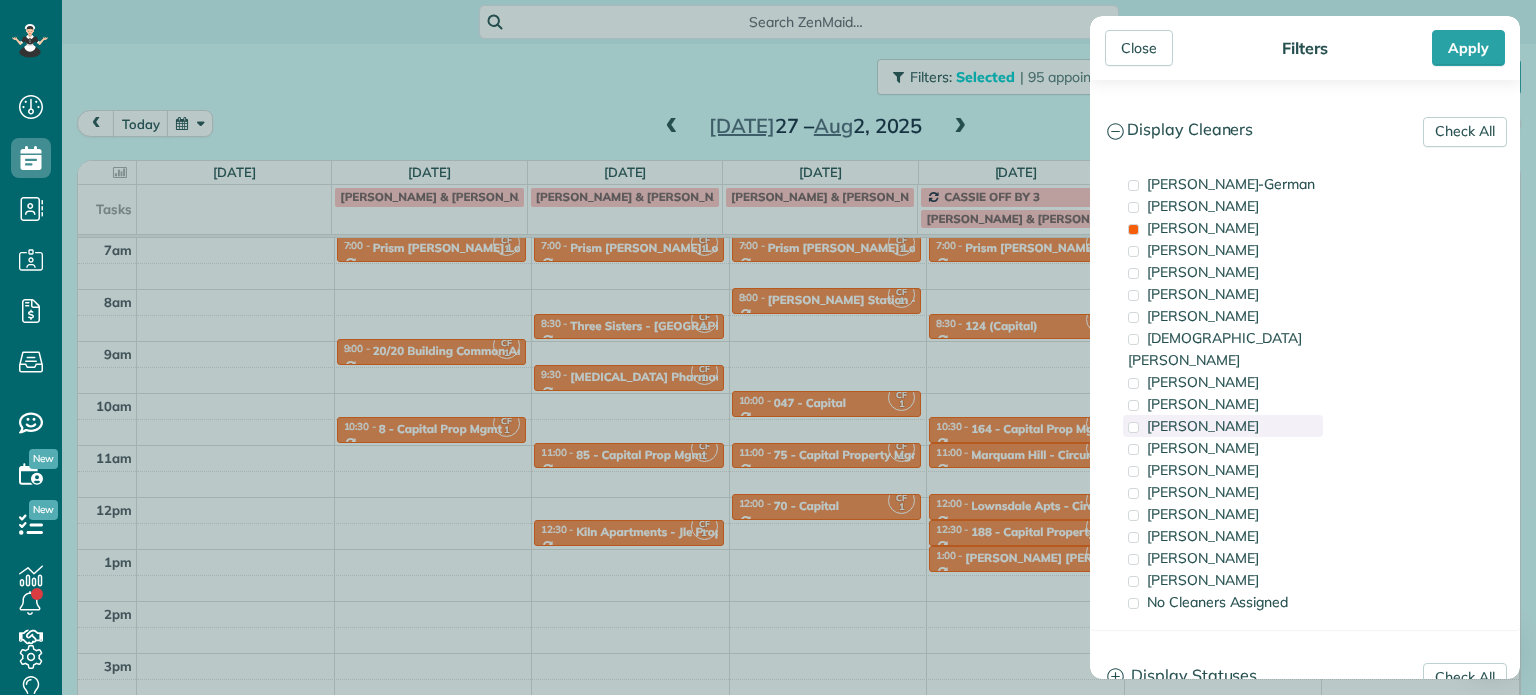 click on "Trish Langhorst" at bounding box center [1203, 426] 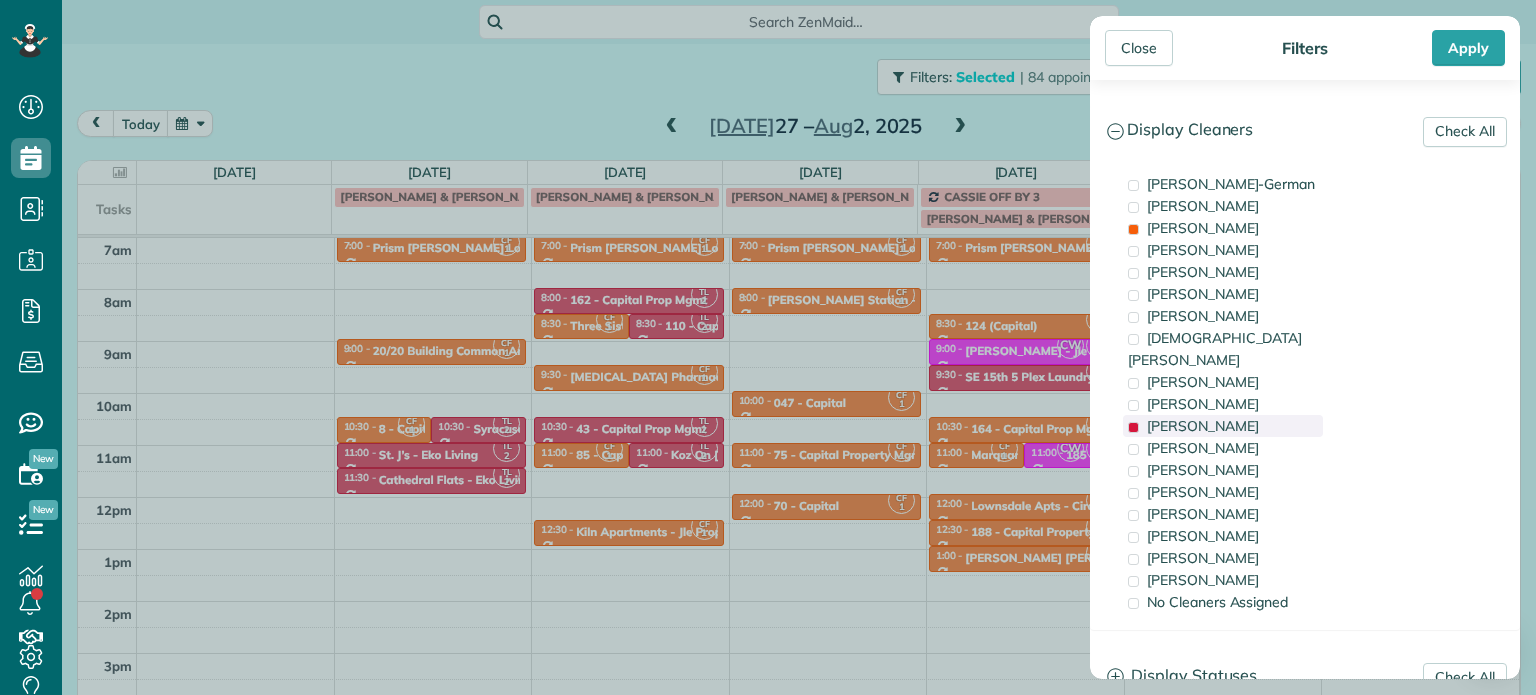 click on "Trish Langhorst" at bounding box center (1203, 426) 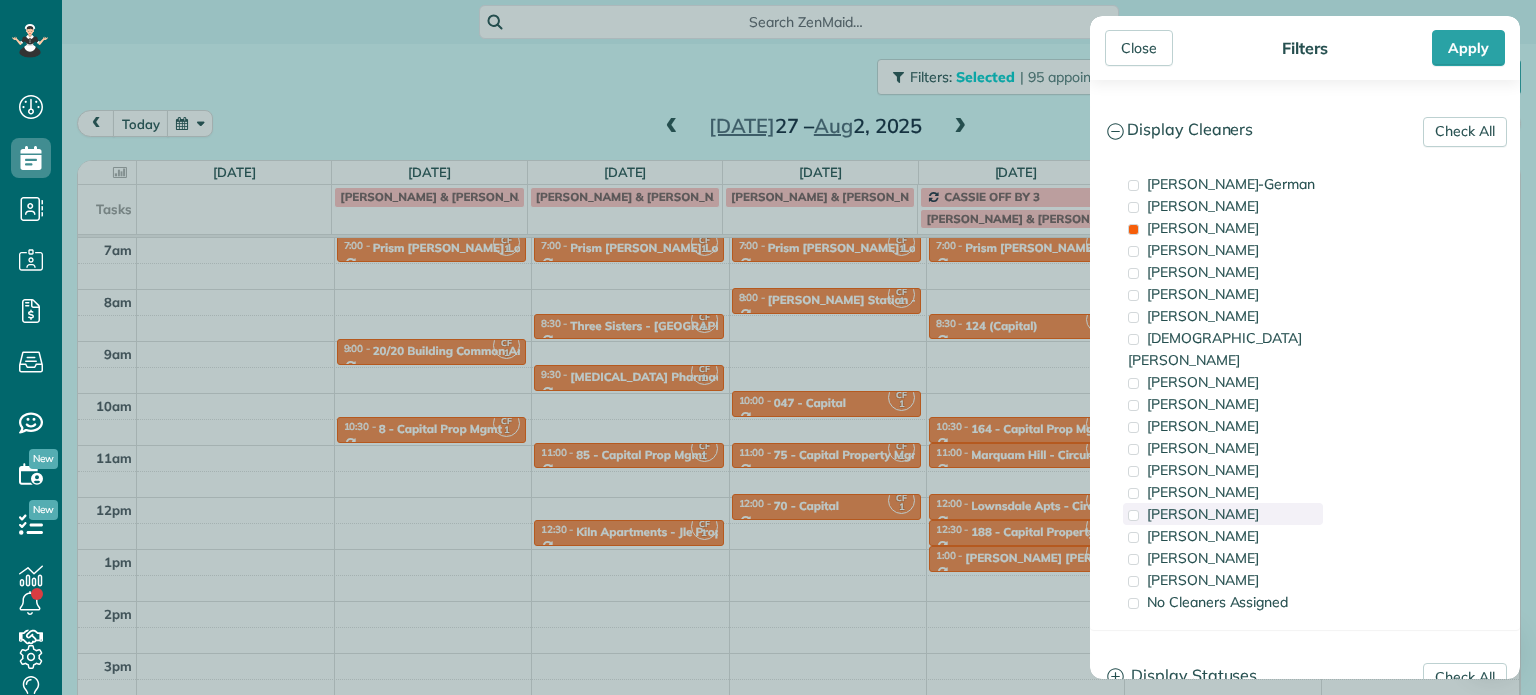 click on "Tammi Rue" at bounding box center (1223, 514) 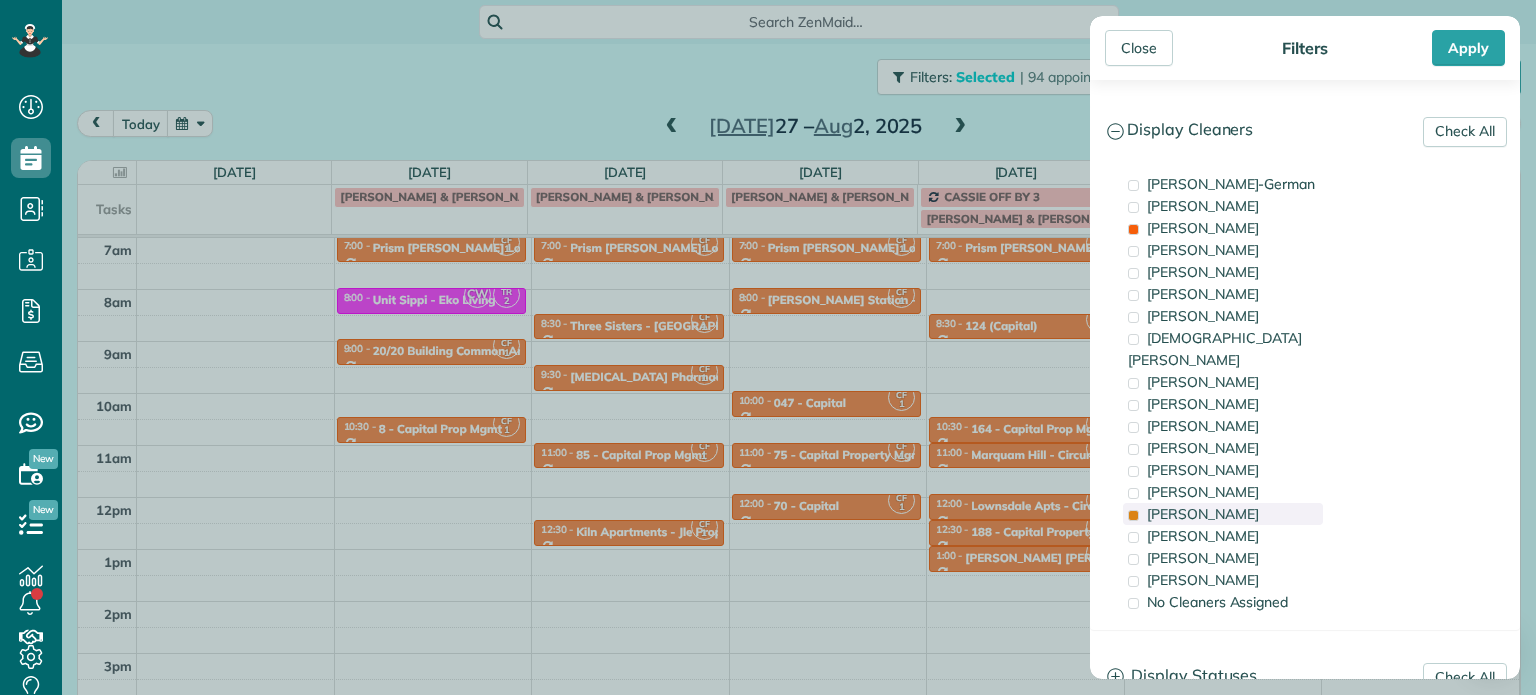 click on "Tammi Rue" at bounding box center (1223, 514) 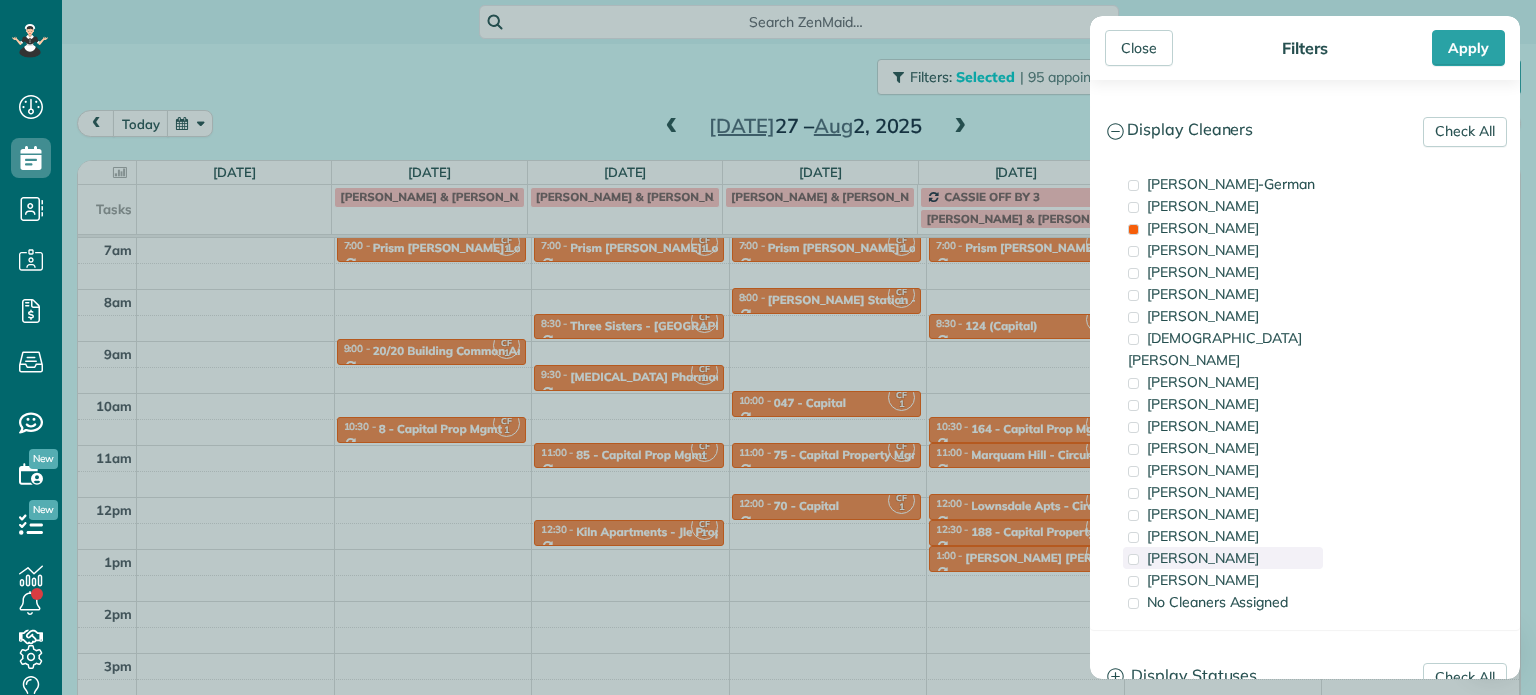 click on "Meralda Harris" at bounding box center [1203, 558] 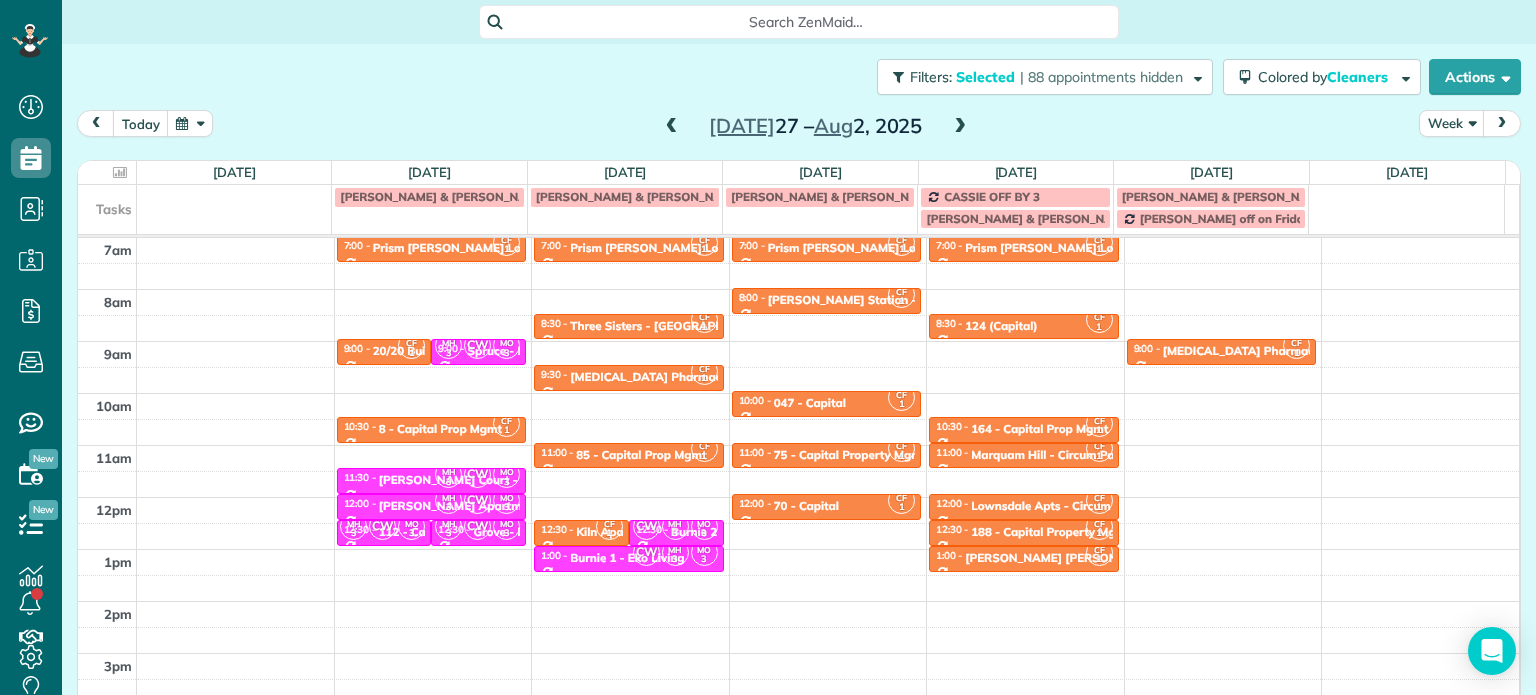 click on "Close
Filters
Apply
Check All
Display Cleaners
Christina Wright-German
Brie Killary
Cassie Feliciano
Tawnya Reynolds
Mark Zollo
Matthew Hatcher
Tony Middleton" at bounding box center (768, 347) 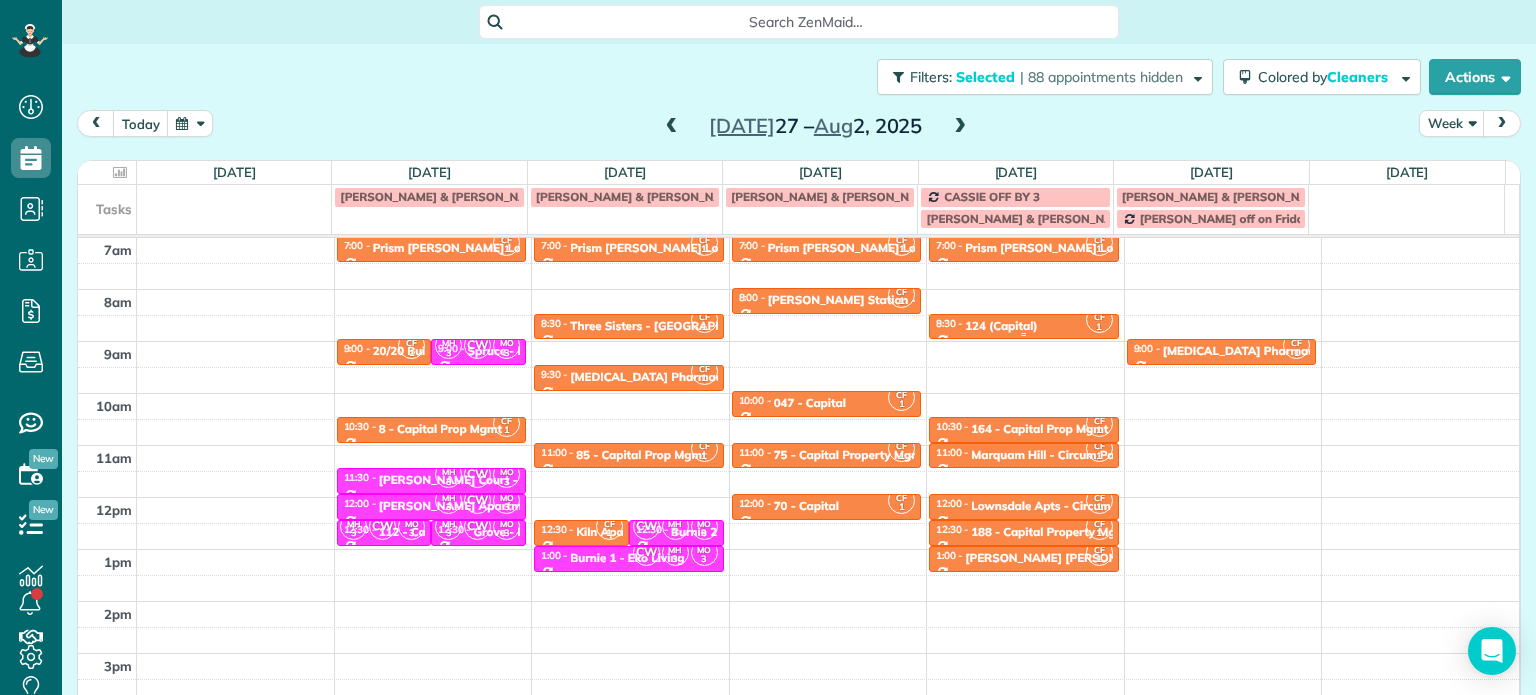 click on "8:30 - 9:00 124 (Capital)" at bounding box center [1024, 325] 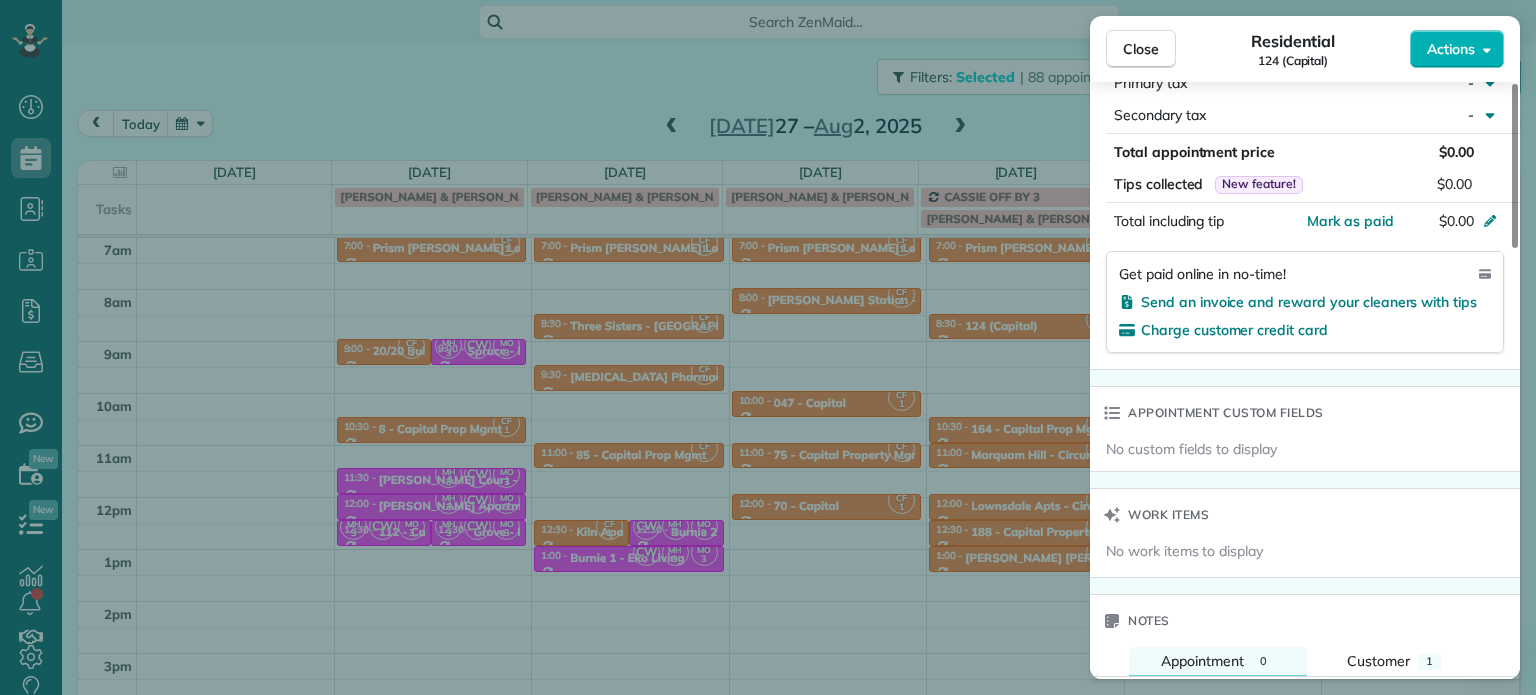 scroll, scrollTop: 1300, scrollLeft: 0, axis: vertical 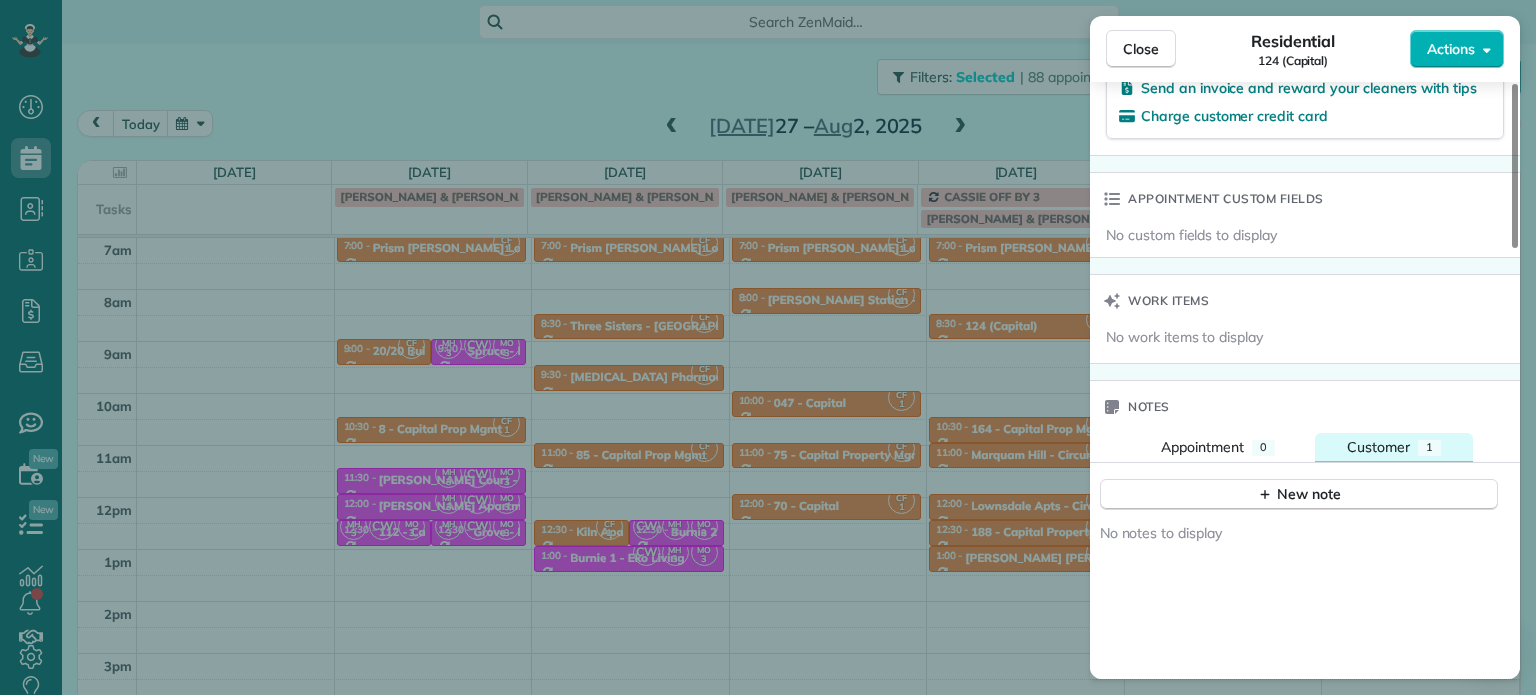 click on "Customer" at bounding box center (1378, 447) 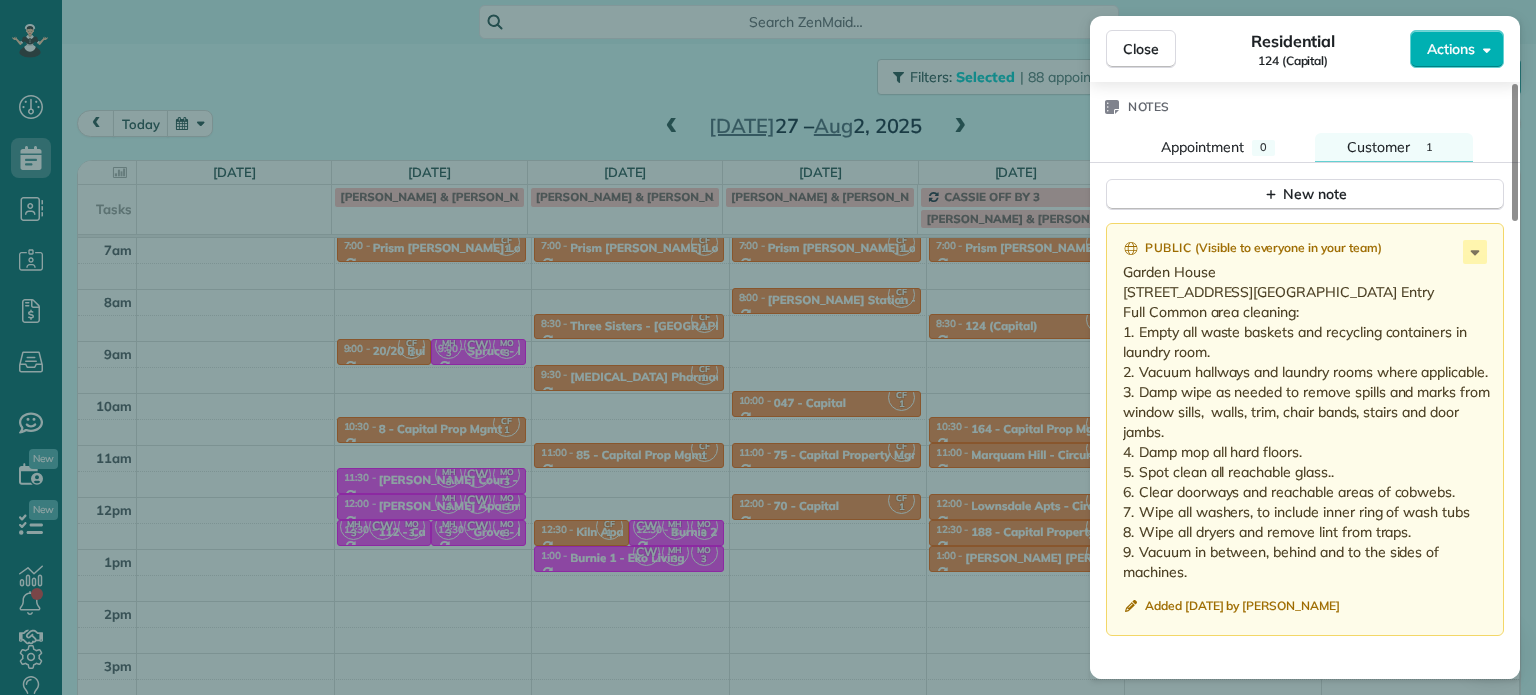 scroll, scrollTop: 1700, scrollLeft: 0, axis: vertical 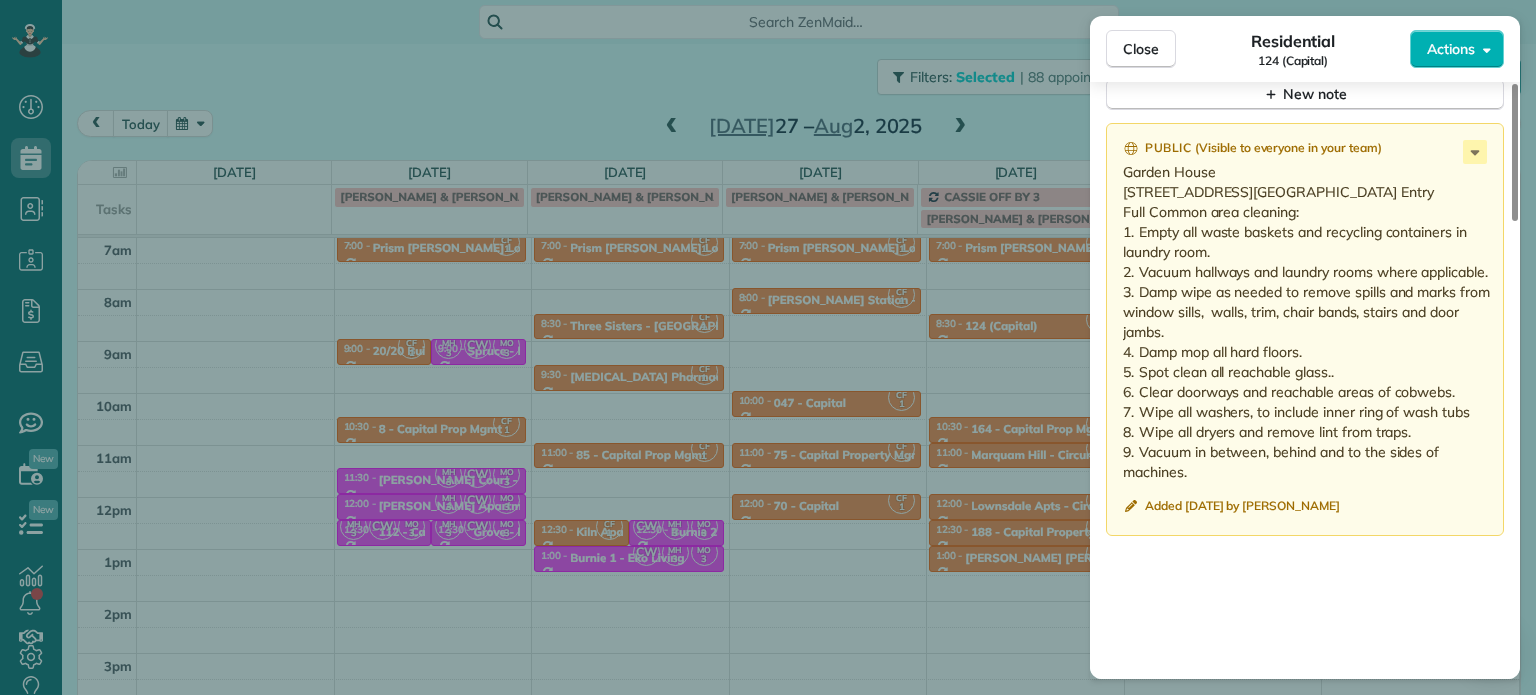 click on "Close Residential 124 (Capital) Actions Status Active 124 (Capital) · Open profile No phone number on record Add phone number No email on record Add email View Details Residential Thursday, July 31, 2025 8:30 AM 9:00 AM 30 minutes Repeats weekly Edit recurring service Previous (Jul 24) Next (Aug 07) 2238 Southeast Madison Street Portland OR 97214 Service was not rated yet Setup ratings Cleaners Time in and out Assign Invite Cleaners Cassie   Feliciano 8:30 AM 9:00 AM Checklist Try Now Keep this appointment up to your standards. Stay on top of every detail, keep your cleaners organised, and your client happy. Assign a checklist Watch a 5 min demo Billing Billing actions Price $0.00 Overcharge $0.00 Discount $0.00 Coupon discount - Primary tax - Secondary tax - Total appointment price $0.00 Tips collected New feature! $0.00 Mark as paid Total including tip $0.00 Get paid online in no-time! Send an invoice and reward your cleaners with tips Charge customer credit card Appointment custom fields Work items Notes" at bounding box center [768, 347] 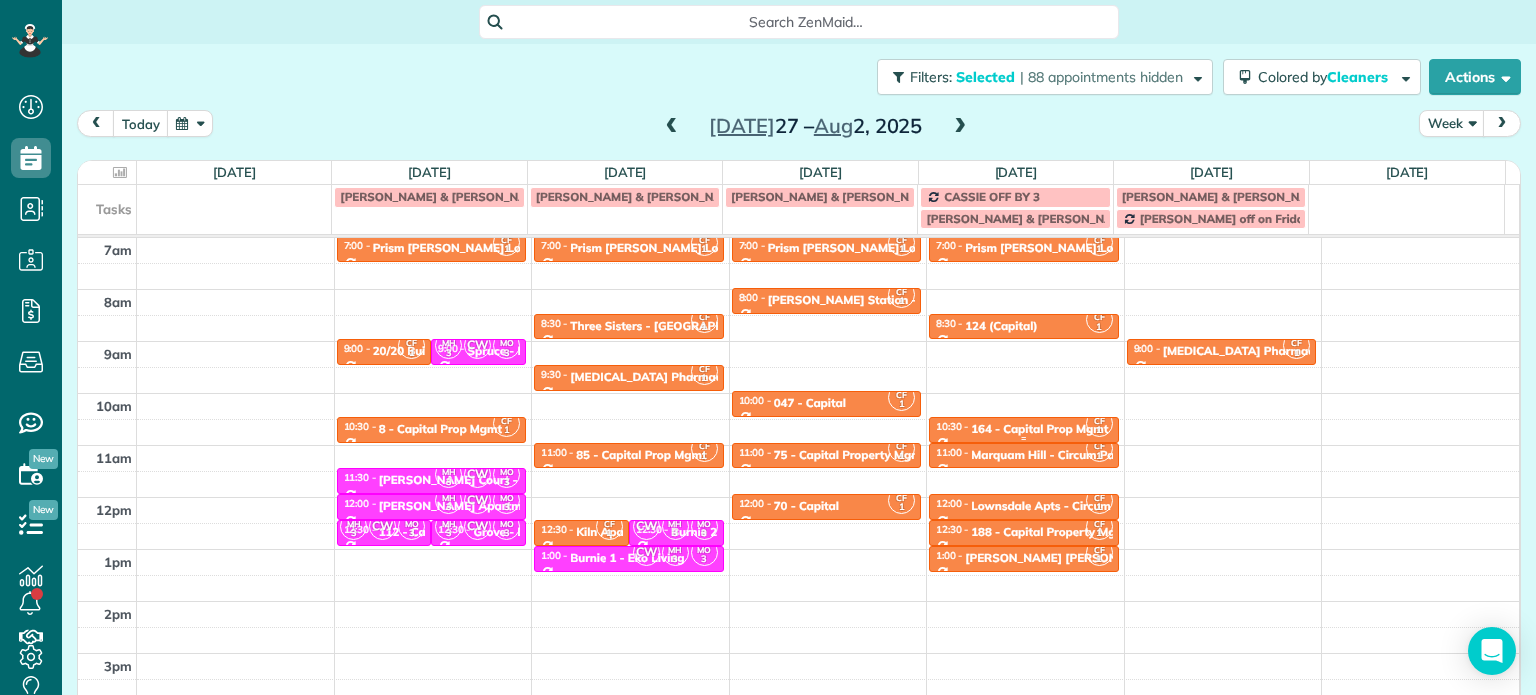 click on "10:30 - 11:00 164 - Capital Prop Mgmt" at bounding box center [1024, 428] 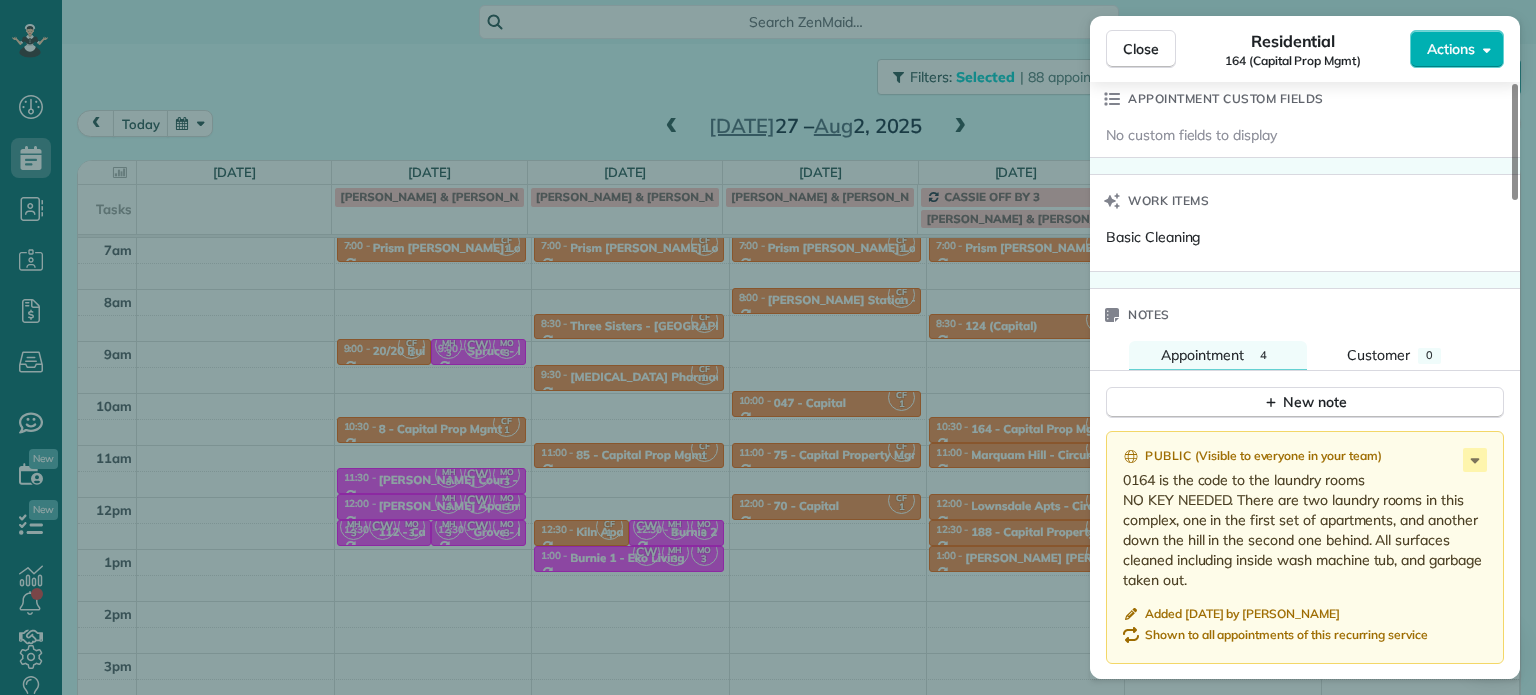 scroll, scrollTop: 1700, scrollLeft: 0, axis: vertical 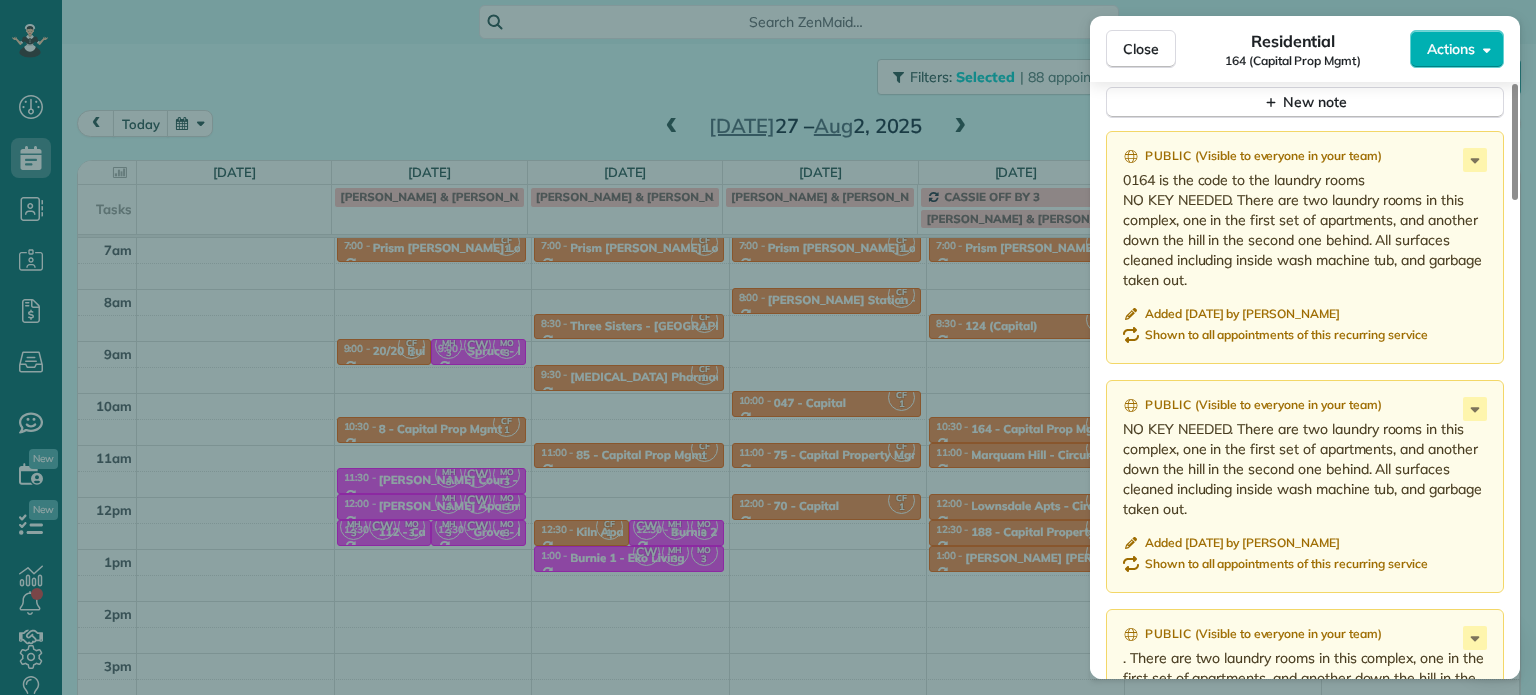 click on "Close Residential 164 (Capital Prop Mgmt) Actions Status Active 164 (Capital Prop Mgmt) · Open profile No phone number on record Add phone number No email on record Add email View Details Residential Thursday, July 31, 2025 10:30 AM 11:00 AM 30 minutes Repeats weekly Edit recurring service Previous (Jul 24) Next (Aug 07) 3115 SW 12th Ave Portland OR 97239 Service was not rated yet Setup ratings Cleaners Time in and out Assign Invite Cleaners Cassie   Feliciano 10:30 AM 11:00 AM Checklist Try Now Keep this appointment up to your standards. Stay on top of every detail, keep your cleaners organised, and your client happy. Assign a checklist Watch a 5 min demo Billing Billing actions Price $0.00 Overcharge $0.00 Discount $0.00 Coupon discount - Primary tax - Secondary tax - Total appointment price $0.00 Tips collected New feature! $0.00 Mark as paid Total including tip $0.00 Get paid online in no-time! Send an invoice and reward your cleaners with tips Charge customer credit card Appointment custom fields   4 0" at bounding box center (768, 347) 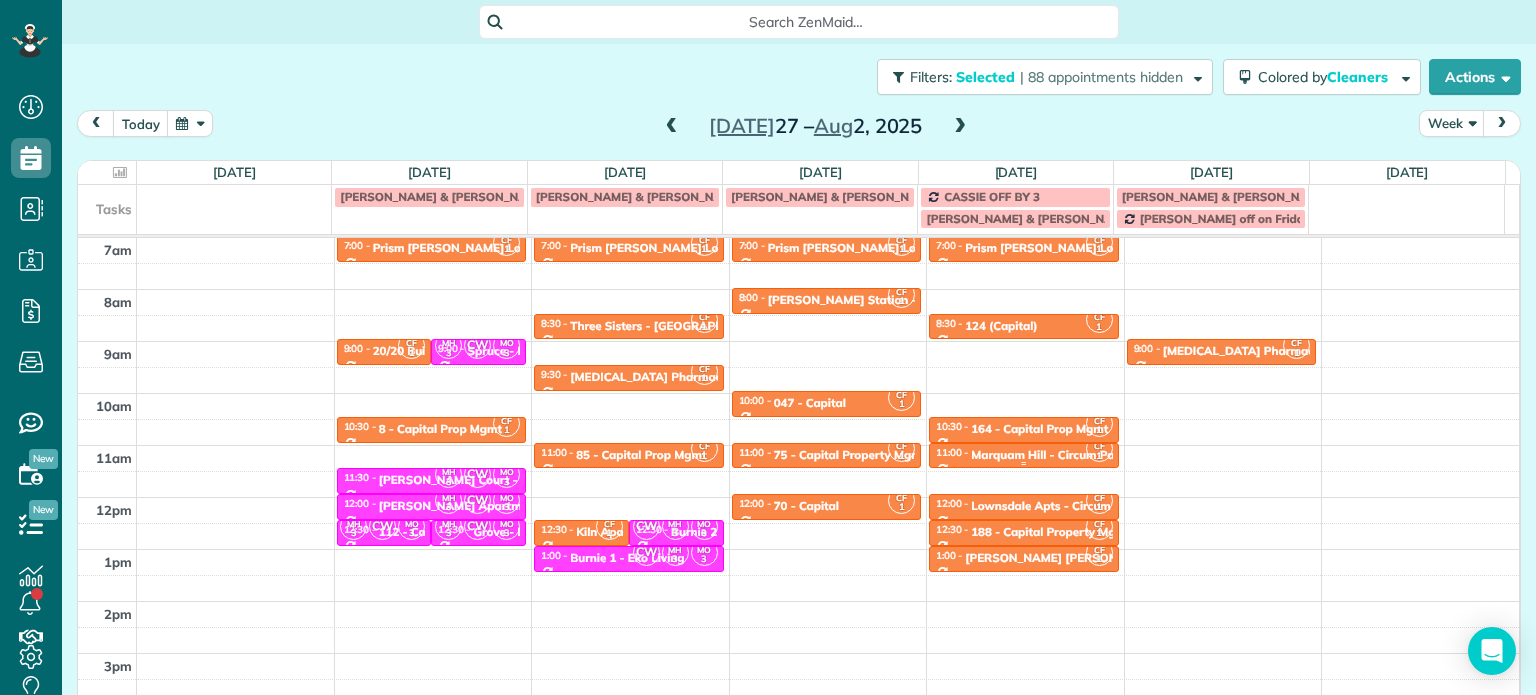 click on "Marquam Hill - Circum Pacific" at bounding box center [1054, 455] 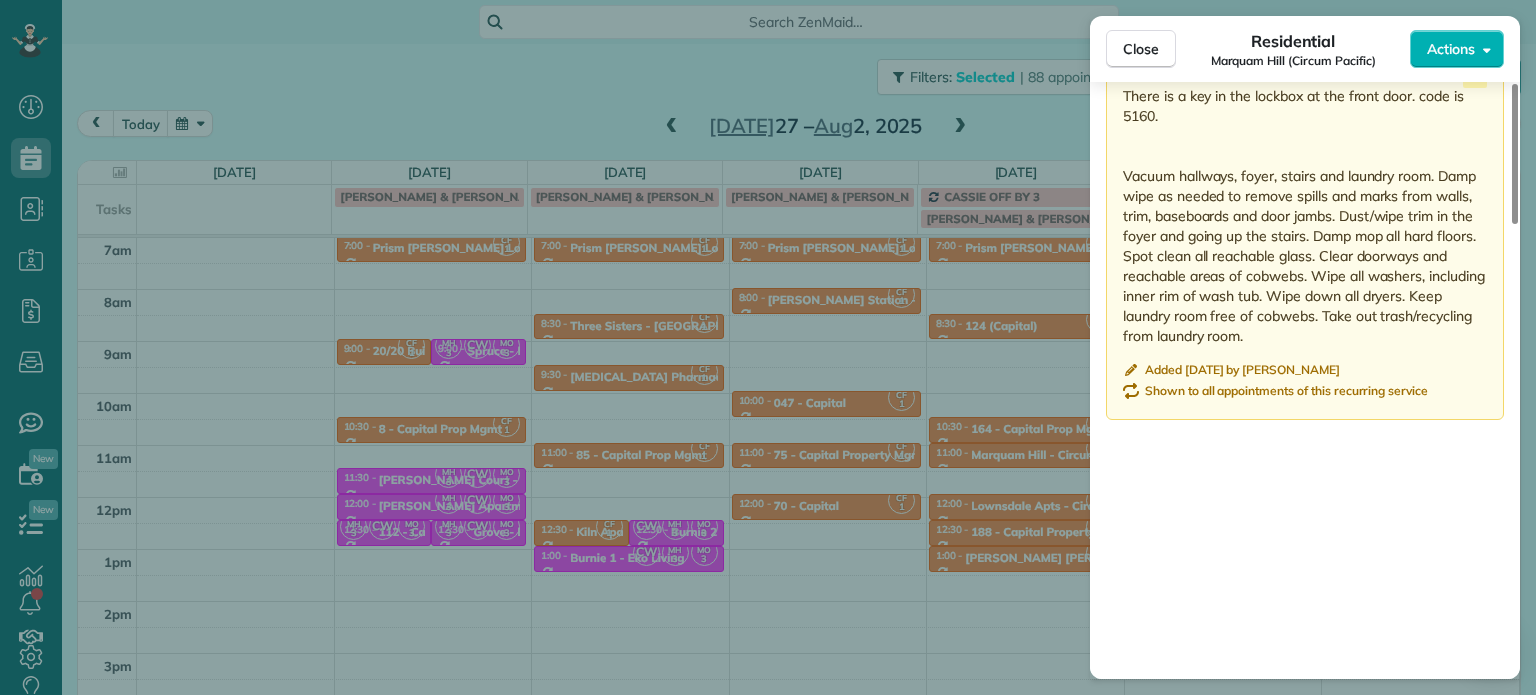 scroll, scrollTop: 1700, scrollLeft: 0, axis: vertical 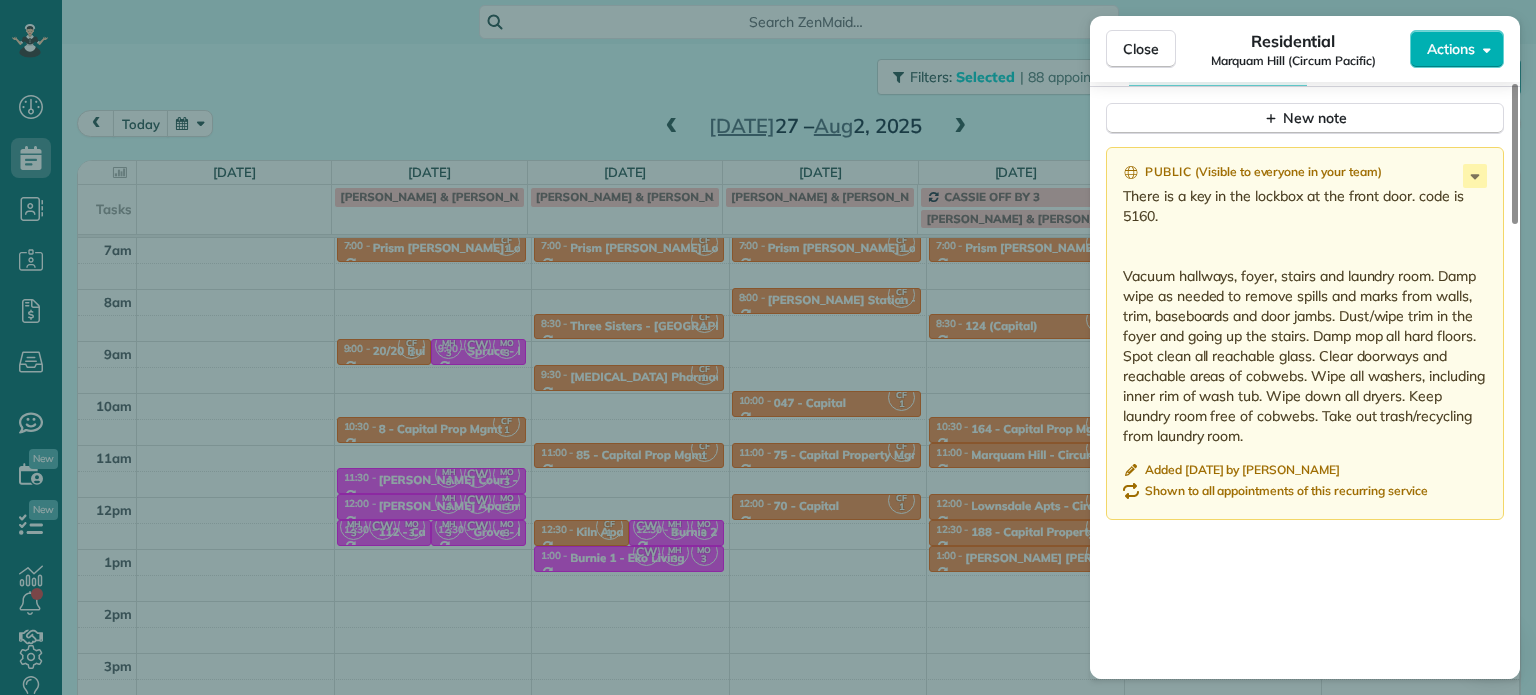 click on "Close Residential Marquam Hill (Circum Pacific) Actions Status Active Marquam Hill (Circum Pacific) · Open profile Mobile (843) 532-5782 Copy nicole@circum-pacific.com Copy View Details Residential Thursday, July 31, 2025 11:00 AM 11:30 AM 30 minutes Repeats every 2 weeks Edit recurring service Previous (Jul 17) Next (Aug 14) 3233 Southwest 10th Avenue Marquam Hill Apartments Portland OR 97239 Service was not rated yet Setup ratings Cleaners Time in and out Assign Invite Cleaners Cassie   Feliciano 11:00 AM 11:30 AM Checklist Try Now Keep this appointment up to your standards. Stay on top of every detail, keep your cleaners organised, and your client happy. Assign a checklist Watch a 5 min demo Billing Billing actions Price $0.00 Overcharge $0.00 Discount $0.00 Coupon discount - Primary tax - Secondary tax - Total appointment price $0.00 Tips collected New feature! $0.00 Mark as paid Total including tip $0.00 Get paid online in no-time! Send an invoice and reward your cleaners with tips Work items   Notes 1" at bounding box center [768, 347] 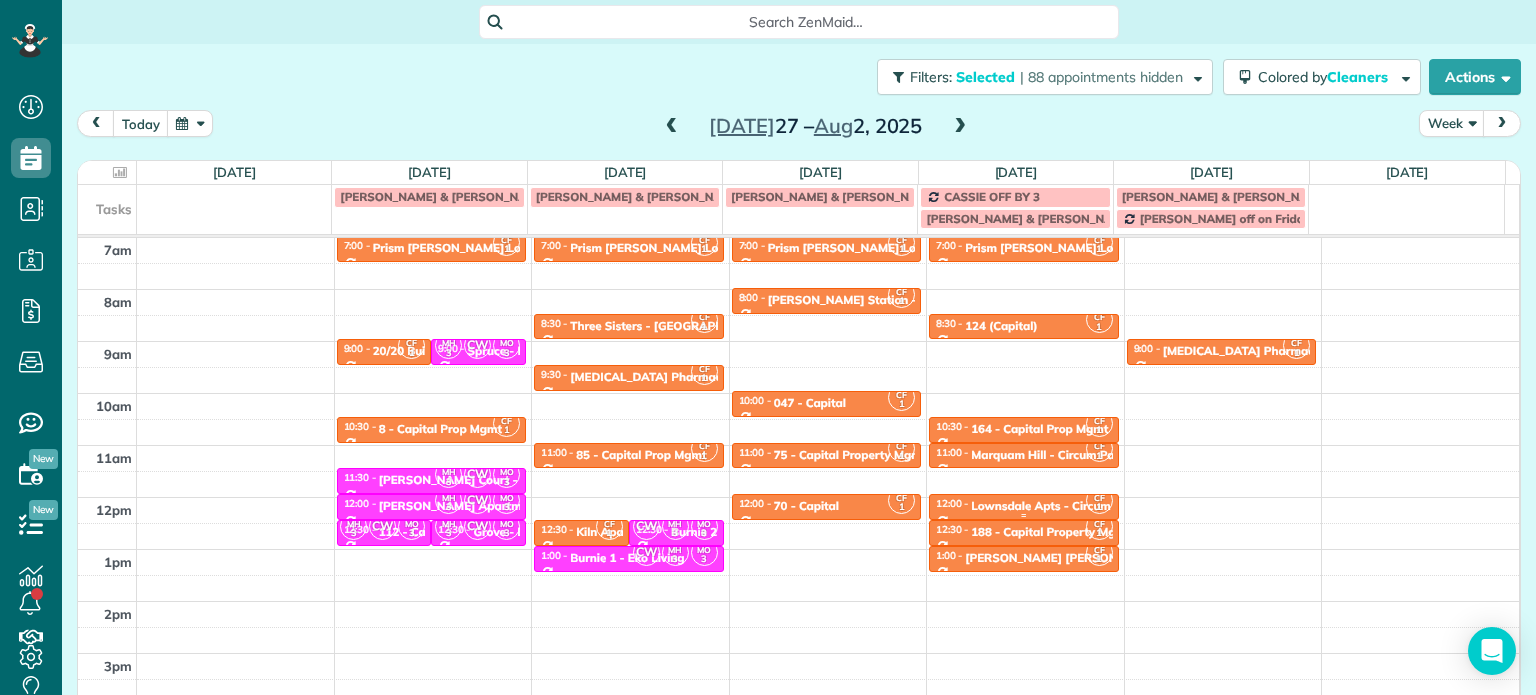 click on "Lownsdale Apts - Circum Pacific" at bounding box center (1061, 506) 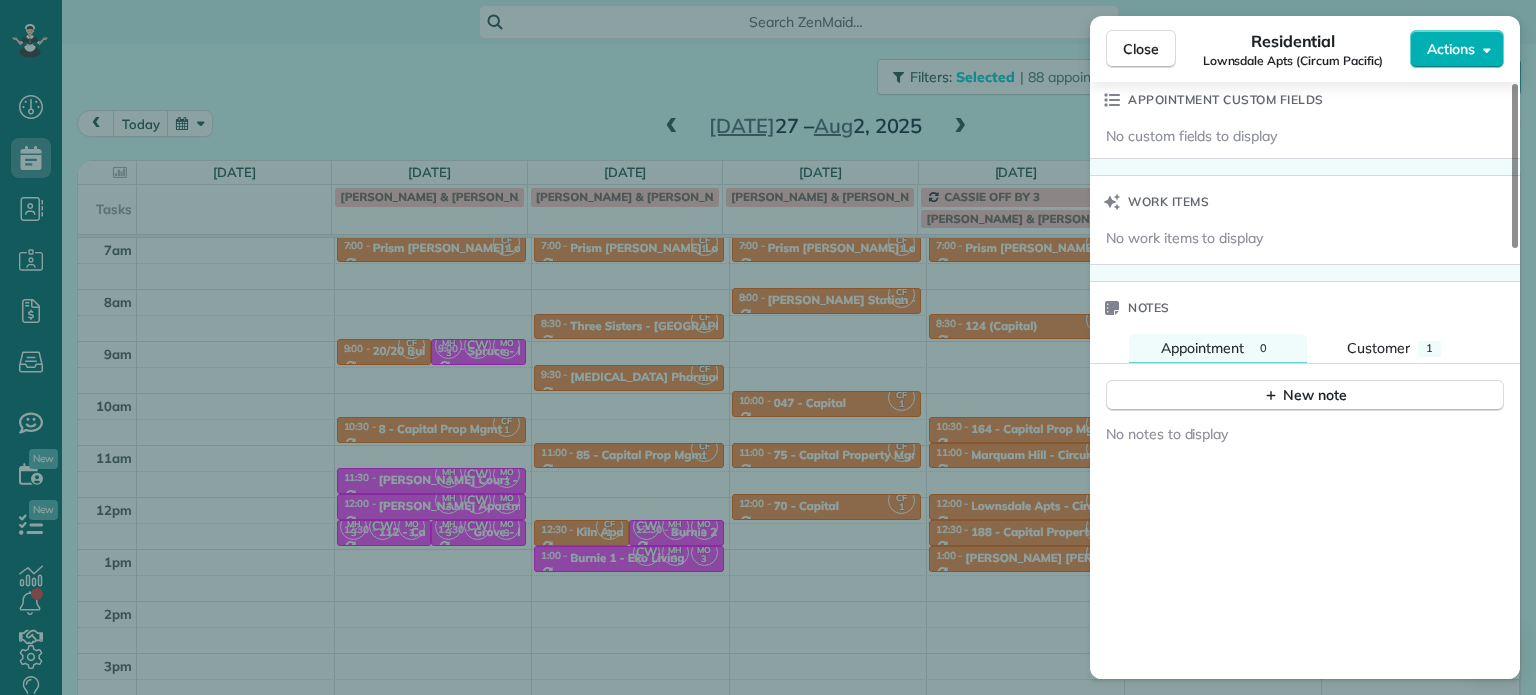 scroll, scrollTop: 1400, scrollLeft: 0, axis: vertical 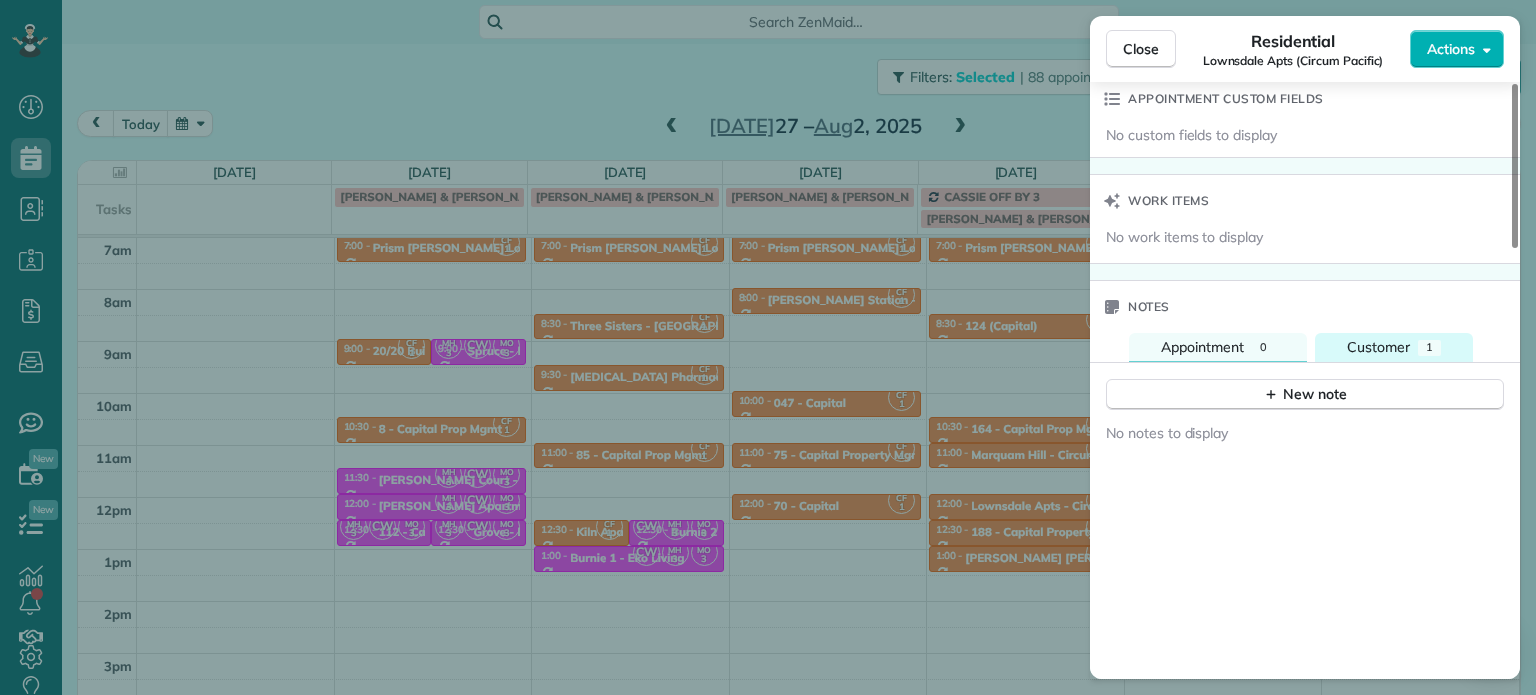 click on "Customer" at bounding box center [1378, 347] 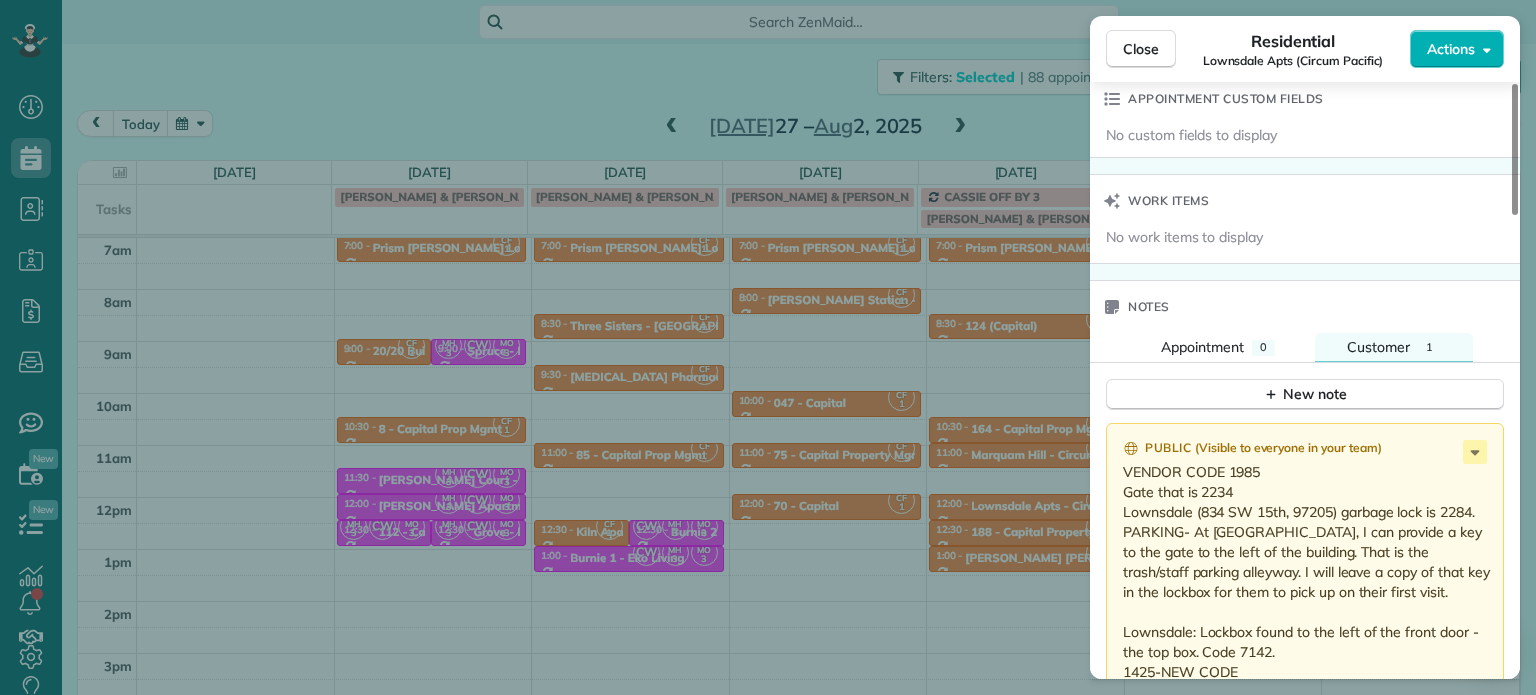 click on "Close Residential Lownsdale Apts (Circum Pacific) Actions Status Active Lownsdale Apts (Circum Pacific) · Open profile No phone number on record Add phone number No email on record Add email View Details Residential Thursday, July 31, 2025 12:00 PM 12:30 PM 30 minutes Repeats every 2 weeks Edit recurring service Previous (Jul 17) Next (Aug 14) 834 SW 15th Ave Portland ? ? Service was not rated yet Setup ratings Cleaners Time in and out Assign Invite Cleaners Cassie   Feliciano 12:00 PM 12:30 PM Checklist Try Now Keep this appointment up to your standards. Stay on top of every detail, keep your cleaners organised, and your client happy. Assign a checklist Watch a 5 min demo Billing Billing actions Price $0.00 Overcharge $0.00 Discount $0.00 Coupon discount - Primary tax - Secondary tax - Total appointment price $0.00 Tips collected New feature! $0.00 Mark as paid Total including tip $0.00 Get paid online in no-time! Send an invoice and reward your cleaners with tips Charge customer credit card Work items 0 1" at bounding box center [768, 347] 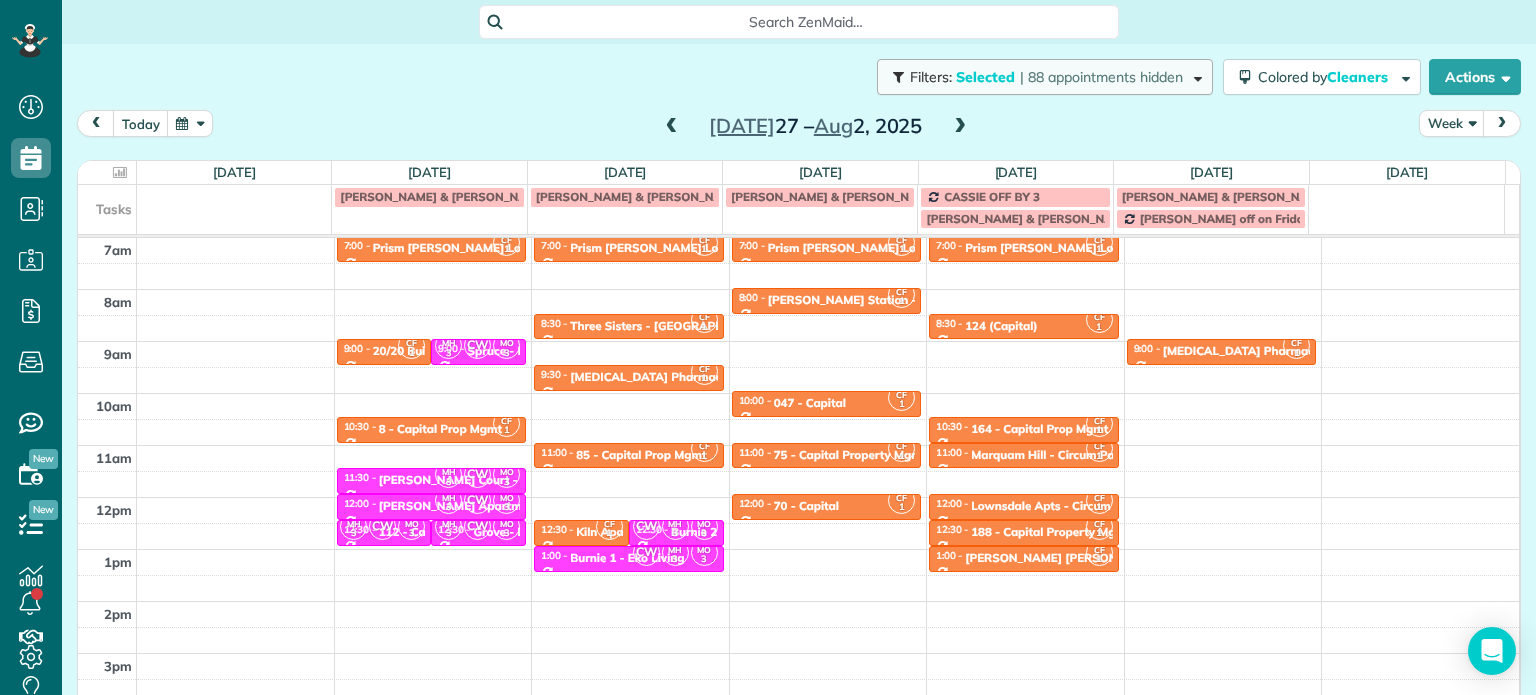 click on "|  88 appointments hidden" at bounding box center [1101, 77] 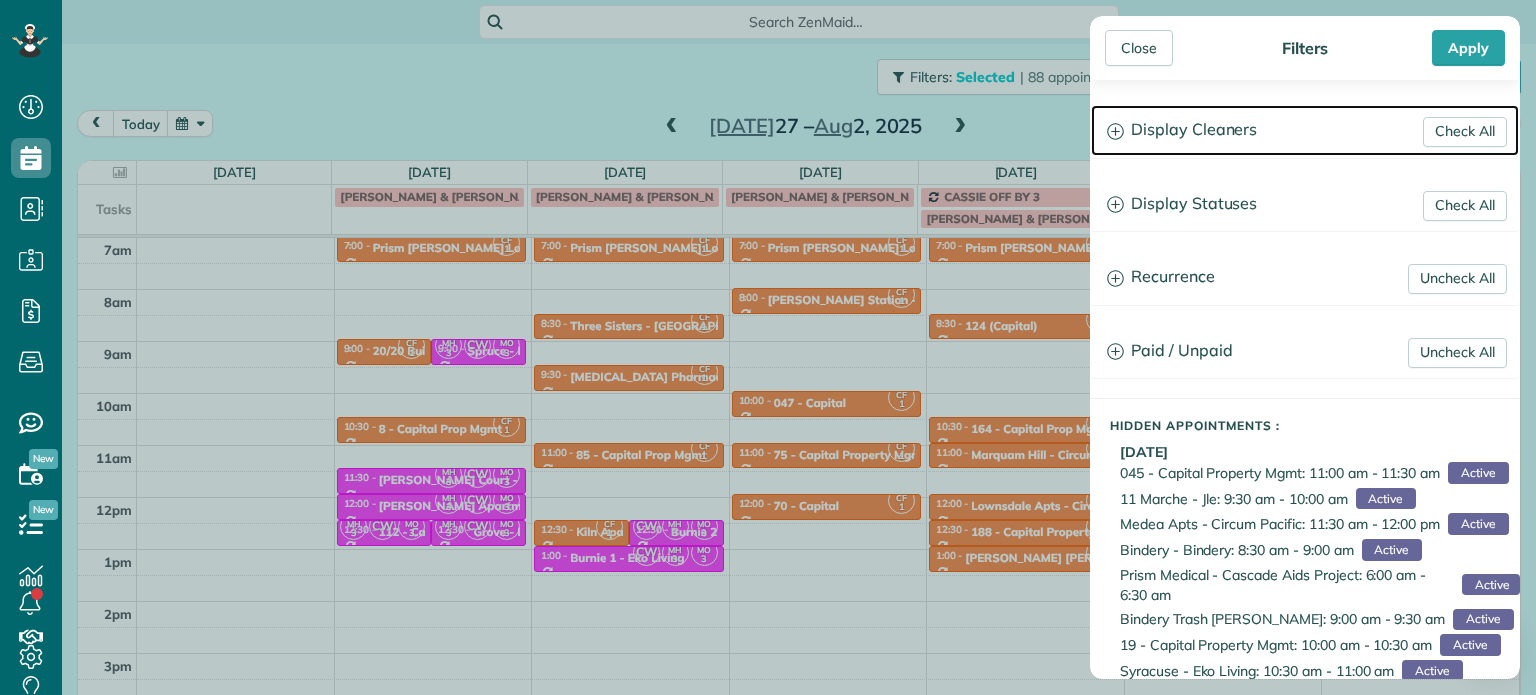 click on "Display Cleaners" at bounding box center [1305, 130] 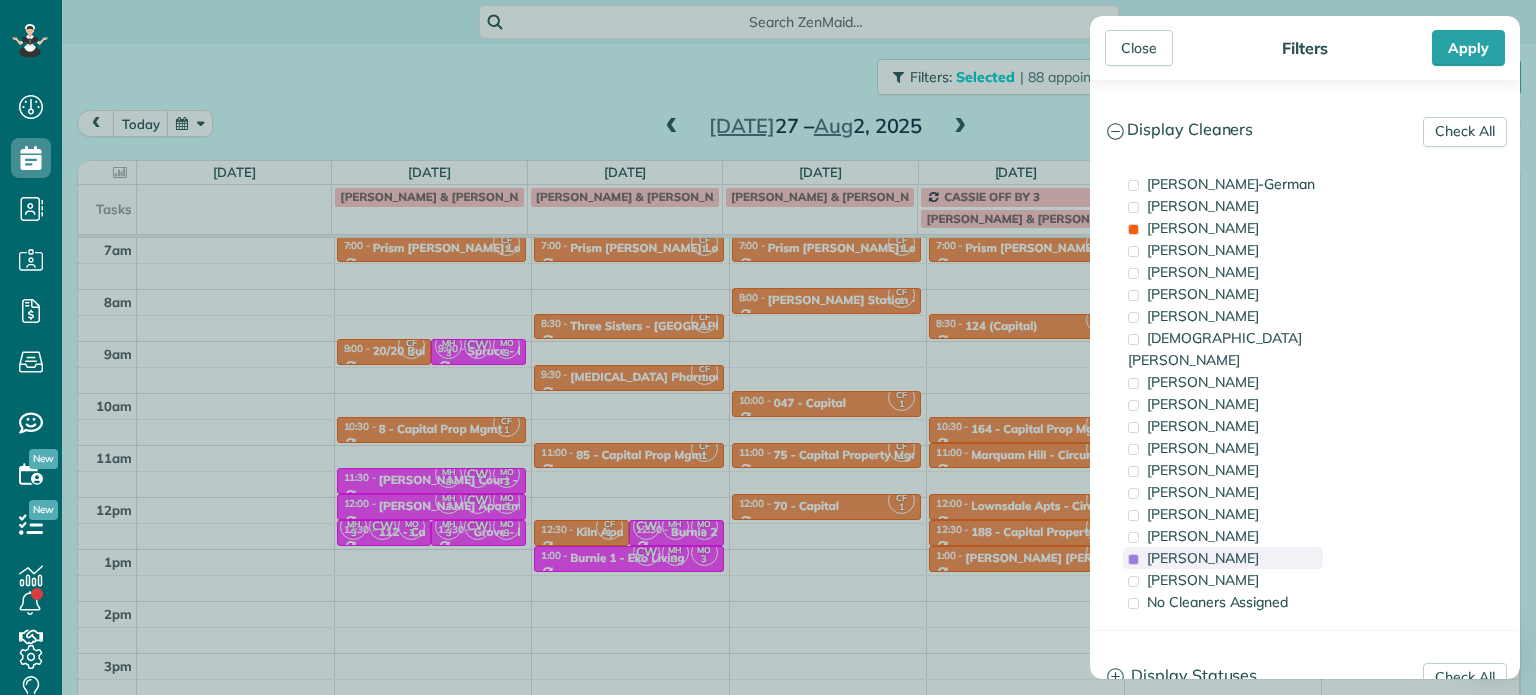 click on "Meralda Harris" at bounding box center (1203, 558) 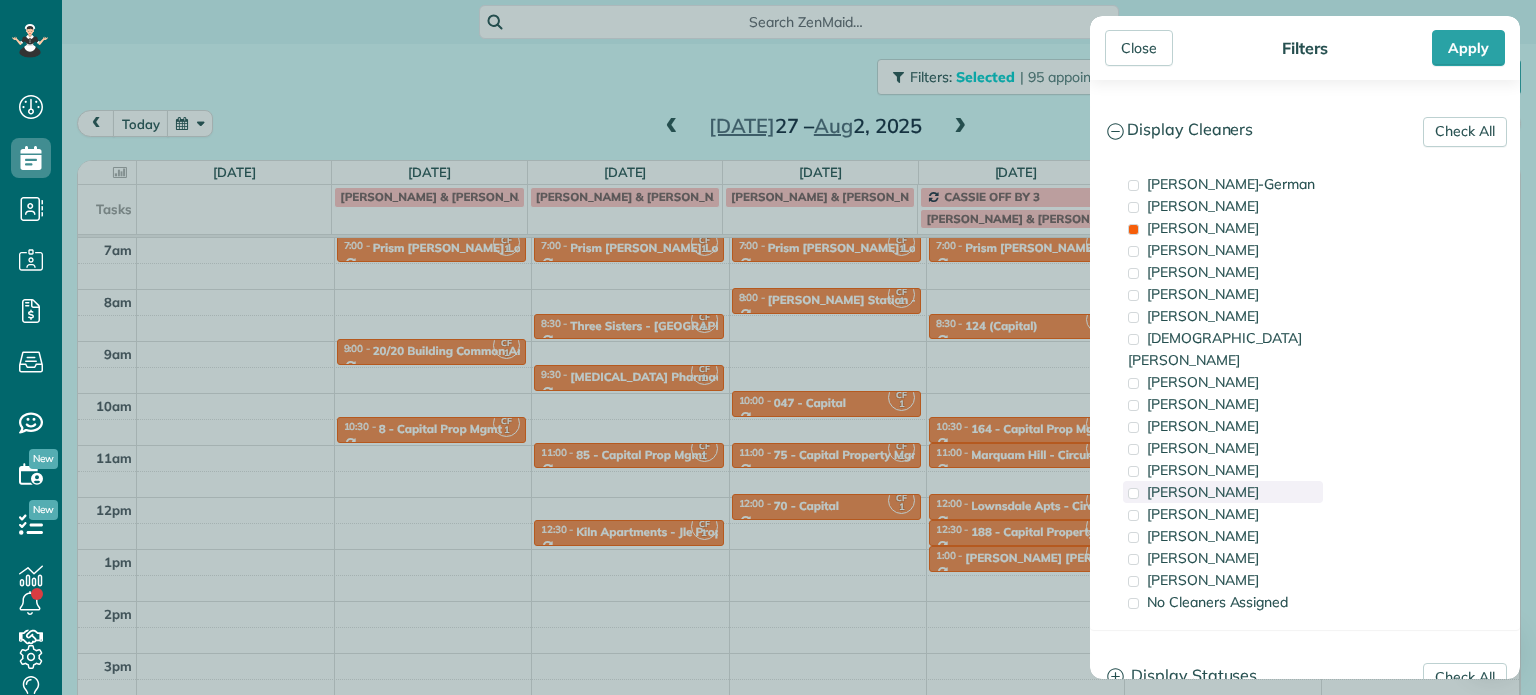 click on "Tammy McKinley" at bounding box center (1203, 492) 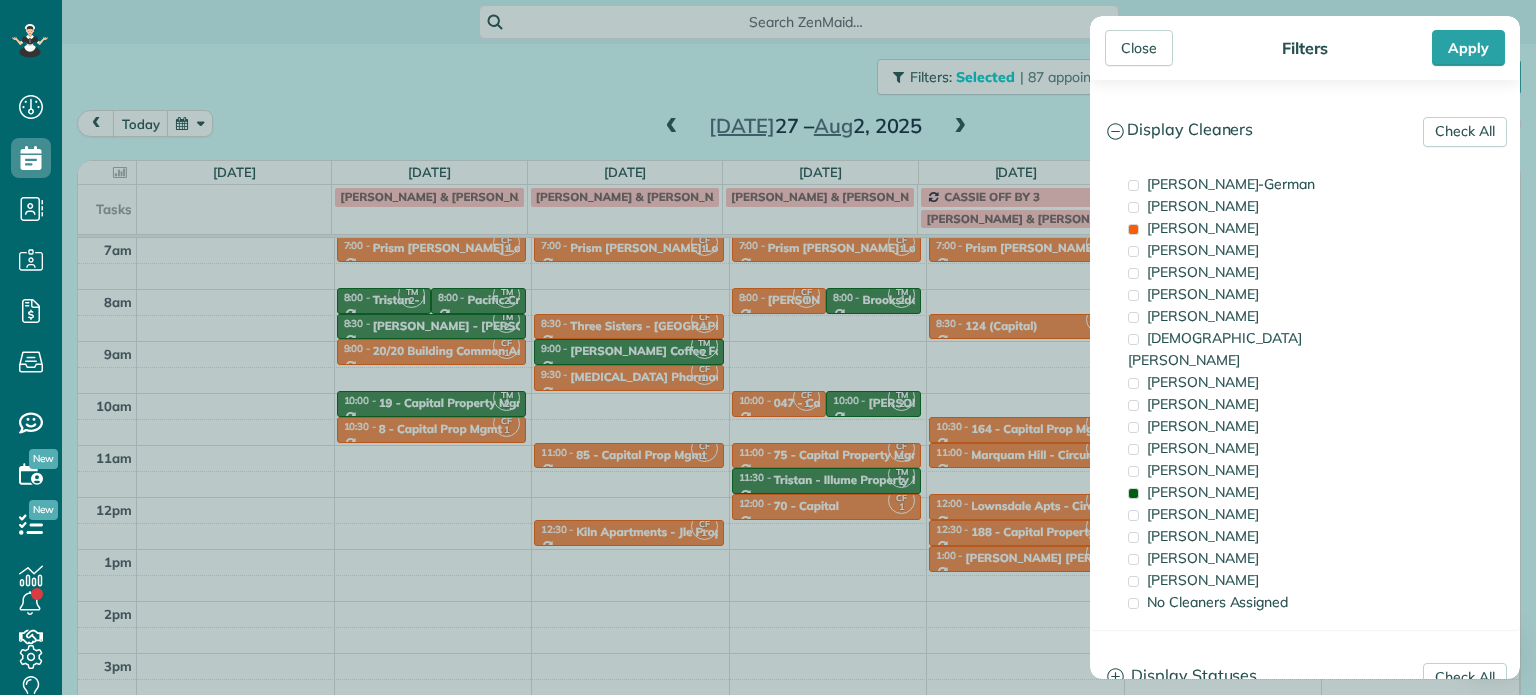 click on "Close
Filters
Apply
Check All
Display Cleaners
Christina Wright-German
Brie Killary
Cassie Feliciano
Tawnya Reynolds
Mark Zollo
Matthew Hatcher
Tony Middleton" at bounding box center [768, 347] 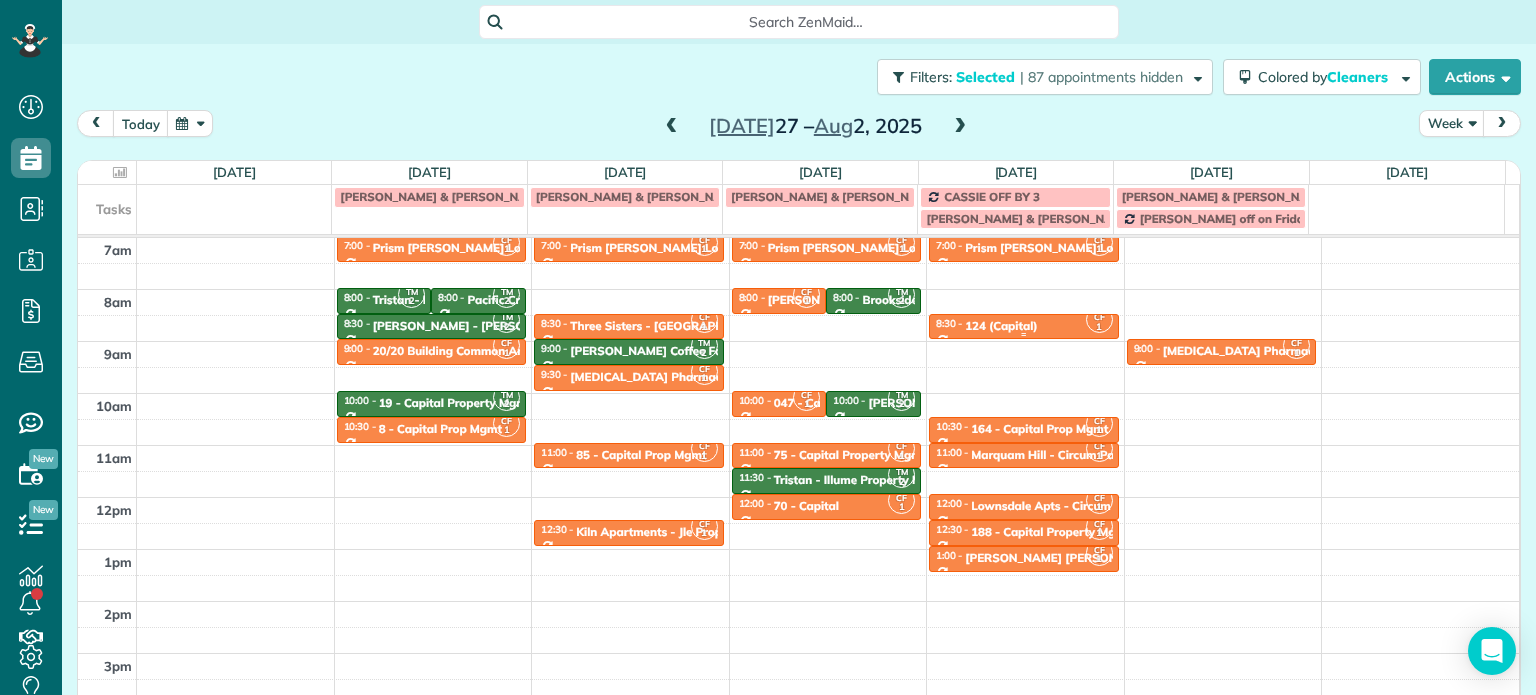 click on "124 (Capital)" at bounding box center (1001, 326) 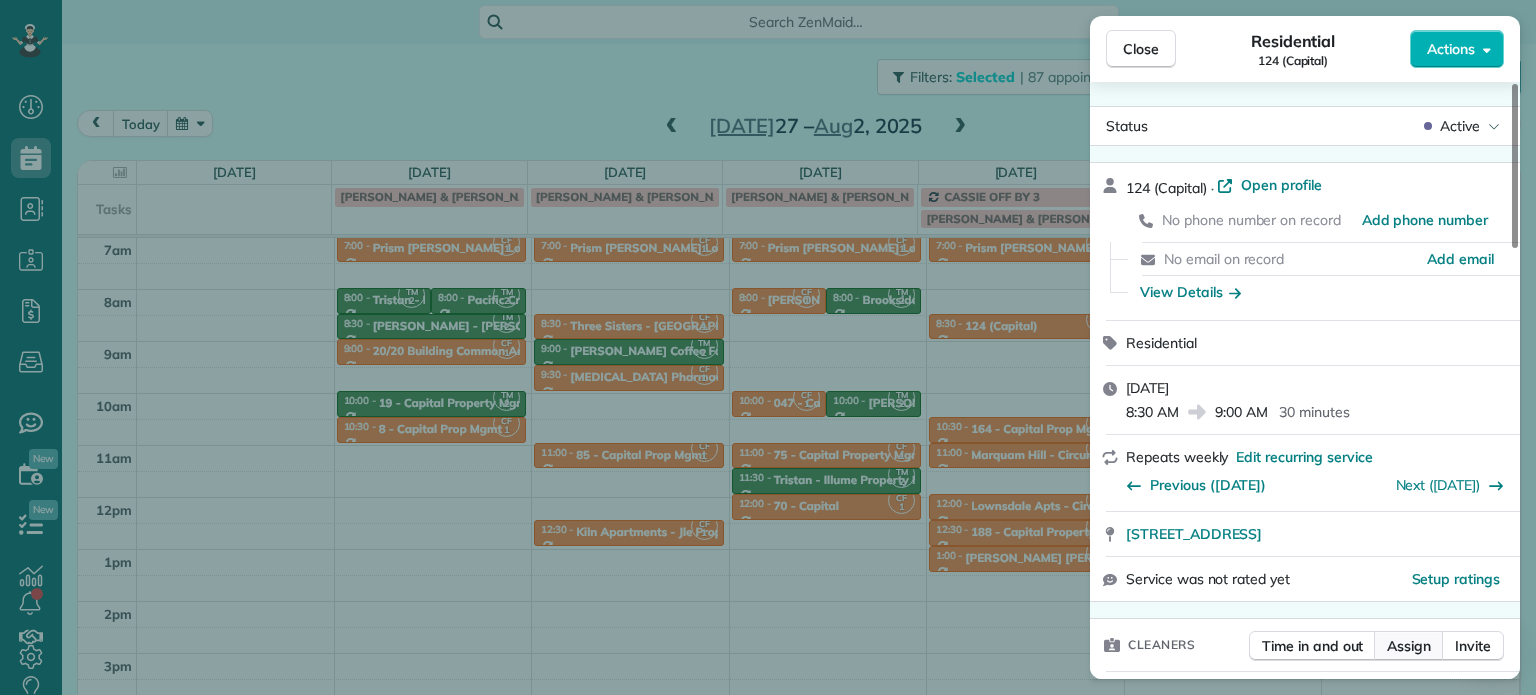click on "Assign" at bounding box center [1409, 646] 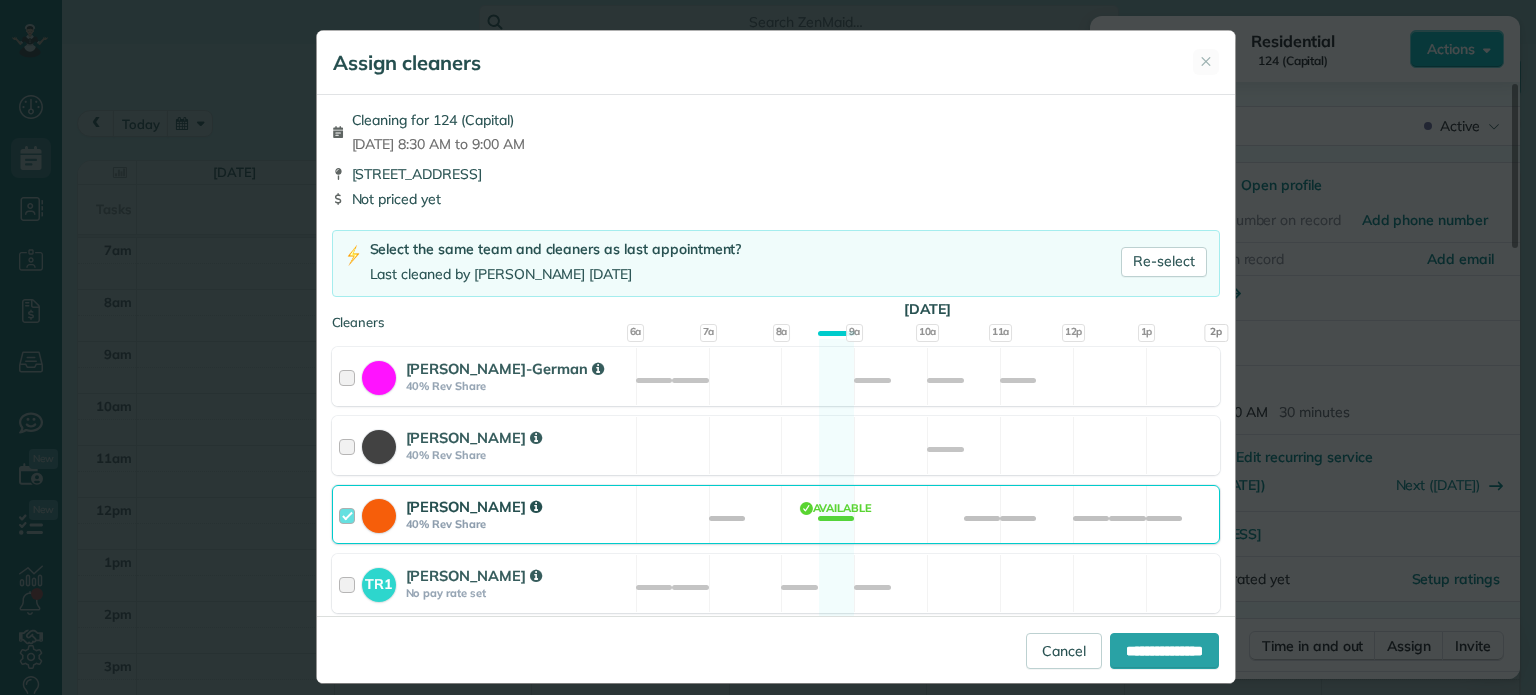 click on "Cassie Feliciano
40% Rev Share
Available" at bounding box center (776, 514) 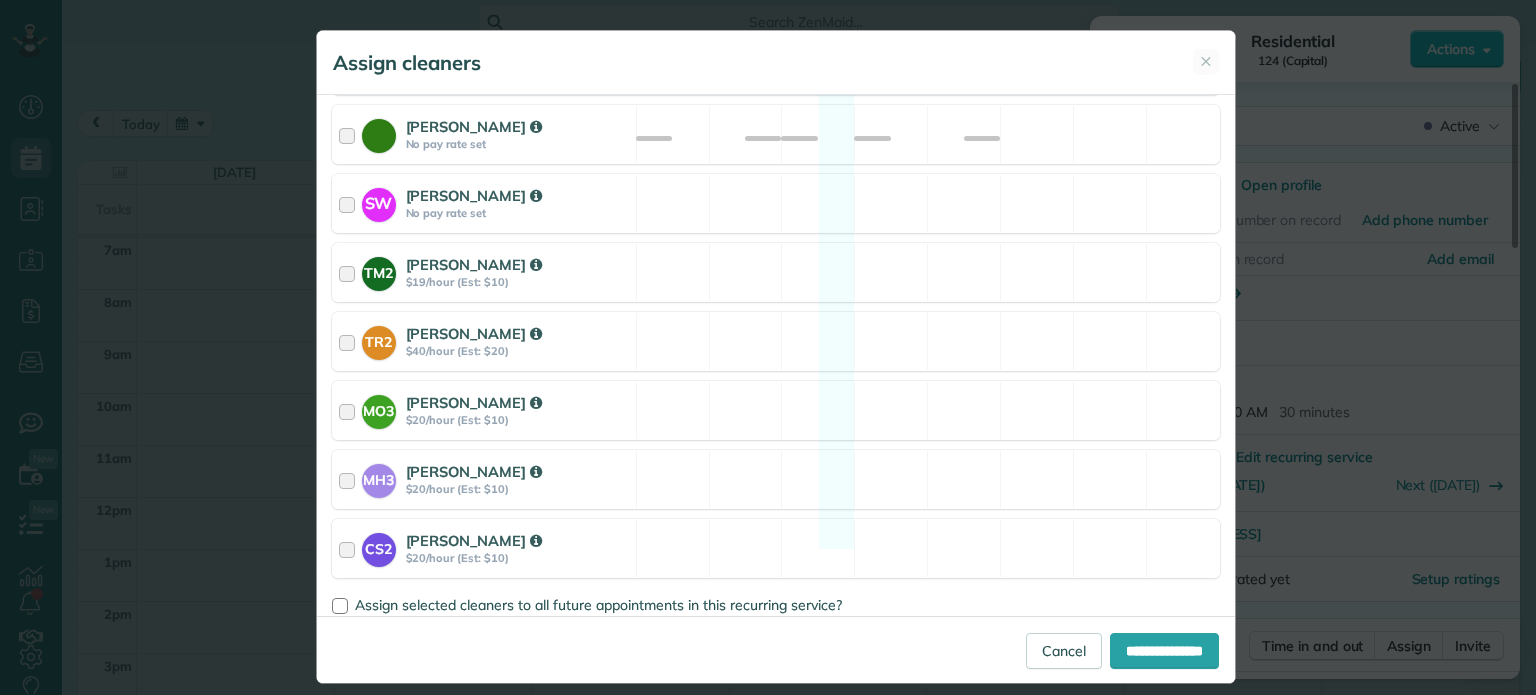 scroll, scrollTop: 1028, scrollLeft: 0, axis: vertical 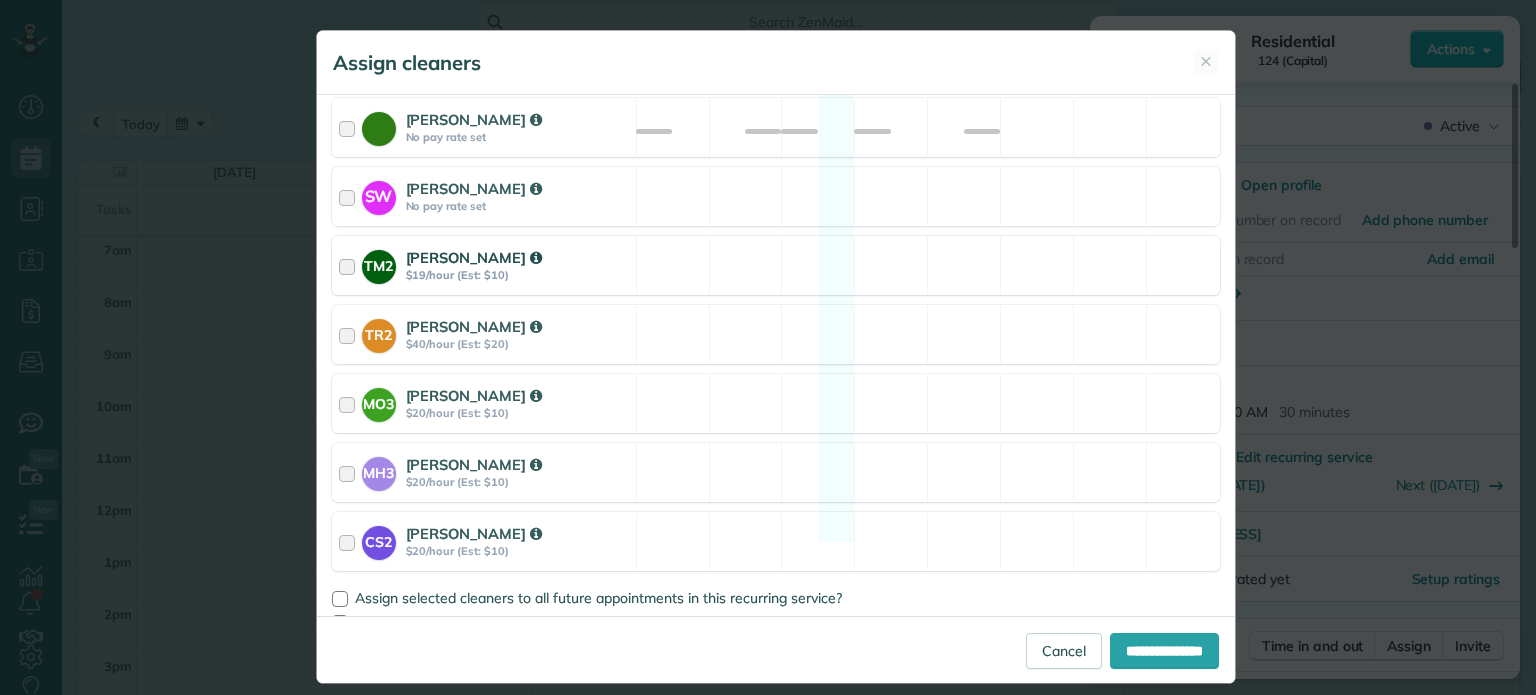 click on "TM2
Tammy McKinley
$19/hour (Est: $10)
Available" at bounding box center [776, 265] 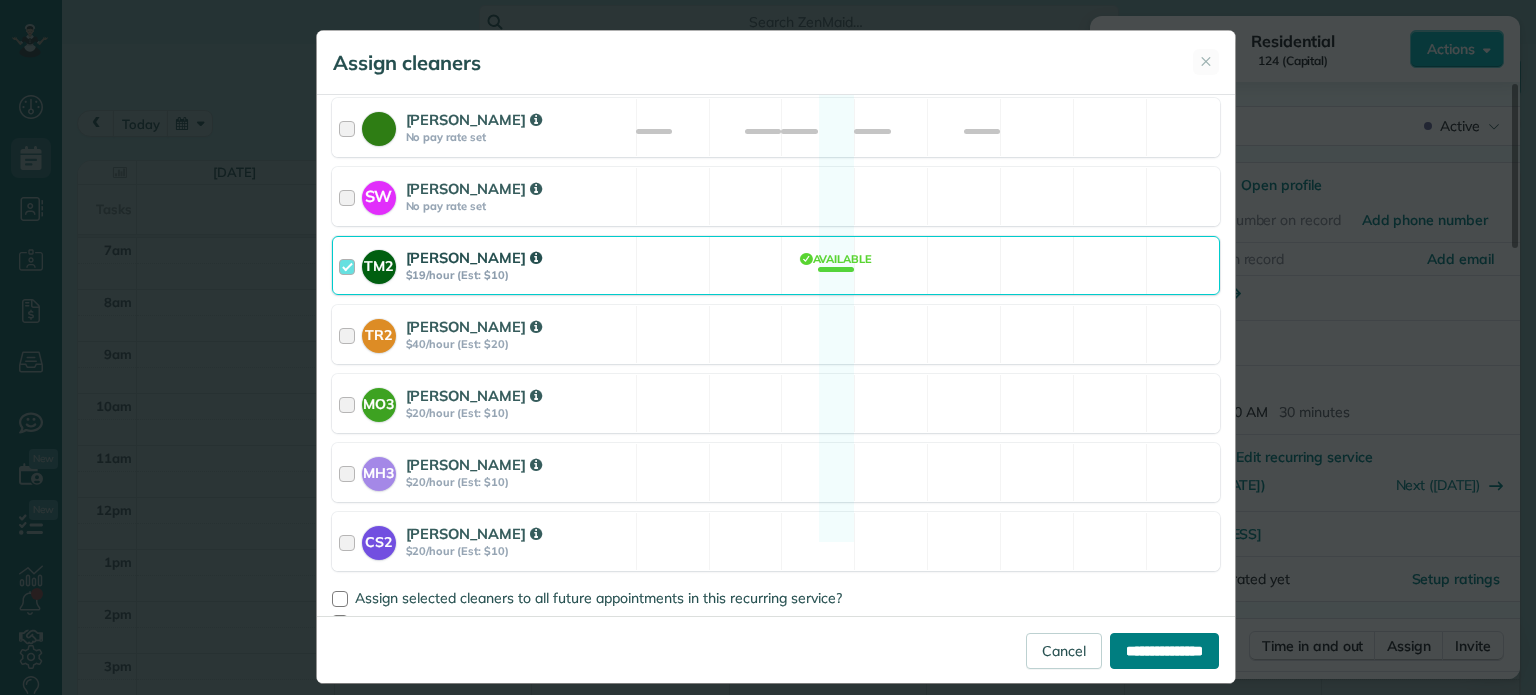 click on "**********" at bounding box center (1164, 651) 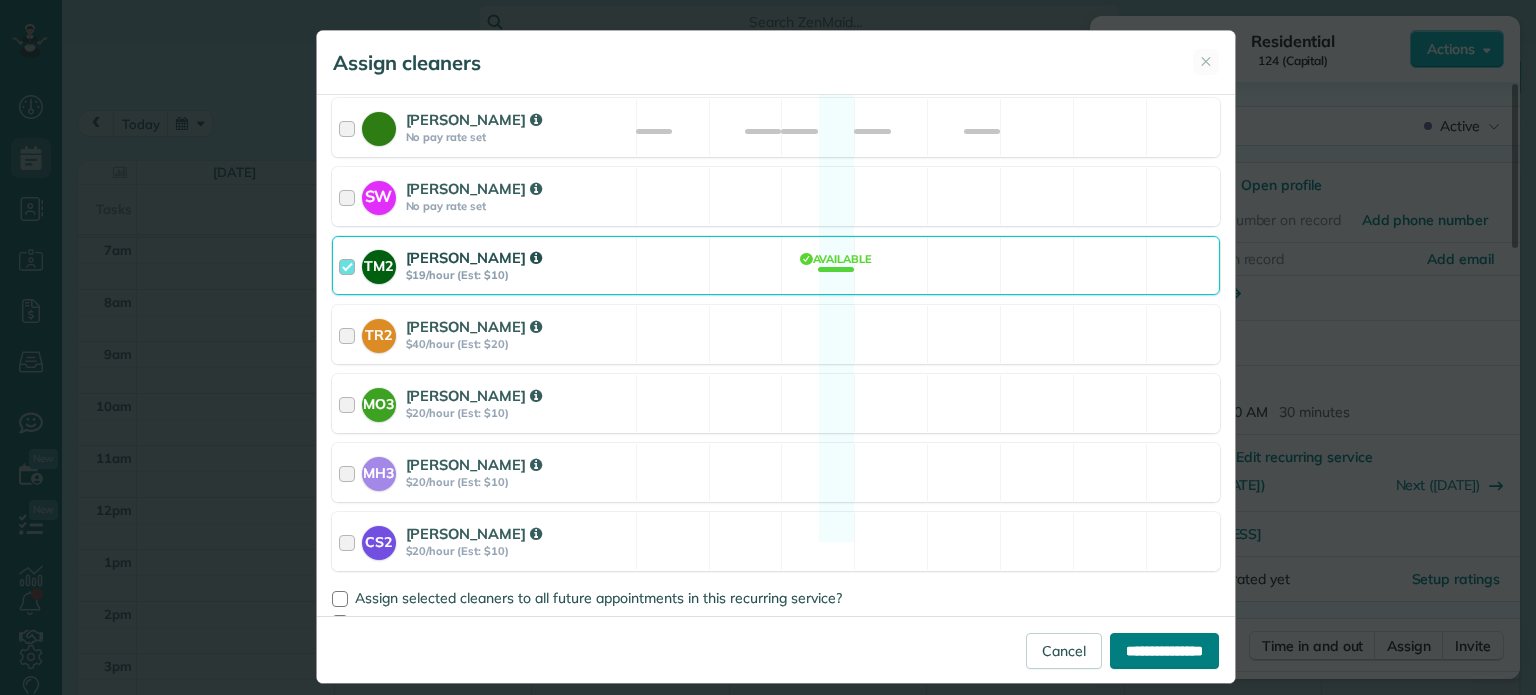 type on "**********" 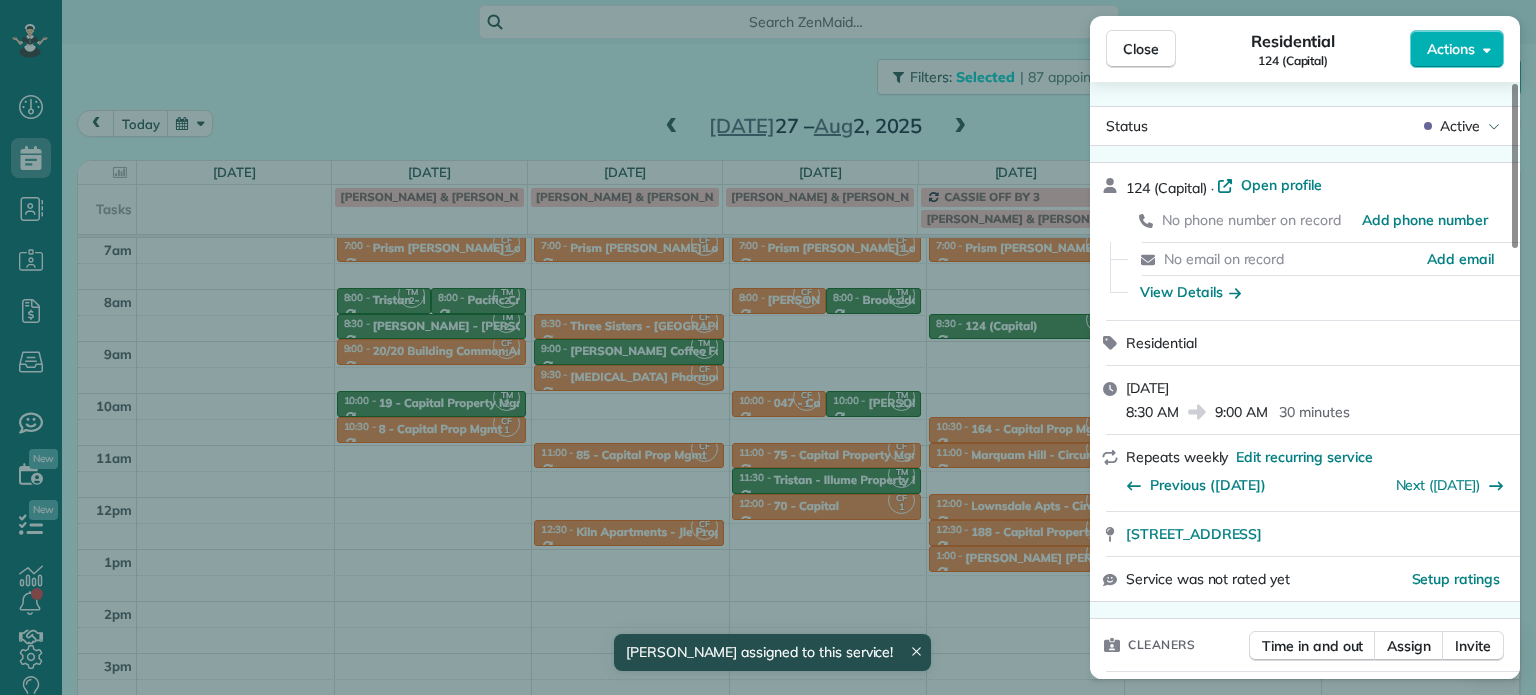 click on "Close Residential 124 (Capital) Actions Status Active 124 (Capital) · Open profile No phone number on record Add phone number No email on record Add email View Details Residential Thursday, July 31, 2025 8:30 AM 9:00 AM 30 minutes Repeats weekly Edit recurring service Previous (Jul 24) Next (Aug 07) 2238 Southeast Madison Street Portland OR 97214 Service was not rated yet Setup ratings Cleaners Time in and out Assign Invite Cleaners Tammy   McKinley 8:30 AM 9:00 AM Checklist Try Now Keep this appointment up to your standards. Stay on top of every detail, keep your cleaners organised, and your client happy. Assign a checklist Watch a 5 min demo Billing Billing actions Price $0.00 Overcharge $0.00 Discount $0.00 Coupon discount - Primary tax - Secondary tax - Total appointment price $0.00 Tips collected New feature! $0.00 Mark as paid Total including tip $0.00 Get paid online in no-time! Send an invoice and reward your cleaners with tips Charge customer credit card Appointment custom fields Work items Notes 0" at bounding box center (768, 347) 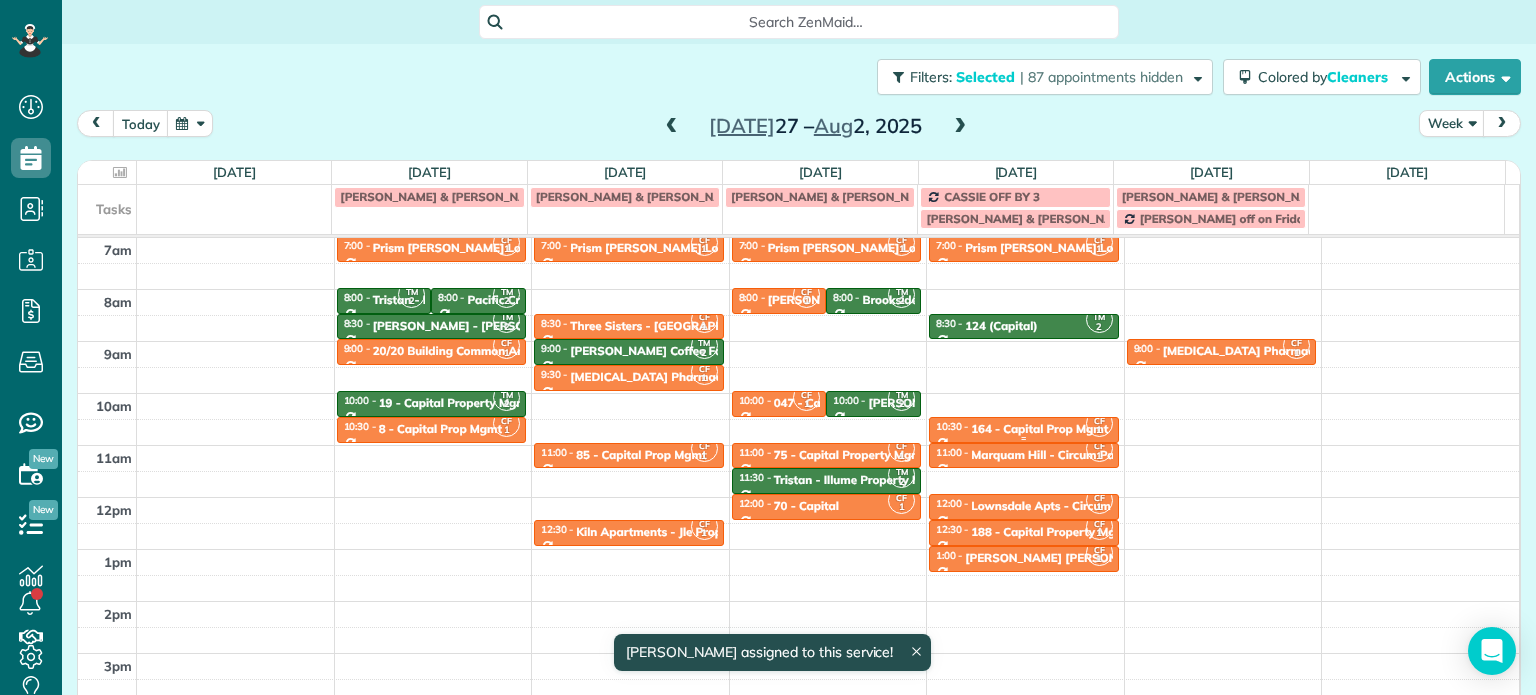 click on "164 - Capital Prop Mgmt" at bounding box center [1039, 429] 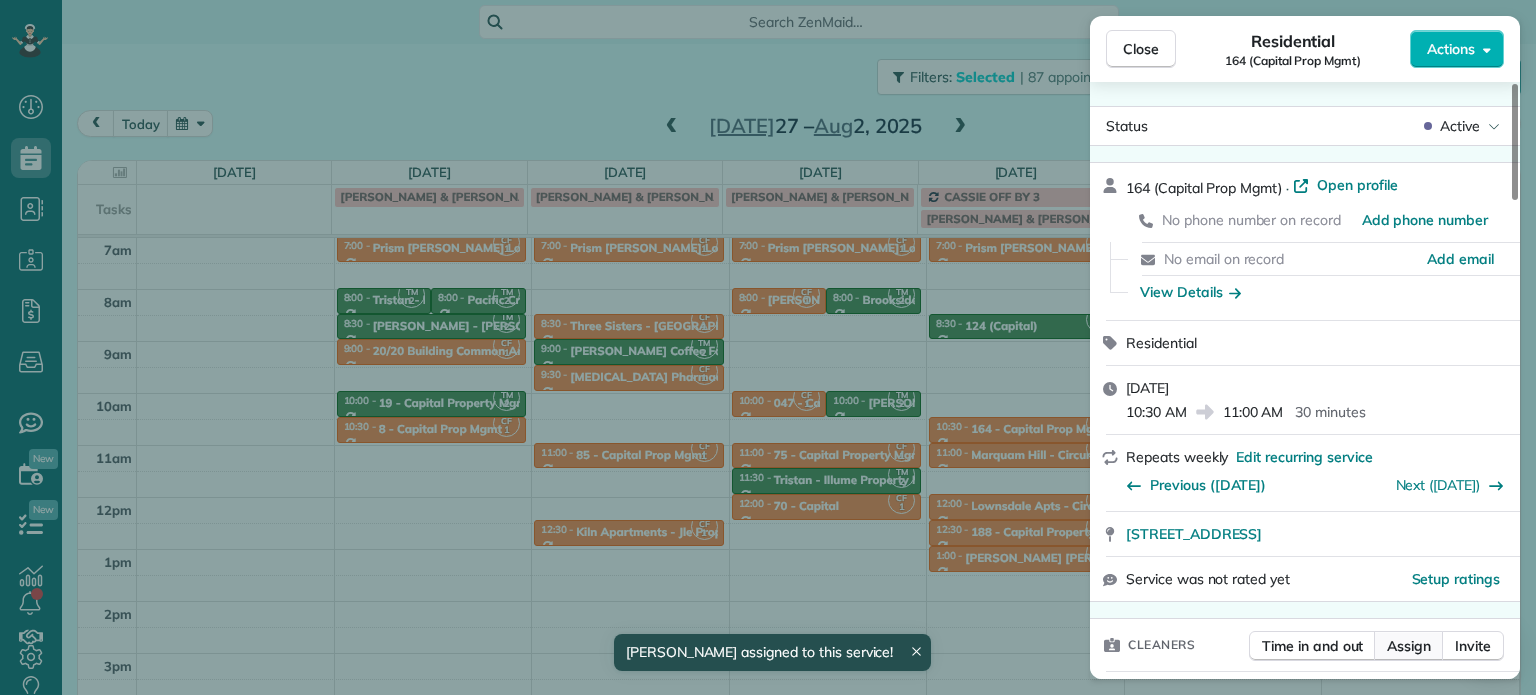 click on "Assign" at bounding box center [1409, 646] 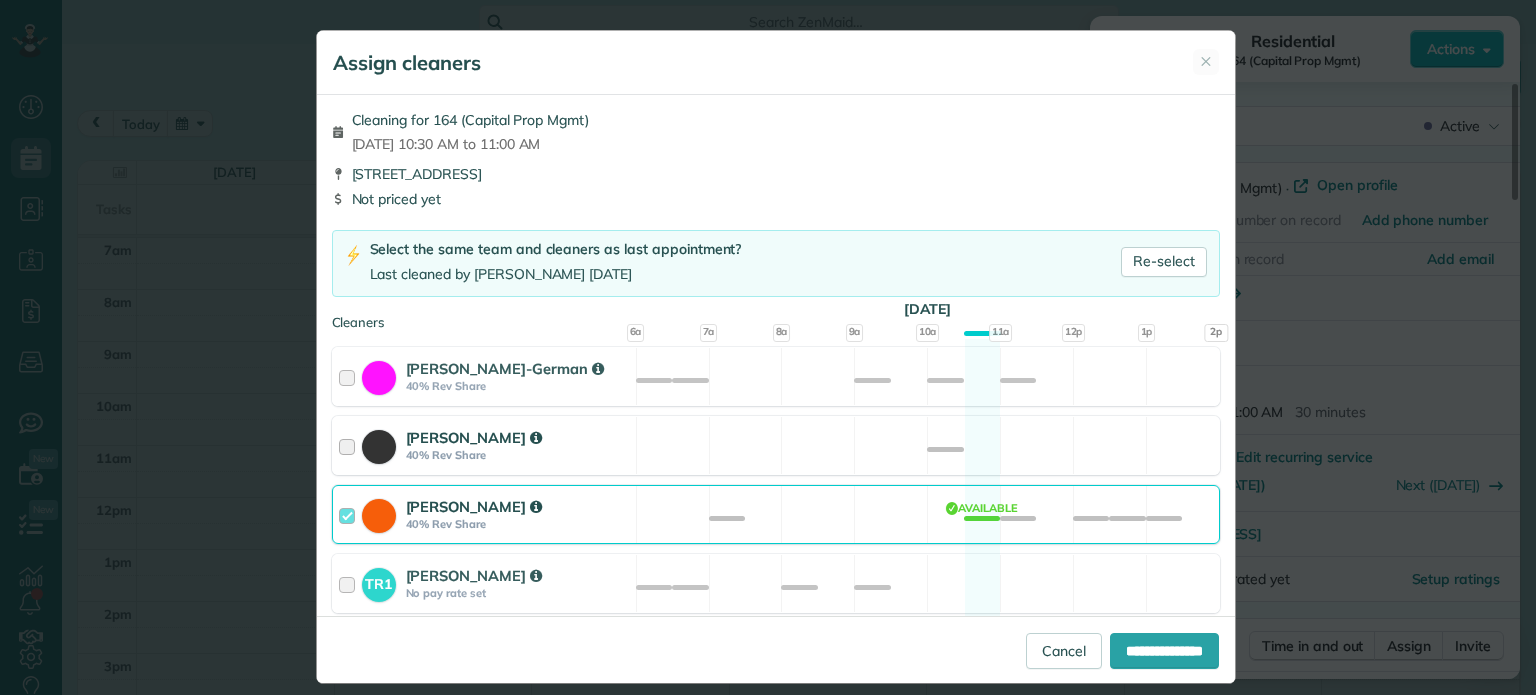 scroll, scrollTop: 300, scrollLeft: 0, axis: vertical 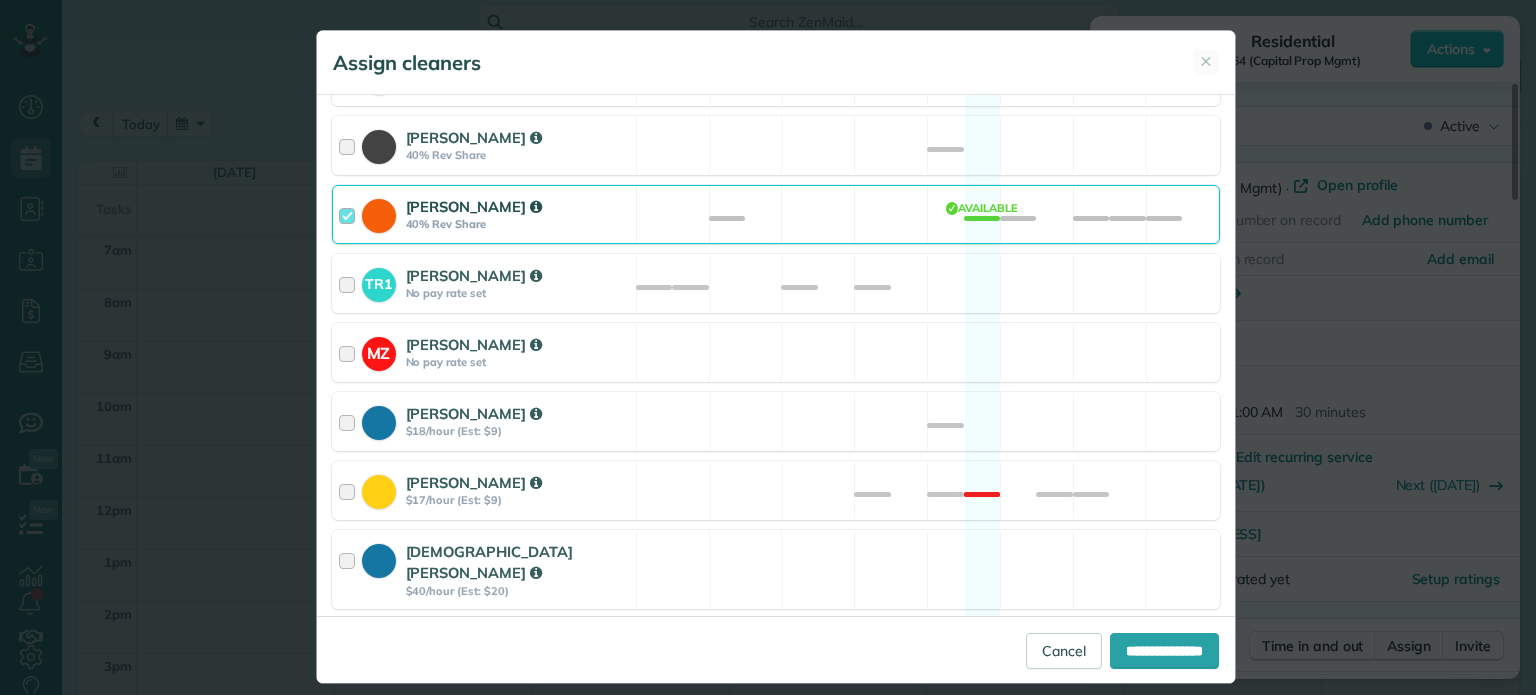 click on "Cassie Feliciano
40% Rev Share
Available" at bounding box center (776, 214) 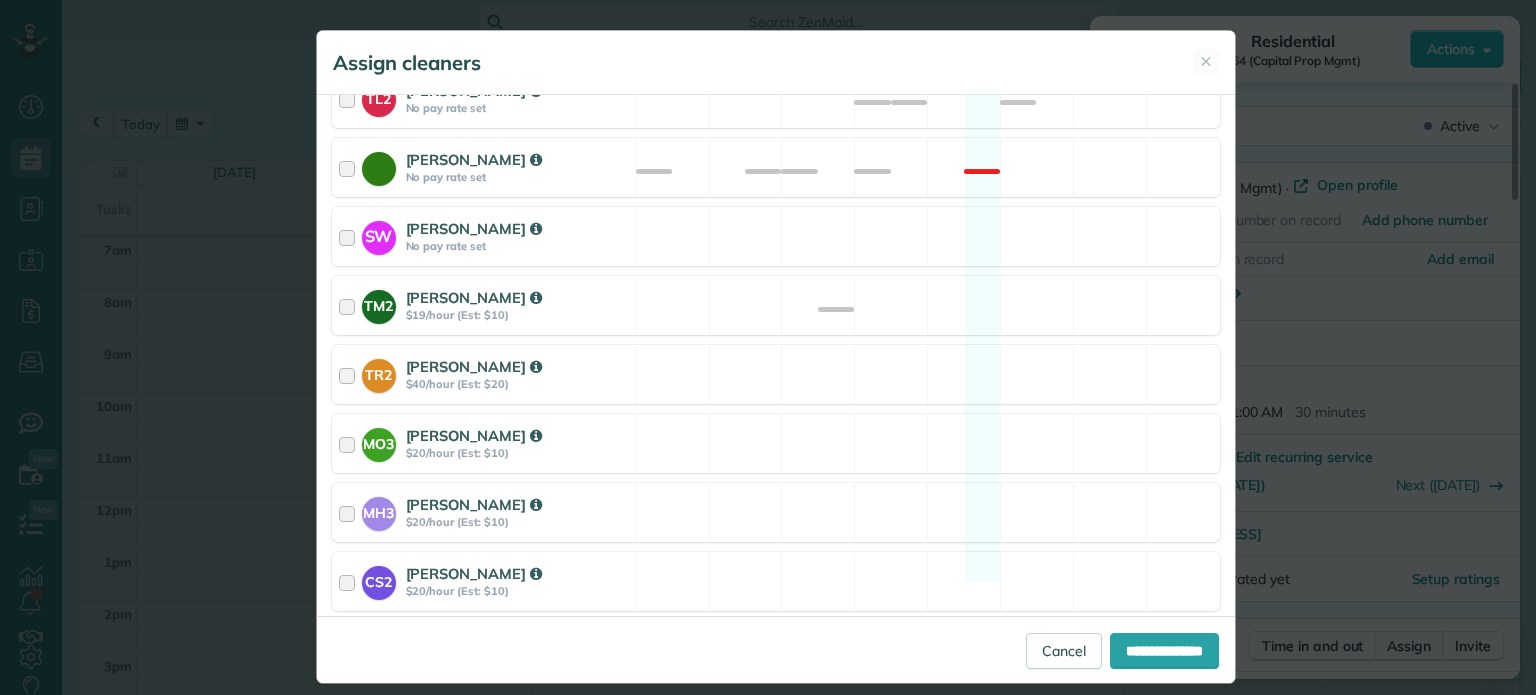 scroll, scrollTop: 1028, scrollLeft: 0, axis: vertical 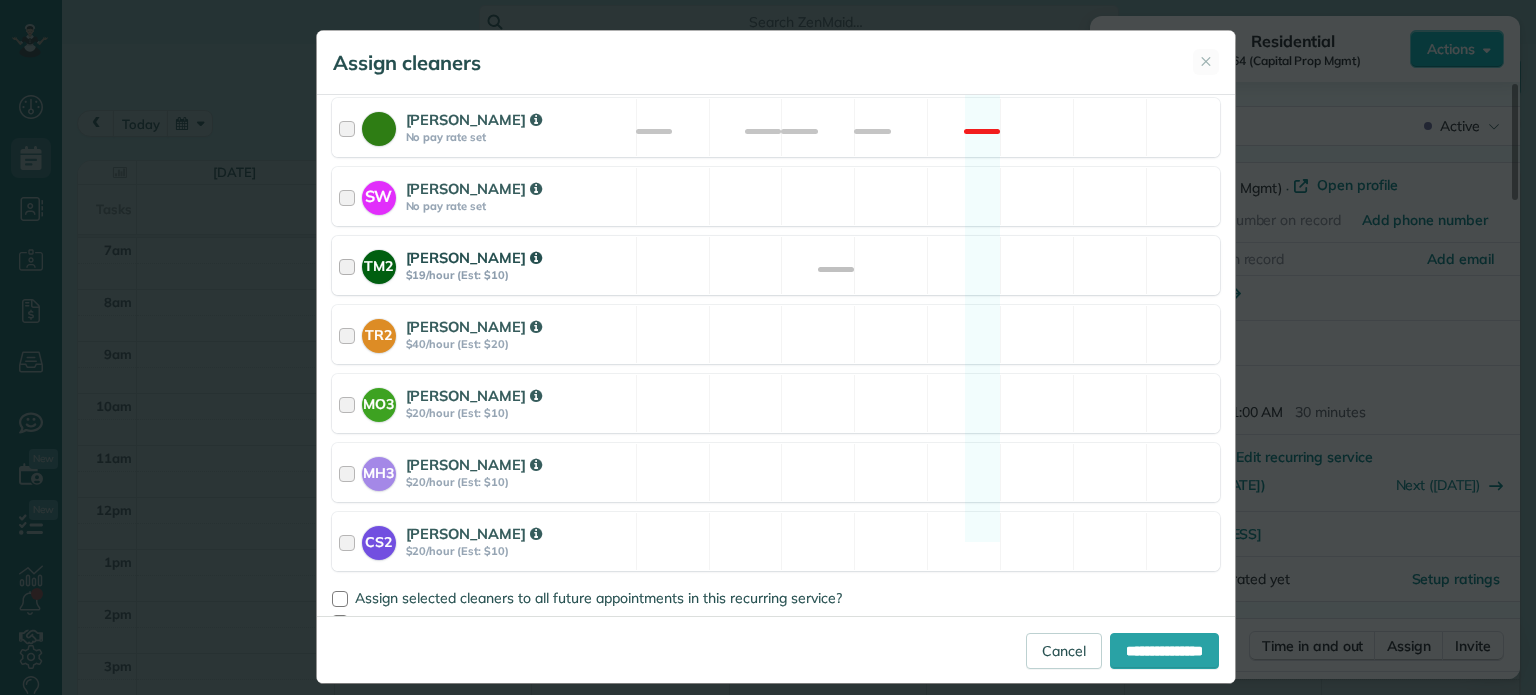 click on "TM2
Tammy McKinley
$19/hour (Est: $10)
Available" at bounding box center (776, 265) 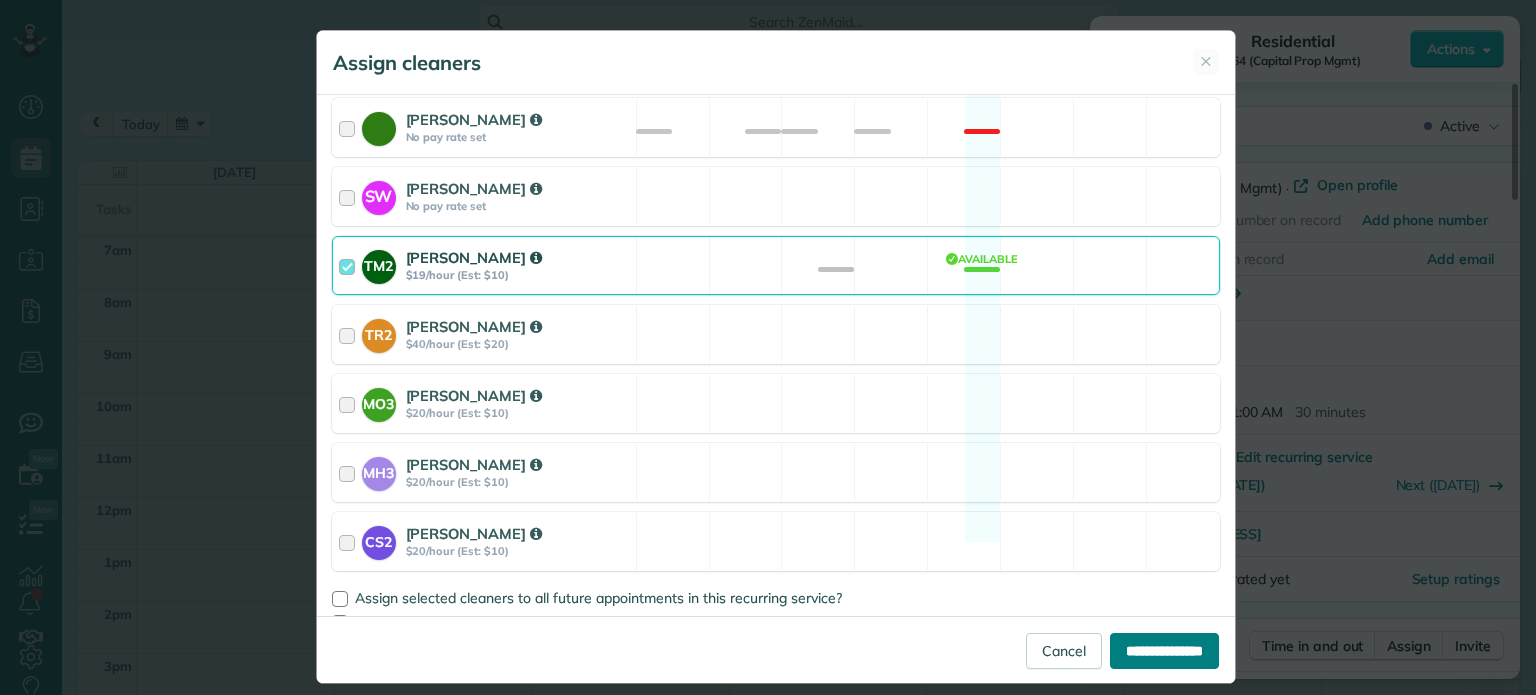 click on "**********" at bounding box center (1164, 651) 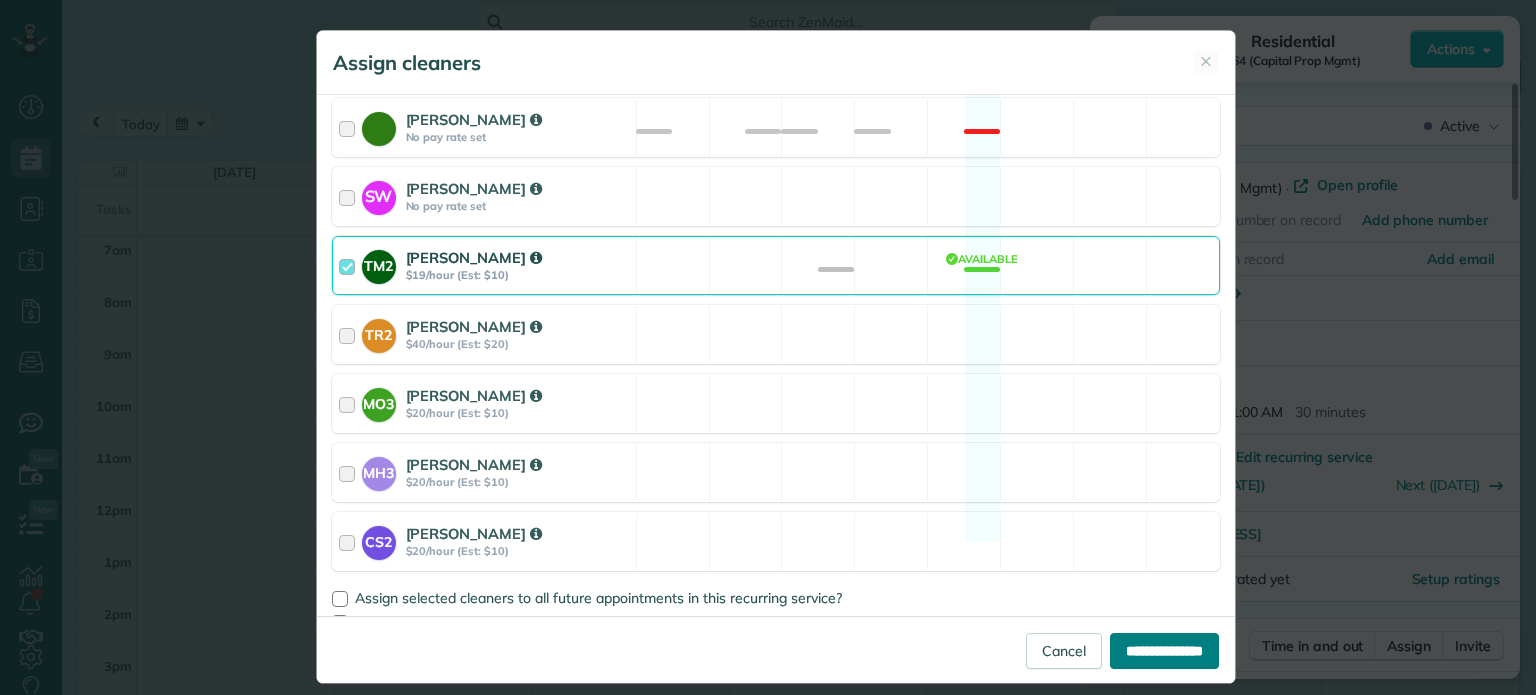 type on "**********" 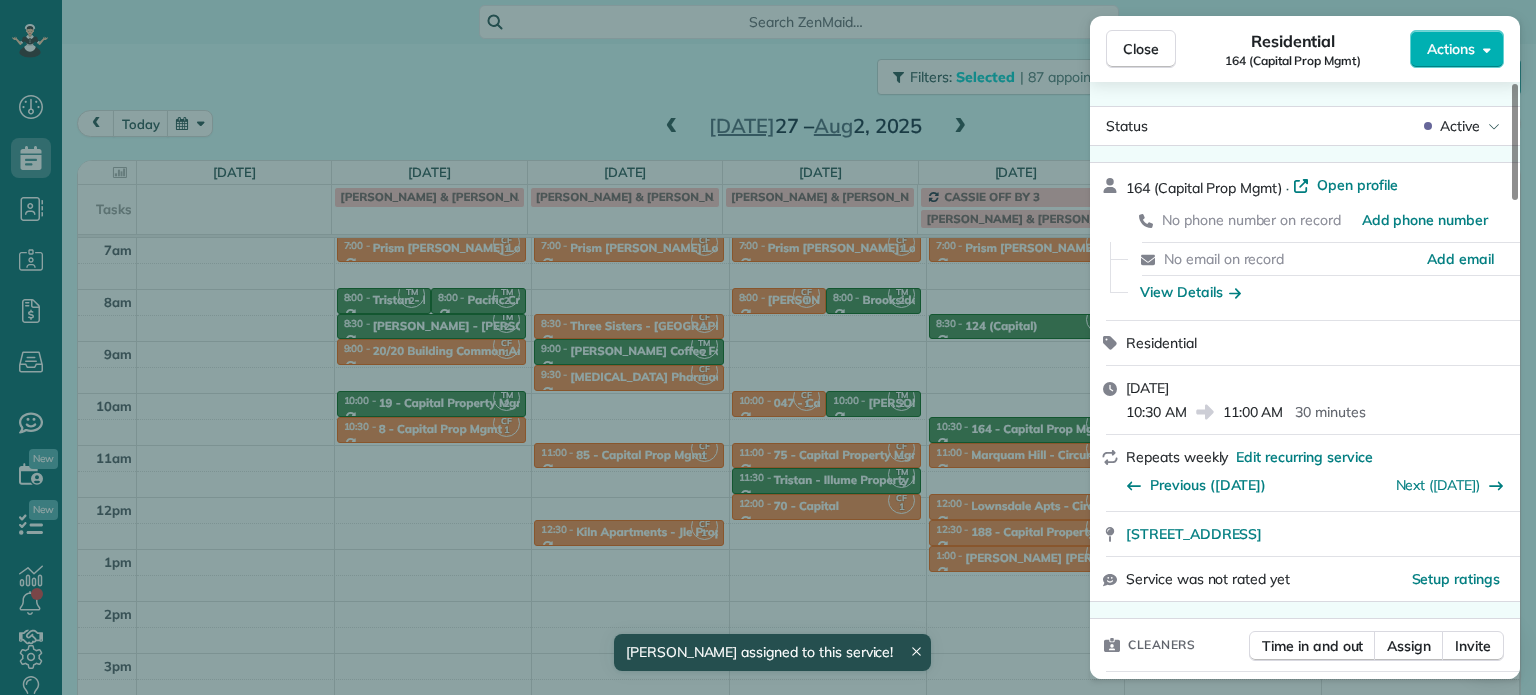 click on "Close Residential 164 (Capital Prop Mgmt) Actions Status Active 164 (Capital Prop Mgmt) · Open profile No phone number on record Add phone number No email on record Add email View Details Residential Thursday, July 31, 2025 10:30 AM 11:00 AM 30 minutes Repeats weekly Edit recurring service Previous (Jul 24) Next (Aug 07) 3115 SW 12th Ave Portland OR 97239 Service was not rated yet Setup ratings Cleaners Time in and out Assign Invite Cleaners Tammy   McKinley 10:30 AM 11:00 AM Checklist Try Now Keep this appointment up to your standards. Stay on top of every detail, keep your cleaners organised, and your client happy. Assign a checklist Watch a 5 min demo Billing Billing actions Price $0.00 Overcharge $0.00 Discount $0.00 Coupon discount - Primary tax - Secondary tax - Total appointment price $0.00 Tips collected New feature! $0.00 Mark as paid Total including tip $0.00 Get paid online in no-time! Send an invoice and reward your cleaners with tips Charge customer credit card Appointment custom fields   Notes" at bounding box center [768, 347] 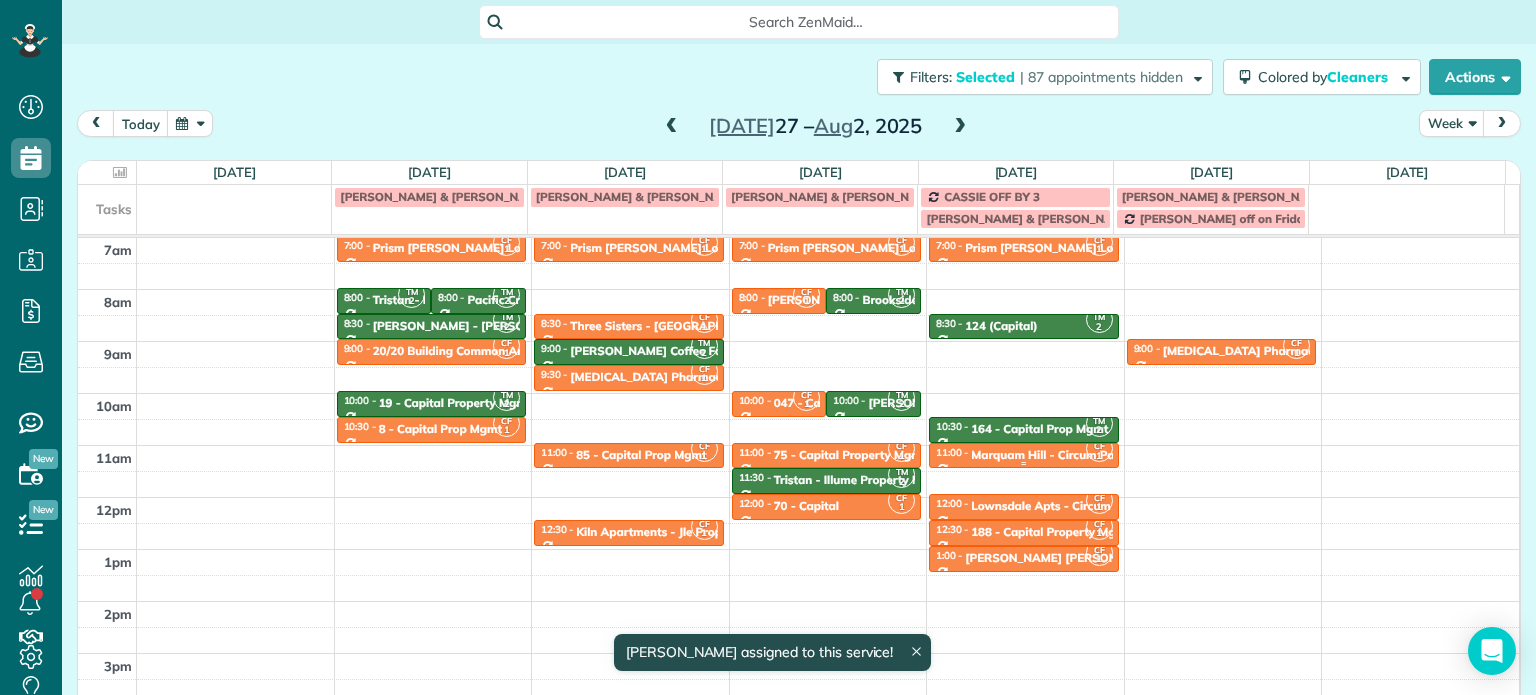 click on "Marquam Hill - Circum Pacific" at bounding box center (1054, 455) 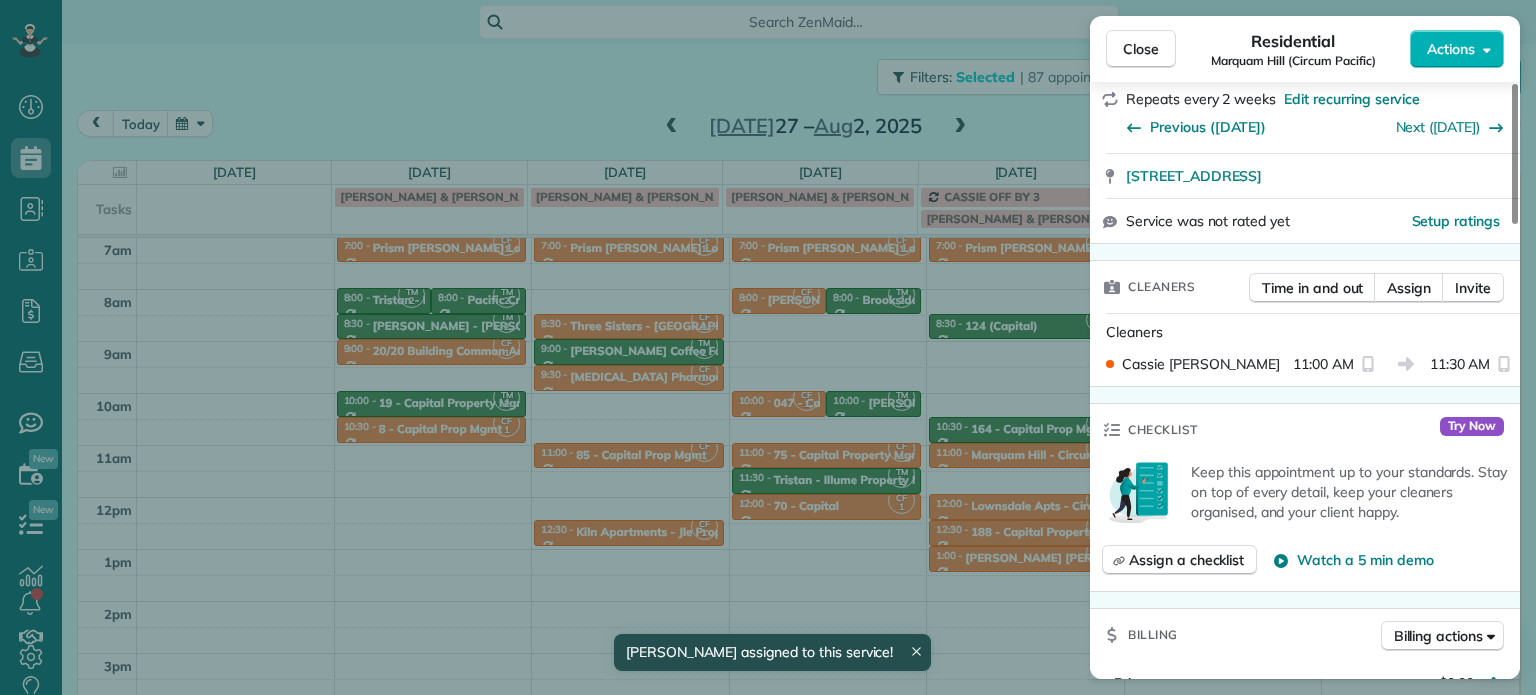 scroll, scrollTop: 500, scrollLeft: 0, axis: vertical 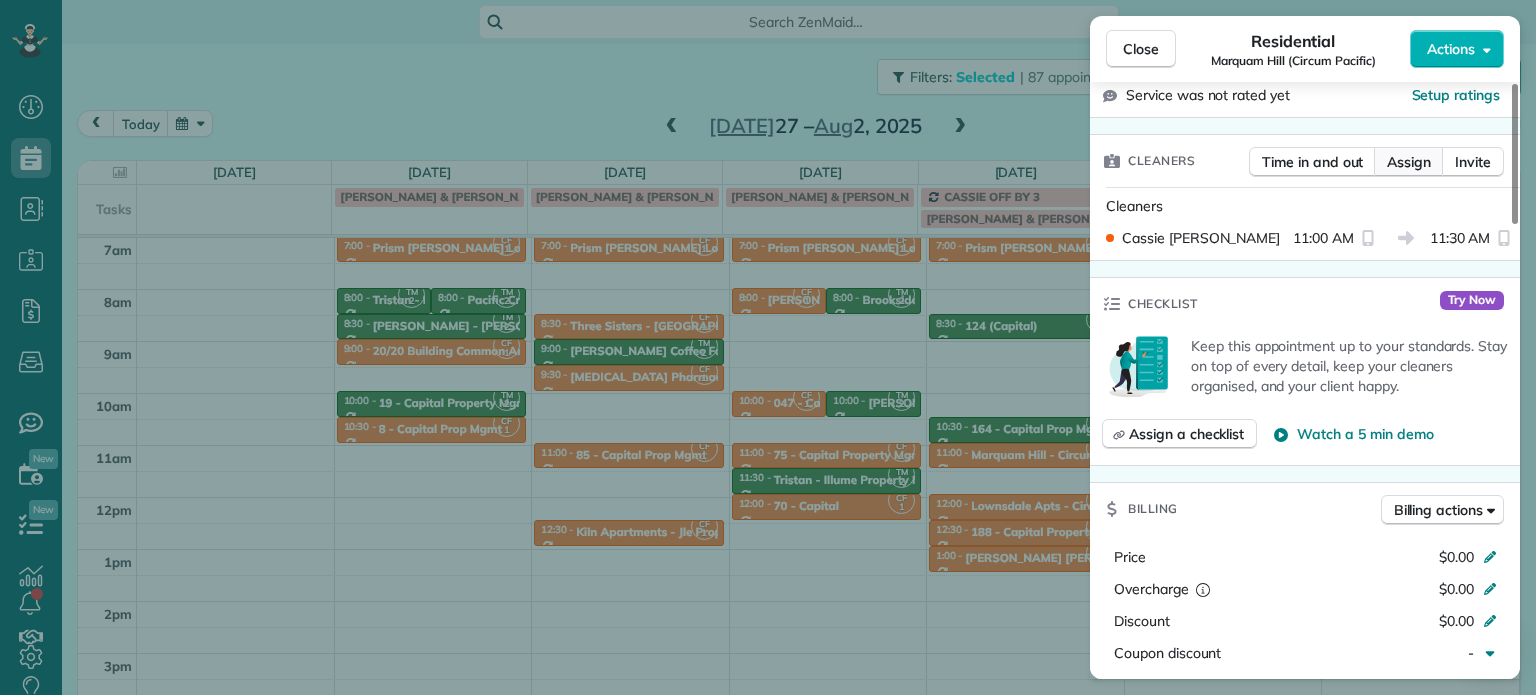 click on "Assign" at bounding box center [1409, 162] 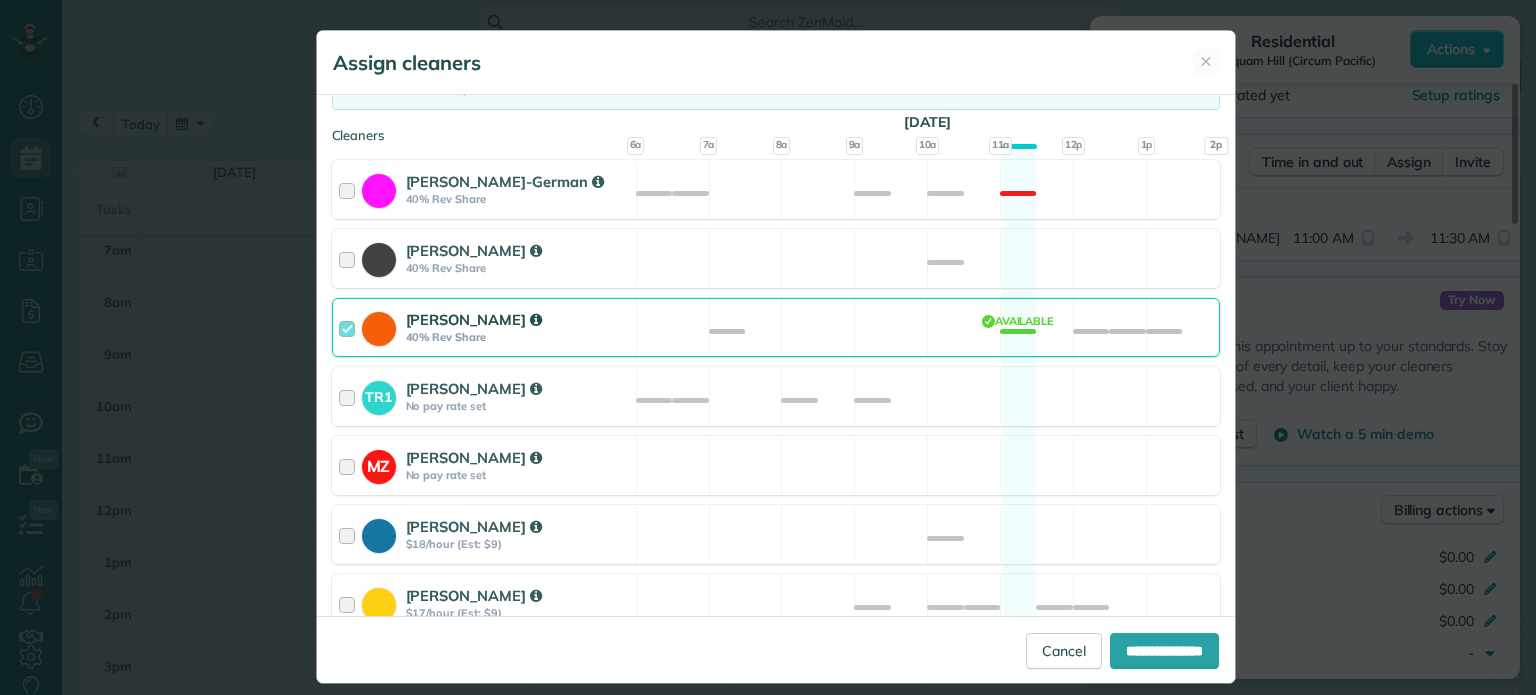 scroll, scrollTop: 200, scrollLeft: 0, axis: vertical 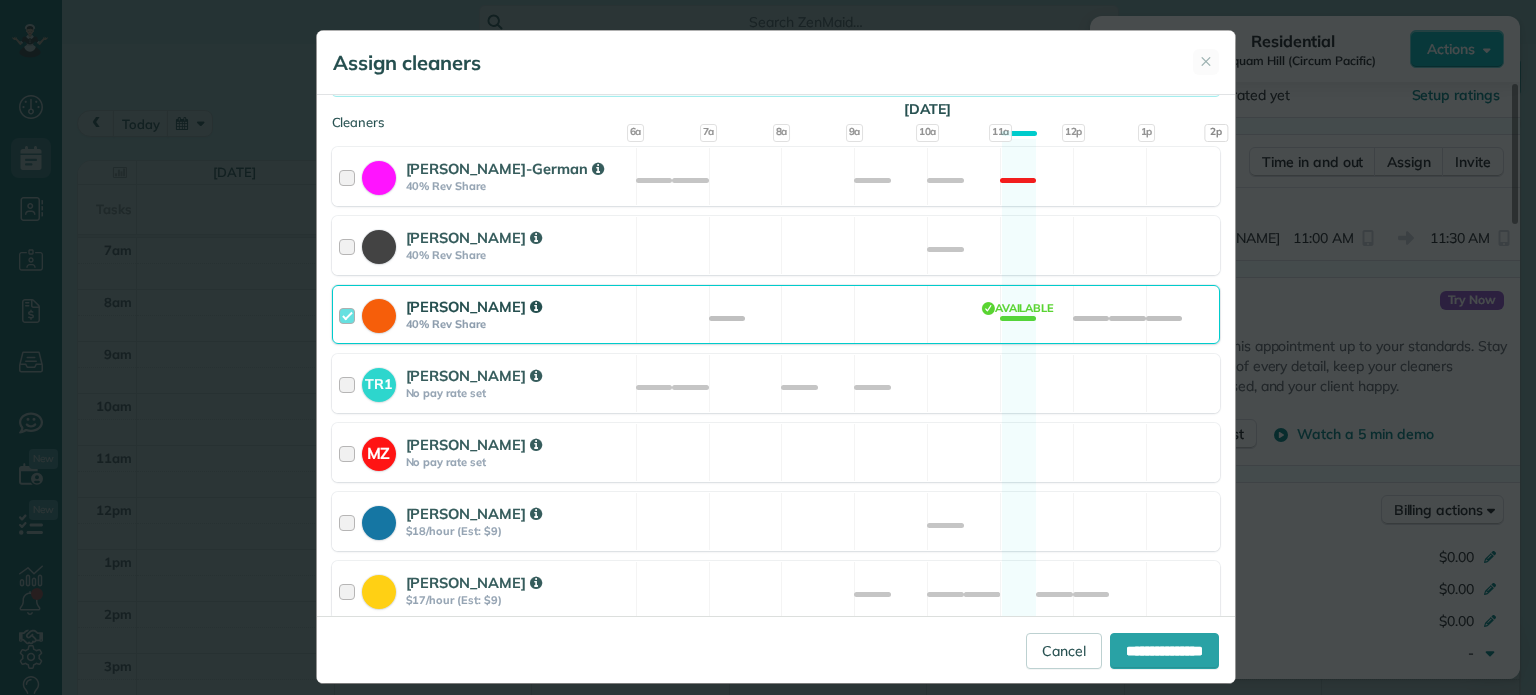 click on "Cassie Feliciano
40% Rev Share
Available" at bounding box center [776, 314] 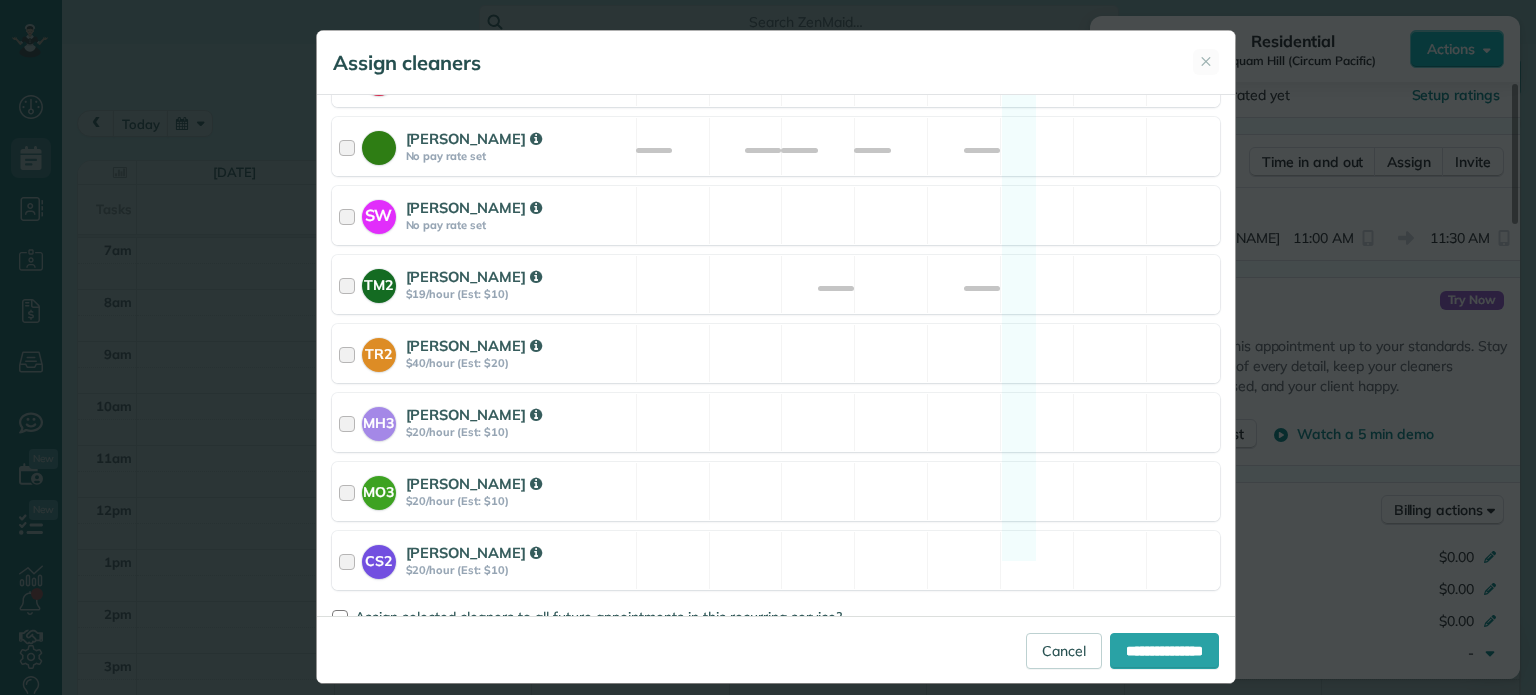 scroll, scrollTop: 1028, scrollLeft: 0, axis: vertical 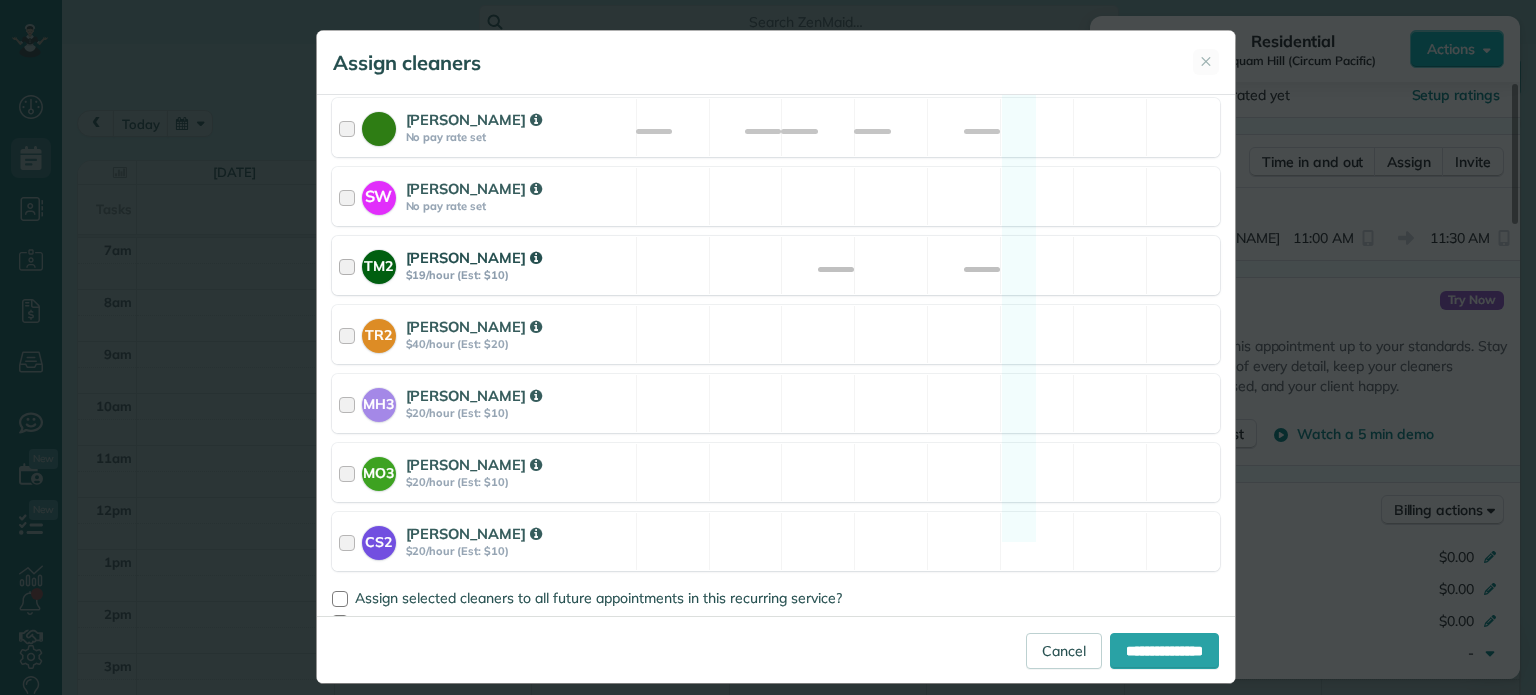 click on "TM2
Tammy McKinley
$19/hour (Est: $10)
Available" at bounding box center (776, 265) 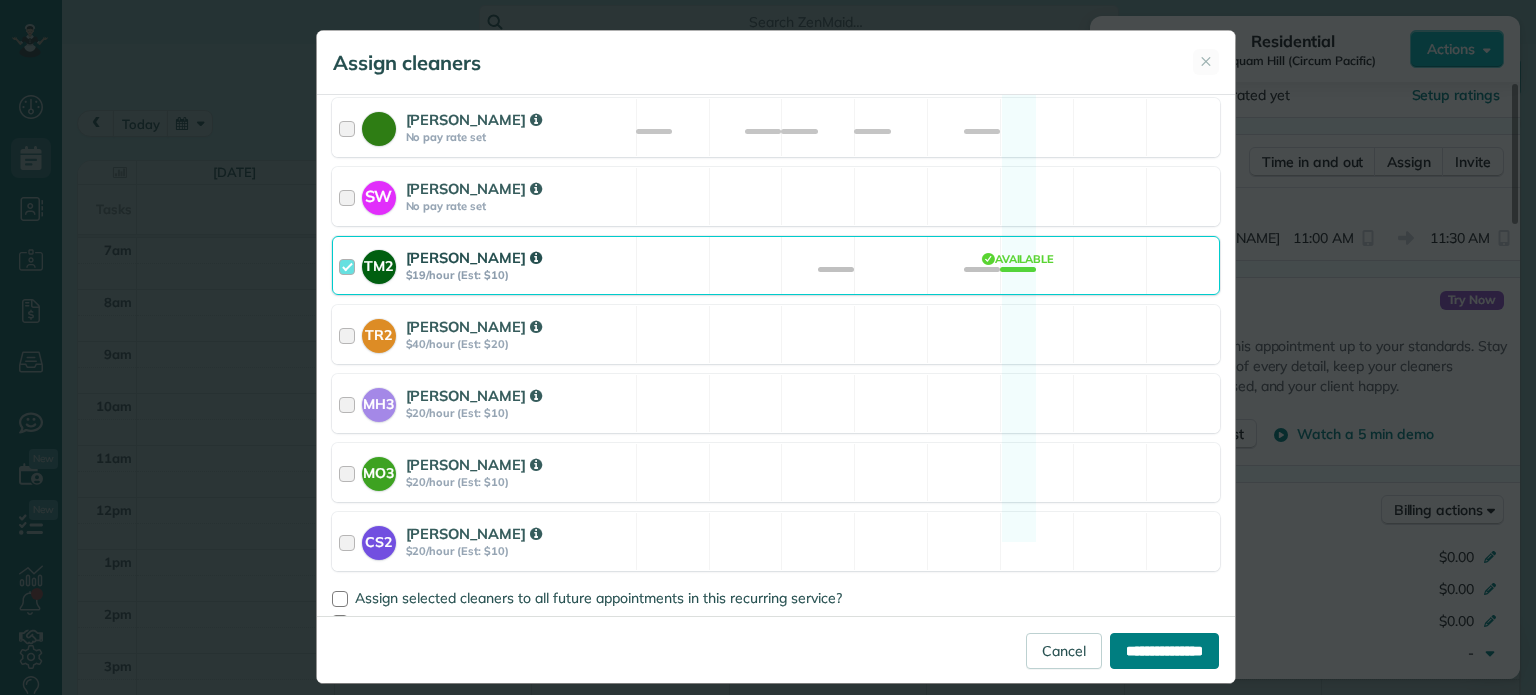 click on "**********" at bounding box center (1164, 651) 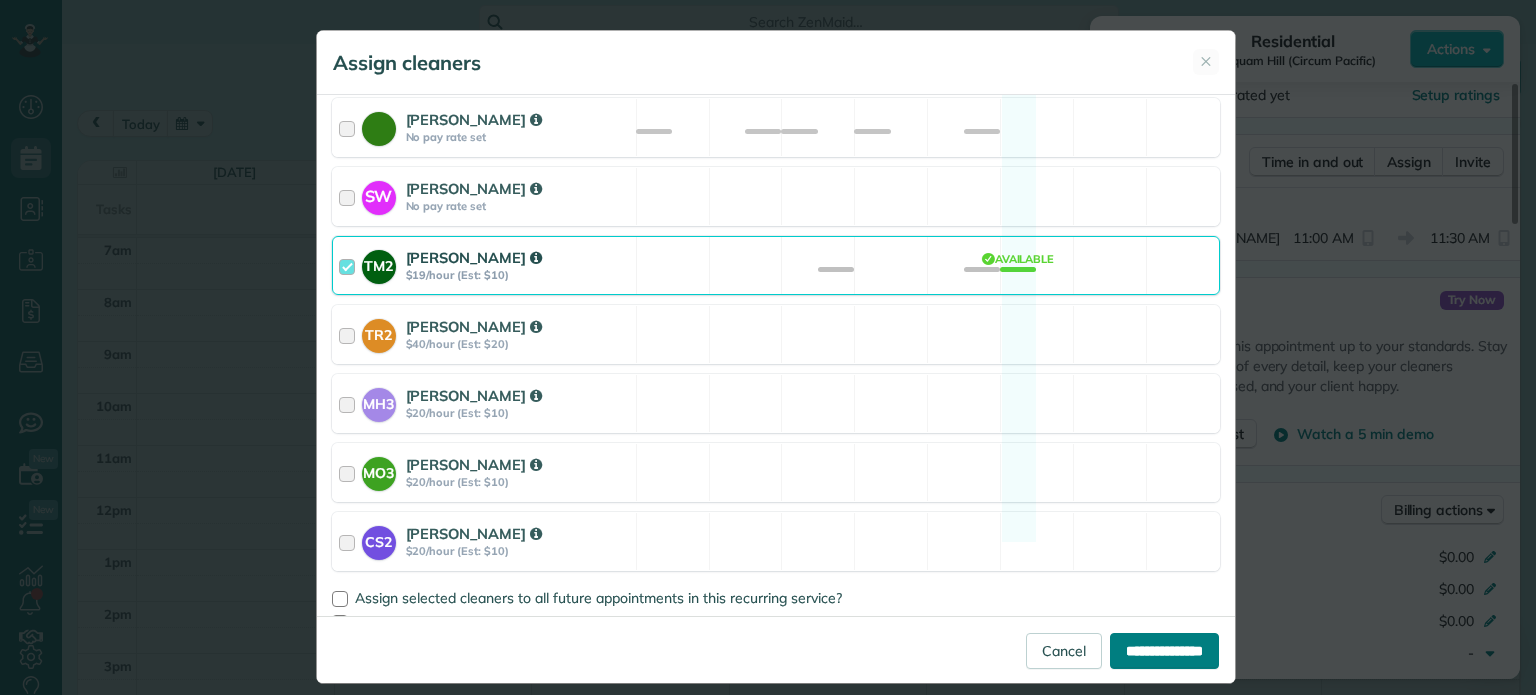 type on "**********" 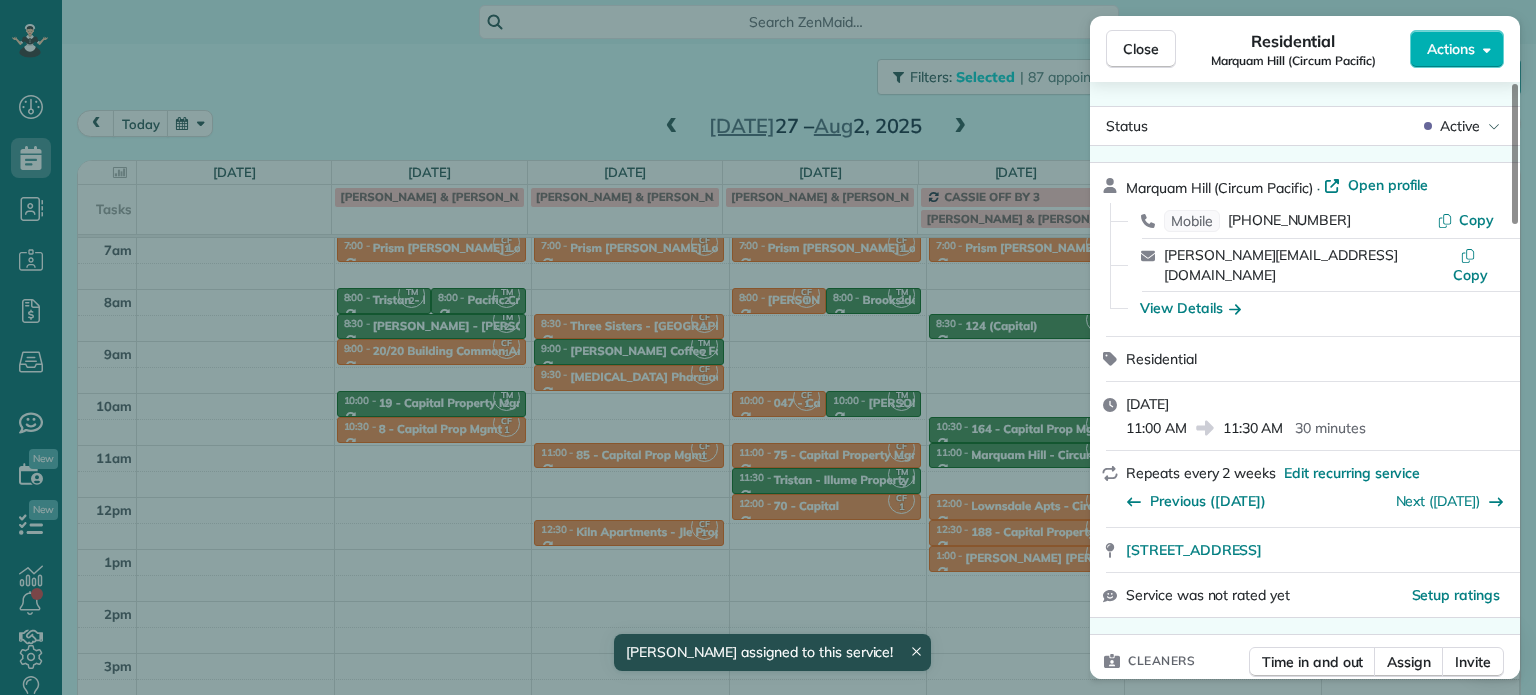 click on "Close Residential Marquam Hill (Circum Pacific) Actions Status Active Marquam Hill (Circum Pacific) · Open profile Mobile (843) 532-5782 Copy nicole@circum-pacific.com Copy View Details Residential Thursday, July 31, 2025 11:00 AM 11:30 AM 30 minutes Repeats every 2 weeks Edit recurring service Previous (Jul 17) Next (Aug 14) 3233 Southwest 10th Avenue Marquam Hill Apartments Portland OR 97239 Service was not rated yet Setup ratings Cleaners Time in and out Assign Invite Cleaners Tammy   McKinley 11:00 AM 11:30 AM Checklist Try Now Keep this appointment up to your standards. Stay on top of every detail, keep your cleaners organised, and your client happy. Assign a checklist Watch a 5 min demo Billing Billing actions Price $0.00 Overcharge $0.00 Discount $0.00 Coupon discount - Primary tax - Secondary tax - Total appointment price $0.00 Tips collected New feature! $0.00 Mark as paid Total including tip $0.00 Get paid online in no-time! Send an invoice and reward your cleaners with tips Work items   Notes 1 1" at bounding box center (768, 347) 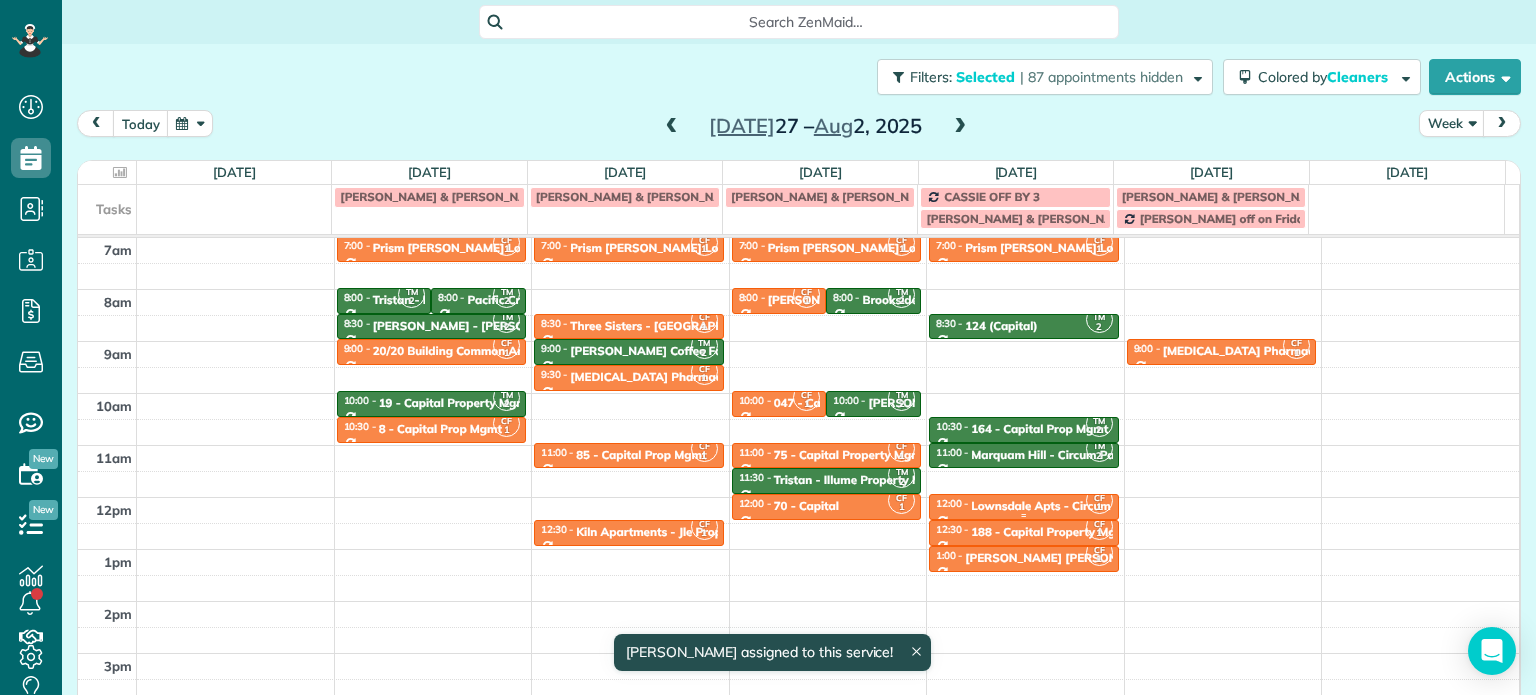 click on "Lownsdale Apts - Circum Pacific" at bounding box center (1061, 506) 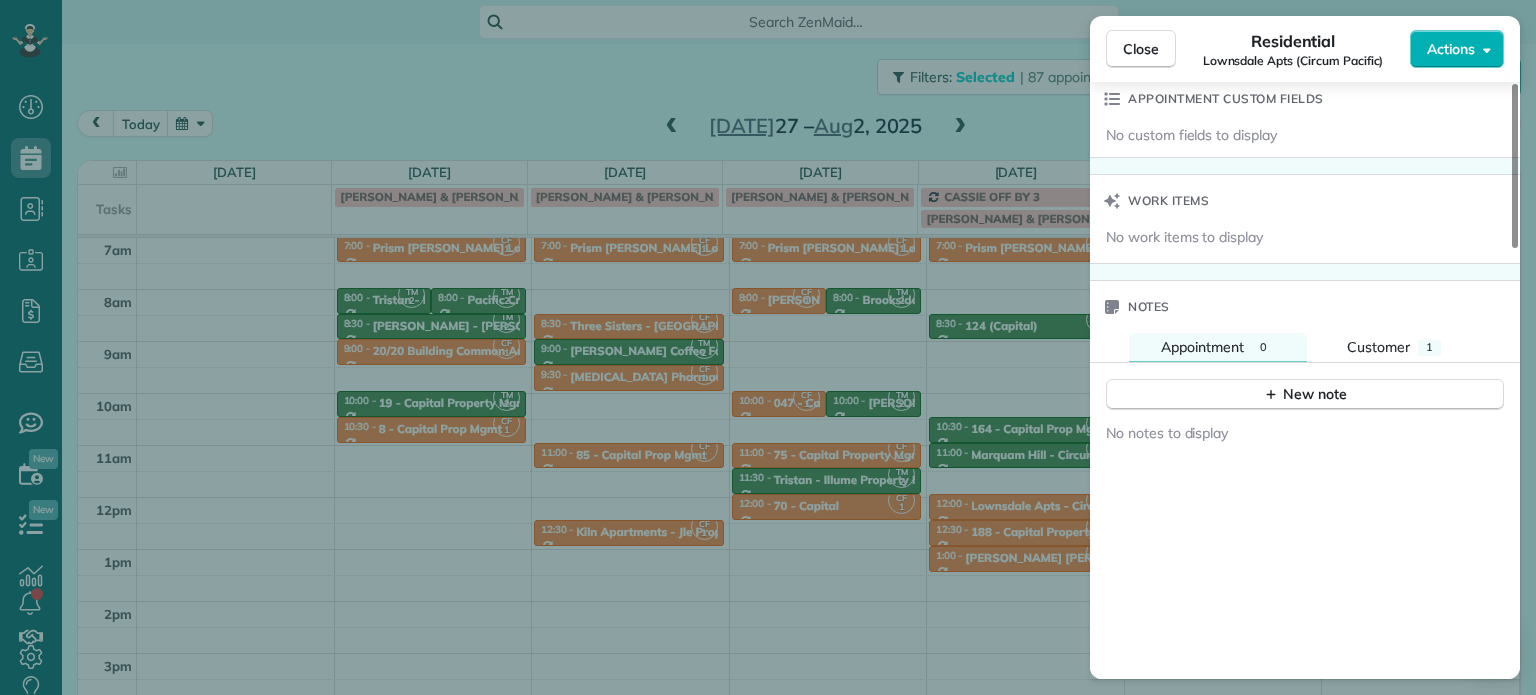 scroll, scrollTop: 1500, scrollLeft: 0, axis: vertical 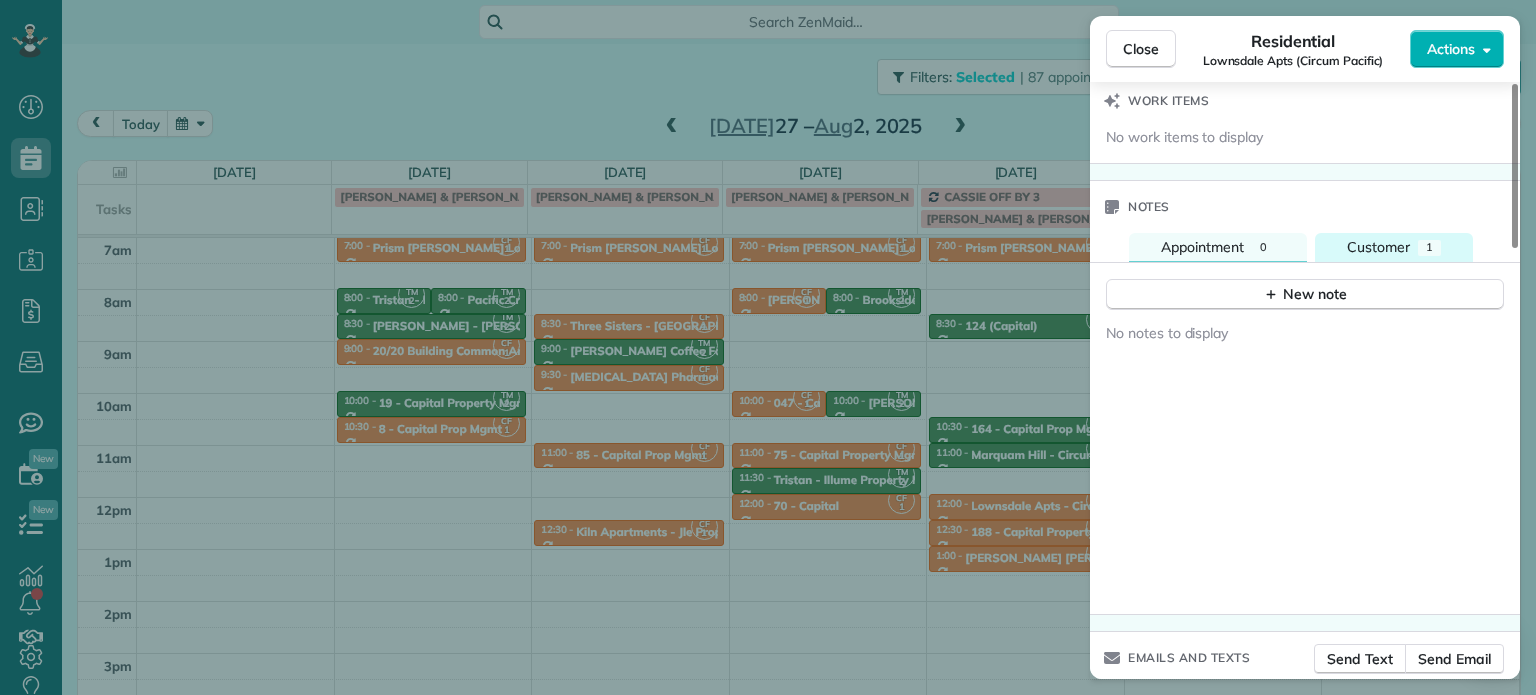 click on "Customer 1" at bounding box center [1394, 247] 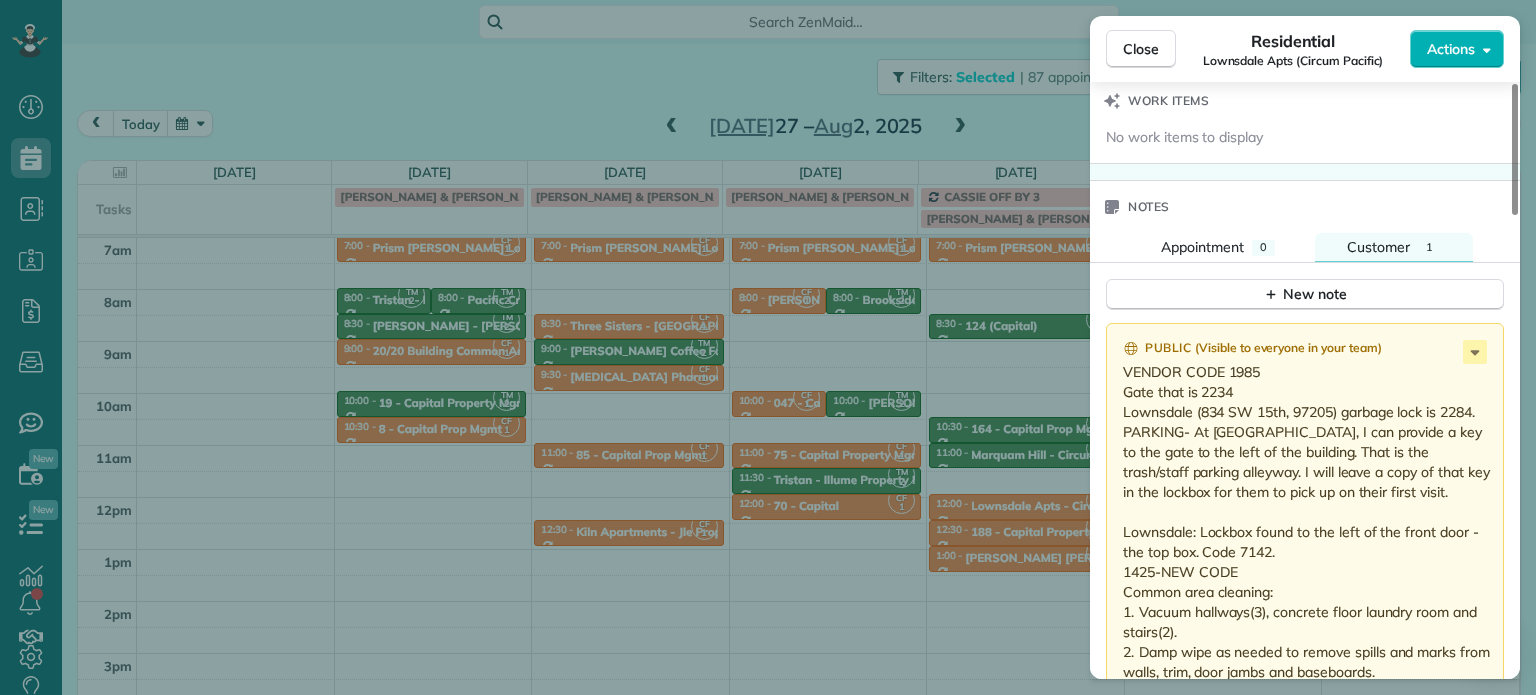 click on "Close Residential Lownsdale Apts (Circum Pacific) Actions Status Active Lownsdale Apts (Circum Pacific) · Open profile No phone number on record Add phone number No email on record Add email View Details Residential Thursday, July 31, 2025 12:00 PM 12:30 PM 30 minutes Repeats every 2 weeks Edit recurring service Previous (Jul 17) Next (Aug 14) 834 SW 15th Ave Portland ? ? Service was not rated yet Setup ratings Cleaners Time in and out Assign Invite Cleaners Cassie   Feliciano 12:00 PM 12:30 PM Checklist Try Now Keep this appointment up to your standards. Stay on top of every detail, keep your cleaners organised, and your client happy. Assign a checklist Watch a 5 min demo Billing Billing actions Price $0.00 Overcharge $0.00 Discount $0.00 Coupon discount - Primary tax - Secondary tax - Total appointment price $0.00 Tips collected New feature! $0.00 Mark as paid Total including tip $0.00 Get paid online in no-time! Send an invoice and reward your cleaners with tips Charge customer credit card Work items 0 1" at bounding box center (768, 347) 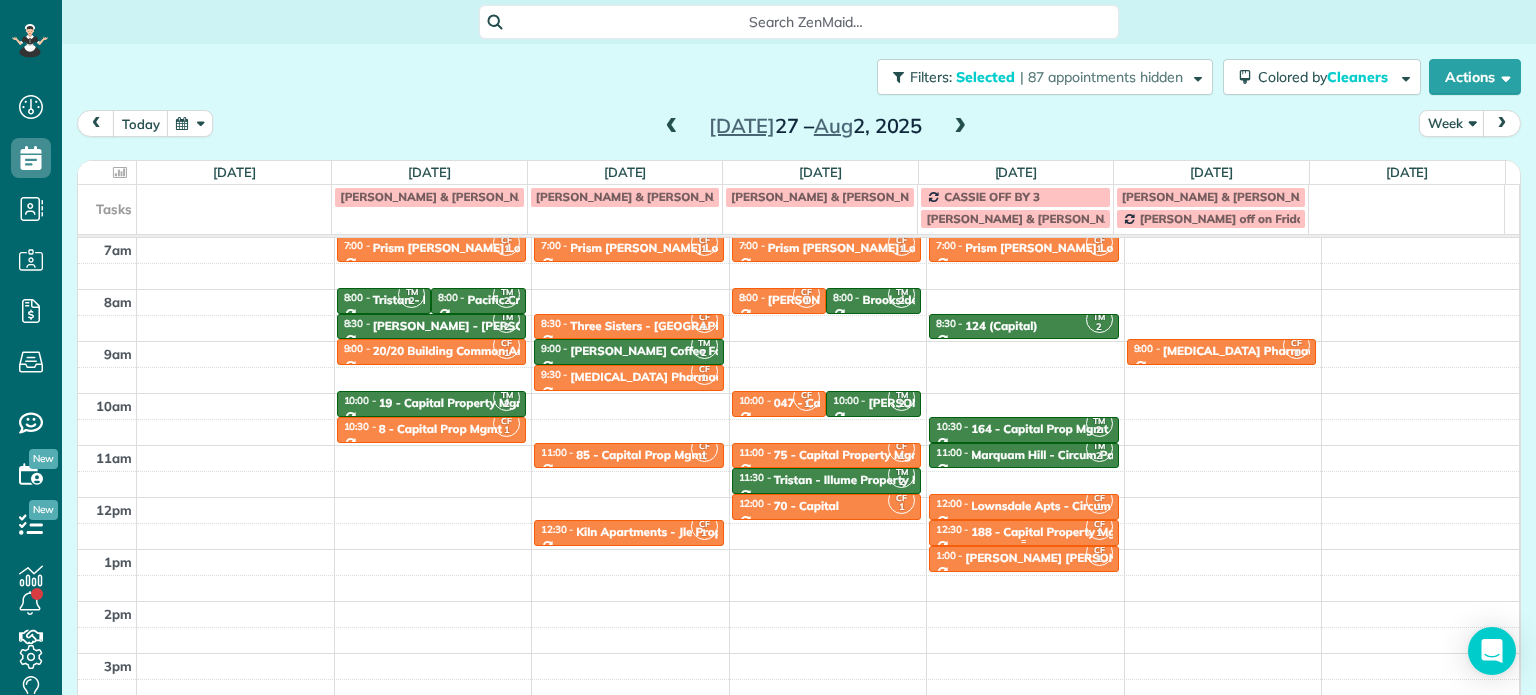 click on "188 - Capital Property Mgmt" at bounding box center (1050, 532) 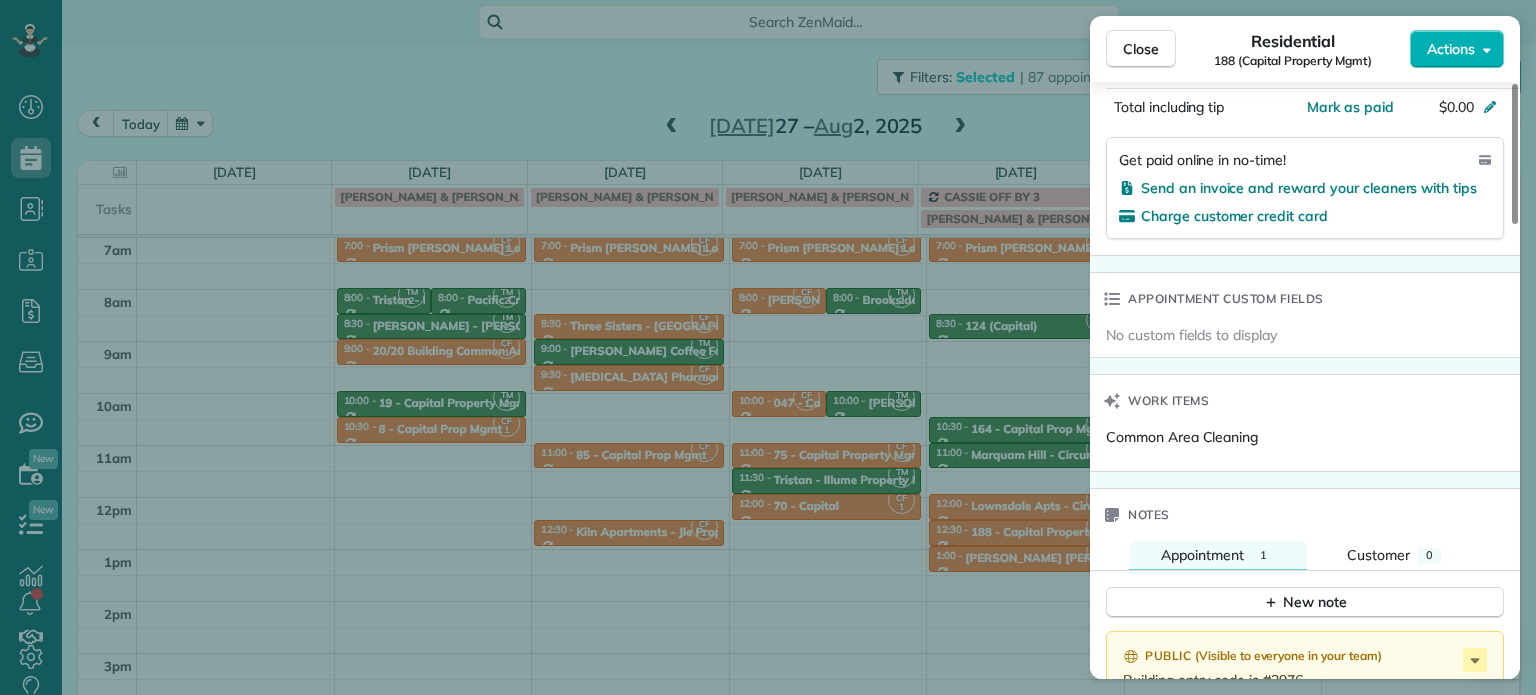 scroll, scrollTop: 1400, scrollLeft: 0, axis: vertical 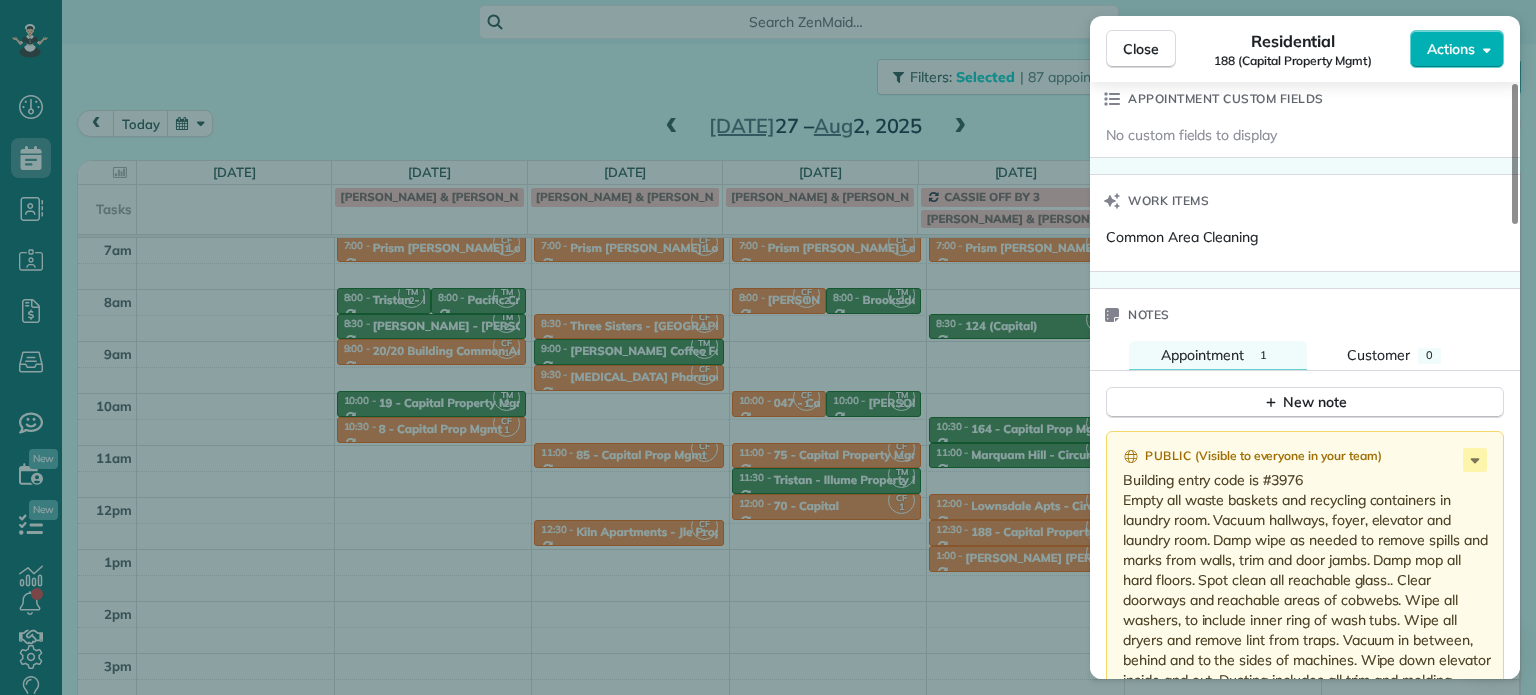 click on "Close Residential 188 (Capital Property Mgmt) Actions Status Active 188 (Capital Property Mgmt) · Open profile No phone number on record Add phone number No email on record Add email View Details Residential Thursday, July 31, 2025 12:30 PM 1:00 PM 30 minutes Repeats weekly Edit recurring service Previous (Jul 24) Next (Aug 07) 2284 NW Everett St Portland OR ? Service was not rated yet Setup ratings Cleaners Time in and out Assign Invite Cleaners Cassie   Feliciano 12:30 PM 1:00 PM Checklist Try Now Keep this appointment up to your standards. Stay on top of every detail, keep your cleaners organised, and your client happy. Assign a checklist Watch a 5 min demo Billing Billing actions Price $0.00 Overcharge $0.00 Discount $0.00 Coupon discount - Primary tax - Secondary tax - Total appointment price $0.00 Tips collected New feature! $0.00 Mark as paid Total including tip $0.00 Get paid online in no-time! Send an invoice and reward your cleaners with tips Charge customer credit card Appointment custom fields" at bounding box center [768, 347] 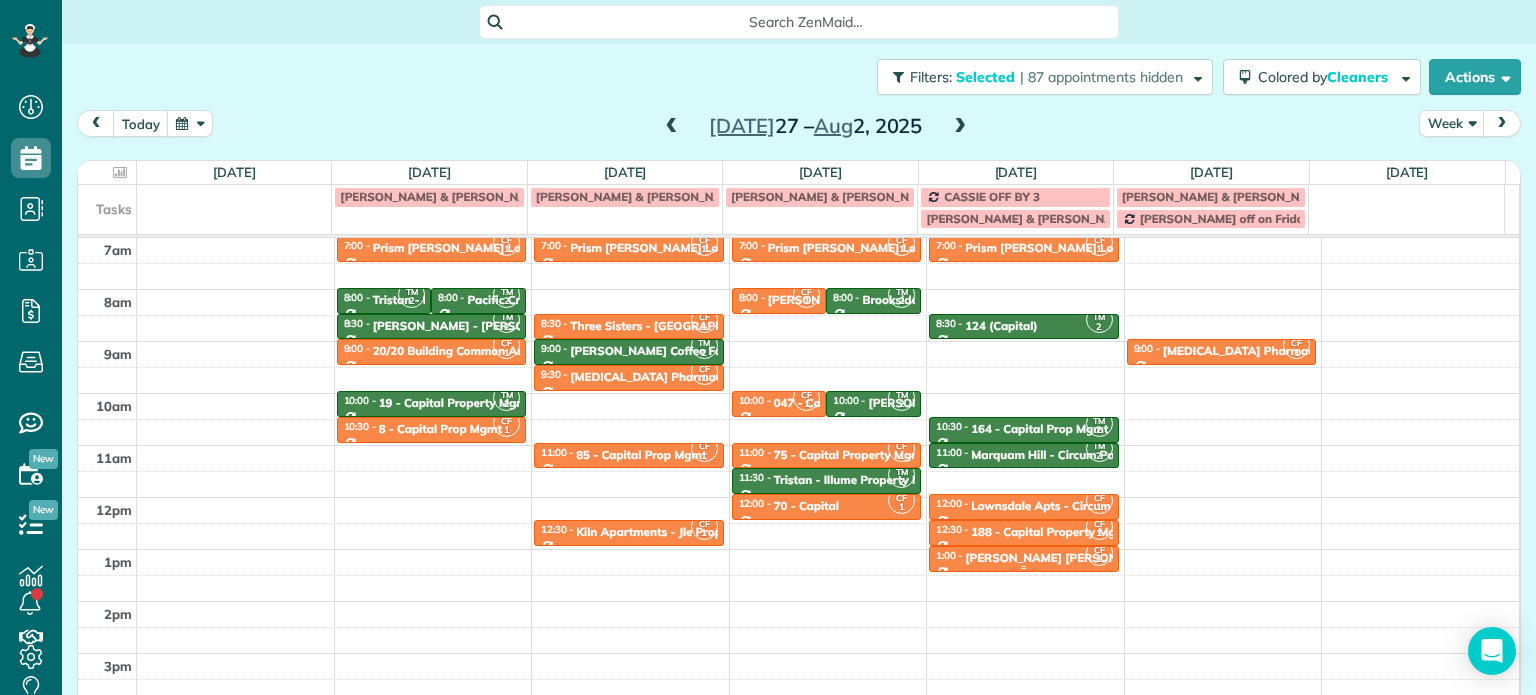 click on "Margaret Anne - Circum" at bounding box center [1088, 558] 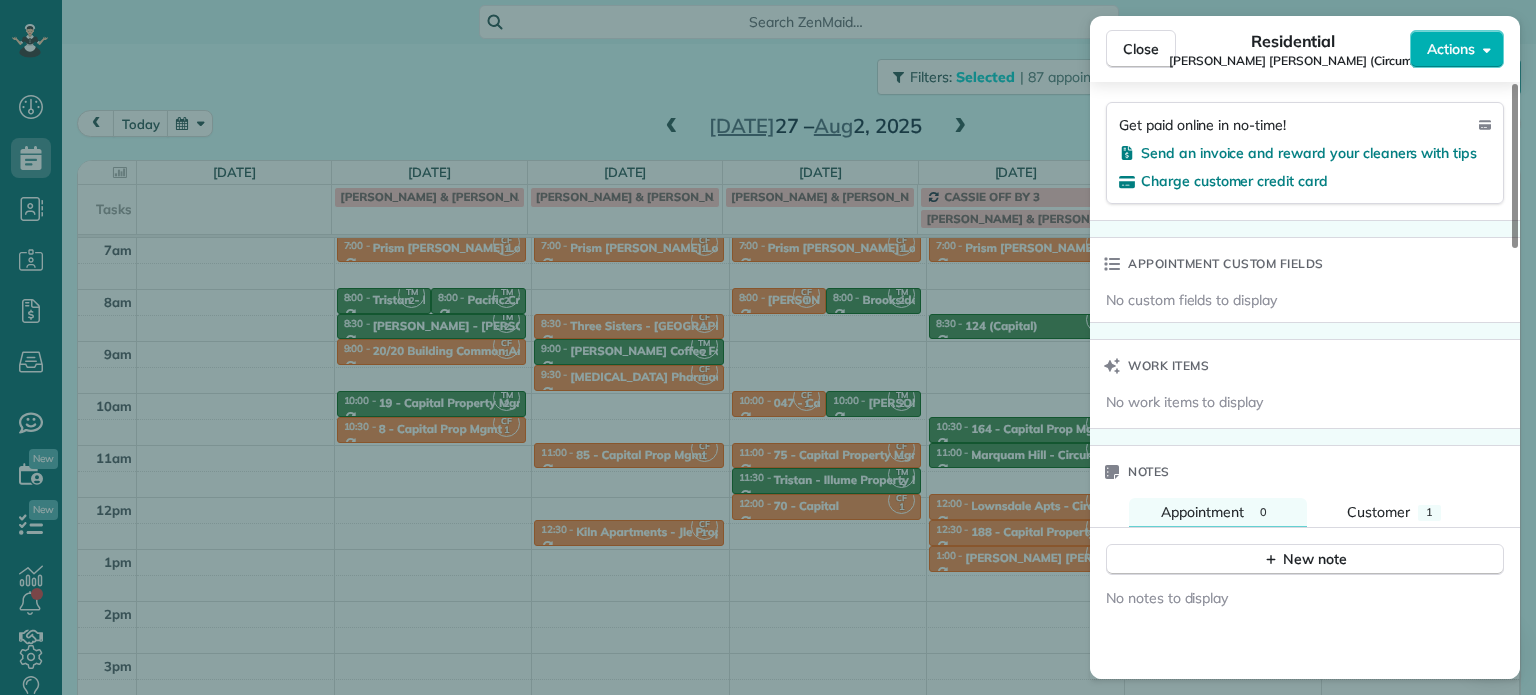 scroll, scrollTop: 1300, scrollLeft: 0, axis: vertical 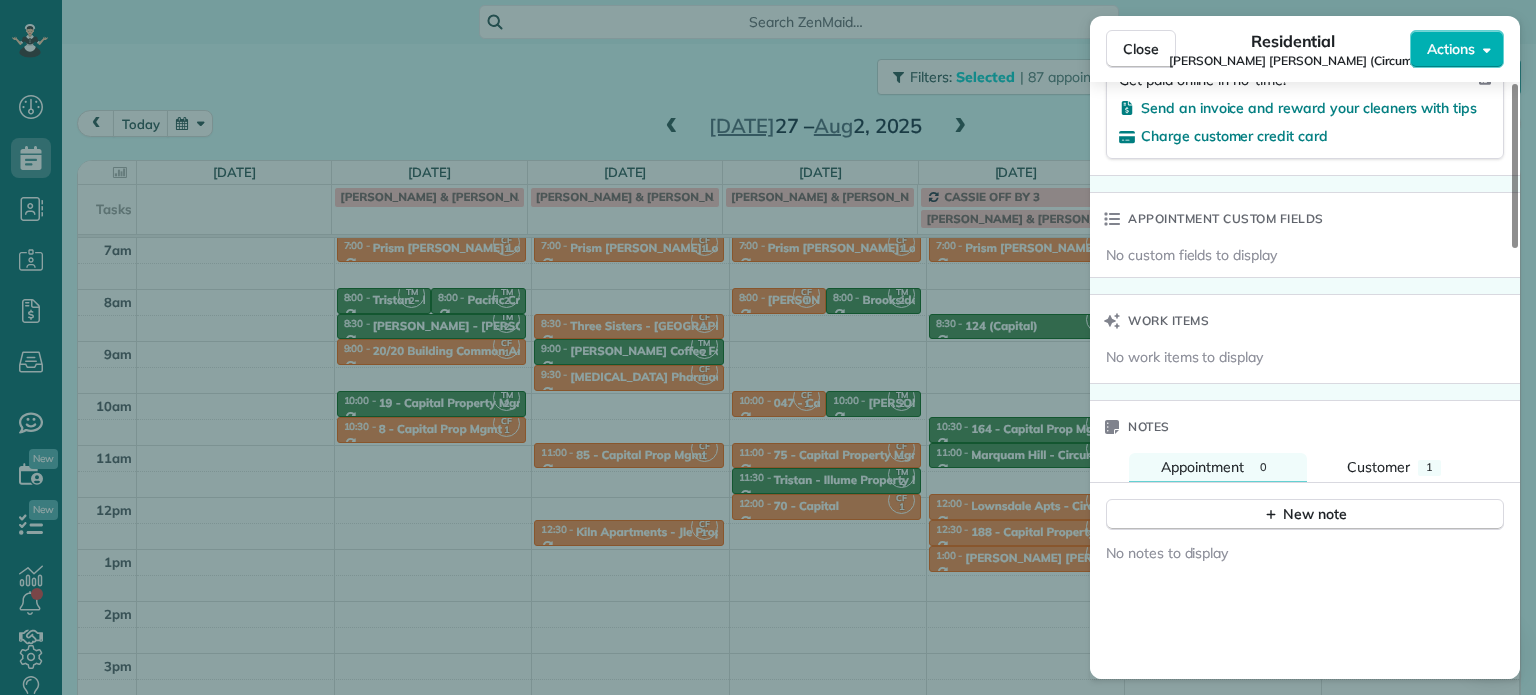 click on "Appointment 0 Customer 1" at bounding box center [1305, 468] 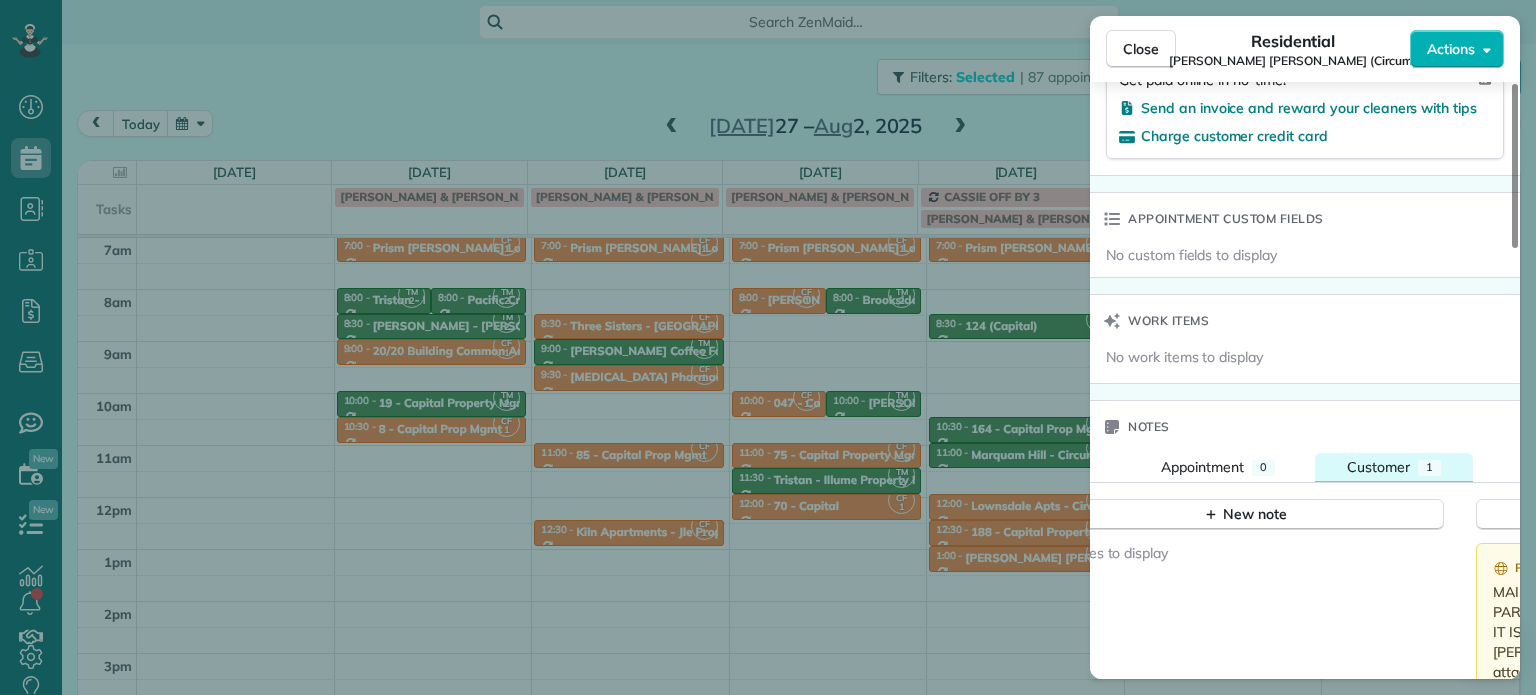 click on "Customer 1" at bounding box center [1394, 467] 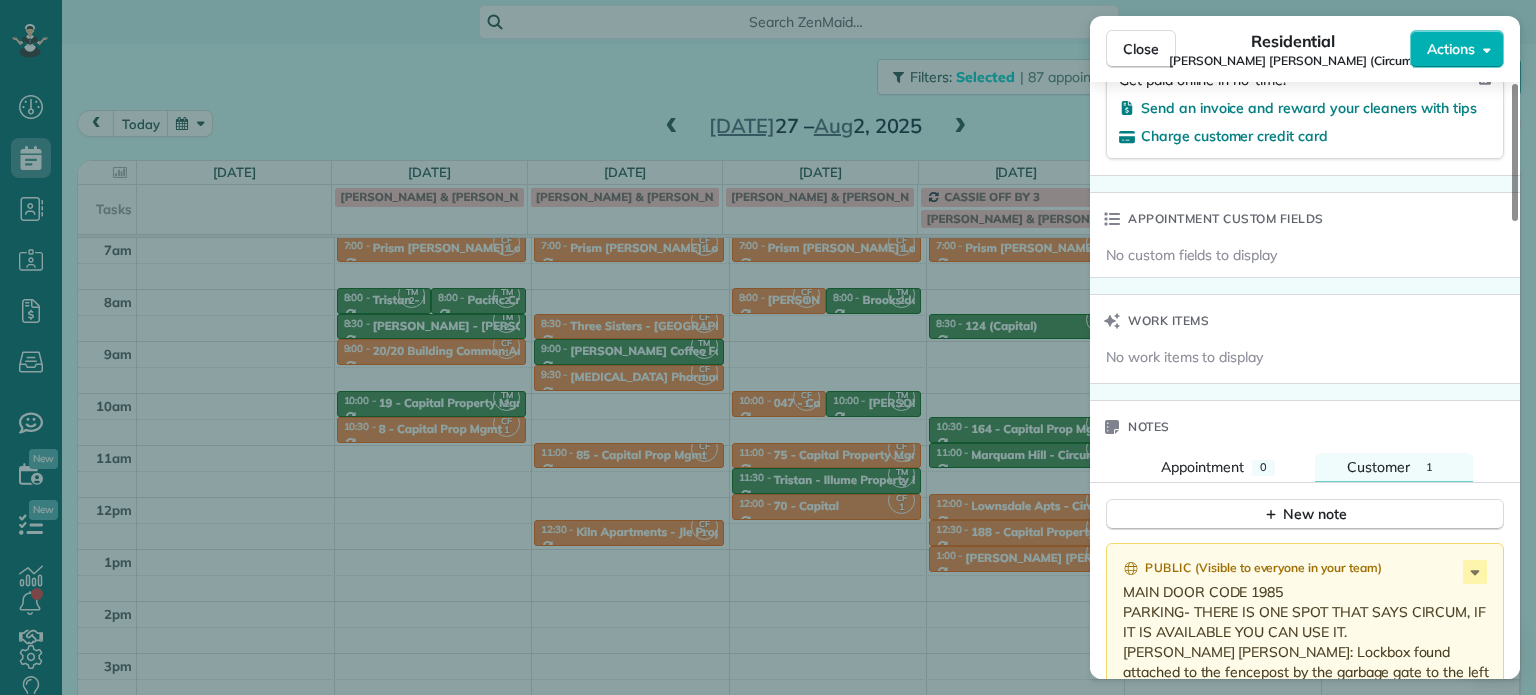 click on "Close Residential Margaret Anne (Circum) Actions Status Active Margaret Anne (Circum) · Open profile No phone number on record Add phone number No email on record Add email View Details Residential Thursday, July 31, 2025 1:00 PM 1:30 PM 30 minutes Repeats every 2 weeks Edit recurring service Previous (Jul 17) Next (Aug 14) 215 Northwest 22nd Place Portland OR 97210 Service was not rated yet Setup ratings Cleaners Time in and out Assign Invite Cleaners Cassie   Feliciano 1:00 PM 1:30 PM Checklist Try Now Keep this appointment up to your standards. Stay on top of every detail, keep your cleaners organised, and your client happy. Assign a checklist Watch a 5 min demo Billing Billing actions Price $0.00 Overcharge $0.00 Discount $0.00 Coupon discount - Primary tax - Secondary tax - Total appointment price $0.00 Tips collected New feature! $0.00 Mark as paid Total including tip $0.00 Get paid online in no-time! Send an invoice and reward your cleaners with tips Charge customer credit card Work items Notes 0 1 (" at bounding box center [768, 347] 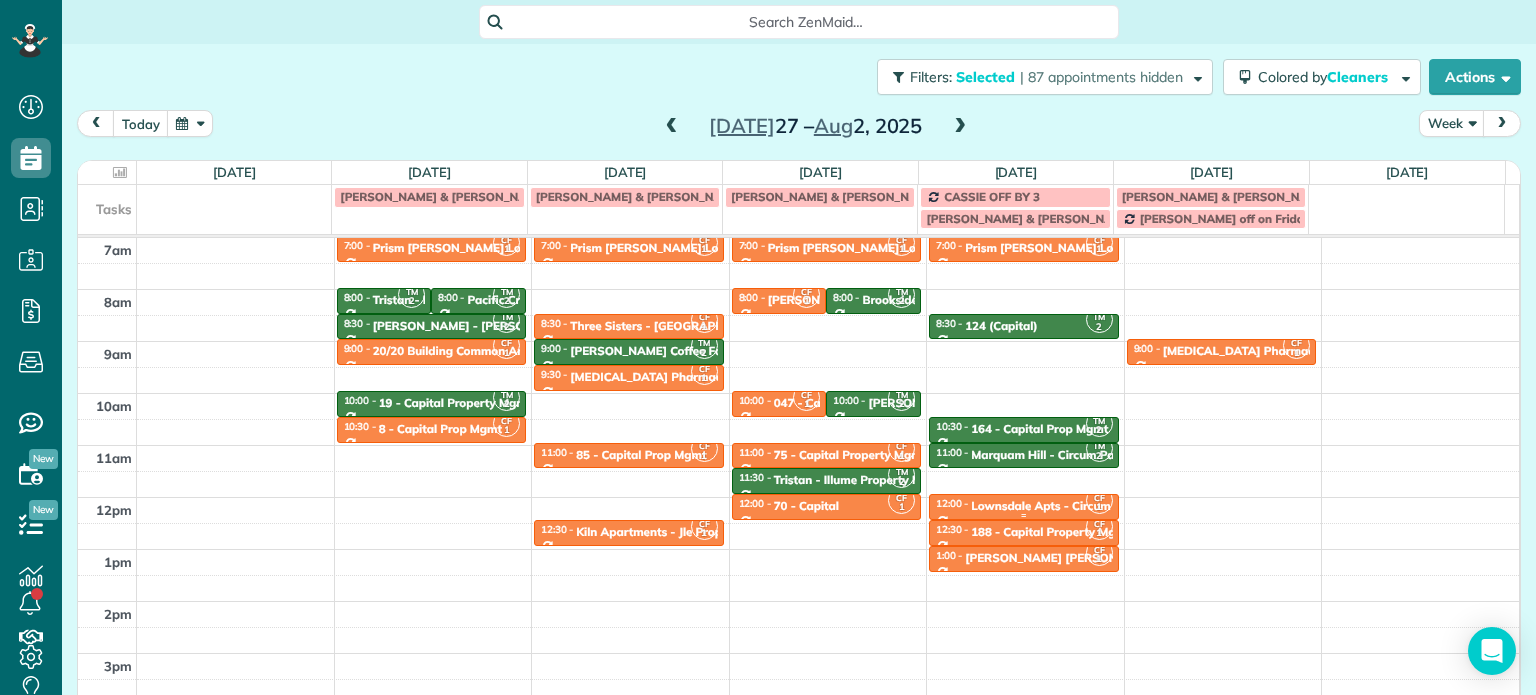 click on "Lownsdale Apts - Circum Pacific" at bounding box center (1061, 506) 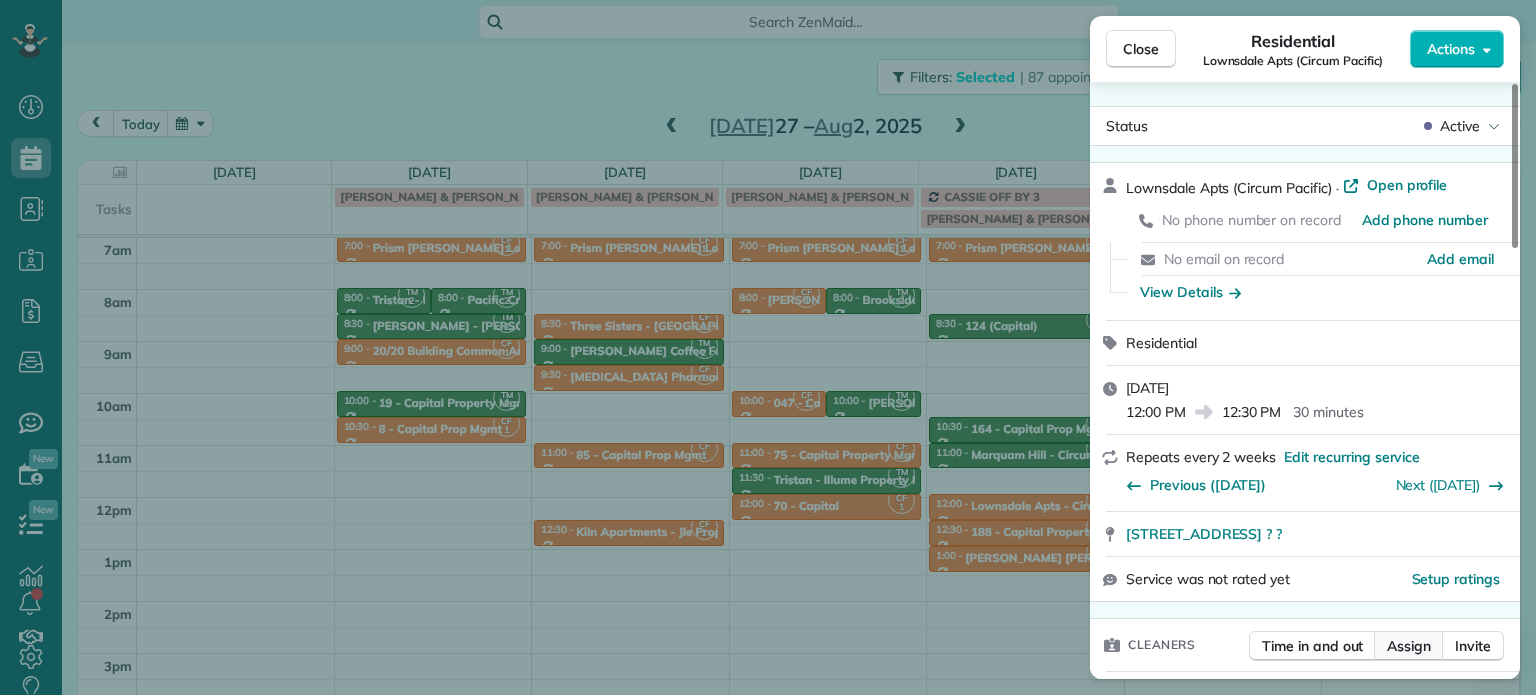 click on "Assign" at bounding box center (1409, 646) 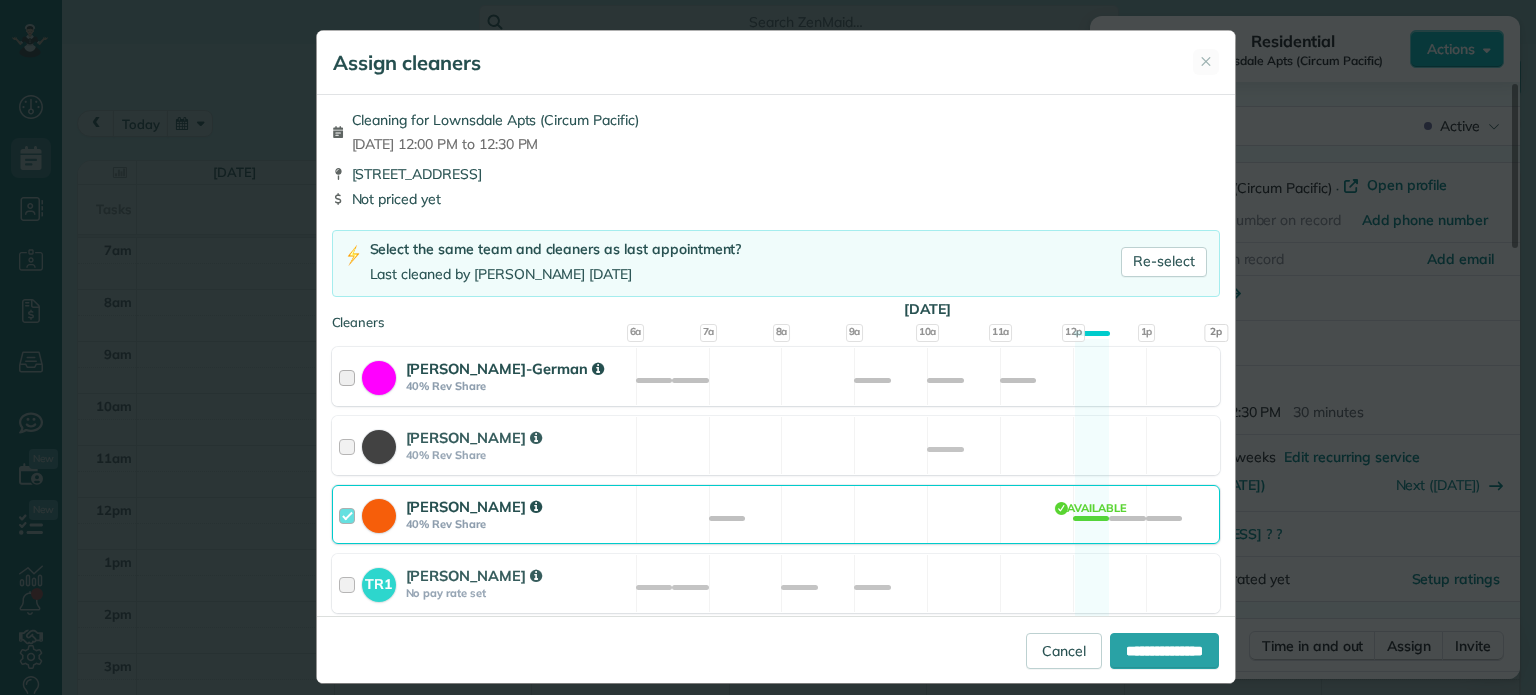 click on "Christina Wright-German
40% Rev Share
Available" at bounding box center [776, 376] 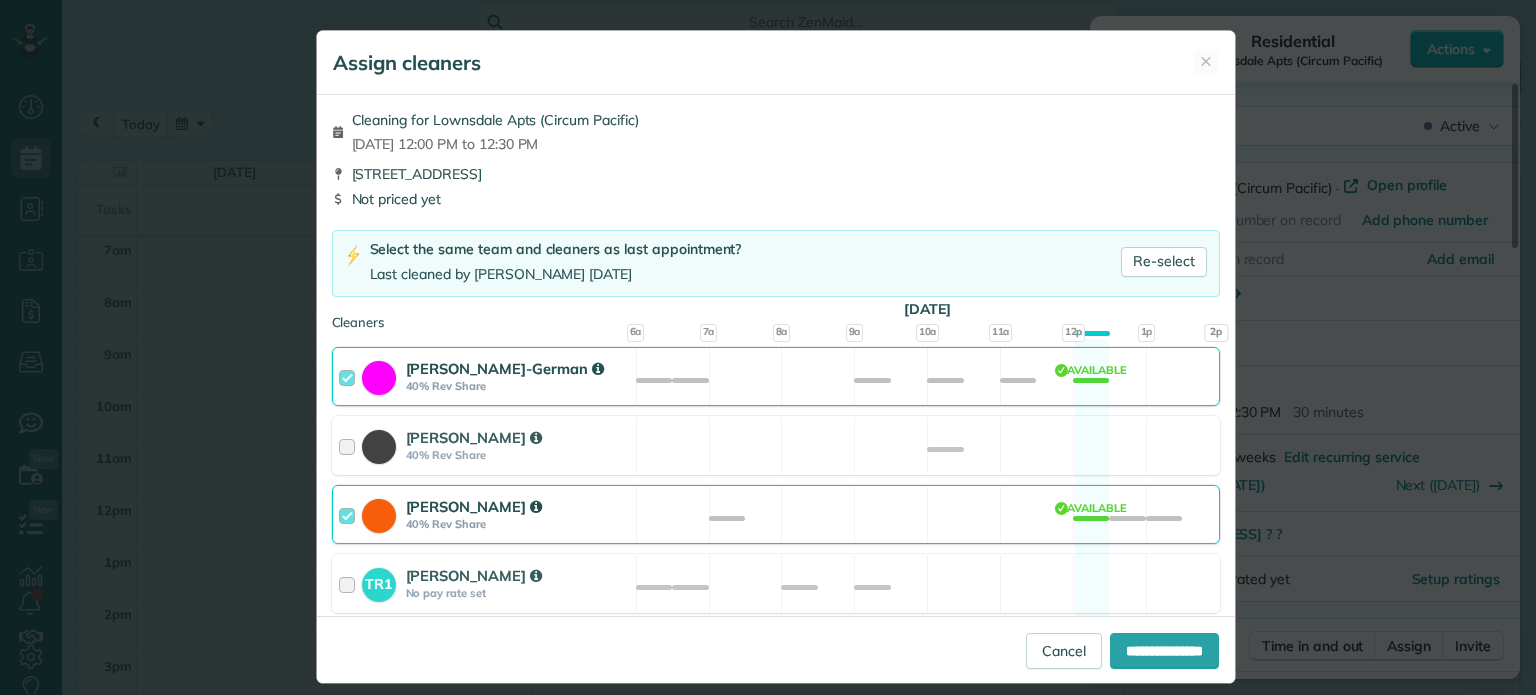click on "Cassie Feliciano
40% Rev Share
Available" at bounding box center (776, 514) 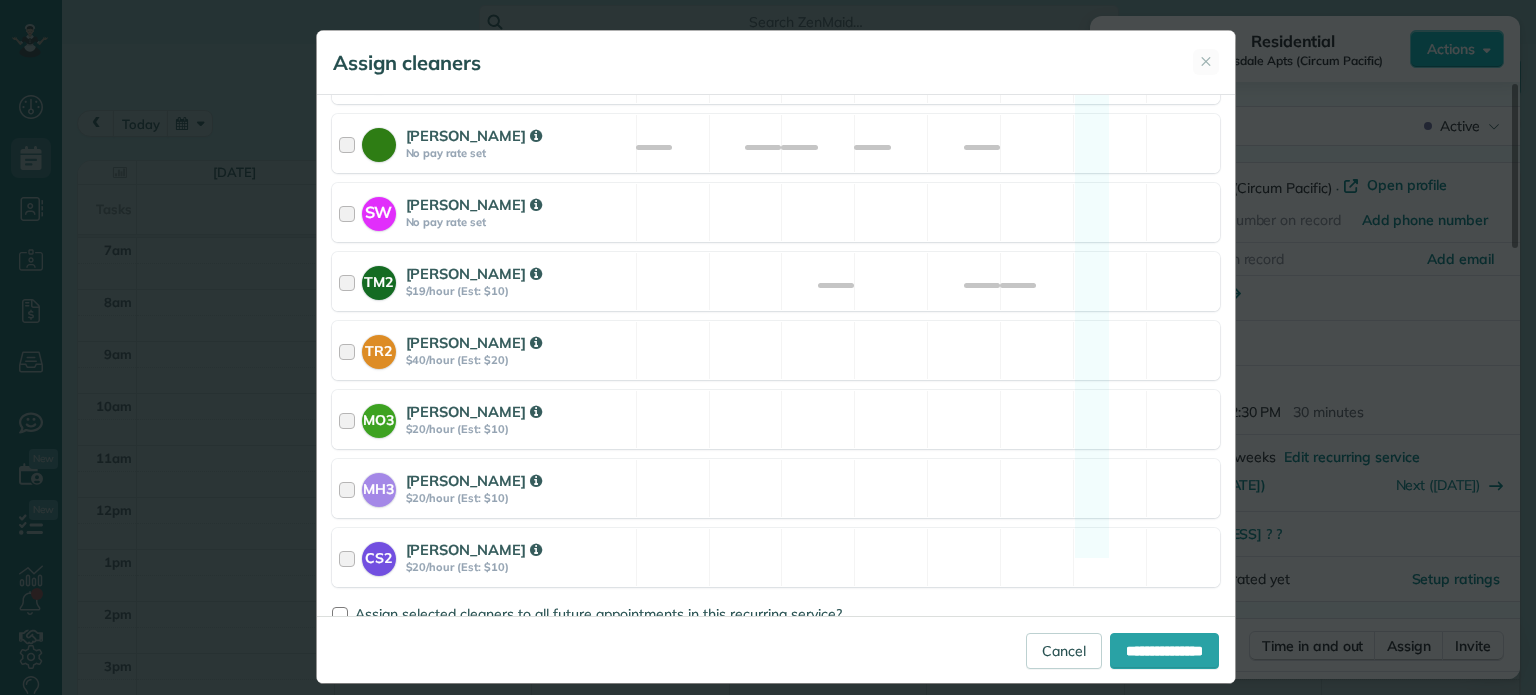 scroll, scrollTop: 1028, scrollLeft: 0, axis: vertical 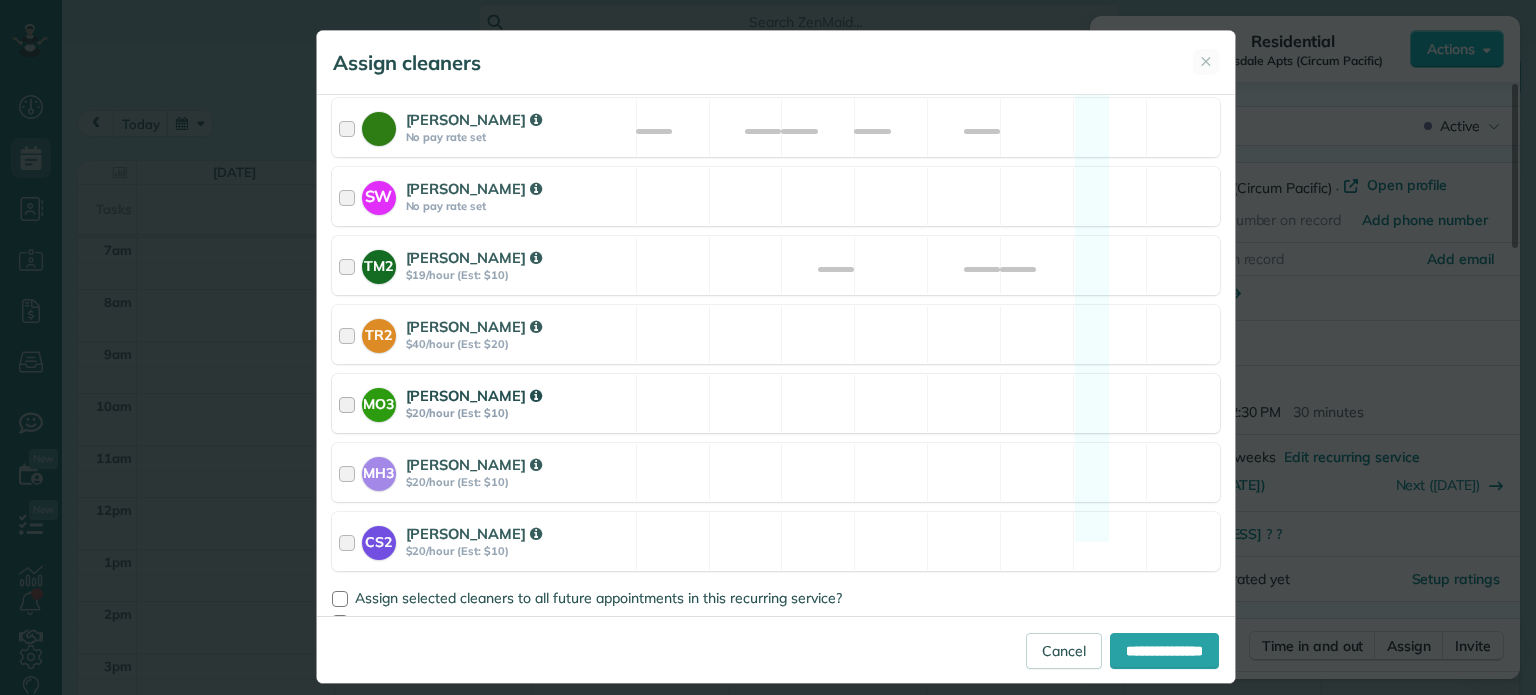 click on "MO3
Marina Ostertag
$20/hour (Est: $10)
Available" at bounding box center (776, 403) 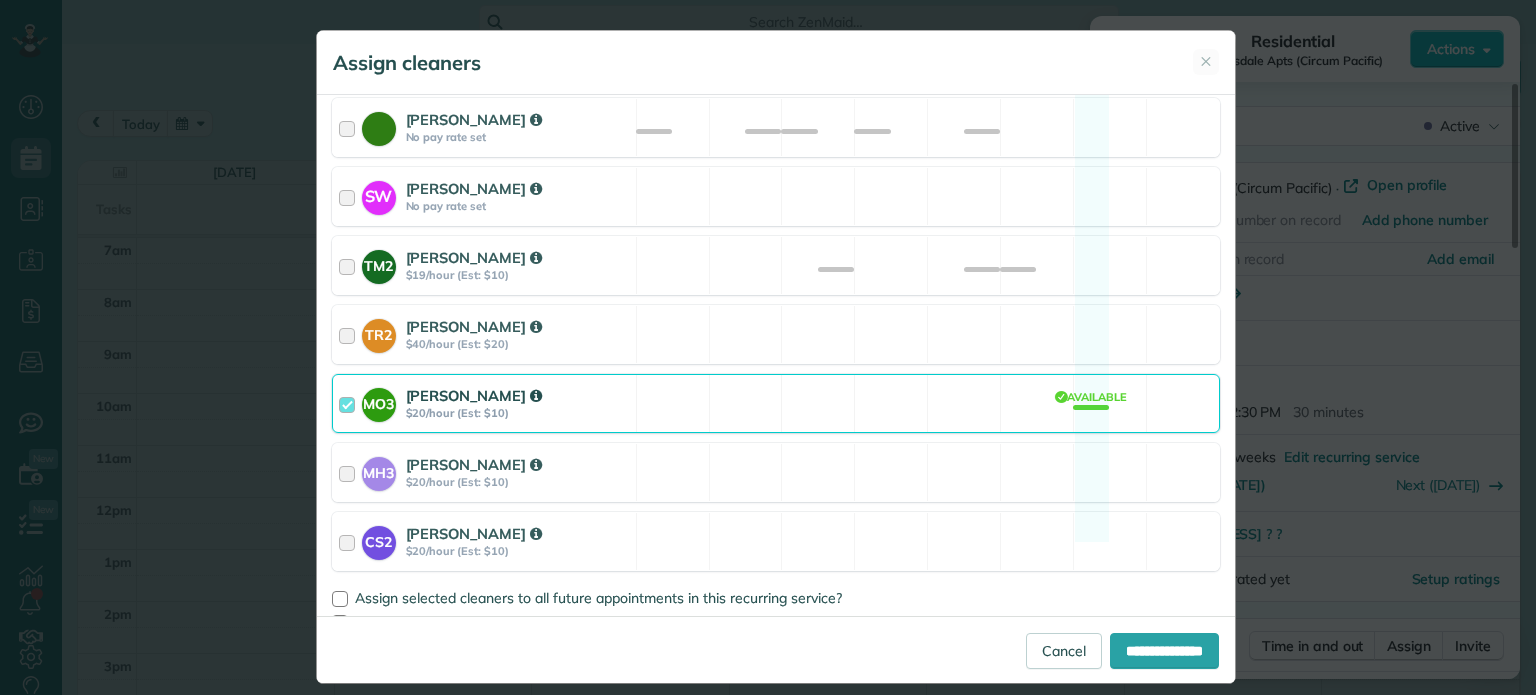 click on "MO3
Marina Ostertag
$20/hour (Est: $10)
Available" at bounding box center [776, 403] 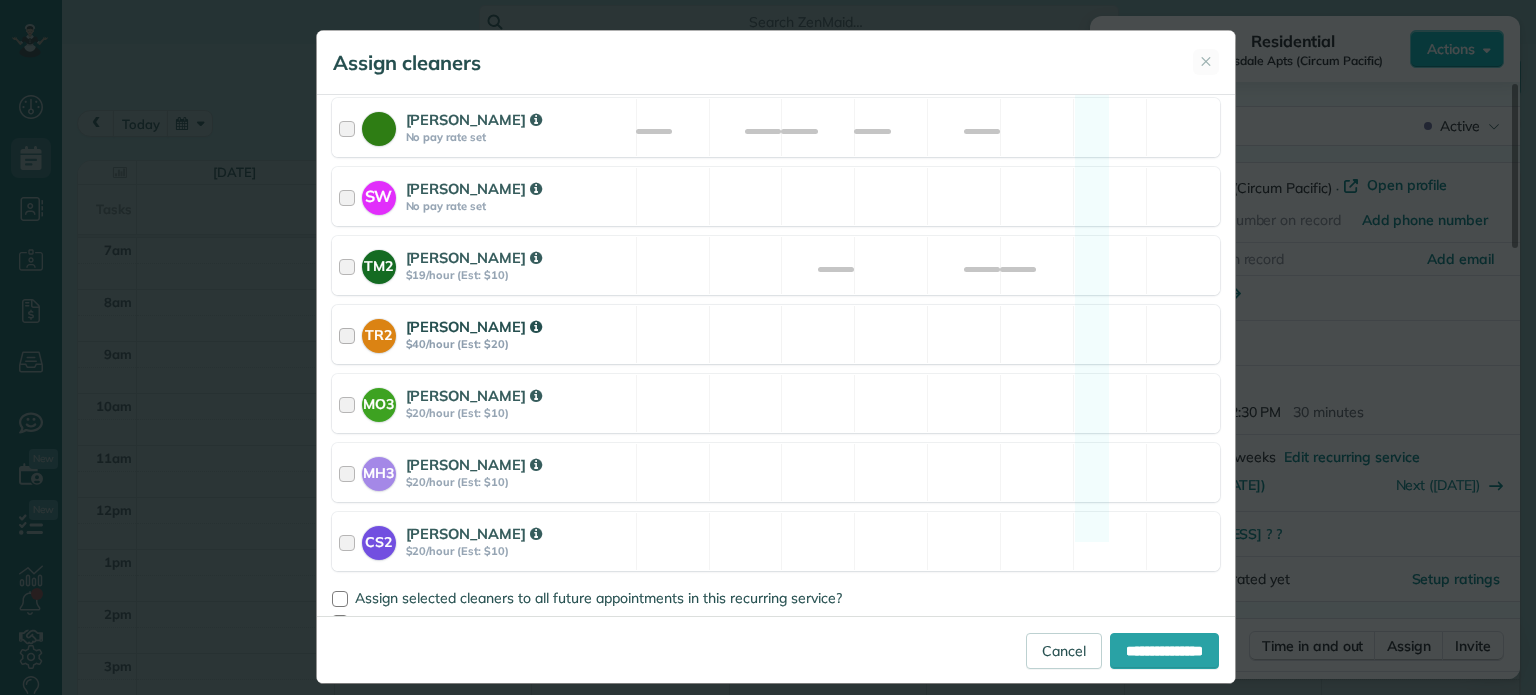 click on "TR2
Tammi Rue
$40/hour (Est: $20)
Available" at bounding box center [776, 334] 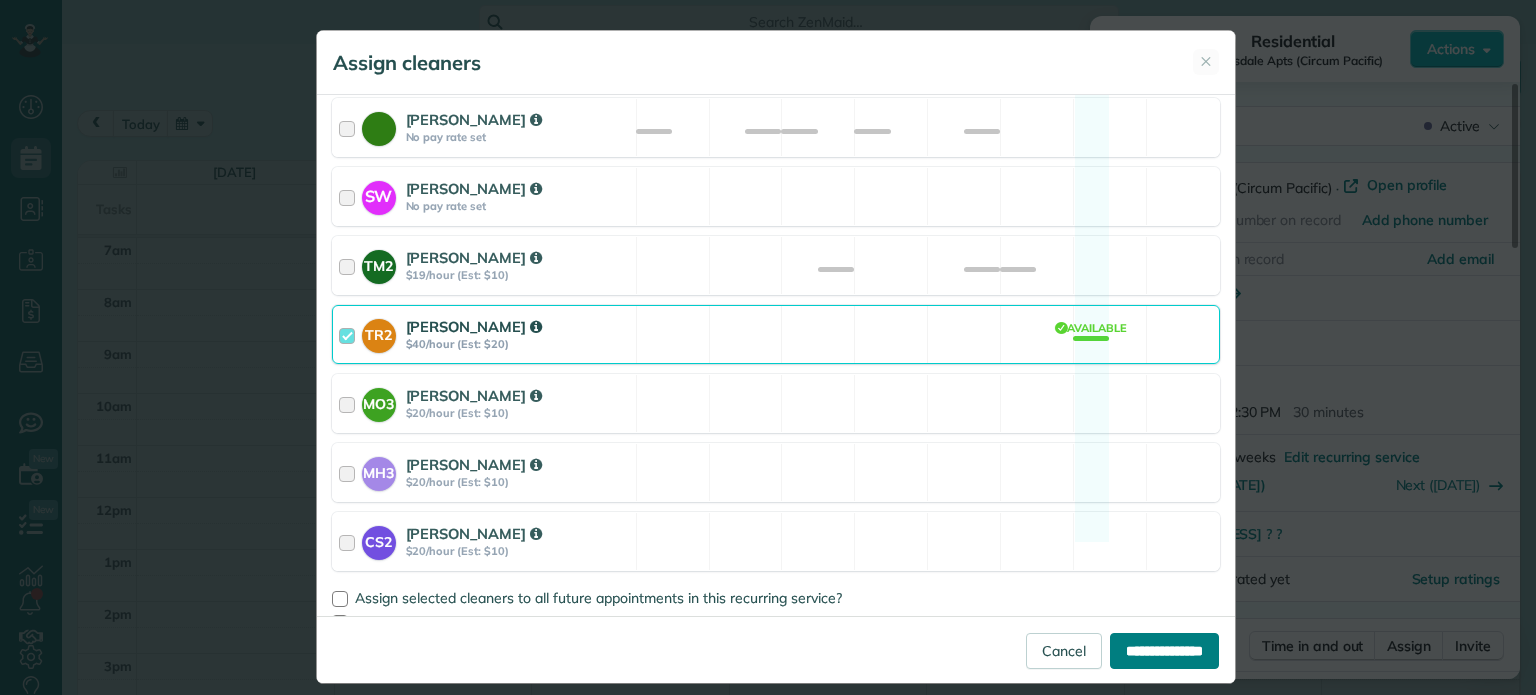 click on "**********" at bounding box center (1164, 651) 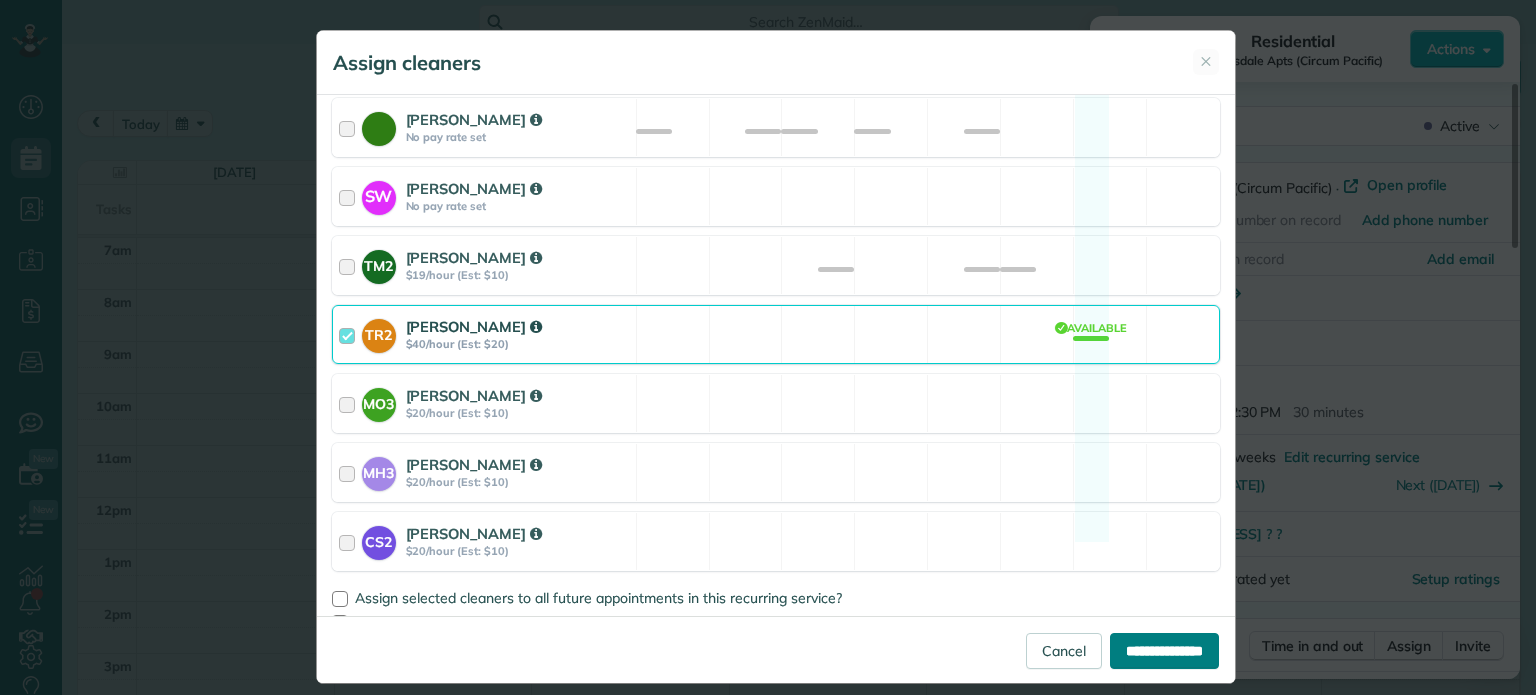 type on "**********" 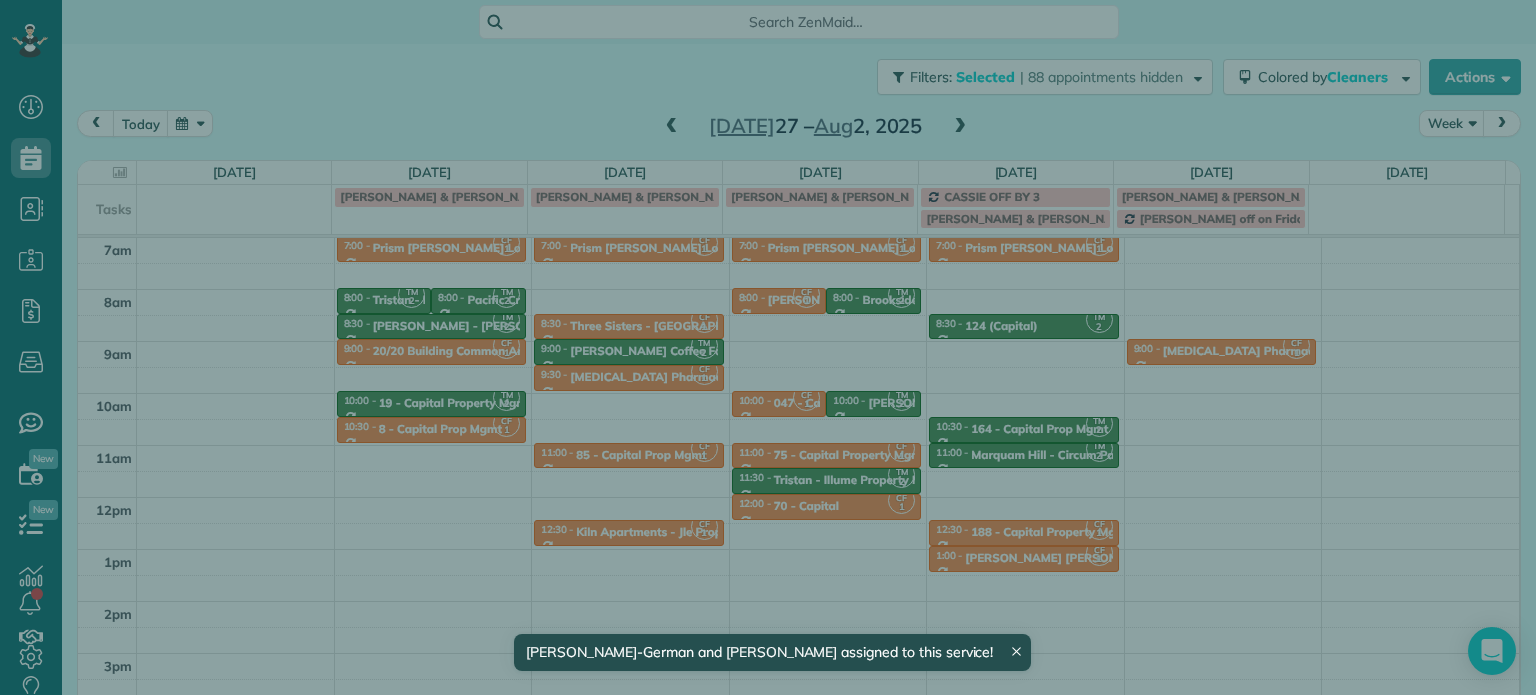 click on "Close Residential Lownsdale Apts (Circum Pacific) Actions Status Active Lownsdale Apts (Circum Pacific) · Open profile No phone number on record Add phone number No email on record Add email View Details Residential Thursday, July 31, 2025 12:00 PM 12:30 PM 30 minutes Repeats every 2 weeks Edit recurring service Previous (Jul 17) Next (Aug 14) 834 SW 15th Ave Portland ? ? Service was not rated yet Setup ratings Cleaners Time in and out Assign Invite Cleaners Tammi   Rue 12:00 PM 12:30 PM Christina   Wright-German 12:00 PM 12:30 PM Checklist Try Now Keep this appointment up to your standards. Stay on top of every detail, keep your cleaners organised, and your client happy. Assign a checklist Watch a 5 min demo Billing Billing actions Price $0.00 Overcharge $0.00 Discount $0.00 Coupon discount - Primary tax - Secondary tax - Total appointment price $0.00 Tips collected New feature! $0.00 Mark as paid Total including tip $0.00 Get paid online in no-time! Send an invoice and reward your cleaners with tips Notes" at bounding box center (768, 347) 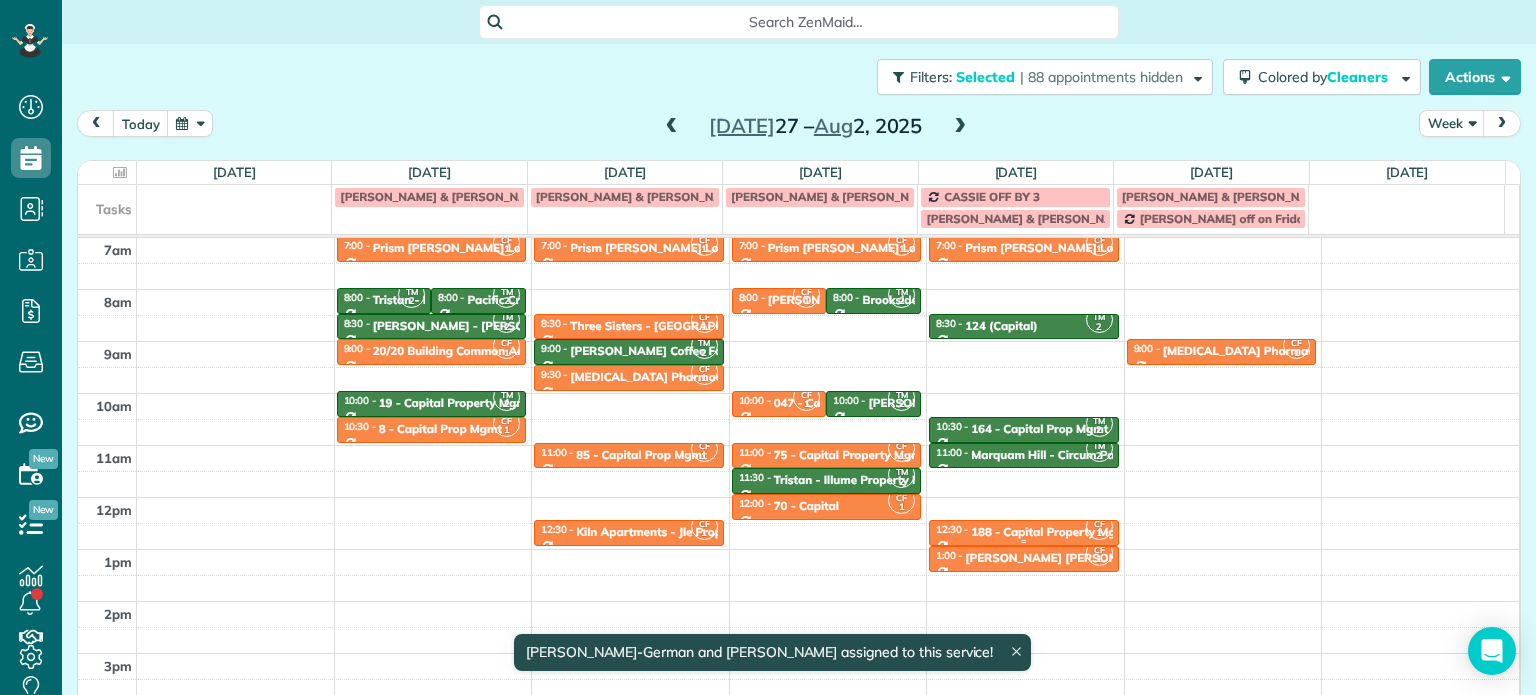 click on "188 - Capital Property Mgmt" at bounding box center (1050, 532) 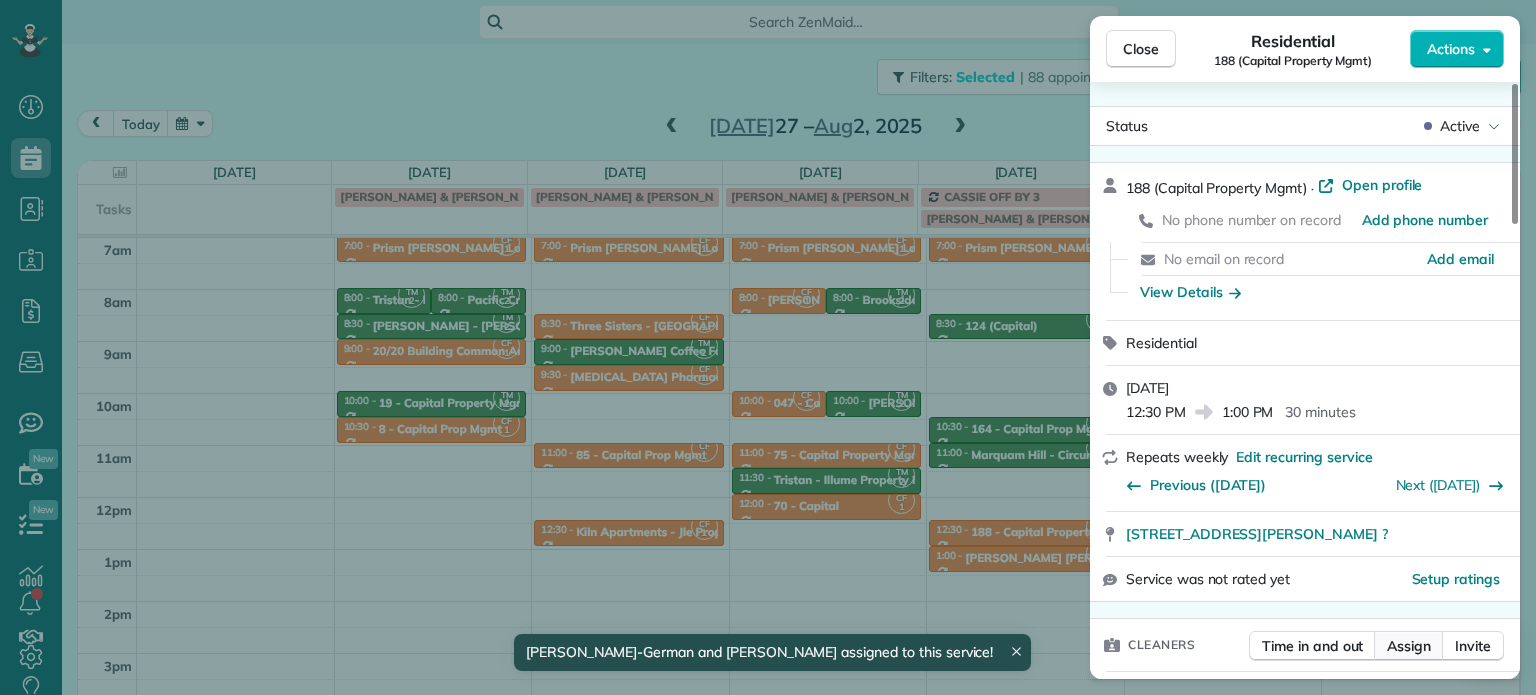 click on "Assign" at bounding box center (1409, 646) 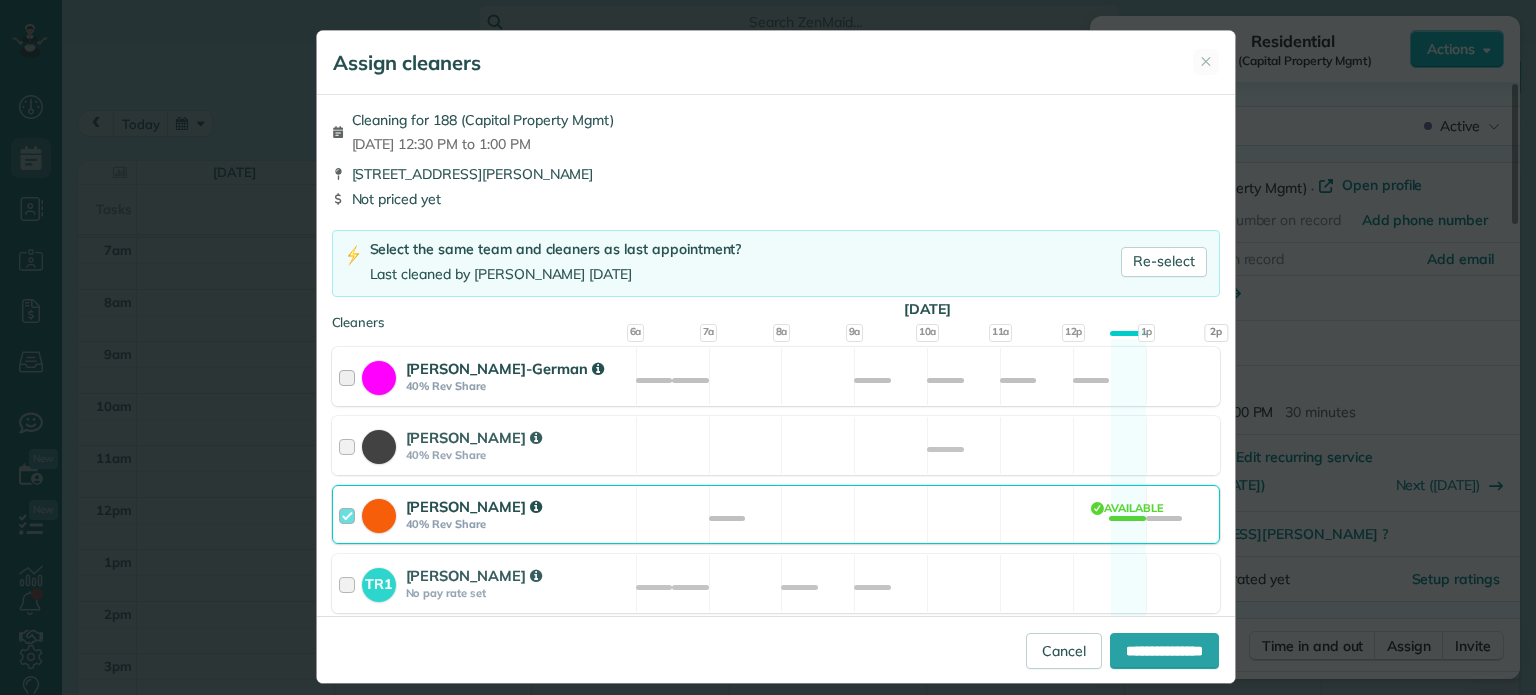 click on "Christina Wright-German
40% Rev Share
Available" at bounding box center [776, 376] 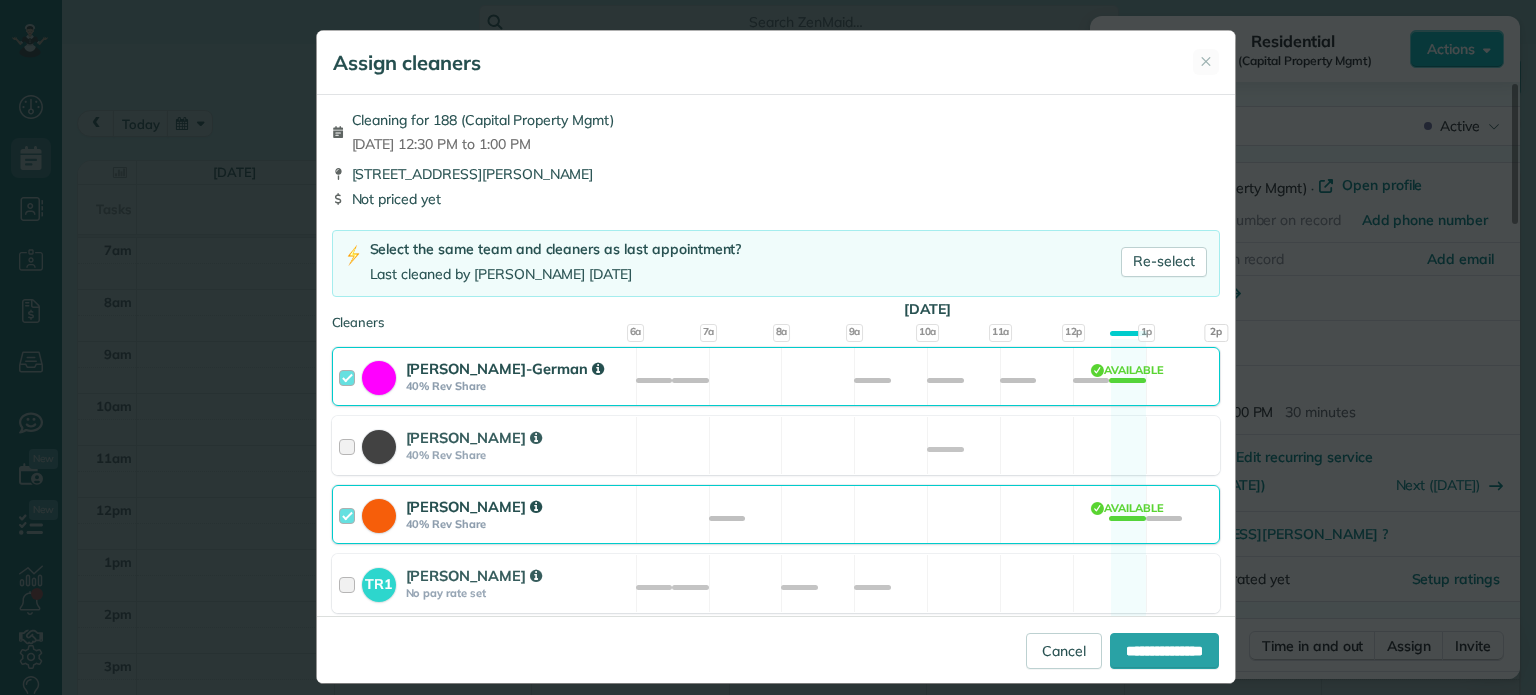 click on "Cassie Feliciano
40% Rev Share
Available" at bounding box center (776, 514) 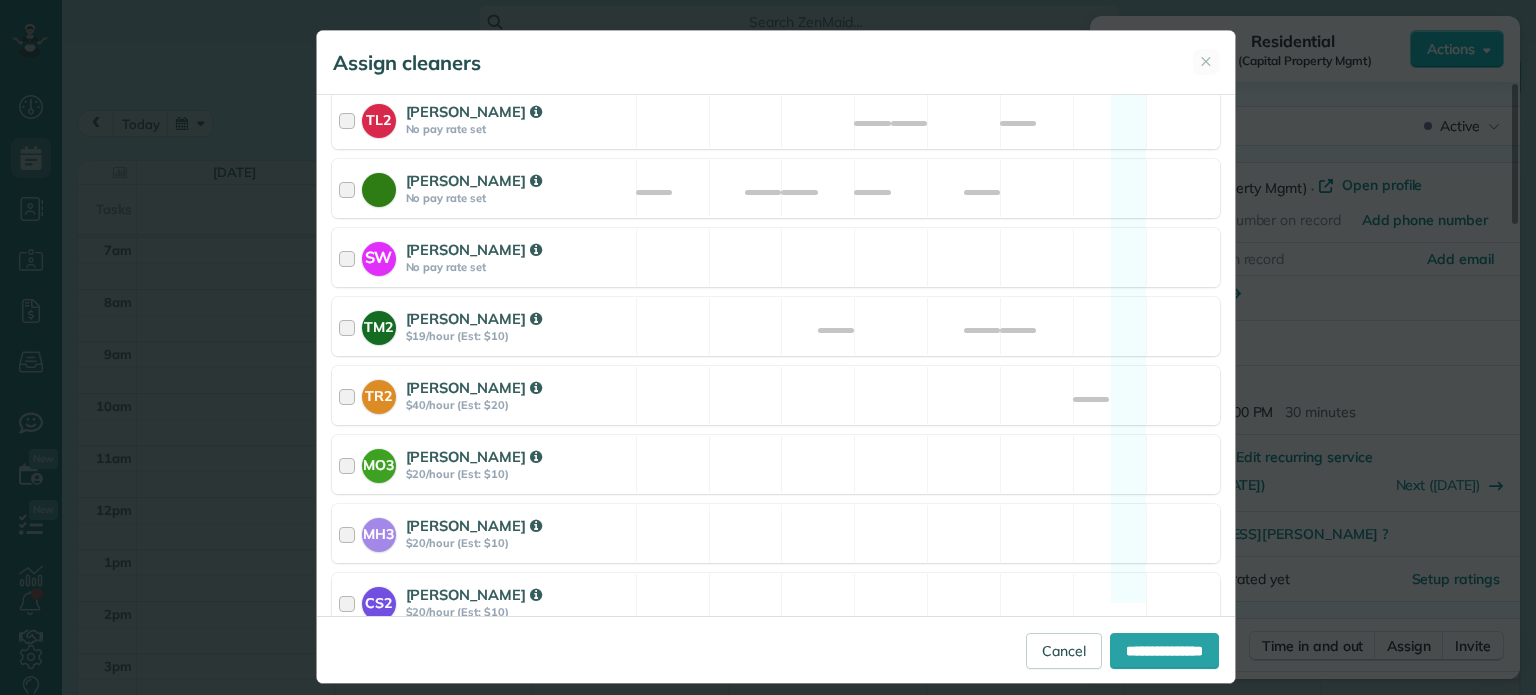 scroll, scrollTop: 1028, scrollLeft: 0, axis: vertical 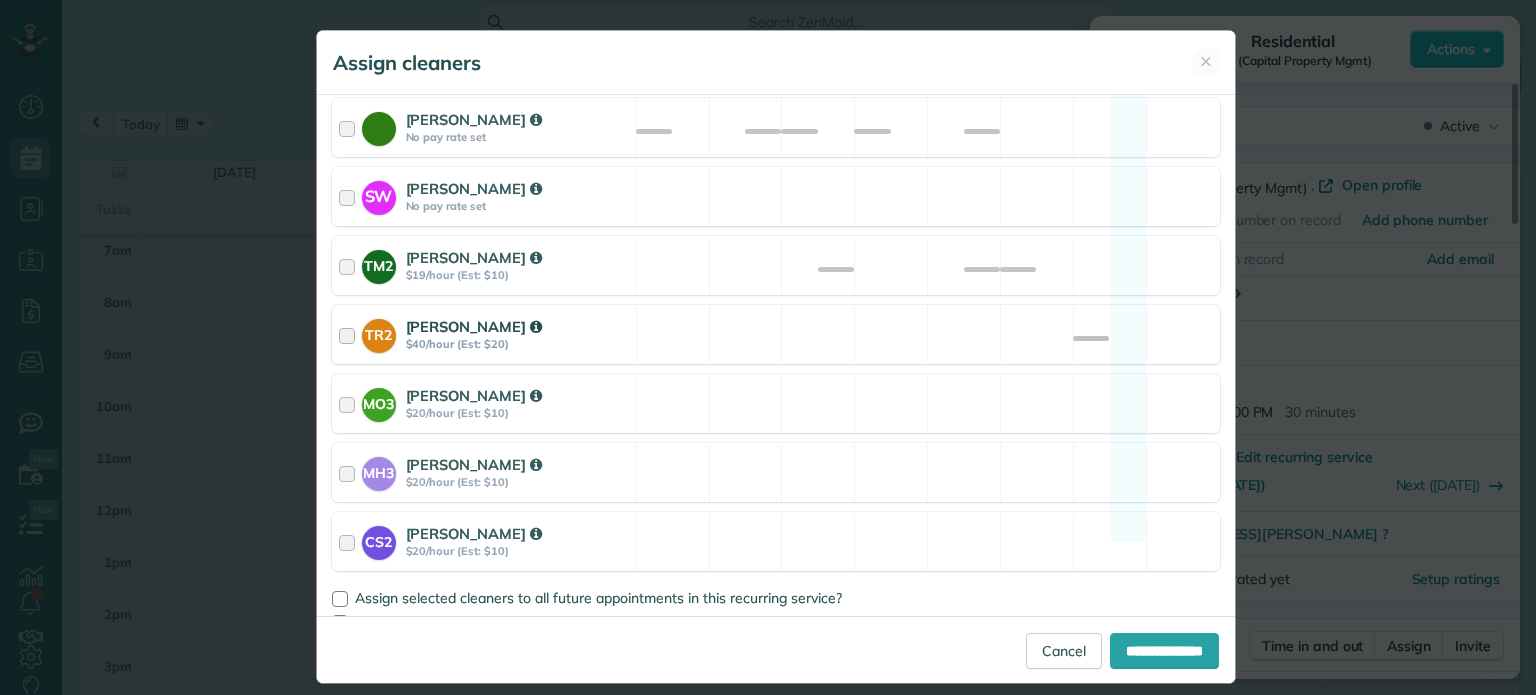 click on "TR2
Tammi Rue
$40/hour (Est: $20)
Available" at bounding box center [776, 334] 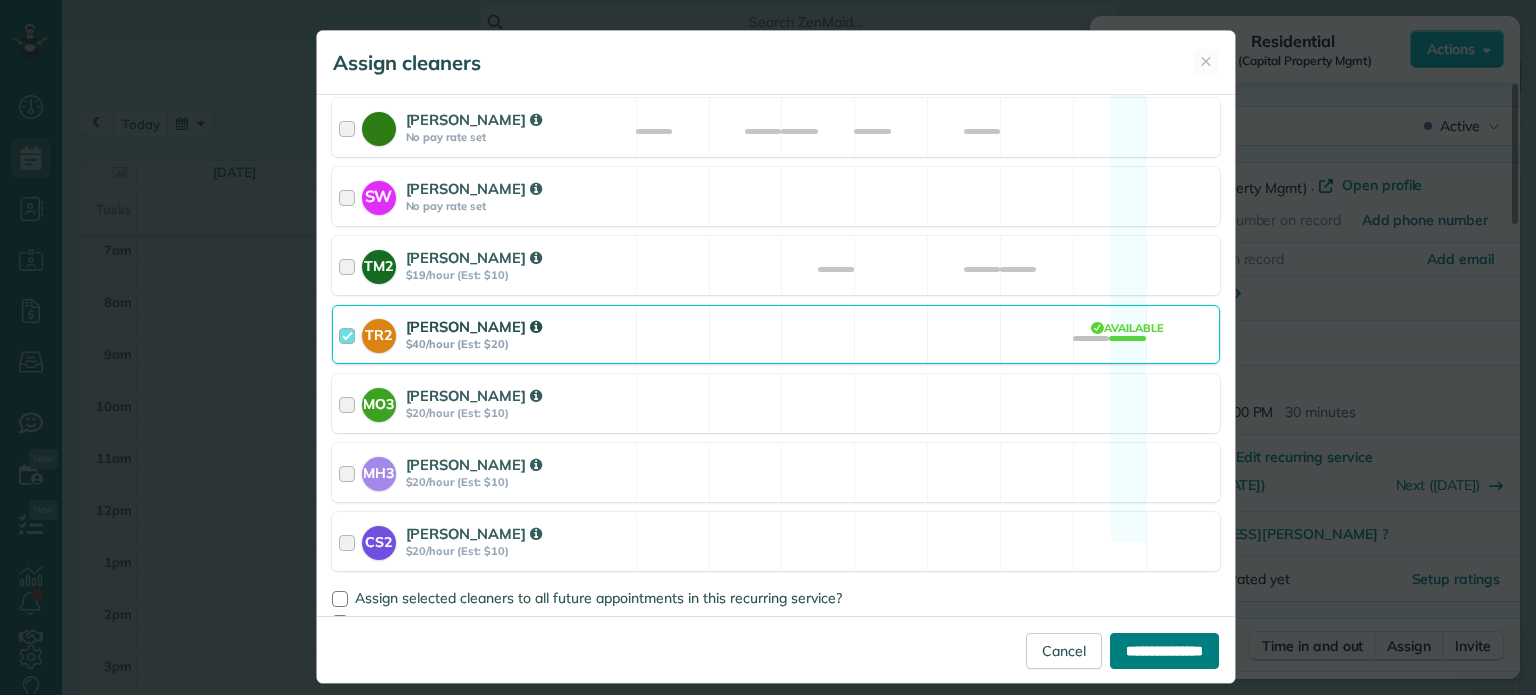 click on "**********" at bounding box center (1164, 651) 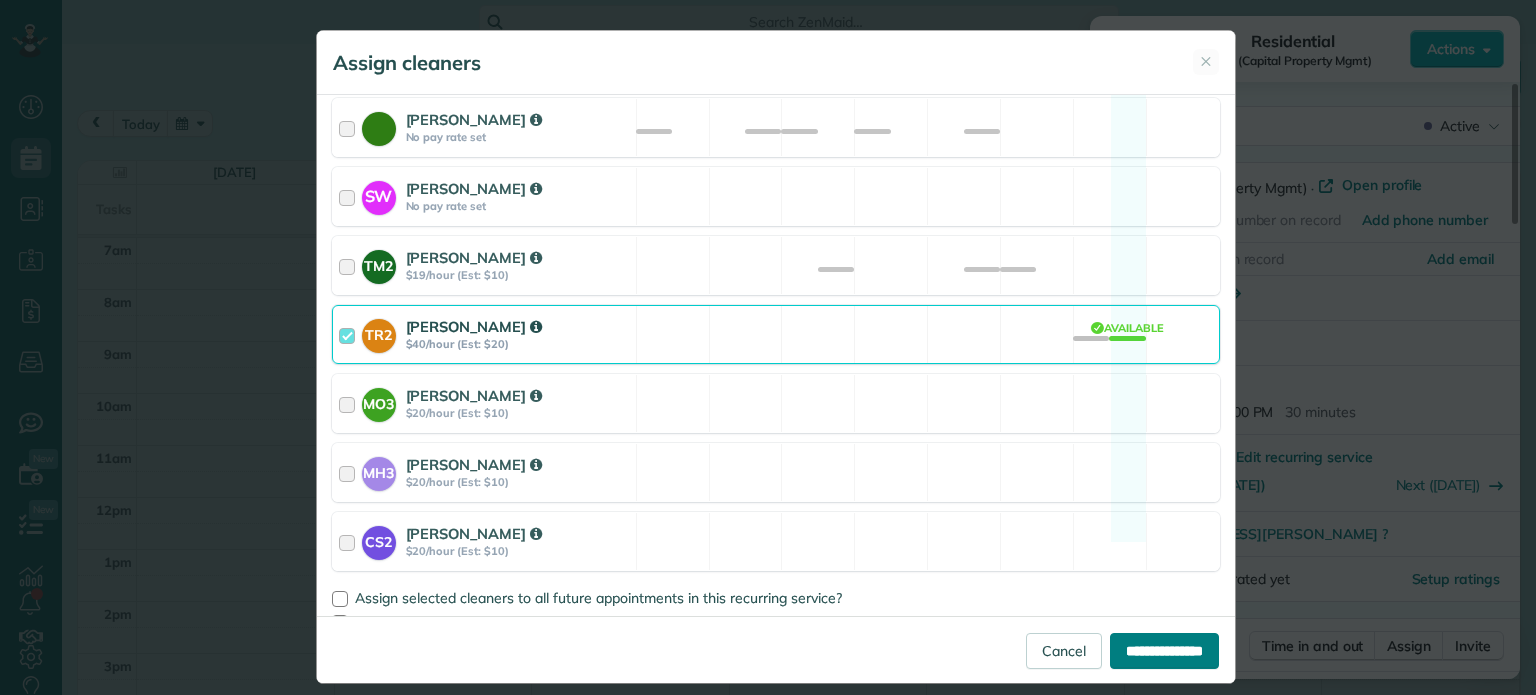 type on "**********" 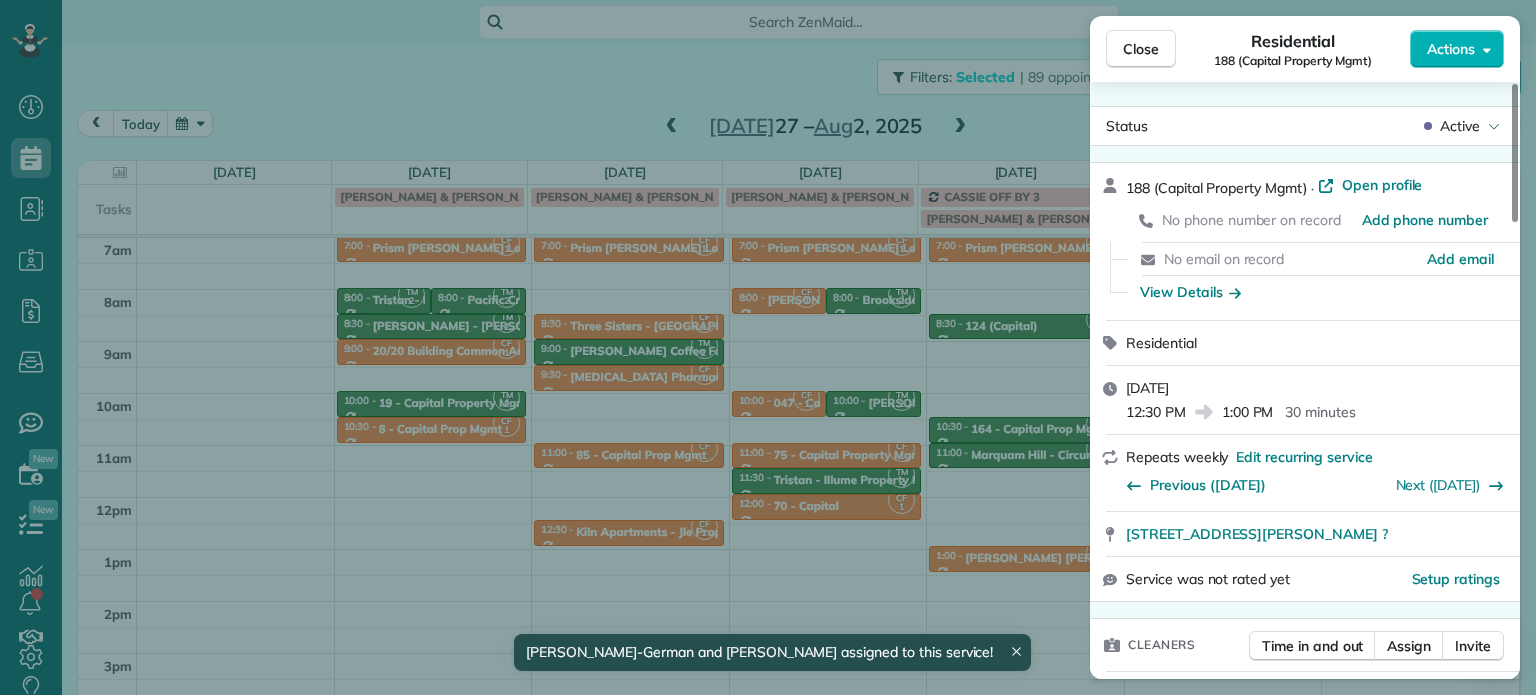 click on "Close Residential 188 (Capital Property Mgmt) Actions Status Active 188 (Capital Property Mgmt) · Open profile No phone number on record Add phone number No email on record Add email View Details Residential Thursday, July 31, 2025 12:30 PM 1:00 PM 30 minutes Repeats weekly Edit recurring service Previous (Jul 24) Next (Aug 07) 2284 NW Everett St Portland OR ? Service was not rated yet Setup ratings Cleaners Time in and out Assign Invite Cleaners Tammi   Rue 12:30 PM 1:00 PM Christina   Wright-German 12:30 PM 1:00 PM Checklist Try Now Keep this appointment up to your standards. Stay on top of every detail, keep your cleaners organised, and your client happy. Assign a checklist Watch a 5 min demo Billing Billing actions Price $0.00 Overcharge $0.00 Discount $0.00 Coupon discount - Primary tax - Secondary tax - Total appointment price $0.00 Tips collected New feature! $0.00 Mark as paid Total including tip $0.00 Get paid online in no-time! Send an invoice and reward your cleaners with tips Work items   Notes 1" at bounding box center [768, 347] 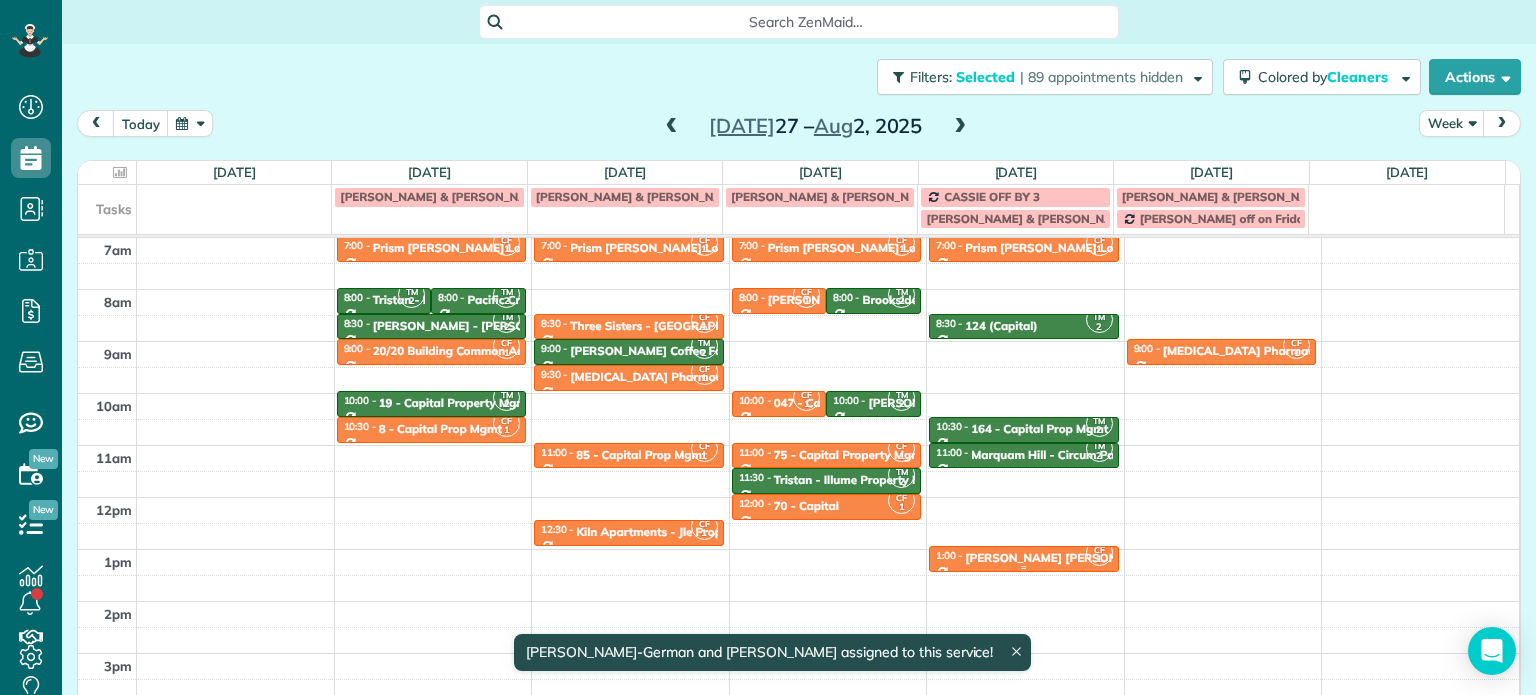 click at bounding box center [1024, 567] 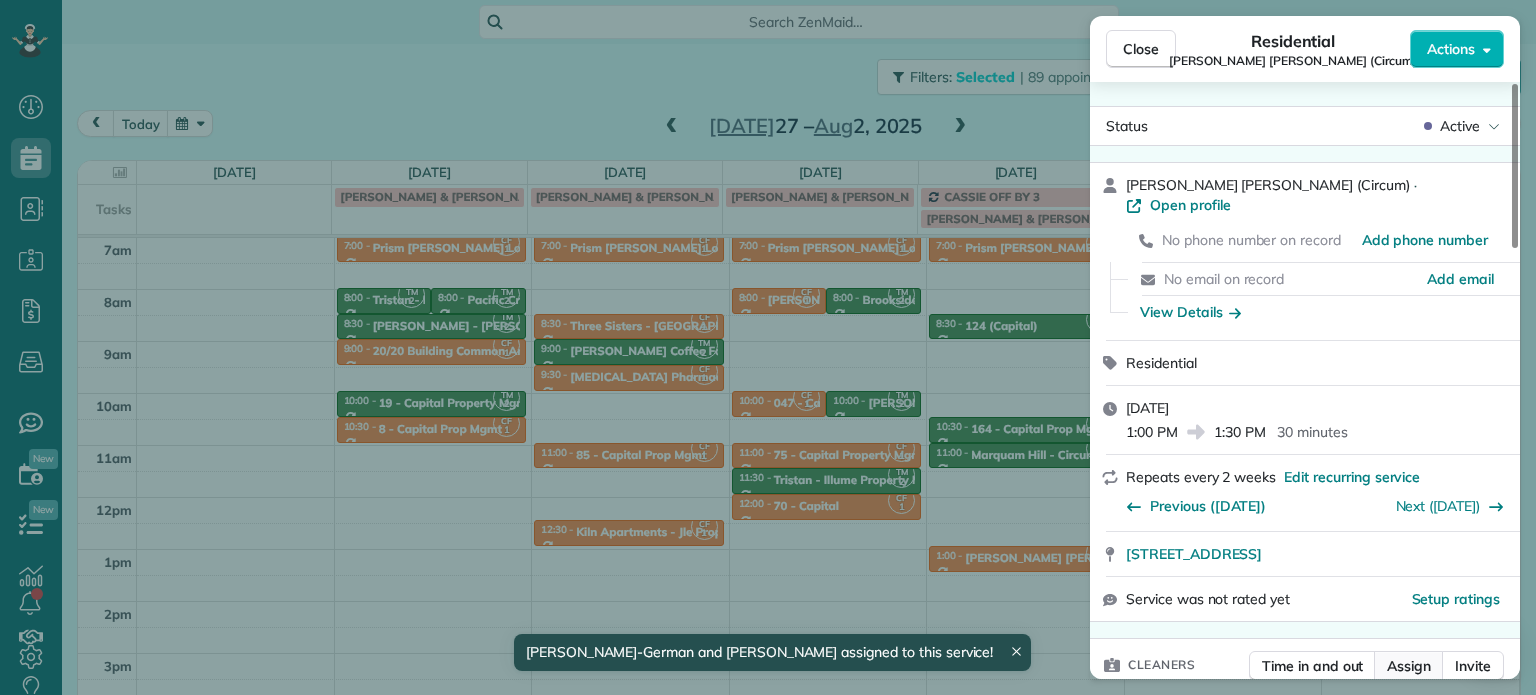 click on "Assign" at bounding box center (1409, 666) 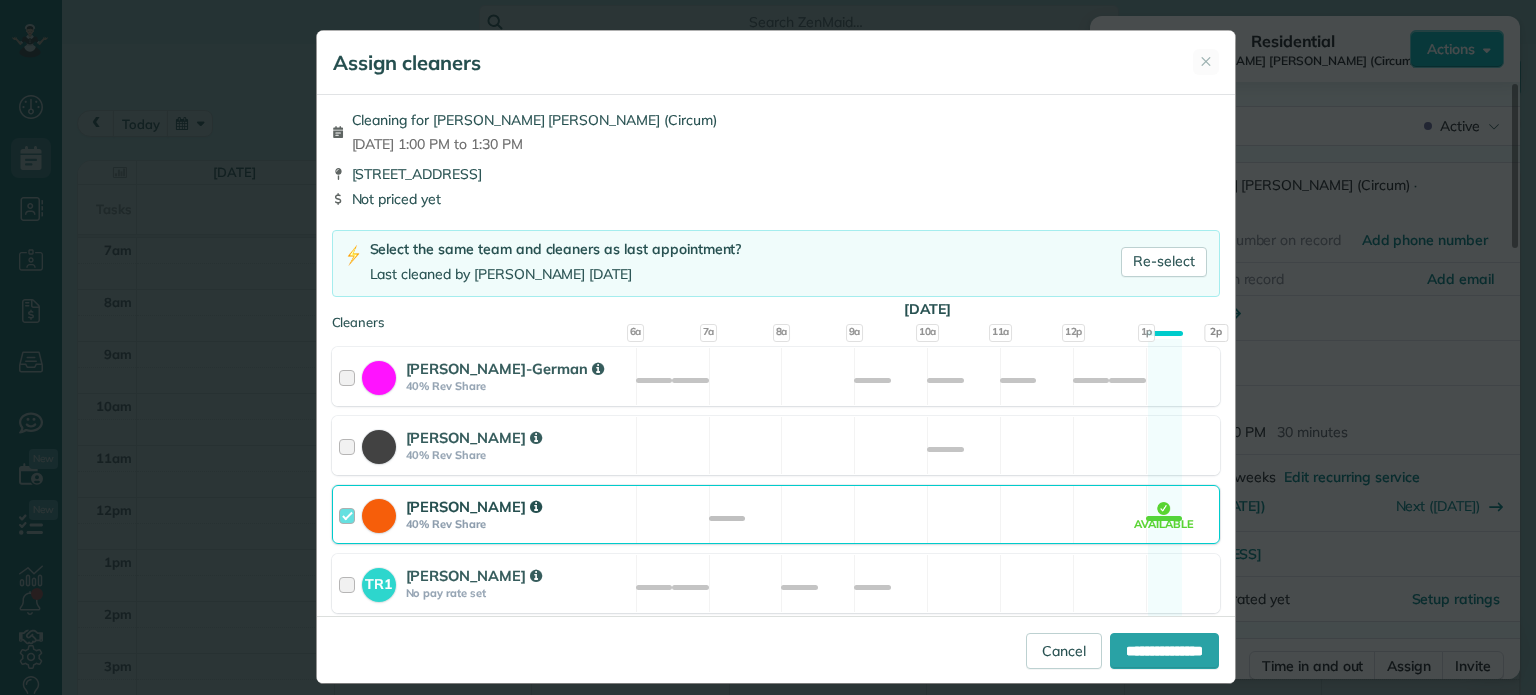 click on "Cassie Feliciano
40% Rev Share
Available" at bounding box center [776, 514] 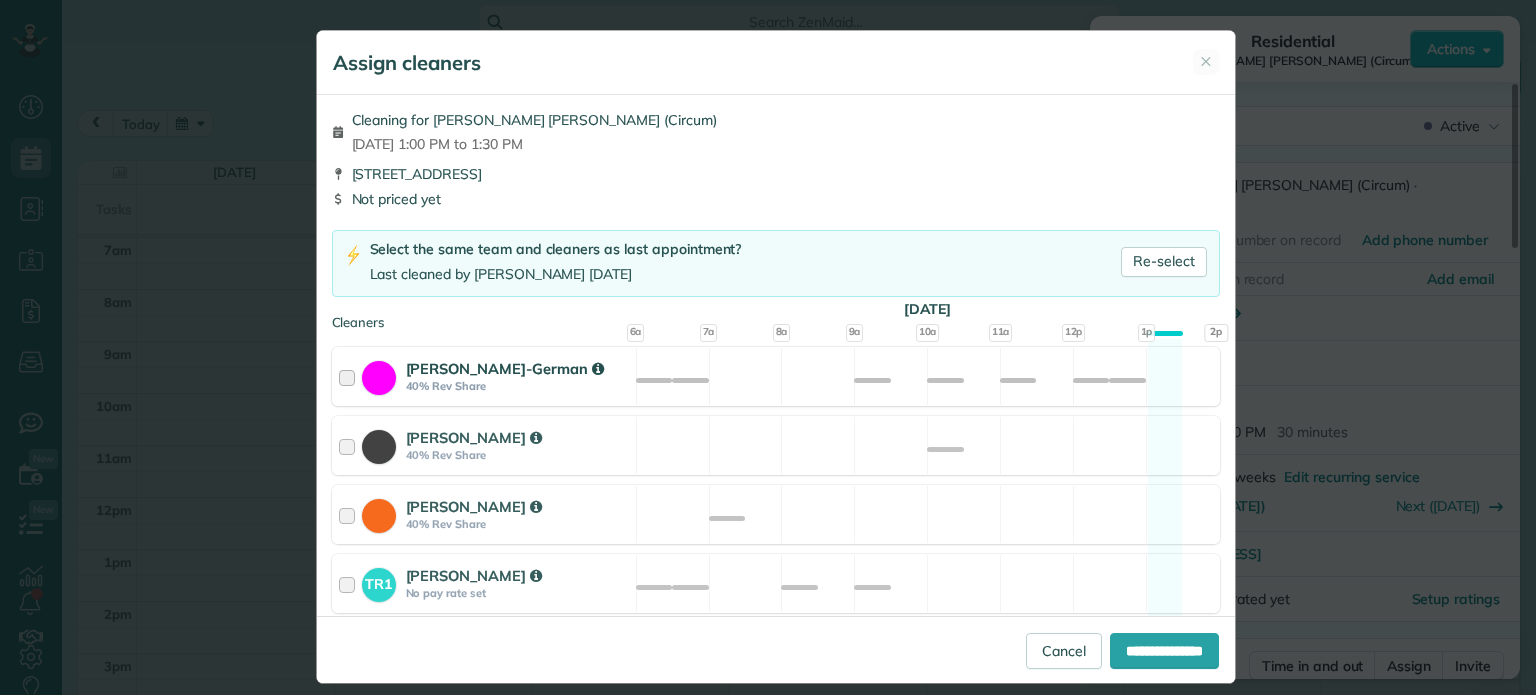click on "Christina Wright-German
40% Rev Share
Available" at bounding box center [776, 376] 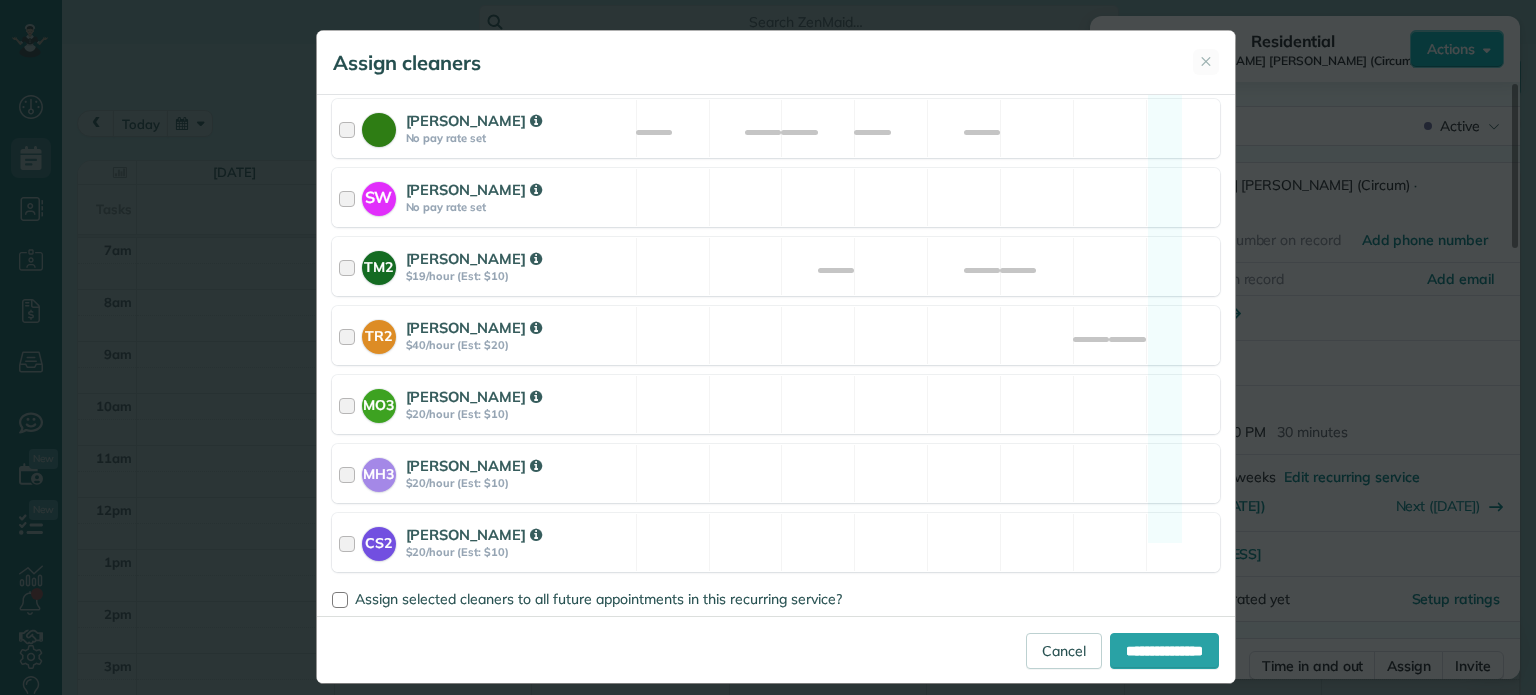 scroll, scrollTop: 1028, scrollLeft: 0, axis: vertical 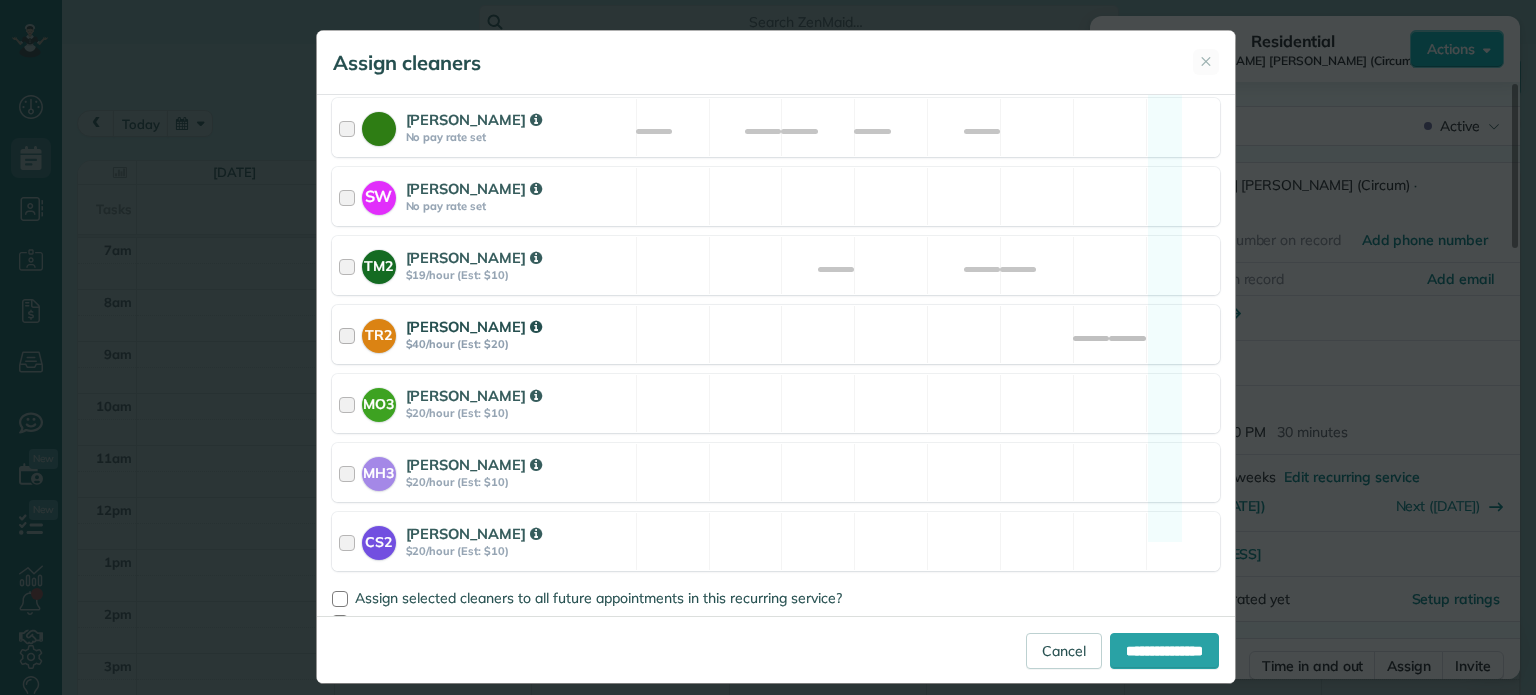 click on "TR2
Tammi Rue
$40/hour (Est: $20)
Available" at bounding box center [776, 334] 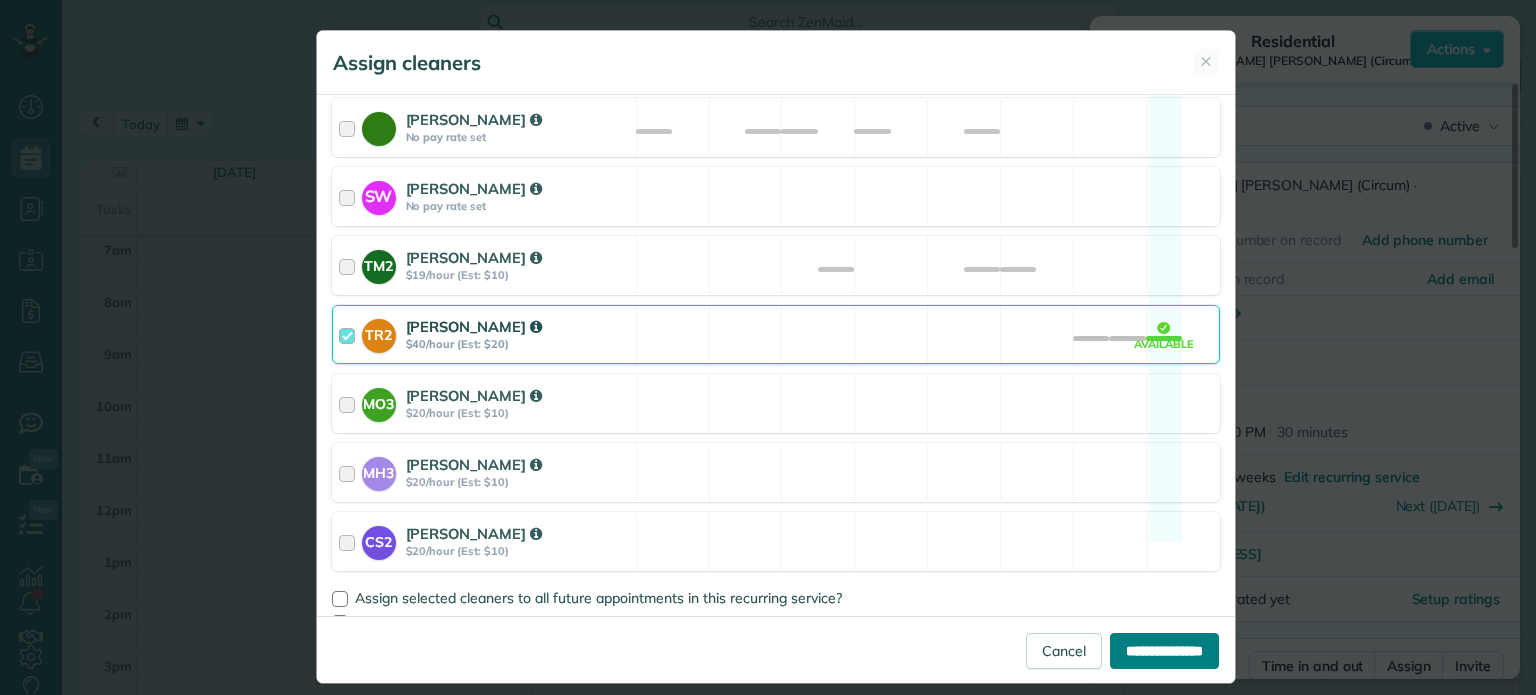 click on "**********" at bounding box center [1164, 651] 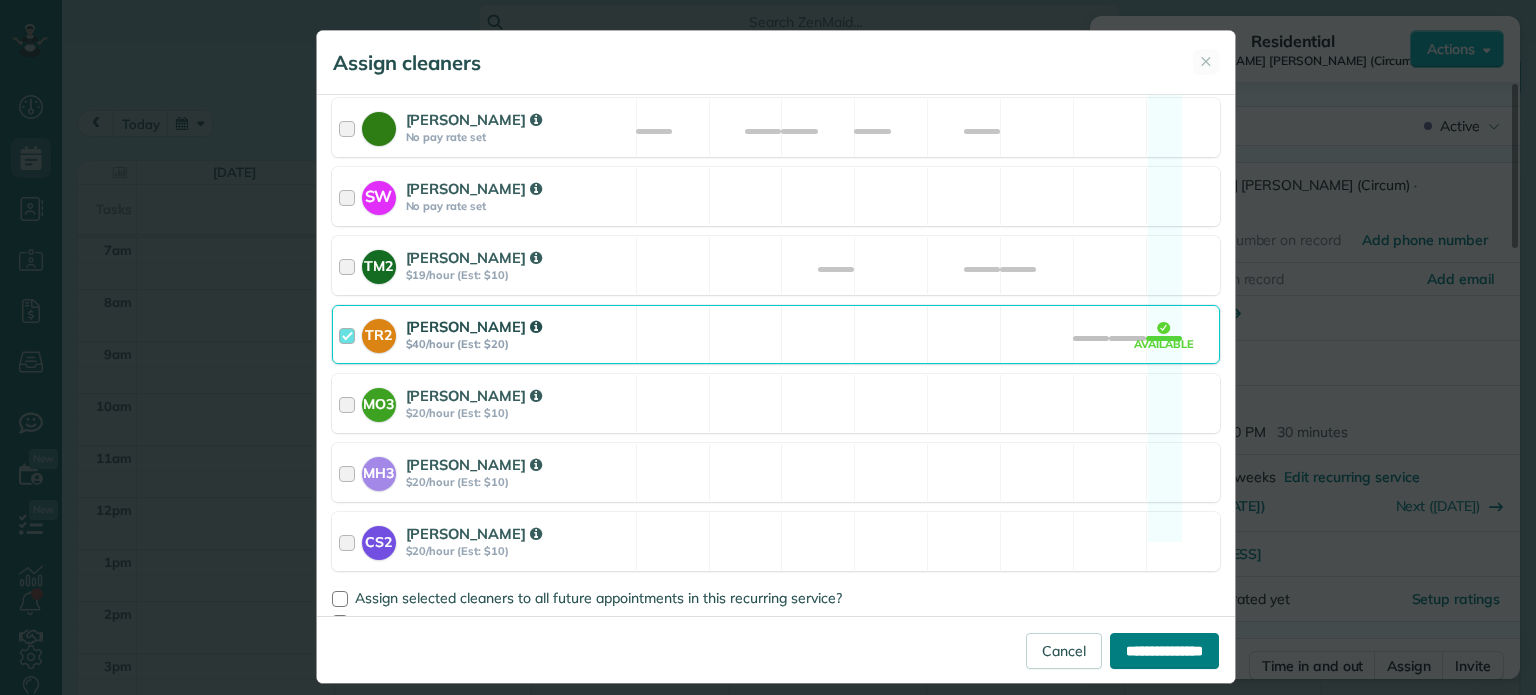 type on "**********" 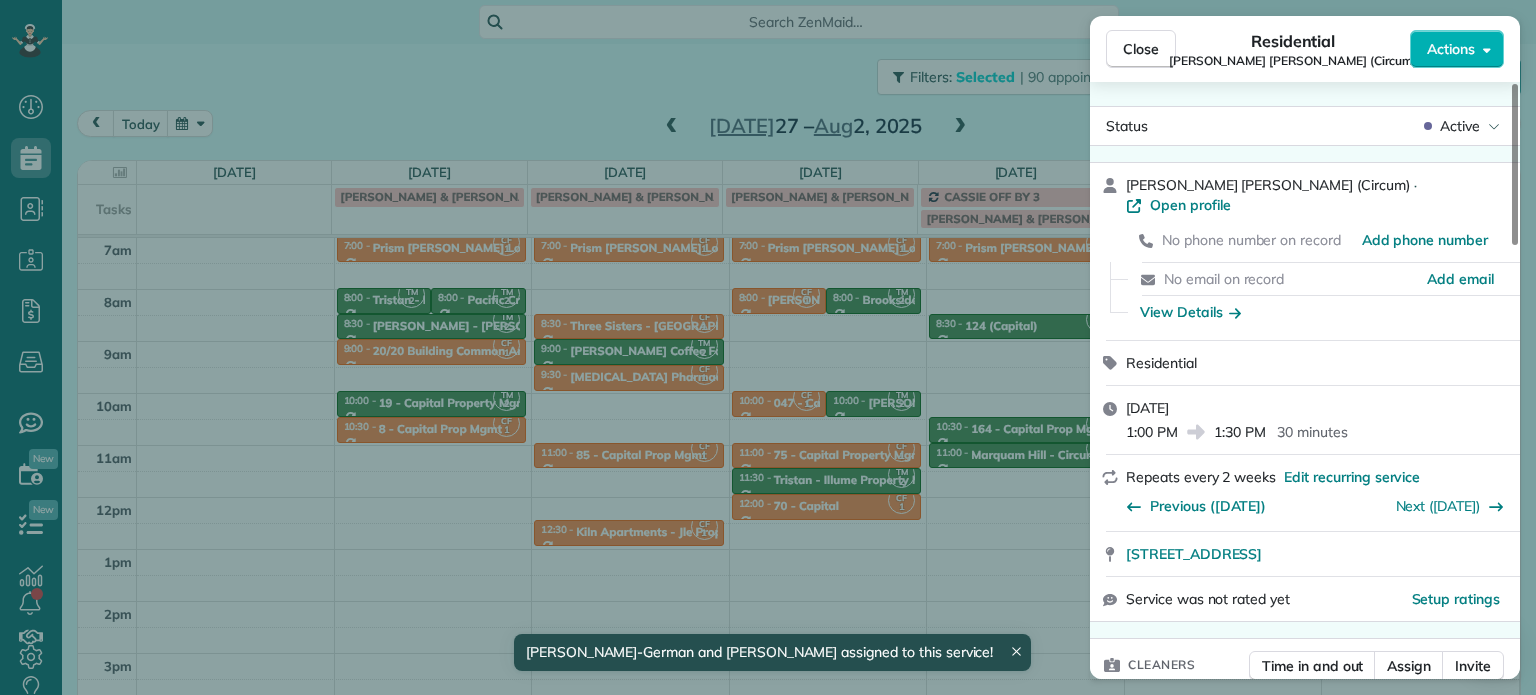 click on "Close Residential Margaret Anne (Circum) Actions Status Active Margaret Anne (Circum) · Open profile No phone number on record Add phone number No email on record Add email View Details Residential Thursday, July 31, 2025 1:00 PM 1:30 PM 30 minutes Repeats every 2 weeks Edit recurring service Previous (Jul 17) Next (Aug 14) 215 Northwest 22nd Place Portland OR 97210 Service was not rated yet Setup ratings Cleaners Time in and out Assign Invite Cleaners Tammi   Rue 1:00 PM 1:30 PM Christina   Wright-German 1:00 PM 1:30 PM Checklist Try Now Keep this appointment up to your standards. Stay on top of every detail, keep your cleaners organised, and your client happy. Assign a checklist Watch a 5 min demo Billing Billing actions Price $0.00 Overcharge $0.00 Discount $0.00 Coupon discount - Primary tax - Secondary tax - Total appointment price $0.00 Tips collected New feature! $0.00 Mark as paid Total including tip $0.00 Get paid online in no-time! Send an invoice and reward your cleaners with tips Work items Notes" at bounding box center (768, 347) 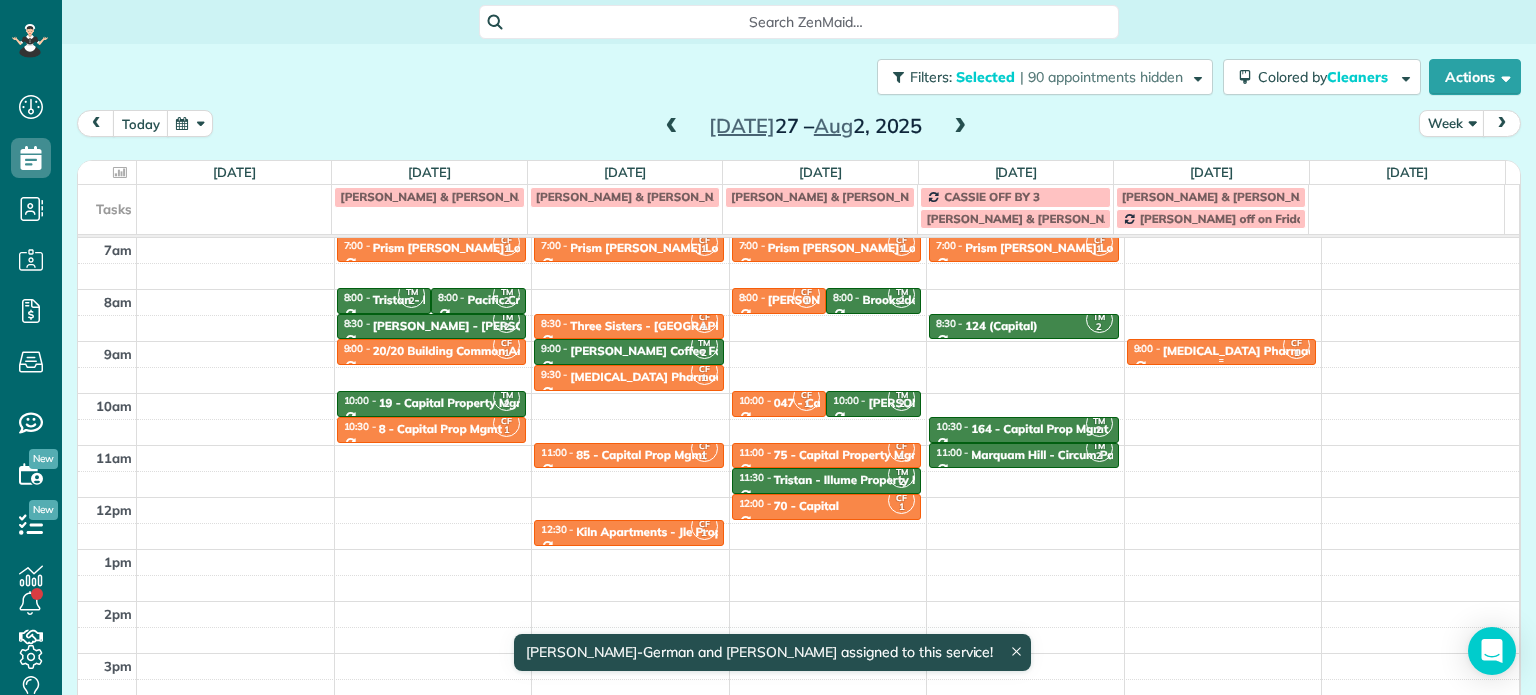 click on "Avita Pharmacy" at bounding box center (1242, 351) 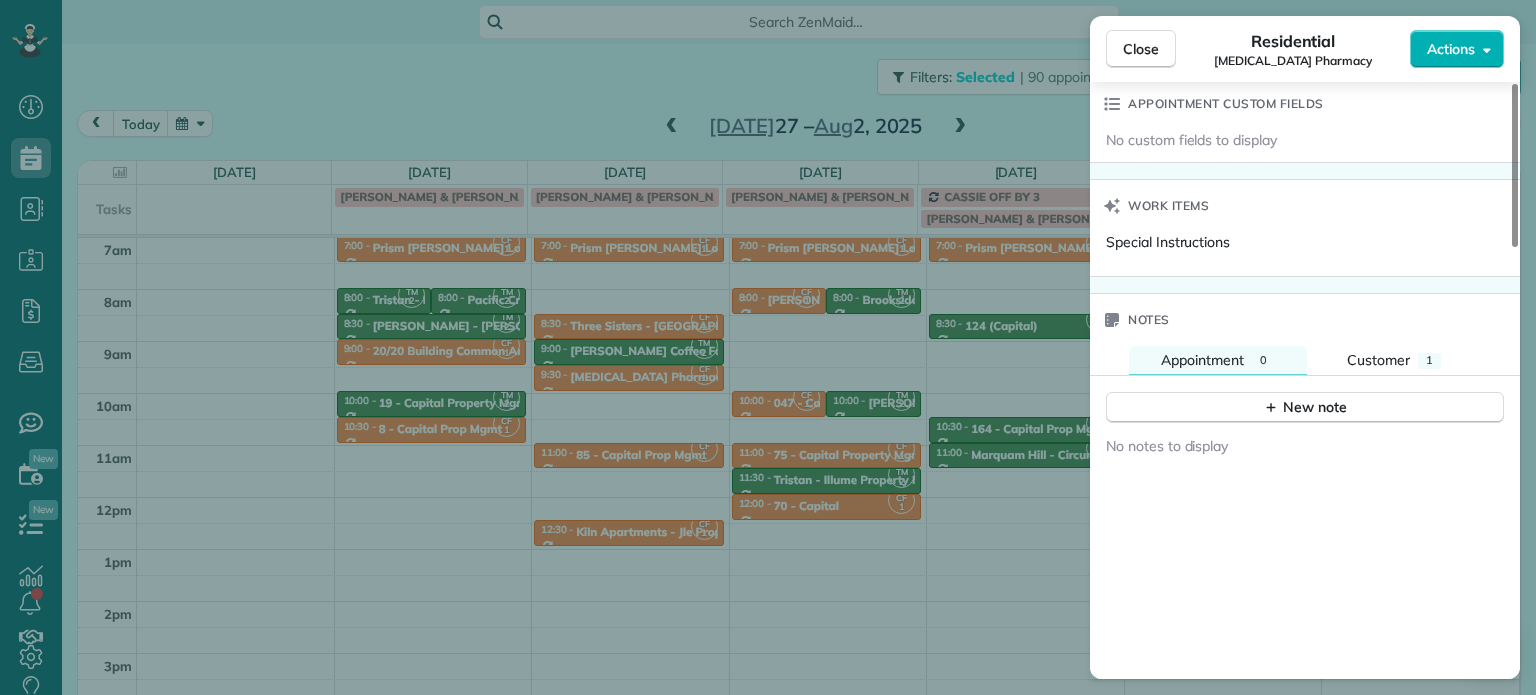 scroll, scrollTop: 1500, scrollLeft: 0, axis: vertical 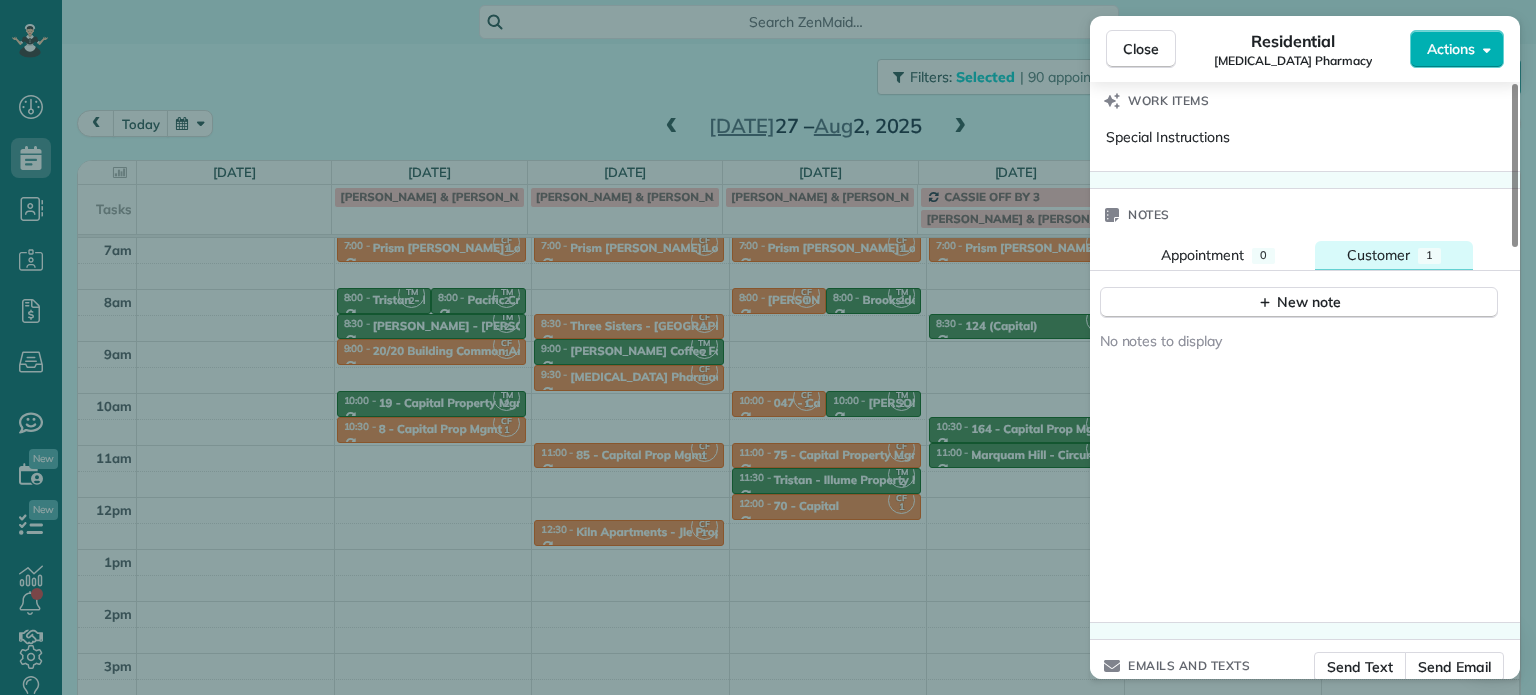 click on "Customer" at bounding box center [1378, 255] 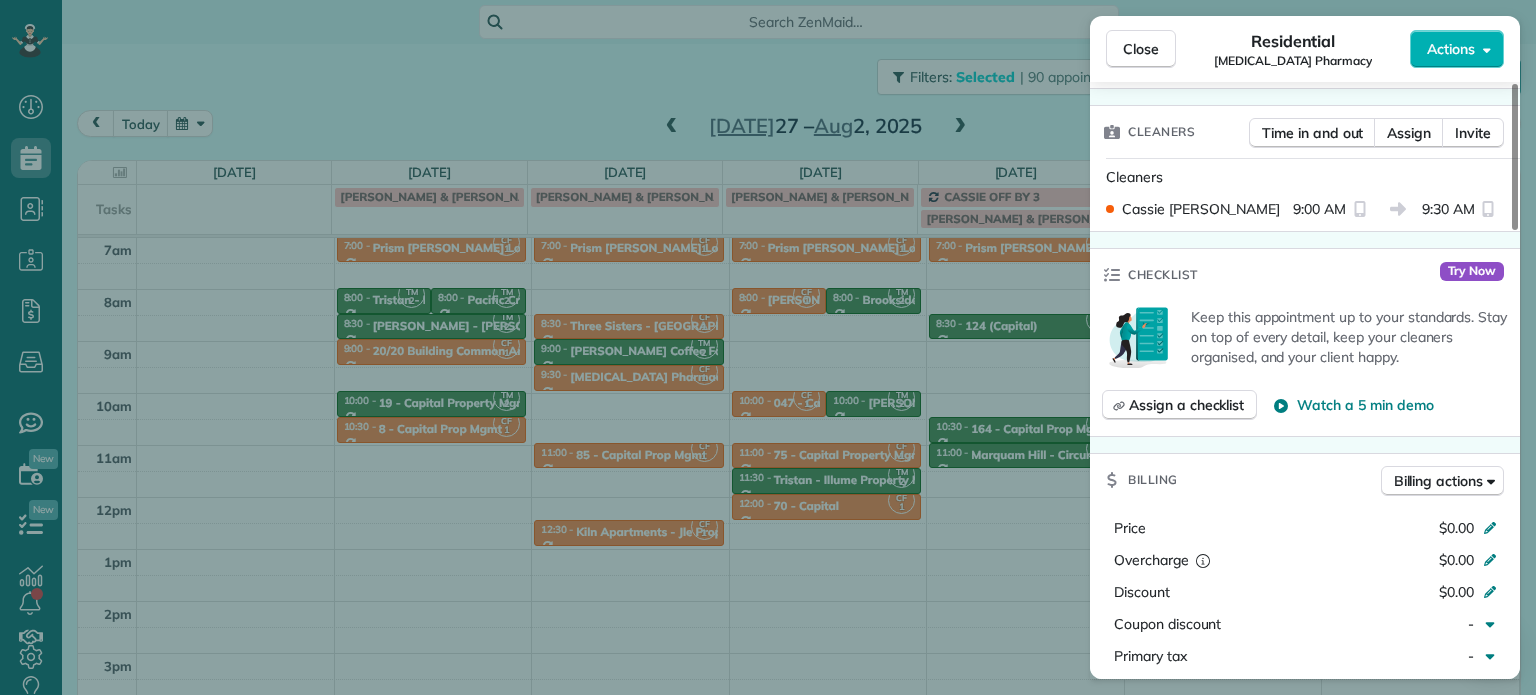scroll, scrollTop: 400, scrollLeft: 0, axis: vertical 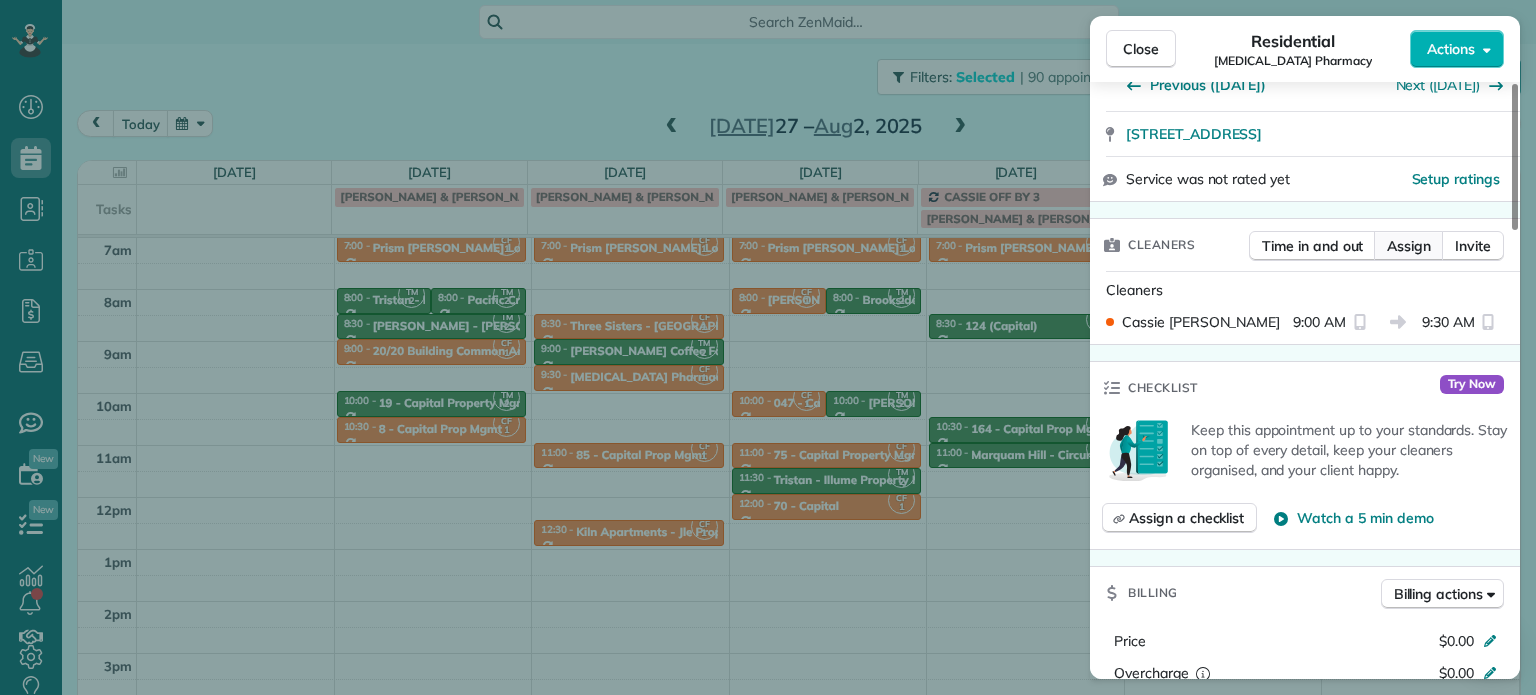 click on "Assign" at bounding box center [1409, 246] 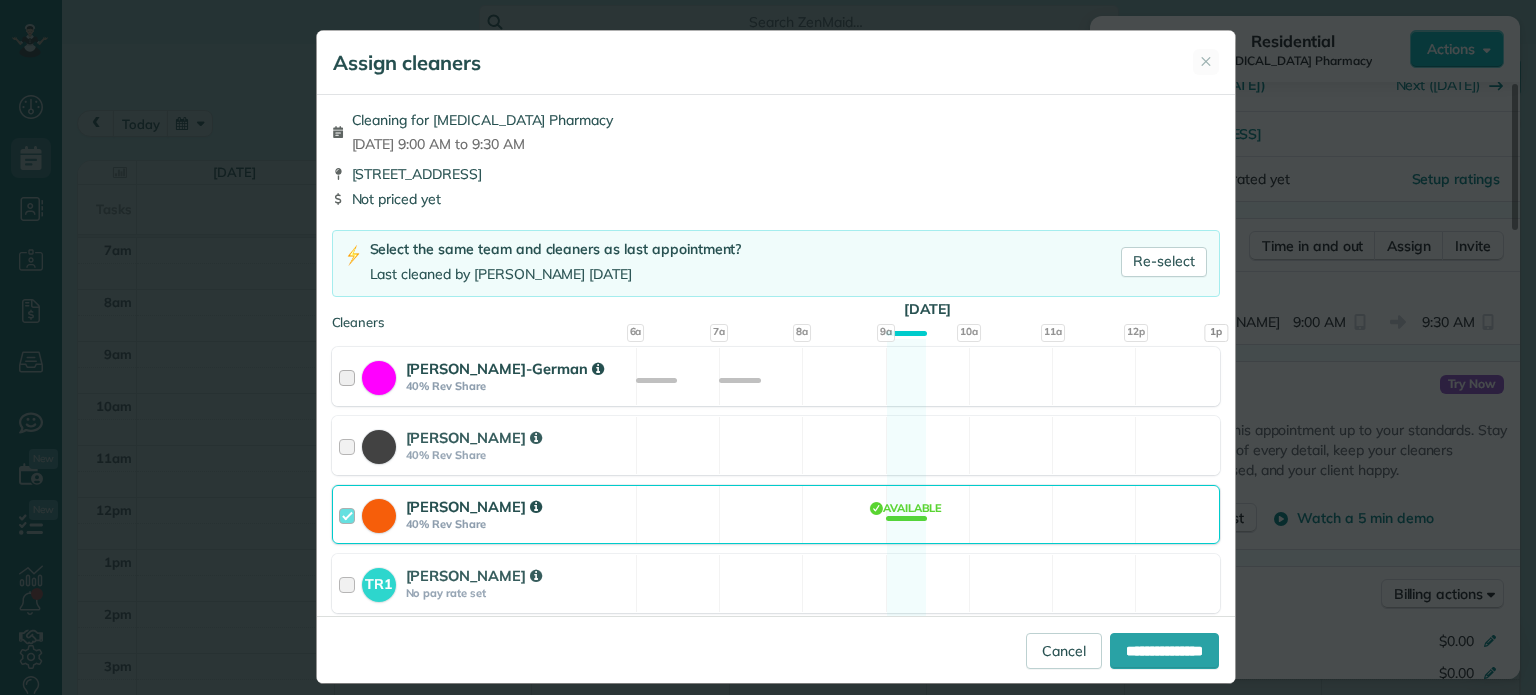 click on "Christina Wright-German
40% Rev Share
Available" at bounding box center [776, 376] 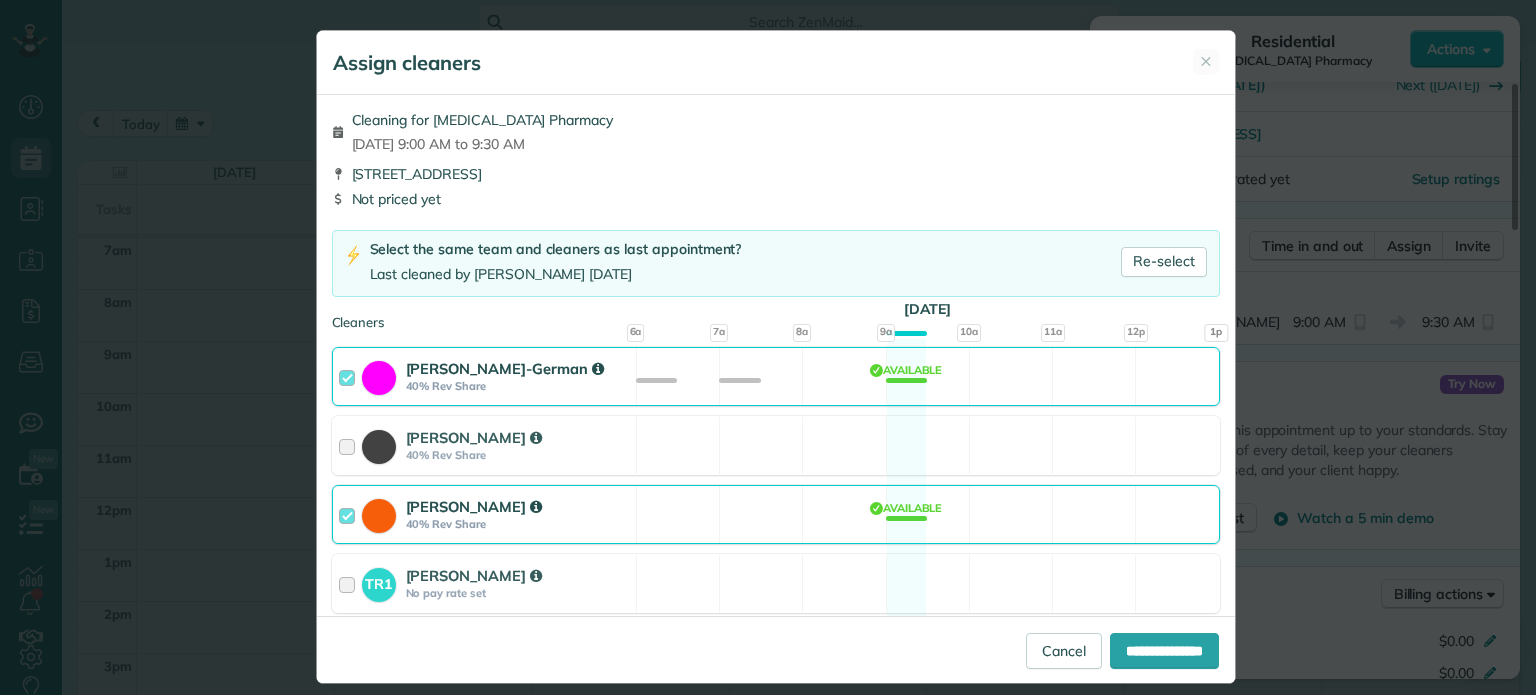 click on "Cassie Feliciano
40% Rev Share
Available" at bounding box center (776, 514) 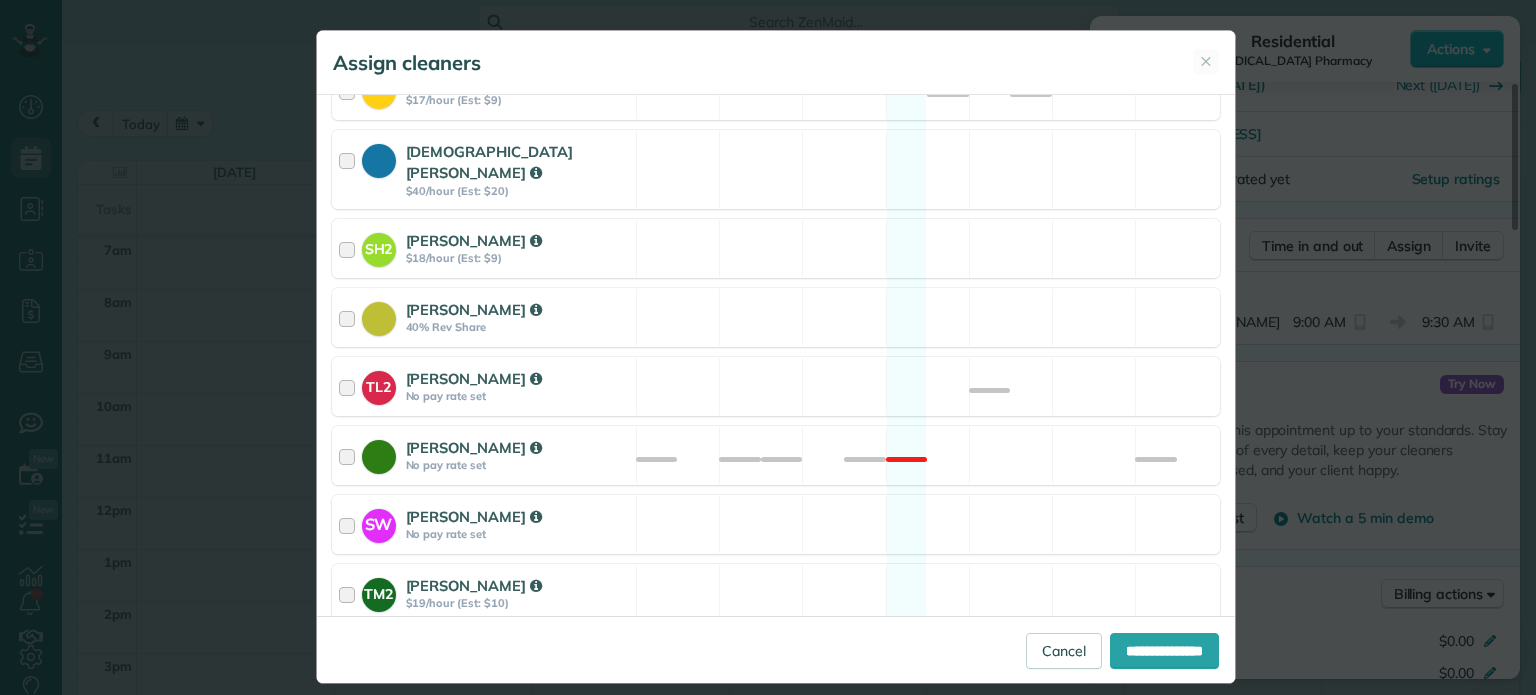 scroll, scrollTop: 900, scrollLeft: 0, axis: vertical 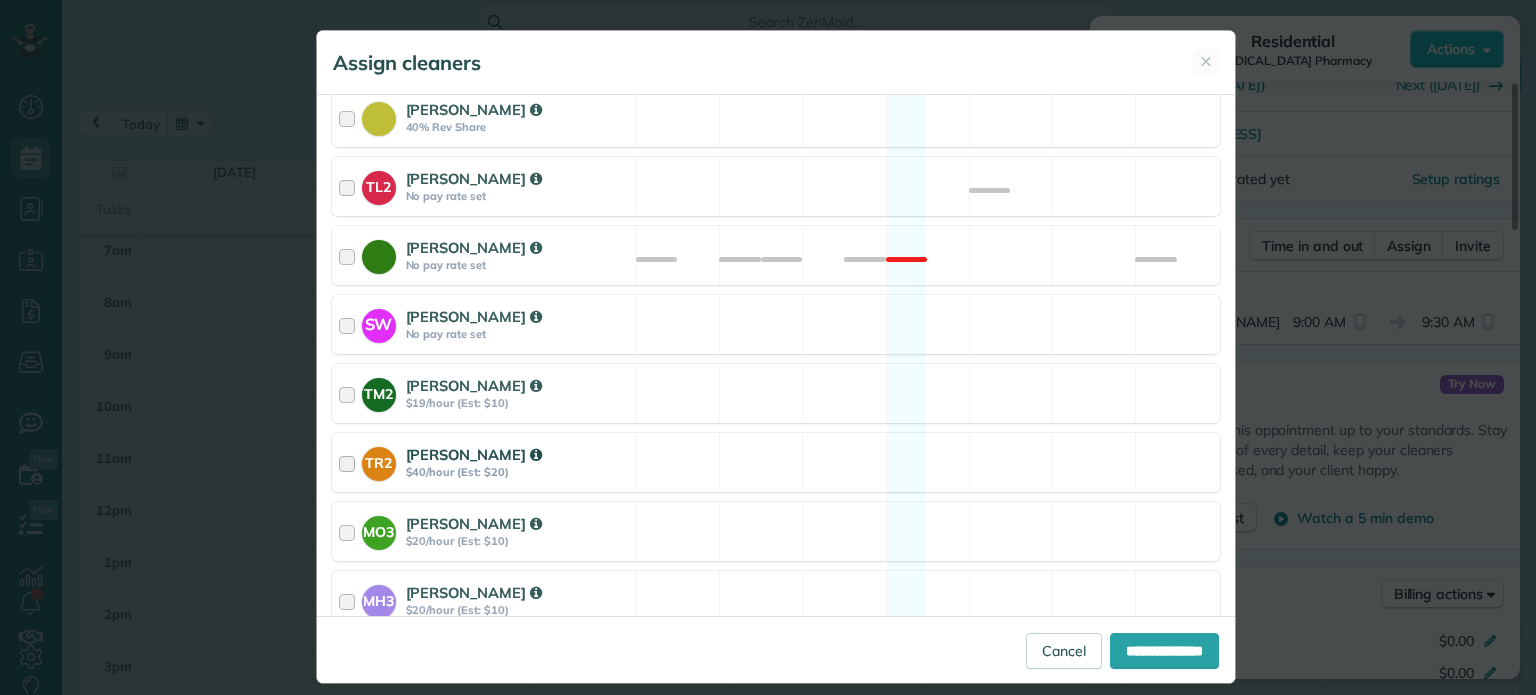 click on "TR2
Tammi Rue
$40/hour (Est: $20)
Available" at bounding box center (776, 462) 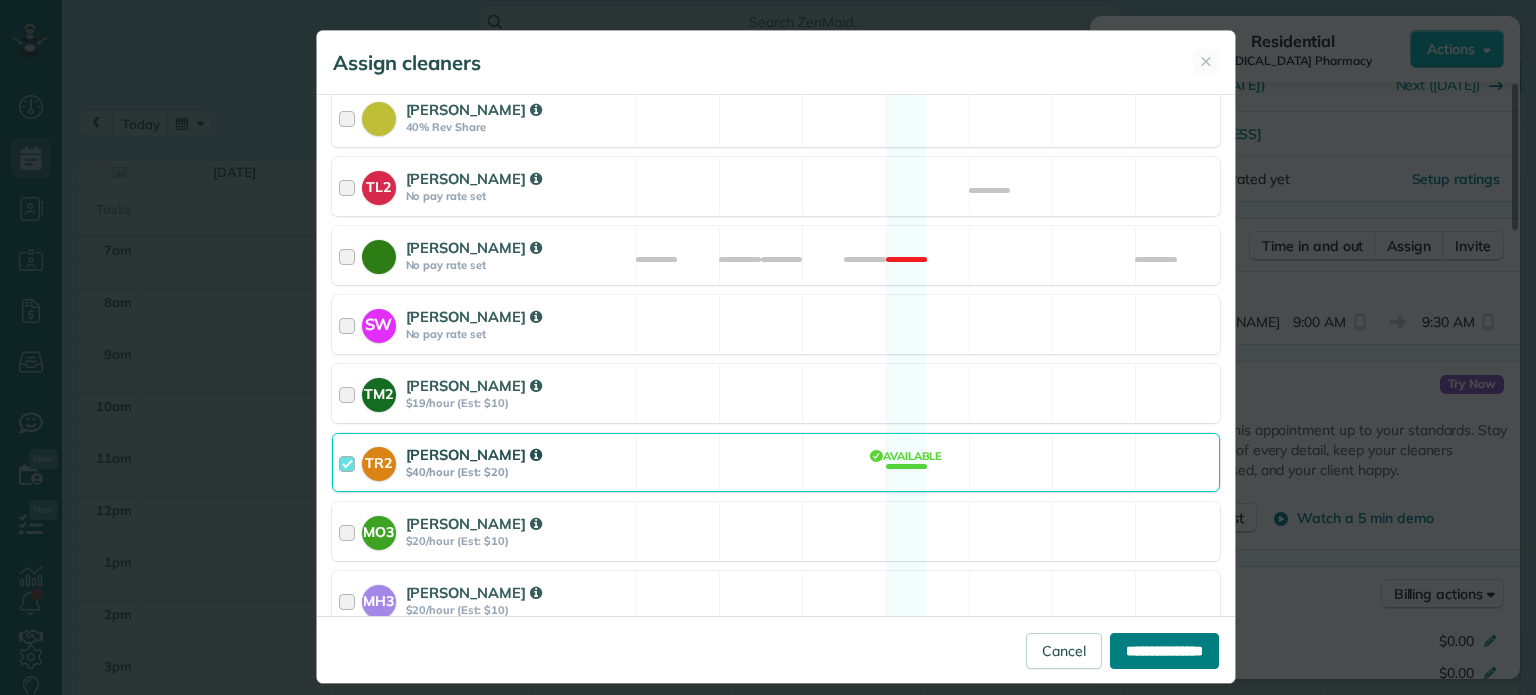 click on "**********" at bounding box center (1164, 651) 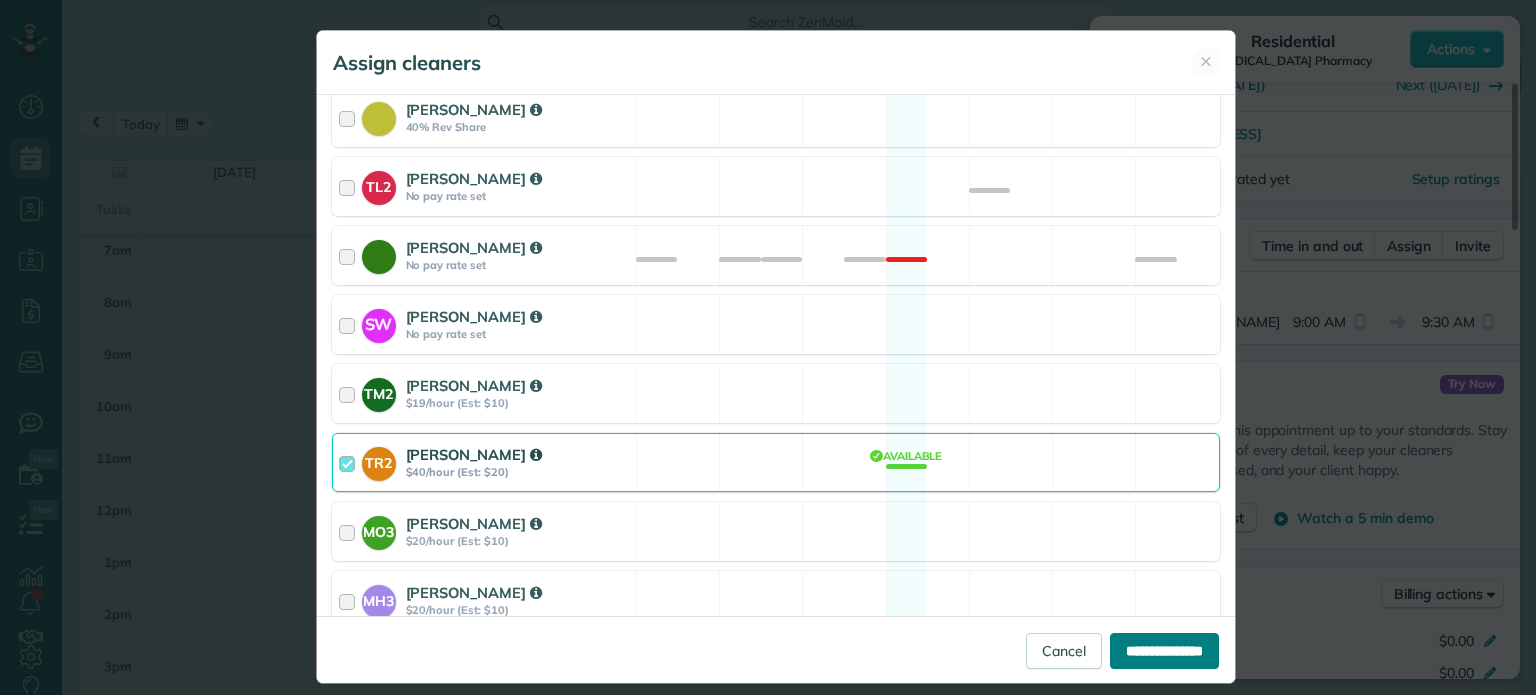 type on "**********" 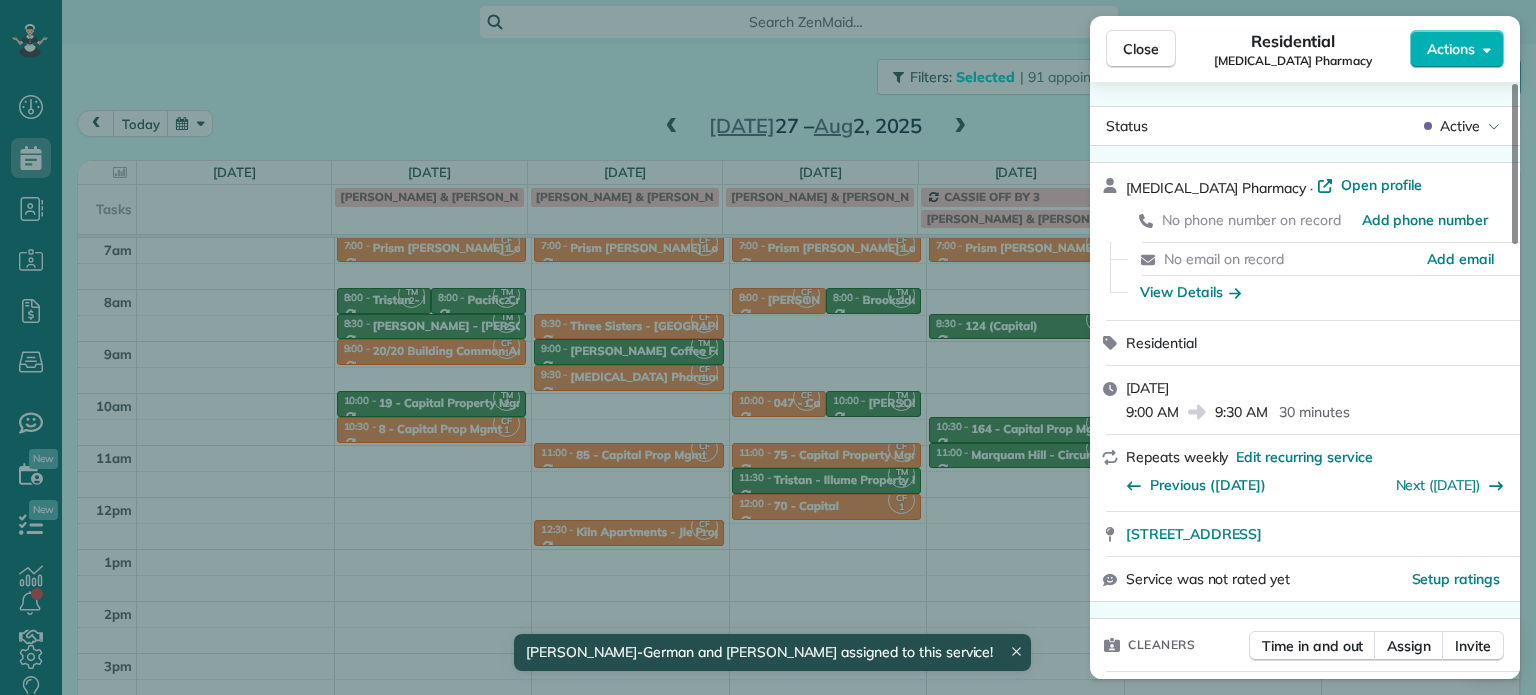 click on "Close Residential Avita Pharmacy Actions Status Active Avita Pharmacy · Open profile No phone number on record Add phone number No email on record Add email View Details Residential Friday, August 01, 2025 9:00 AM 9:30 AM 30 minutes Repeats weekly Edit recurring service Previous (Jul 25) Next (Aug 08) 2236 Southeast Belmont Street Portland OR 97214 Service was not rated yet Setup ratings Cleaners Time in and out Assign Invite Cleaners Tammi   Rue 9:00 AM 9:30 AM Christina   Wright-German 9:00 AM 9:30 AM Checklist Try Now Keep this appointment up to your standards. Stay on top of every detail, keep your cleaners organised, and your client happy. Assign a checklist Watch a 5 min demo Billing Billing actions Price $0.00 Overcharge $0.00 Discount $0.00 Coupon discount - Primary tax - Secondary tax - Total appointment price $0.00 Tips collected New feature! $0.00 Mark as paid Total including tip $0.00 Get paid online in no-time! Send an invoice and reward your cleaners with tips Charge customer credit card   0 1" at bounding box center (768, 347) 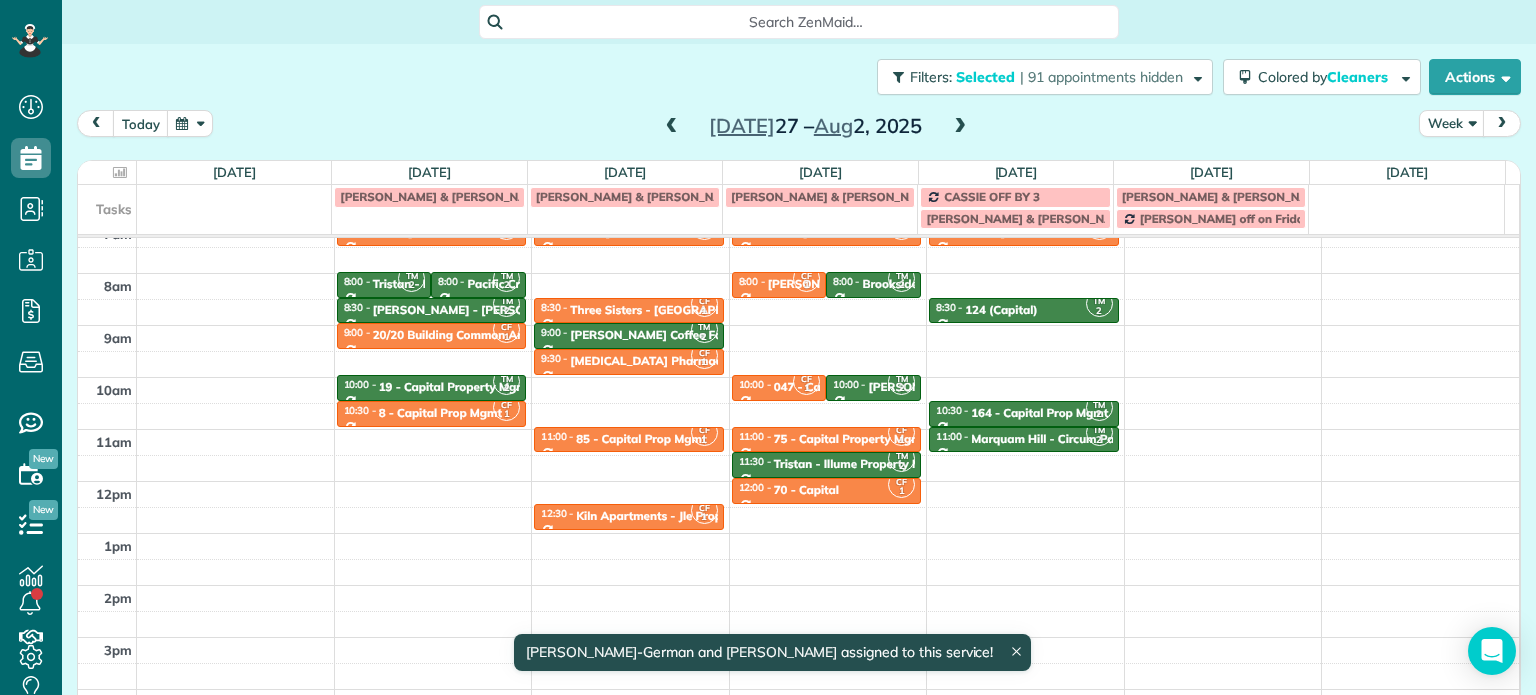 scroll, scrollTop: 139, scrollLeft: 0, axis: vertical 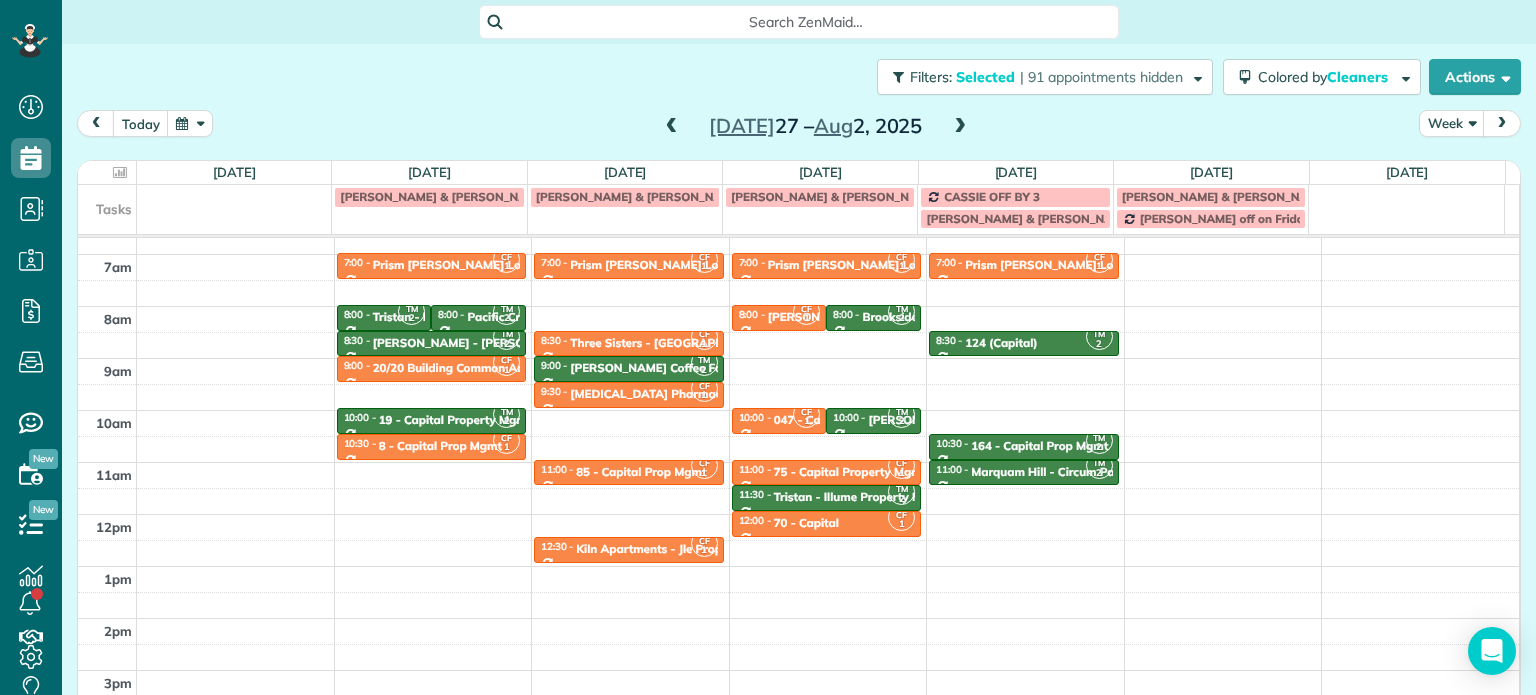 click at bounding box center (672, 127) 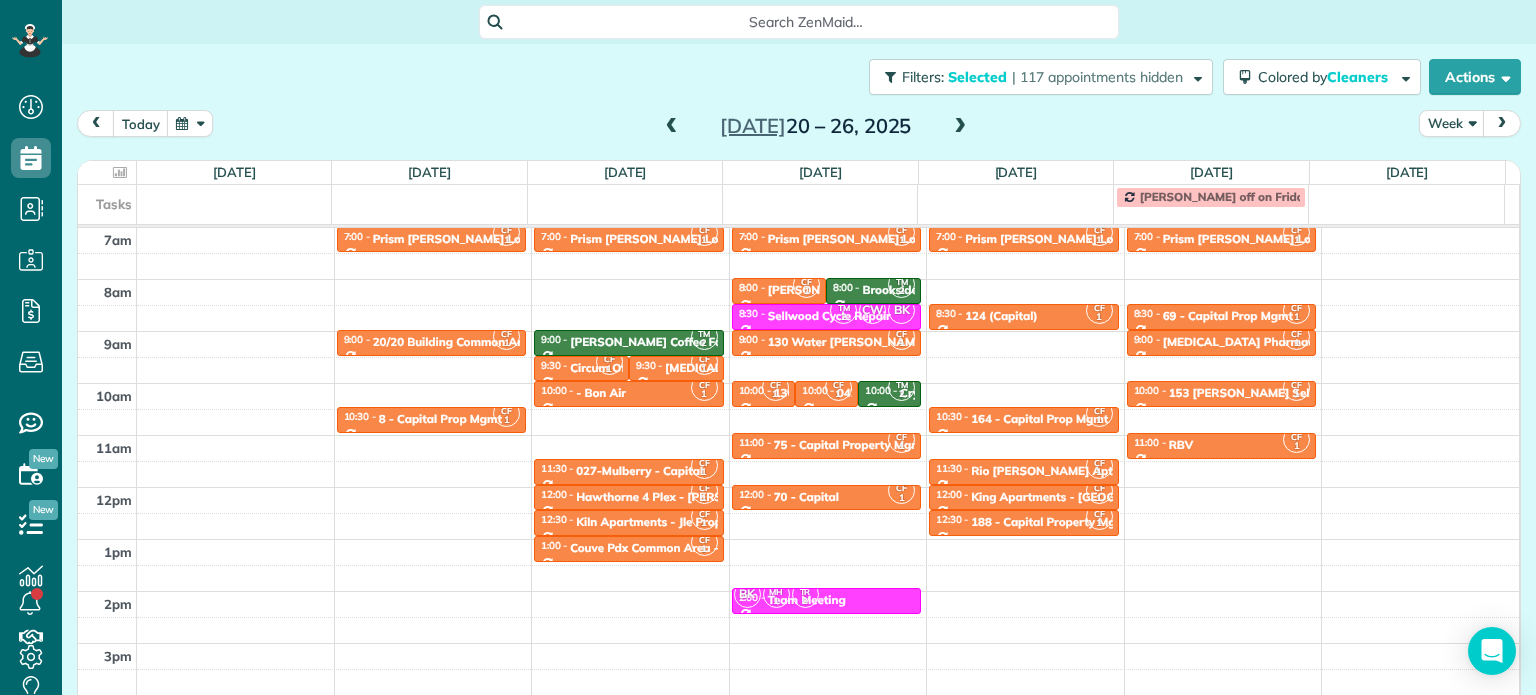 click at bounding box center (672, 127) 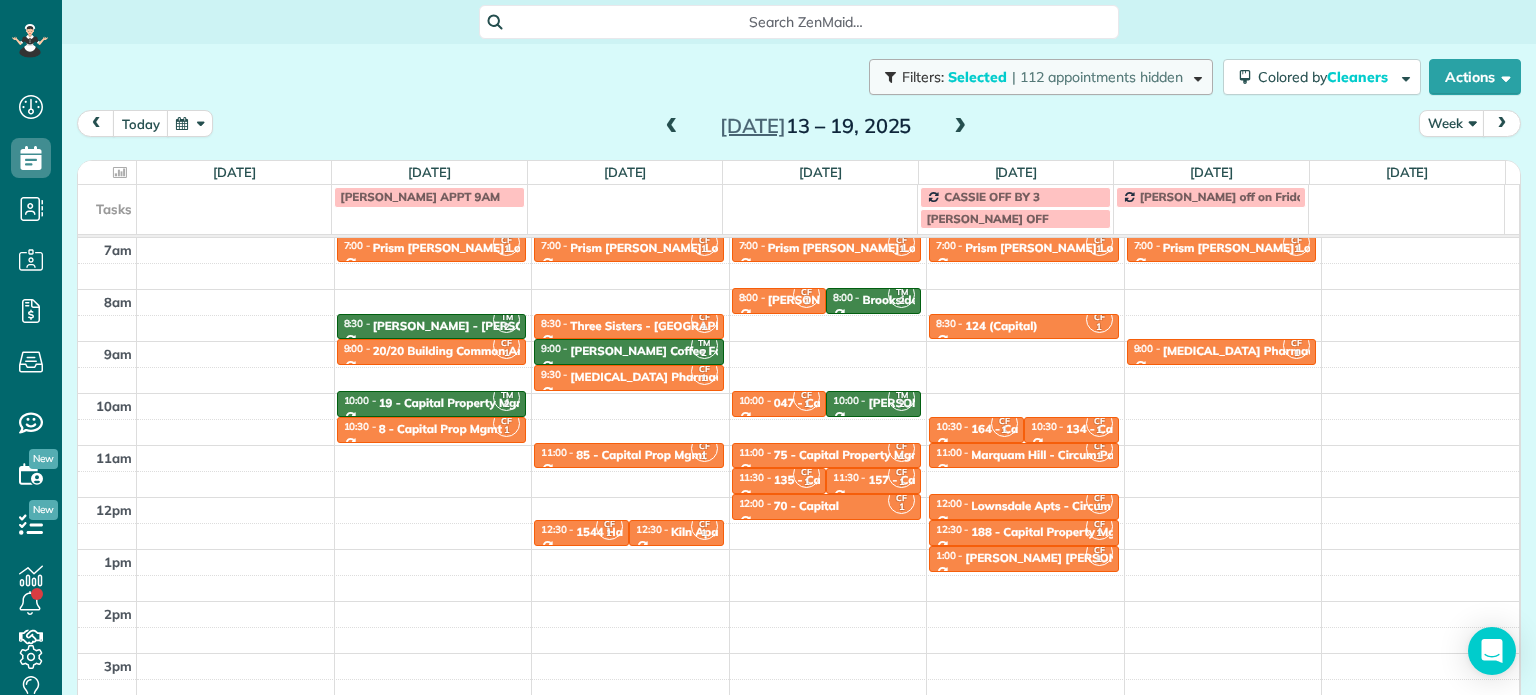 click on "|  112 appointments hidden" at bounding box center (1097, 77) 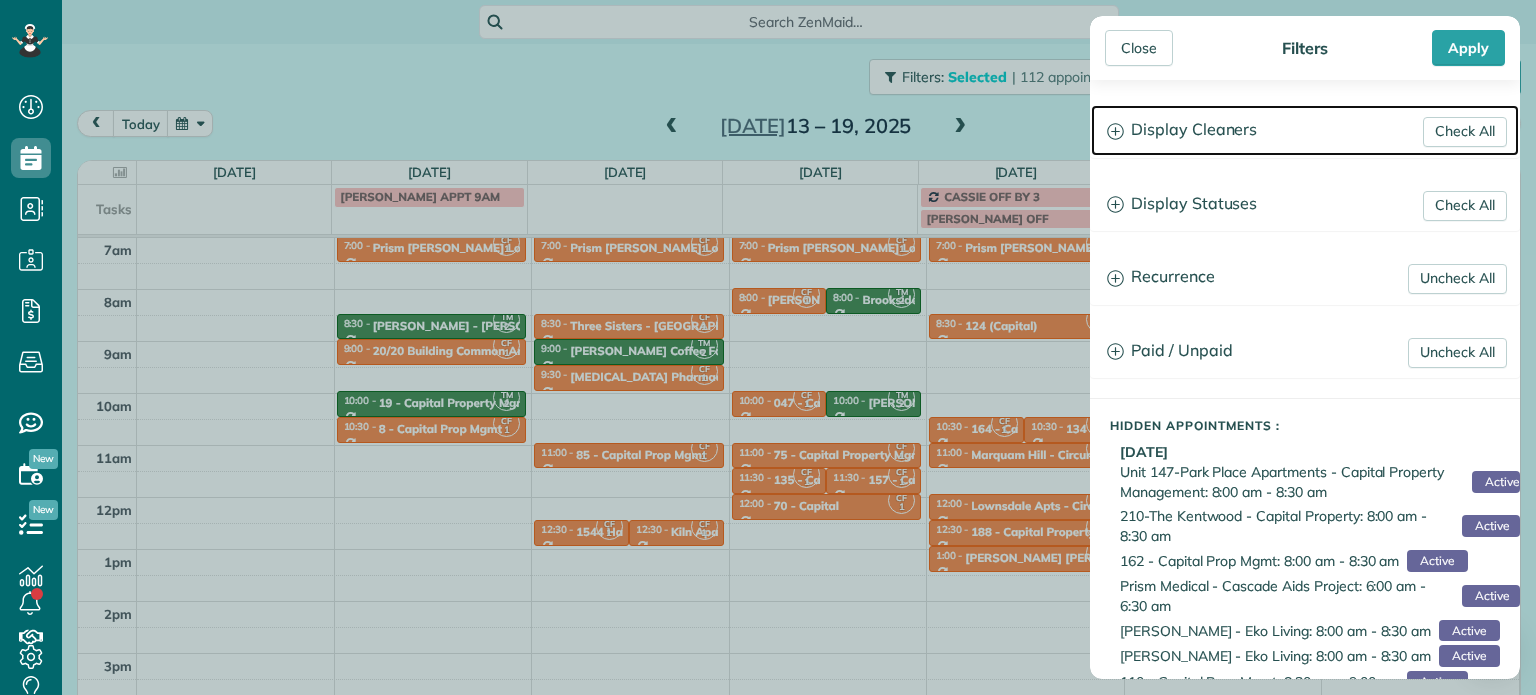 click on "Display Cleaners" at bounding box center [1305, 130] 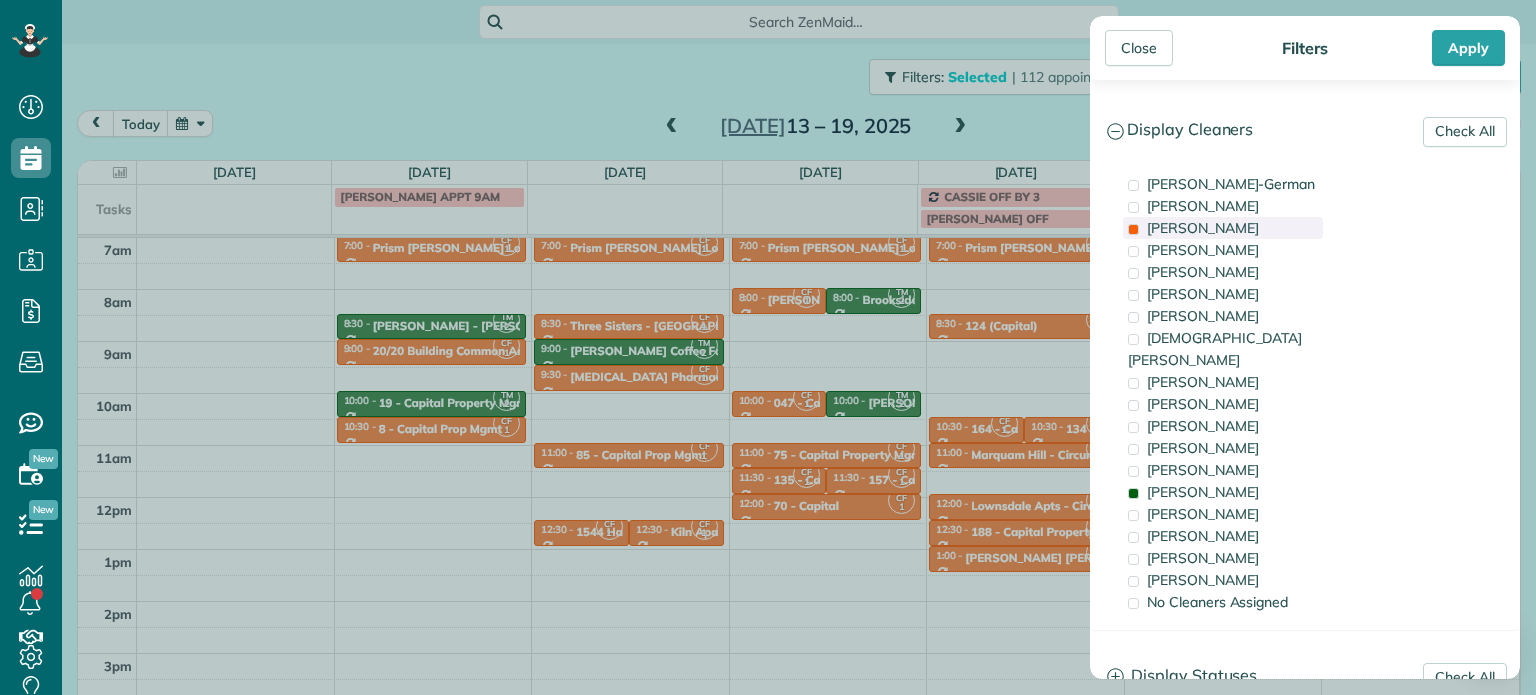 click on "Cassie Feliciano" at bounding box center (1203, 228) 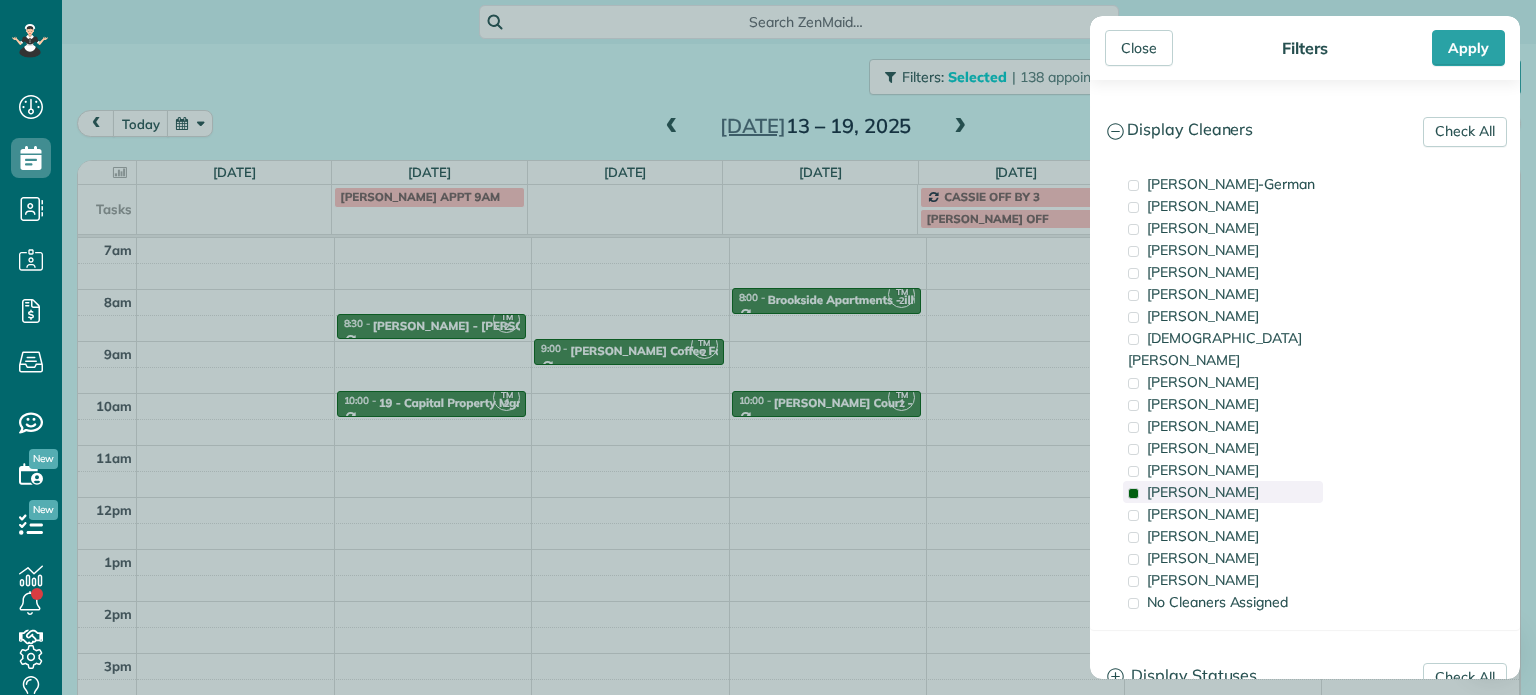 click on "Tammy McKinley" at bounding box center [1203, 492] 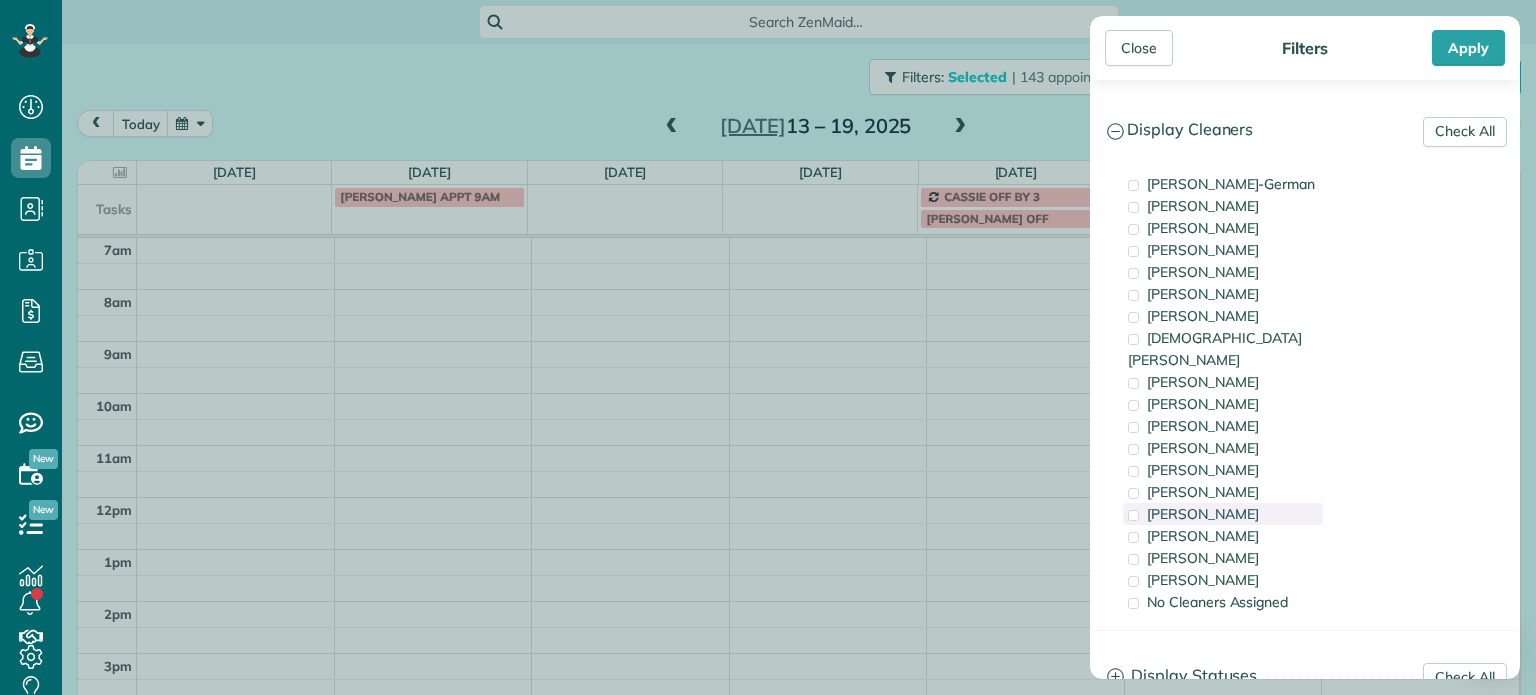 click on "Tammi Rue" at bounding box center (1223, 514) 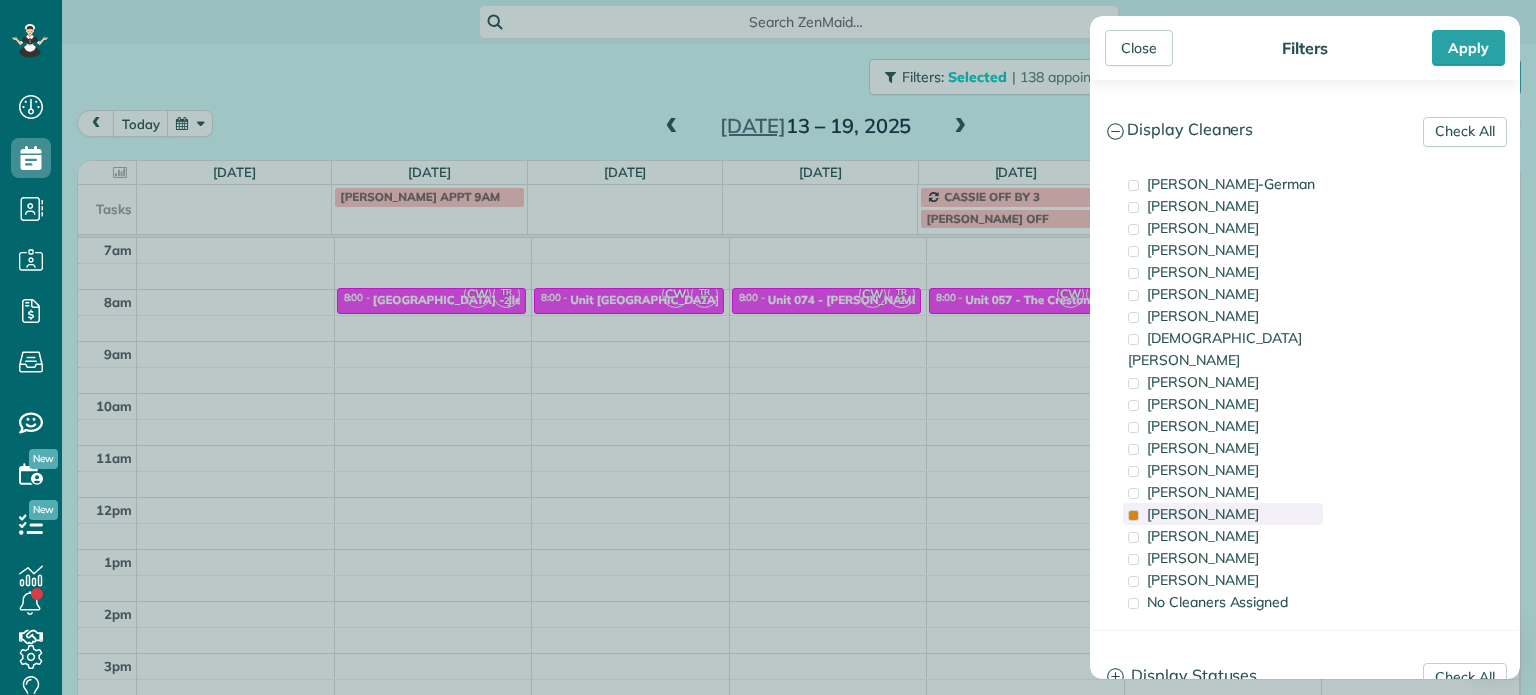 click on "Tammi Rue" at bounding box center [1223, 514] 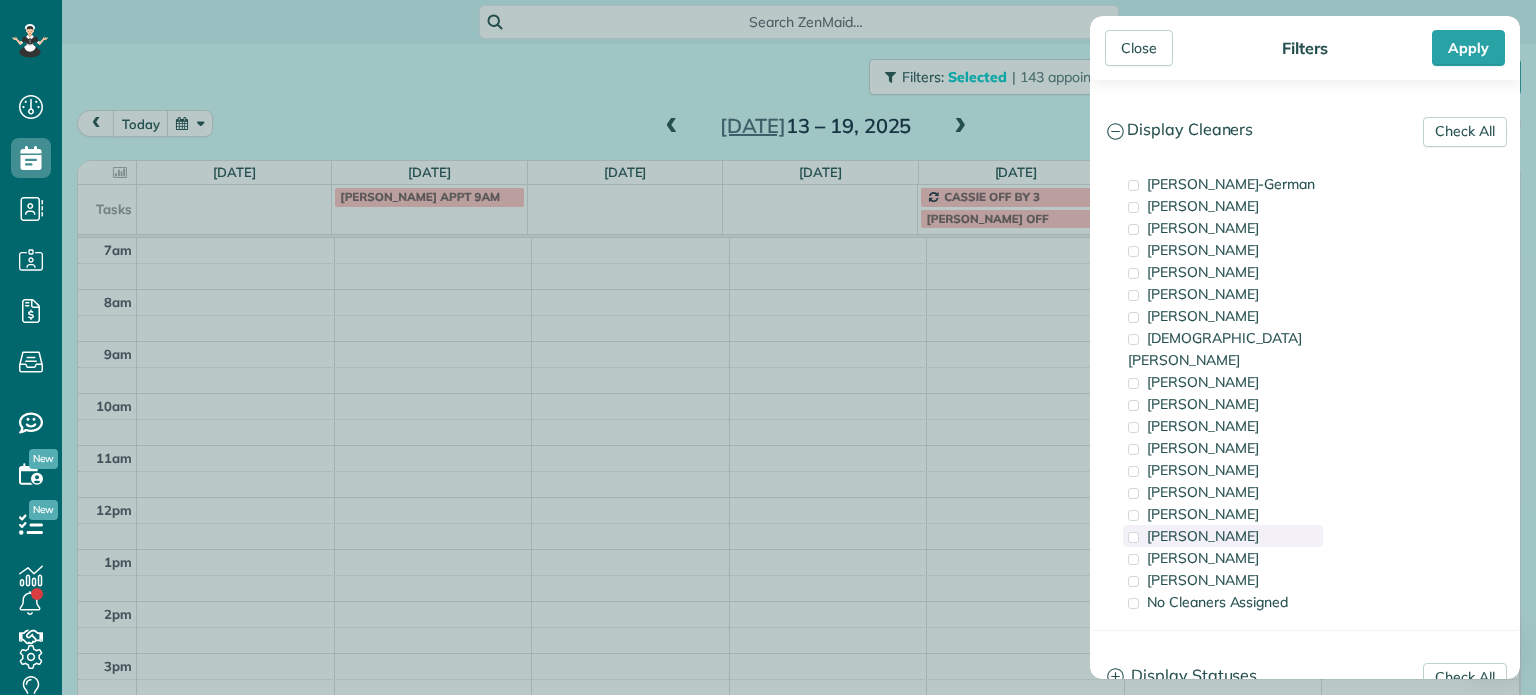click on "Meralda Harris" at bounding box center (1203, 536) 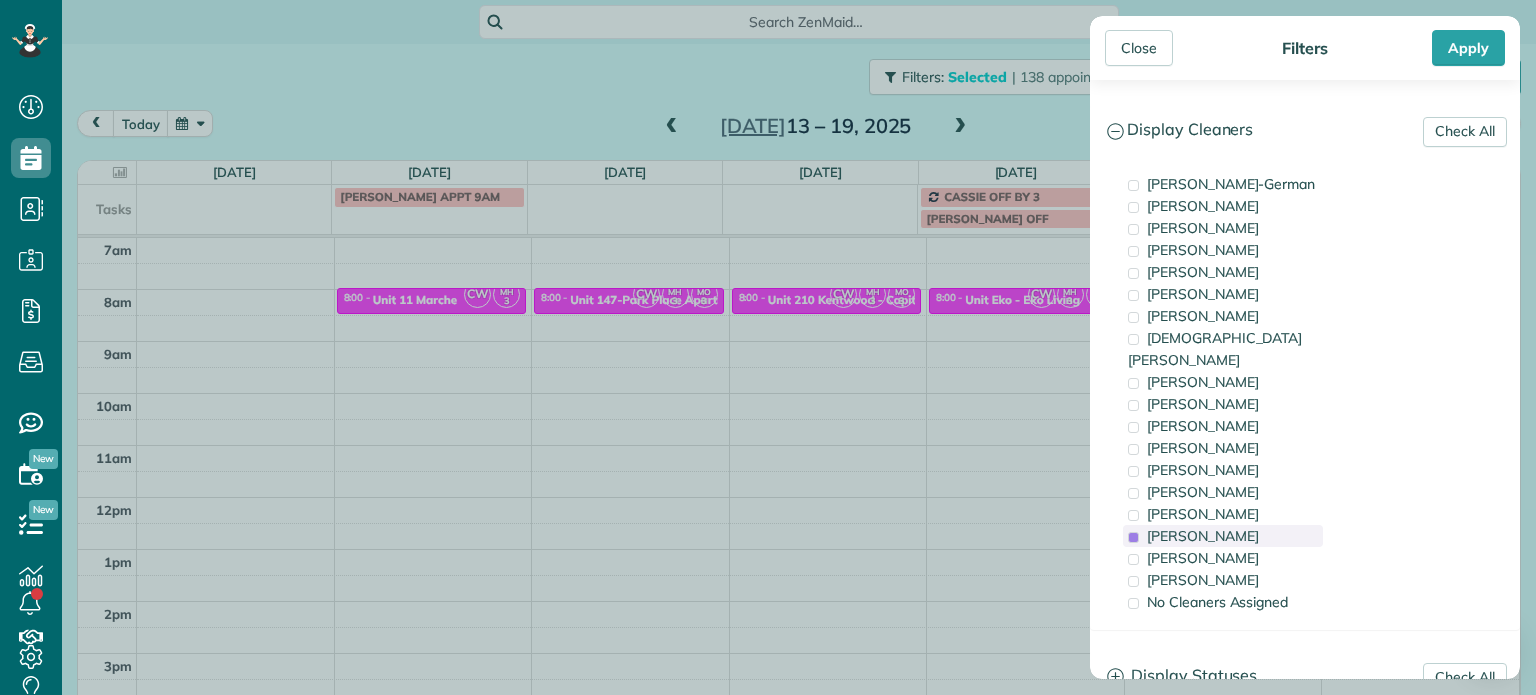 click on "Meralda Harris" at bounding box center (1203, 536) 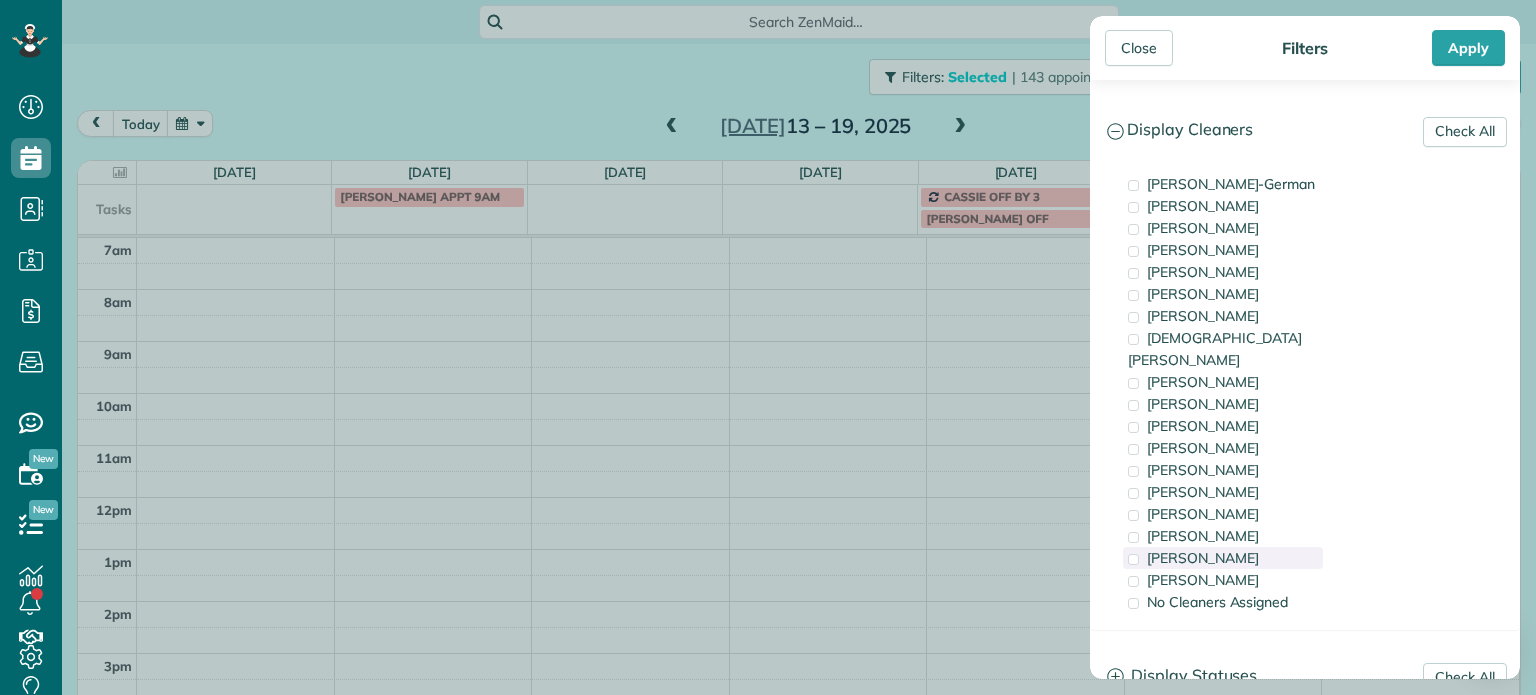 click on "Marina Ostertag" at bounding box center [1203, 558] 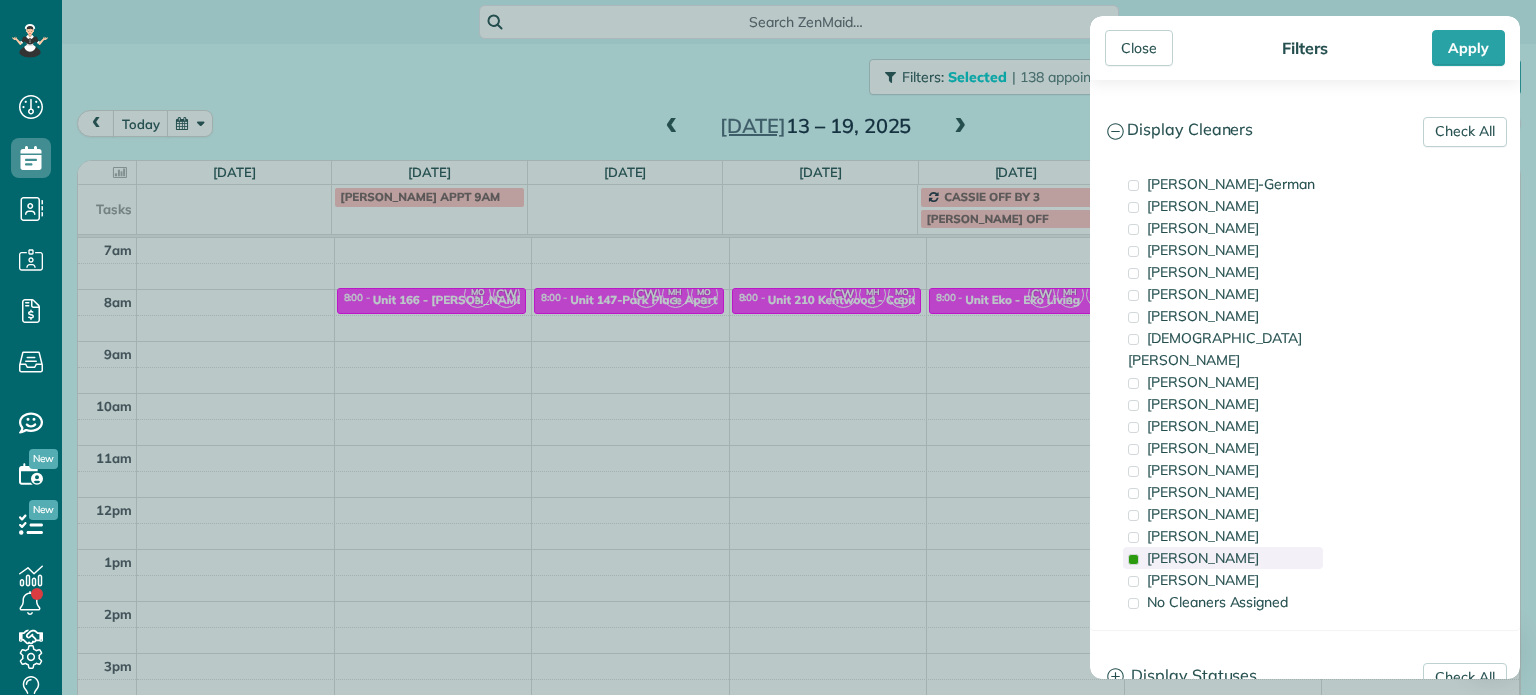 click on "Marina Ostertag" at bounding box center [1203, 558] 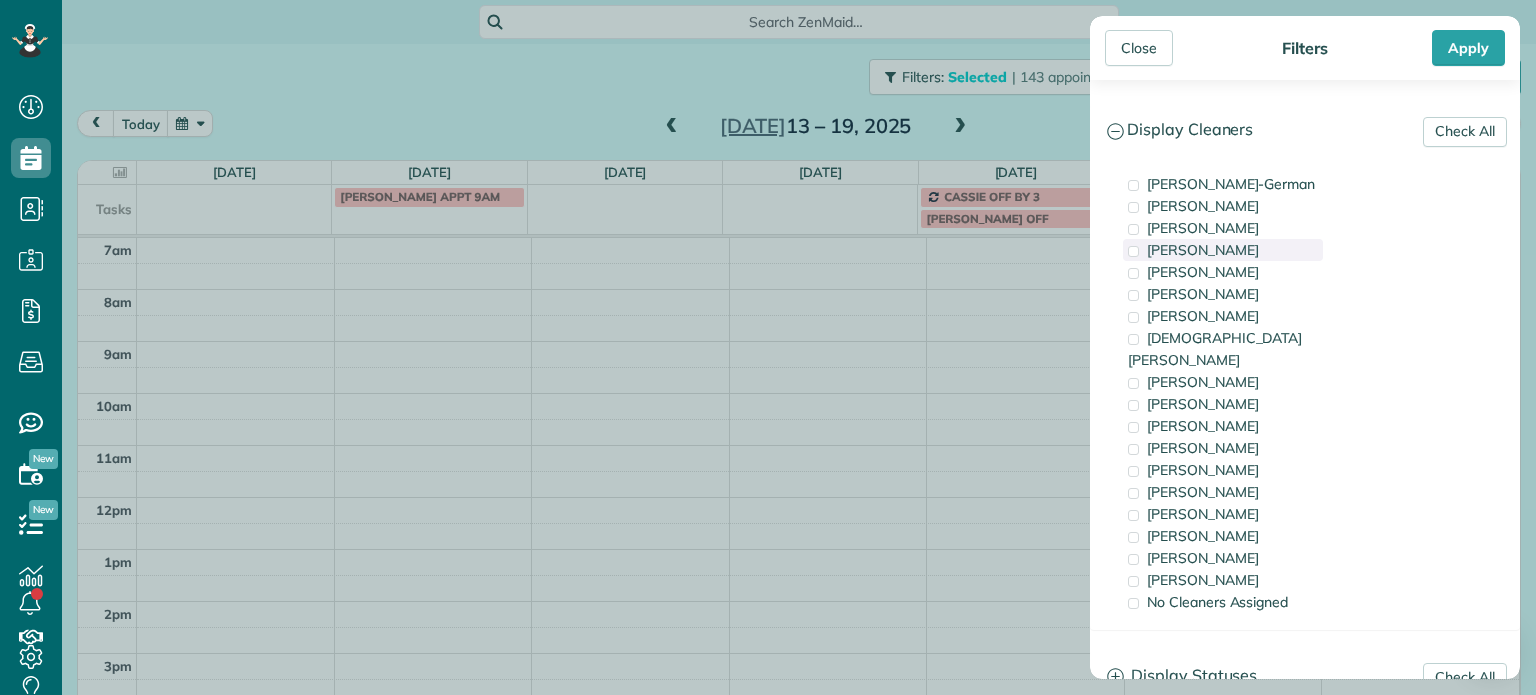 click on "Tawnya Reynolds" at bounding box center [1203, 250] 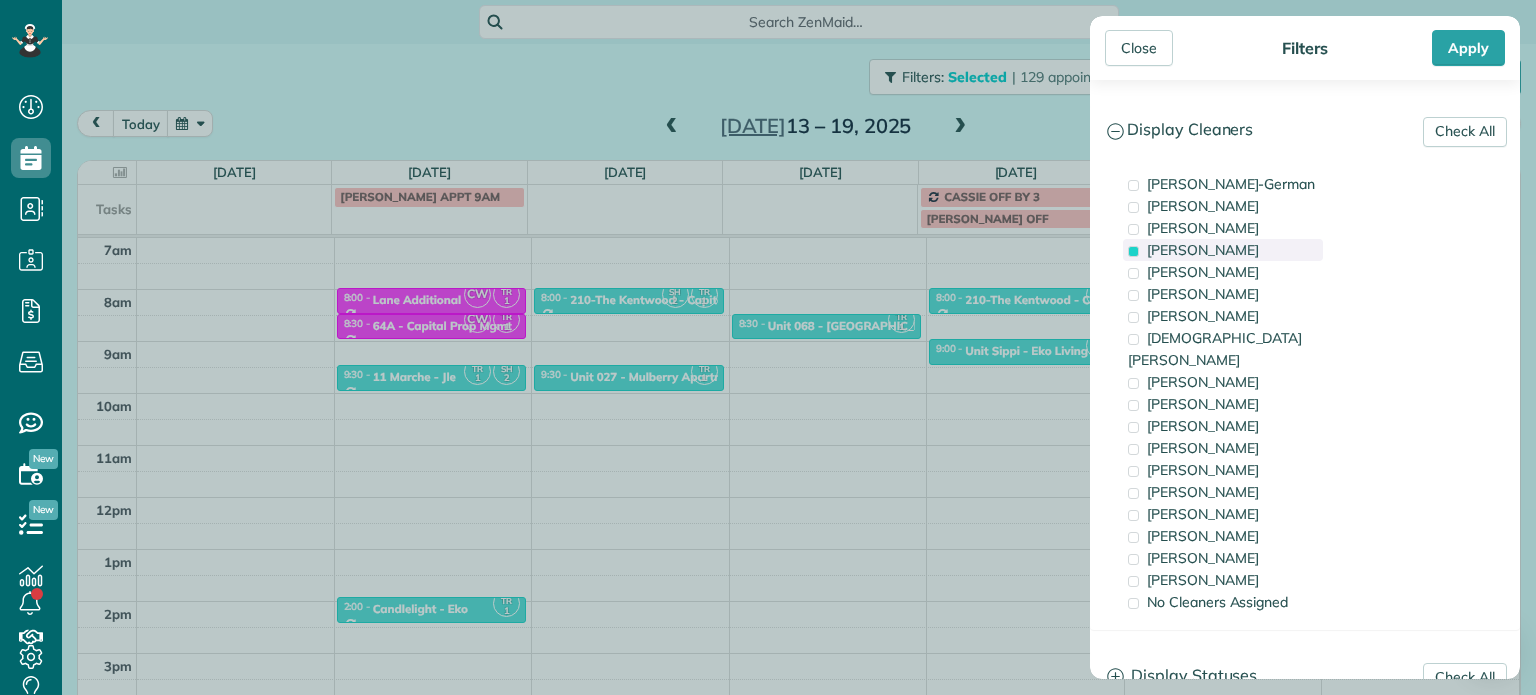 click on "Tawnya Reynolds" at bounding box center [1203, 250] 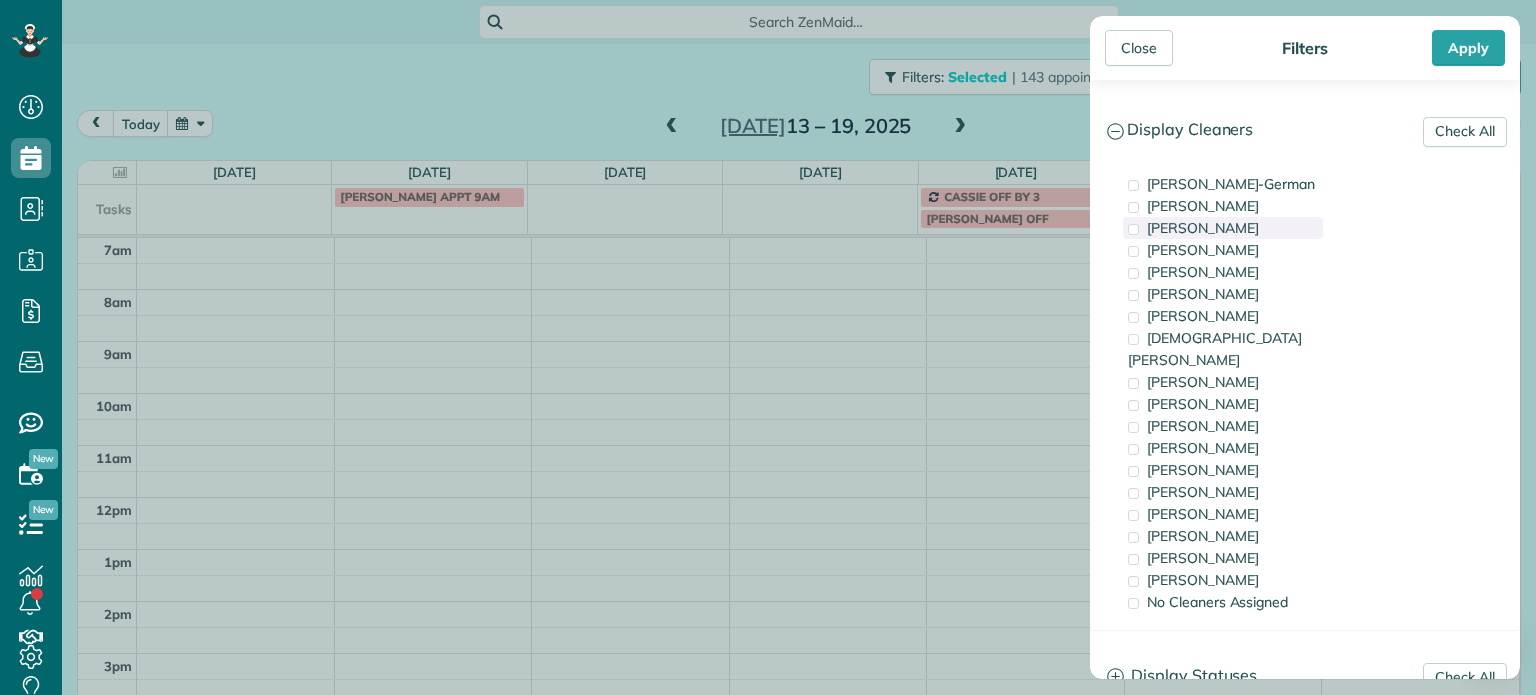 click on "Cassie Feliciano" at bounding box center [1203, 228] 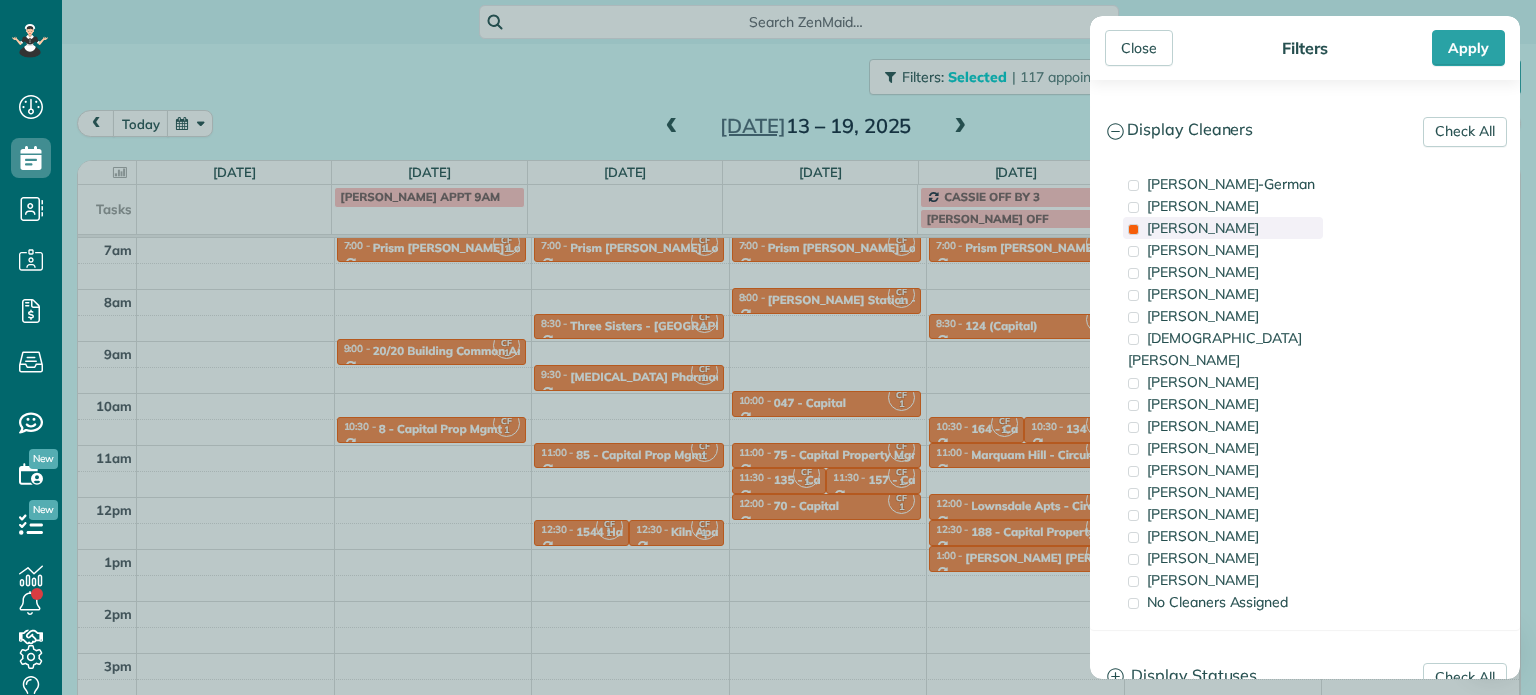 click on "Cassie Feliciano" at bounding box center (1203, 228) 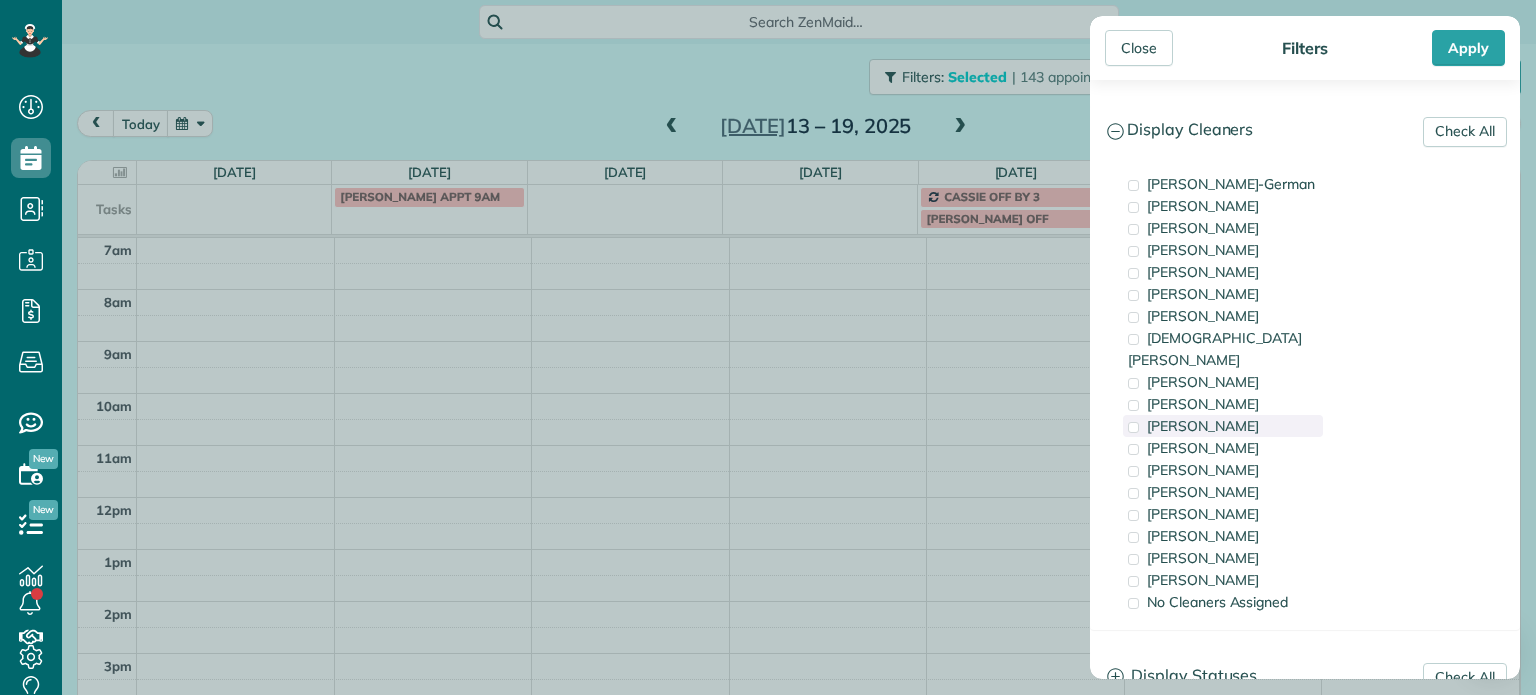 click on "Trish Langhorst" at bounding box center (1203, 426) 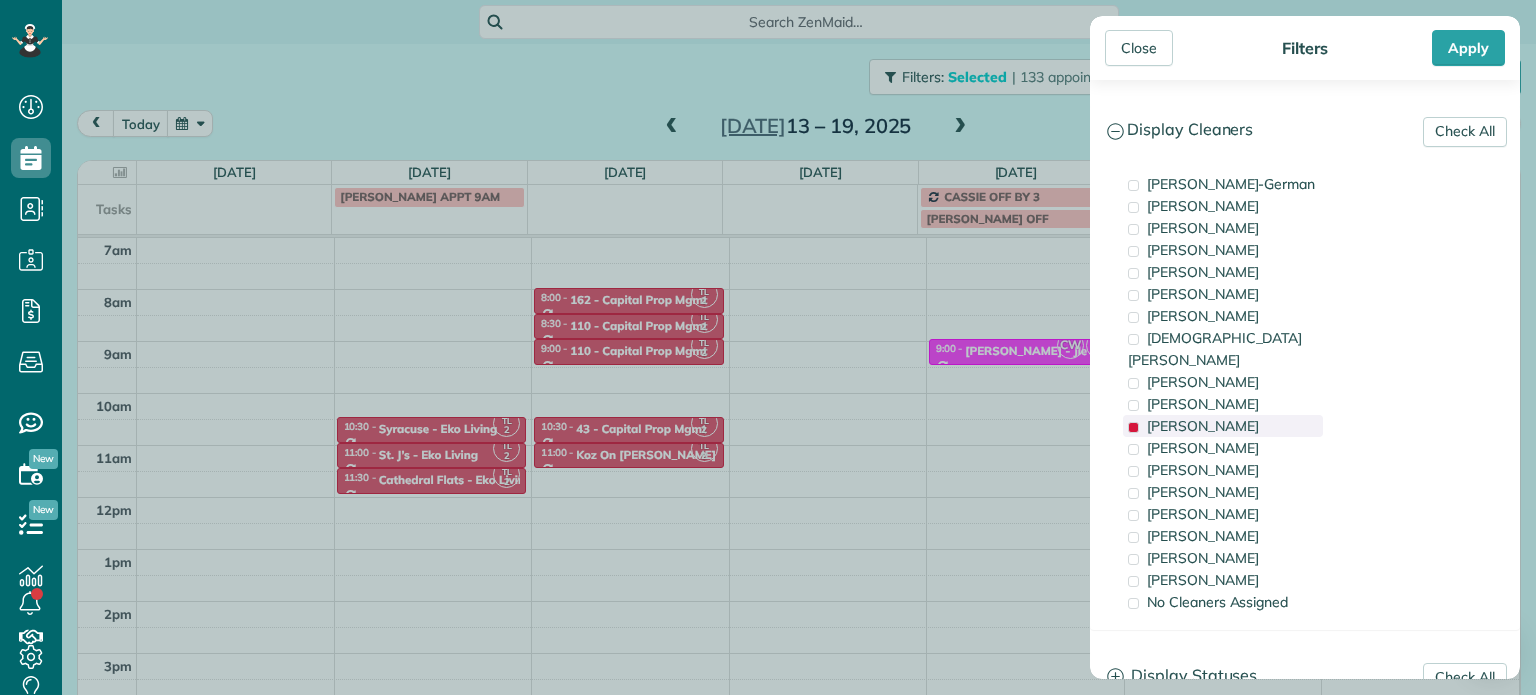 click on "Trish Langhorst" at bounding box center [1203, 426] 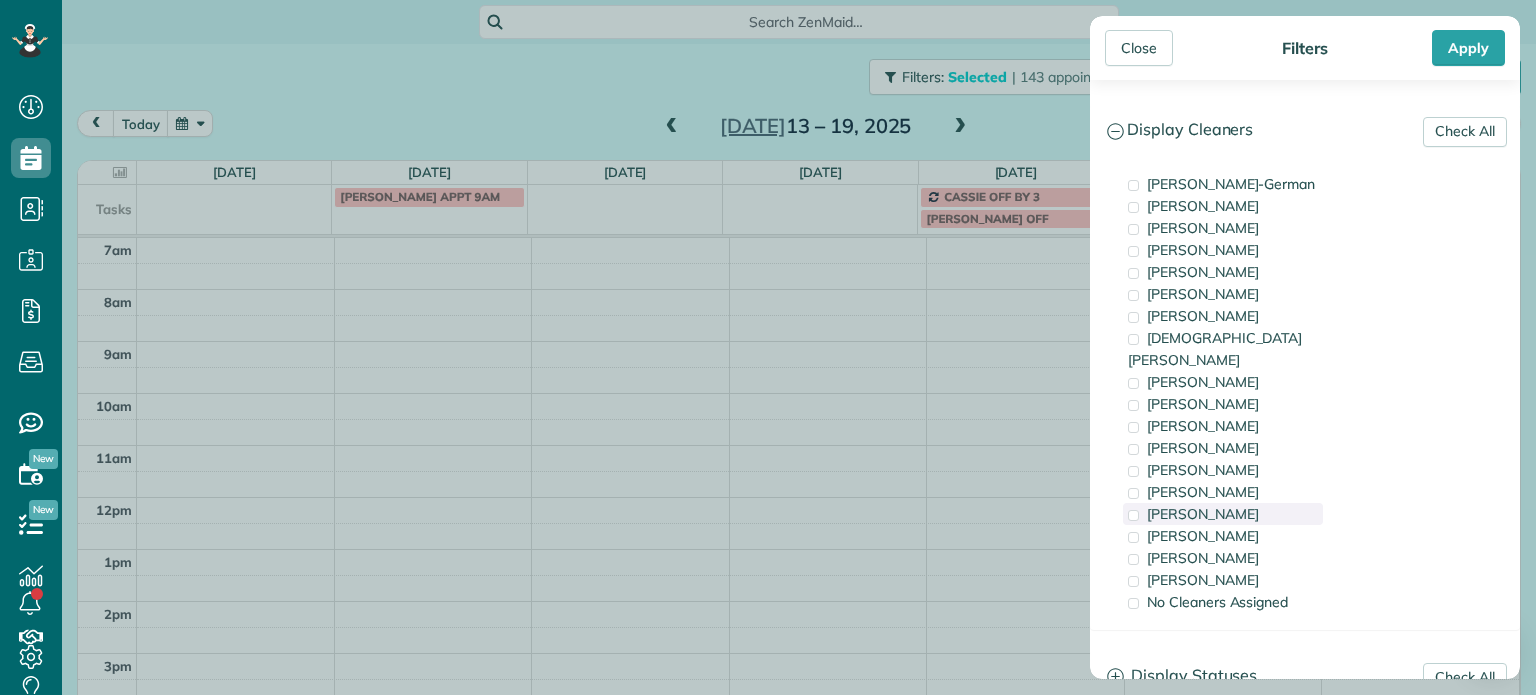 click on "Tammi Rue" at bounding box center [1223, 514] 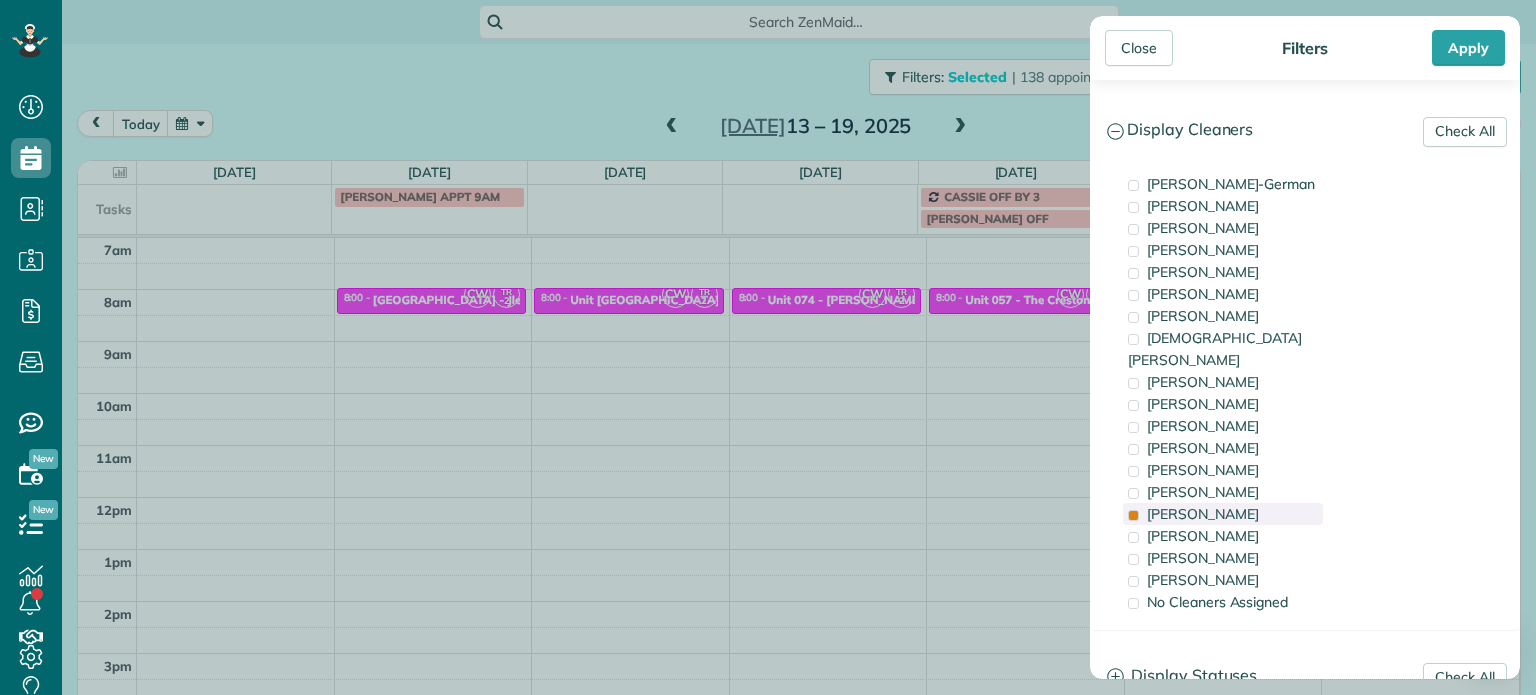 click on "Tammi Rue" at bounding box center [1203, 514] 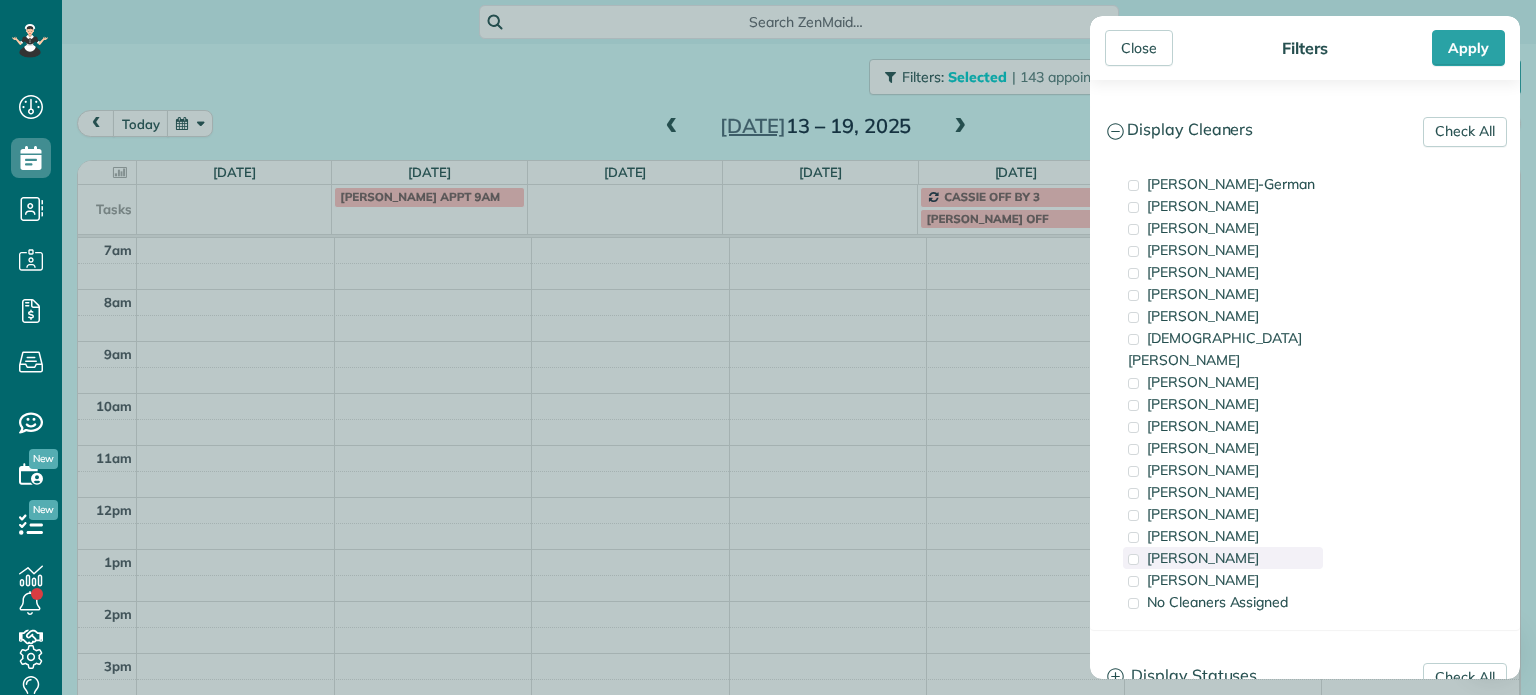 click on "Marina Ostertag" at bounding box center [1203, 558] 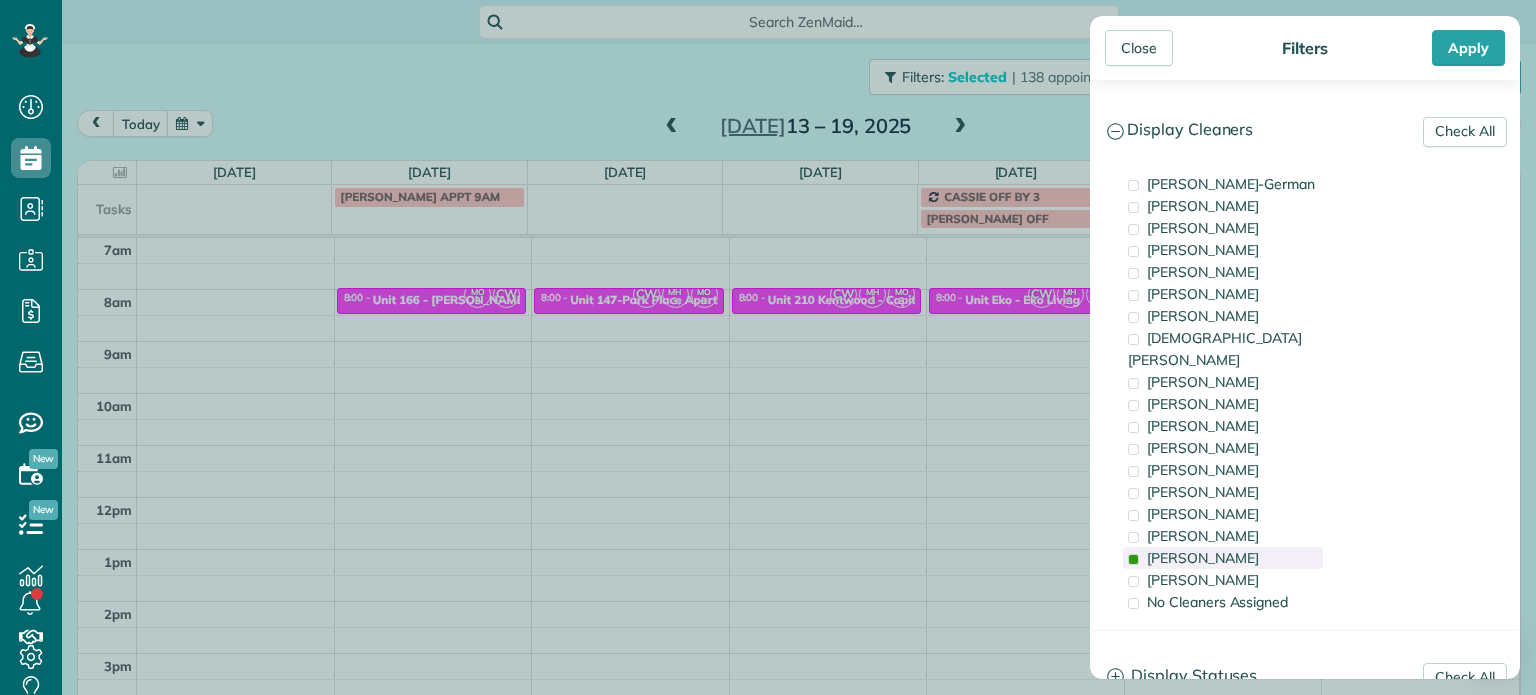 click on "Marina Ostertag" at bounding box center [1203, 558] 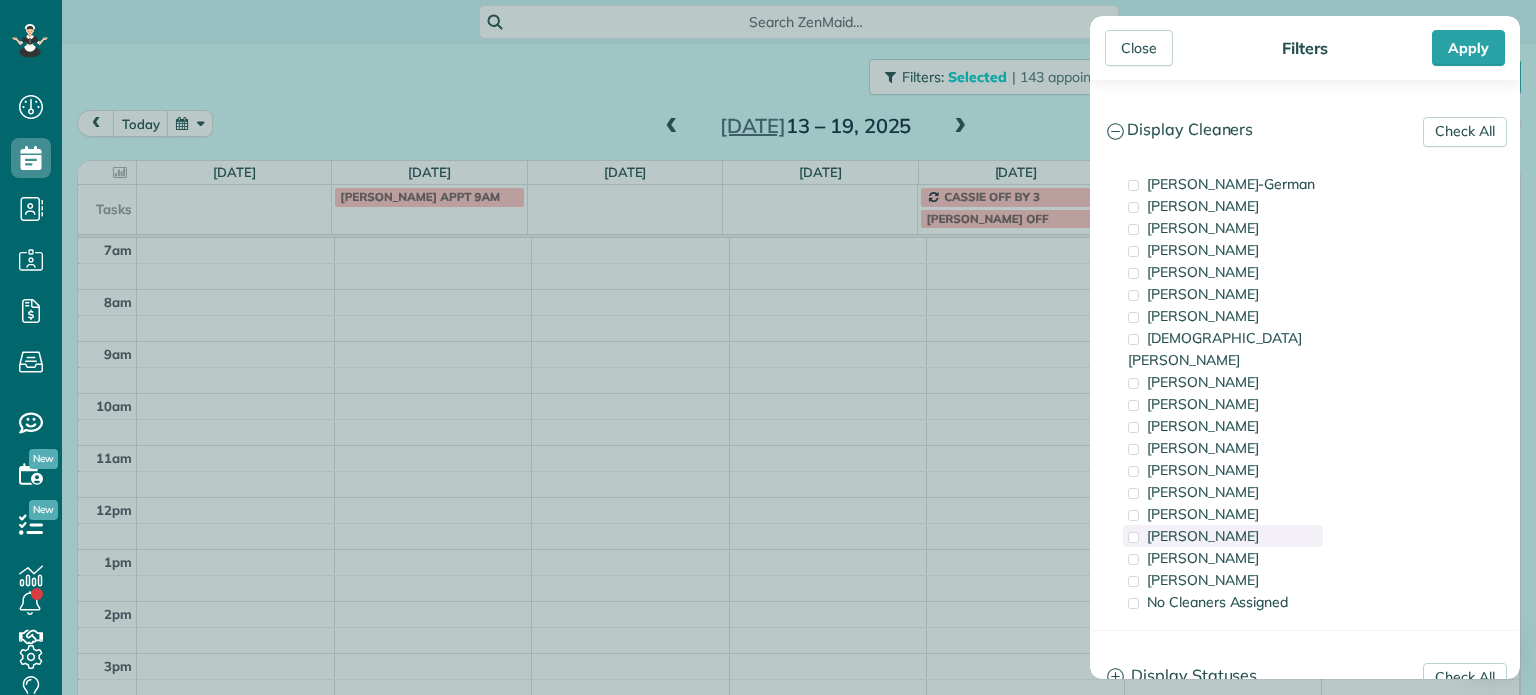 click on "Meralda Harris" at bounding box center [1203, 536] 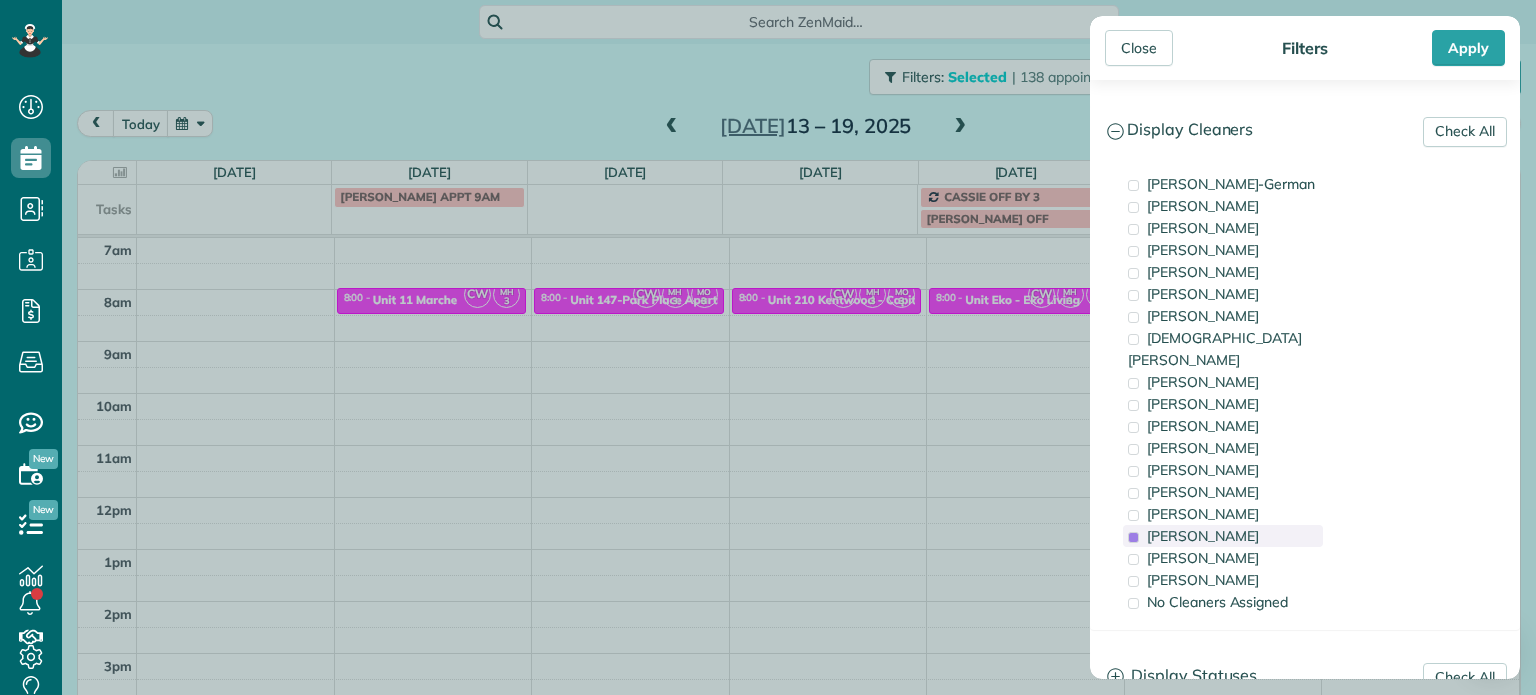 click on "Meralda Harris" at bounding box center [1203, 536] 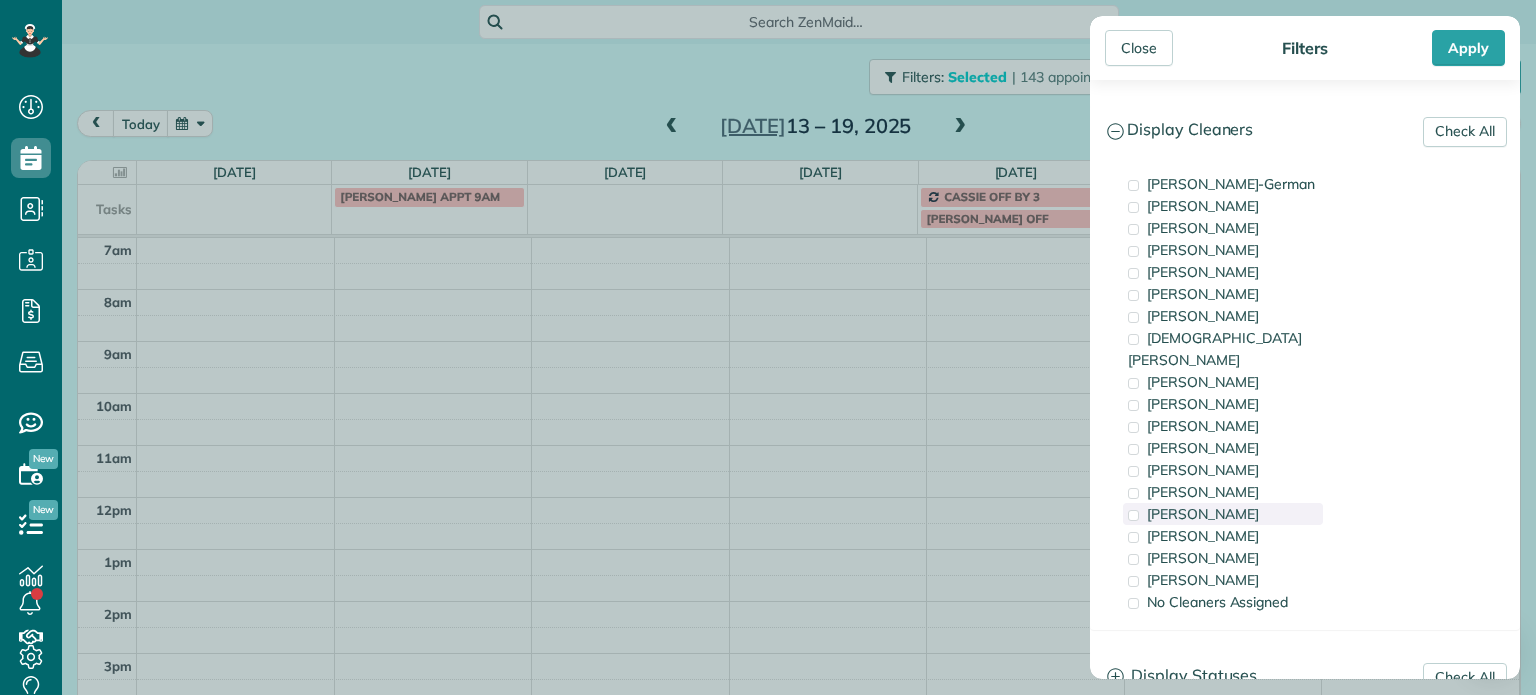 click on "Tammi Rue" at bounding box center (1223, 514) 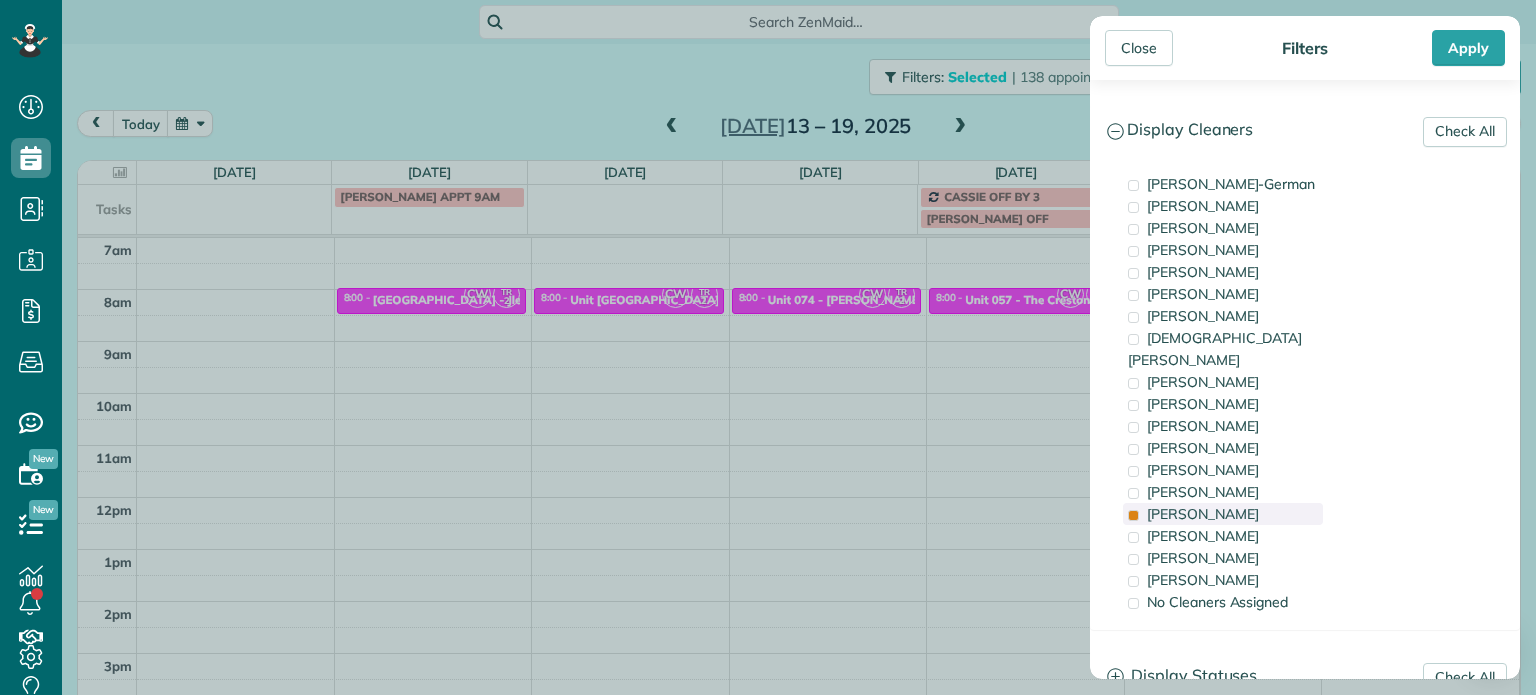 click on "Tammi Rue" at bounding box center (1223, 514) 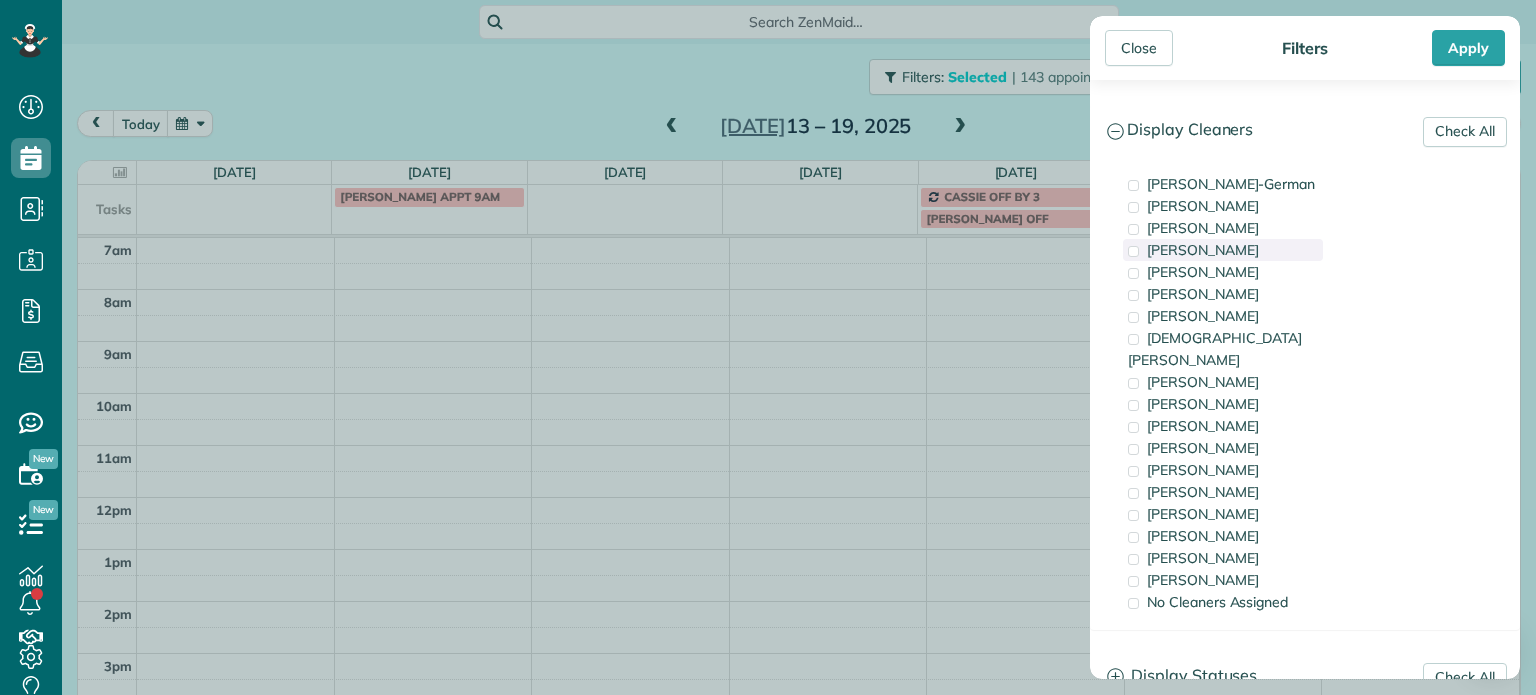 click on "Tawnya Reynolds" at bounding box center (1223, 250) 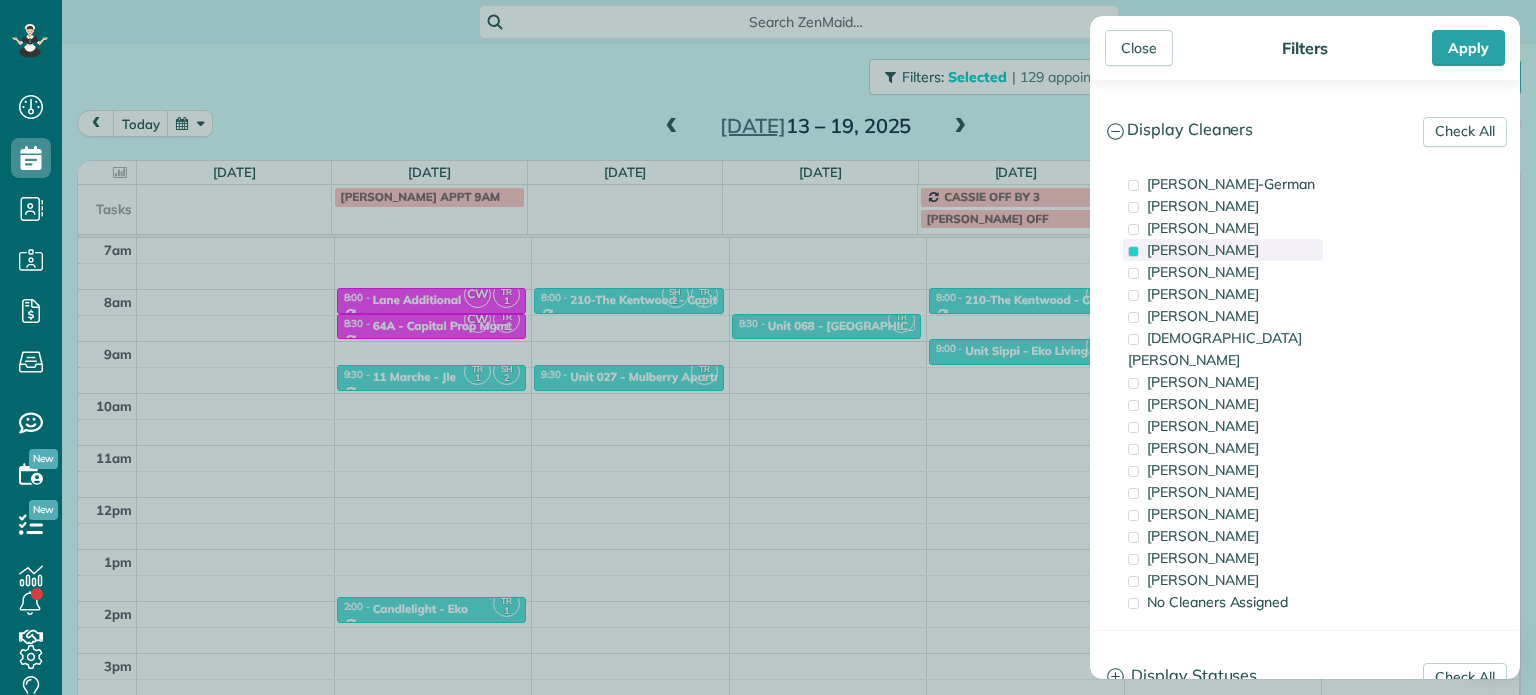 click on "Tawnya Reynolds" at bounding box center [1203, 250] 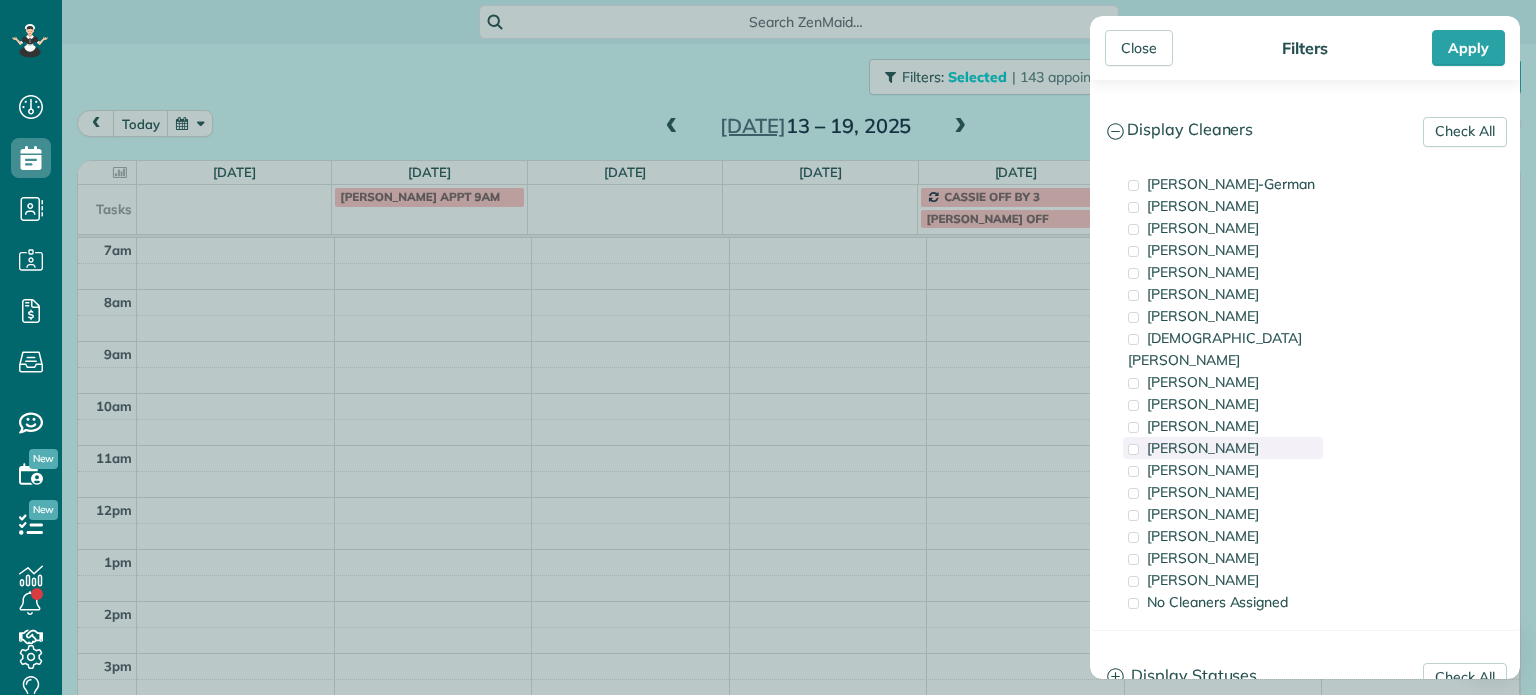click on "Cyndi Holm" at bounding box center [1223, 448] 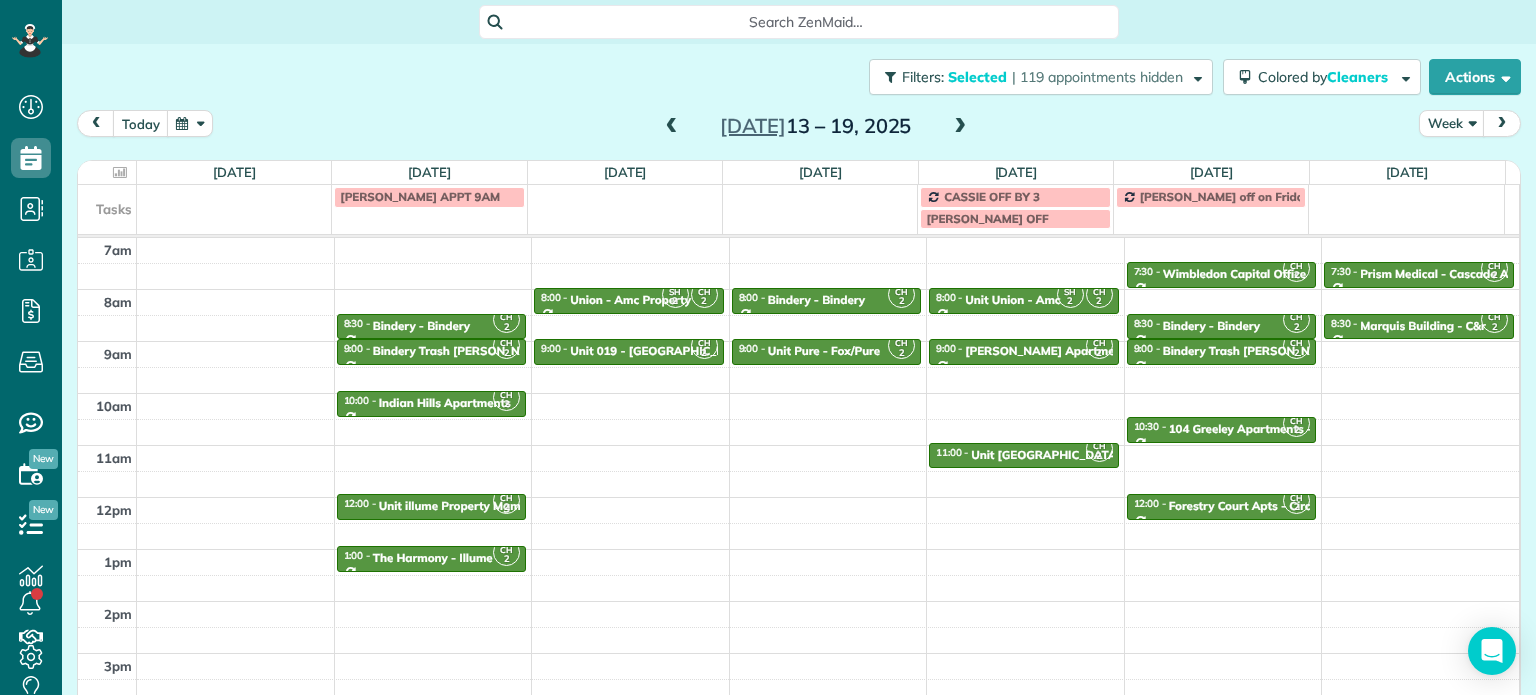 click on "Close
Filters
Apply
Check All
Display Cleaners
Christina Wright-German
Brie Killary
Cassie Feliciano
Tawnya Reynolds
Mark Zollo
Matthew Hatcher
Tony Middleton" at bounding box center [768, 347] 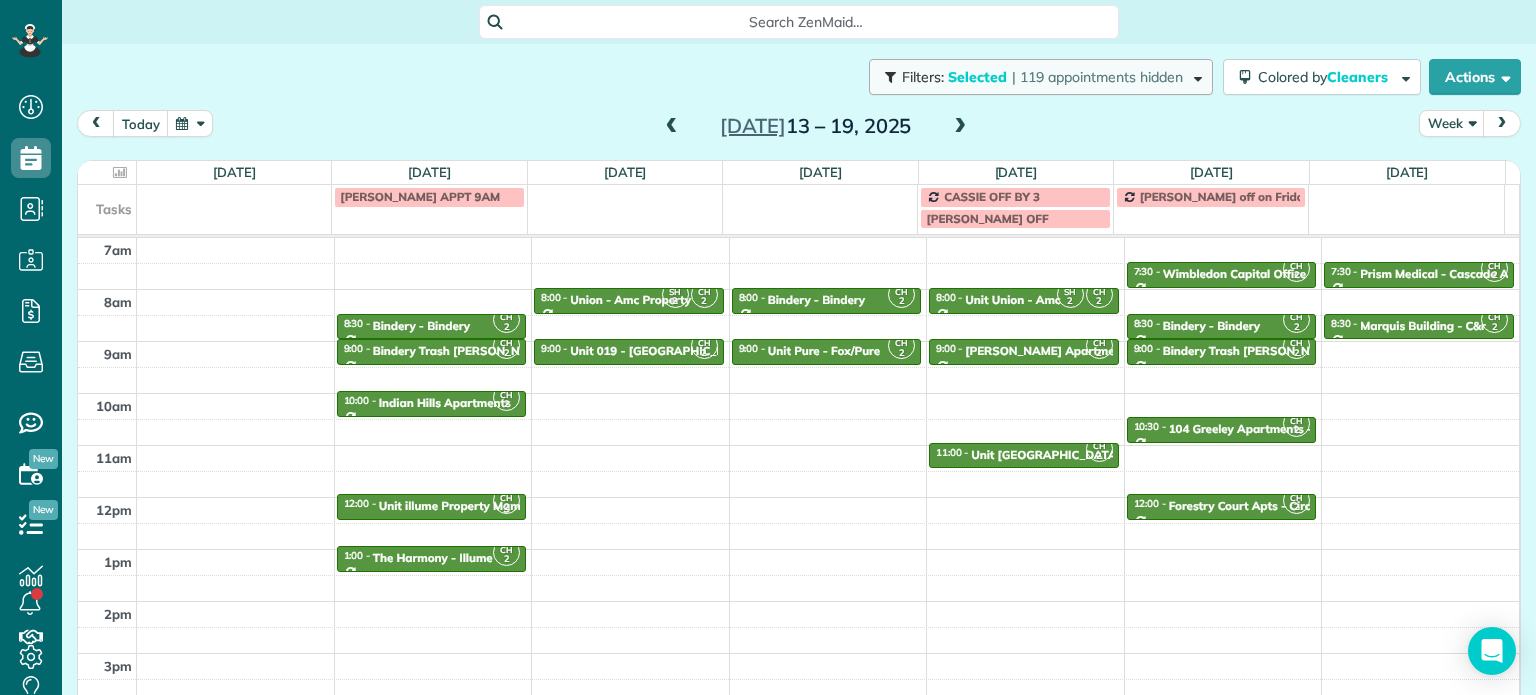 click on "|  119 appointments hidden" at bounding box center [1097, 77] 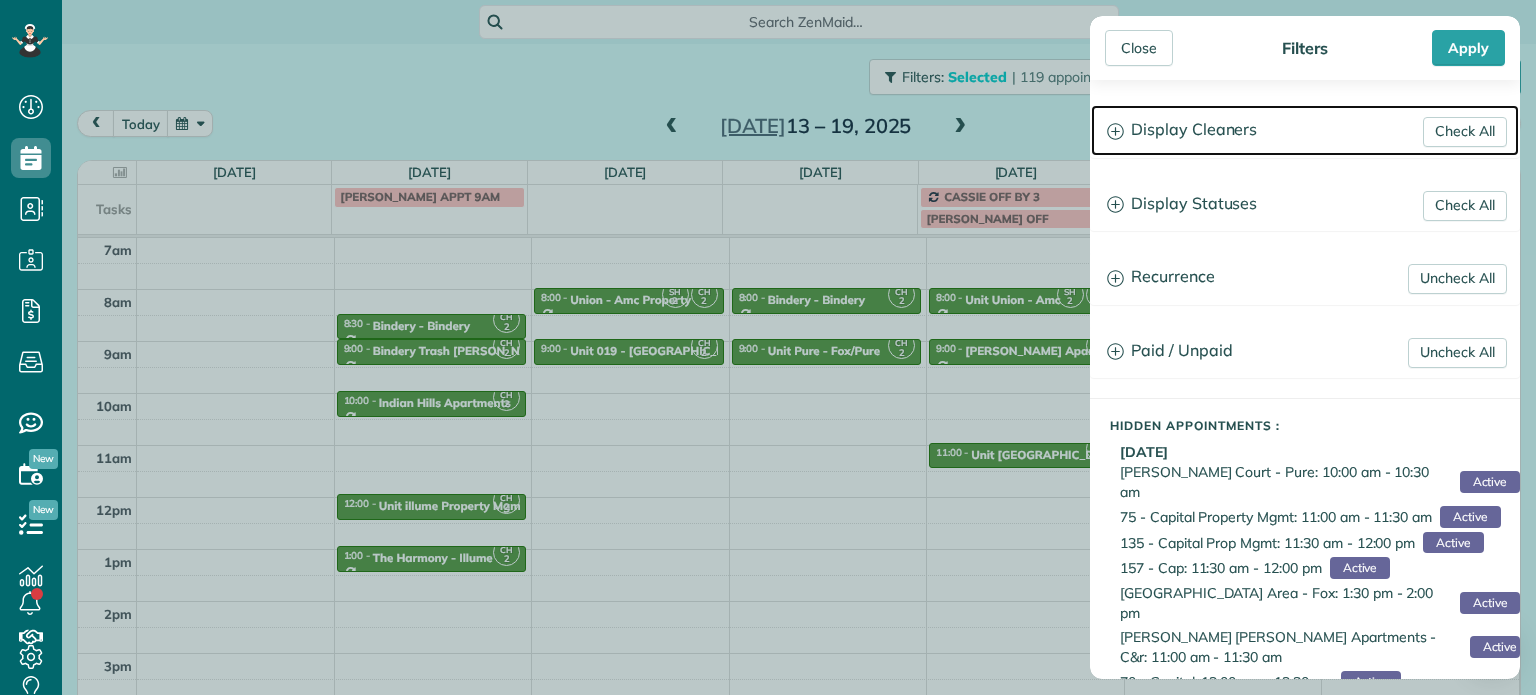 click on "Display Cleaners" at bounding box center (1305, 130) 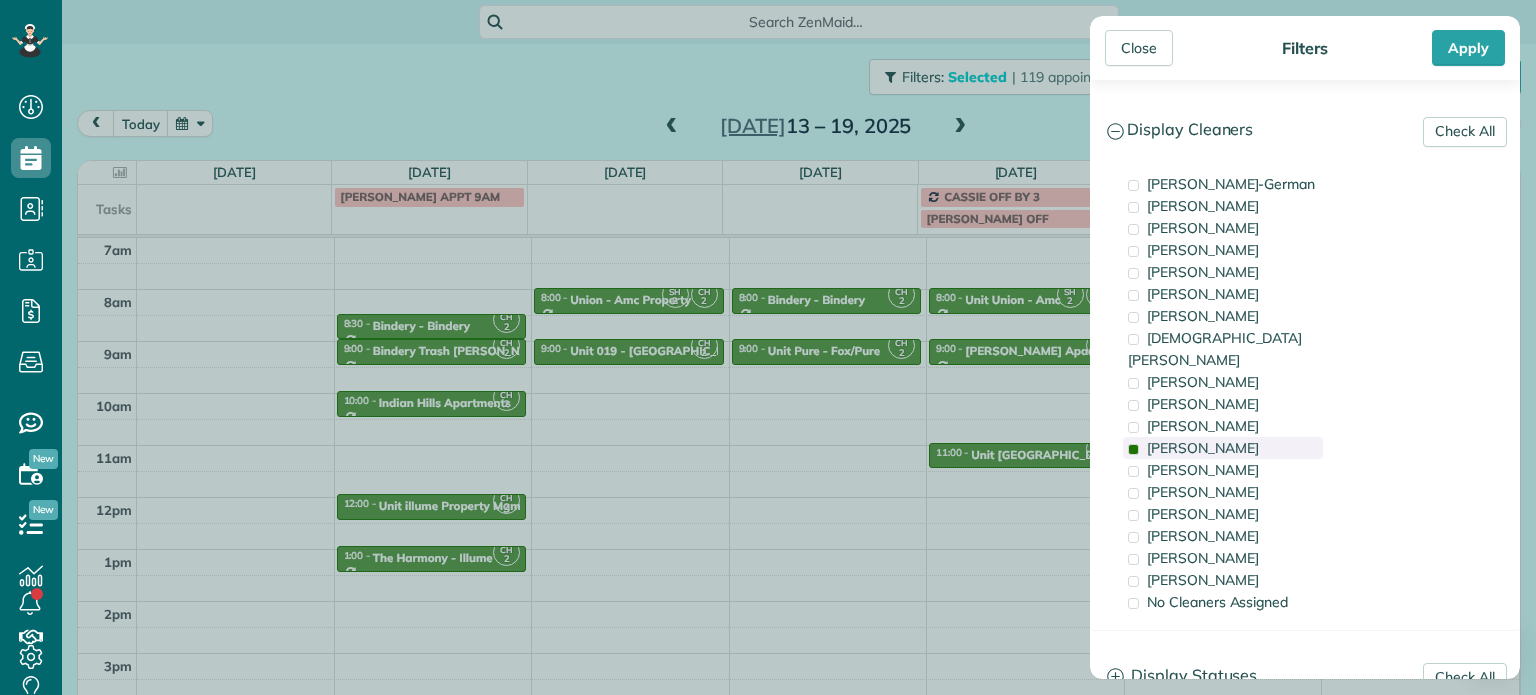 click on "Cyndi Holm" at bounding box center [1203, 448] 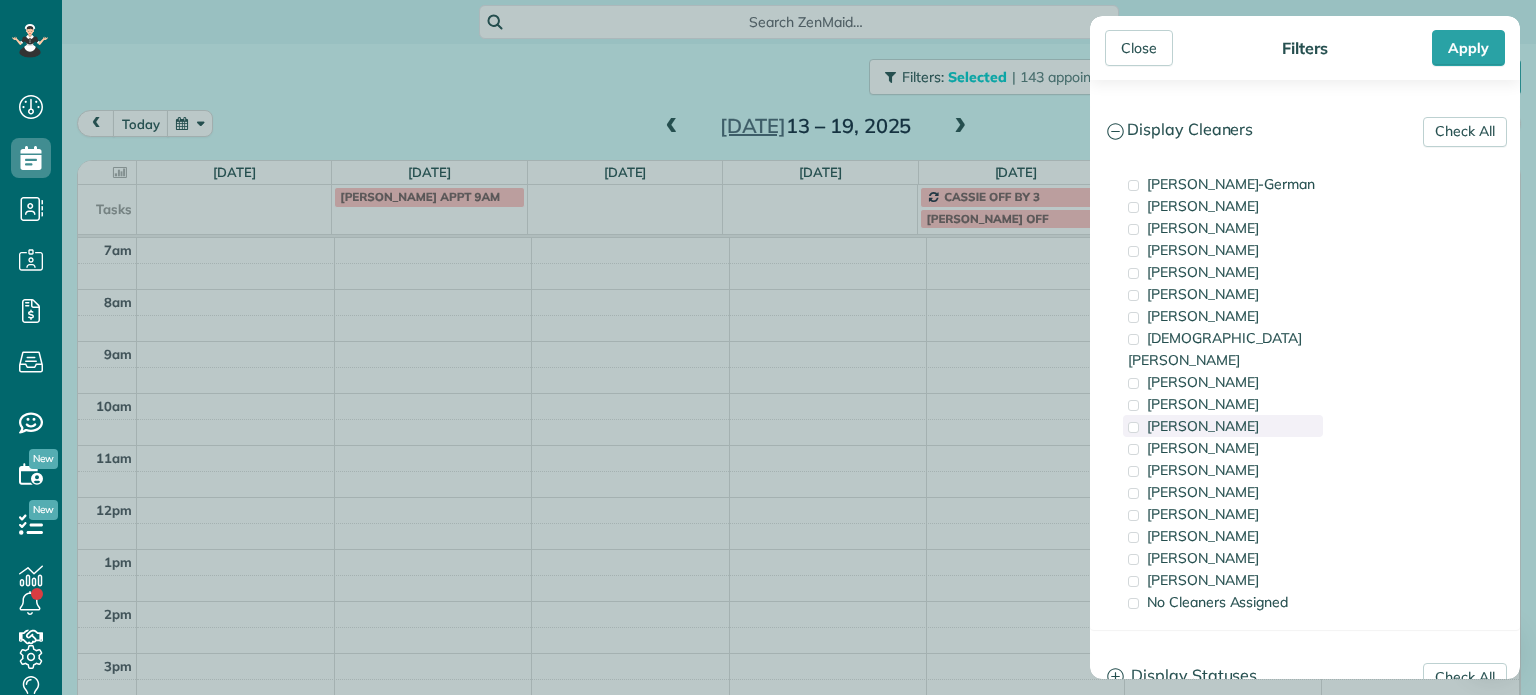 click on "Trish Langhorst" at bounding box center (1203, 426) 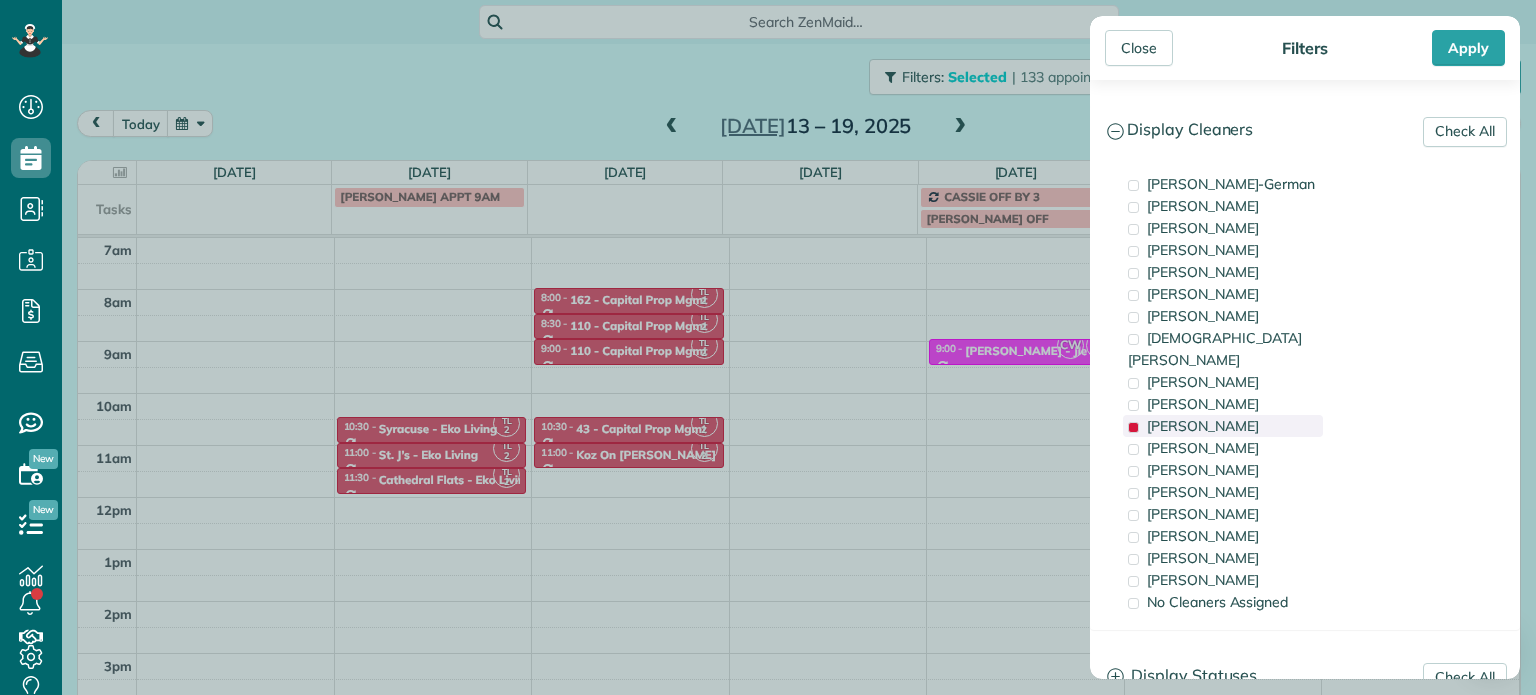 click on "Trish Langhorst" at bounding box center [1223, 426] 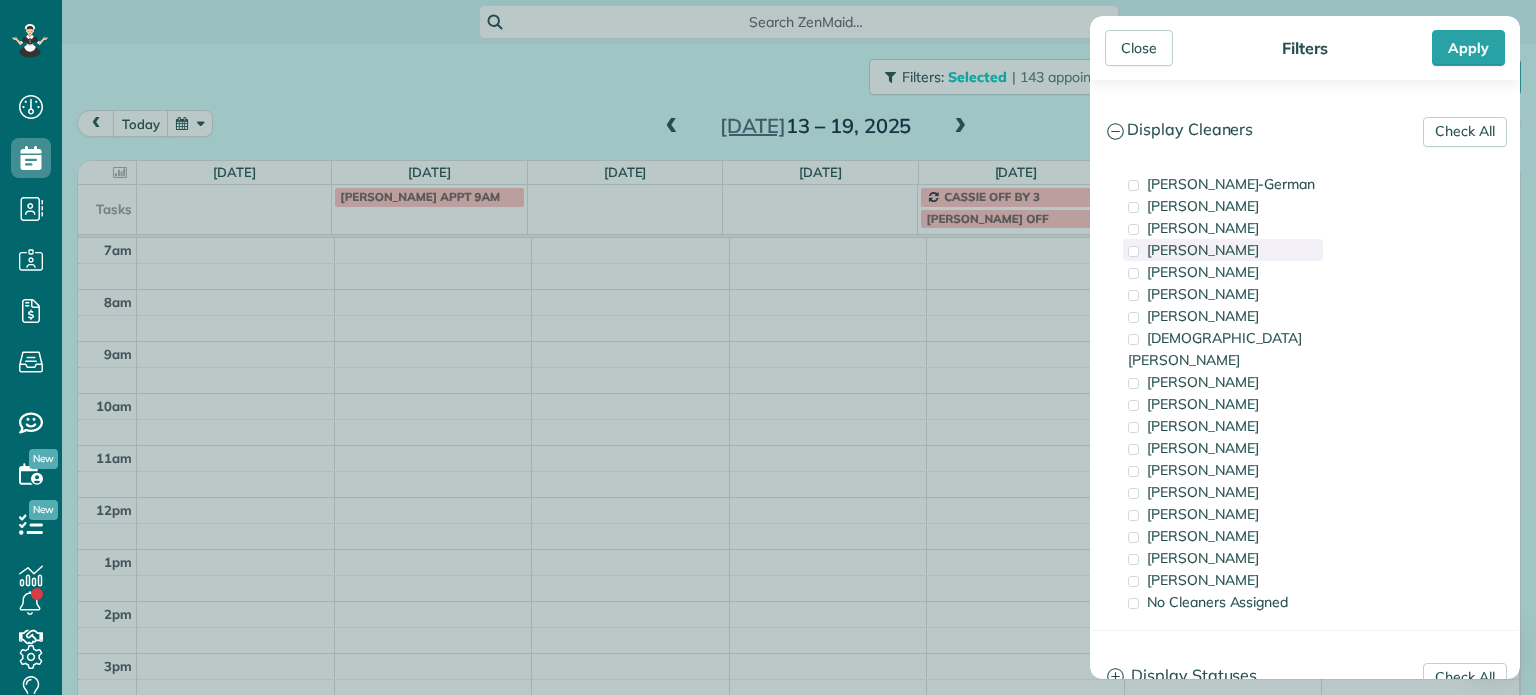 click on "Tawnya Reynolds" at bounding box center (1203, 250) 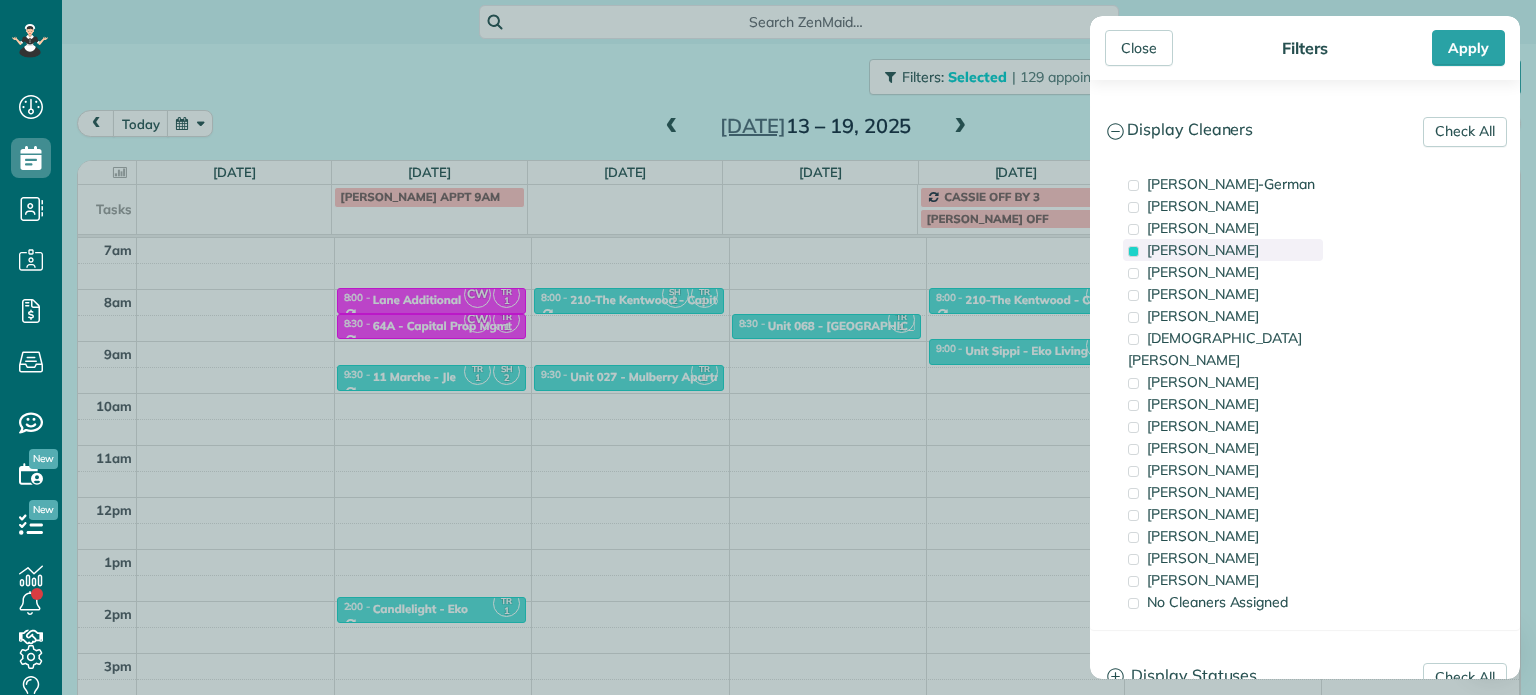 click on "Tawnya Reynolds" at bounding box center (1203, 250) 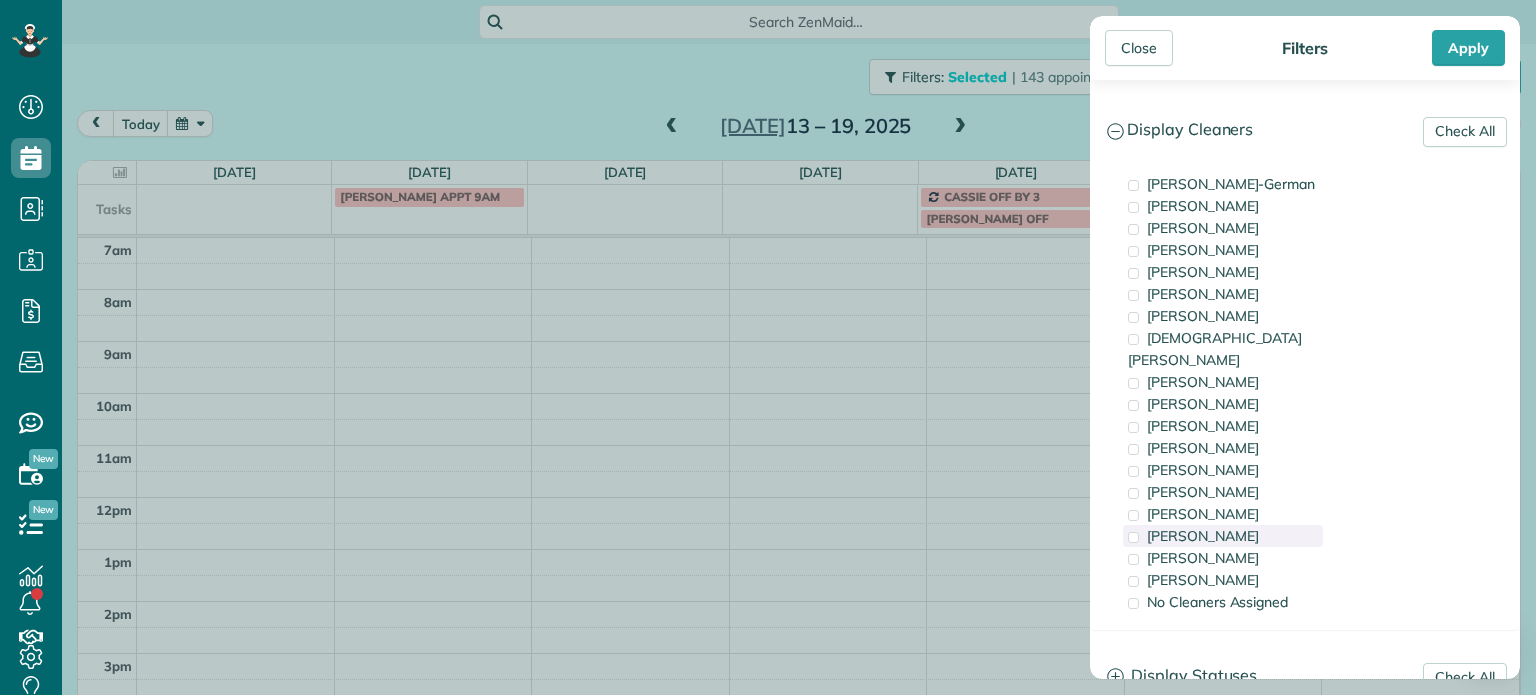 click on "Marina Ostertag" at bounding box center (1223, 536) 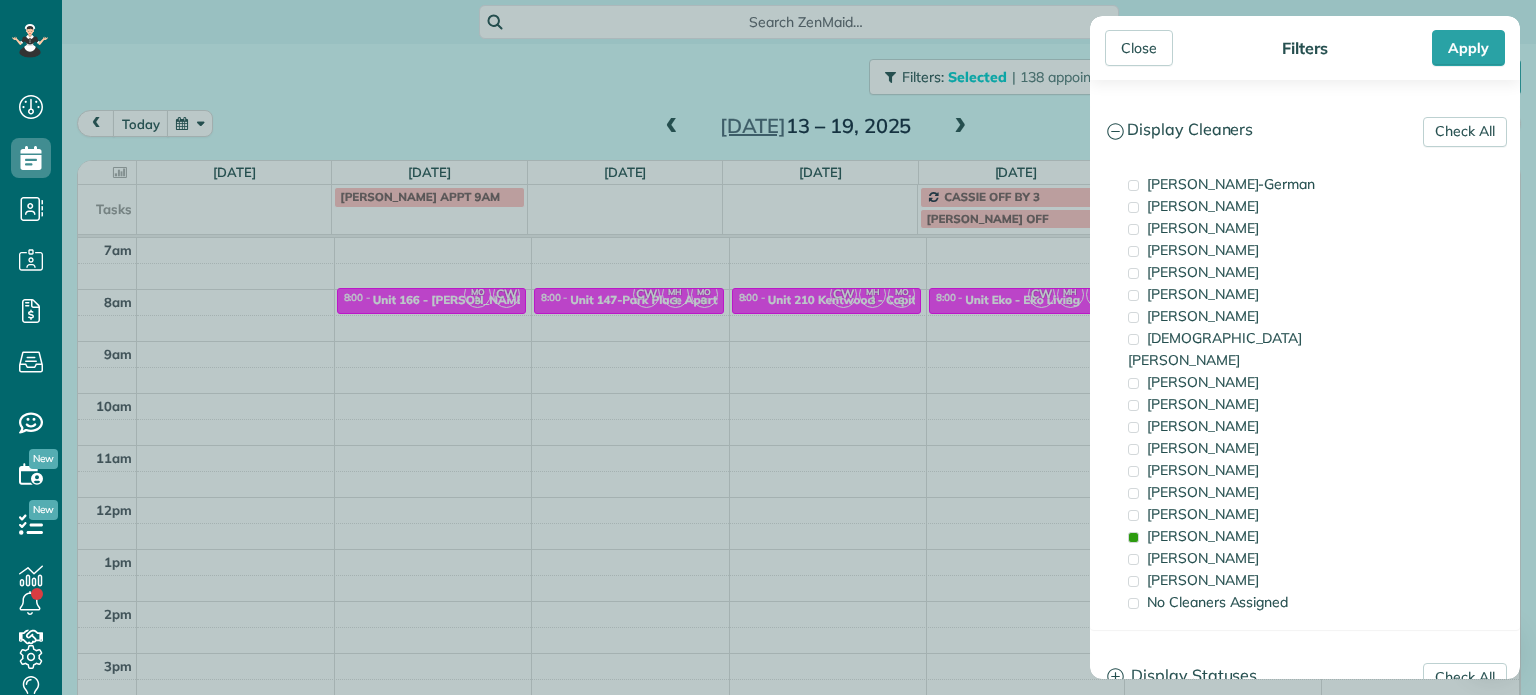 click on "Close
Filters
Apply
Check All
Display Cleaners
Christina Wright-German
Brie Killary
Cassie Feliciano
Tawnya Reynolds
Mark Zollo
Matthew Hatcher
Tony Middleton" at bounding box center [768, 347] 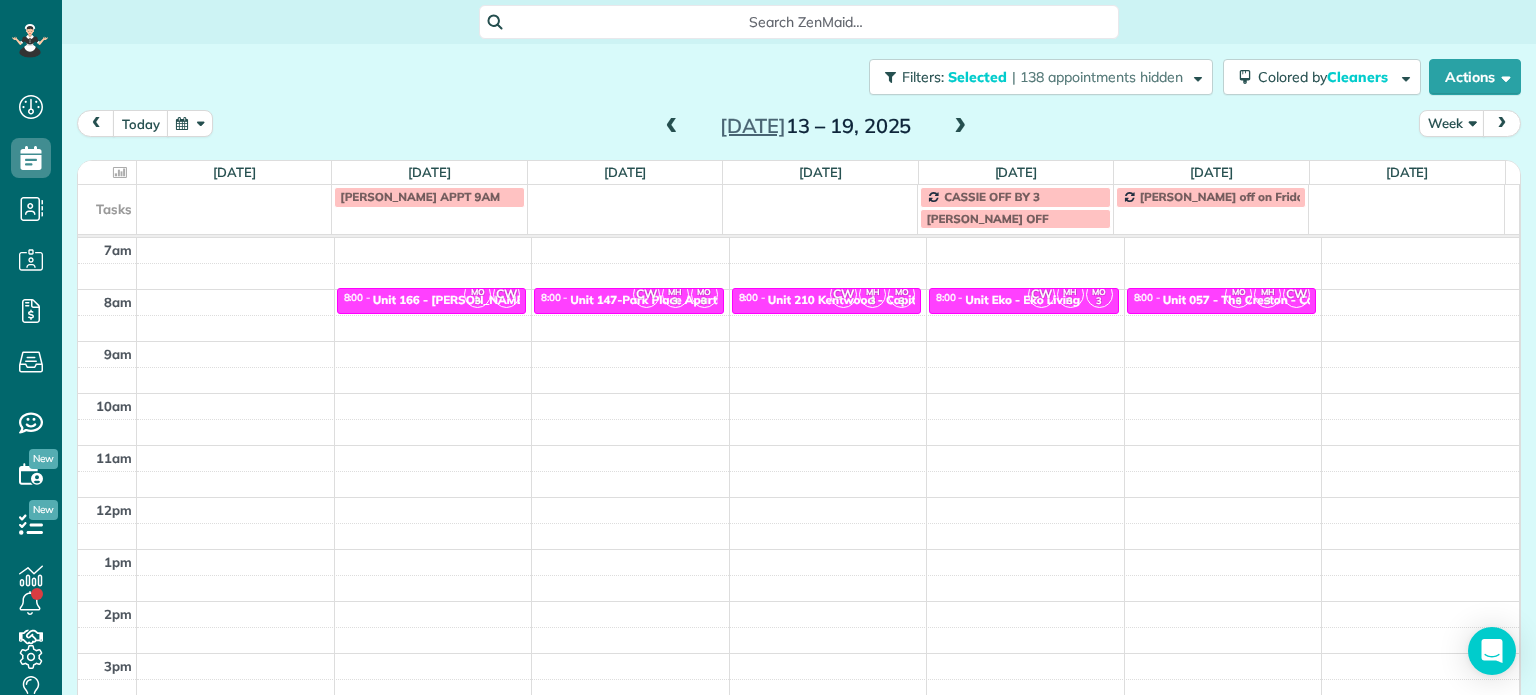 click at bounding box center (960, 127) 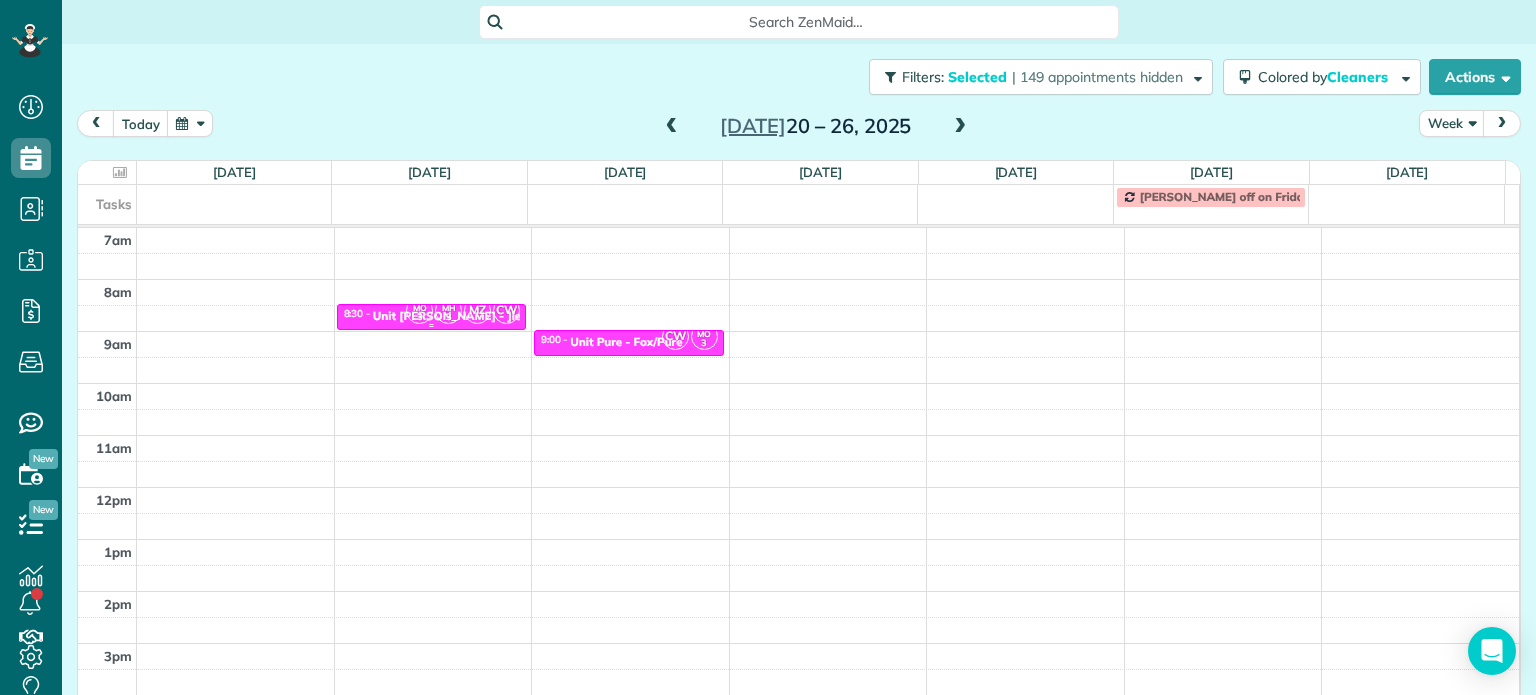 click on "MZ" at bounding box center (477, 310) 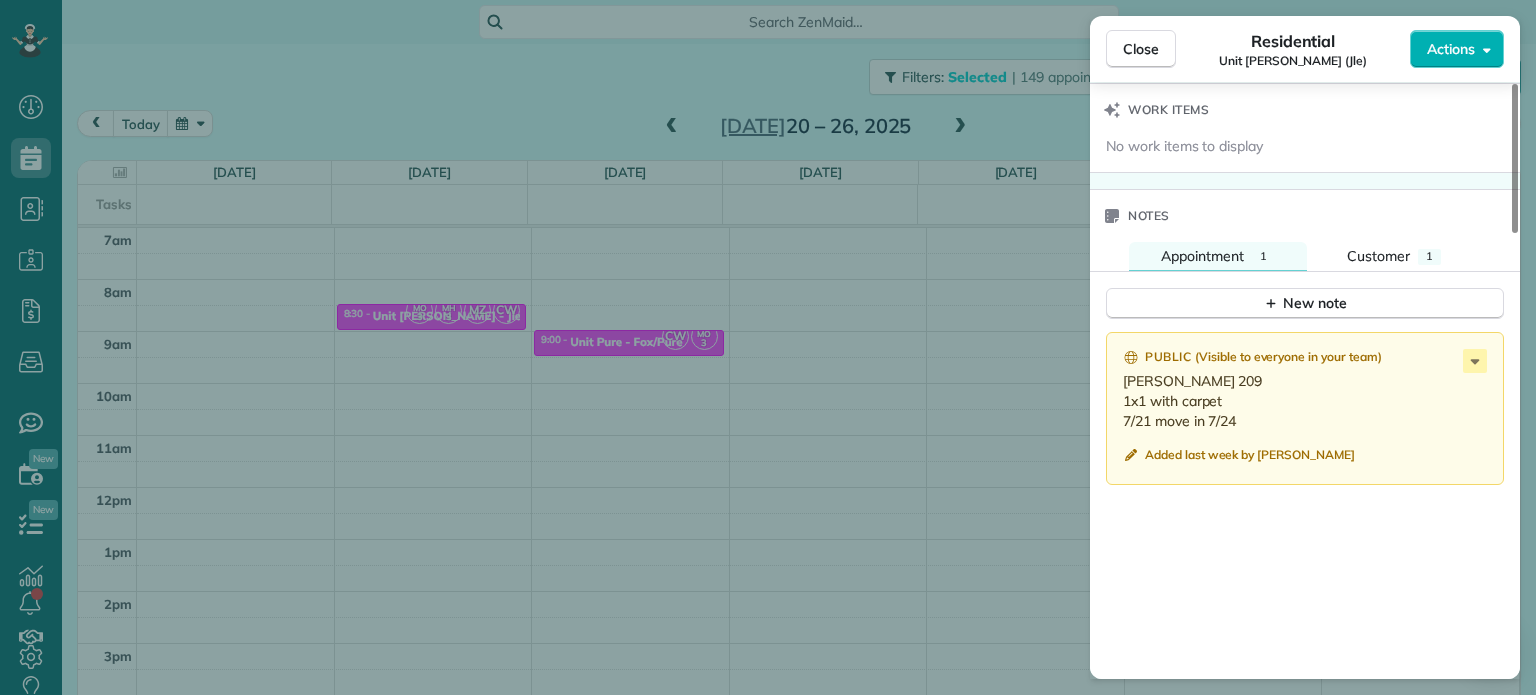 scroll, scrollTop: 1700, scrollLeft: 0, axis: vertical 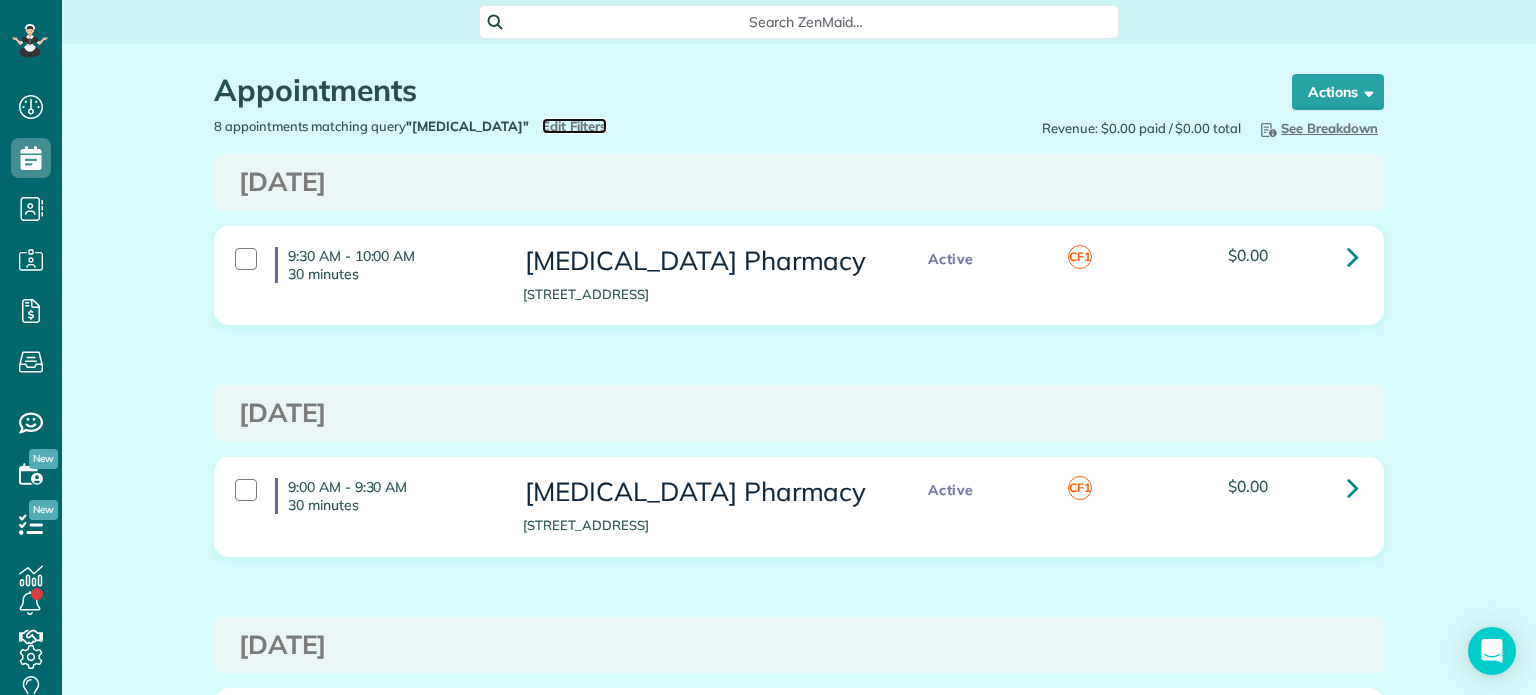 click on "Edit Filters" at bounding box center [574, 126] 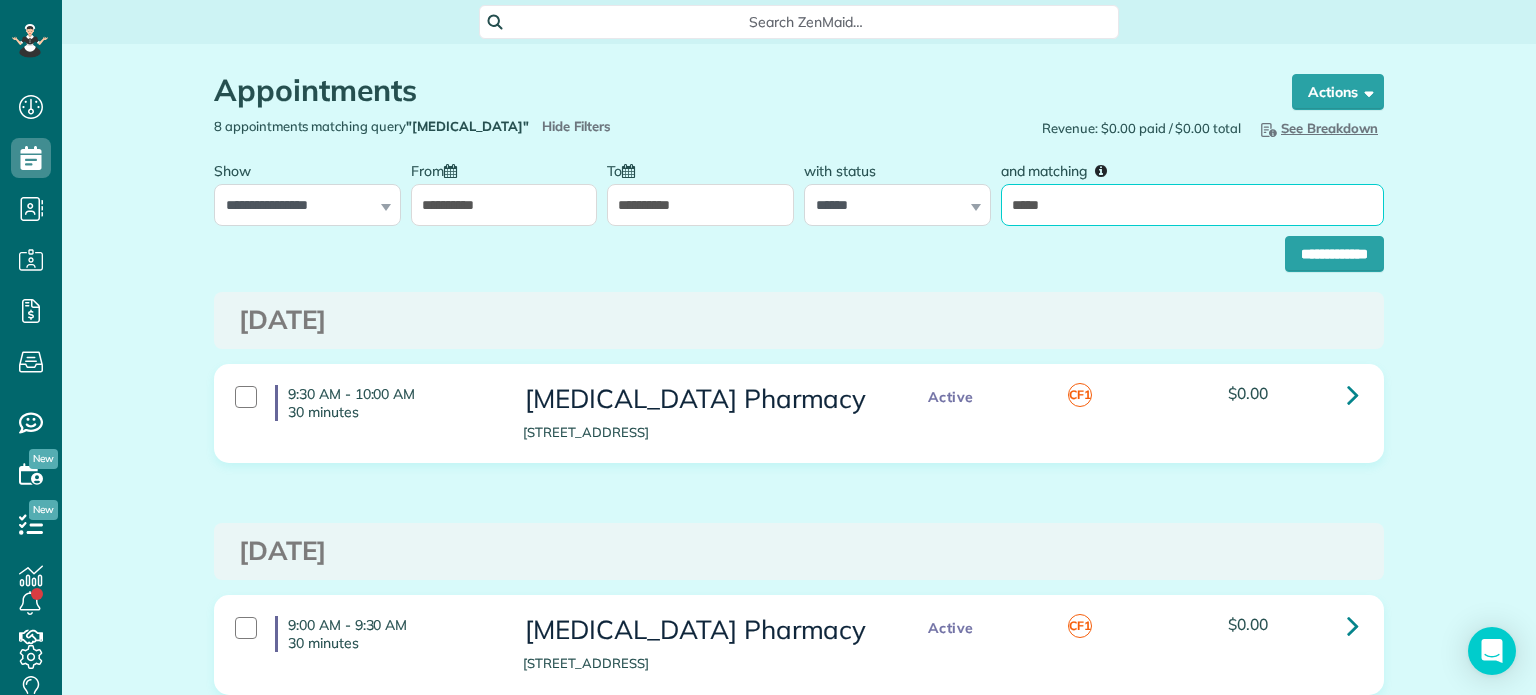 click on "*****" at bounding box center [1192, 205] 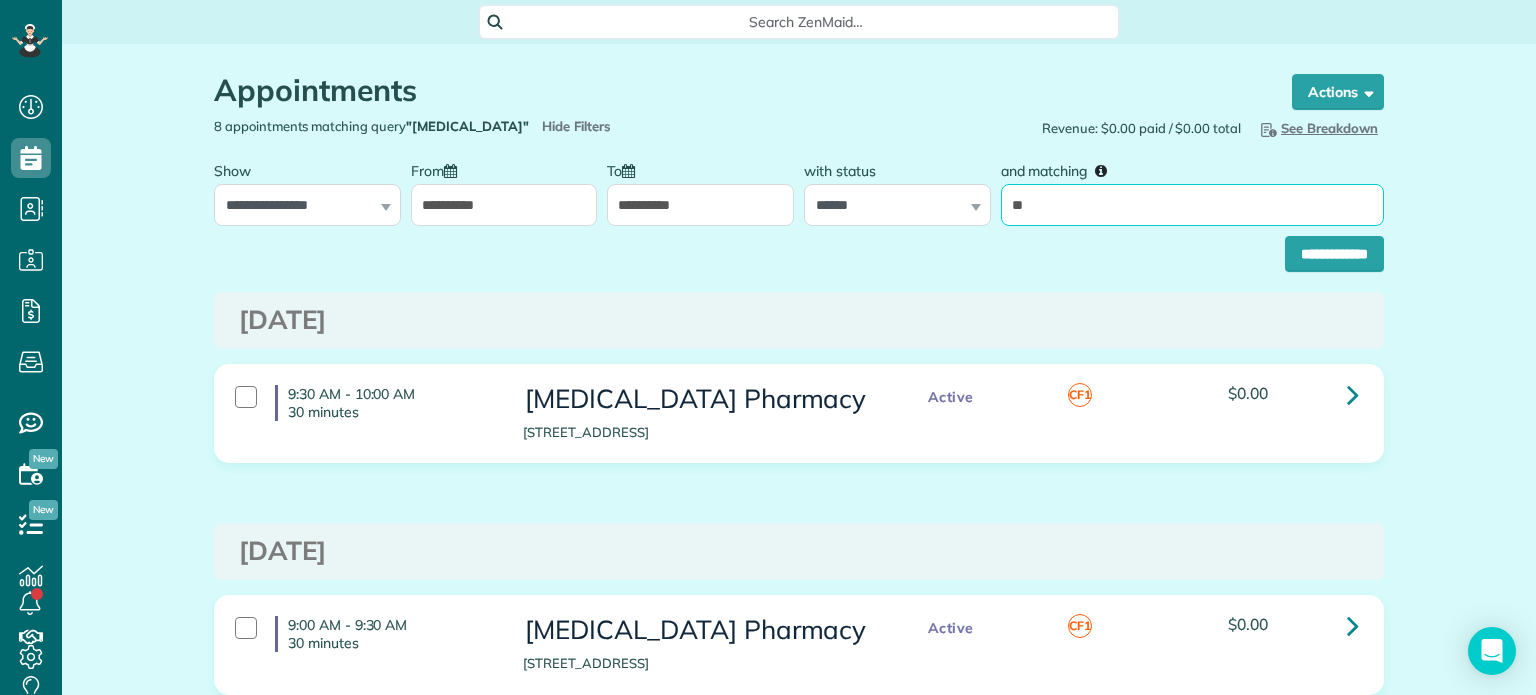 type on "*" 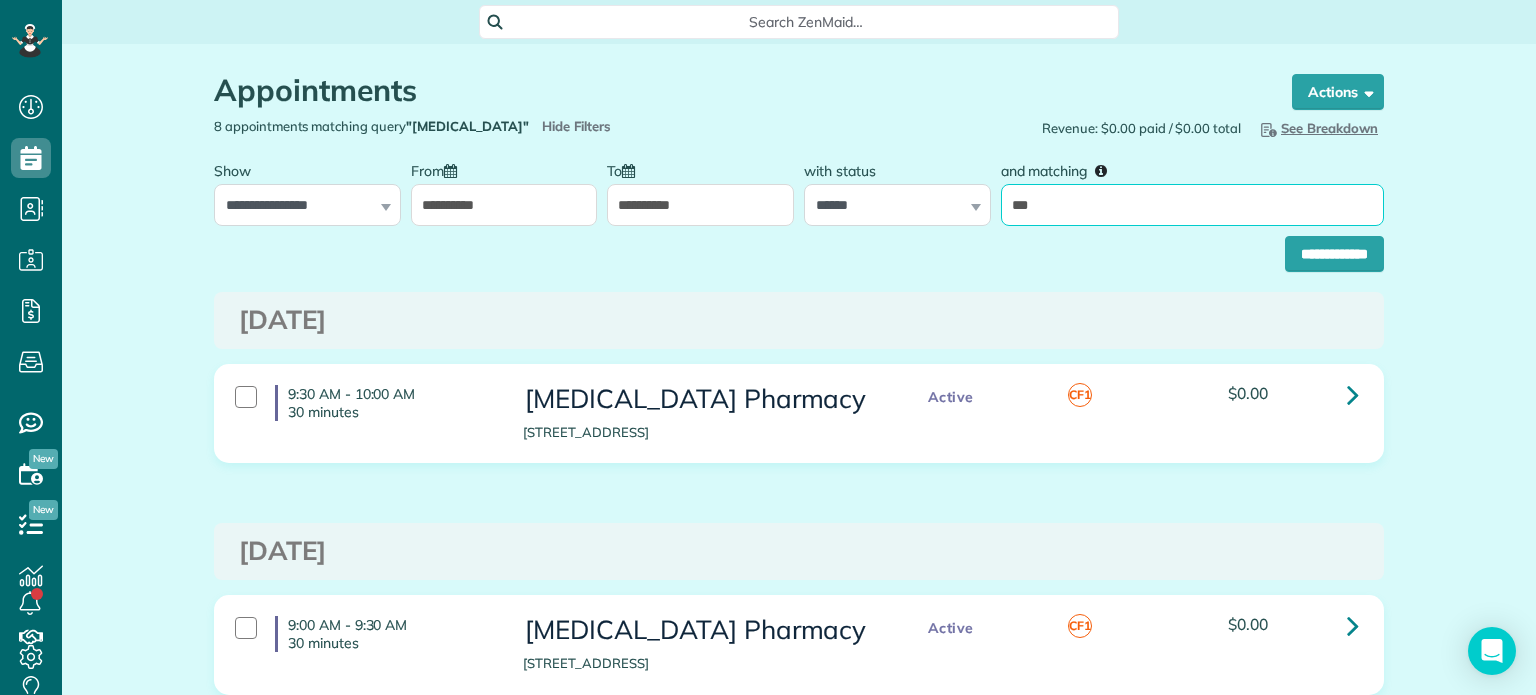 type on "***" 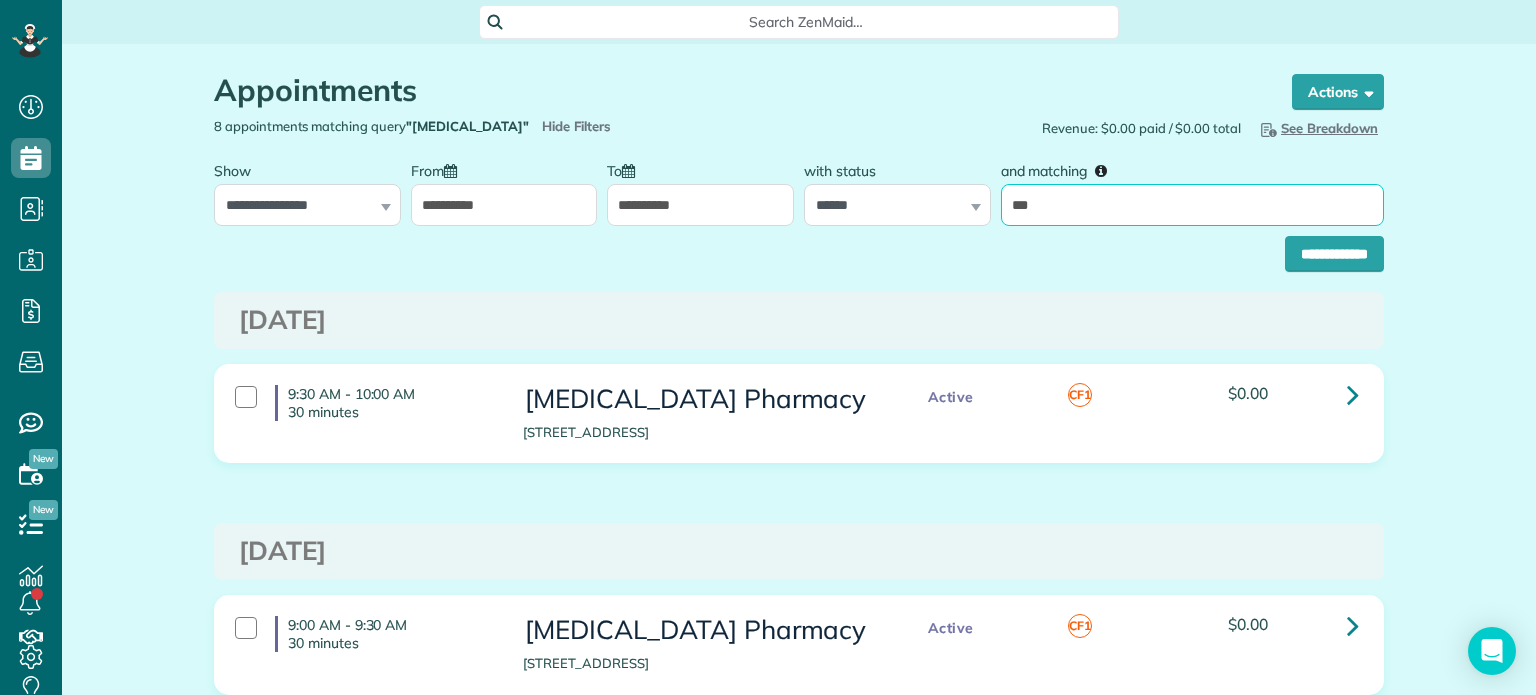click on "**********" at bounding box center (1334, 254) 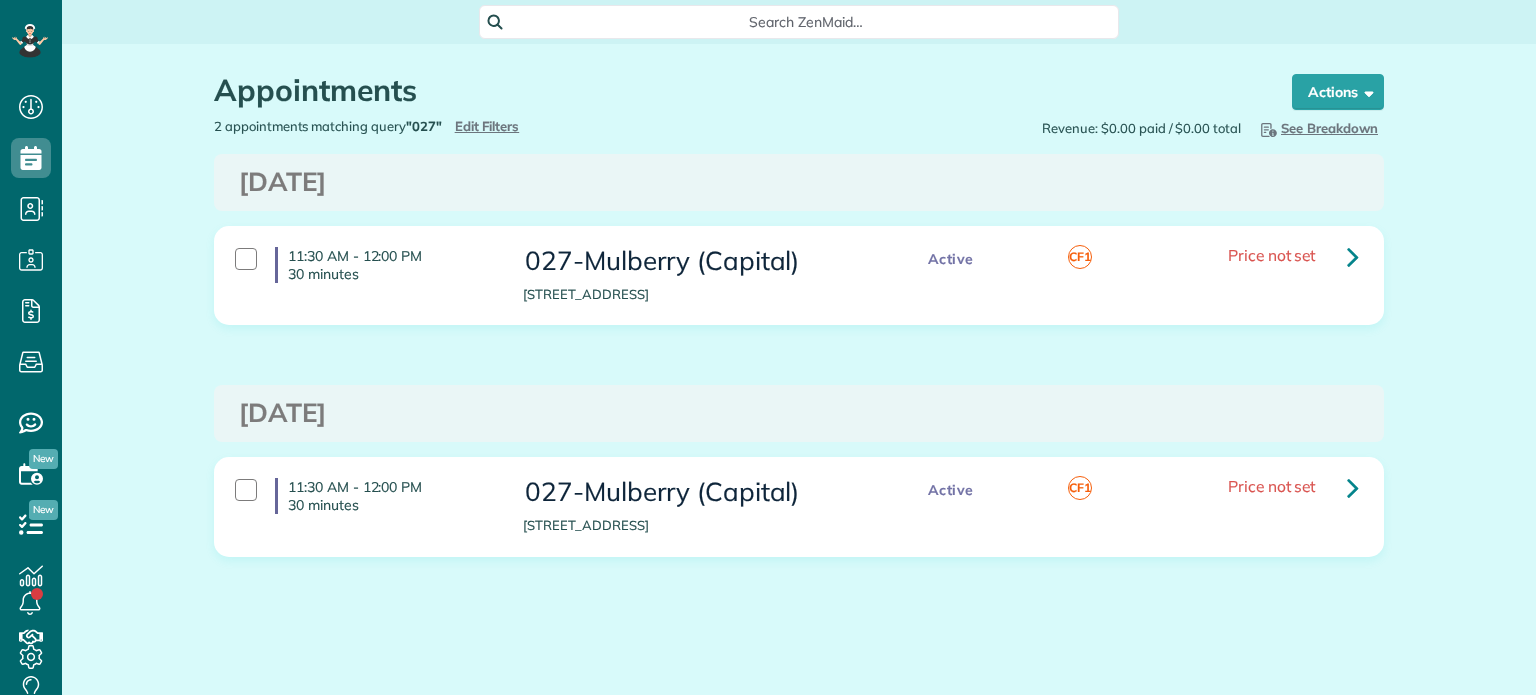 type on "**********" 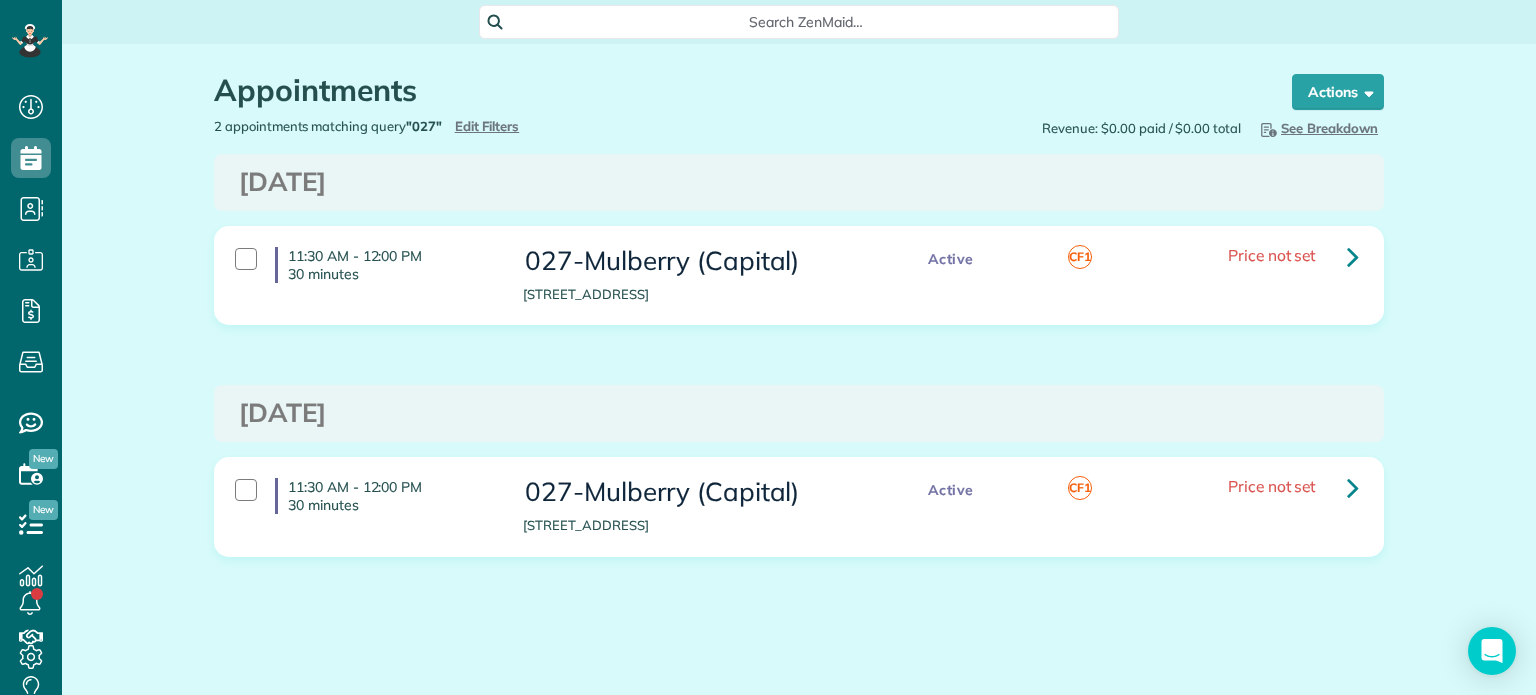 click on "Appointments
the List View [2 min]" at bounding box center [734, 95] 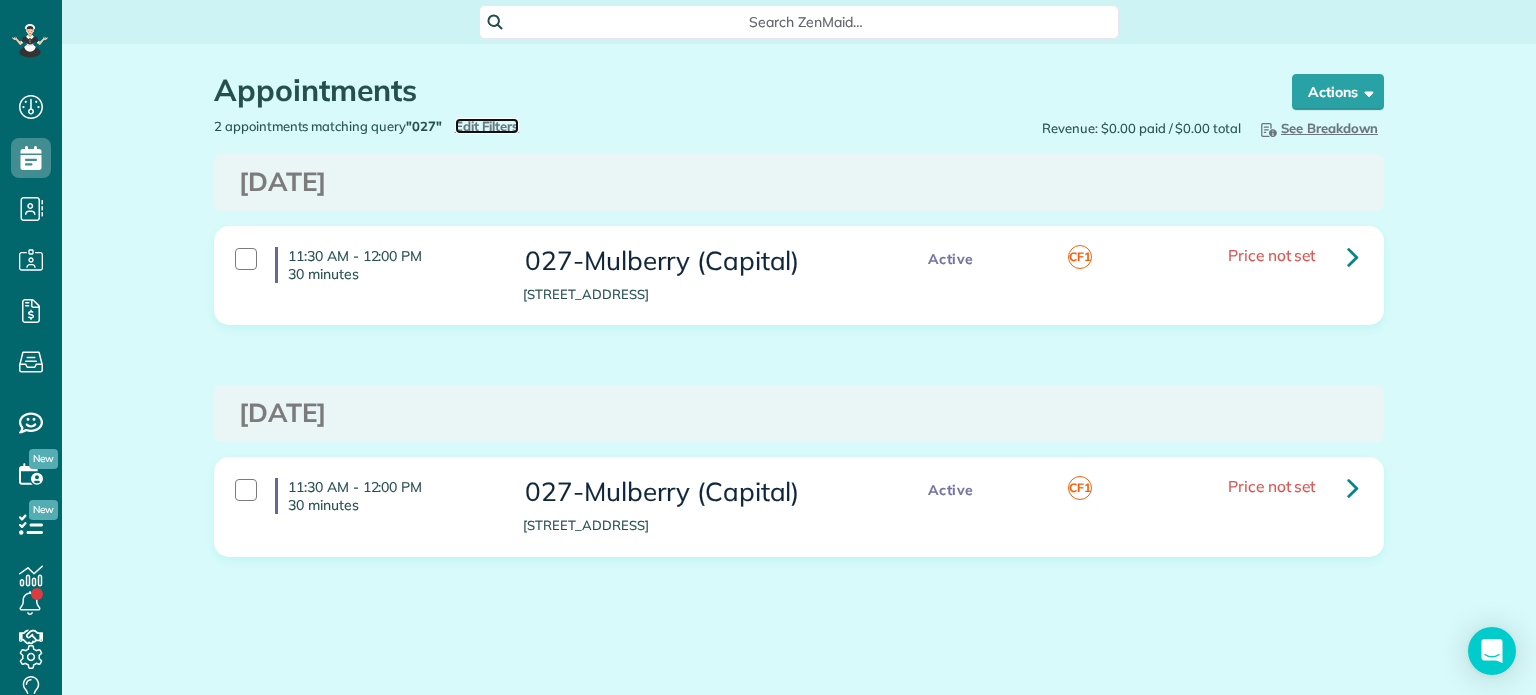 click on "Edit Filters" at bounding box center (487, 126) 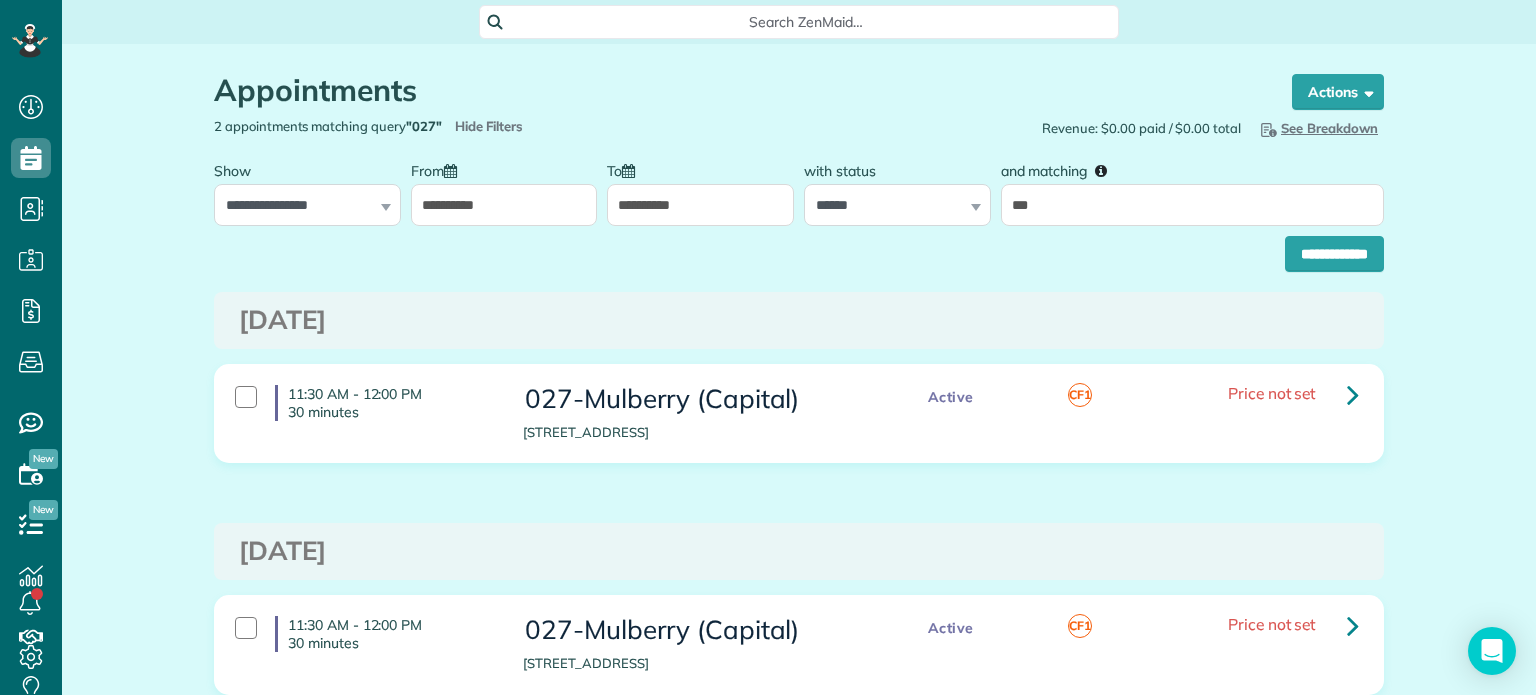 click on "**********" at bounding box center (700, 205) 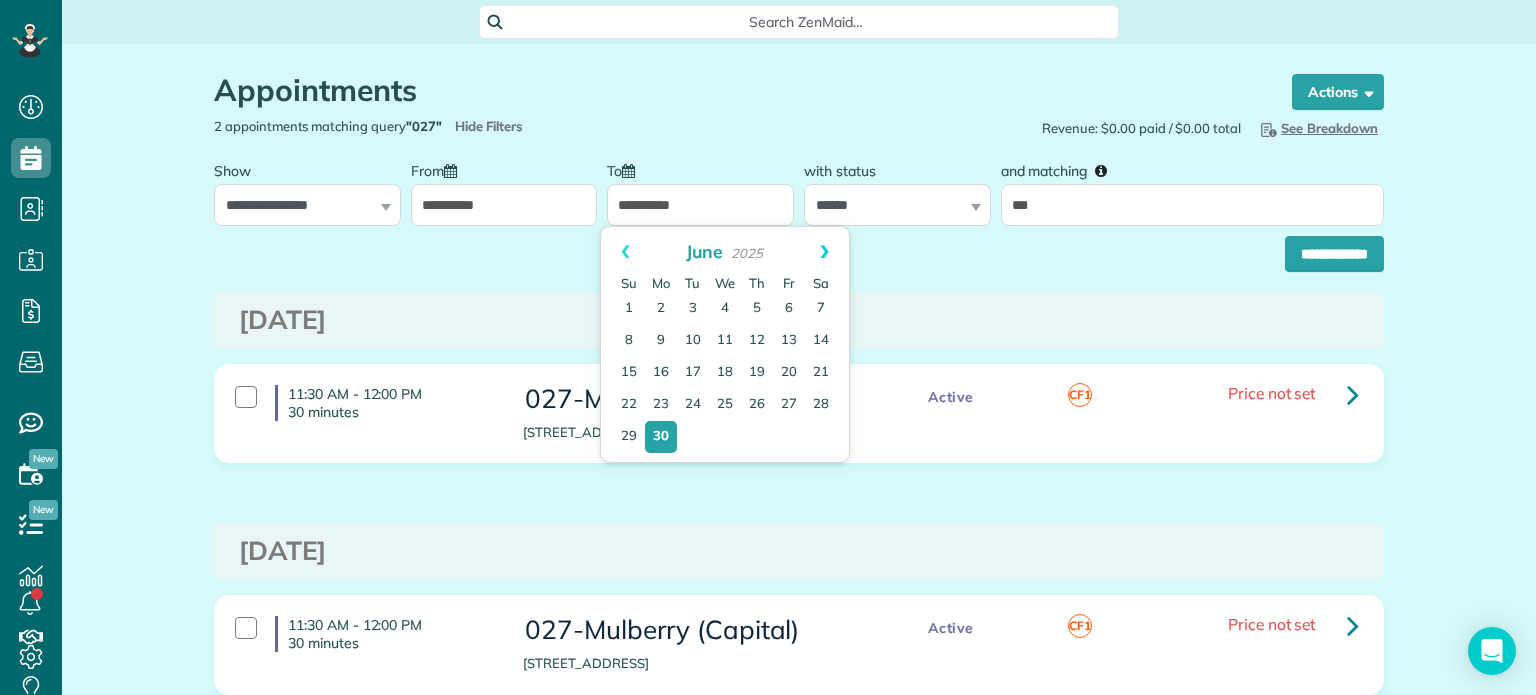 click on "Next" at bounding box center [824, 252] 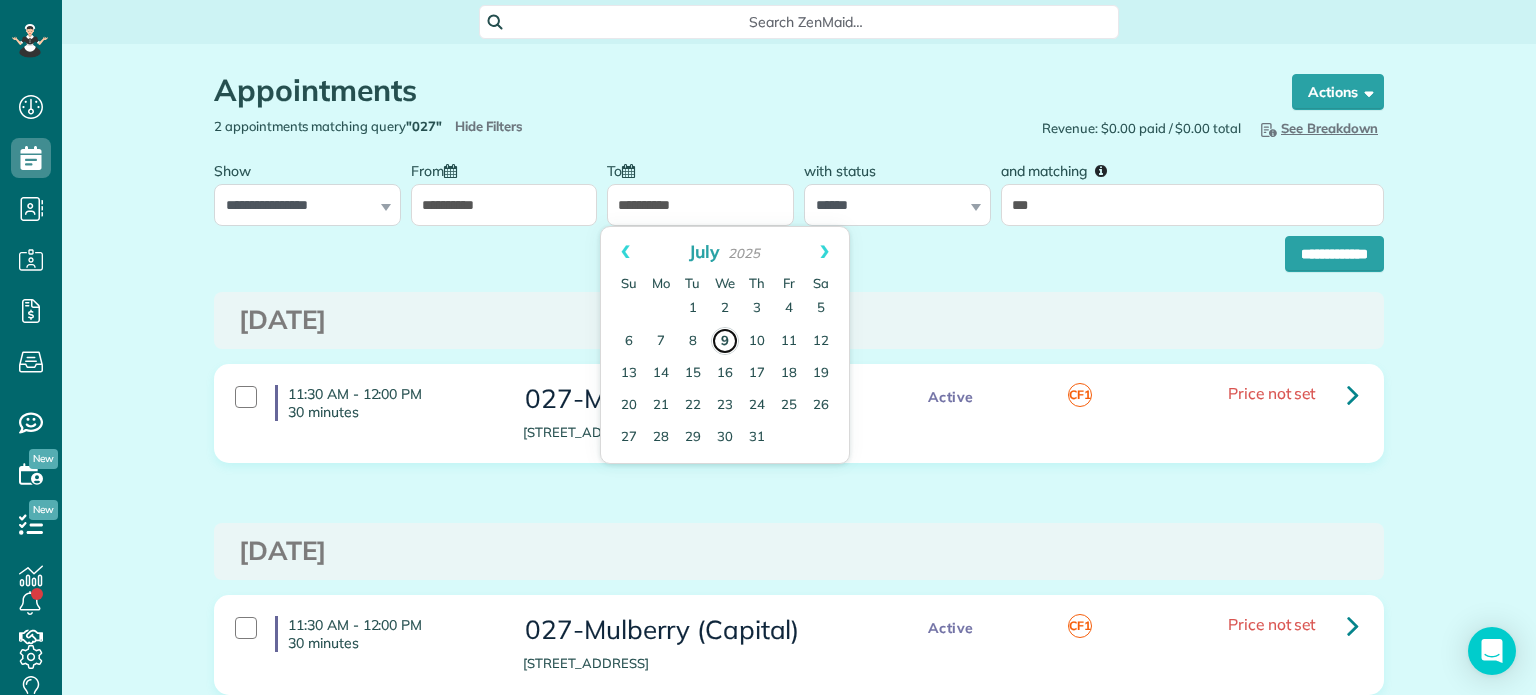 click on "9" at bounding box center (725, 341) 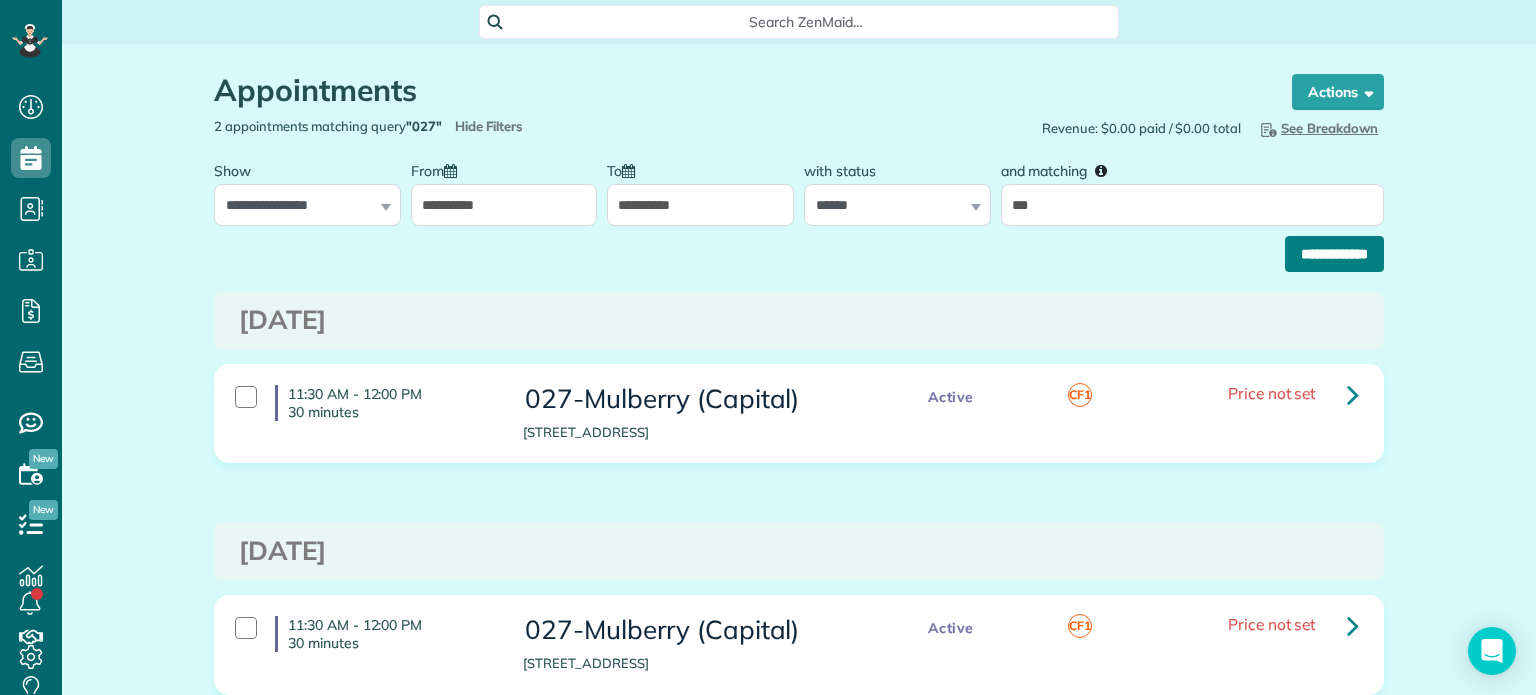click on "**********" at bounding box center [1334, 254] 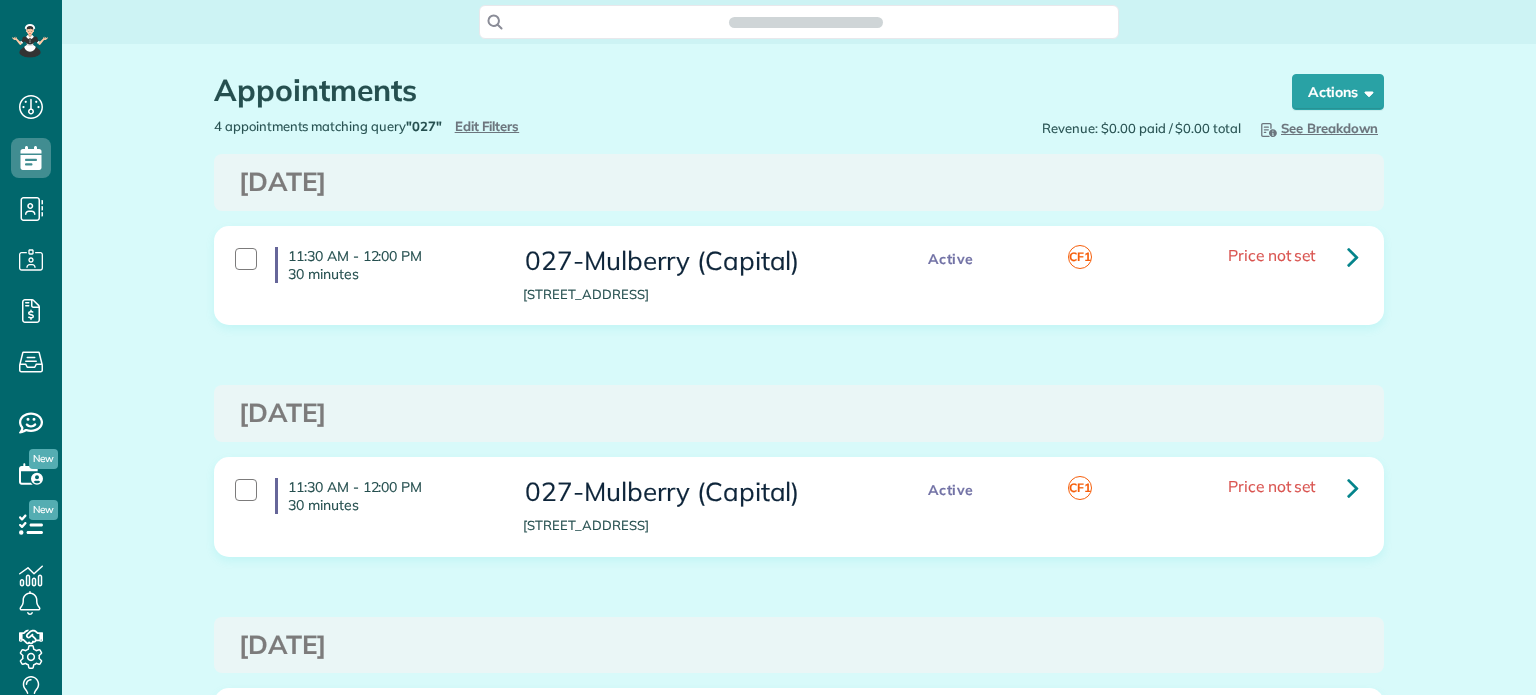 scroll, scrollTop: 0, scrollLeft: 0, axis: both 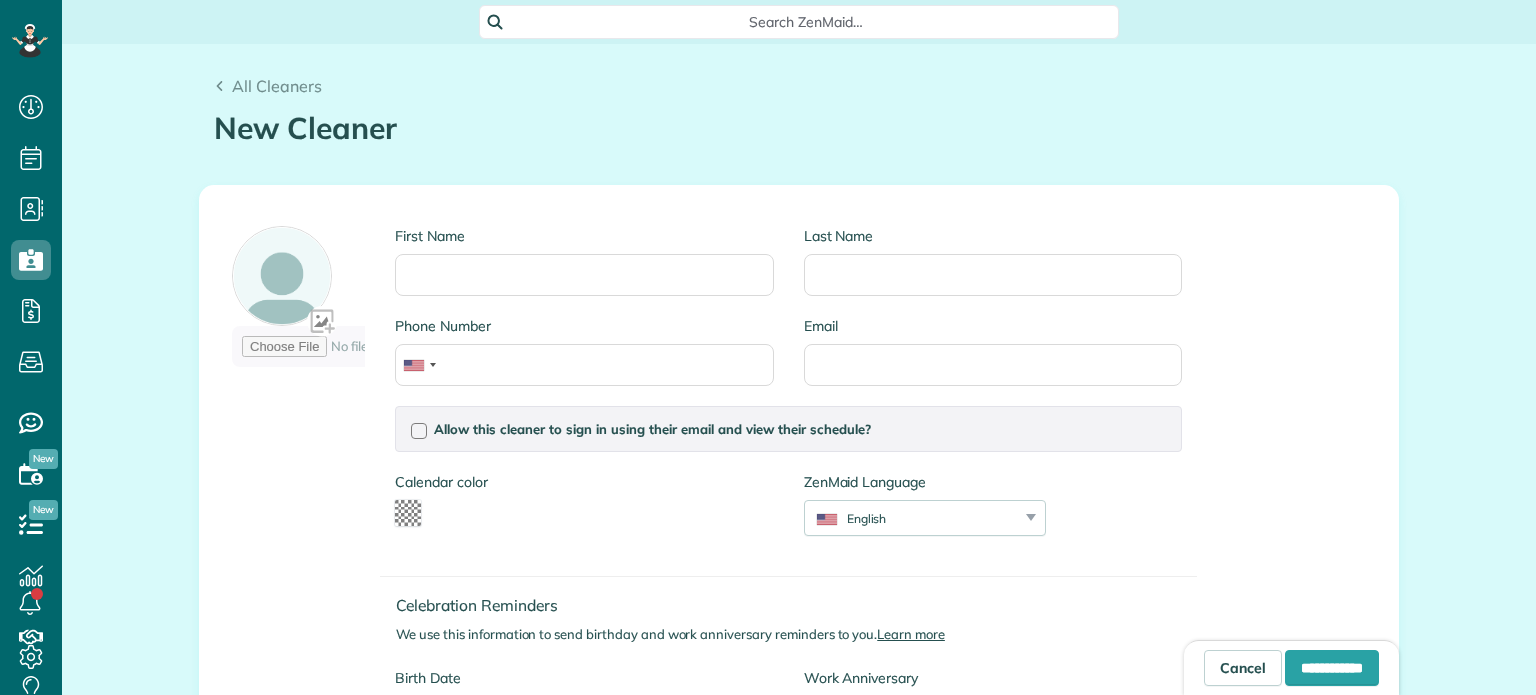 type on "*******" 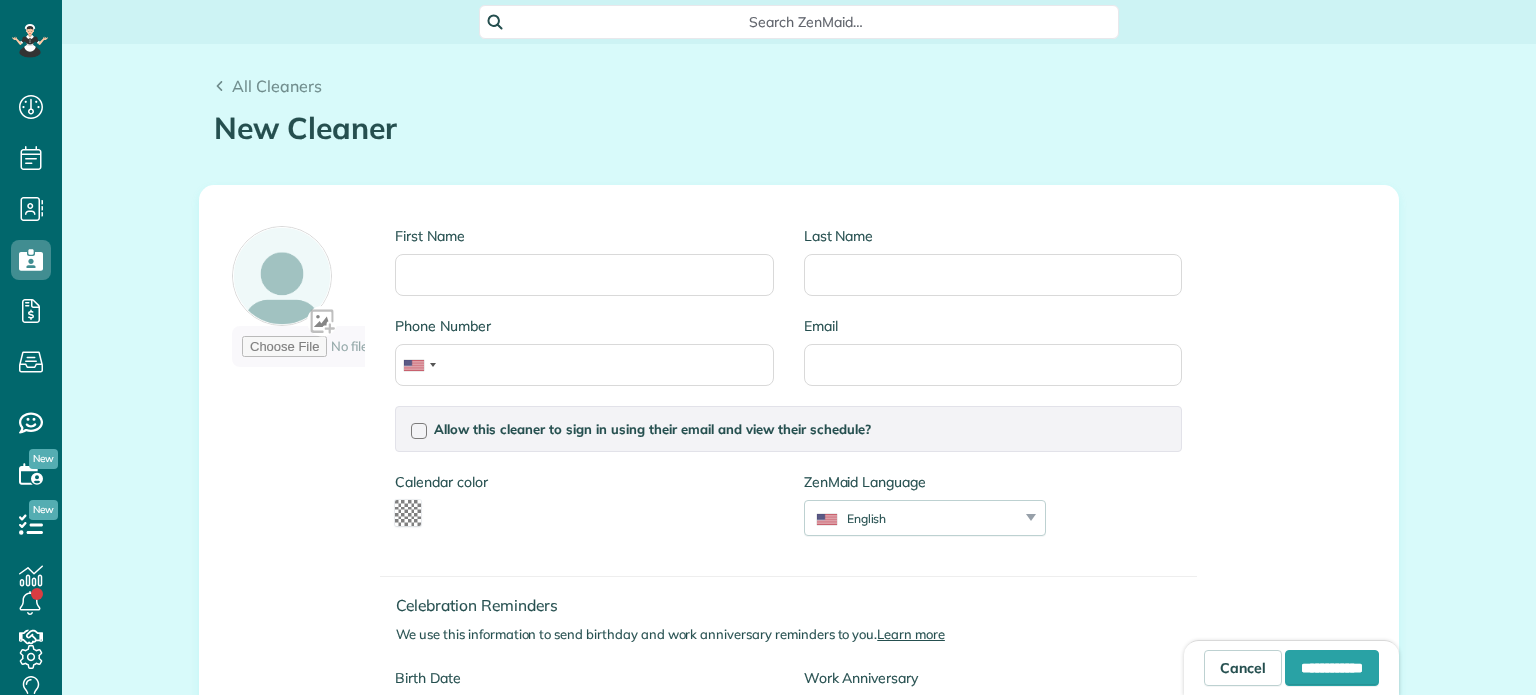 scroll, scrollTop: 0, scrollLeft: 0, axis: both 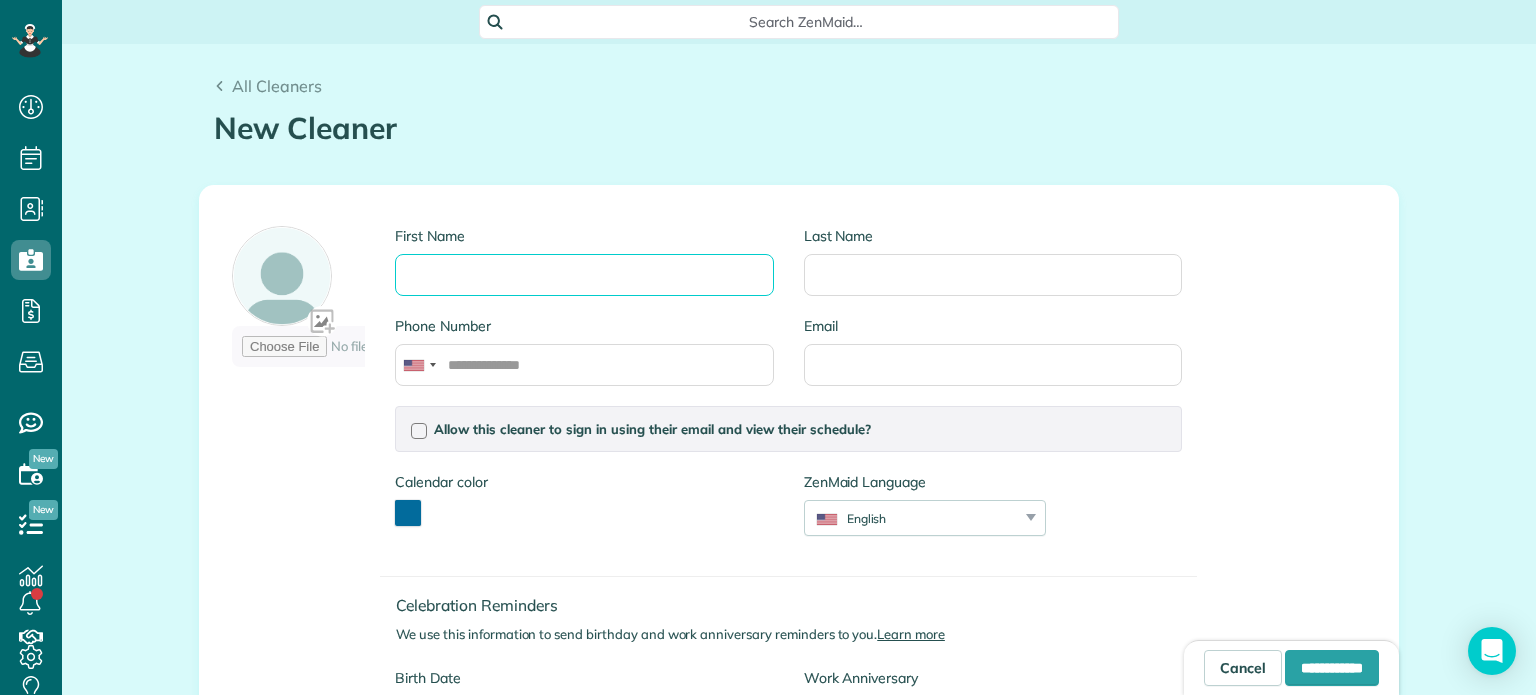 click on "First Name" at bounding box center (584, 275) 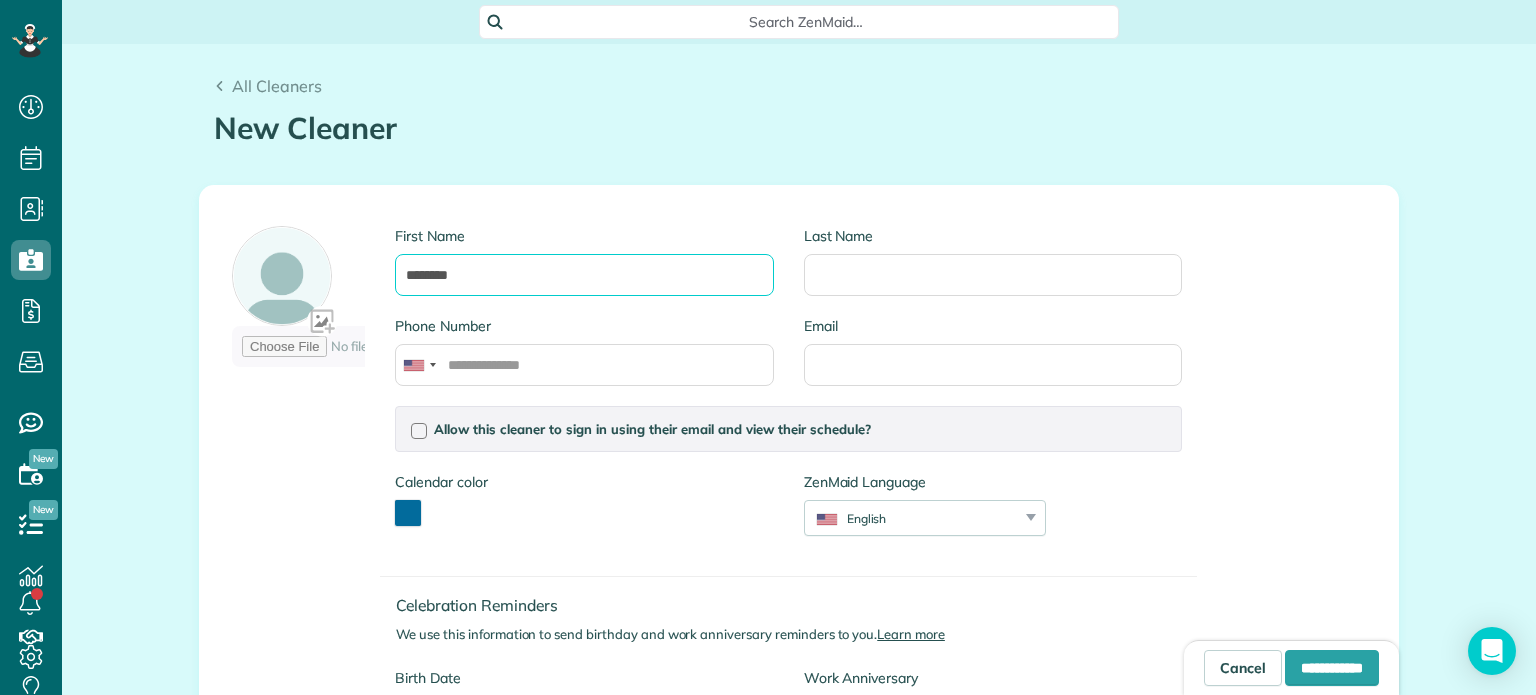 type on "********" 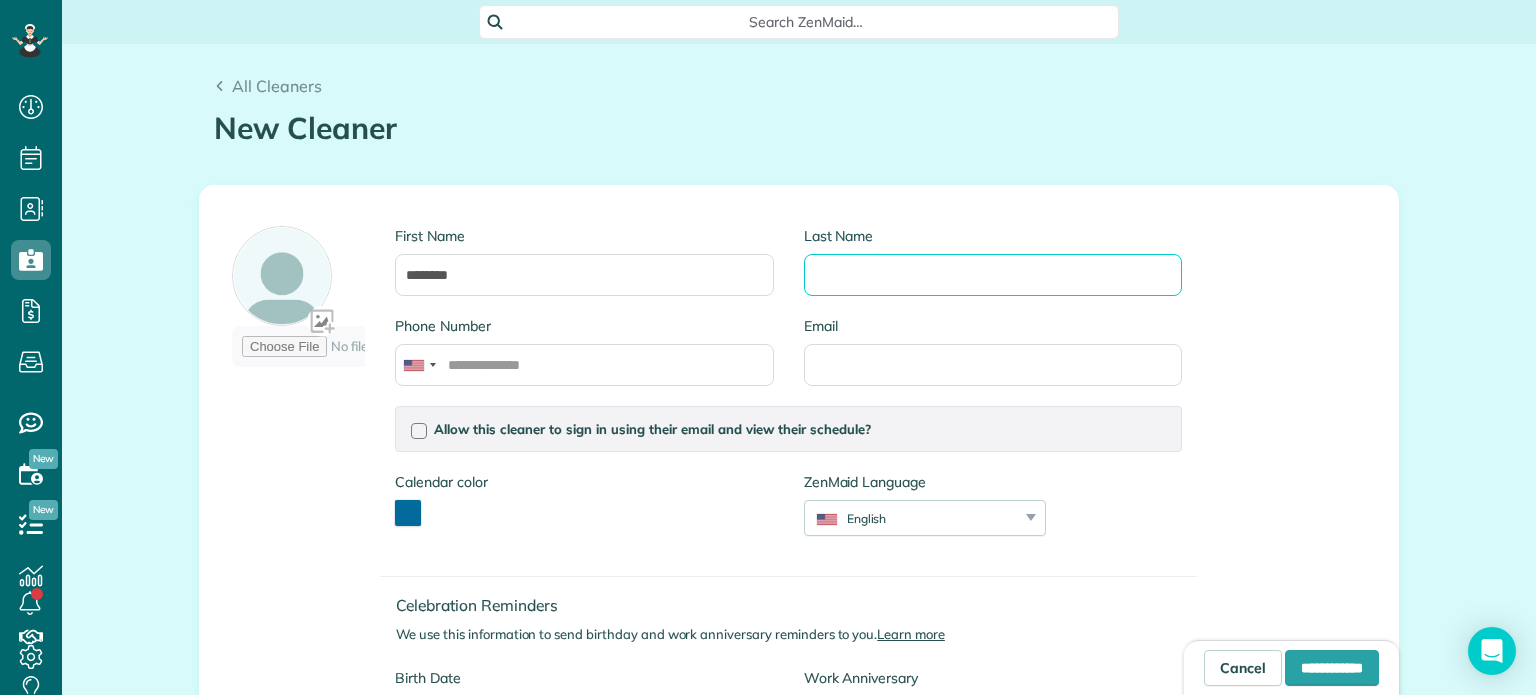 drag, startPoint x: 954, startPoint y: 279, endPoint x: 966, endPoint y: 294, distance: 19.209373 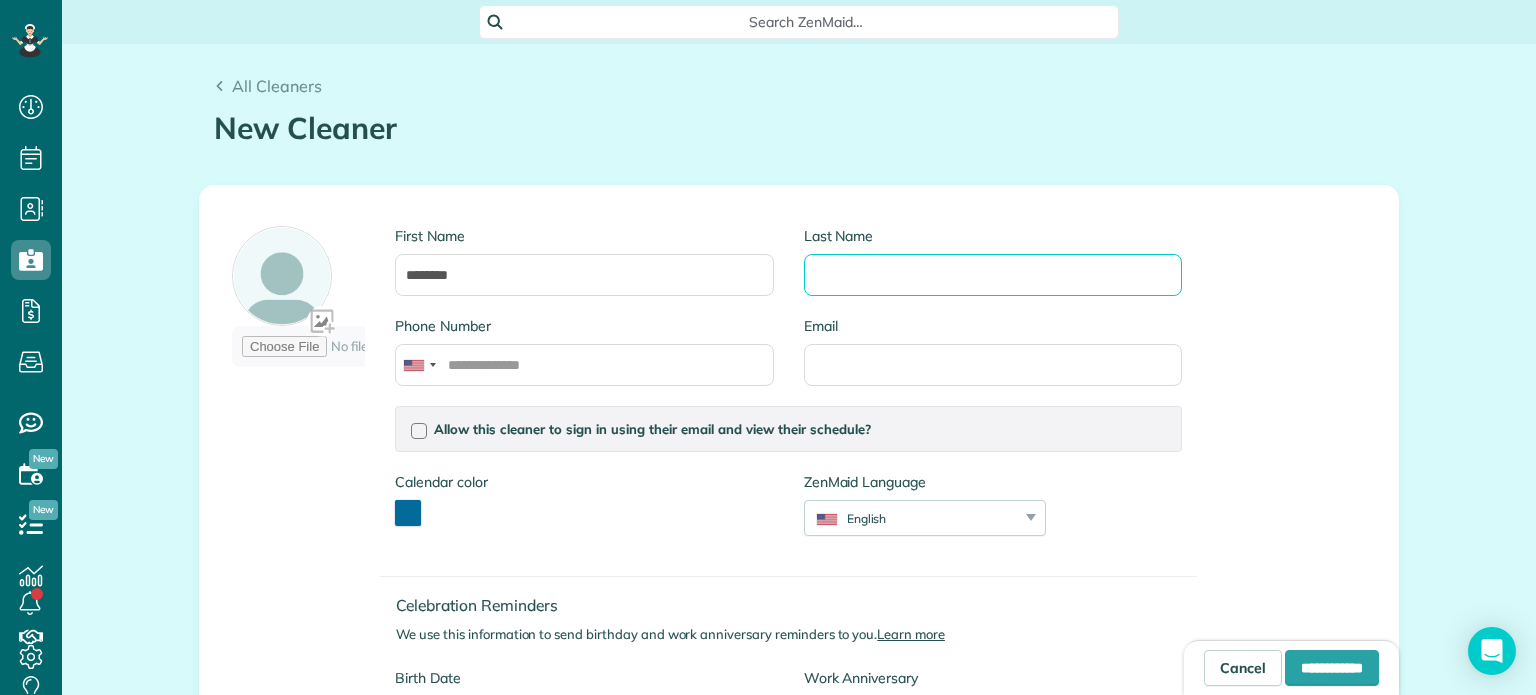 click on "Last Name" at bounding box center (993, 275) 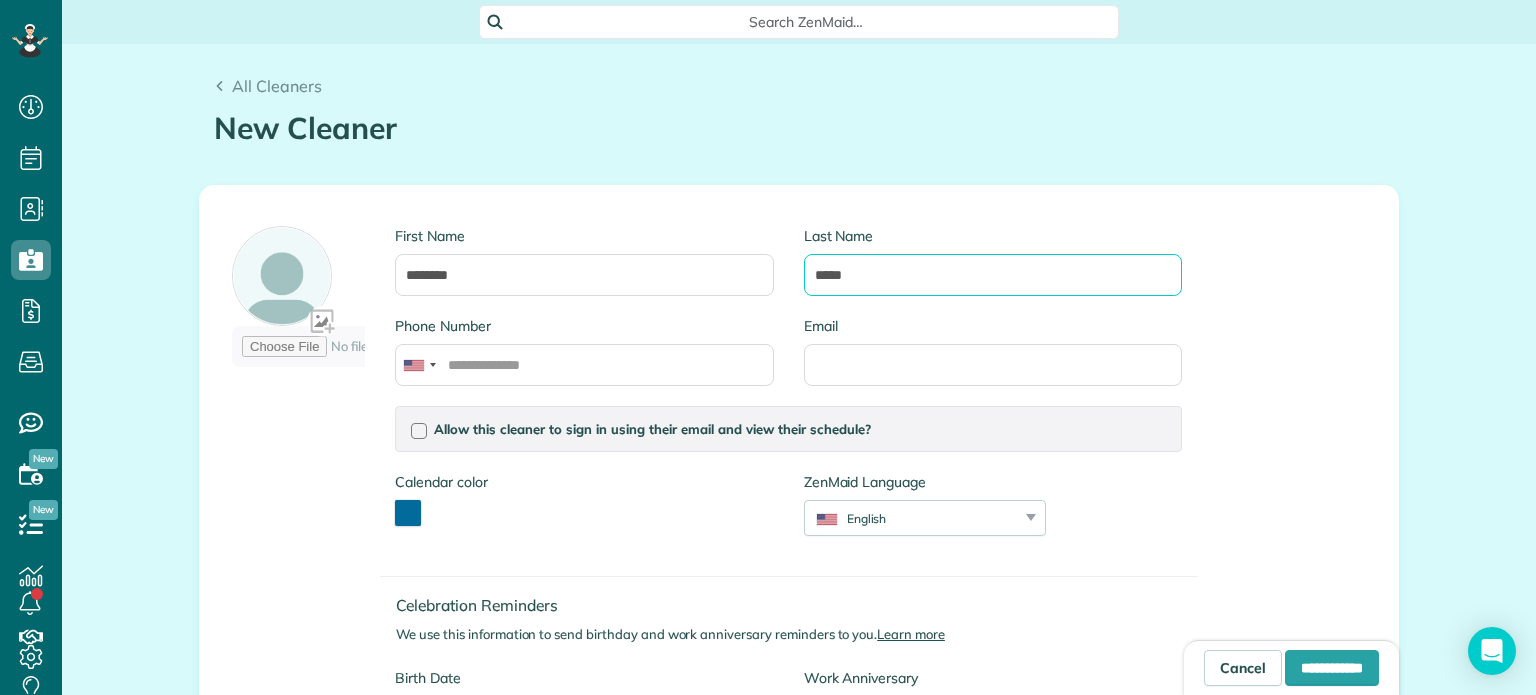 type on "*****" 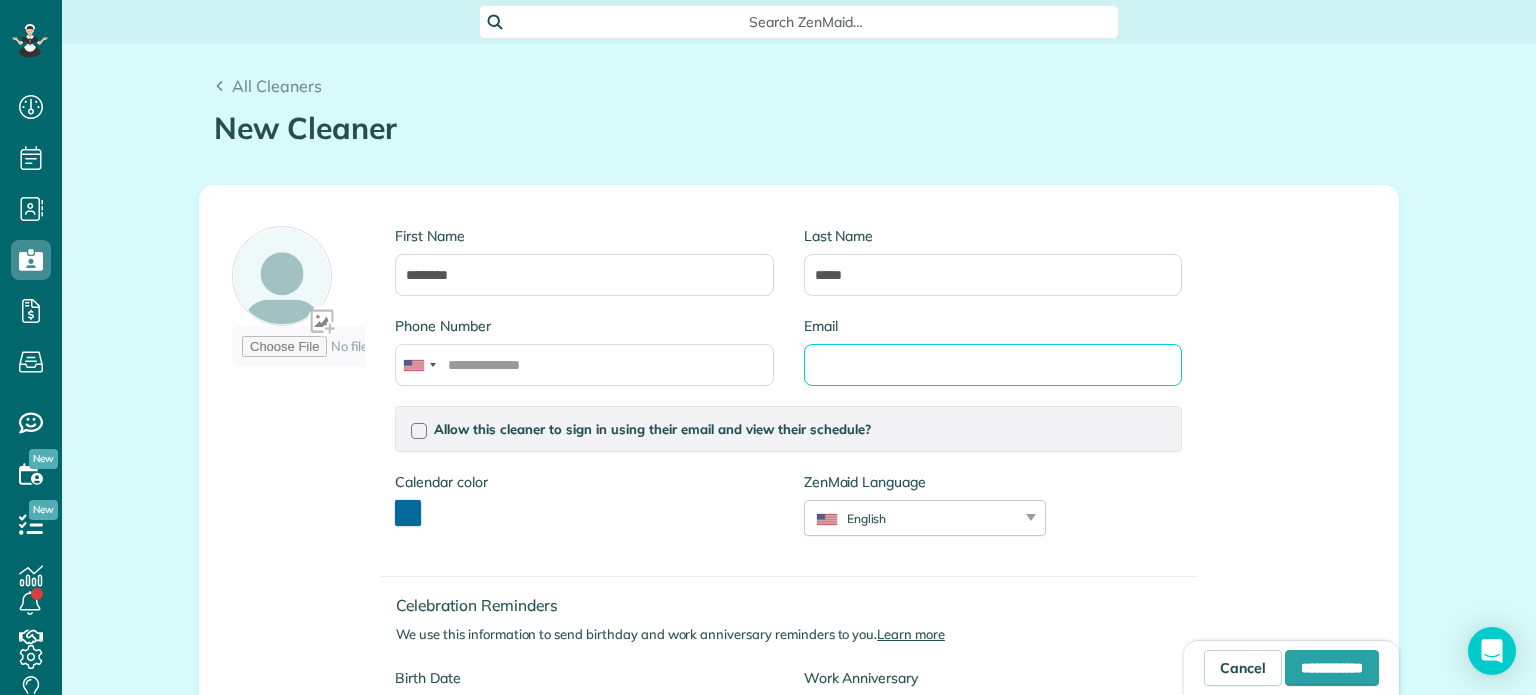 click on "Email" at bounding box center [993, 365] 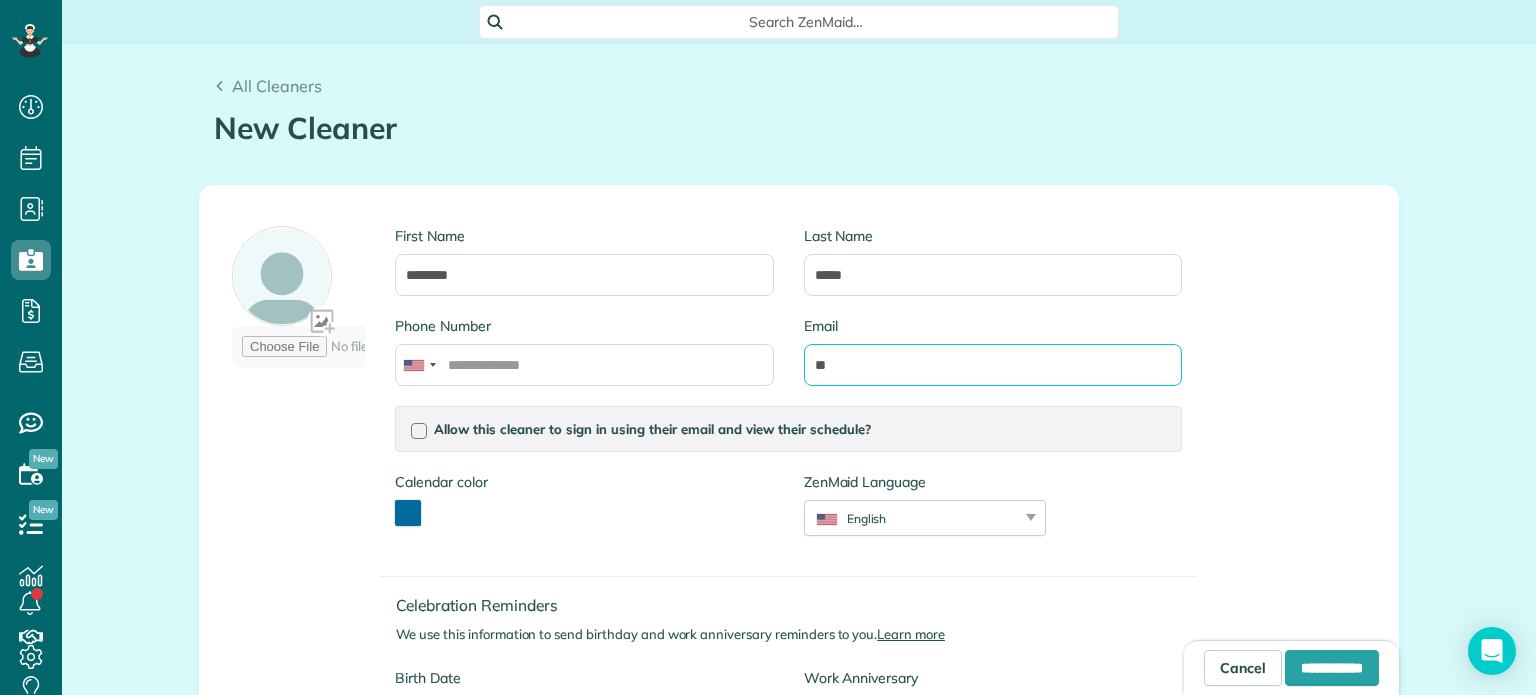 type on "*" 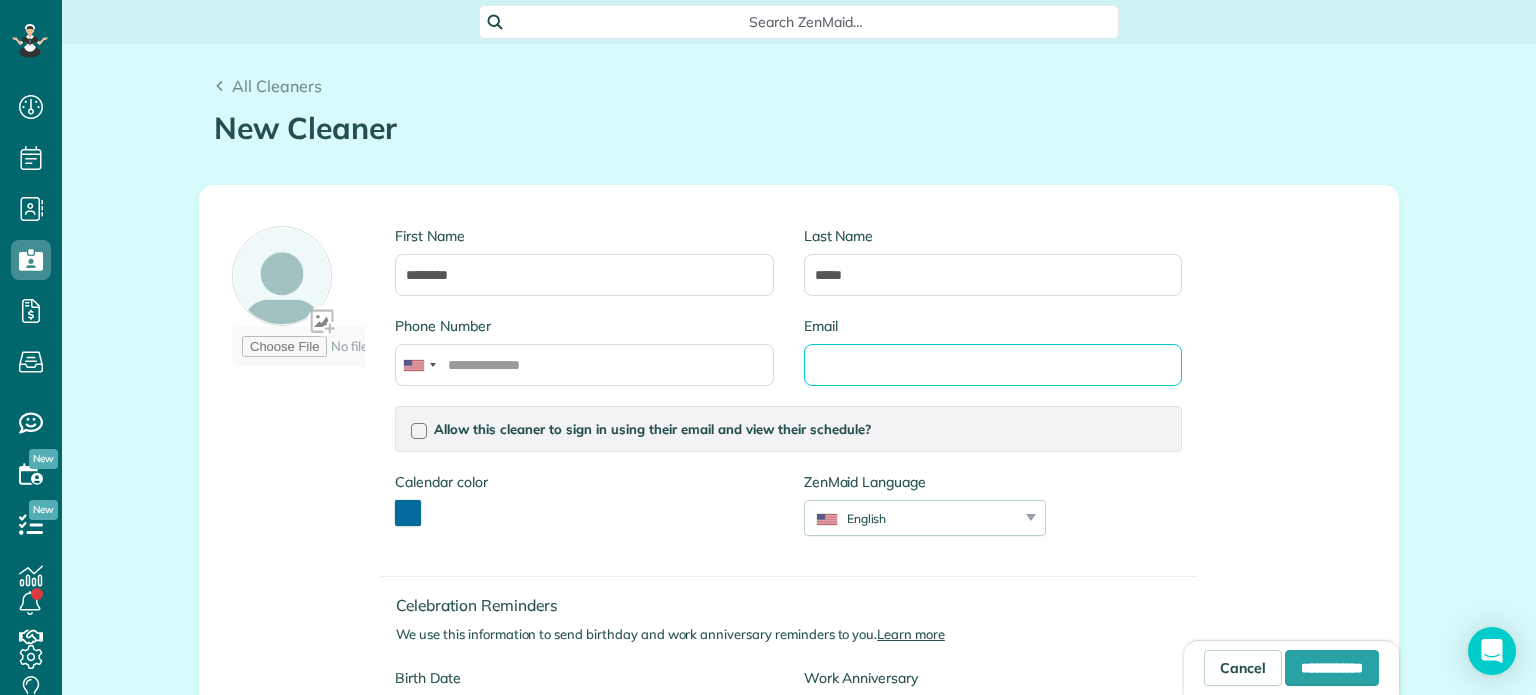 paste on "**********" 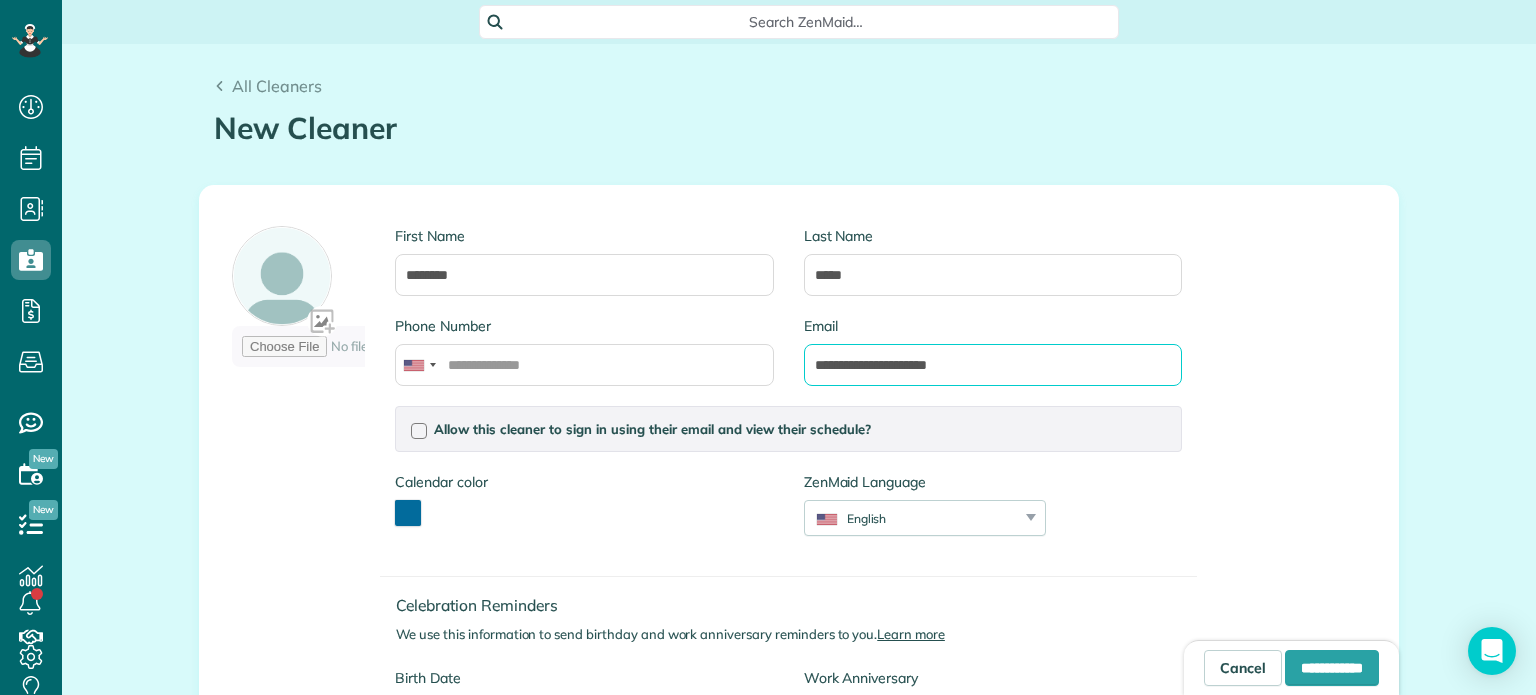 type on "**********" 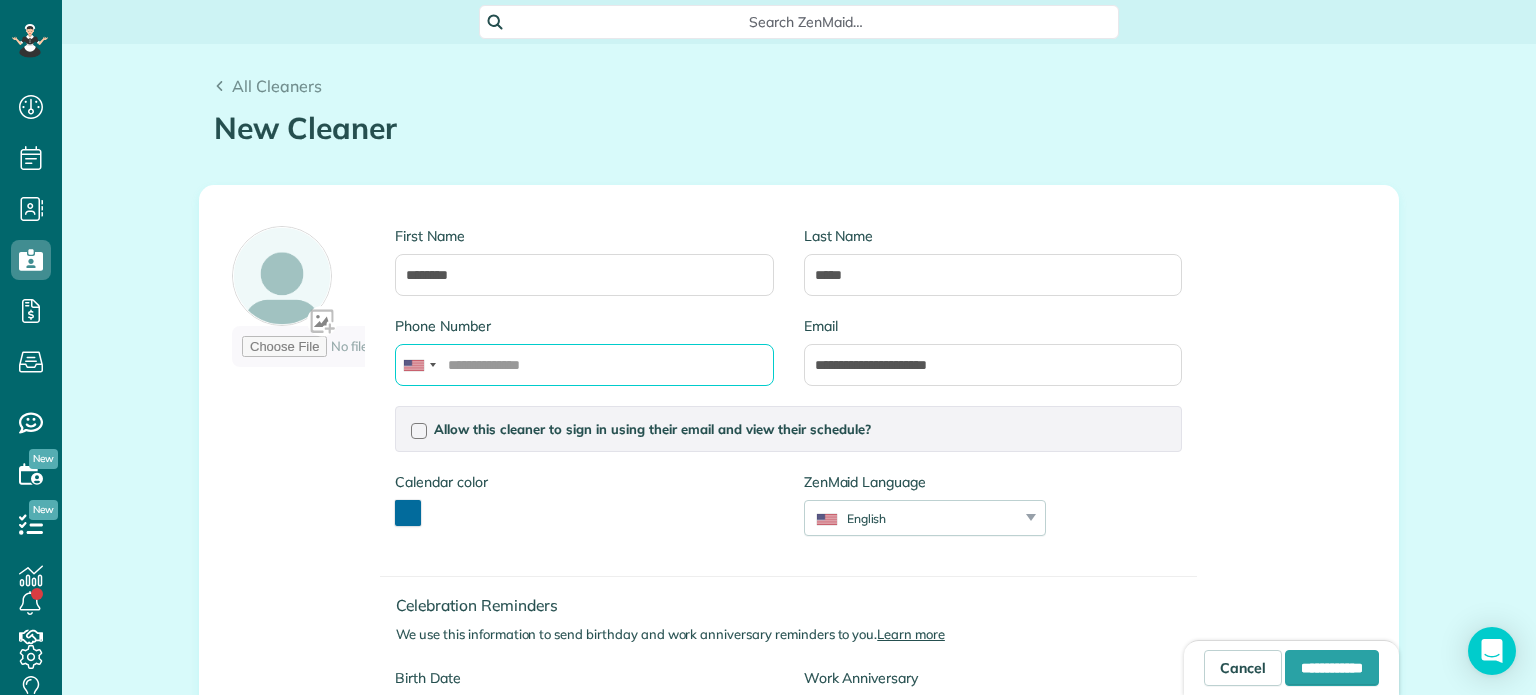 click on "Phone Number" at bounding box center [584, 365] 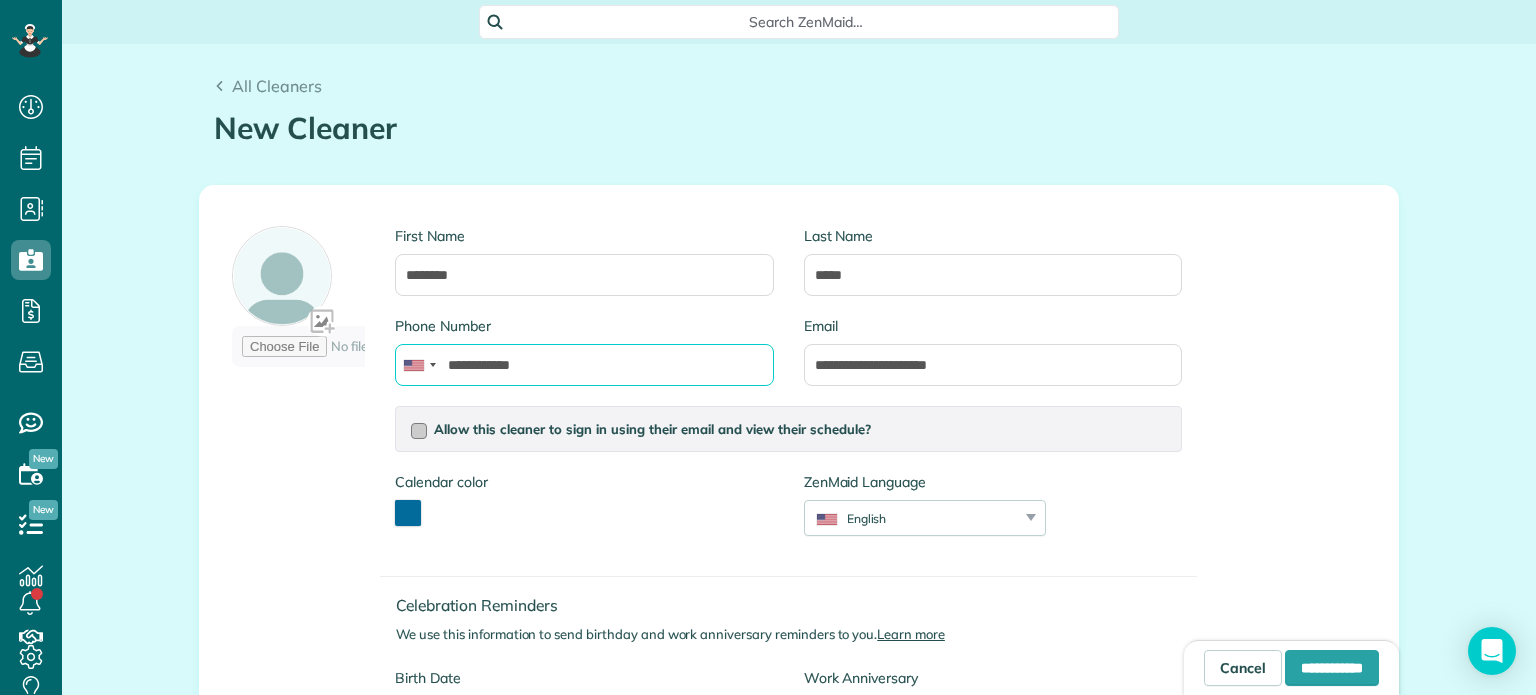 type on "**********" 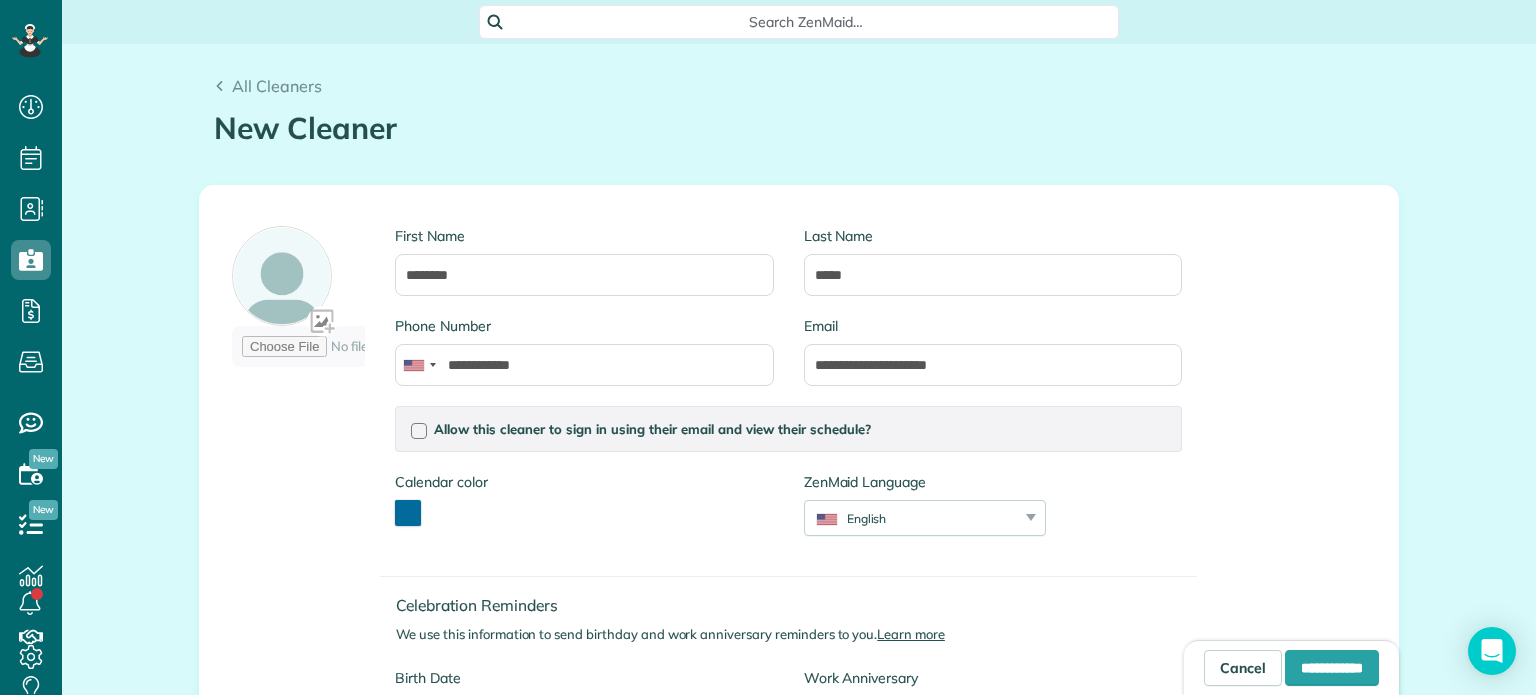 drag, startPoint x: 417, startPoint y: 427, endPoint x: 433, endPoint y: 440, distance: 20.615528 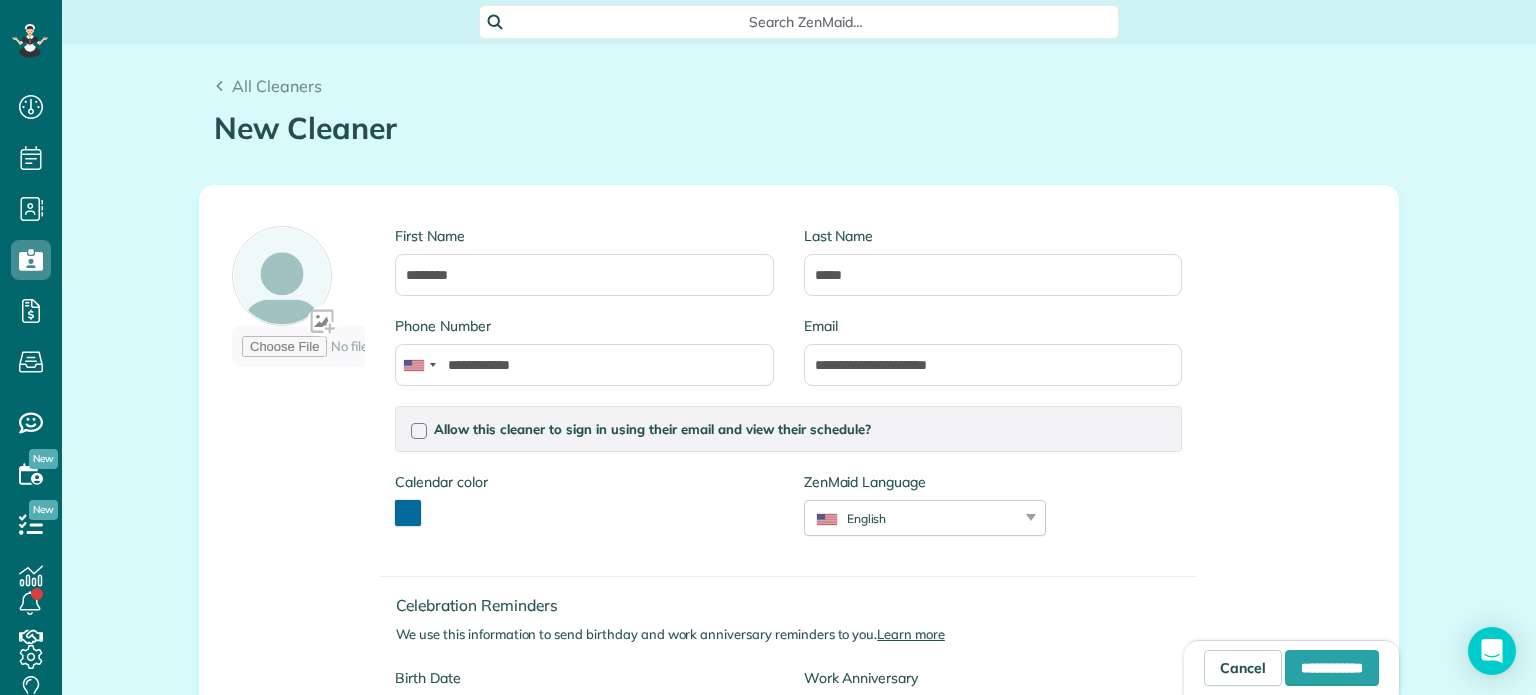 click at bounding box center [419, 431] 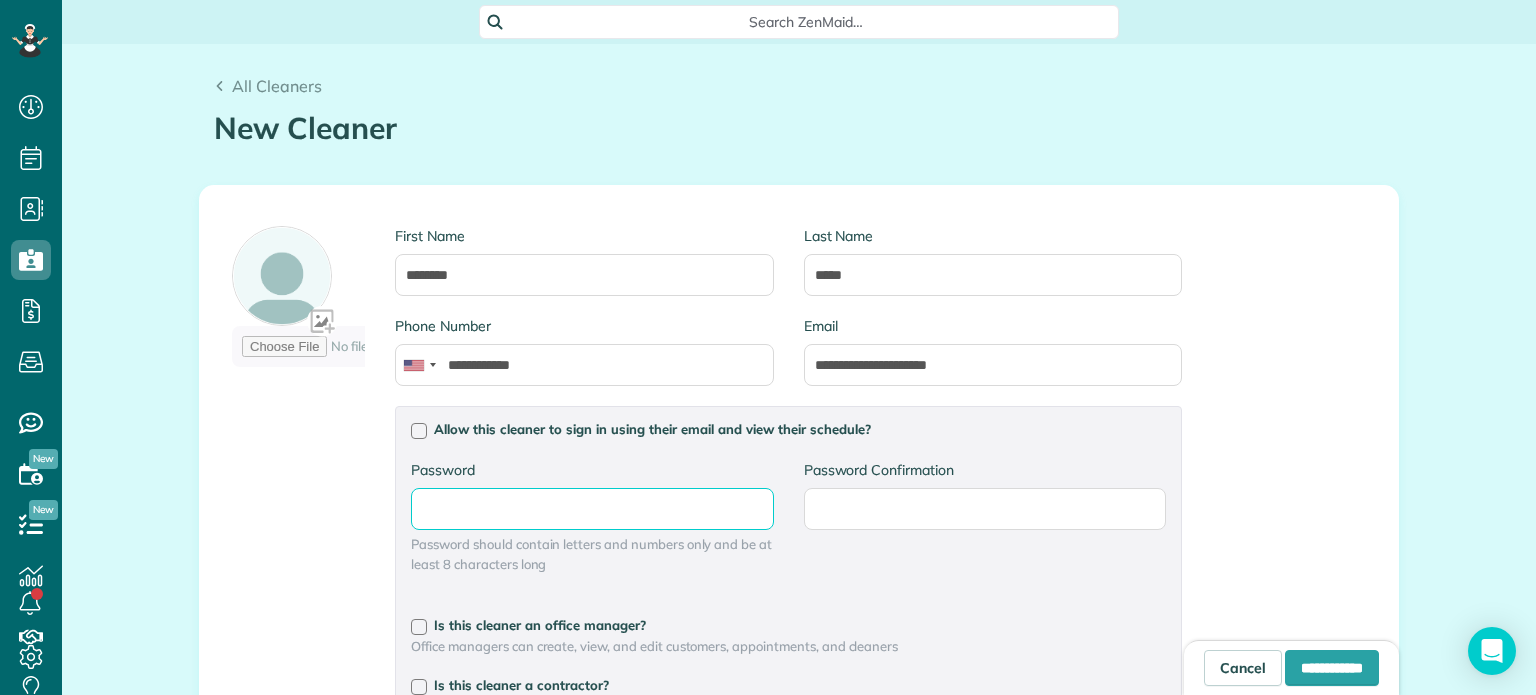 click on "Password" at bounding box center (0, 0) 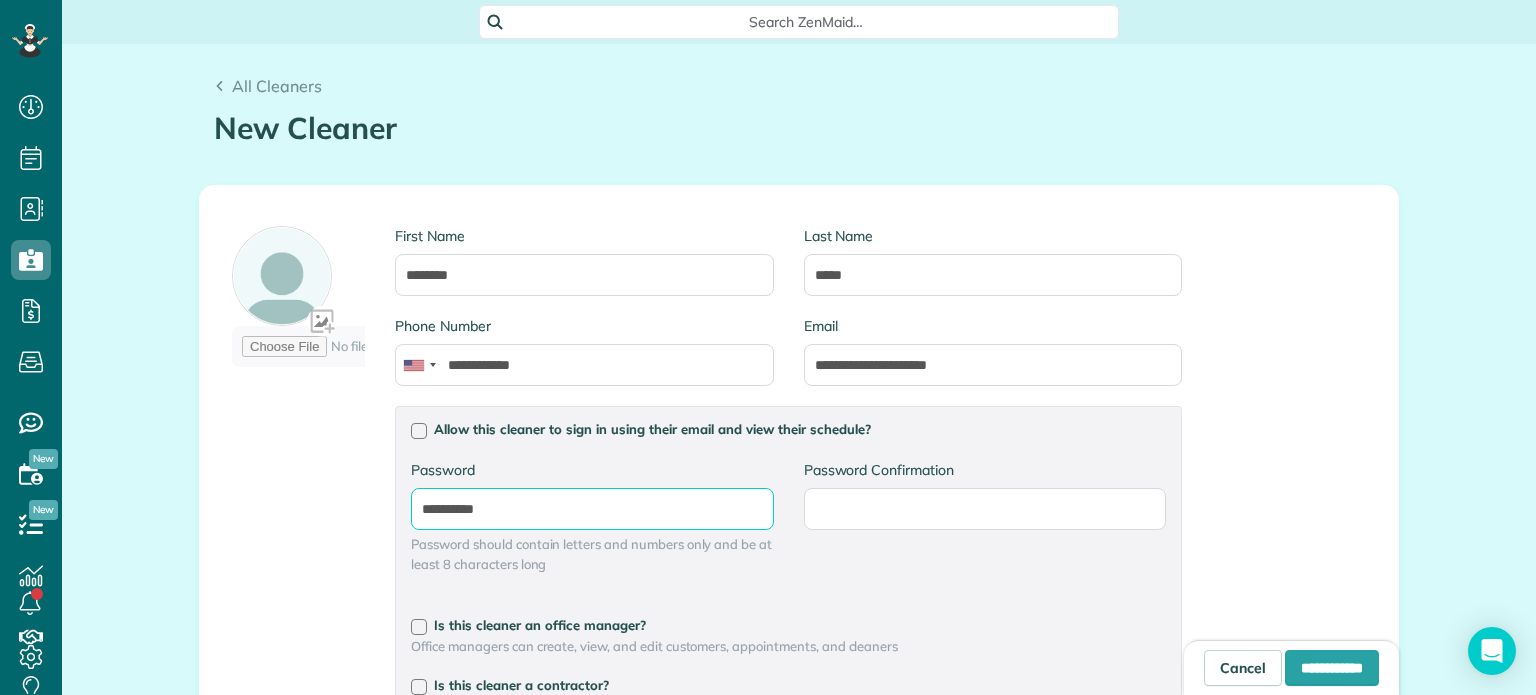 type on "**********" 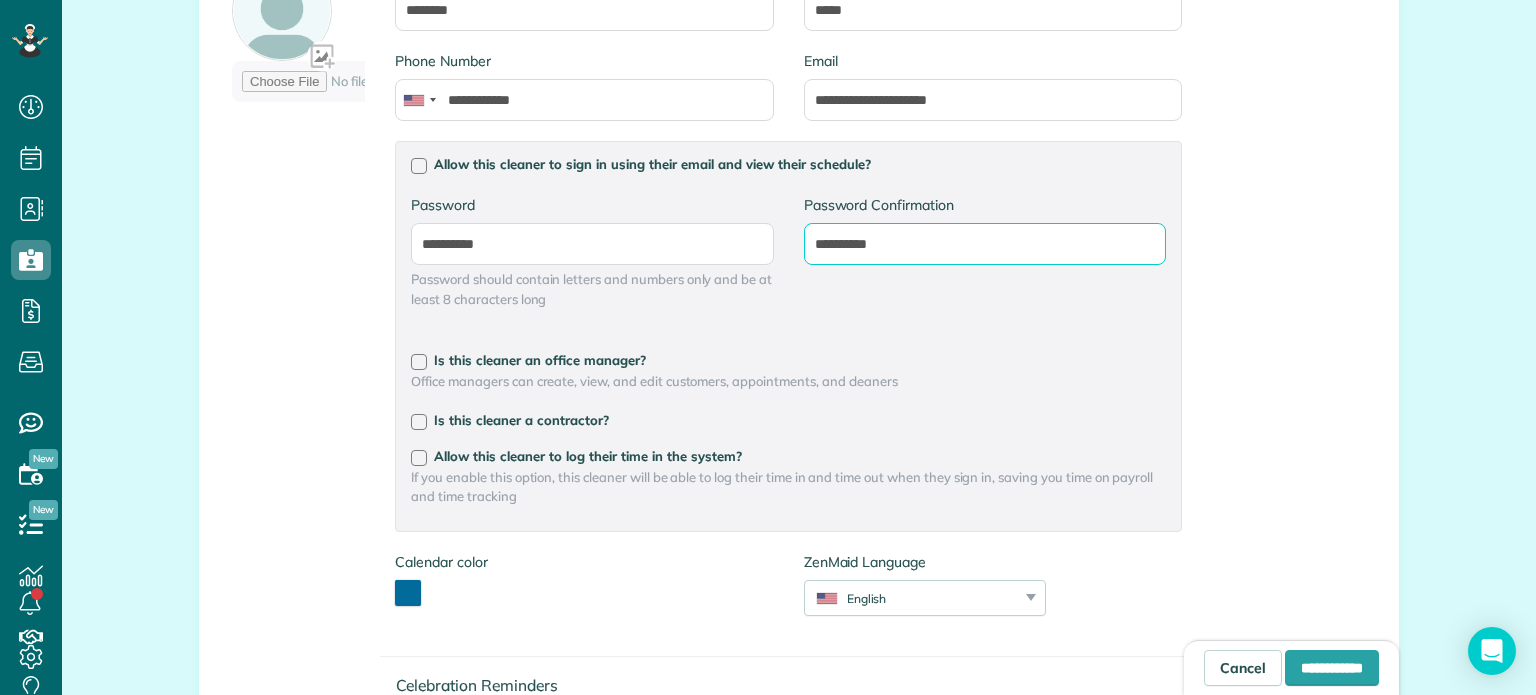 scroll, scrollTop: 300, scrollLeft: 0, axis: vertical 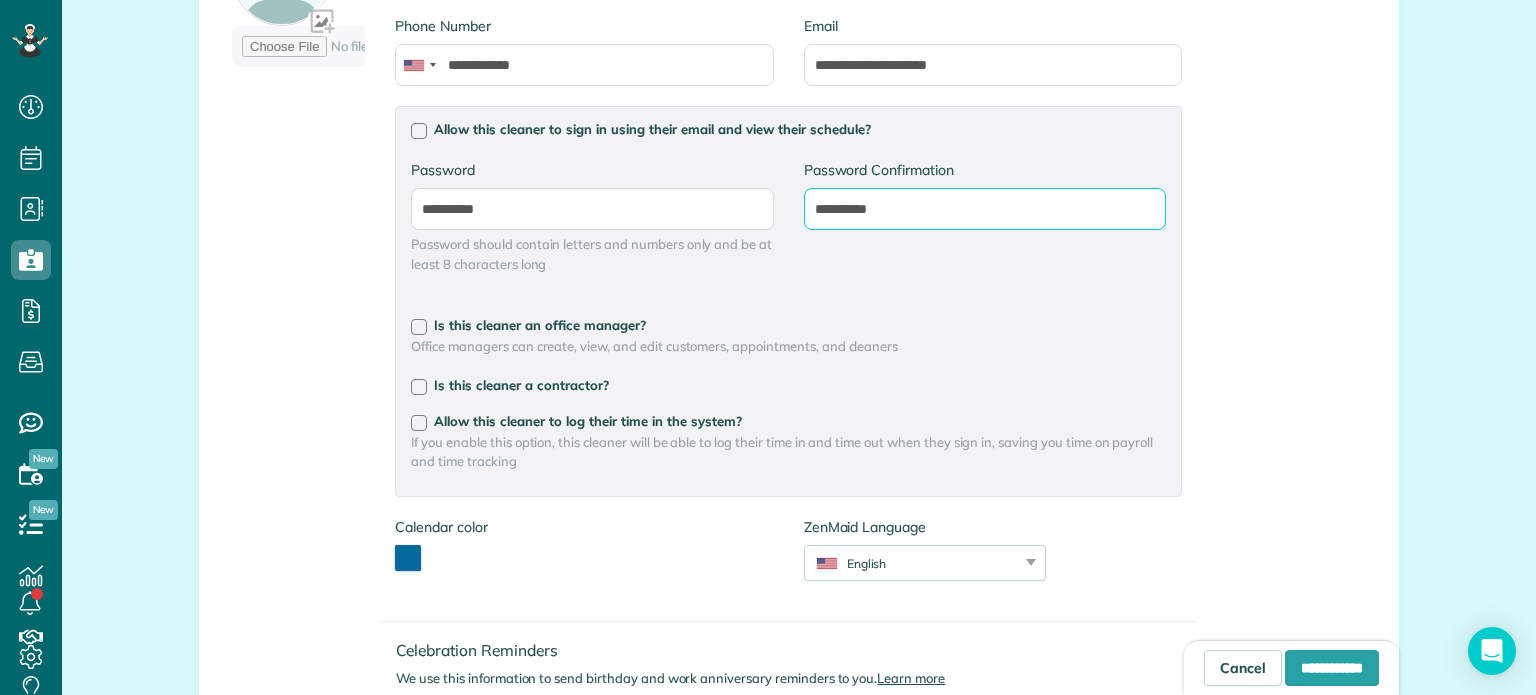 type on "**********" 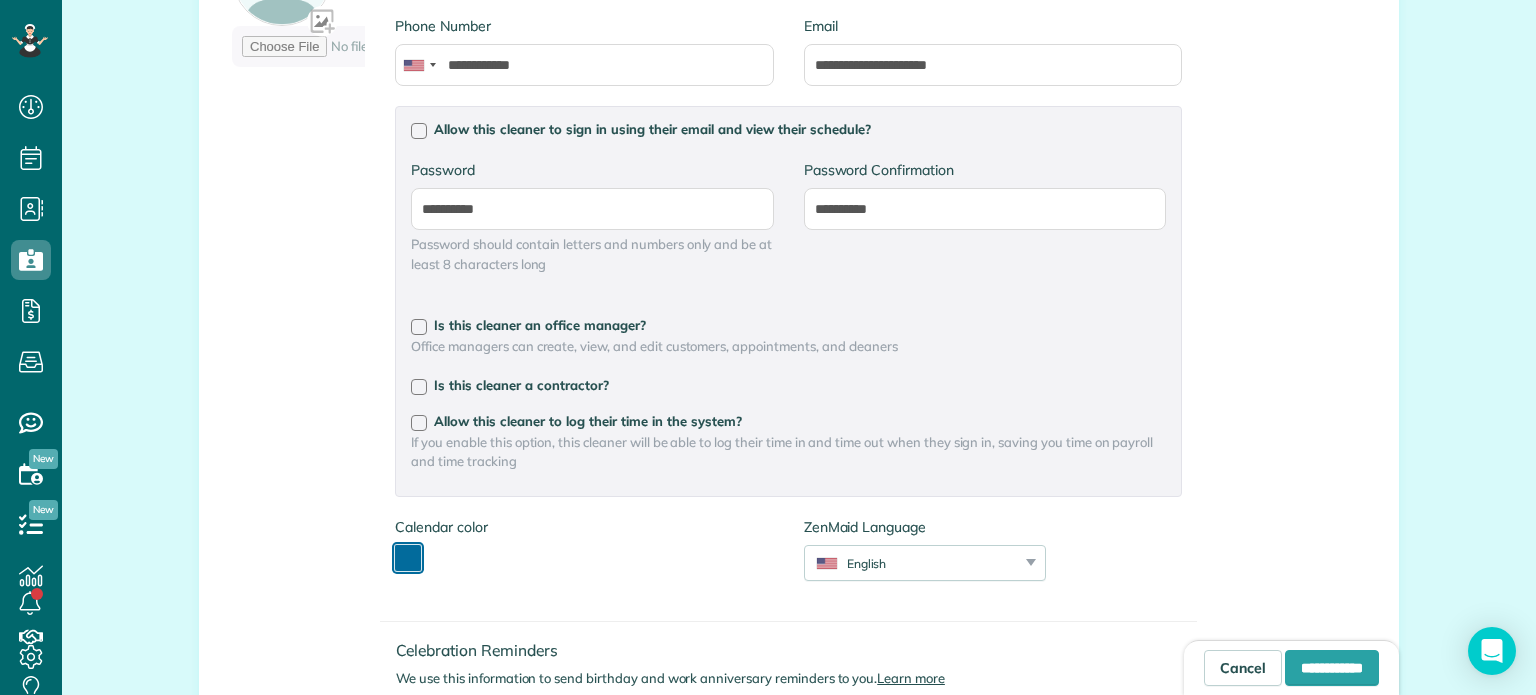 click at bounding box center (408, 558) 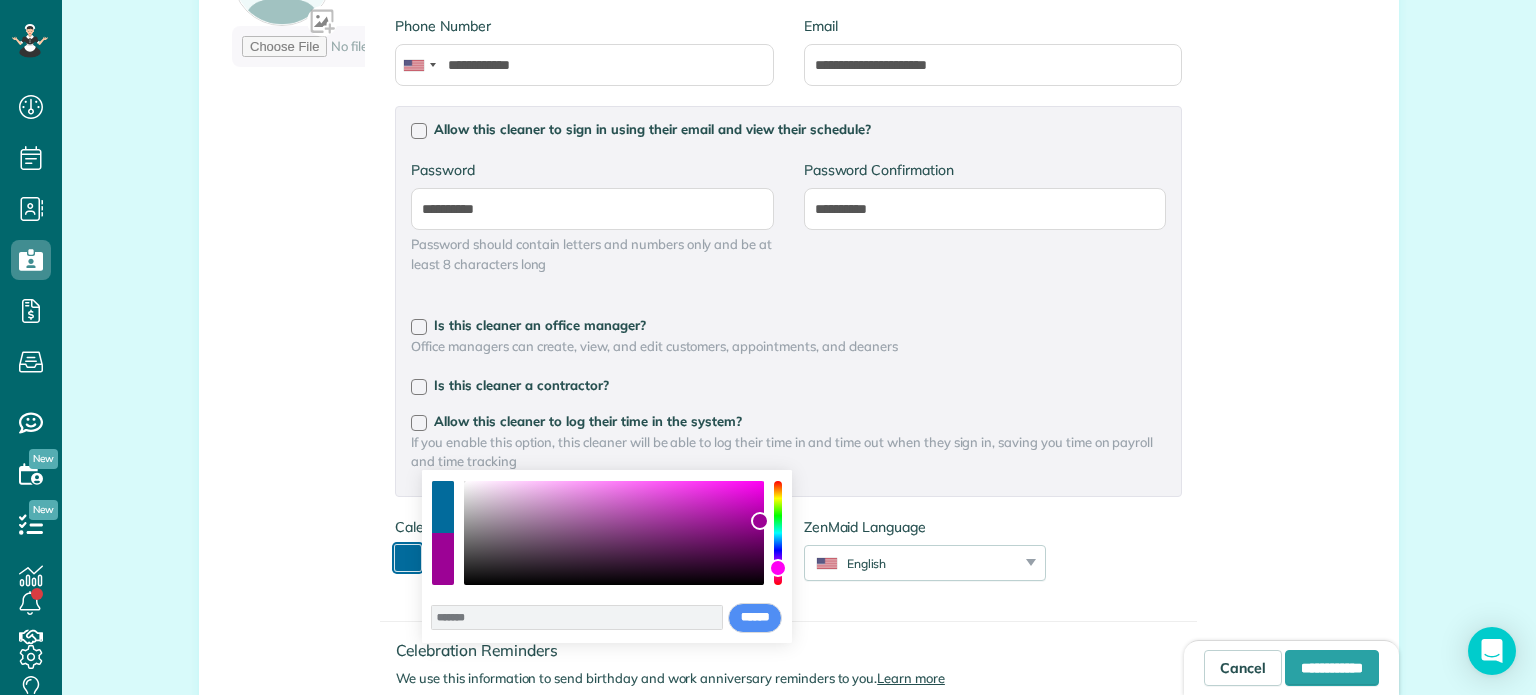 click at bounding box center [778, 533] 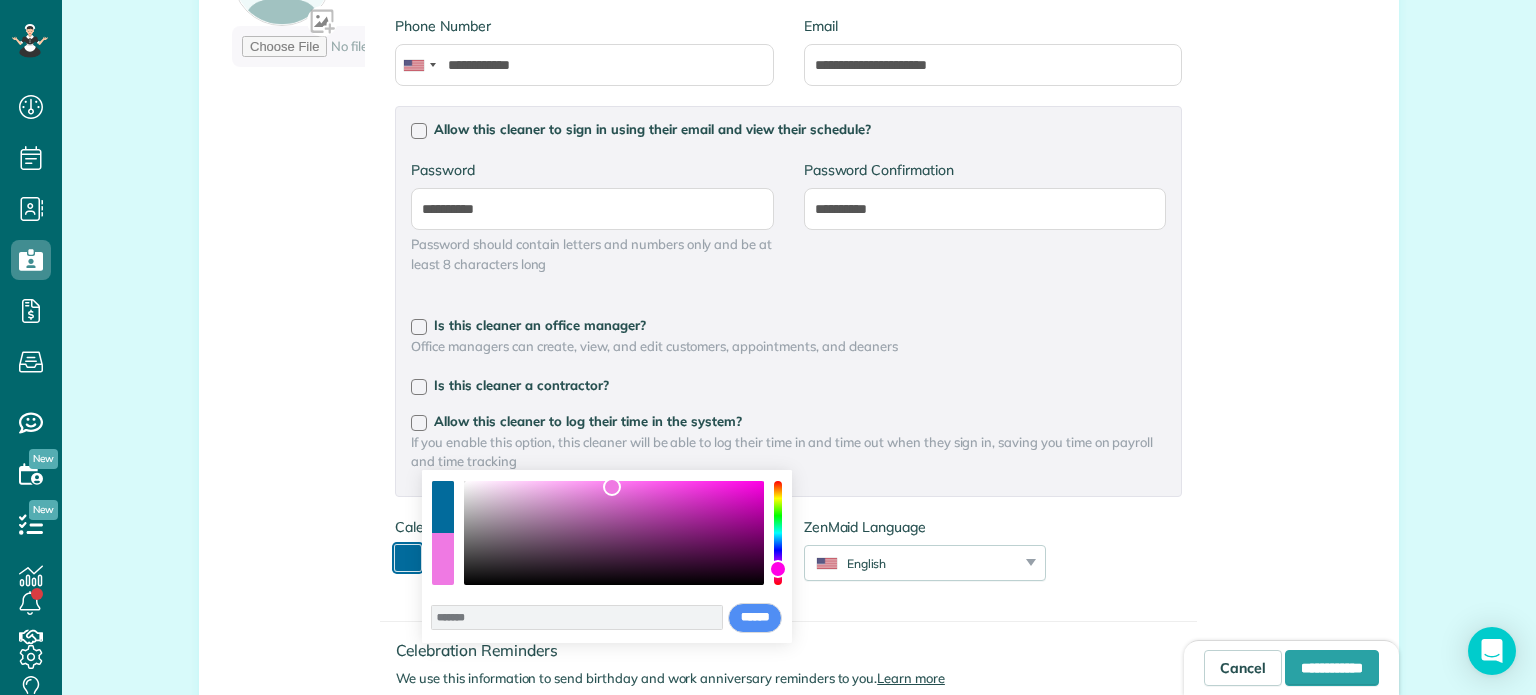 click at bounding box center [614, 533] 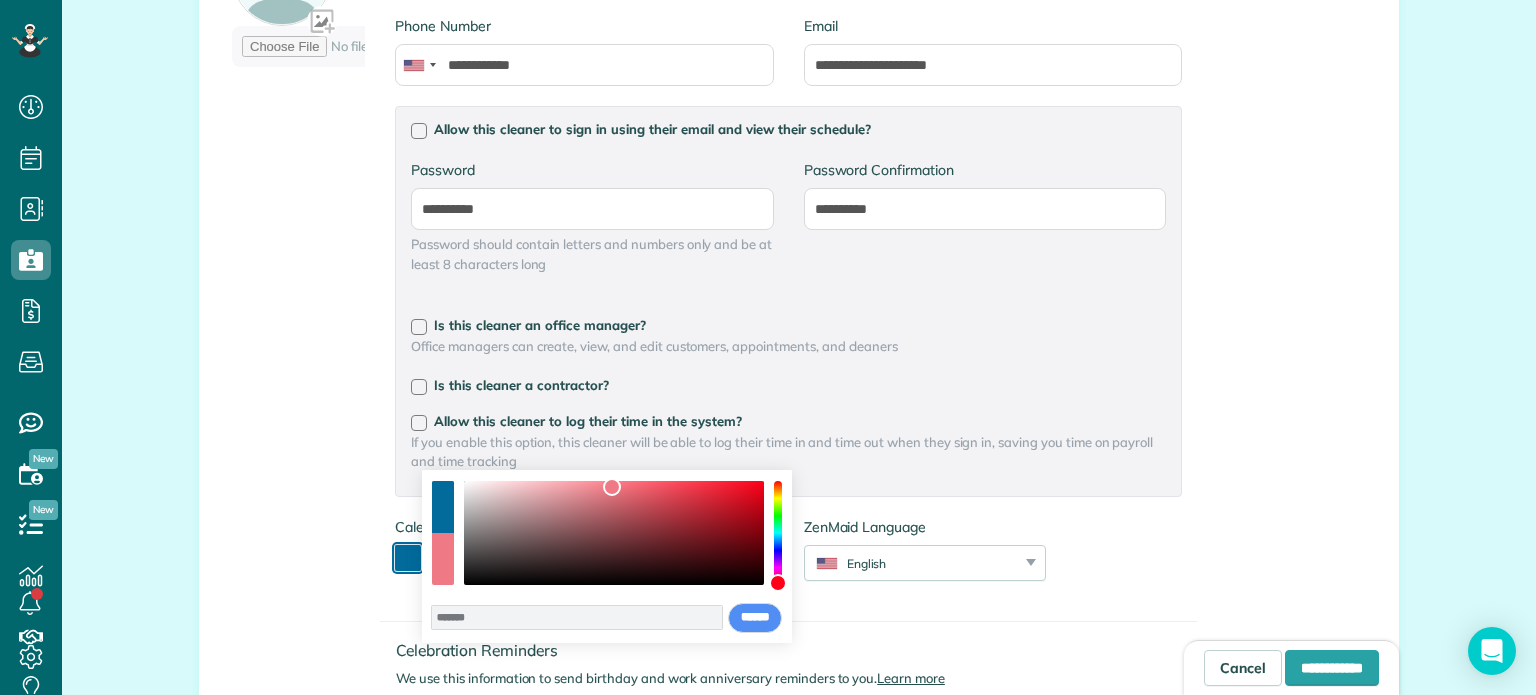 click at bounding box center (778, 533) 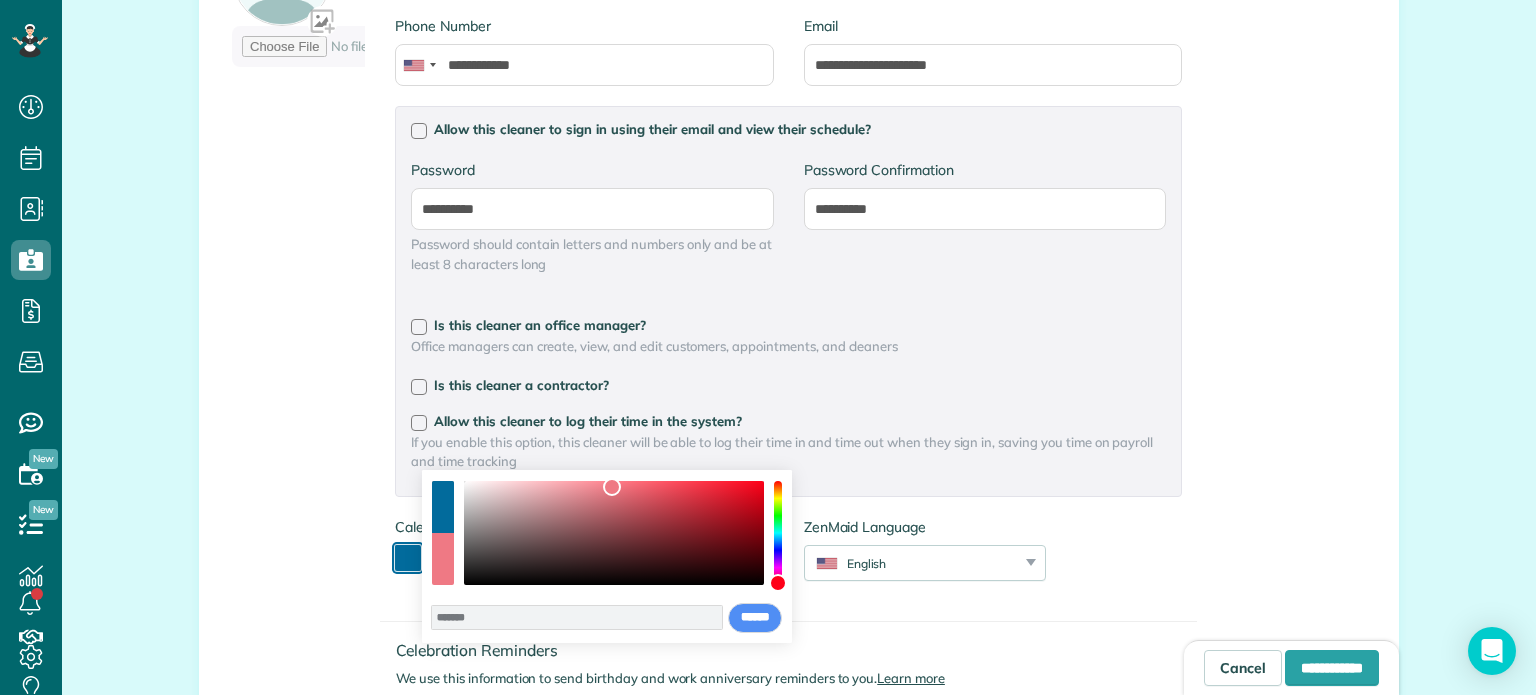 click at bounding box center (614, 533) 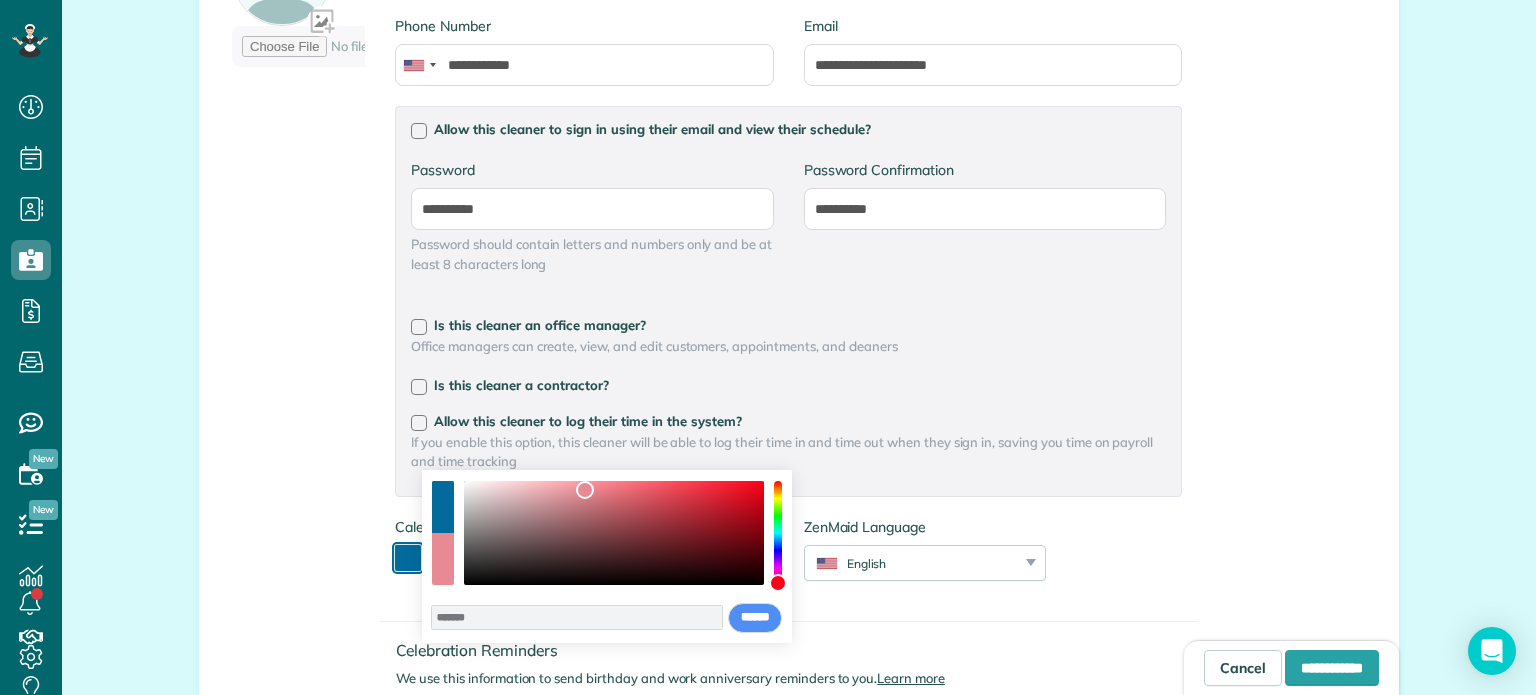 click at bounding box center (614, 533) 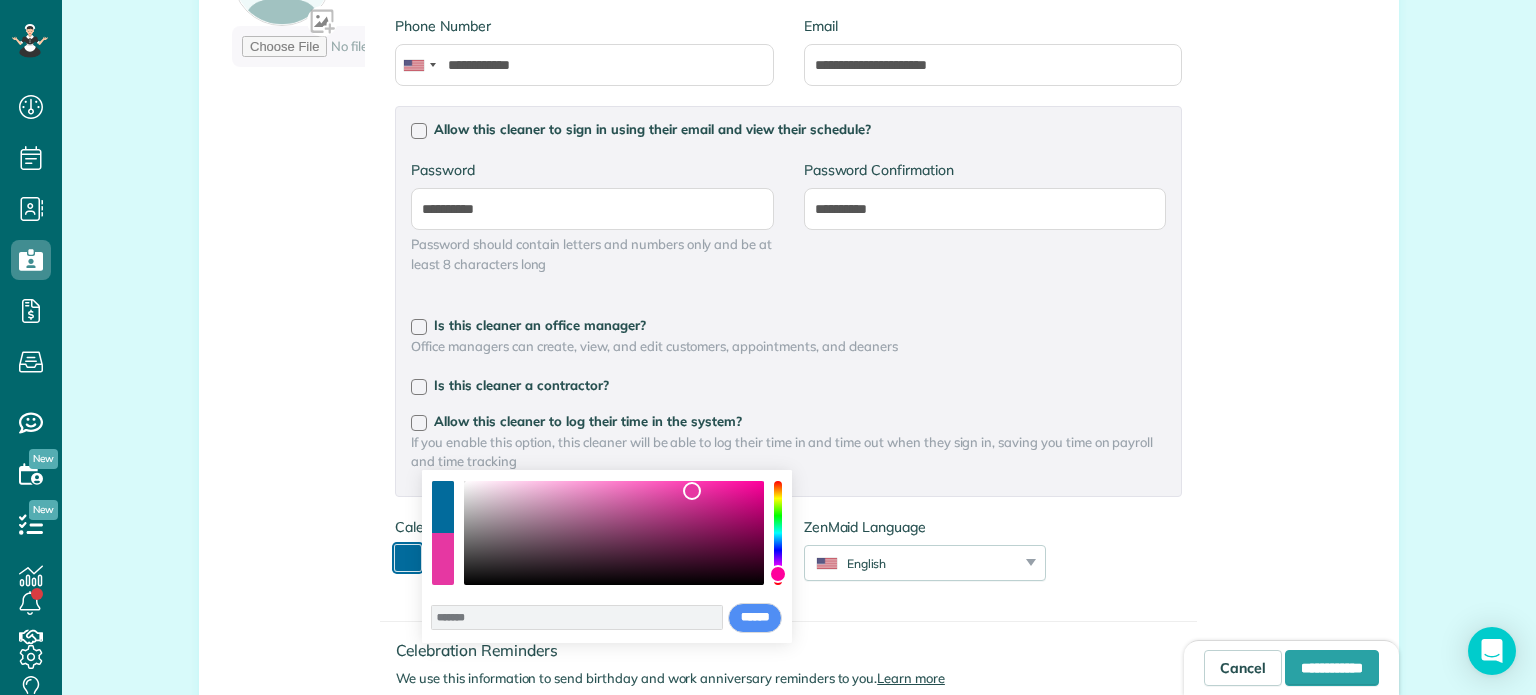 click at bounding box center (778, 574) 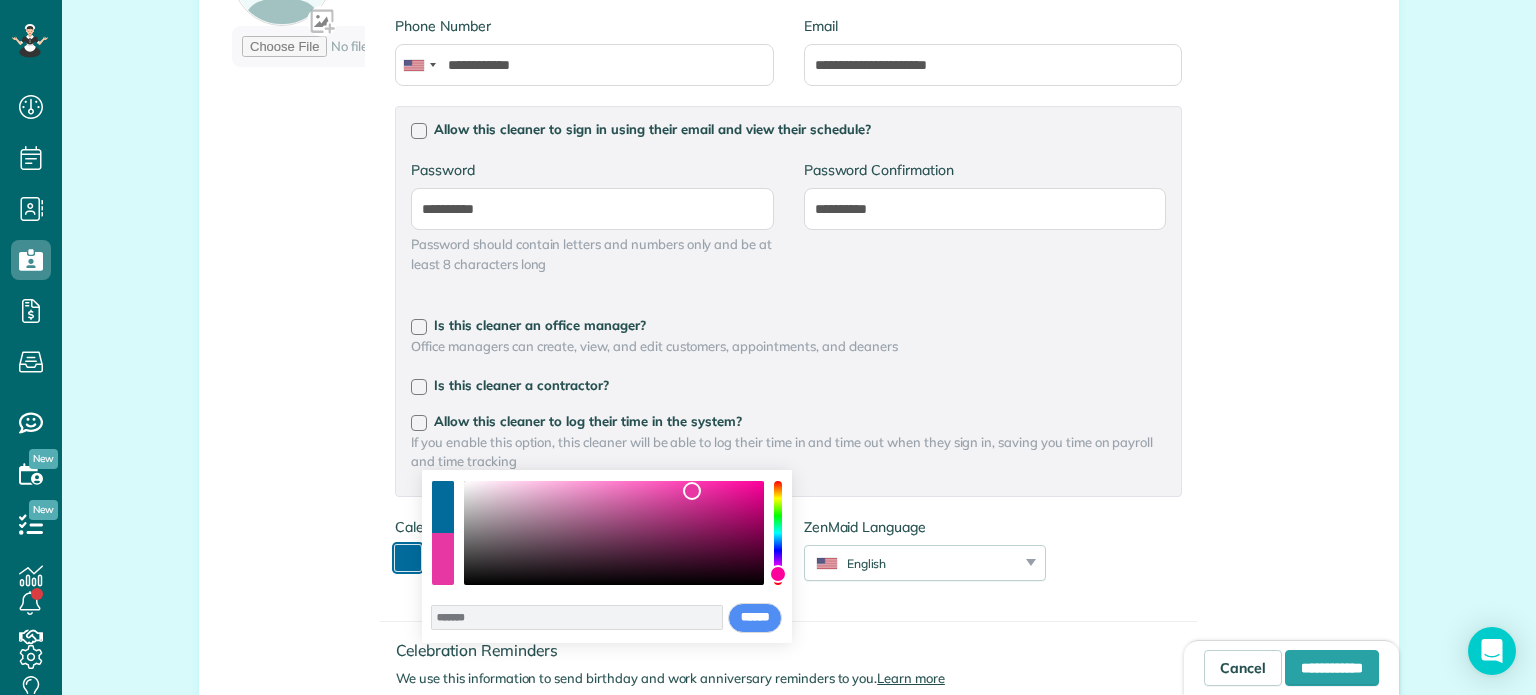 click at bounding box center [778, 533] 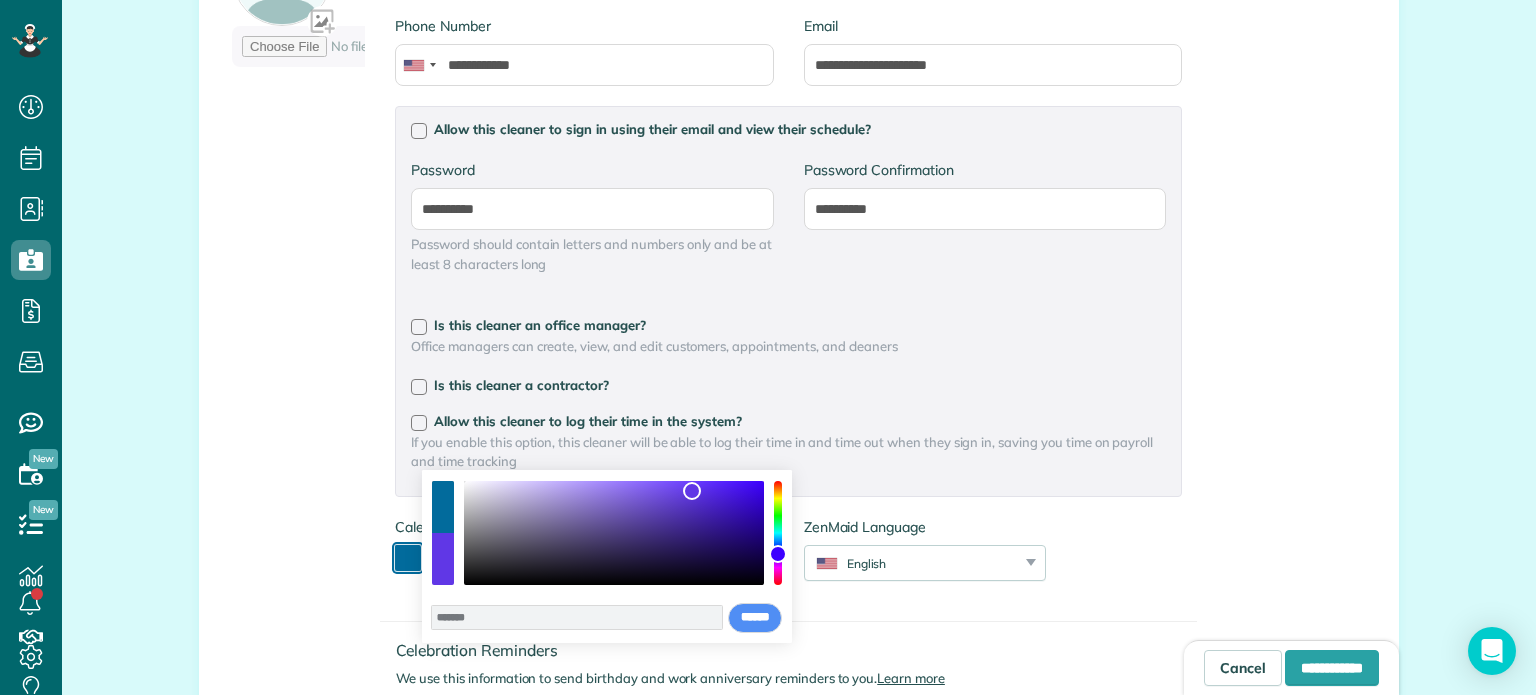 click at bounding box center (778, 554) 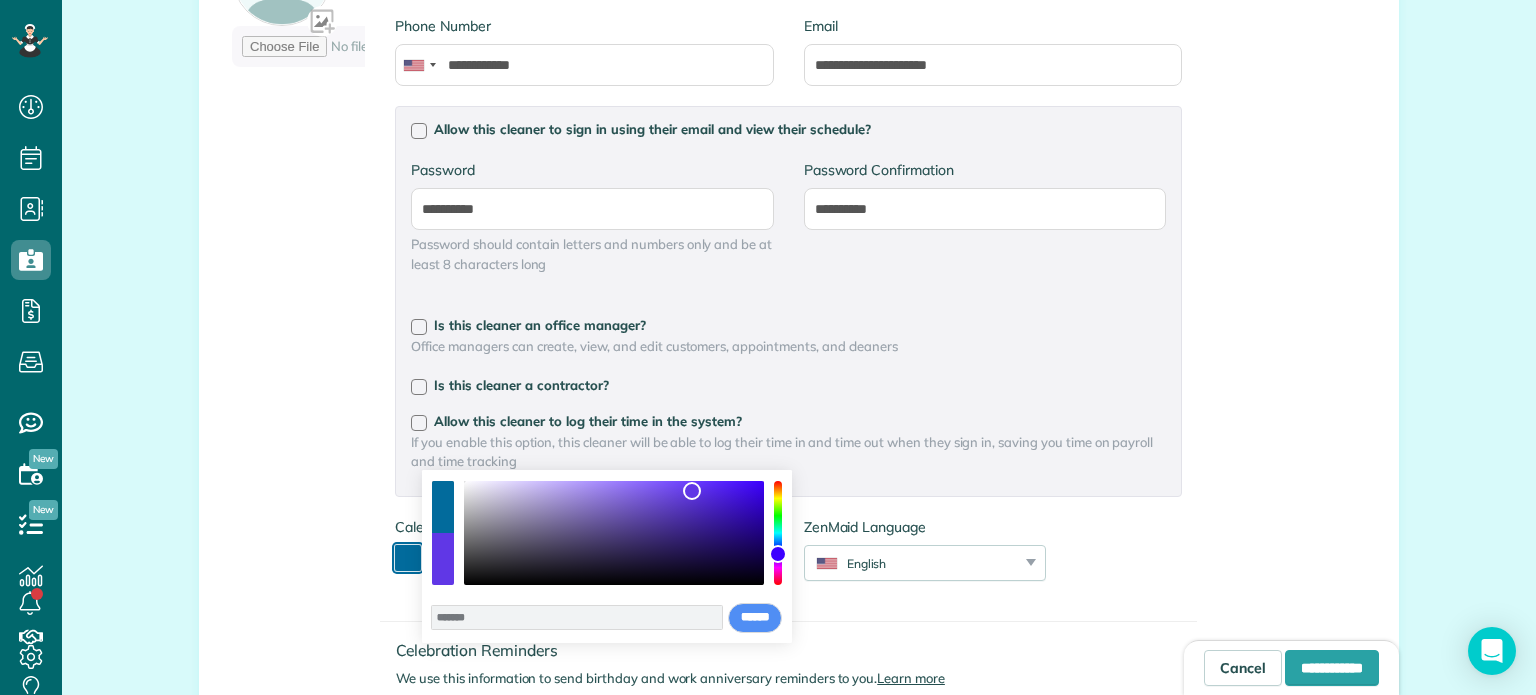 click at bounding box center (614, 533) 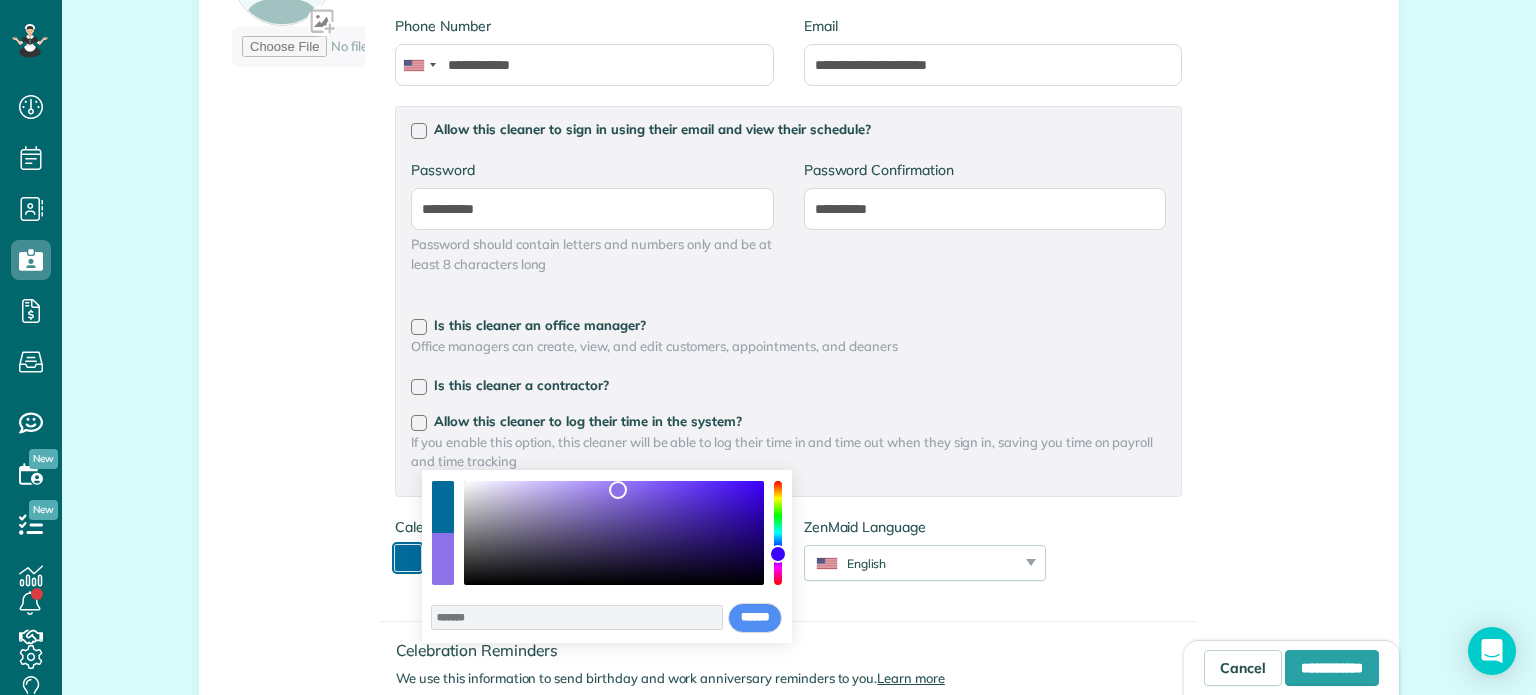 type on "*******" 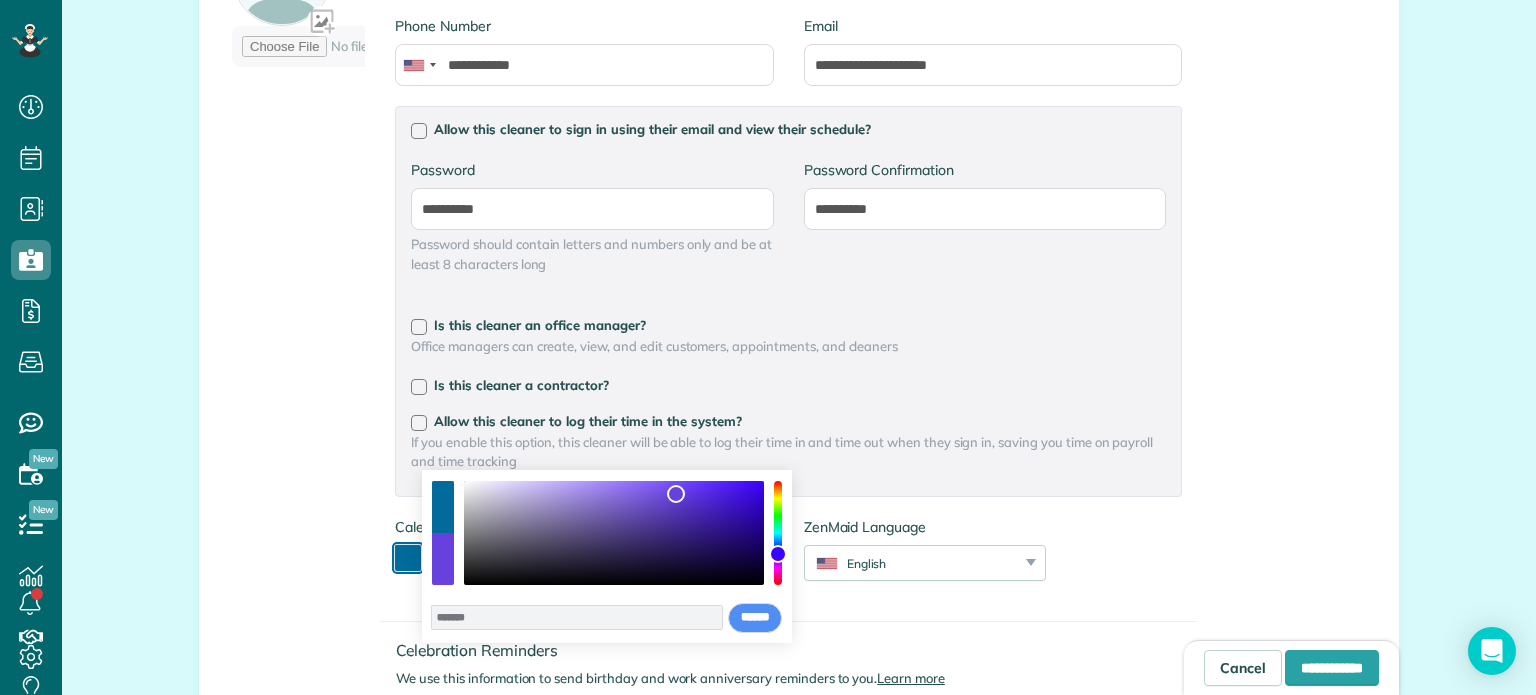 click at bounding box center (614, 533) 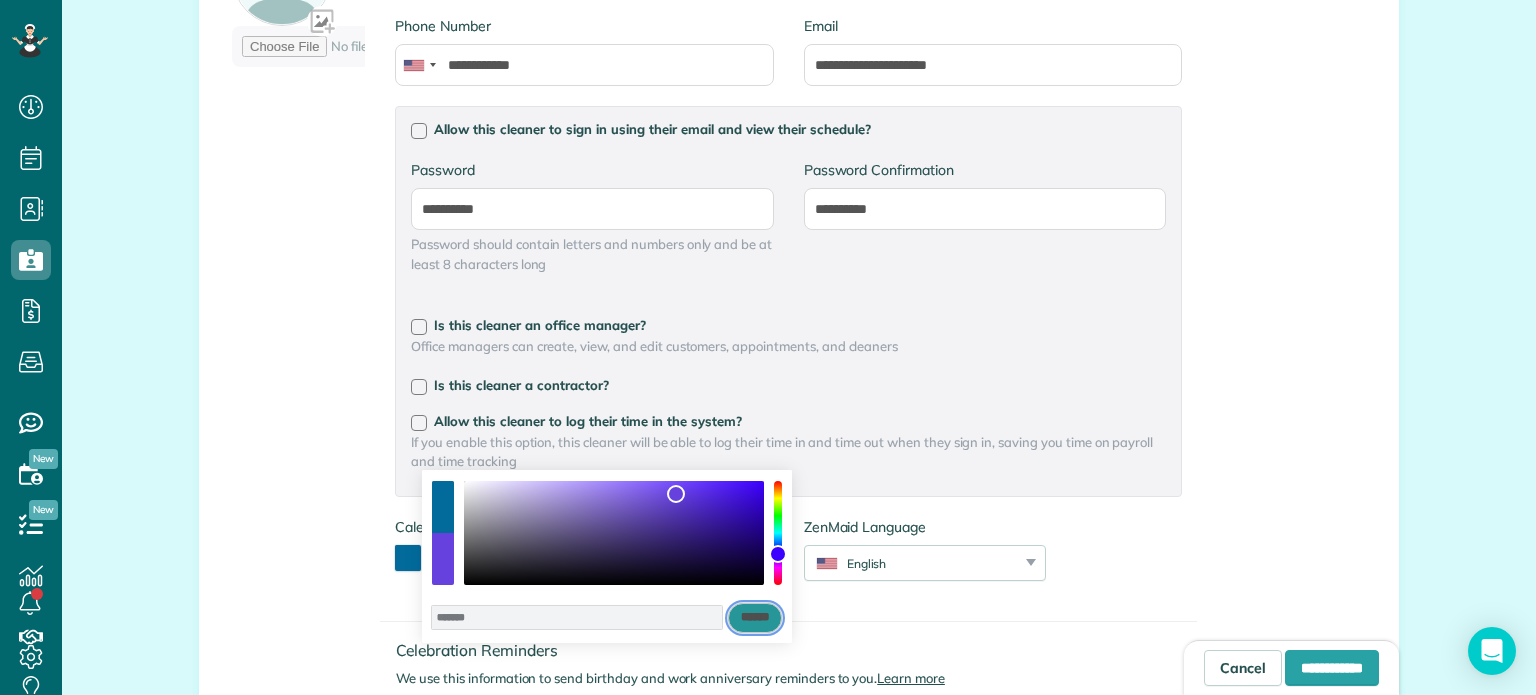 click on "******" at bounding box center [755, 618] 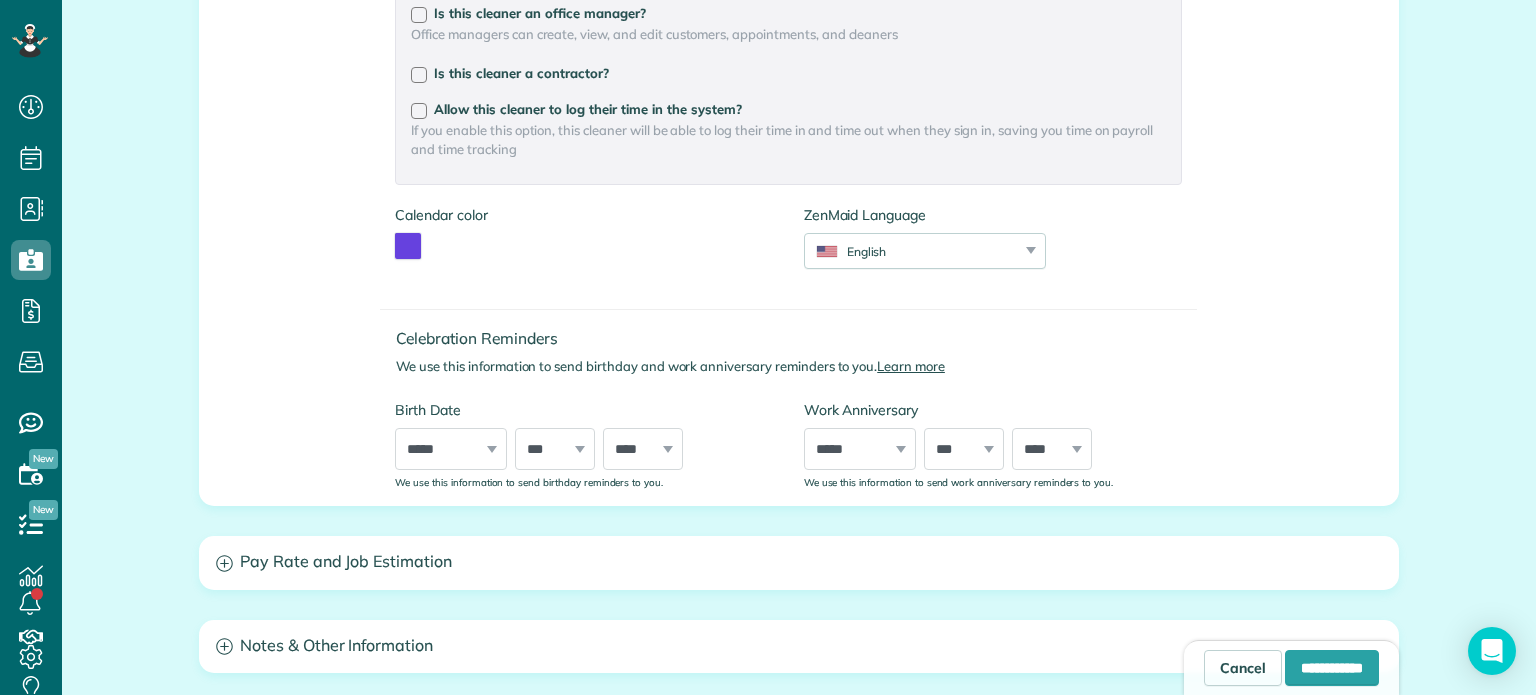 scroll, scrollTop: 700, scrollLeft: 0, axis: vertical 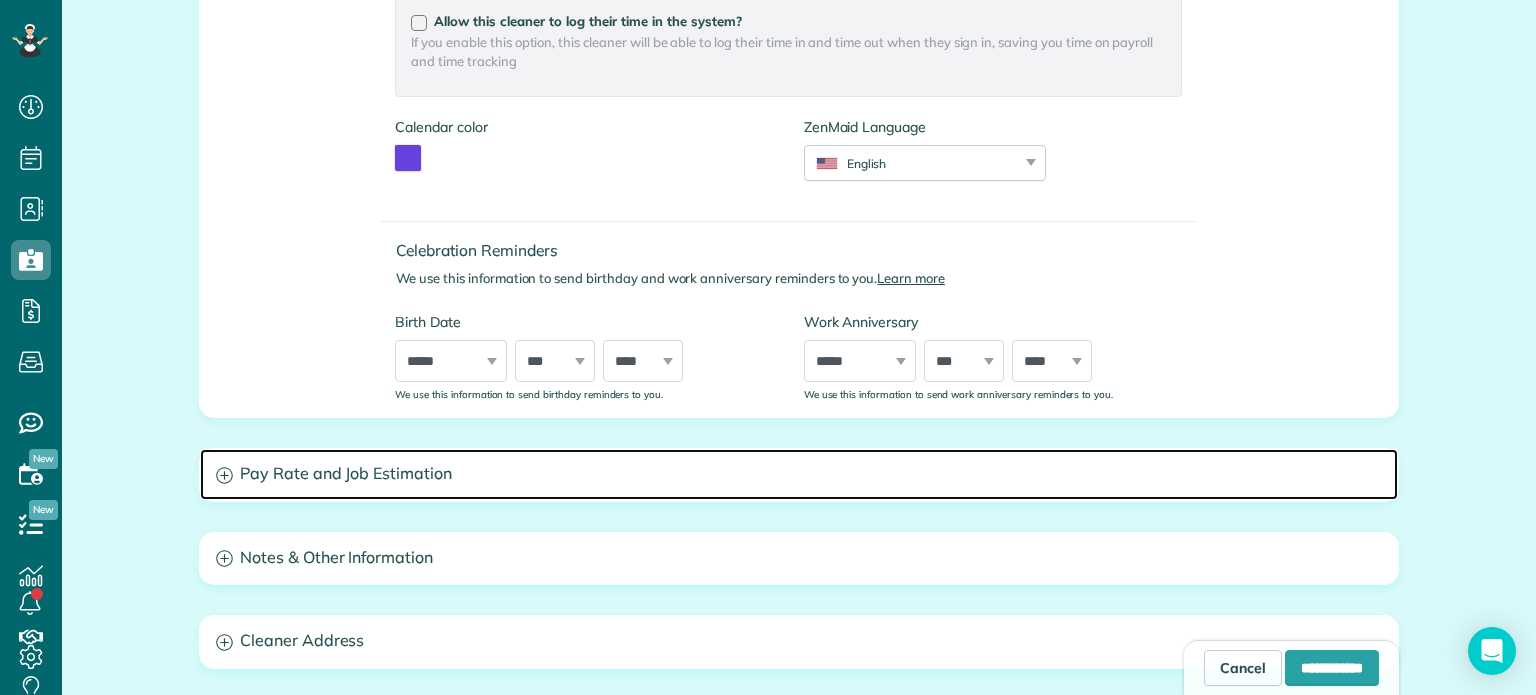 click on "Pay Rate and Job Estimation" at bounding box center [799, 474] 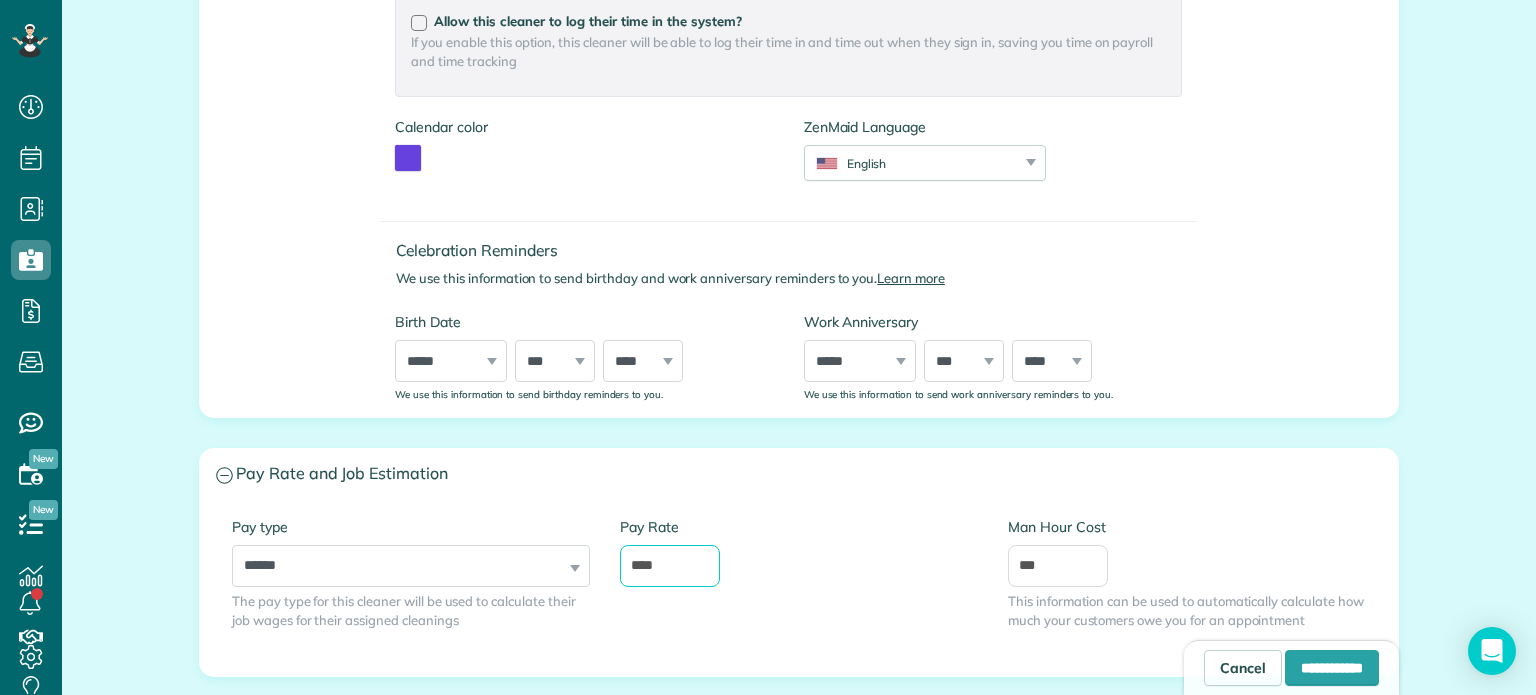 click on "****" at bounding box center [670, 566] 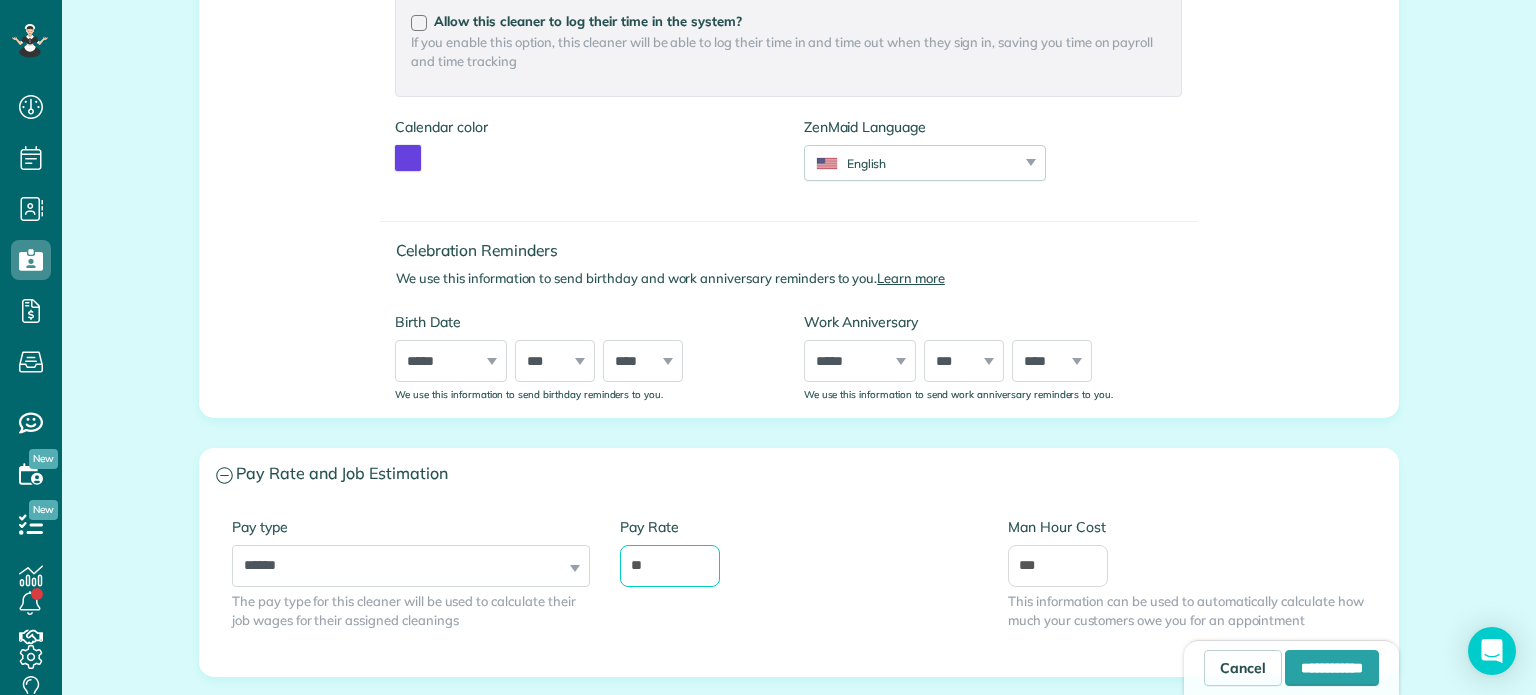 type on "**" 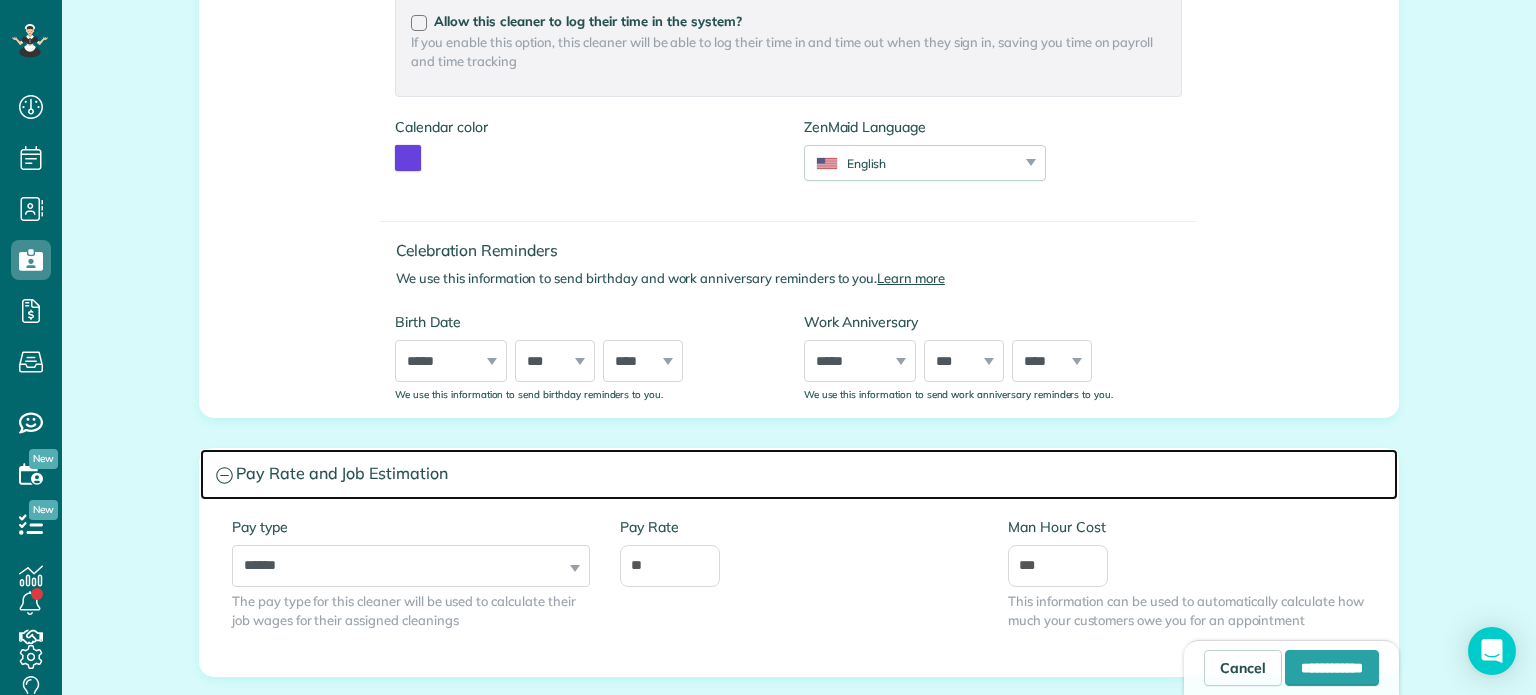 click on "Pay Rate and Job Estimation" at bounding box center (799, 474) 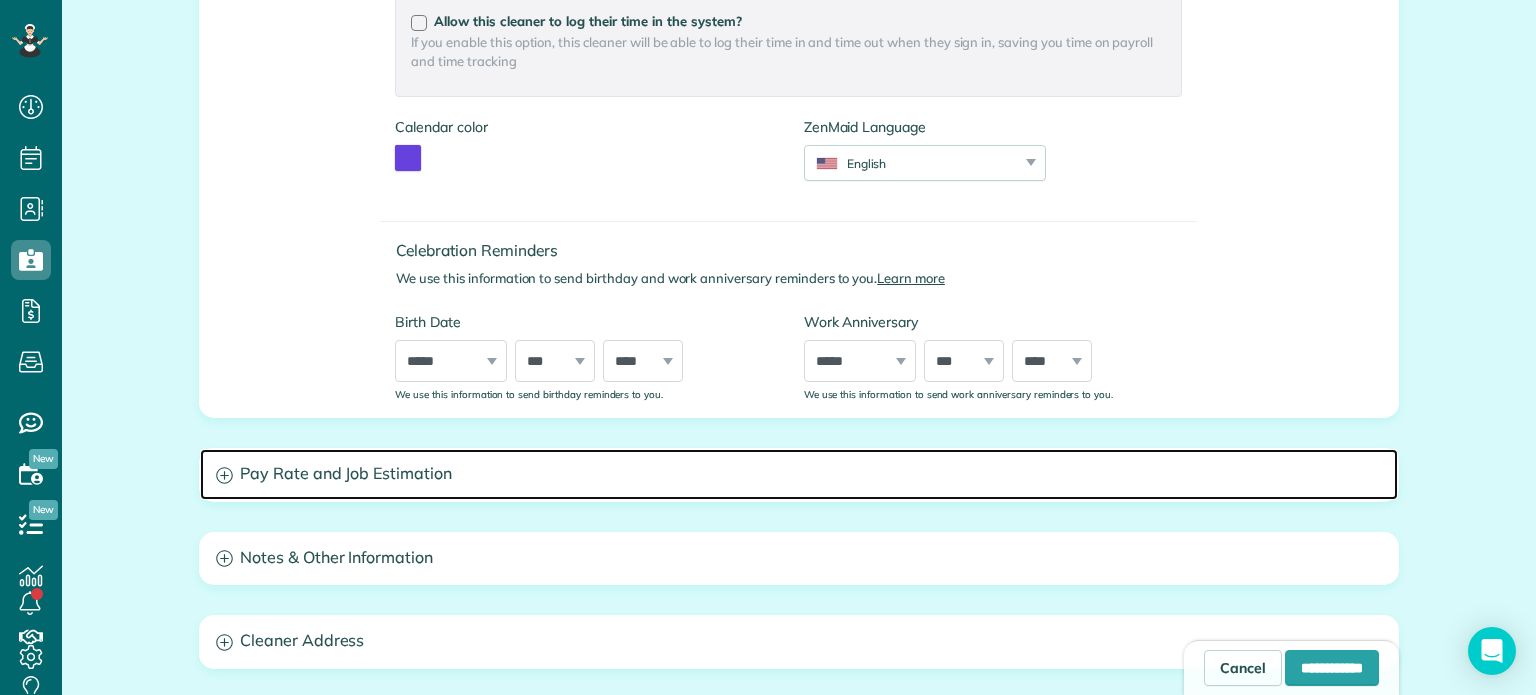 click on "Pay Rate and Job Estimation" at bounding box center [799, 474] 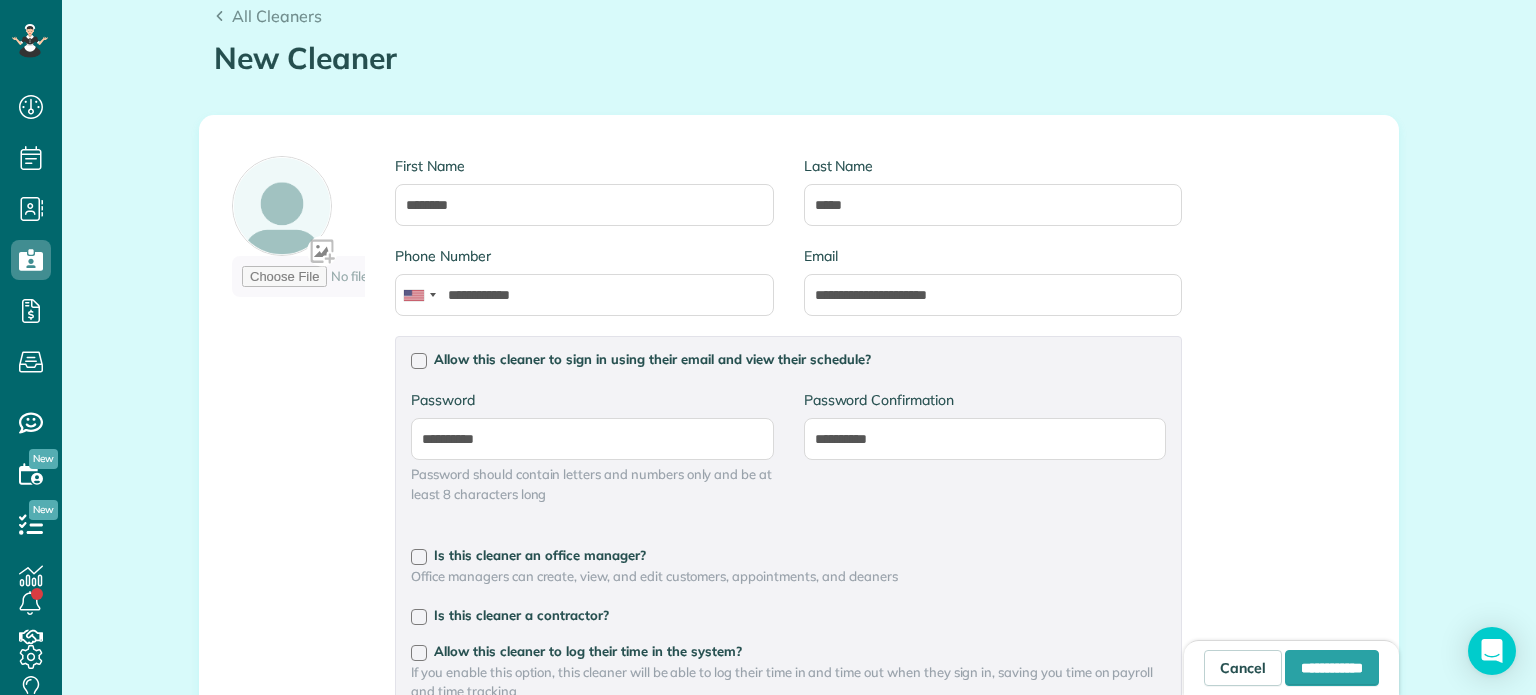scroll, scrollTop: 0, scrollLeft: 0, axis: both 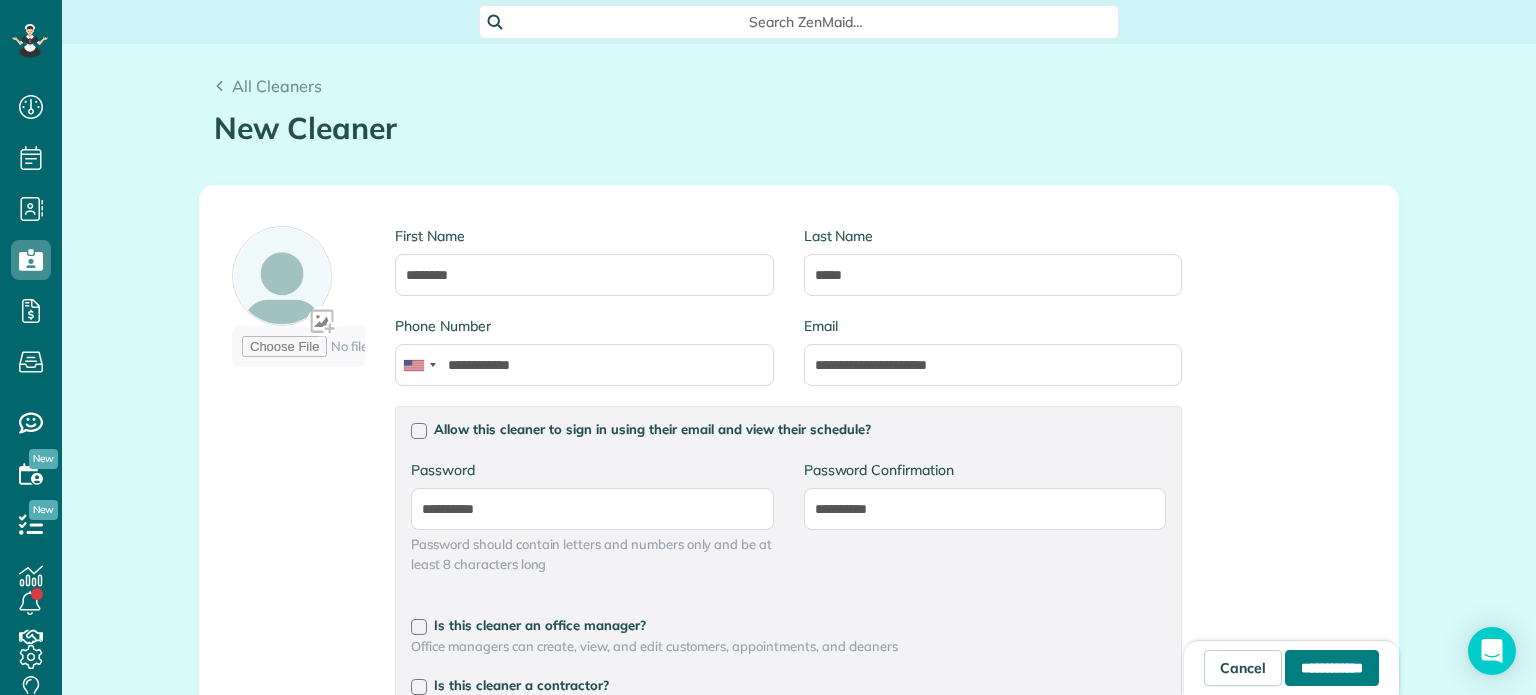 click on "**********" at bounding box center [1332, 668] 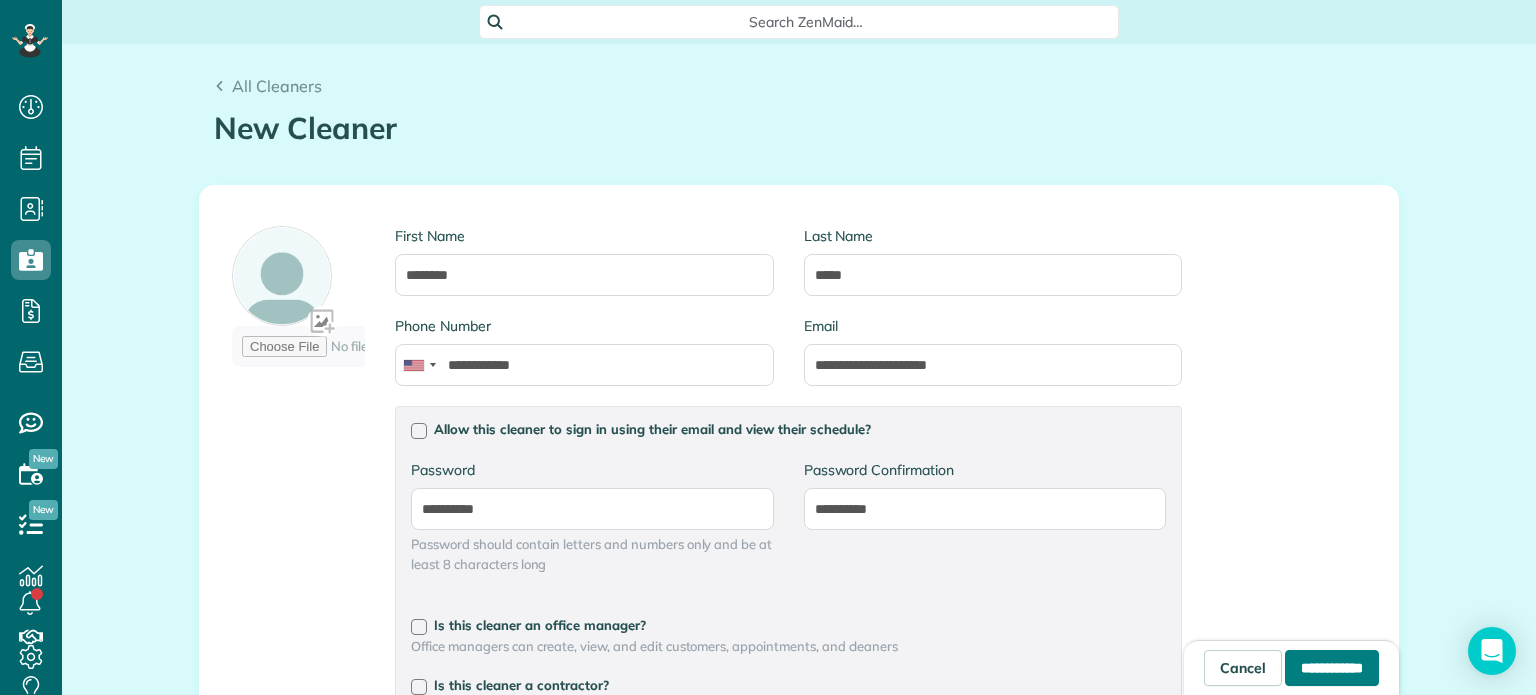 type on "**********" 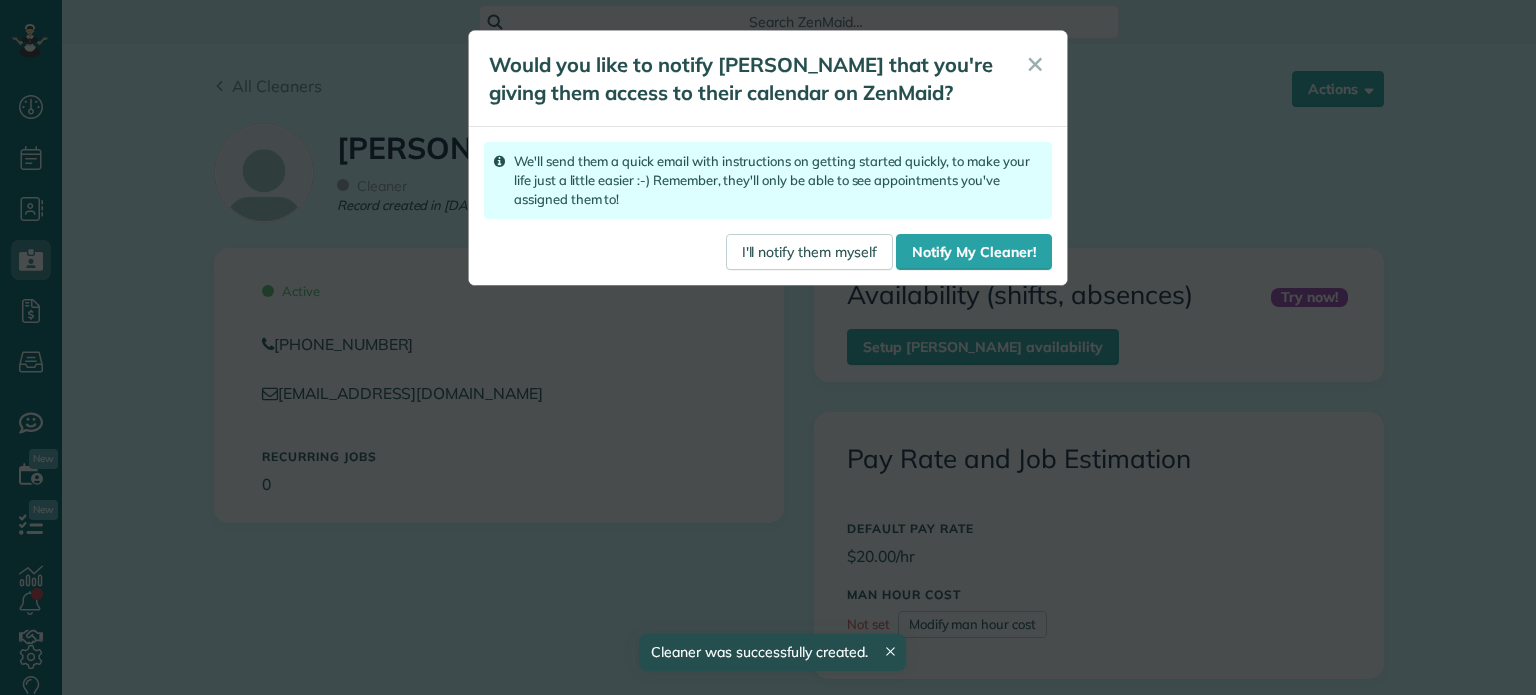 scroll, scrollTop: 0, scrollLeft: 0, axis: both 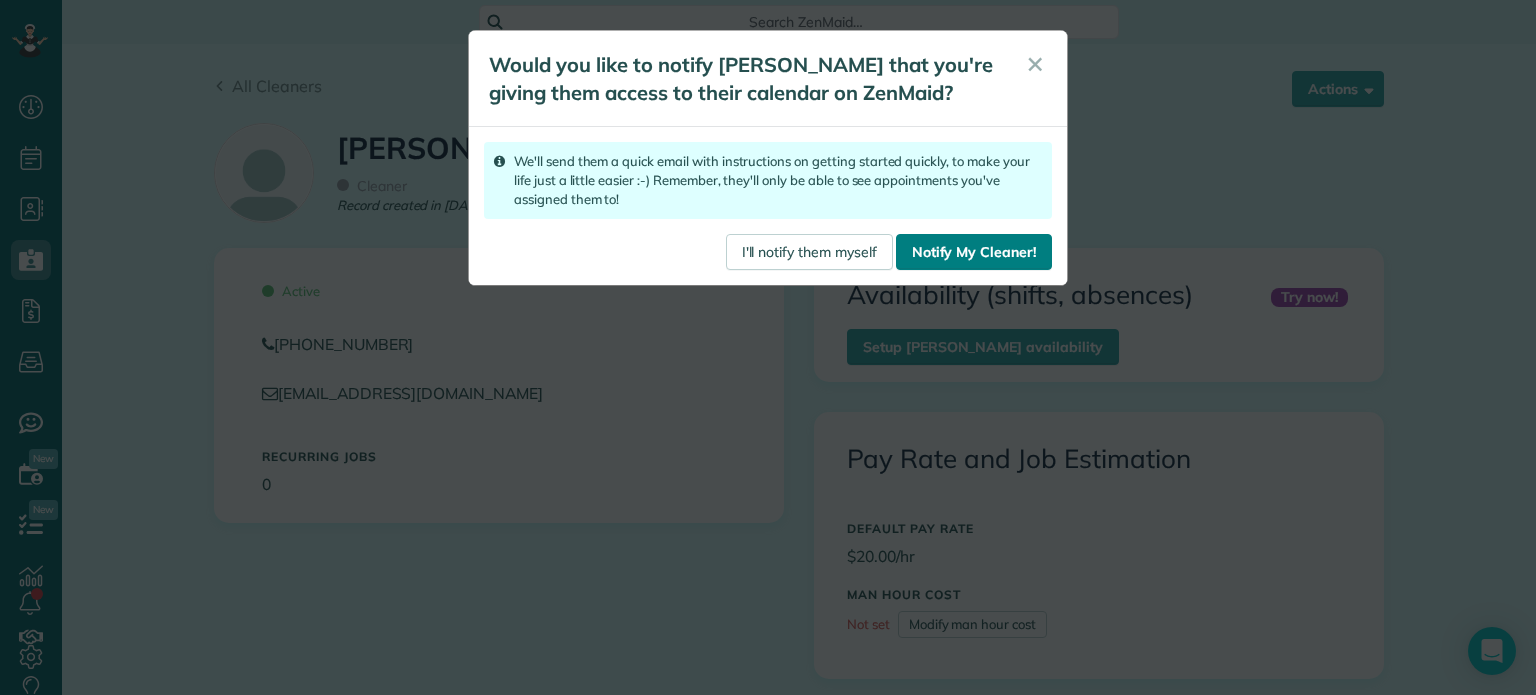 click on "Notify My Cleaner!" at bounding box center (974, 252) 